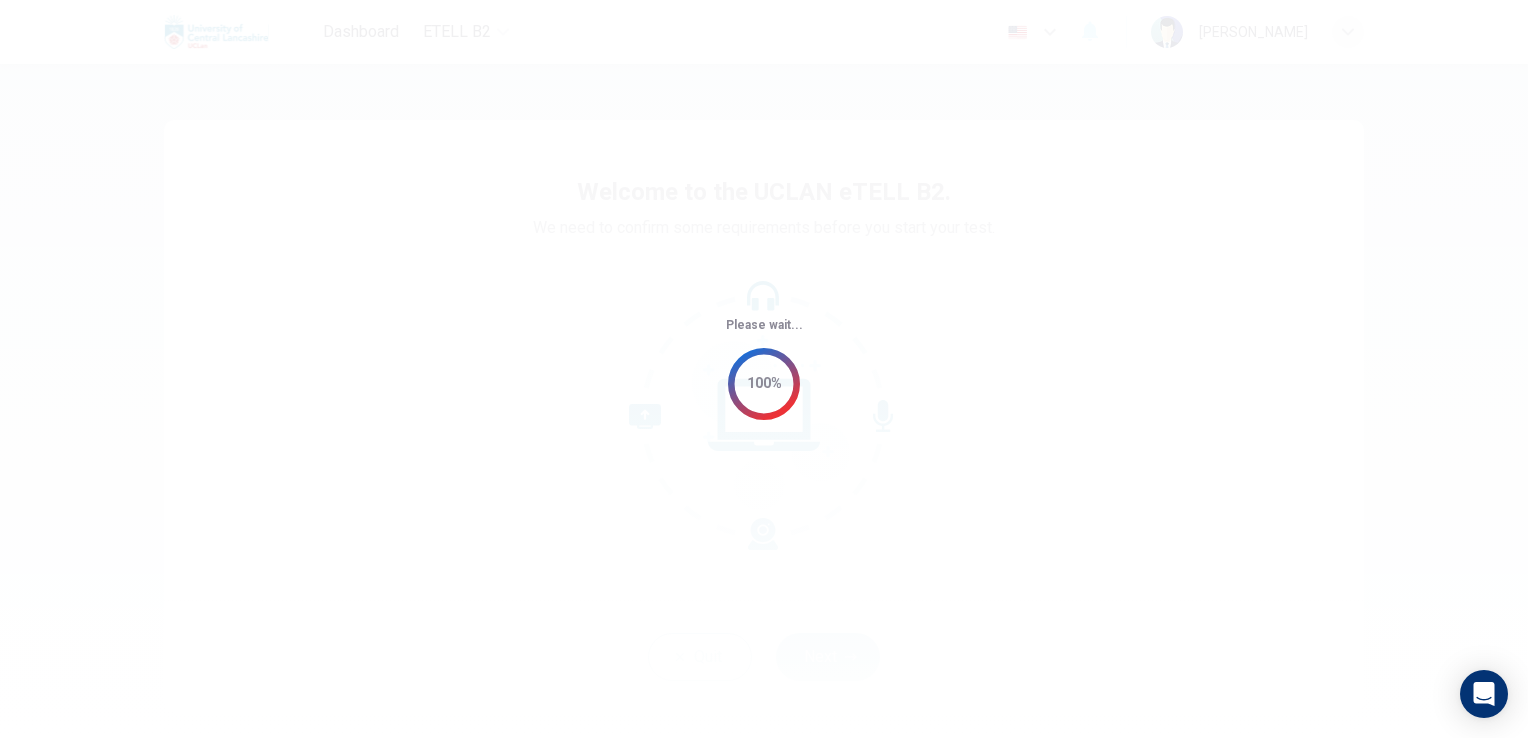 scroll, scrollTop: 0, scrollLeft: 0, axis: both 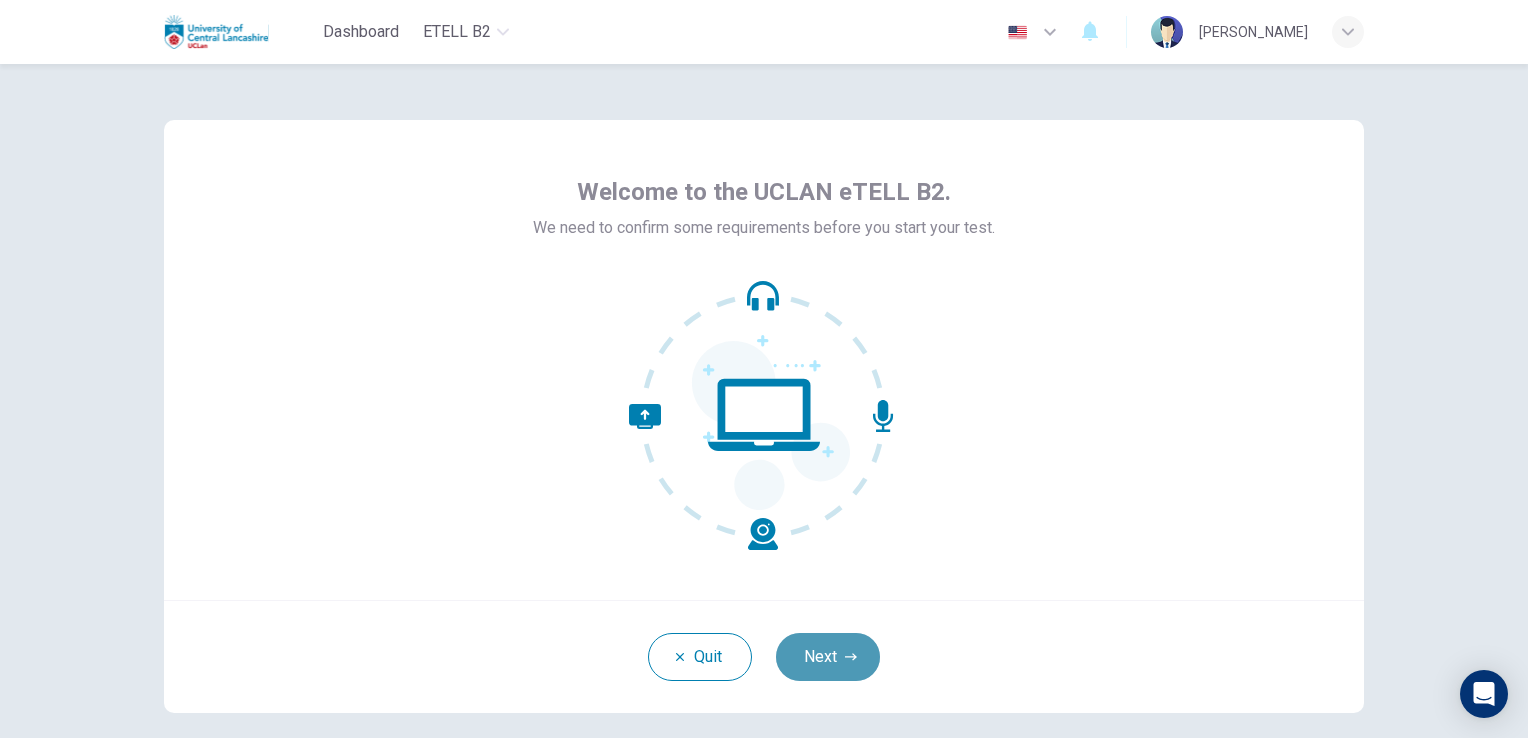 click on "Next" at bounding box center [828, 657] 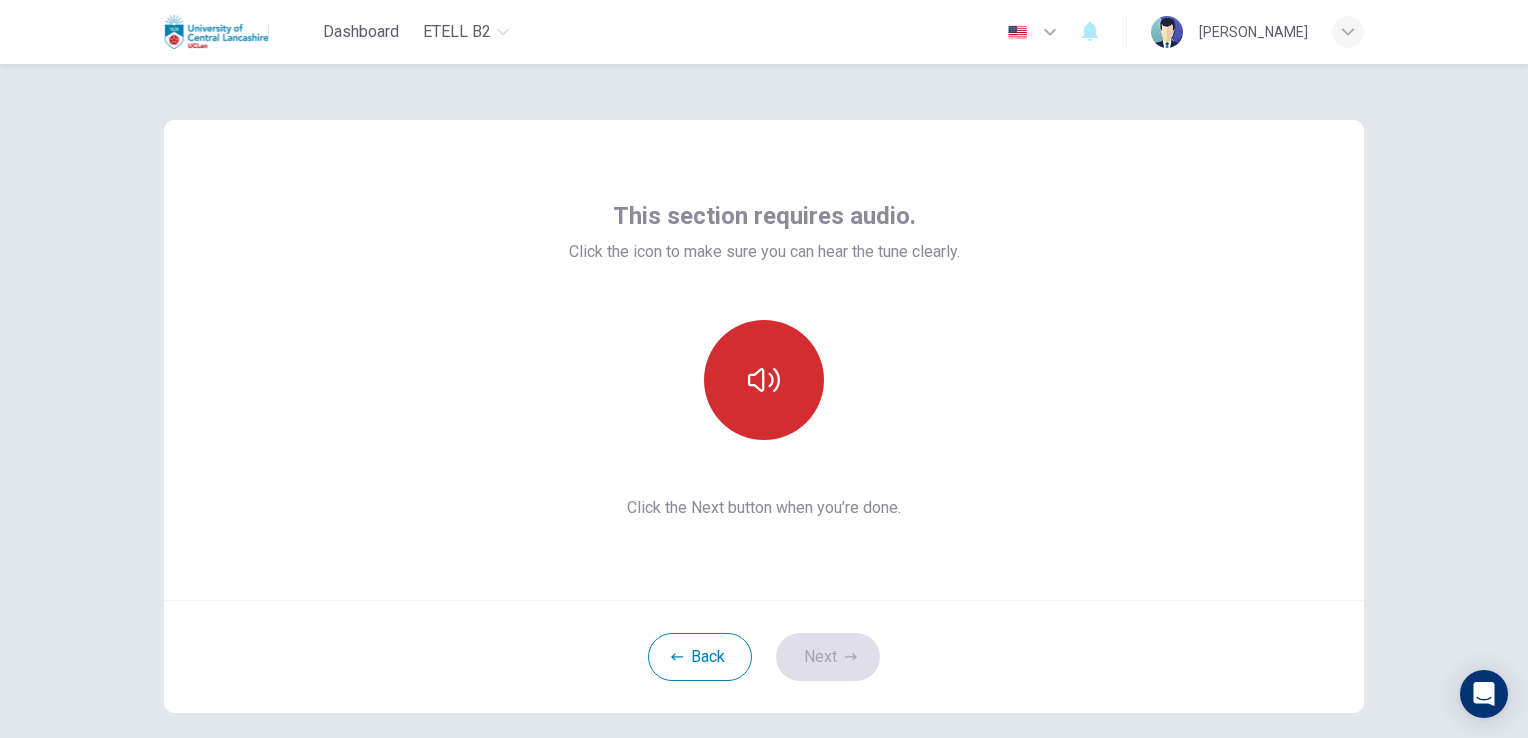 click 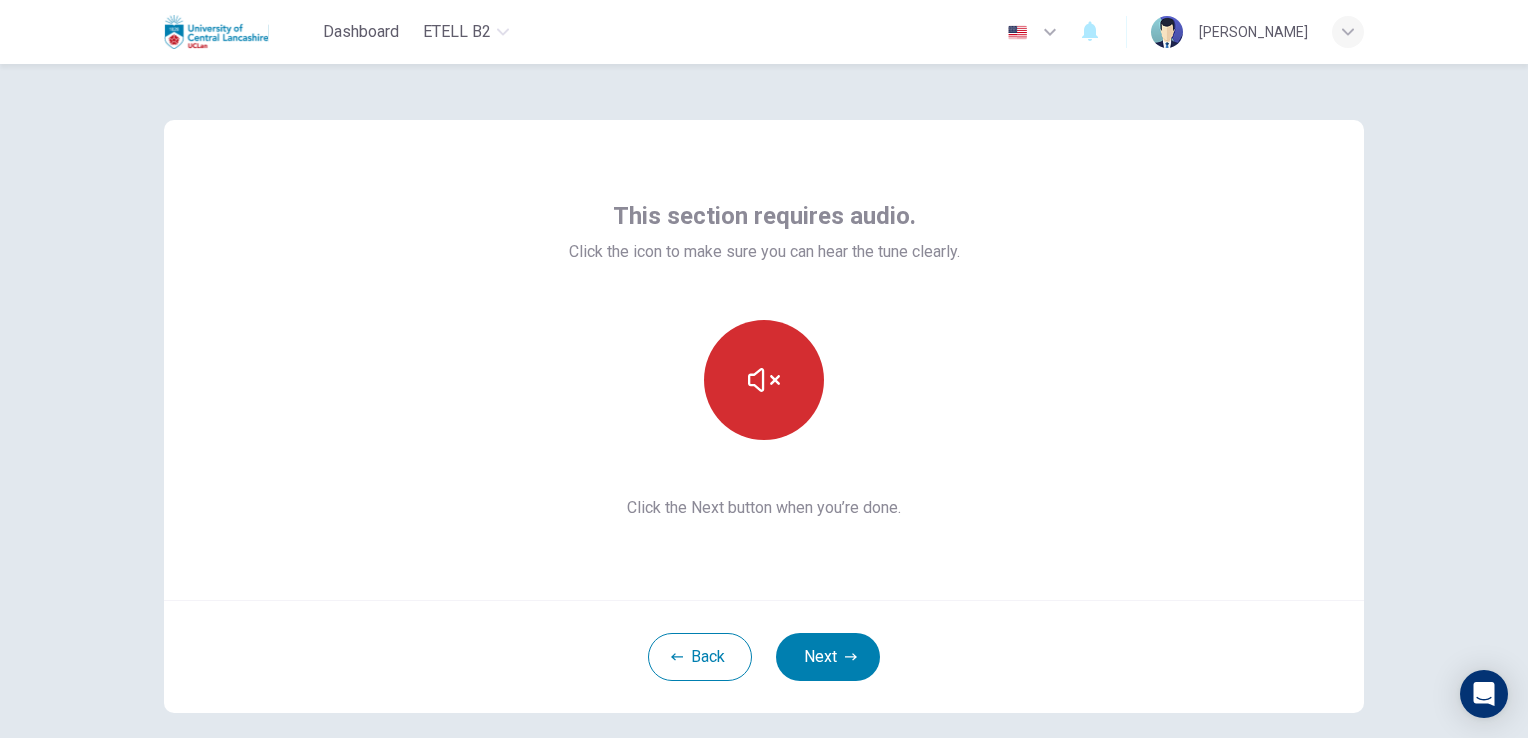 click 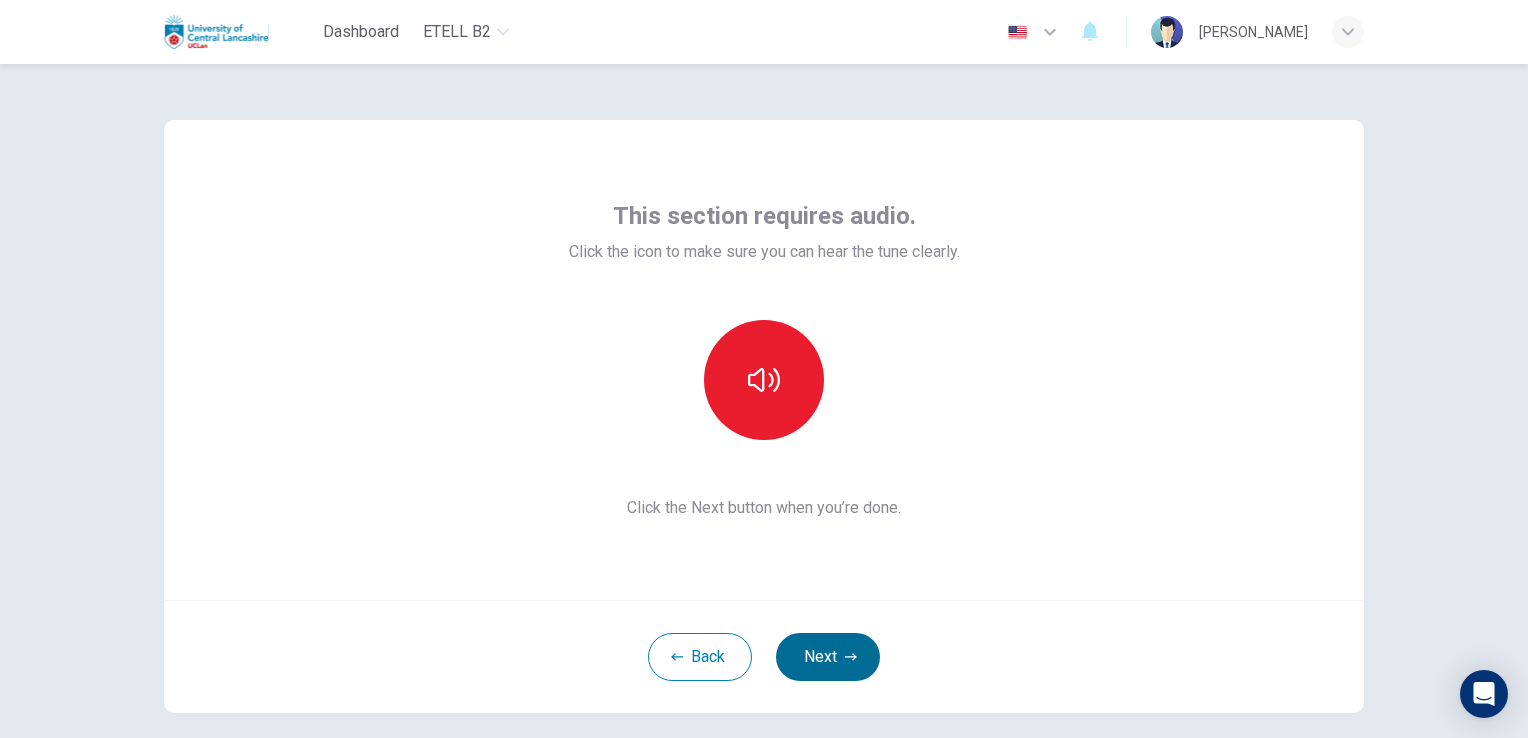 click 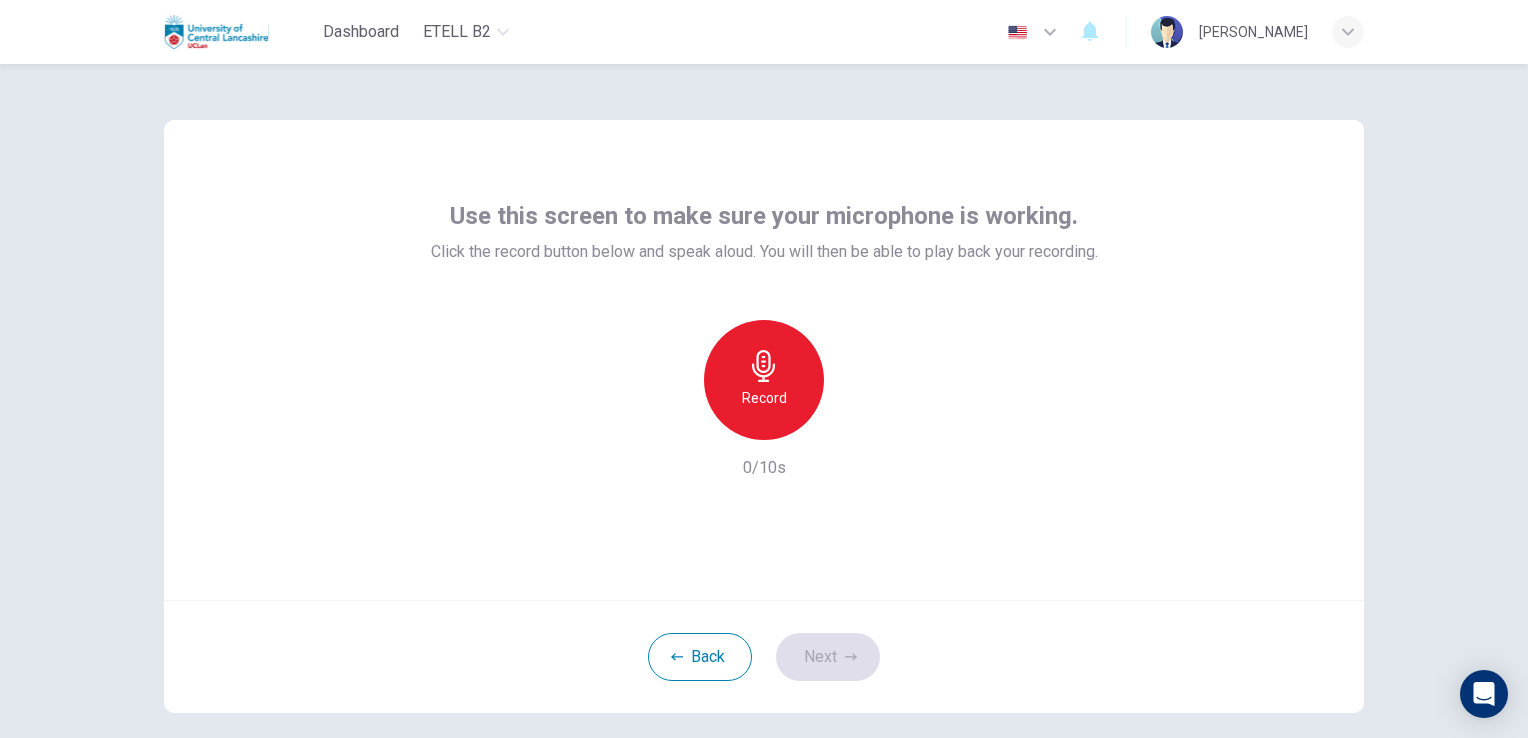 click 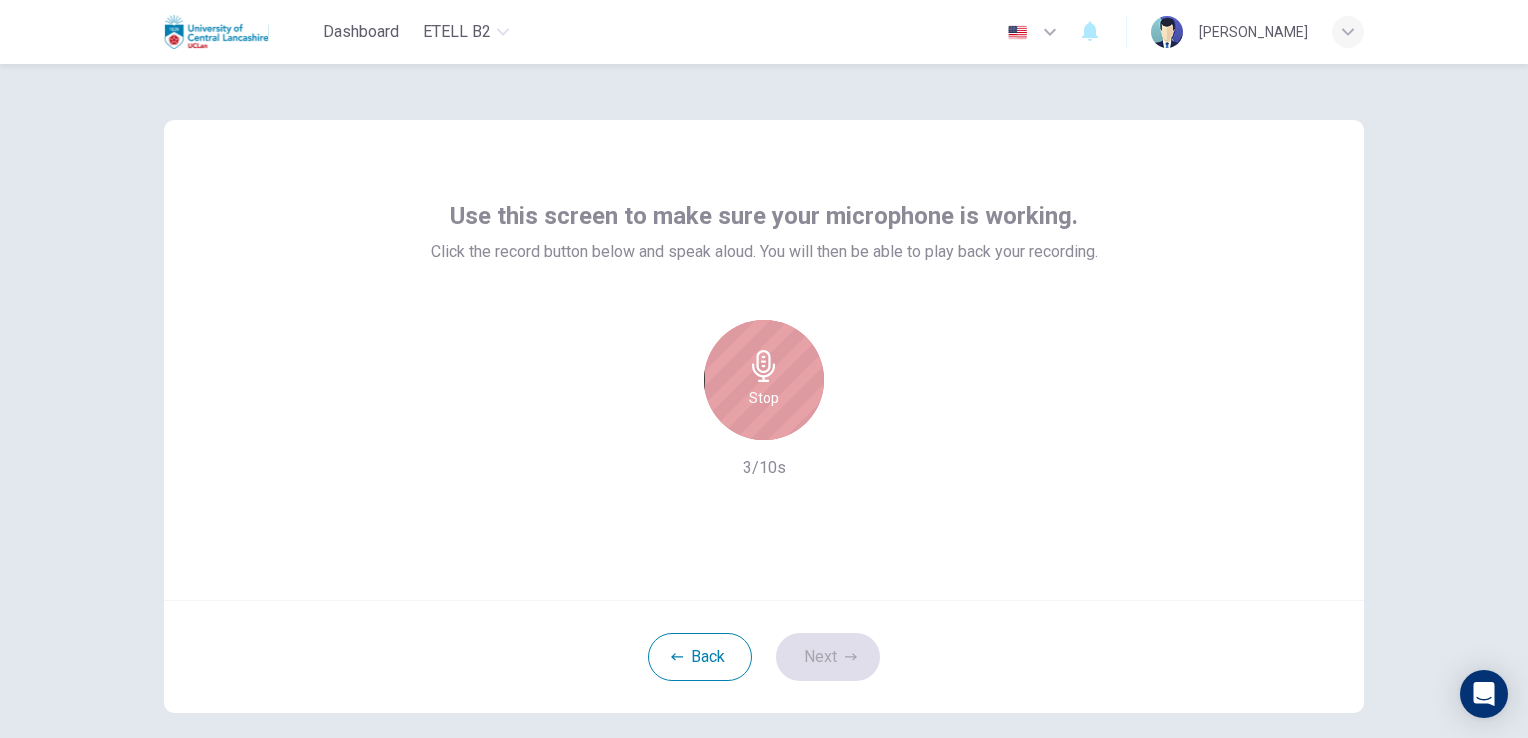 click 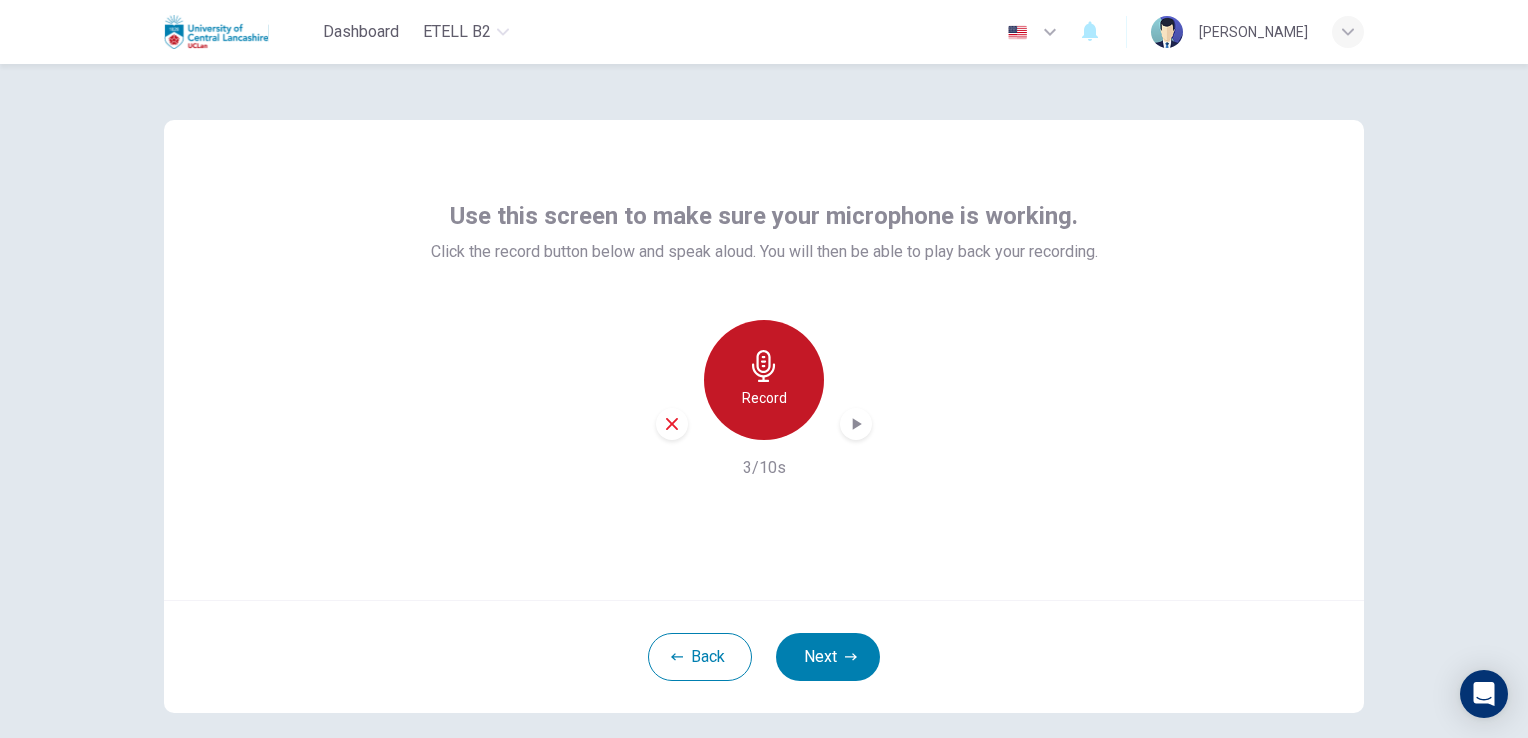 click 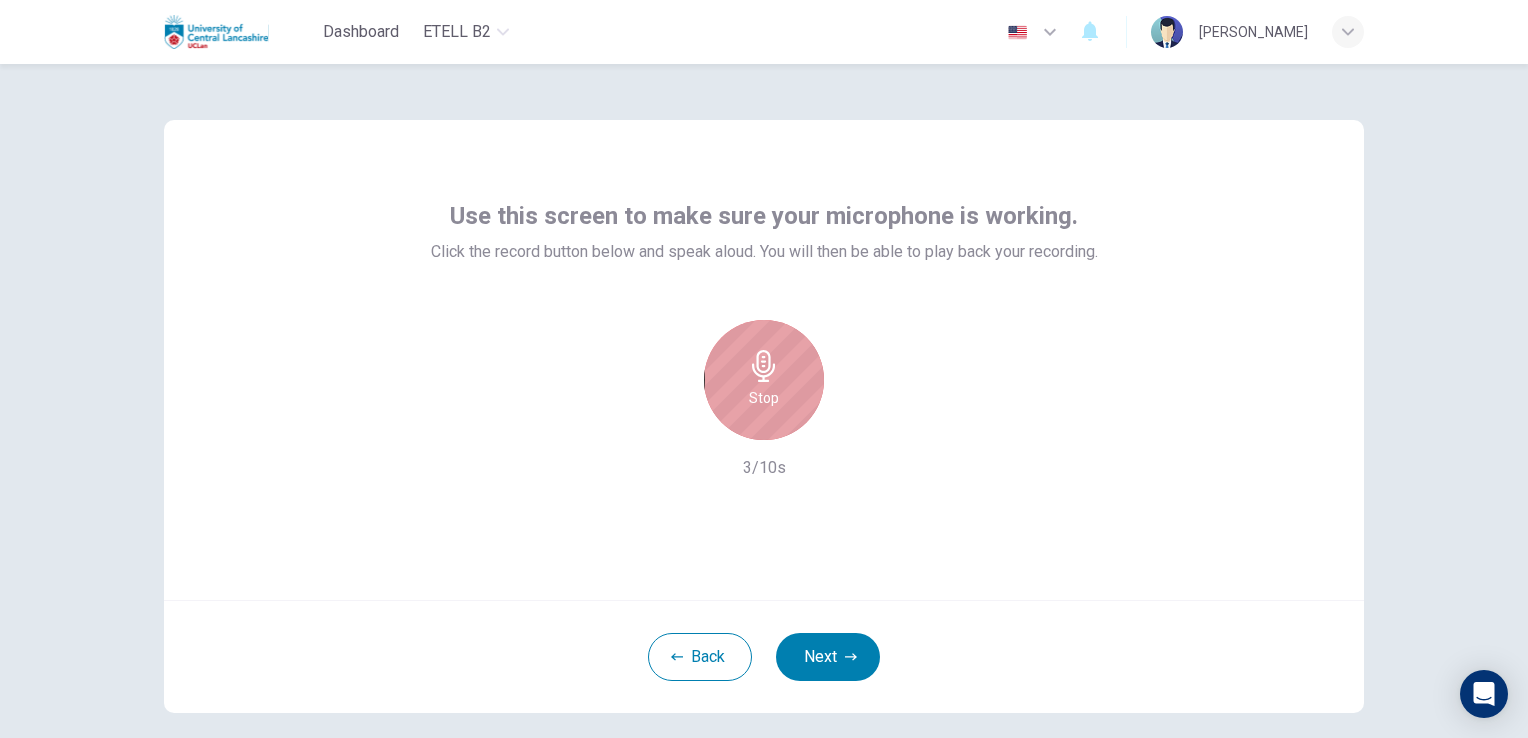 click 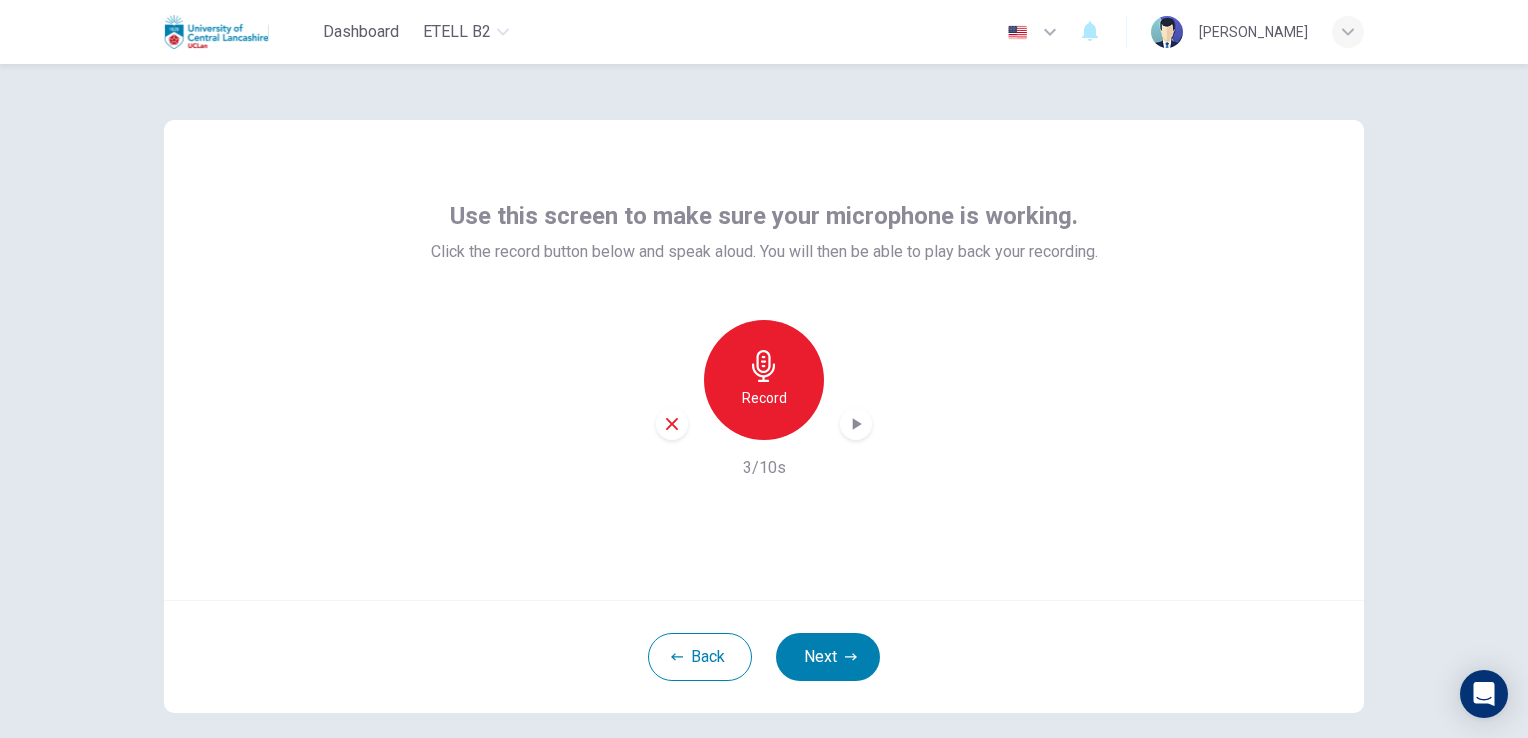 click 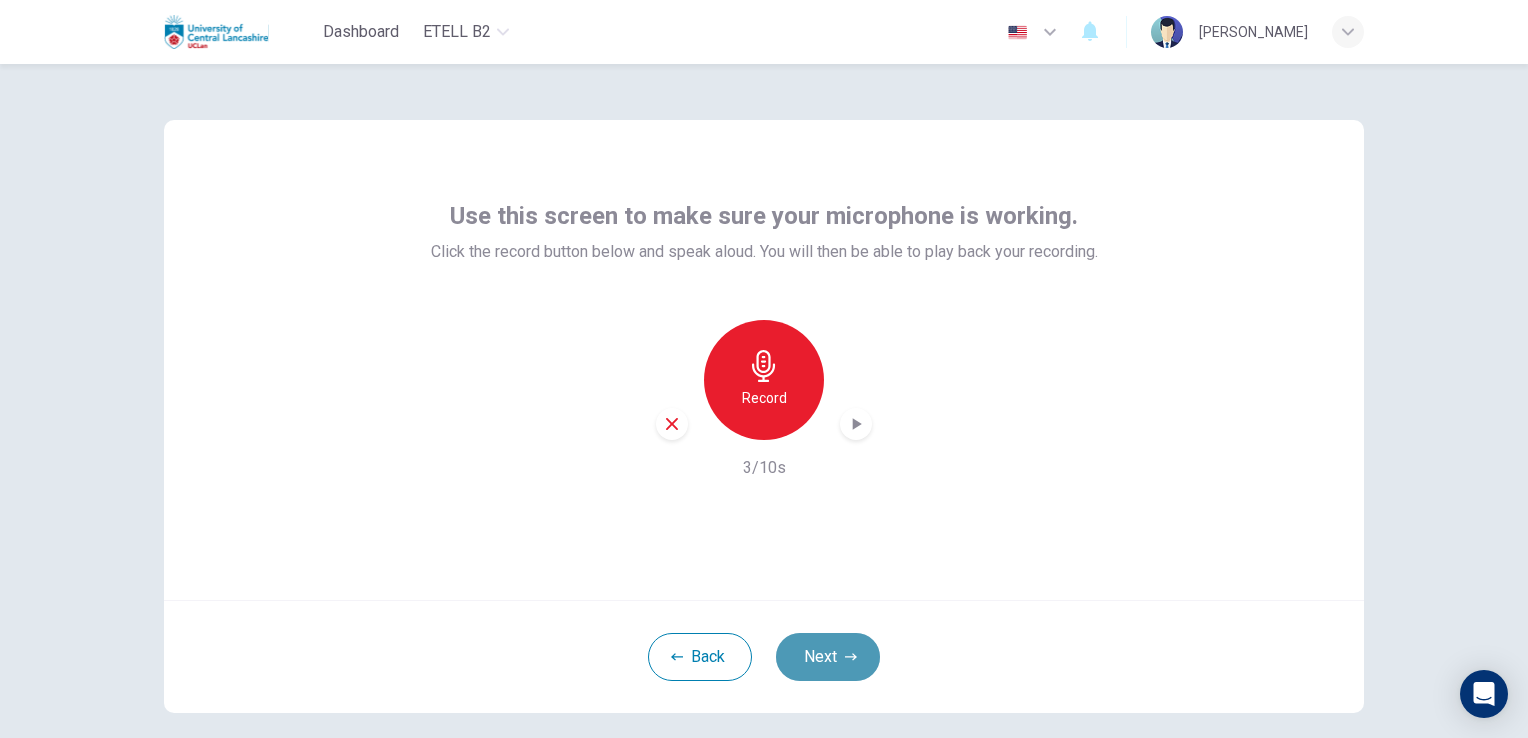 click on "Next" at bounding box center (828, 657) 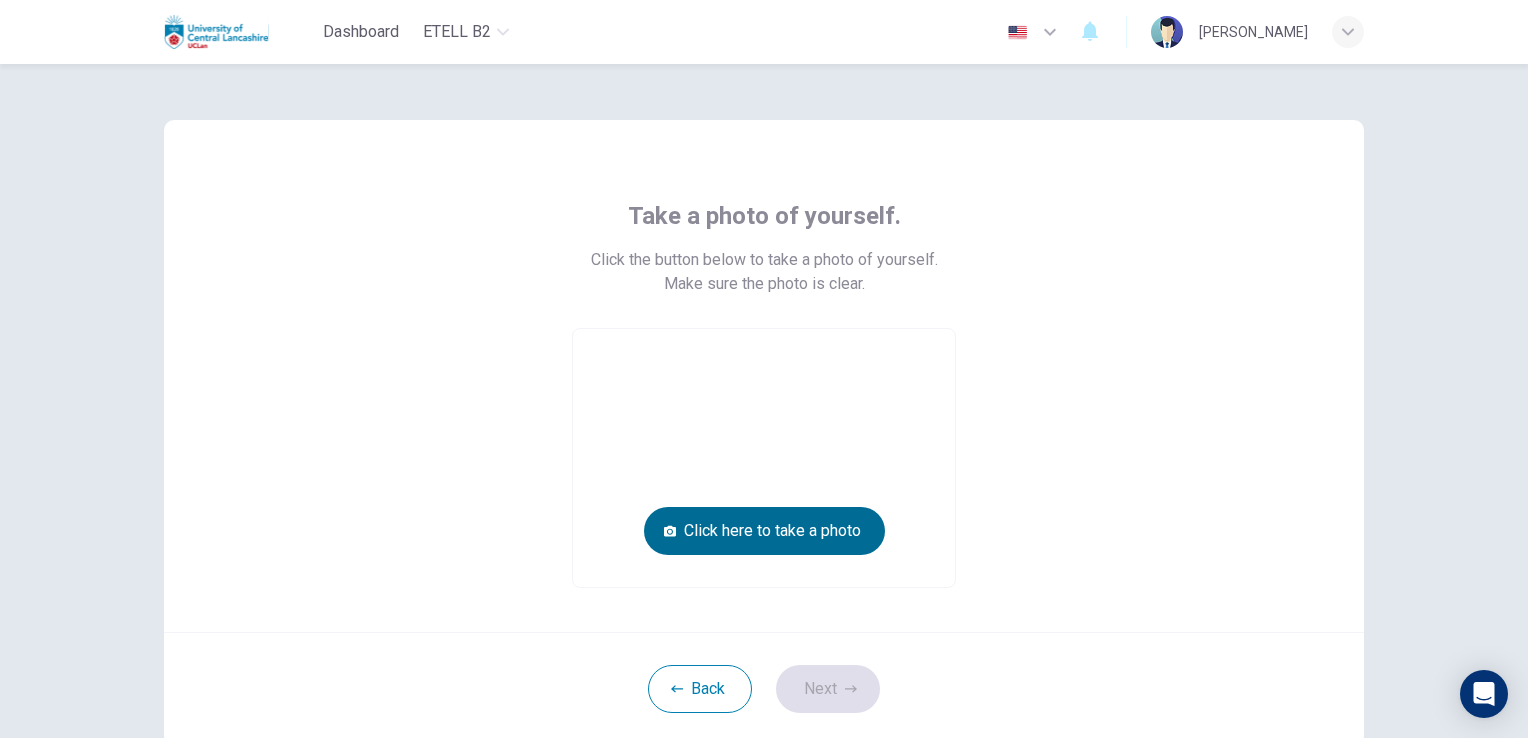 click on "Click here to take a photo" at bounding box center [764, 531] 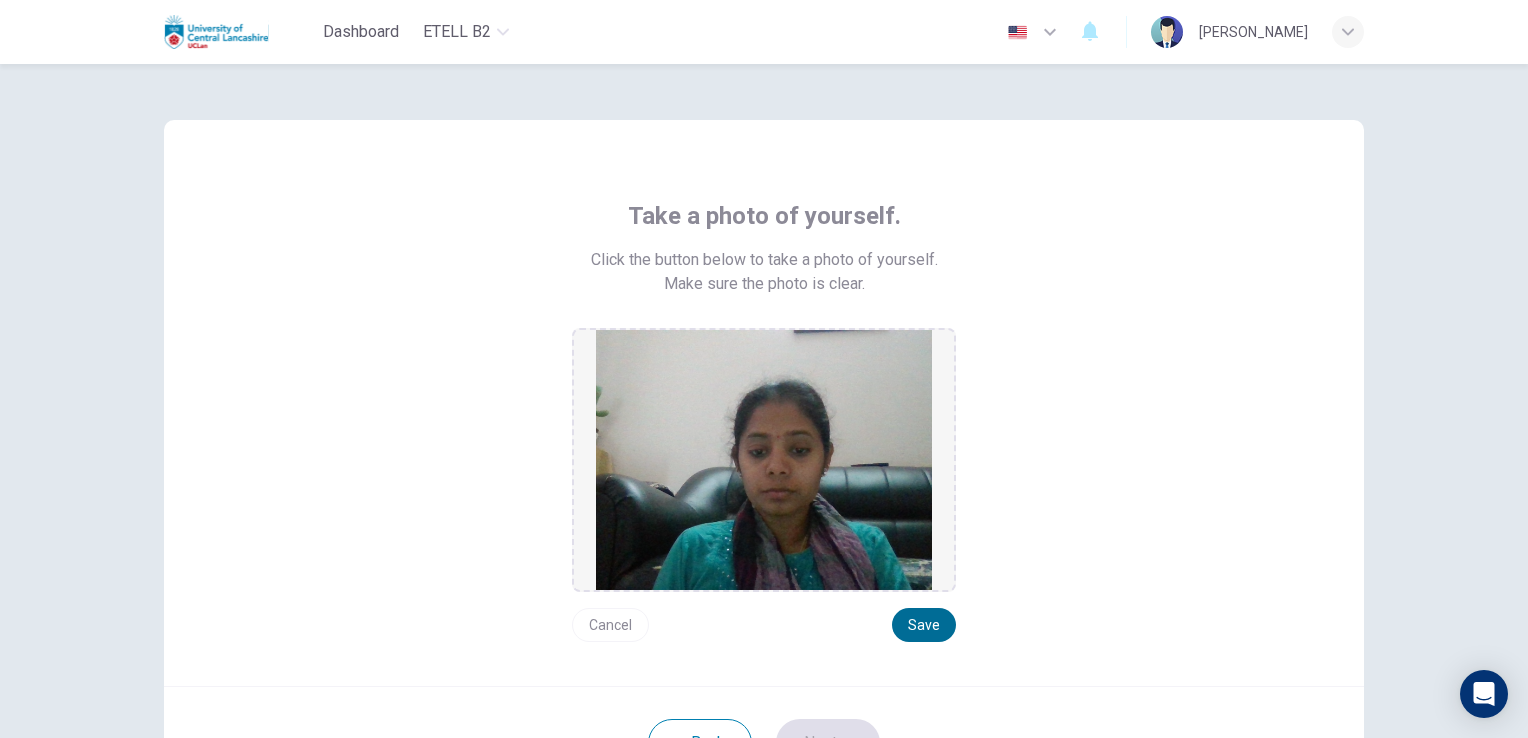 click on "Save" at bounding box center [924, 625] 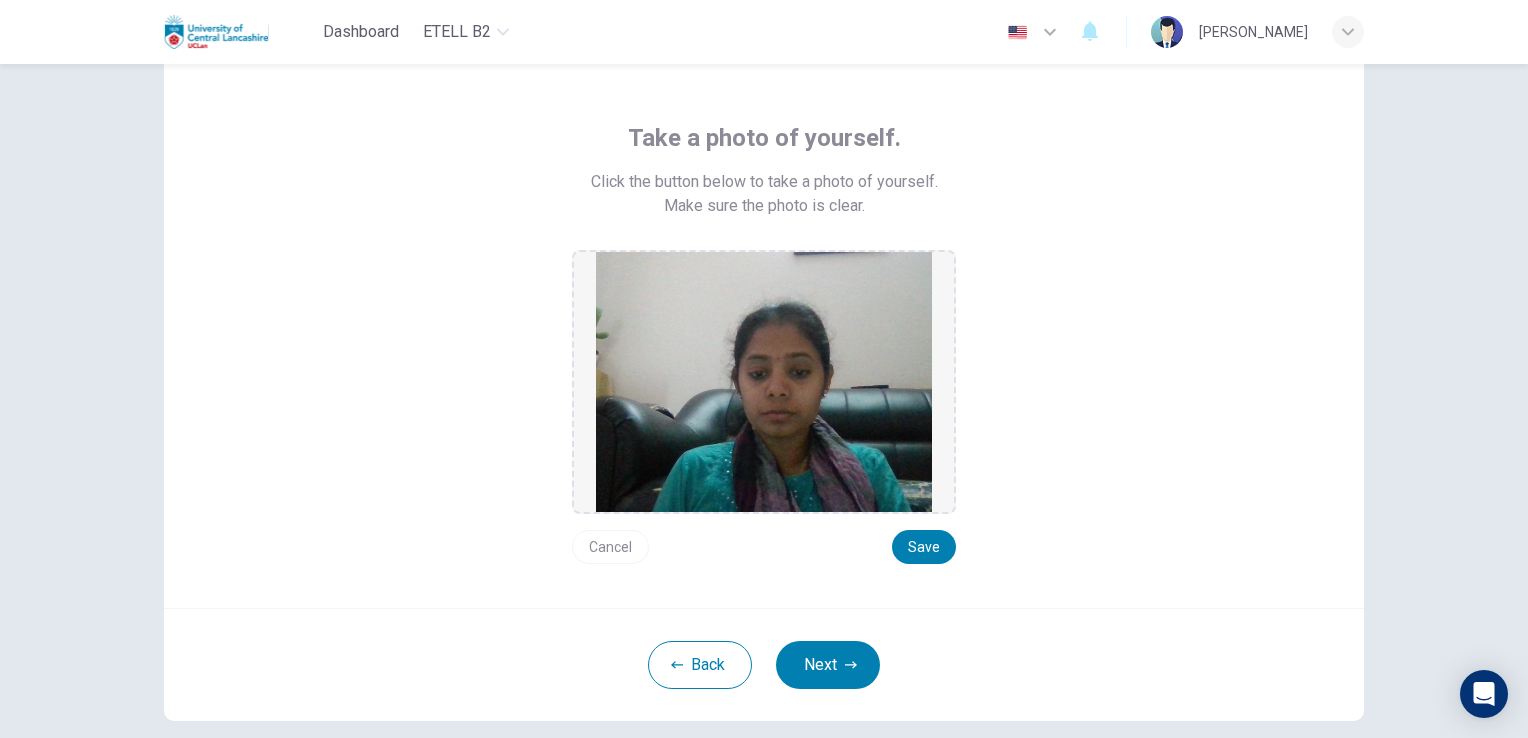 scroll, scrollTop: 179, scrollLeft: 0, axis: vertical 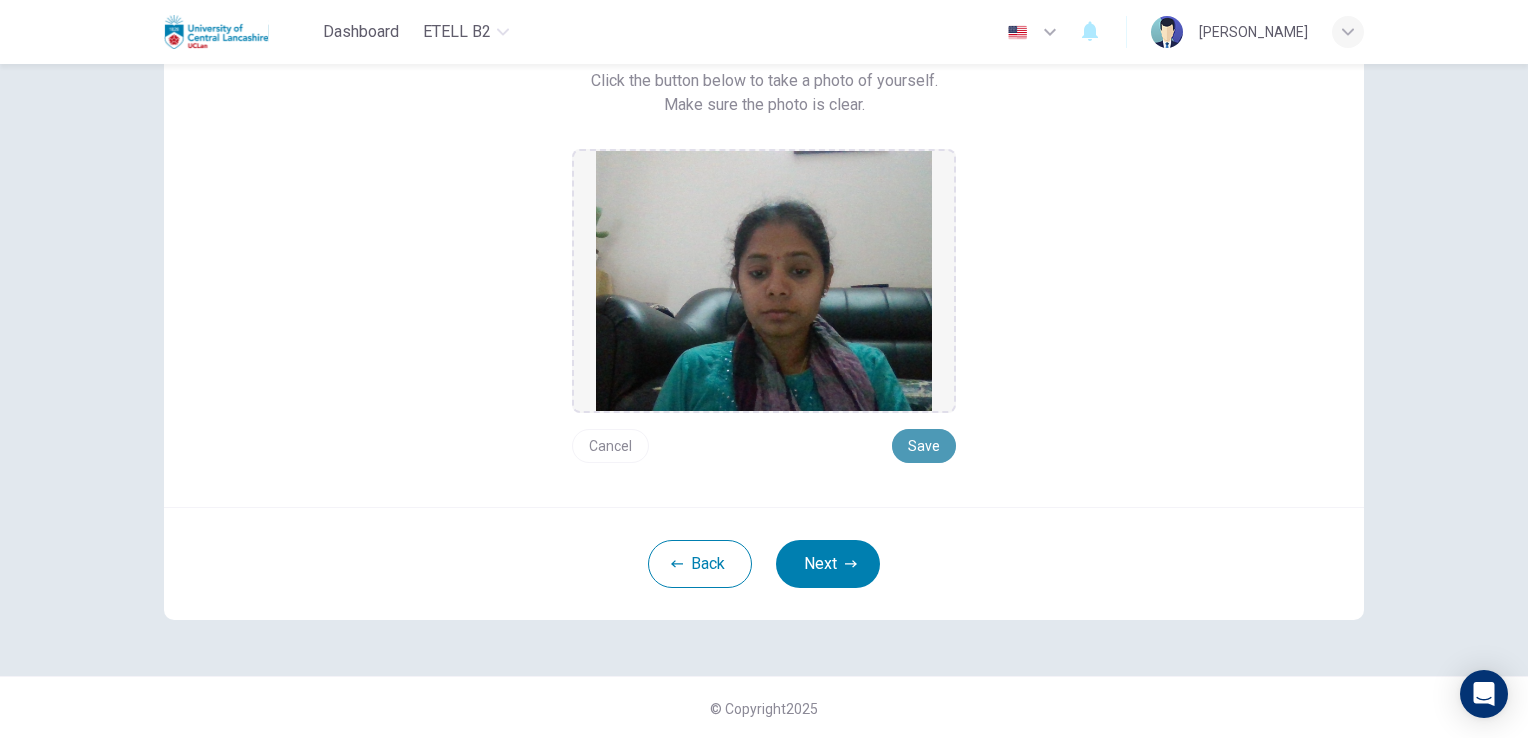 click on "Save" at bounding box center [924, 446] 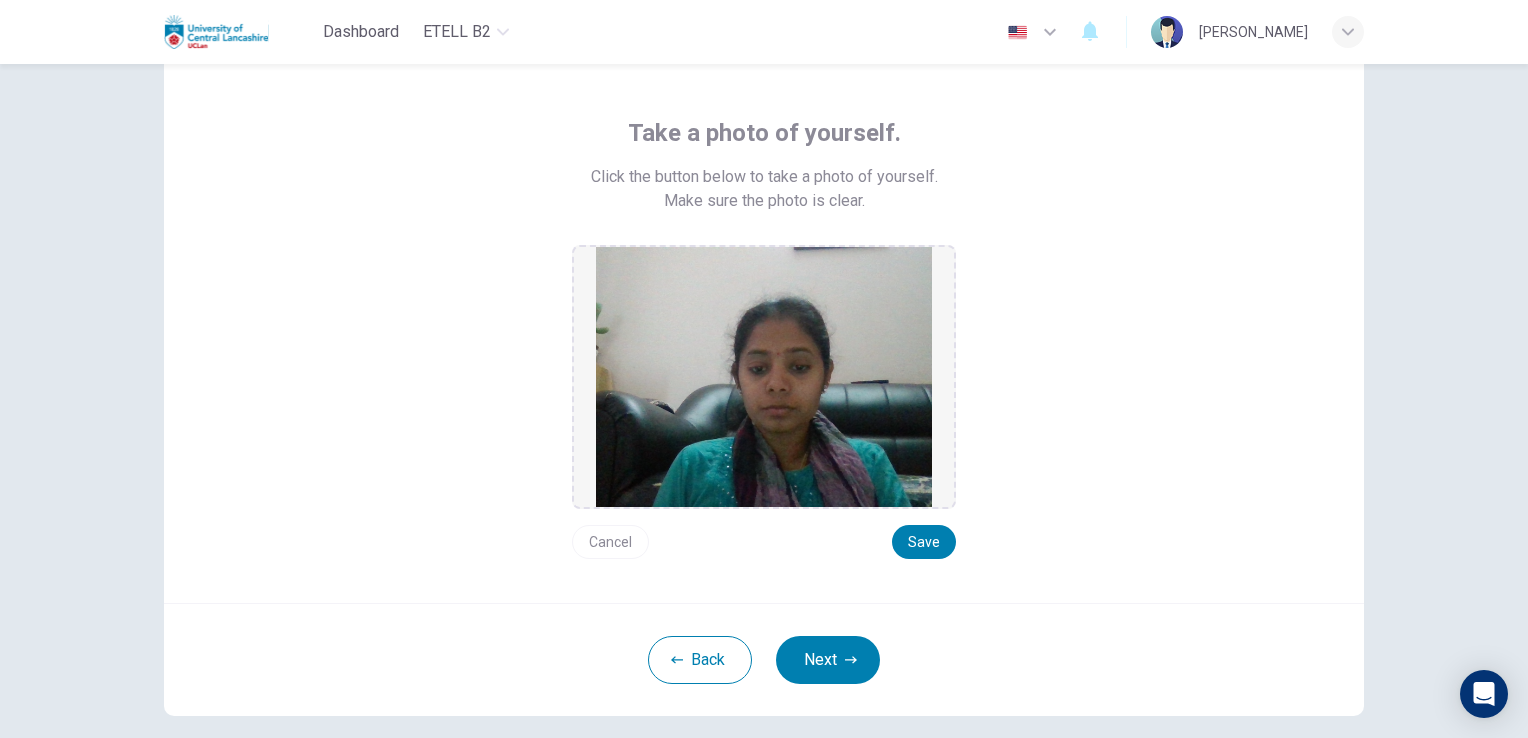scroll, scrollTop: 179, scrollLeft: 0, axis: vertical 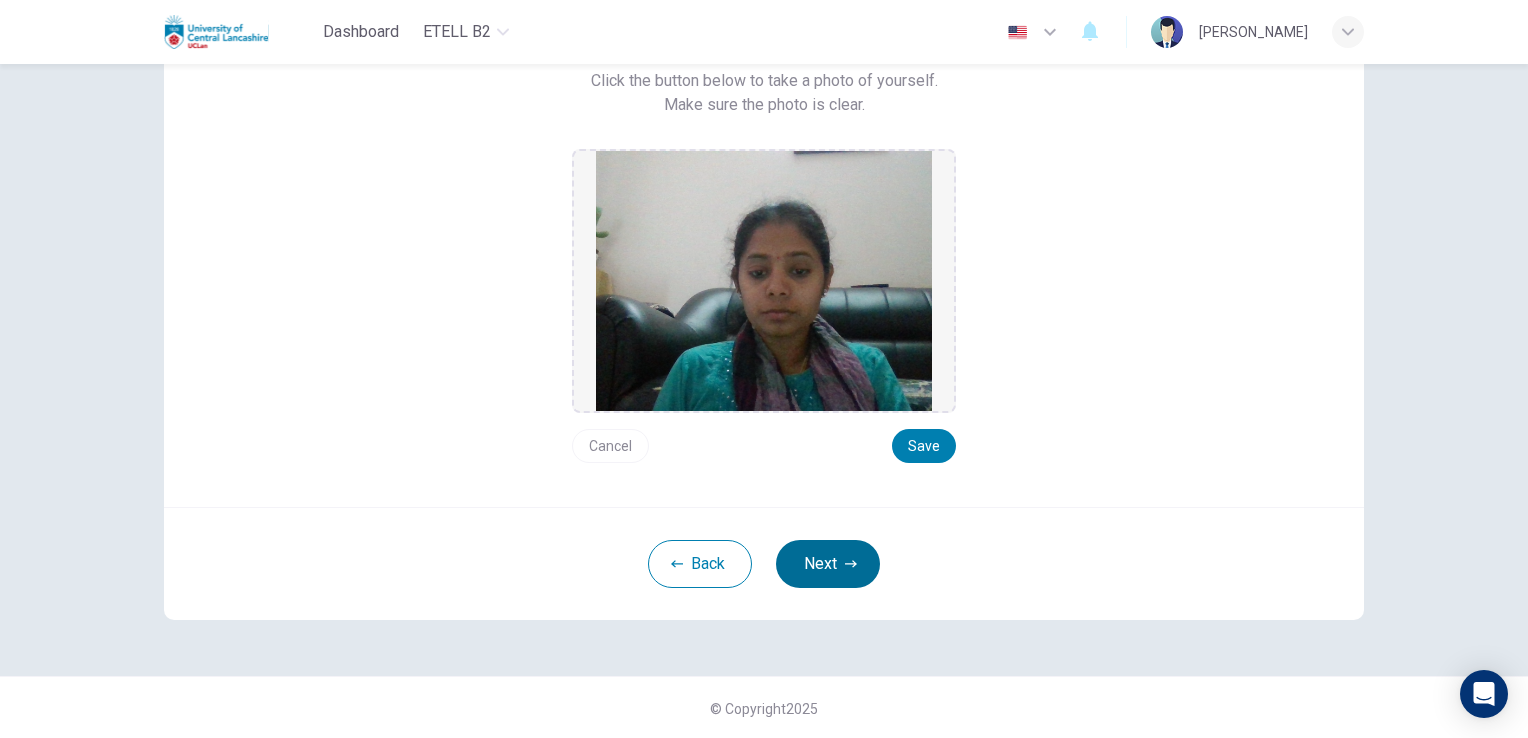 click on "Next" at bounding box center [828, 564] 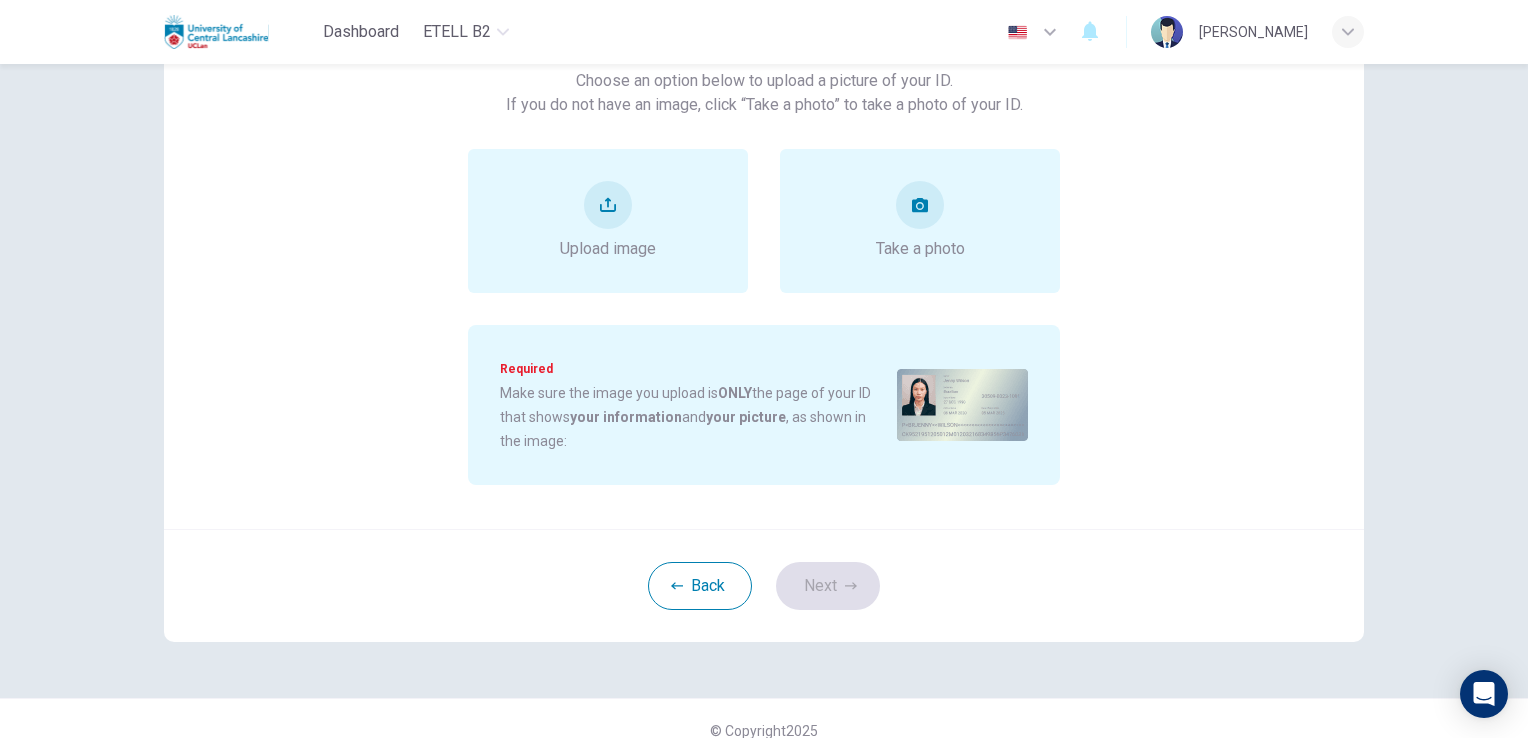 scroll, scrollTop: 79, scrollLeft: 0, axis: vertical 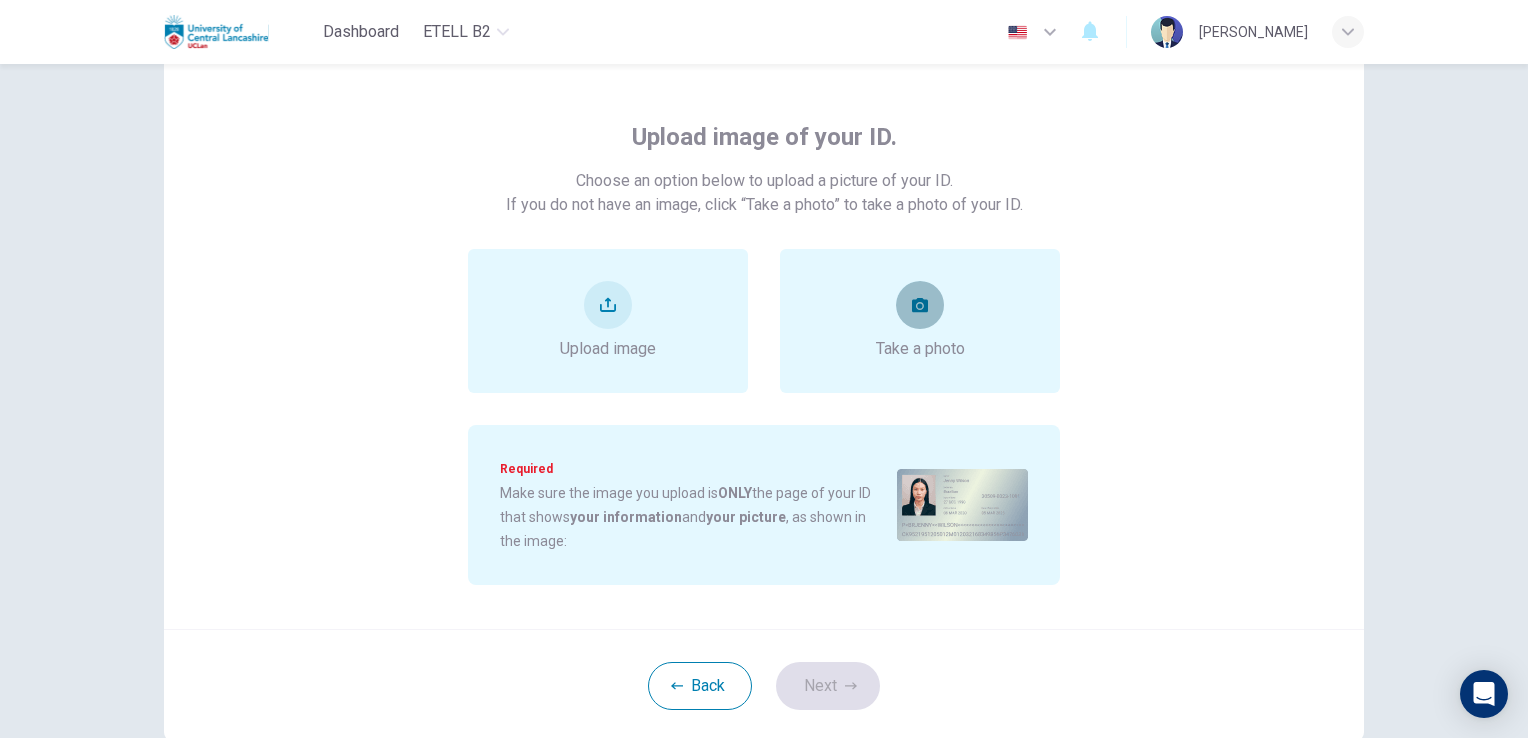 click 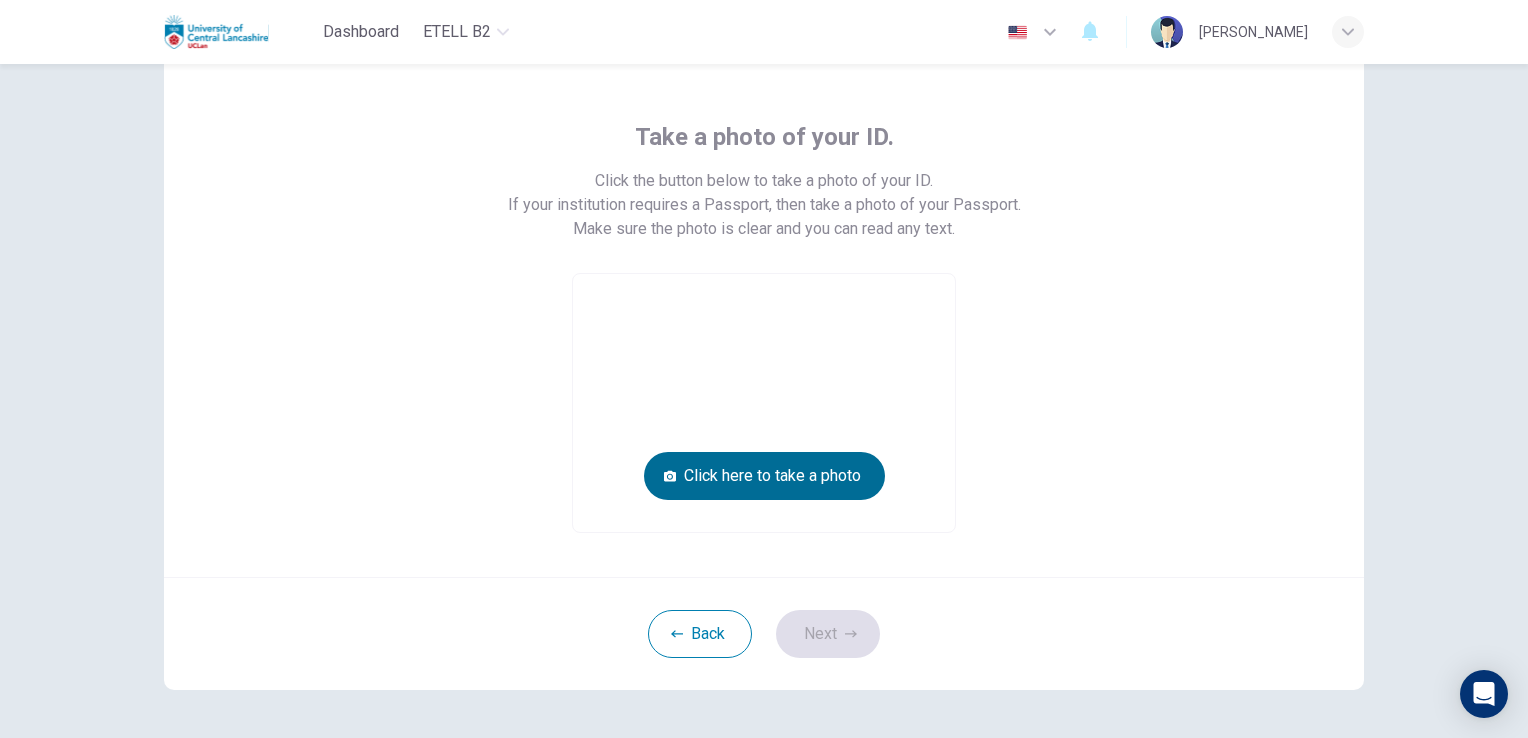 click on "Click here to take a photo" at bounding box center [764, 476] 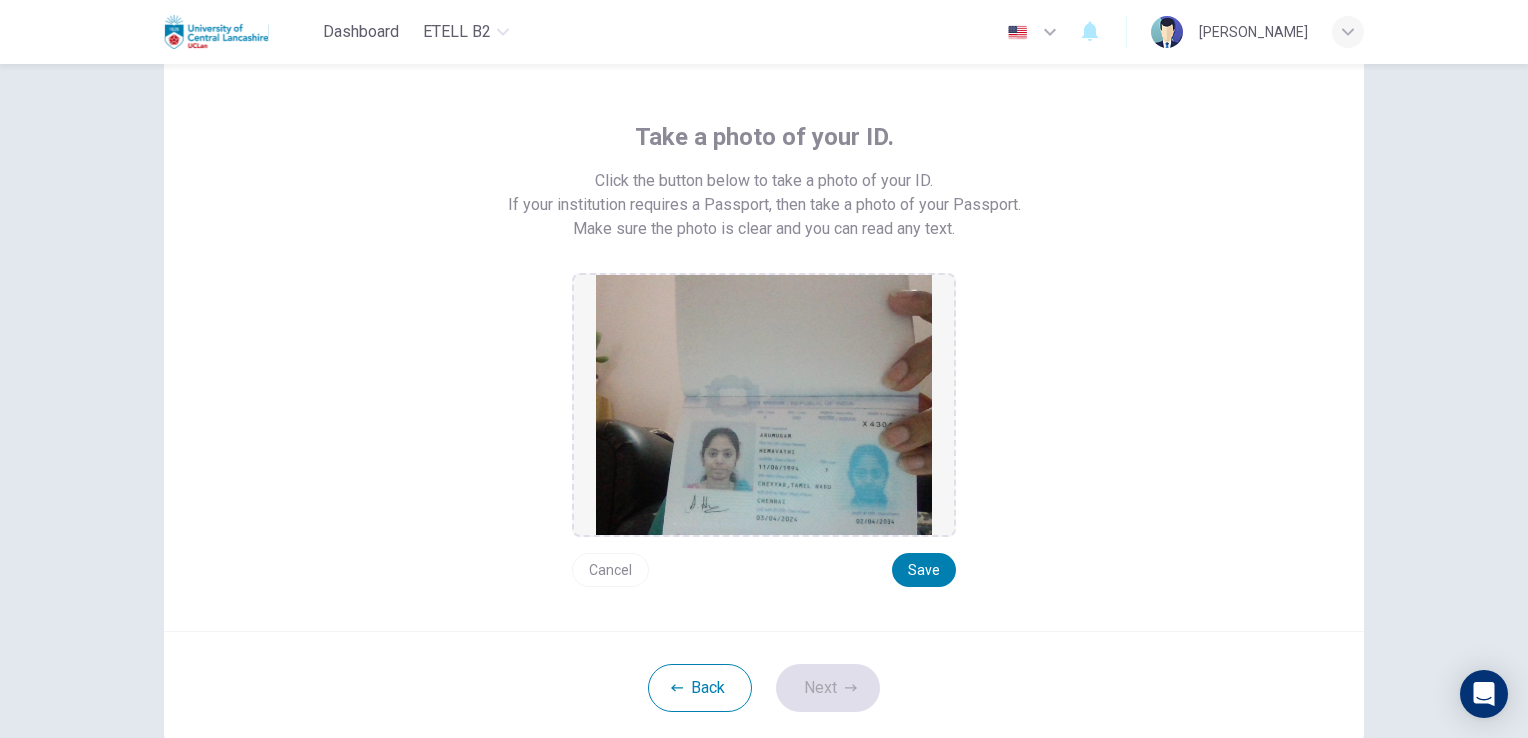 click on "Cancel" at bounding box center [610, 570] 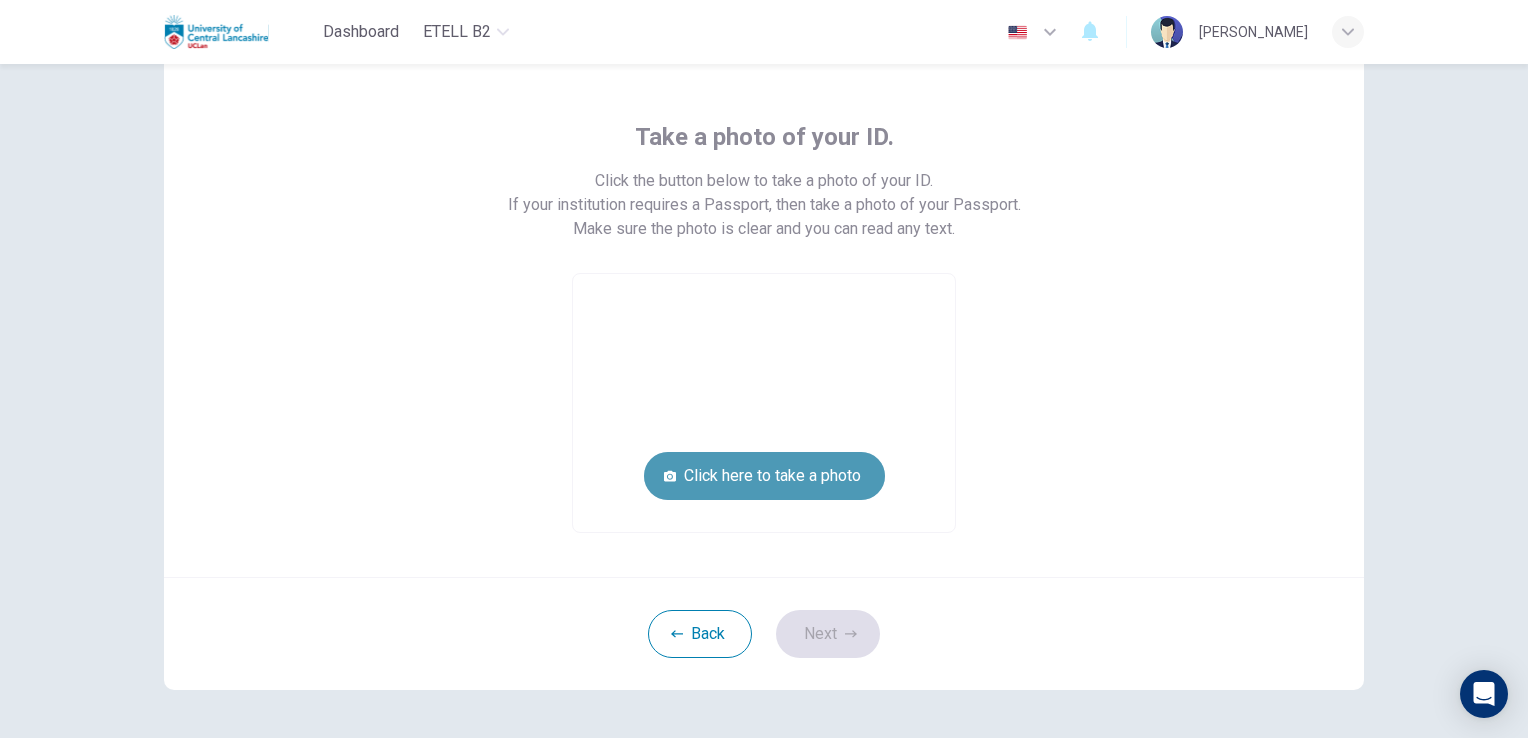 click on "Click here to take a photo" at bounding box center [764, 476] 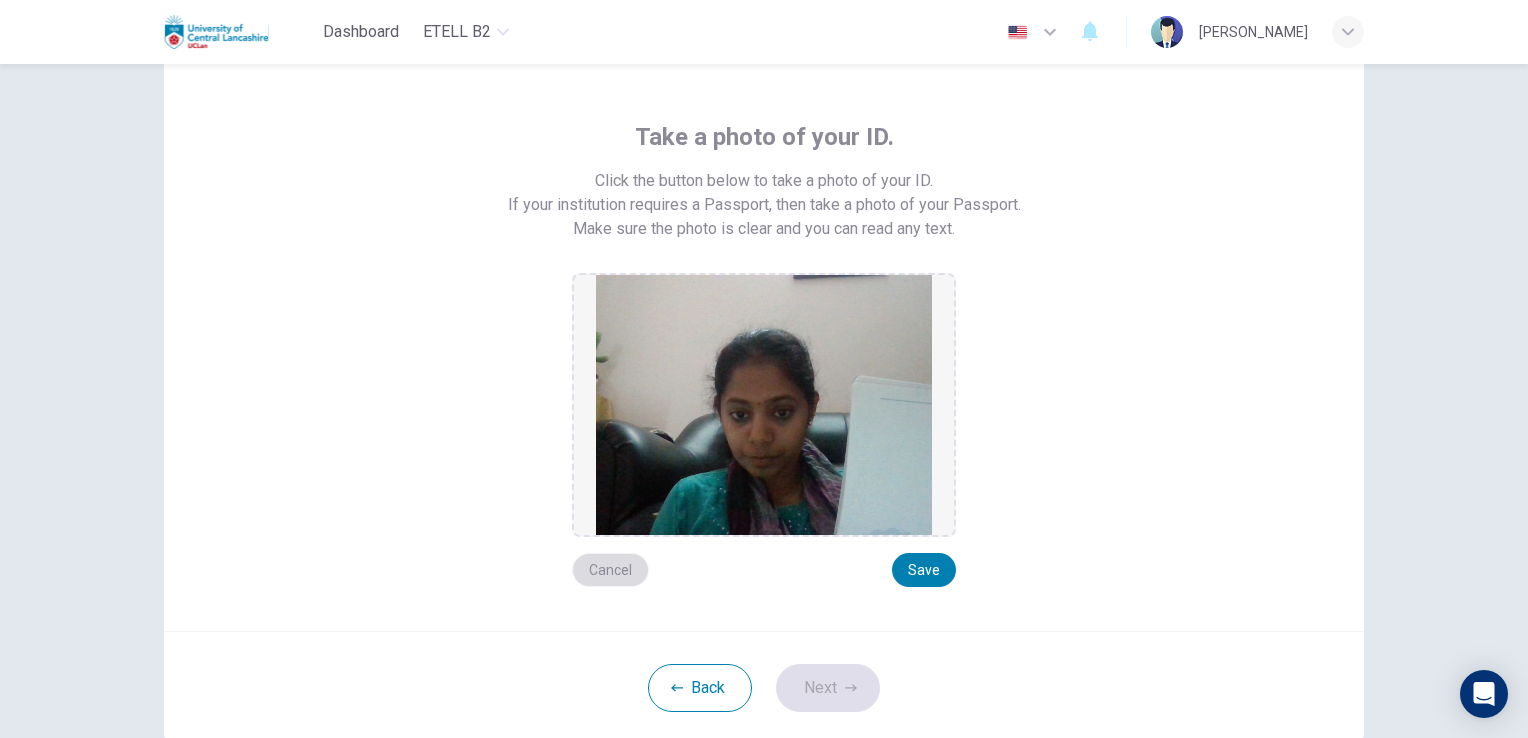 click on "Cancel" at bounding box center (610, 570) 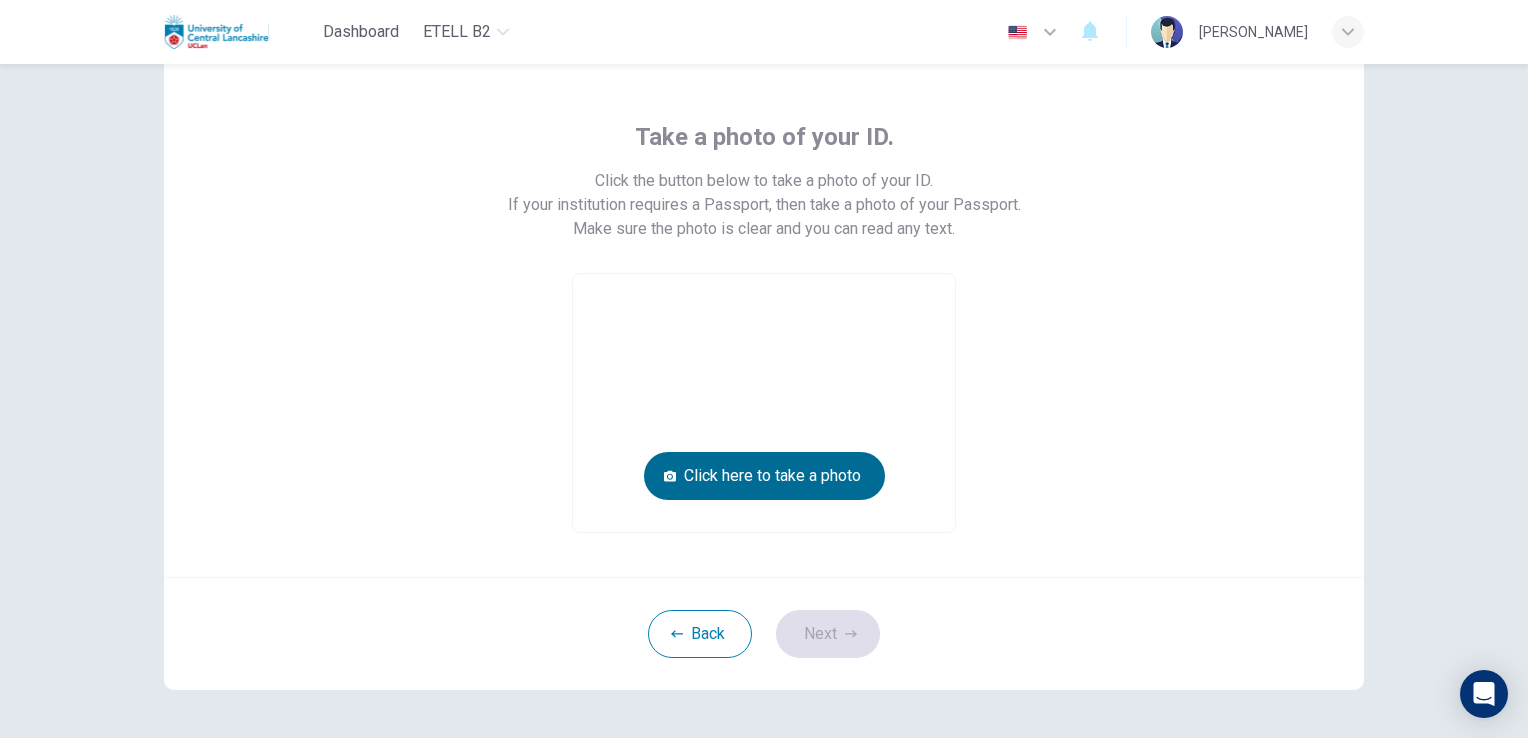 click on "Click here to take a photo" at bounding box center [764, 476] 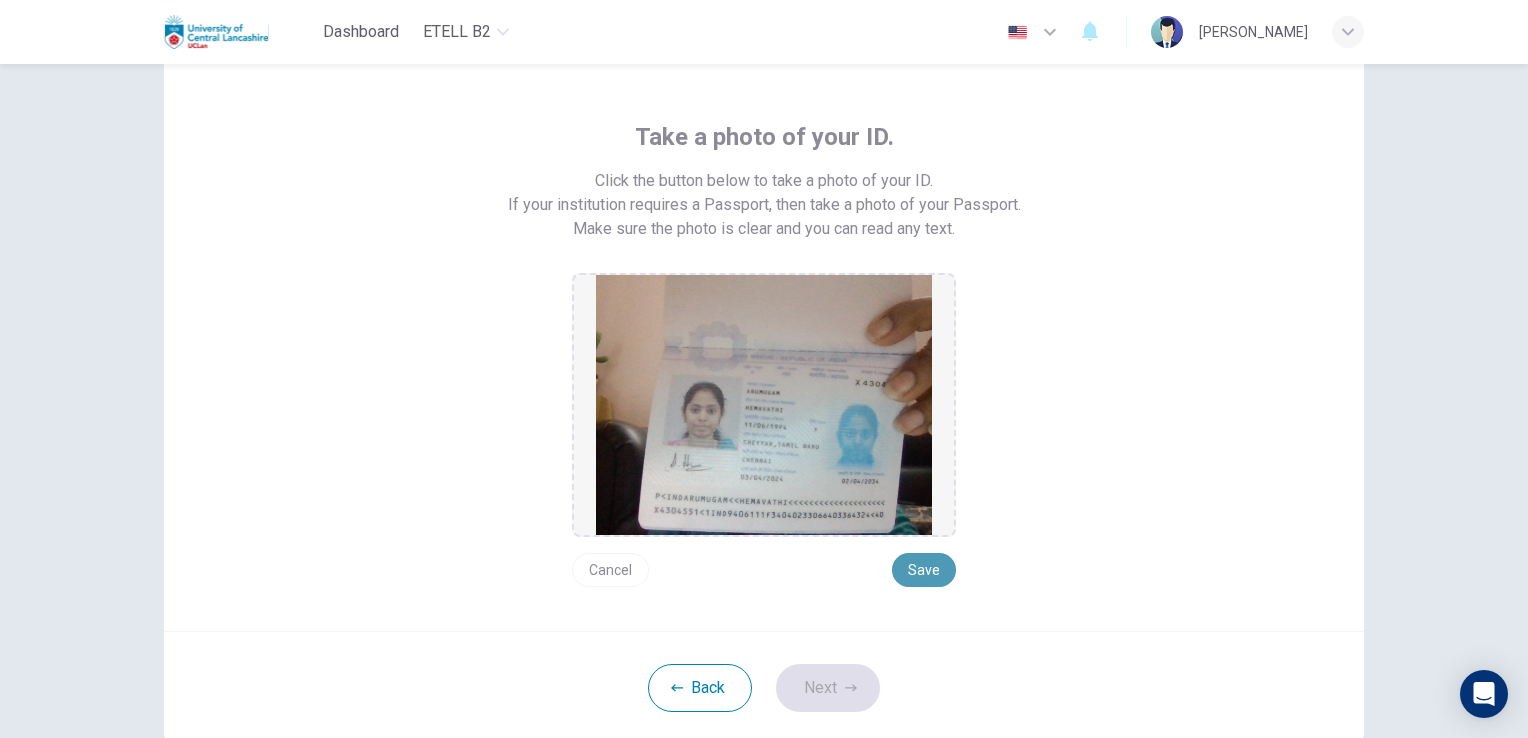 click on "Save" at bounding box center (924, 570) 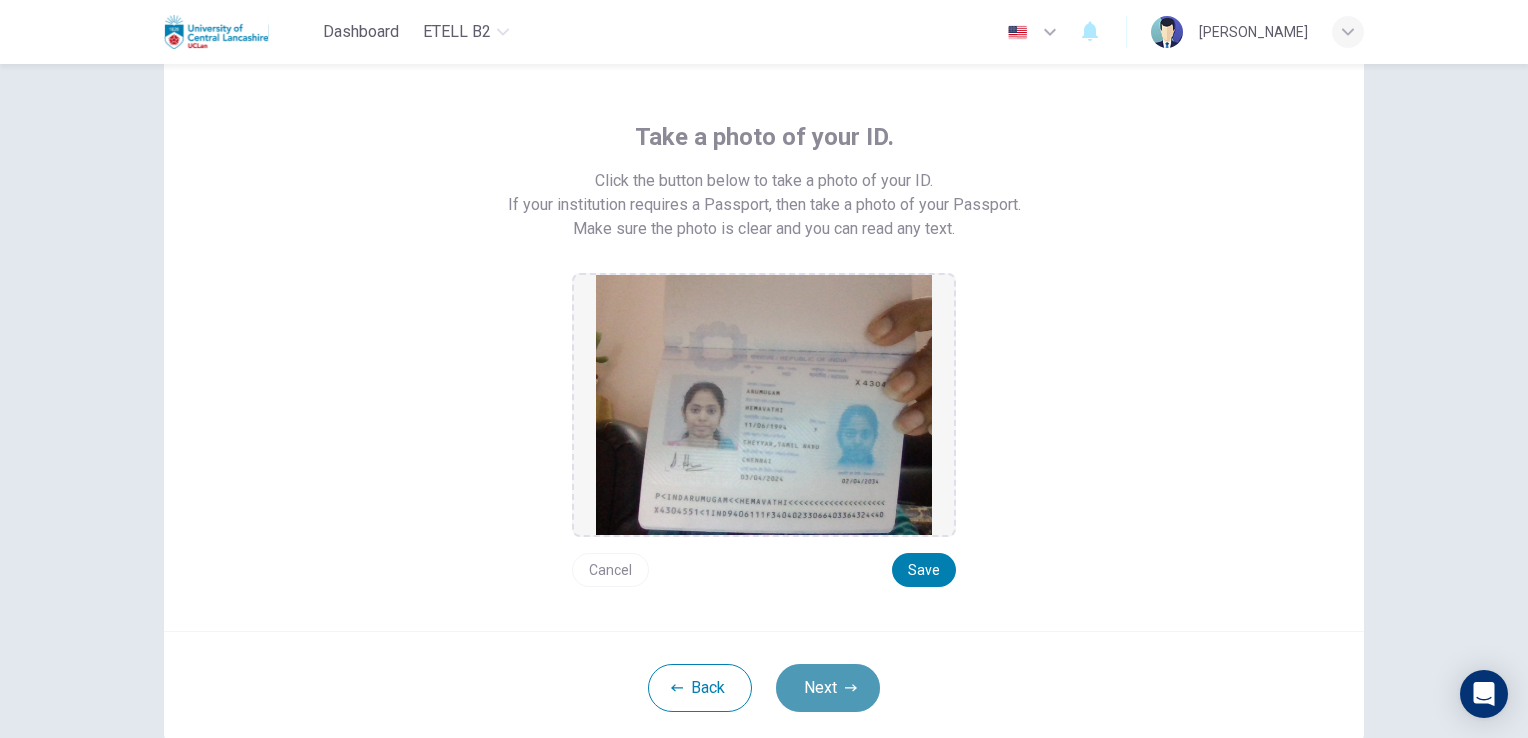 click on "Next" at bounding box center [828, 688] 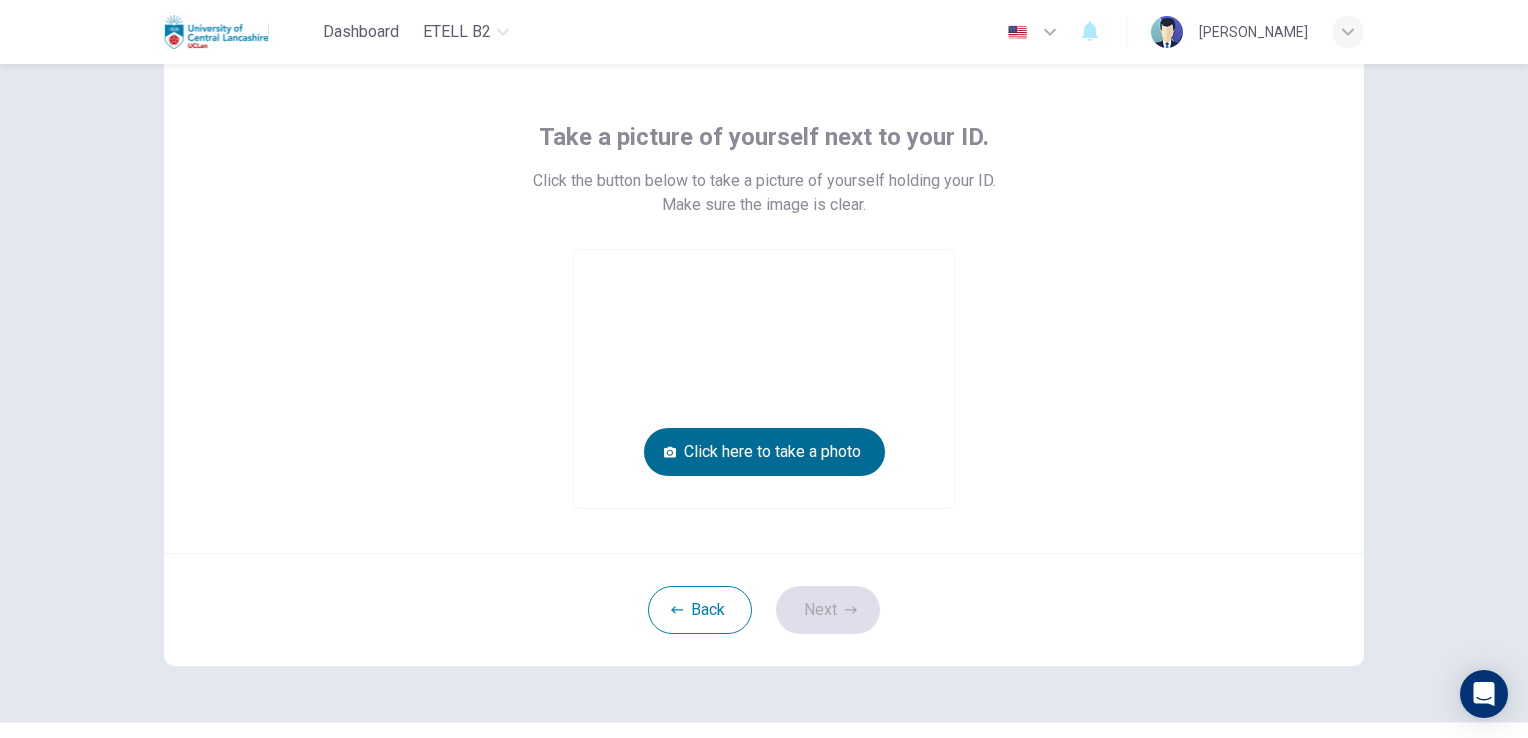click on "Click here to take a photo" at bounding box center [764, 452] 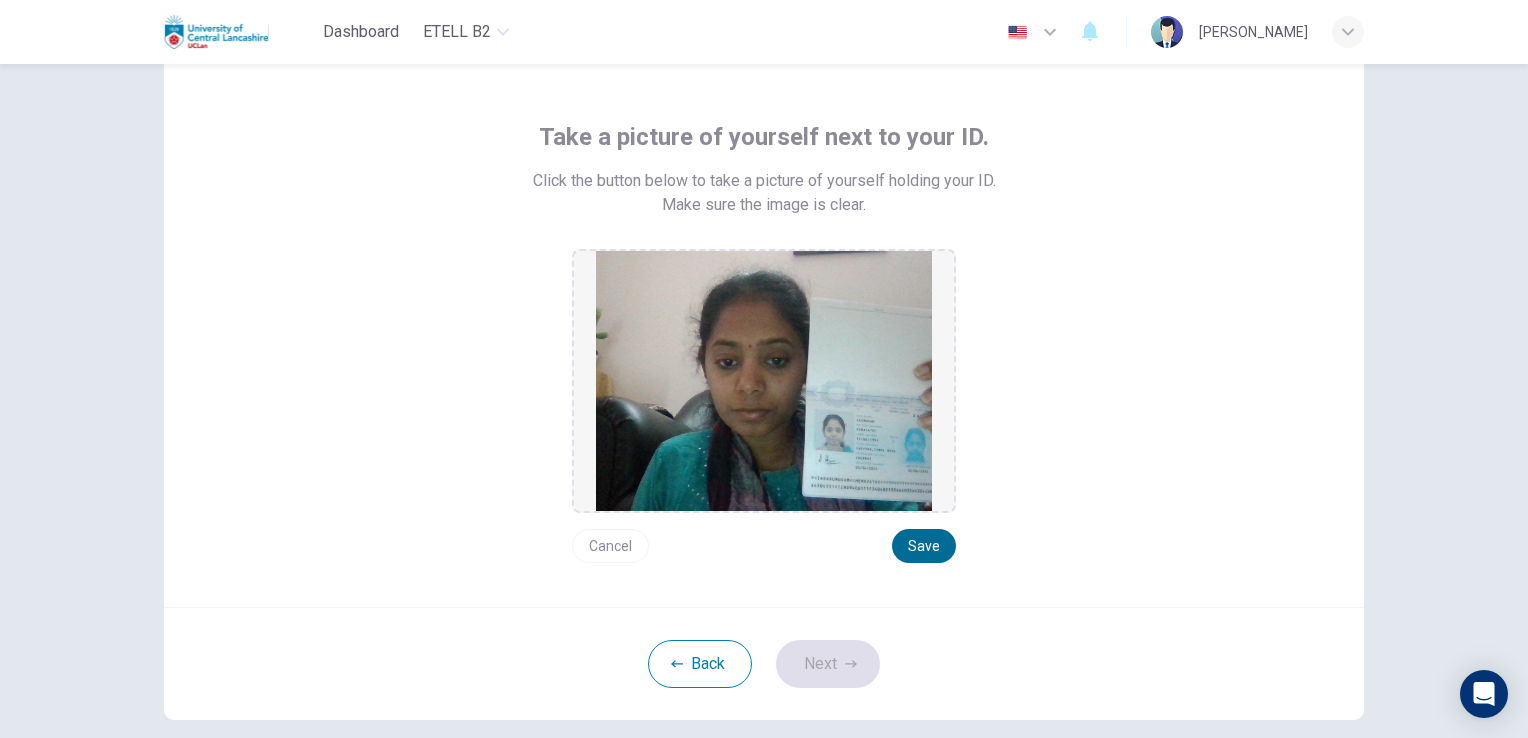 click on "Save" at bounding box center [924, 546] 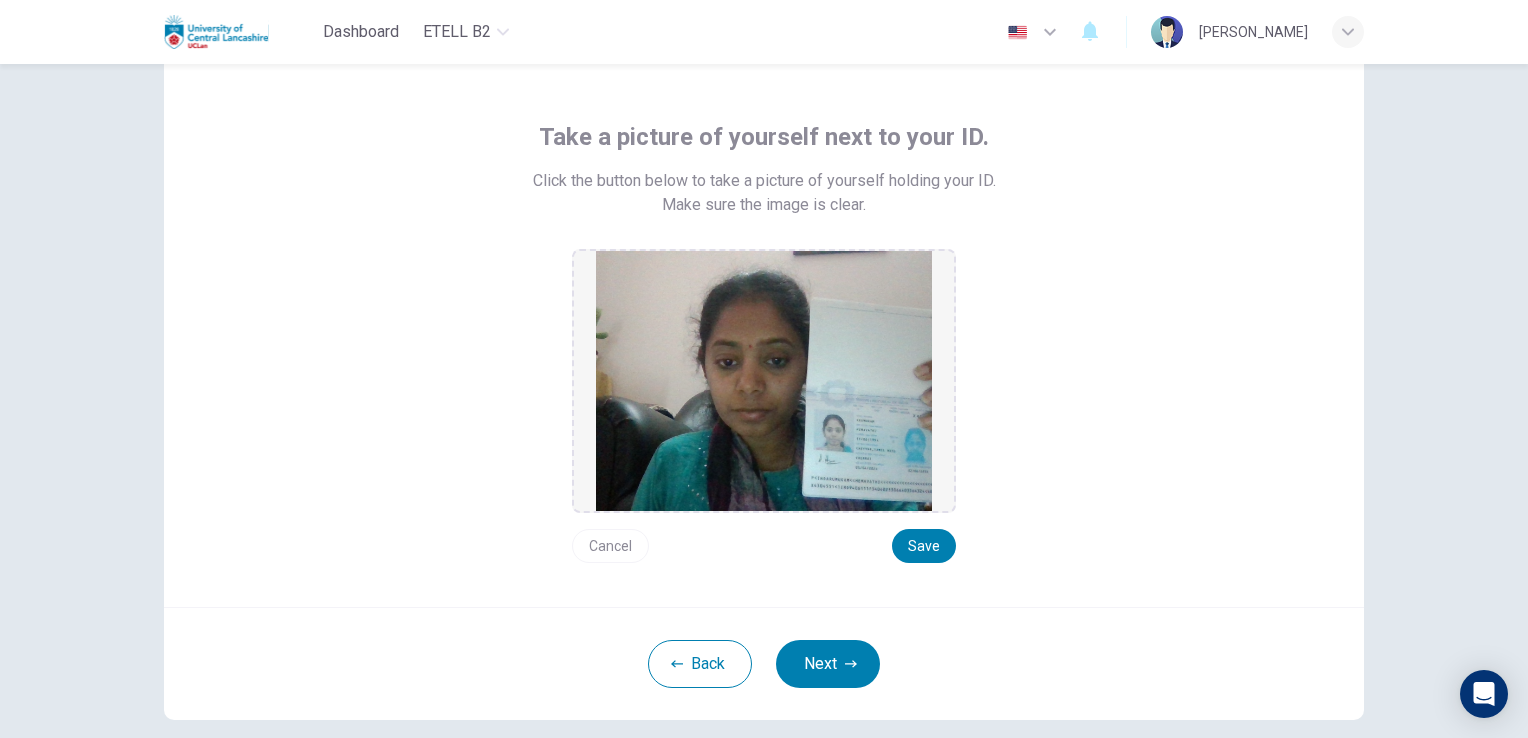 click on "Next" at bounding box center [828, 664] 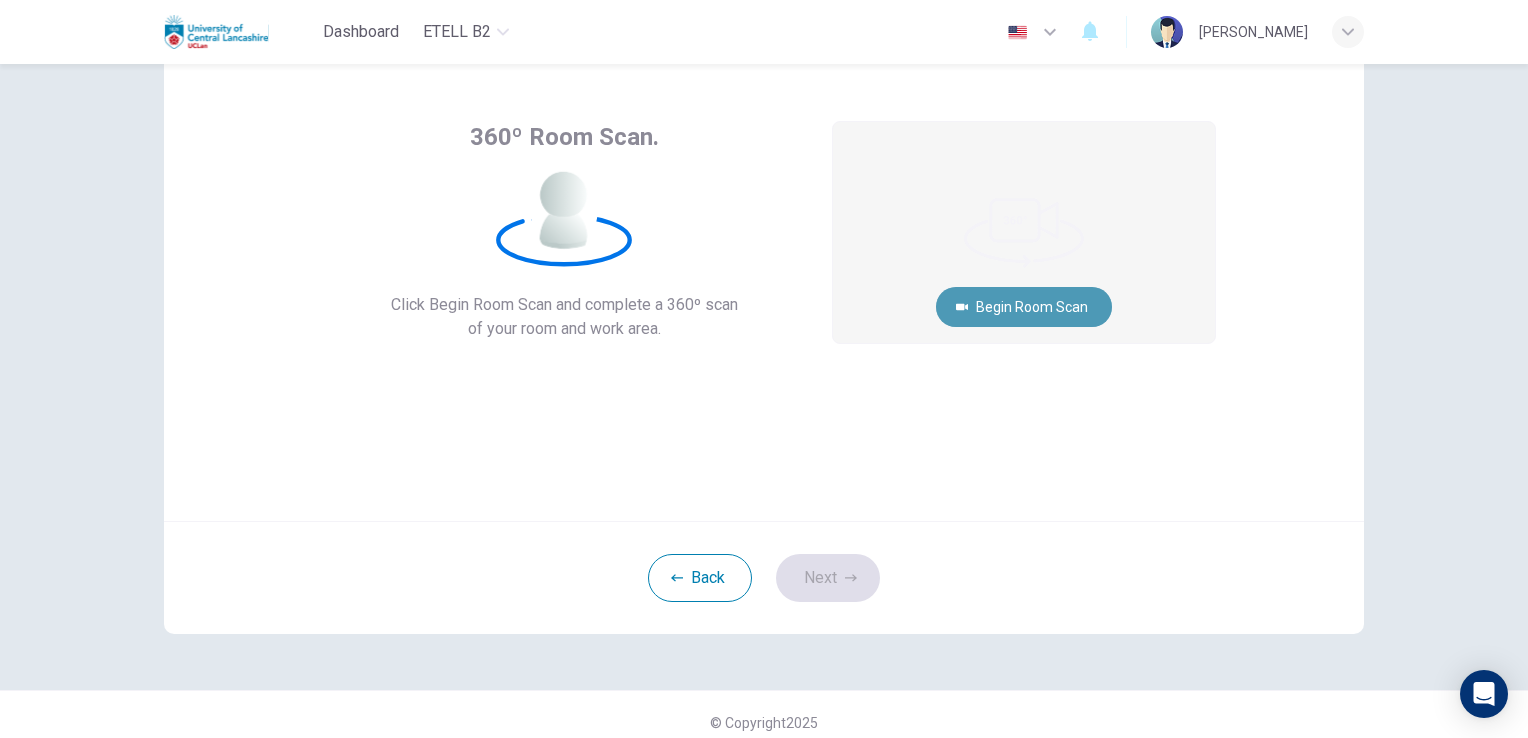 click on "Begin Room Scan" at bounding box center [1024, 307] 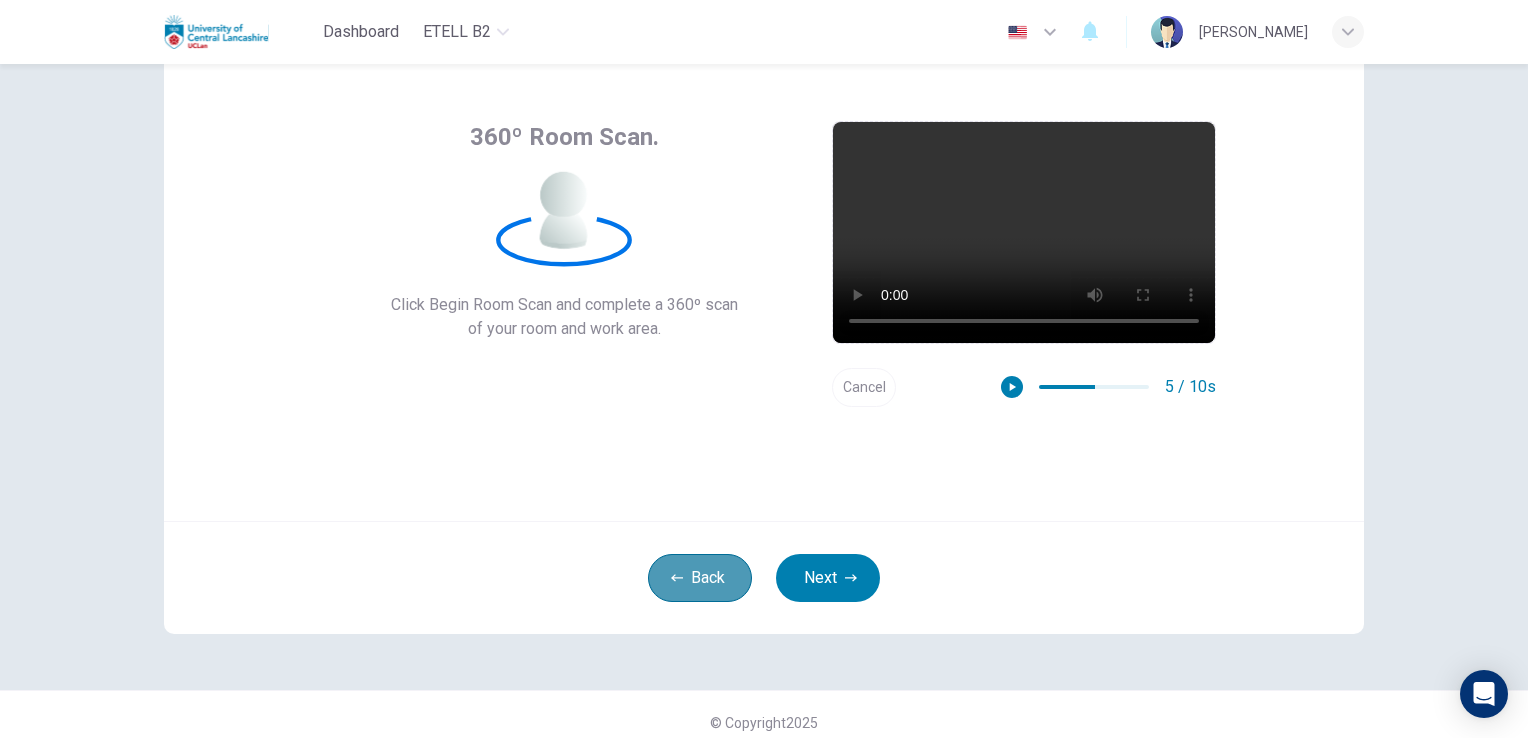click on "Back" at bounding box center (700, 578) 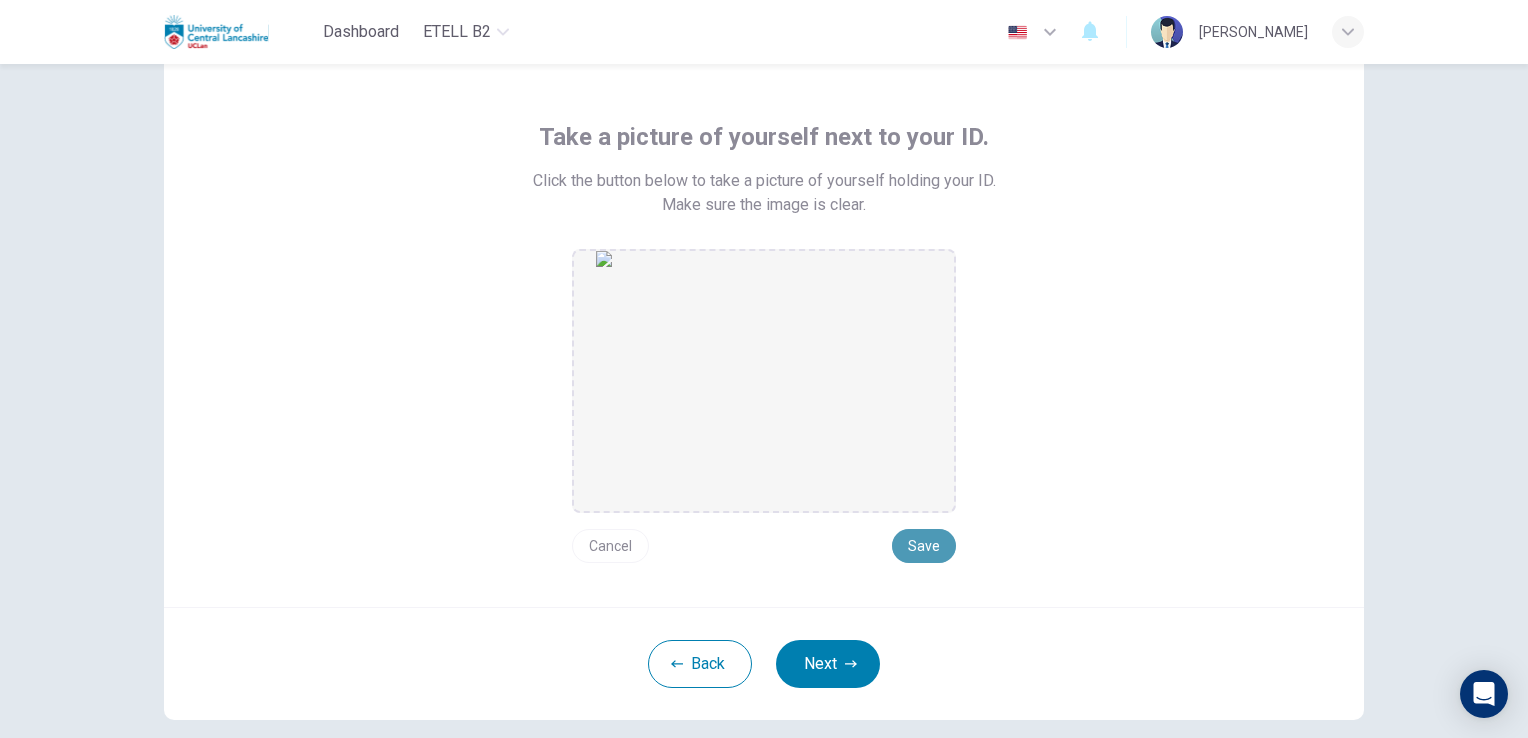 click on "Save" at bounding box center (924, 546) 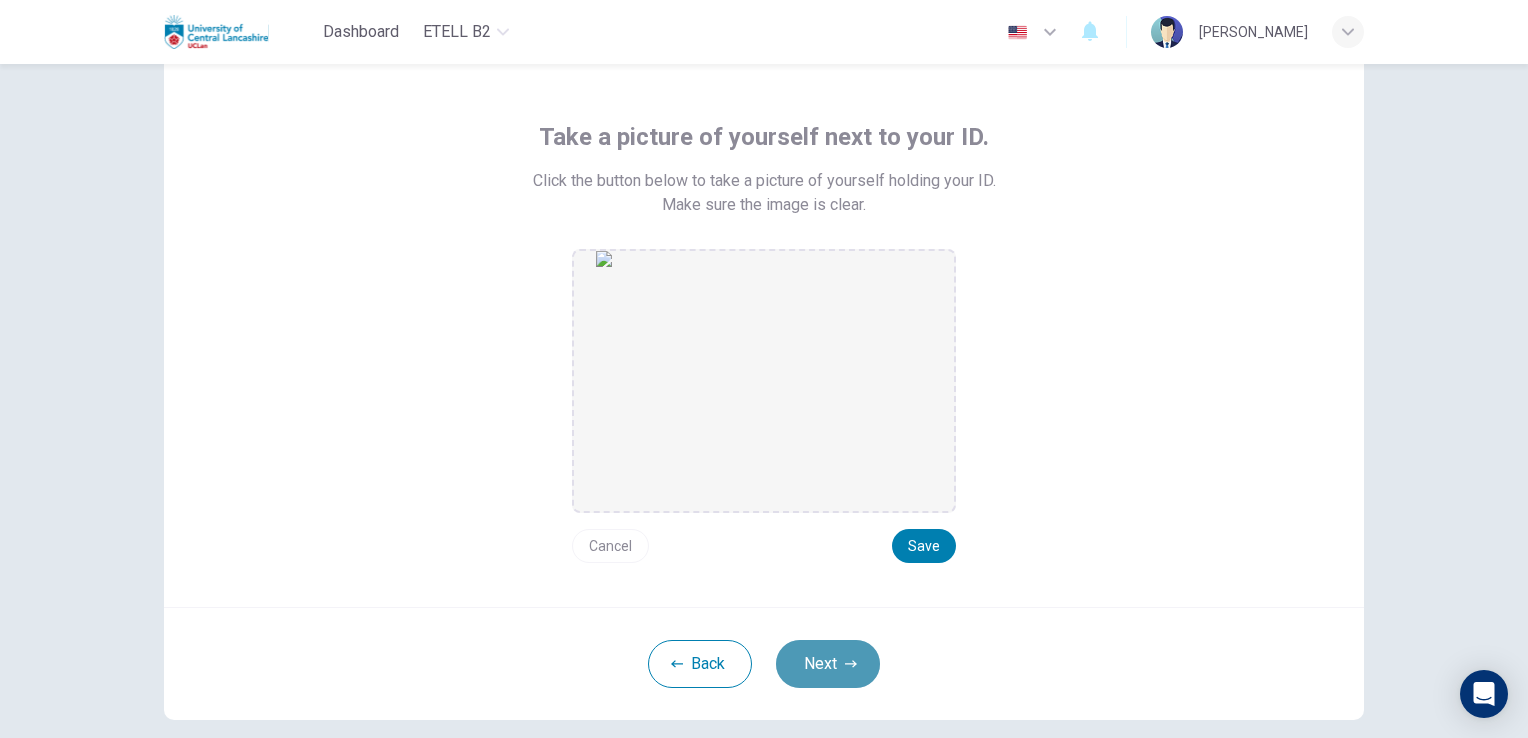 click on "Next" at bounding box center [828, 664] 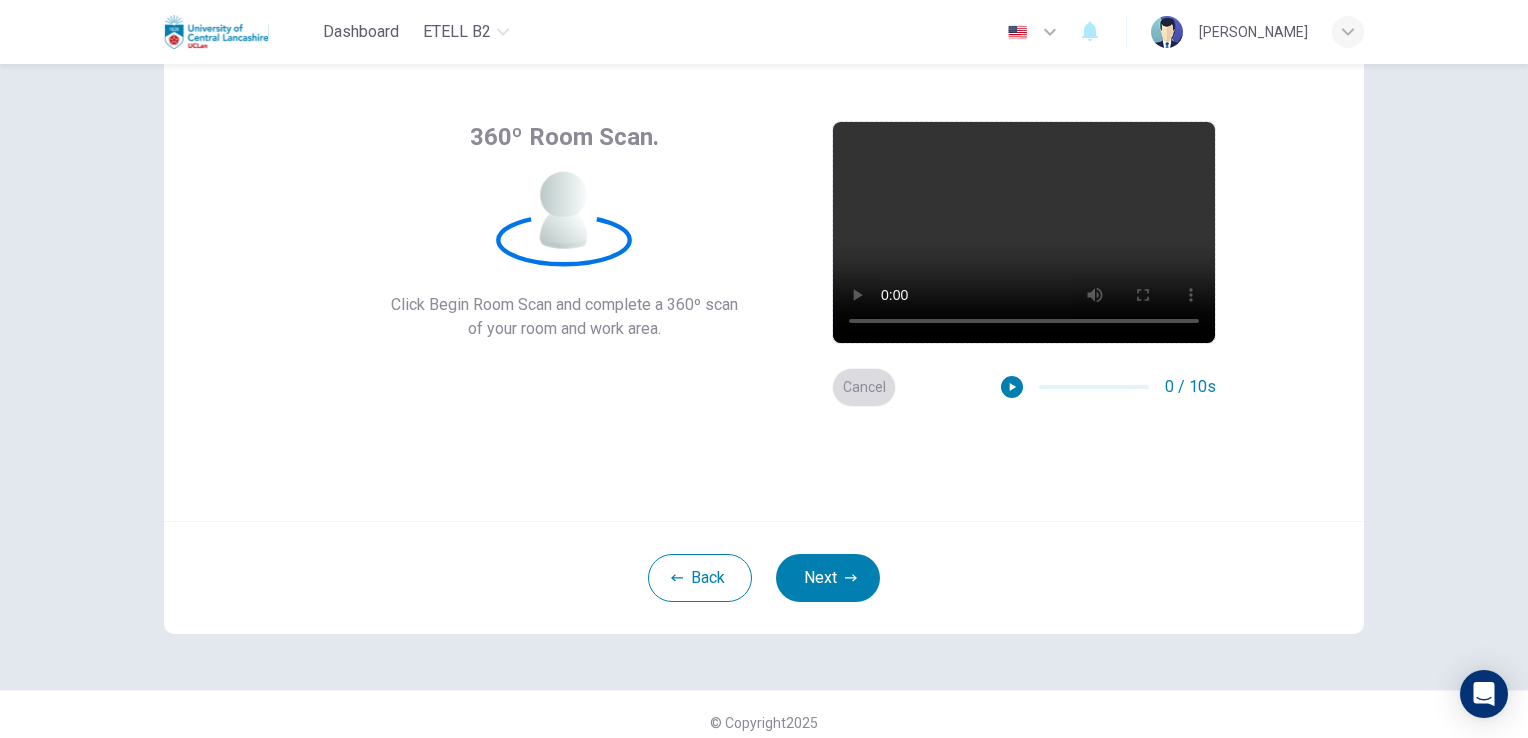click on "Cancel" at bounding box center [864, 387] 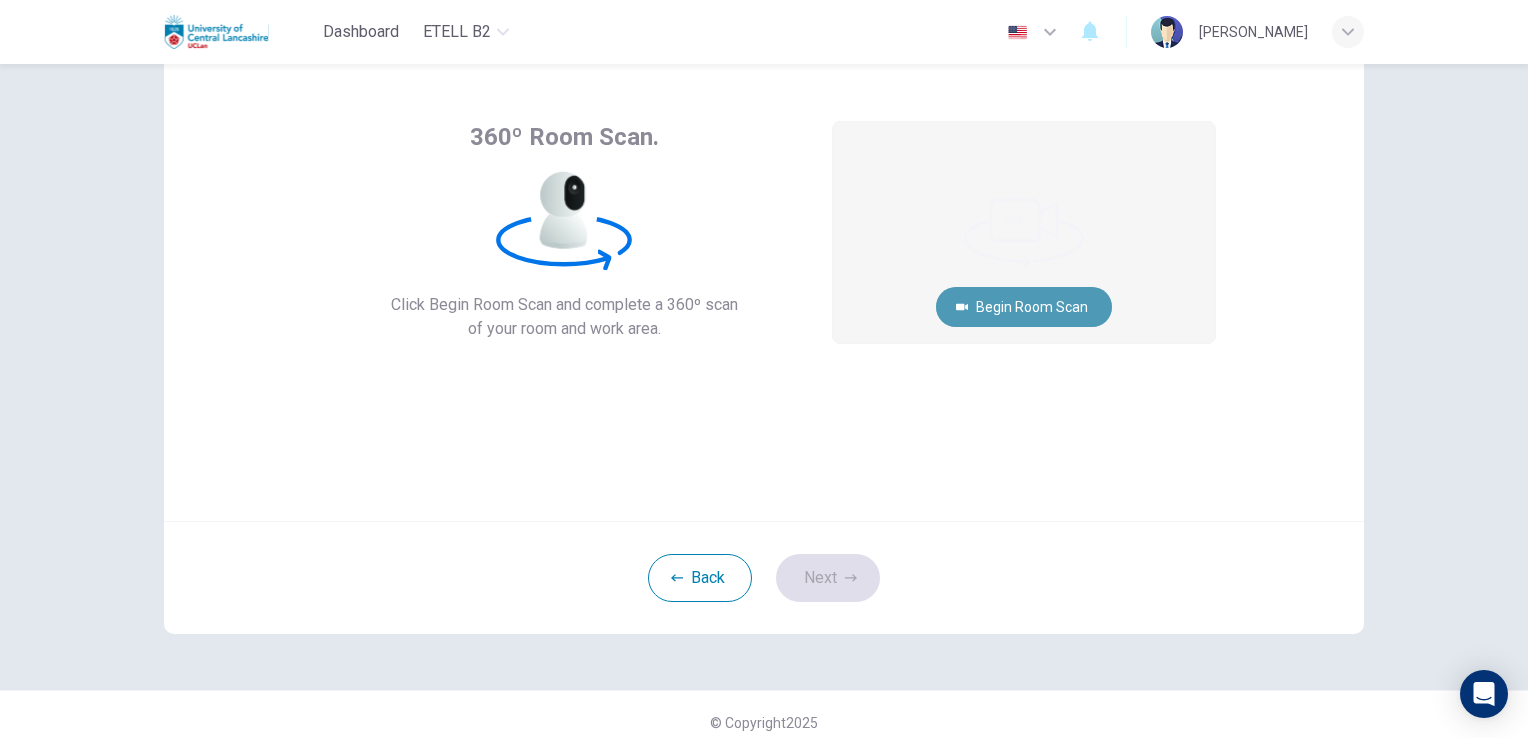 click on "Begin Room Scan" at bounding box center (1024, 307) 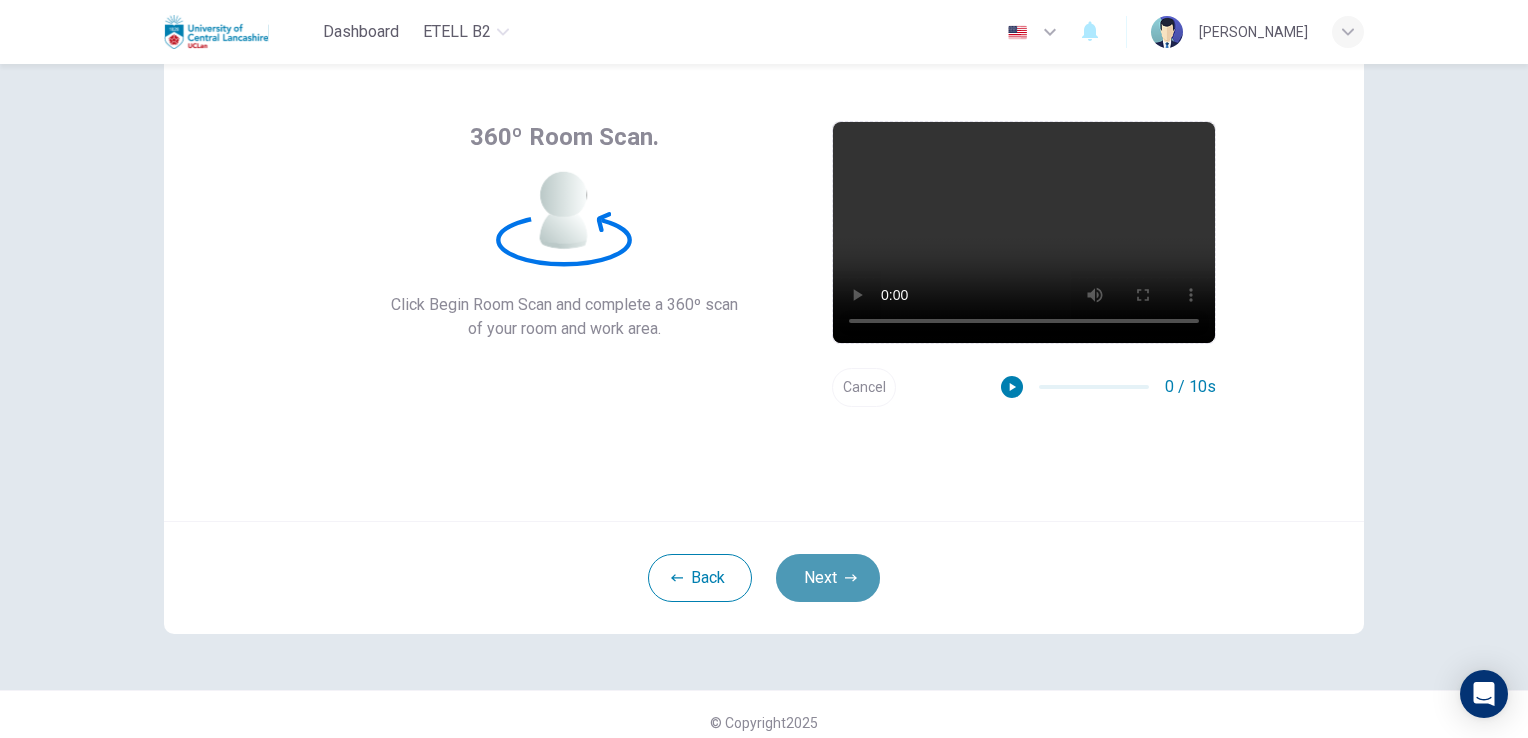 click on "Next" at bounding box center [828, 578] 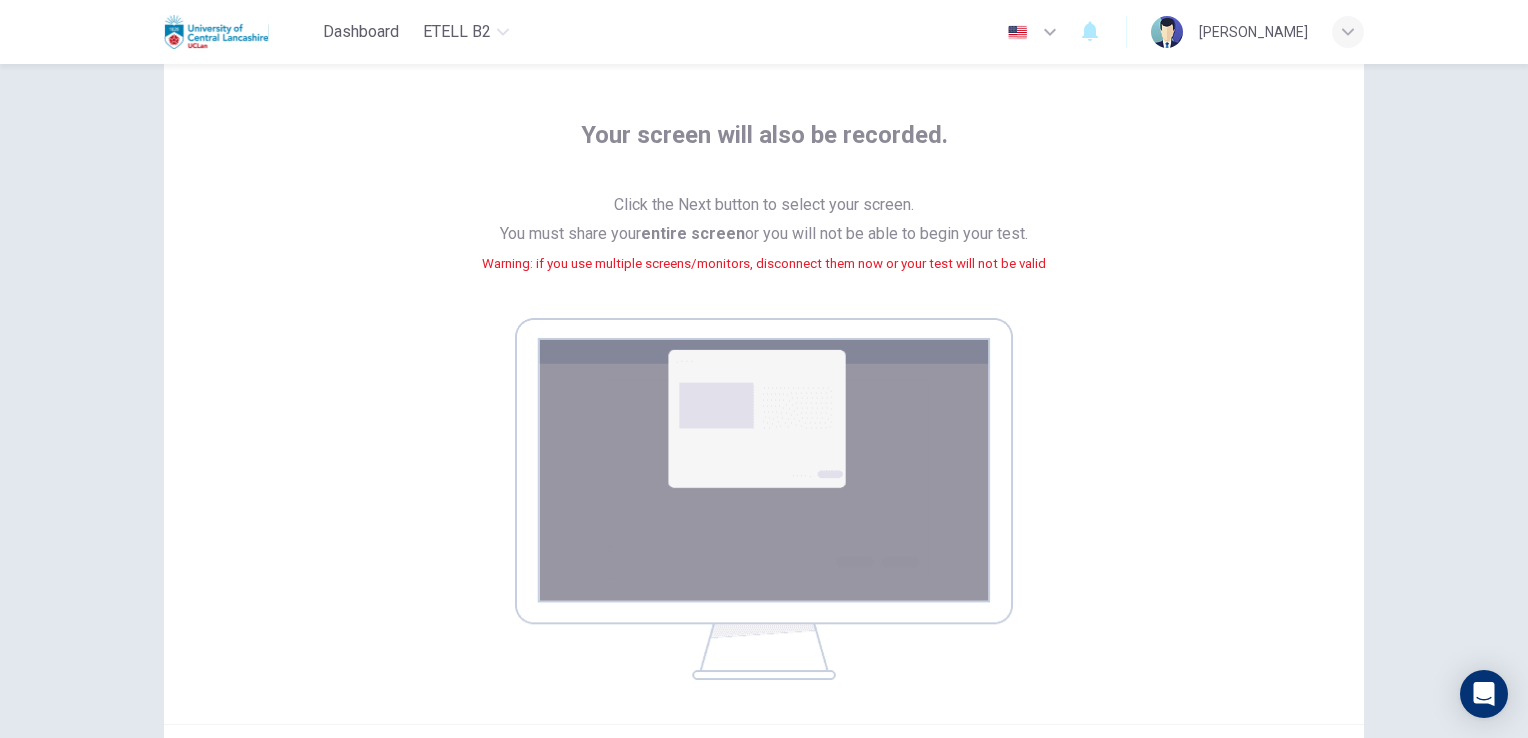 scroll, scrollTop: 300, scrollLeft: 0, axis: vertical 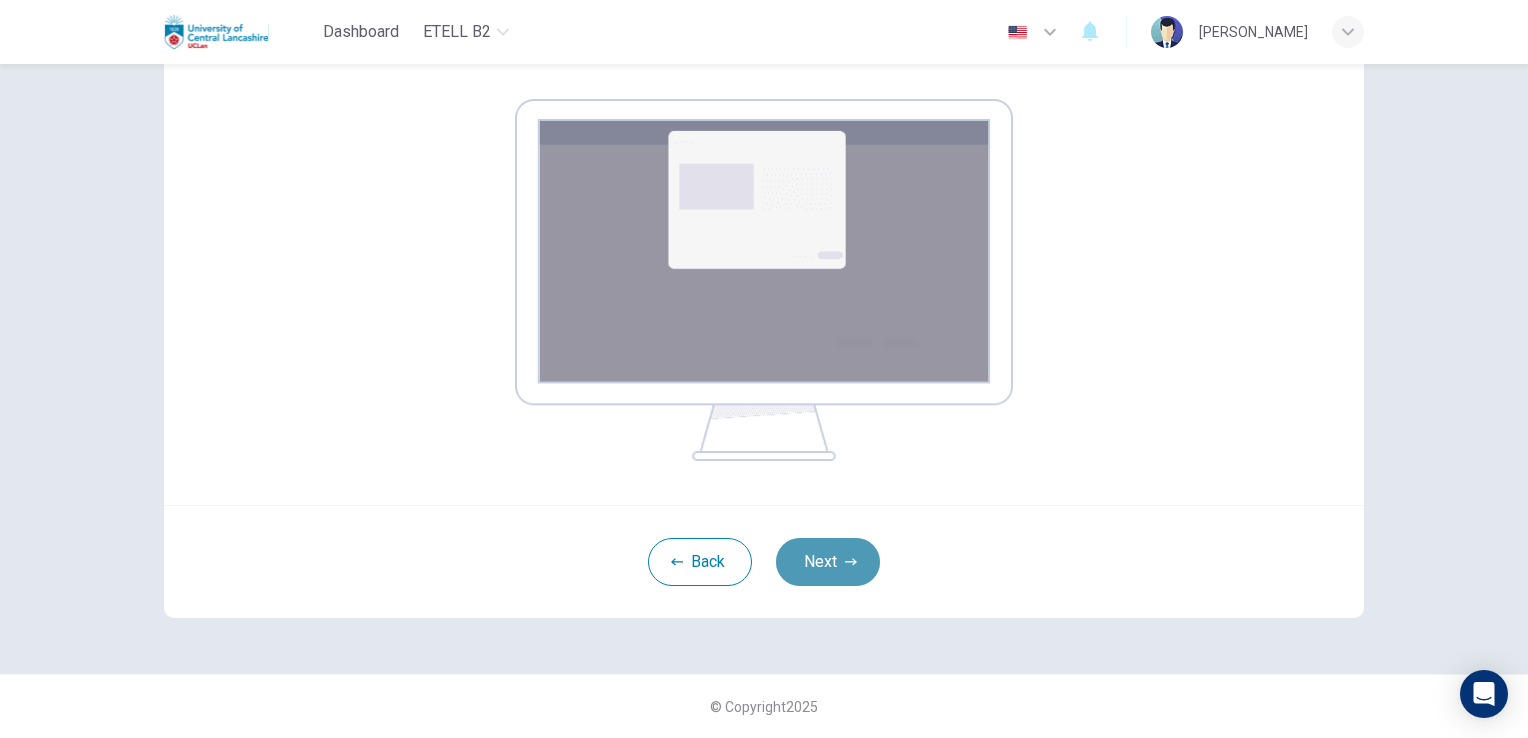 click on "Next" at bounding box center (828, 562) 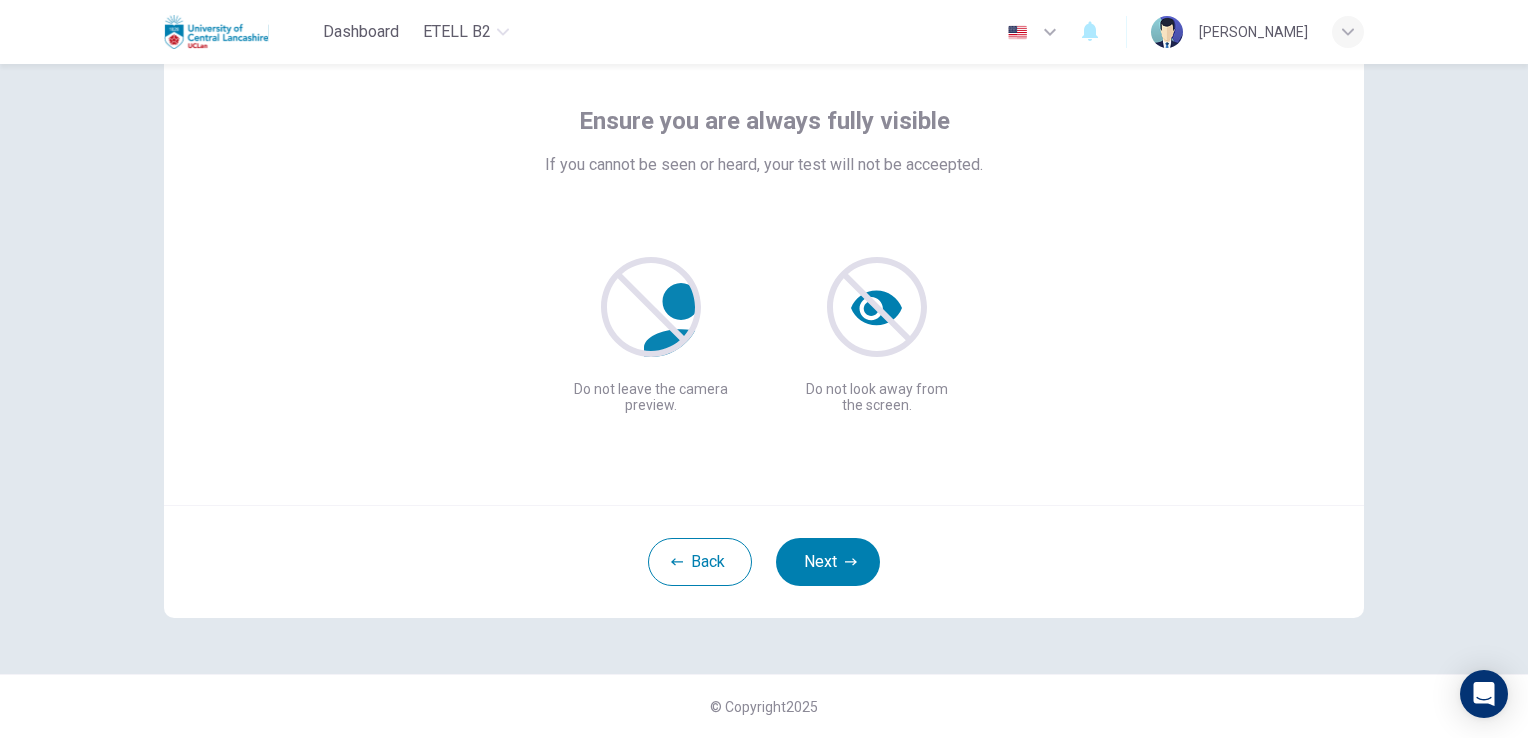 scroll, scrollTop: 94, scrollLeft: 0, axis: vertical 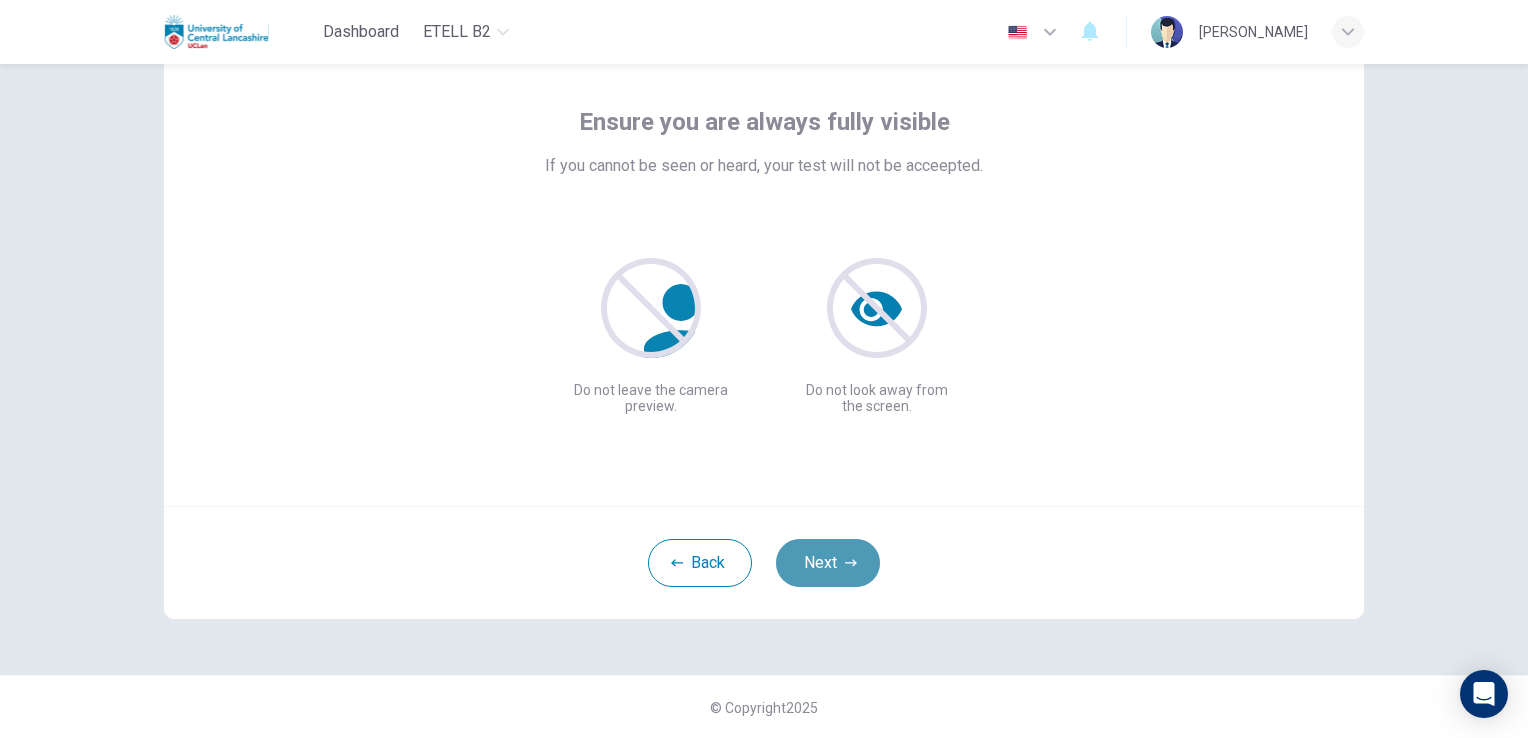 click 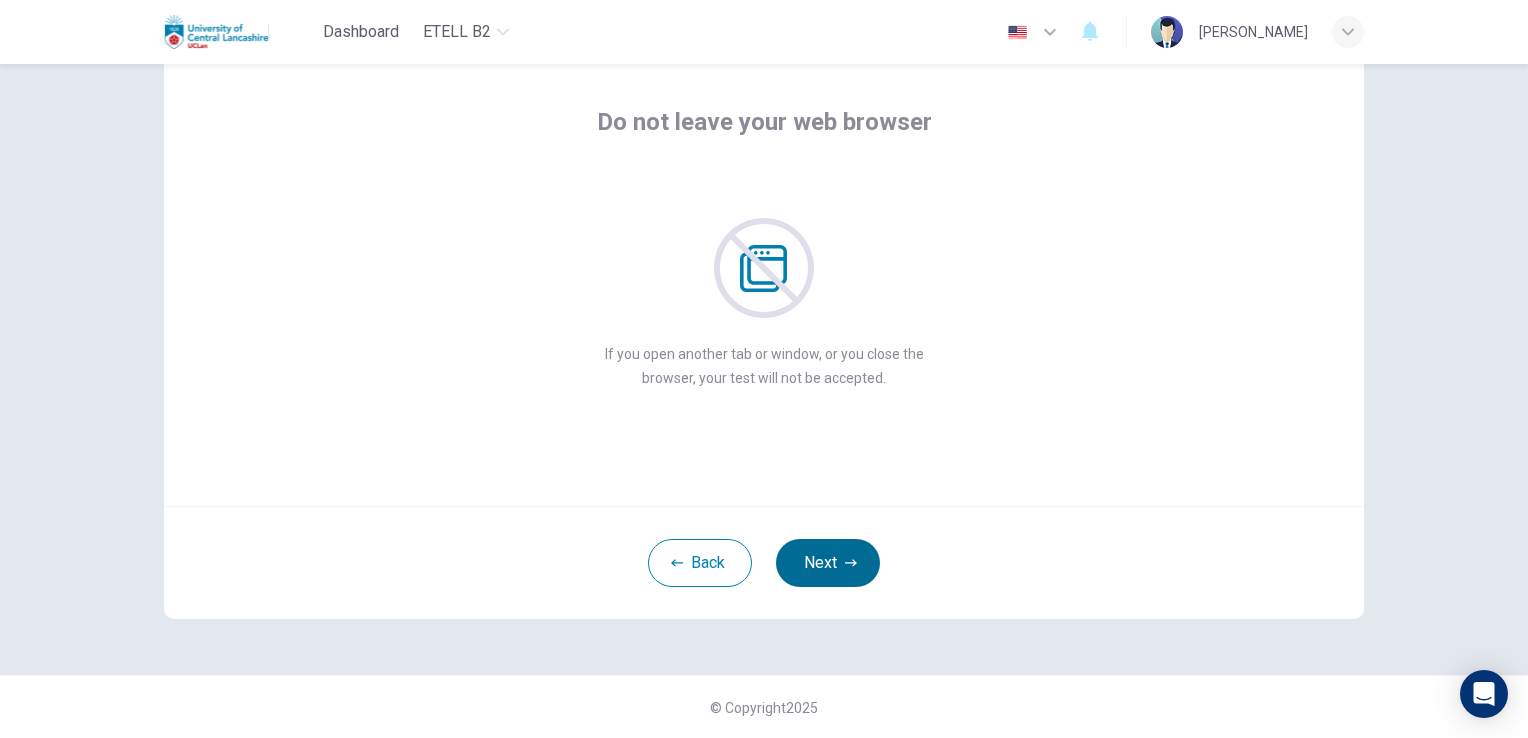 click on "Next" at bounding box center (828, 563) 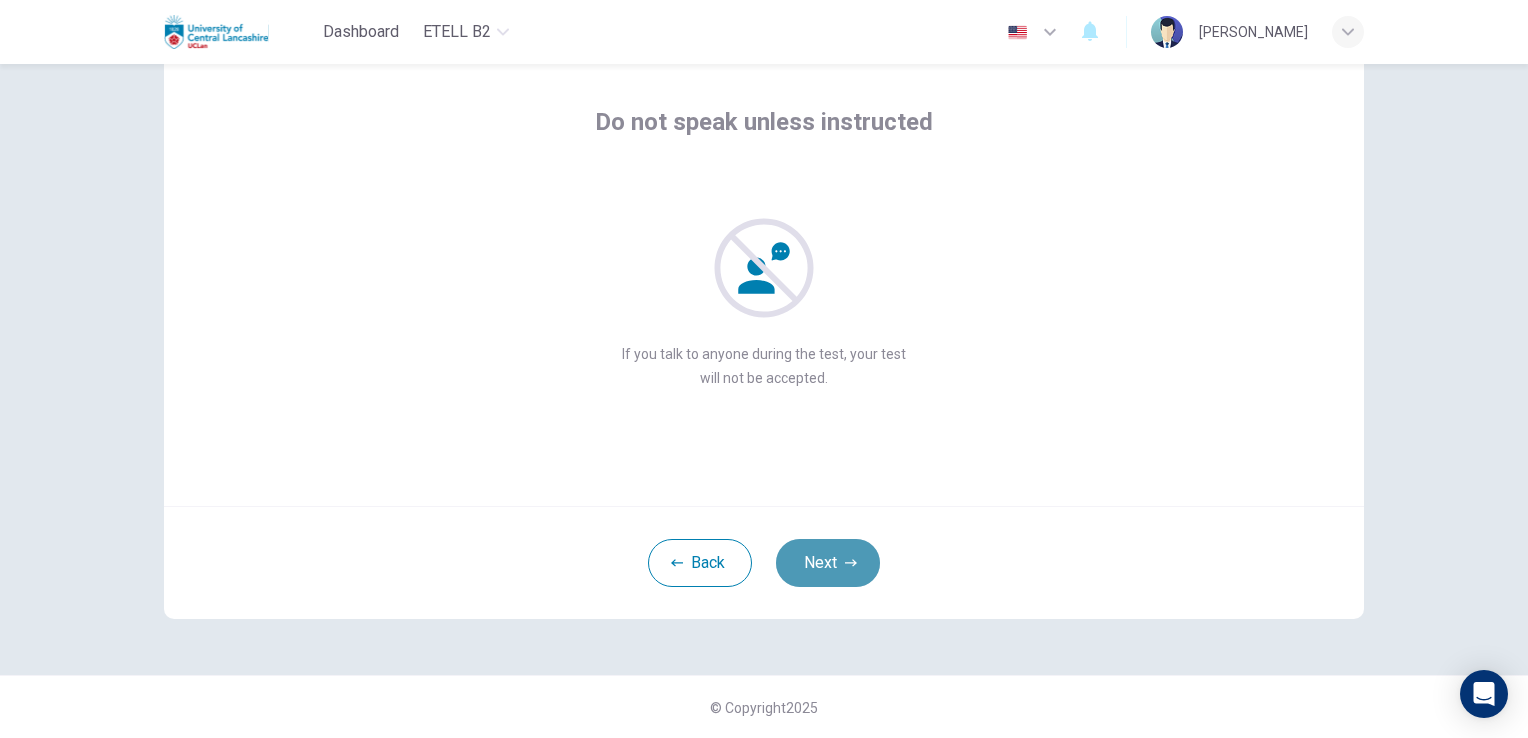 click 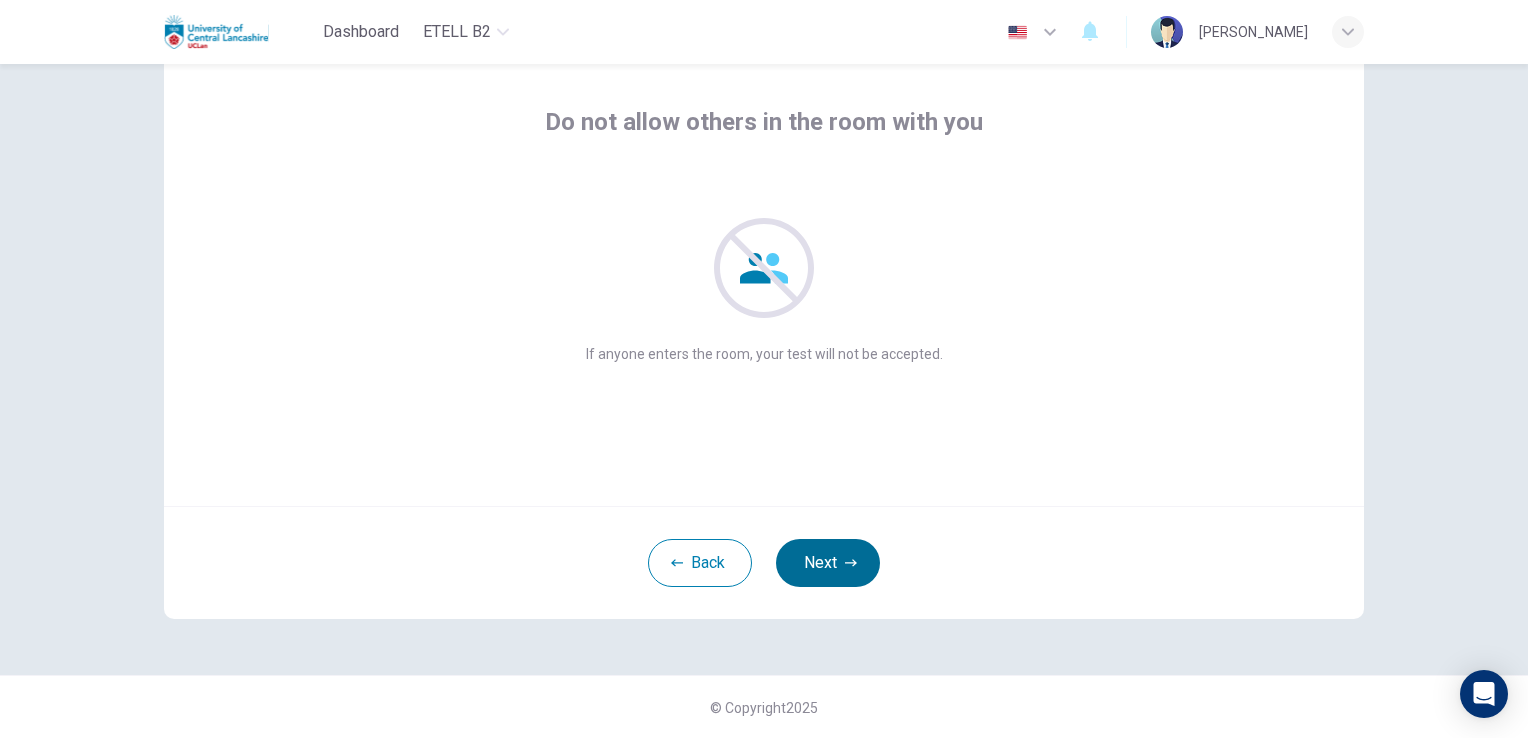 click 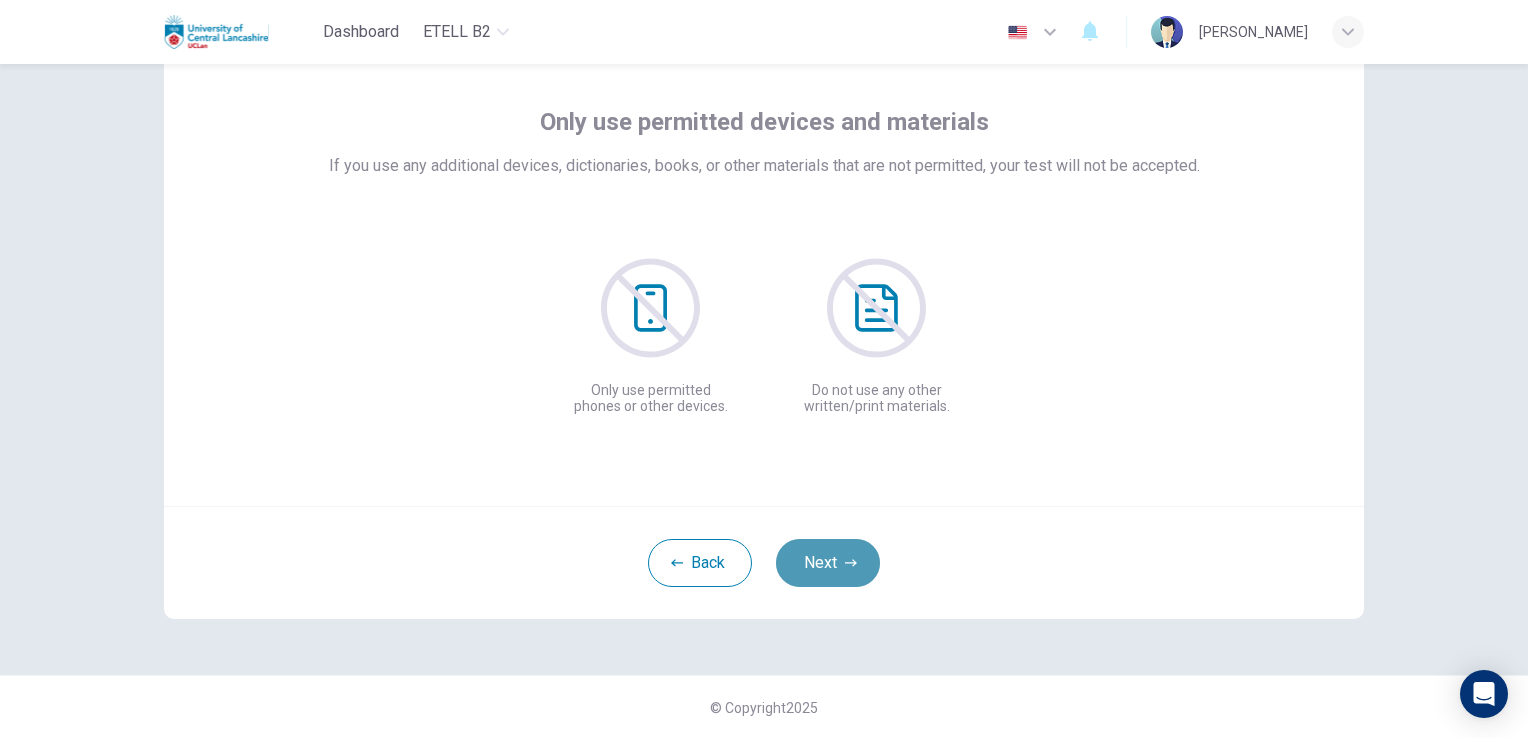 click 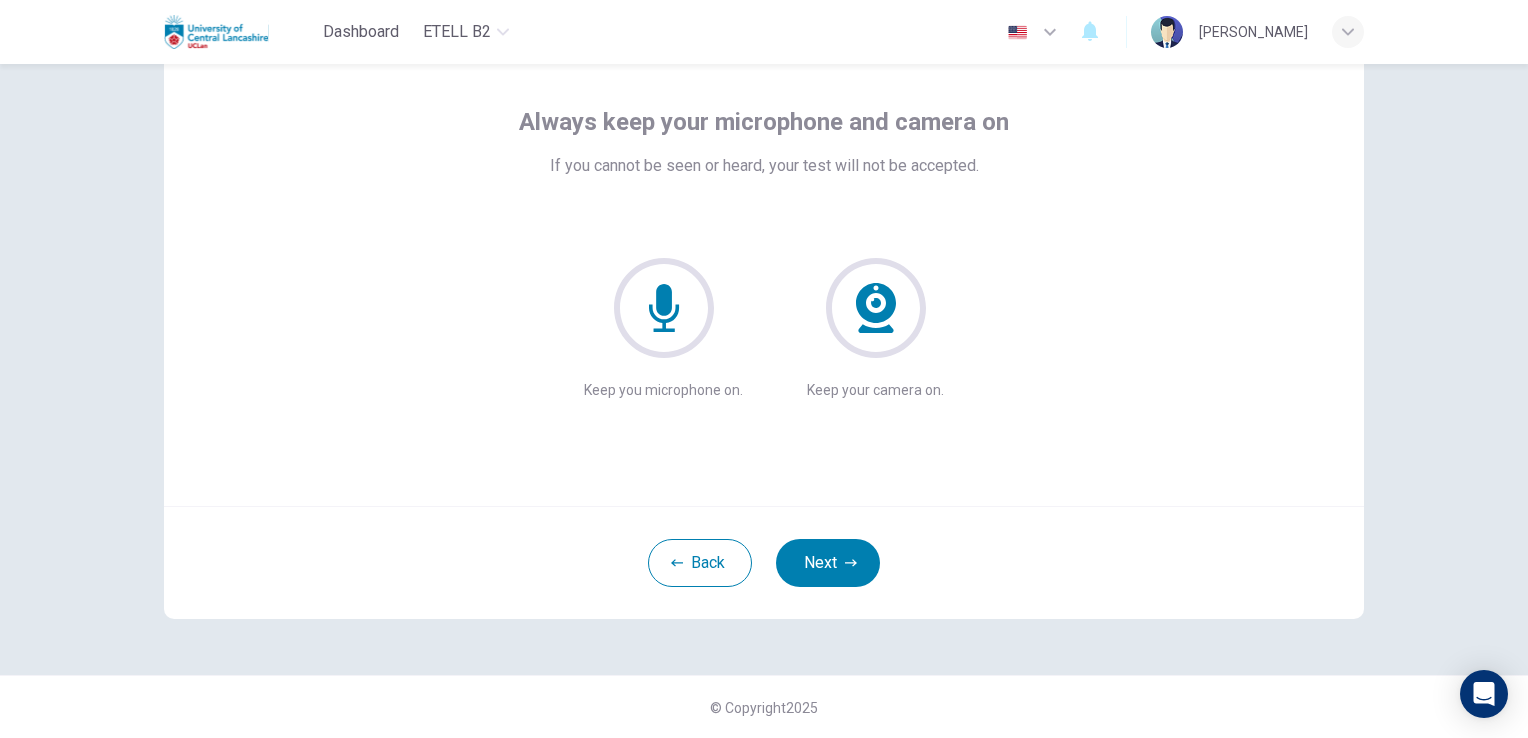 click 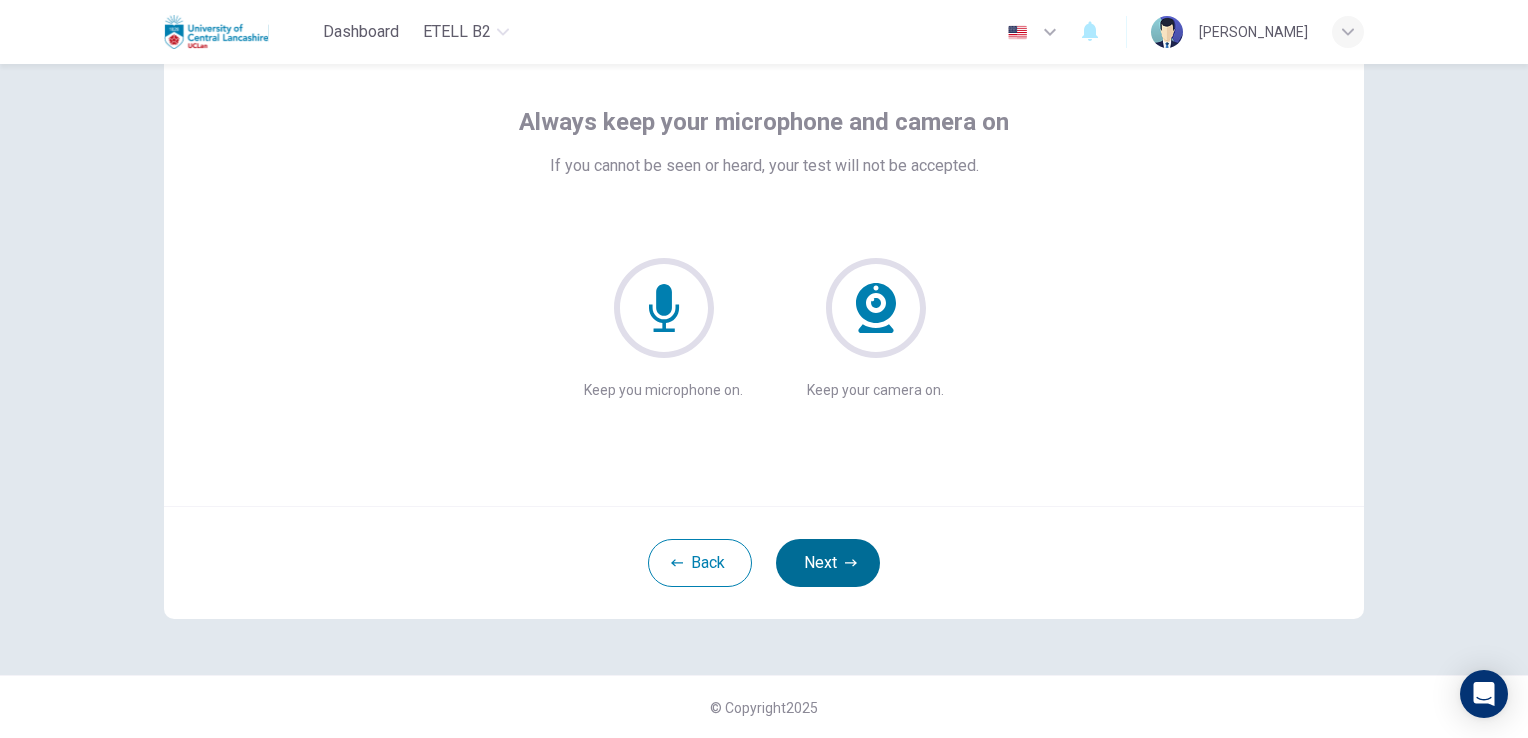 click 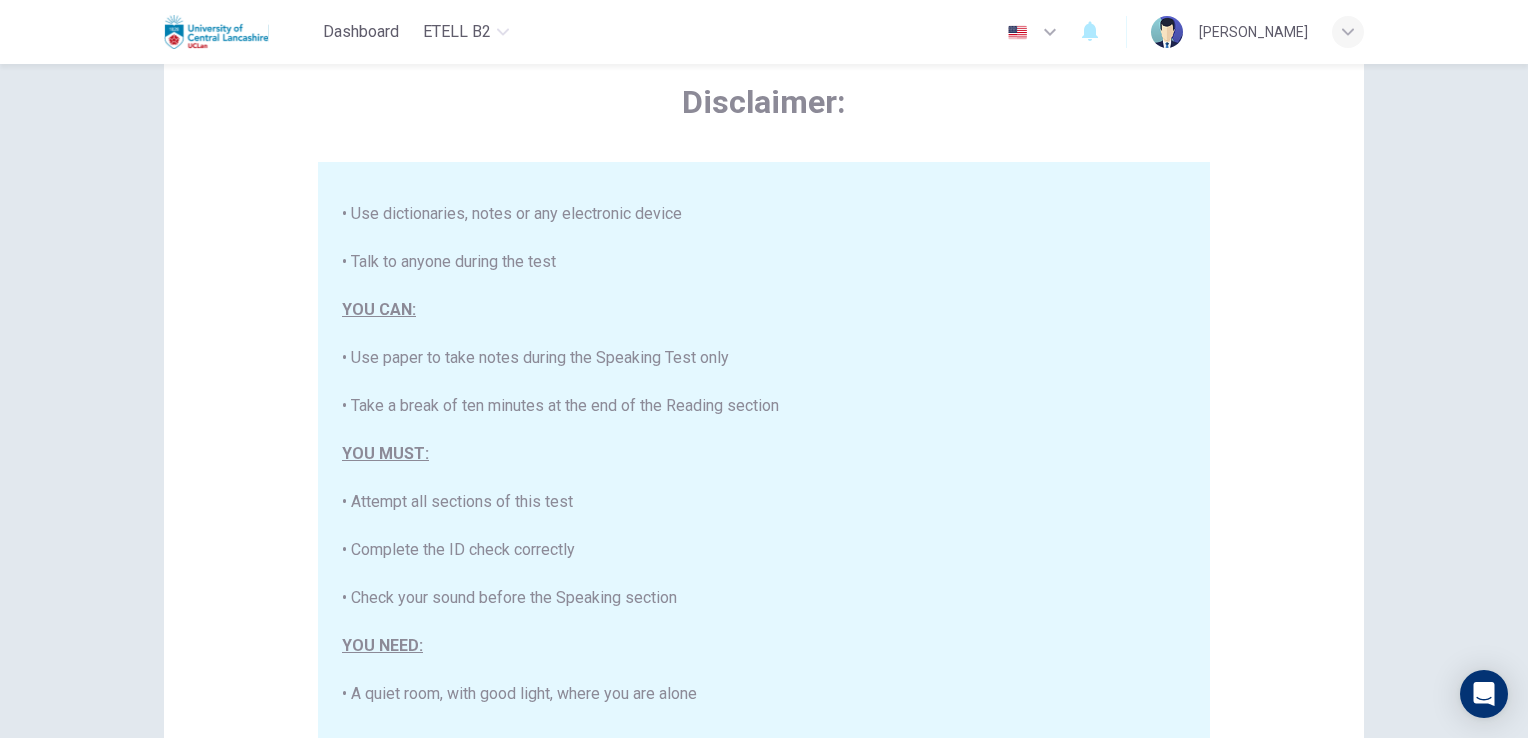 scroll, scrollTop: 380, scrollLeft: 0, axis: vertical 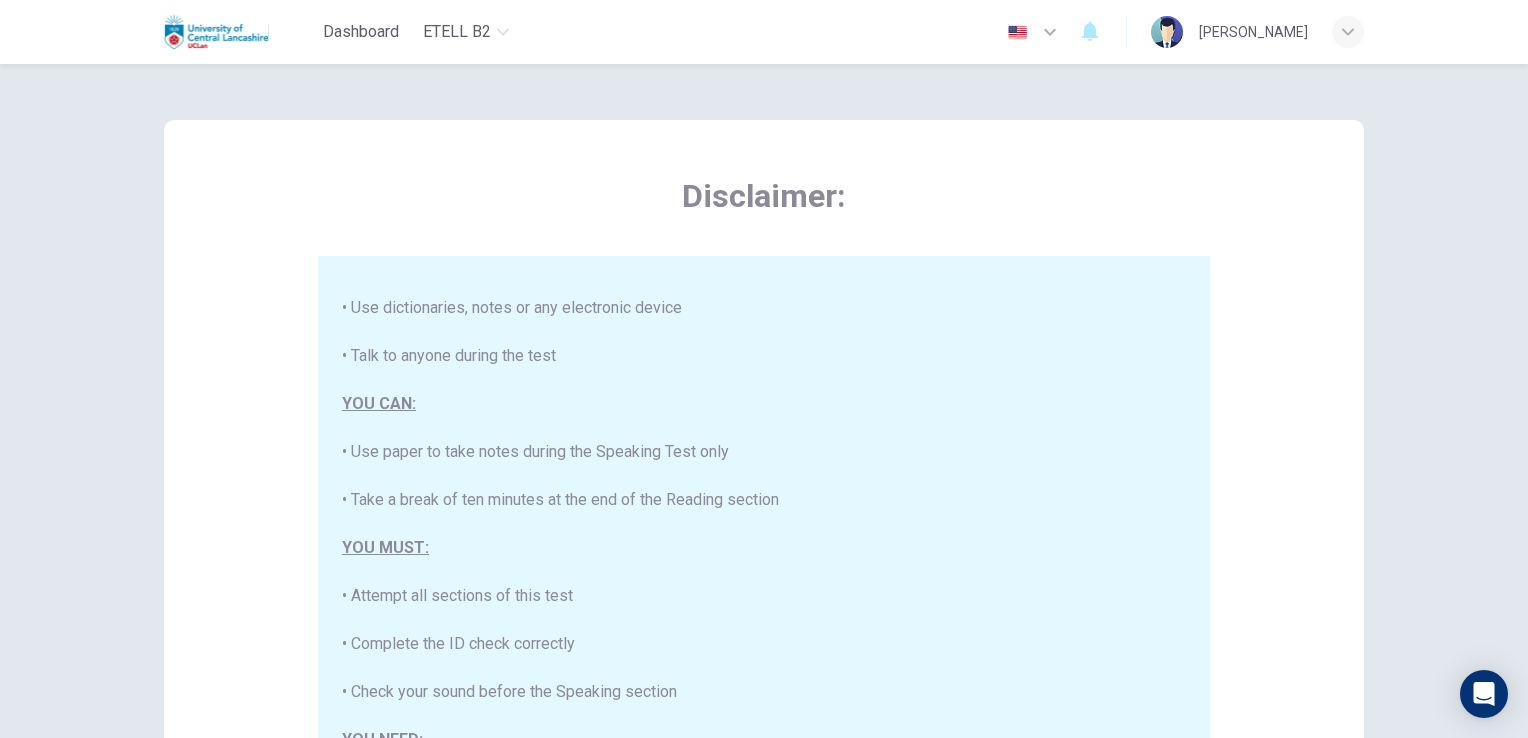 click on "Disclaimer: This is the e-TELL English language test. This test will last about  3 hours.
Please read the instructions below before you start the test.
YOU CANNOT:
• Pause the test
• Exit the test early
• Use dictionaries, notes or any electronic device
• Talk to anyone during the test
YOU CAN:
• Use paper to take notes during the Speaking Test only
• Take a break of ten minutes at the end of the Reading section
YOU MUST:
• Attempt all sections of this test
• Complete the ID check correctly
• Check your sound before the Speaking section
YOU NEED:
• A quiet room, with good light, where you are alone
• Strong Internet
• A computer with a camera that works
• A working microphone headset, or a working microphone and speakers
• An official ID, such as a passport or driver’s licence, with a photograph" at bounding box center [764, 499] 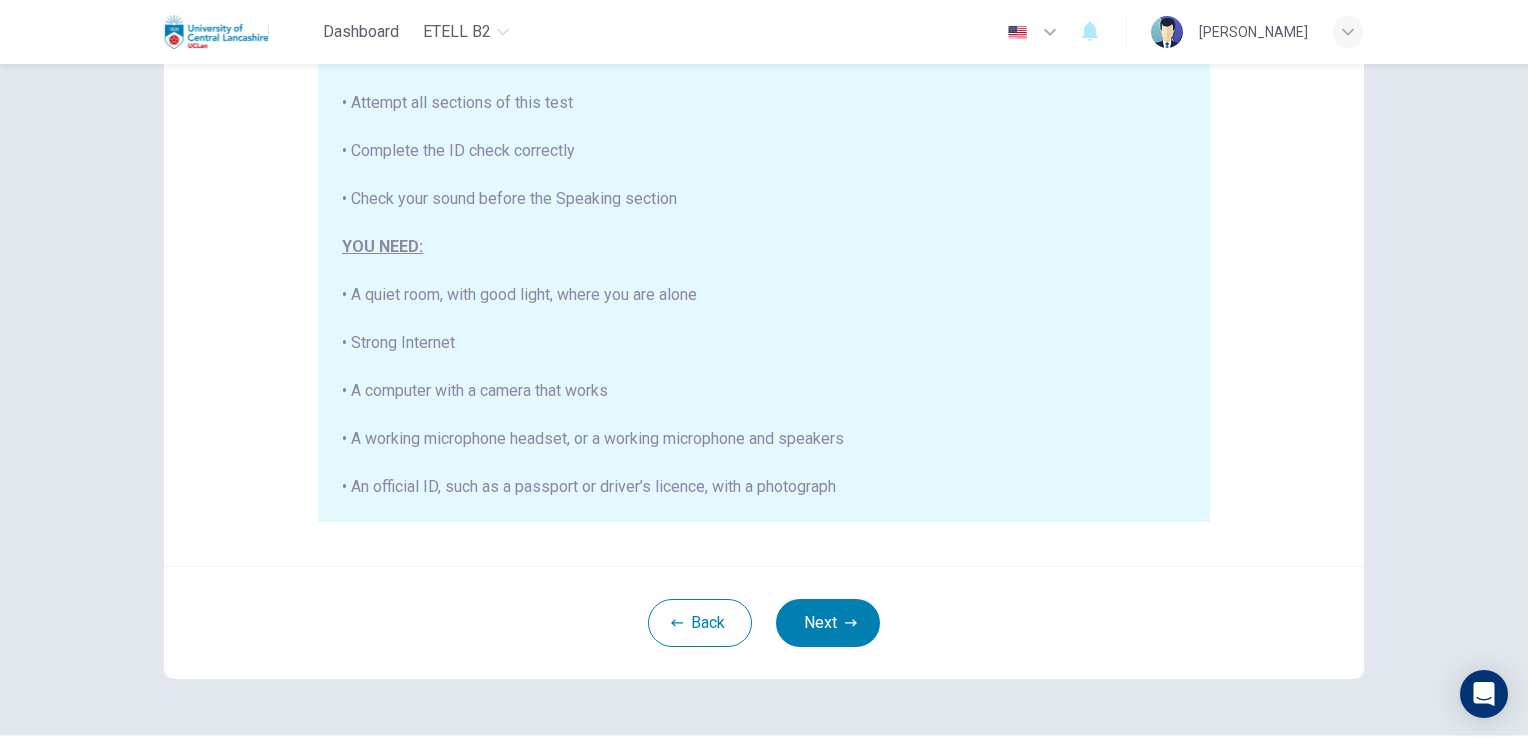 scroll, scrollTop: 373, scrollLeft: 0, axis: vertical 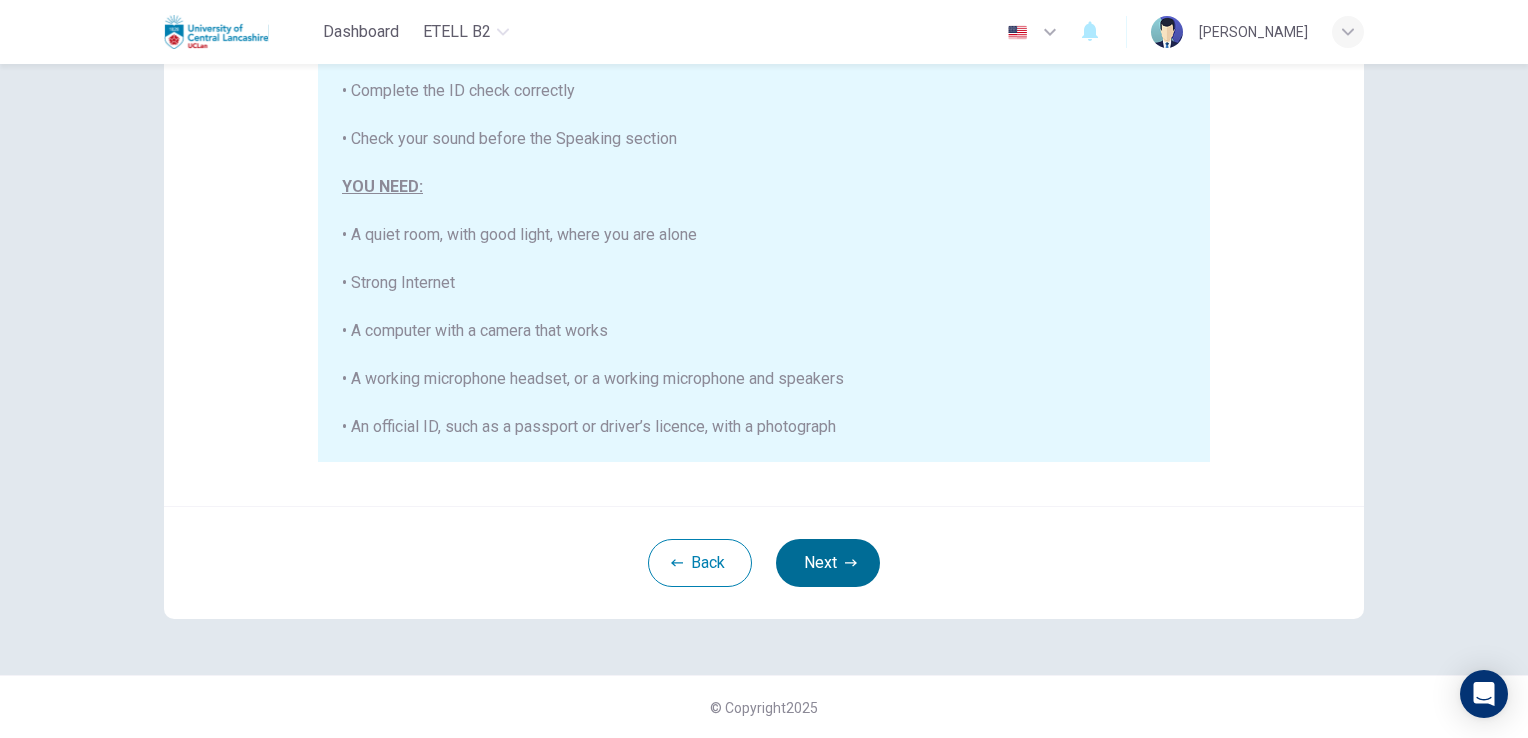 click 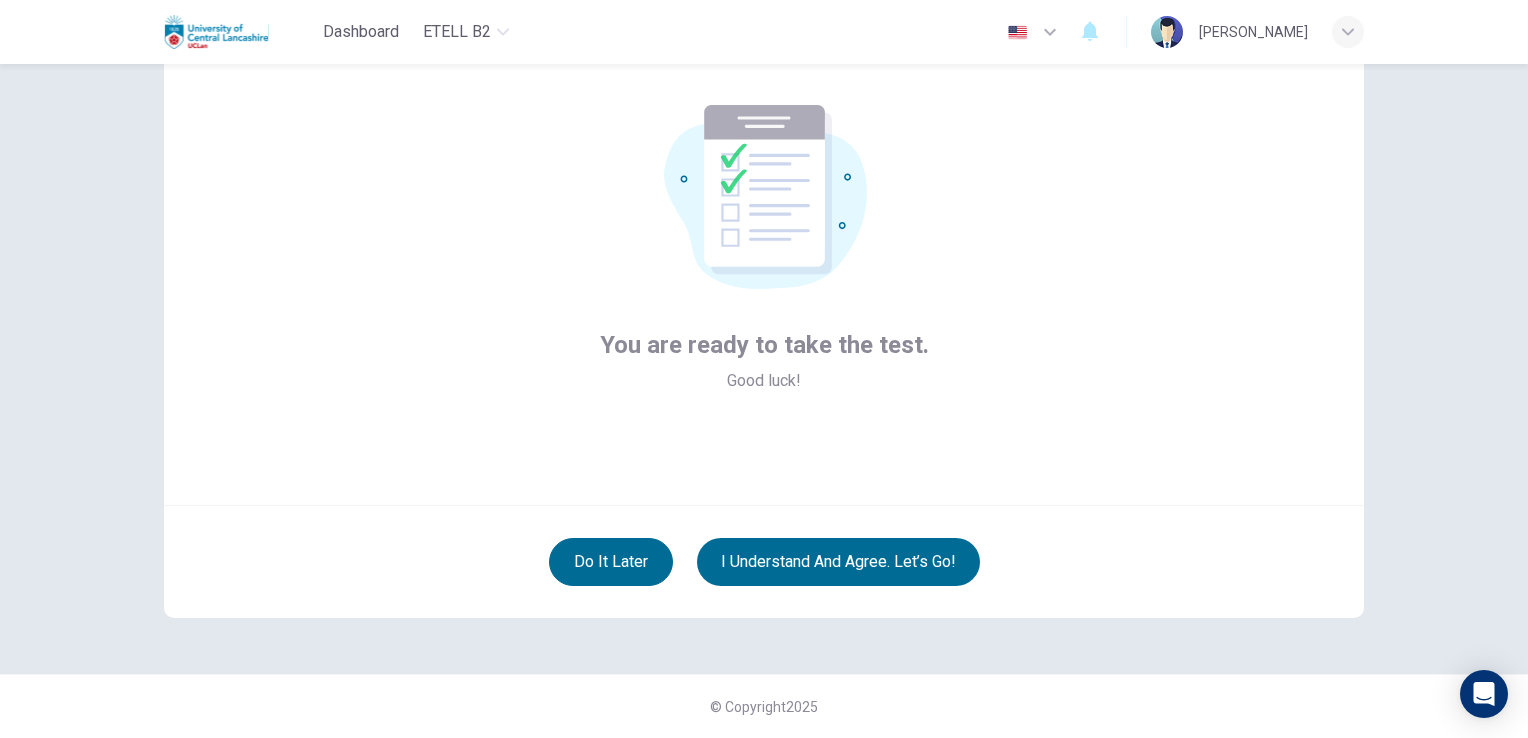 scroll, scrollTop: 94, scrollLeft: 0, axis: vertical 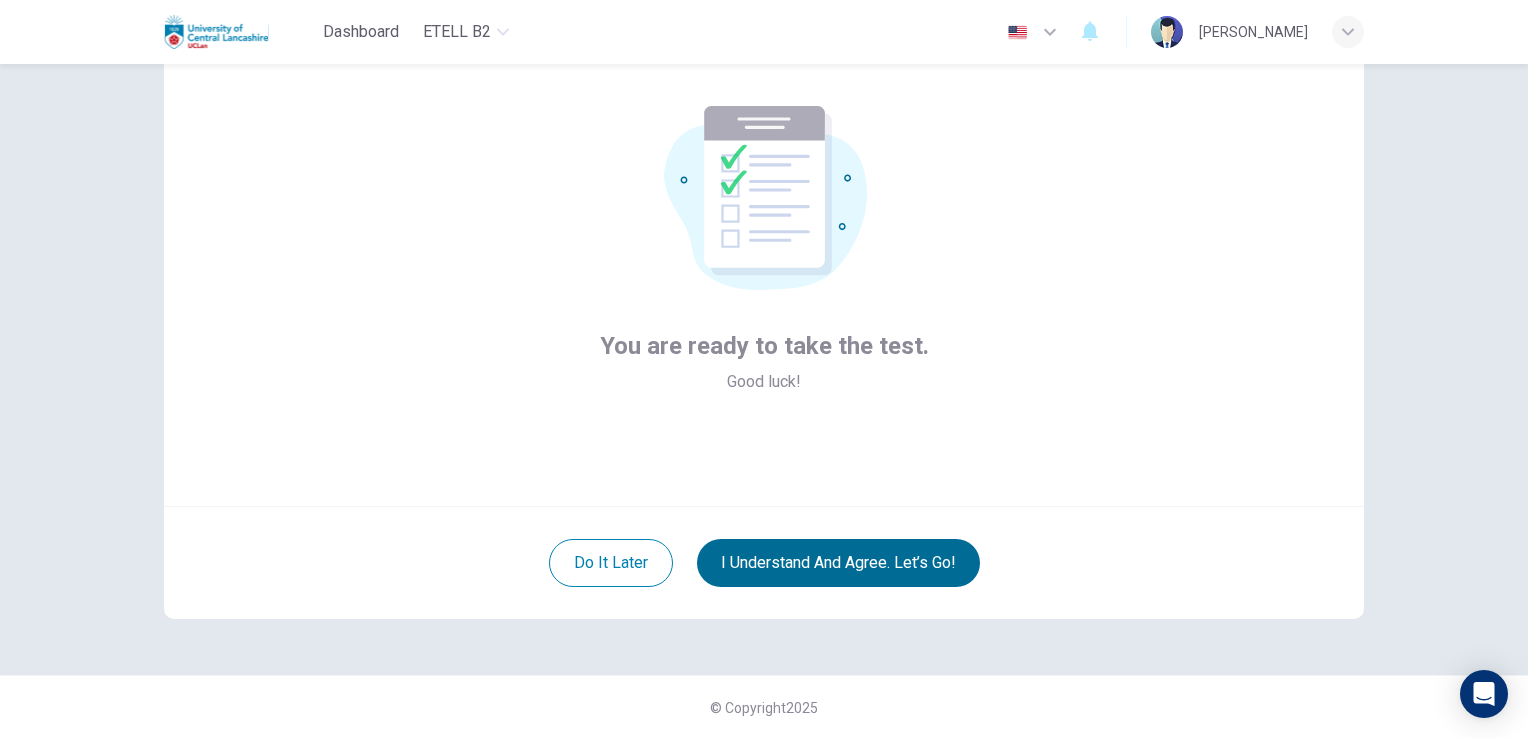 type 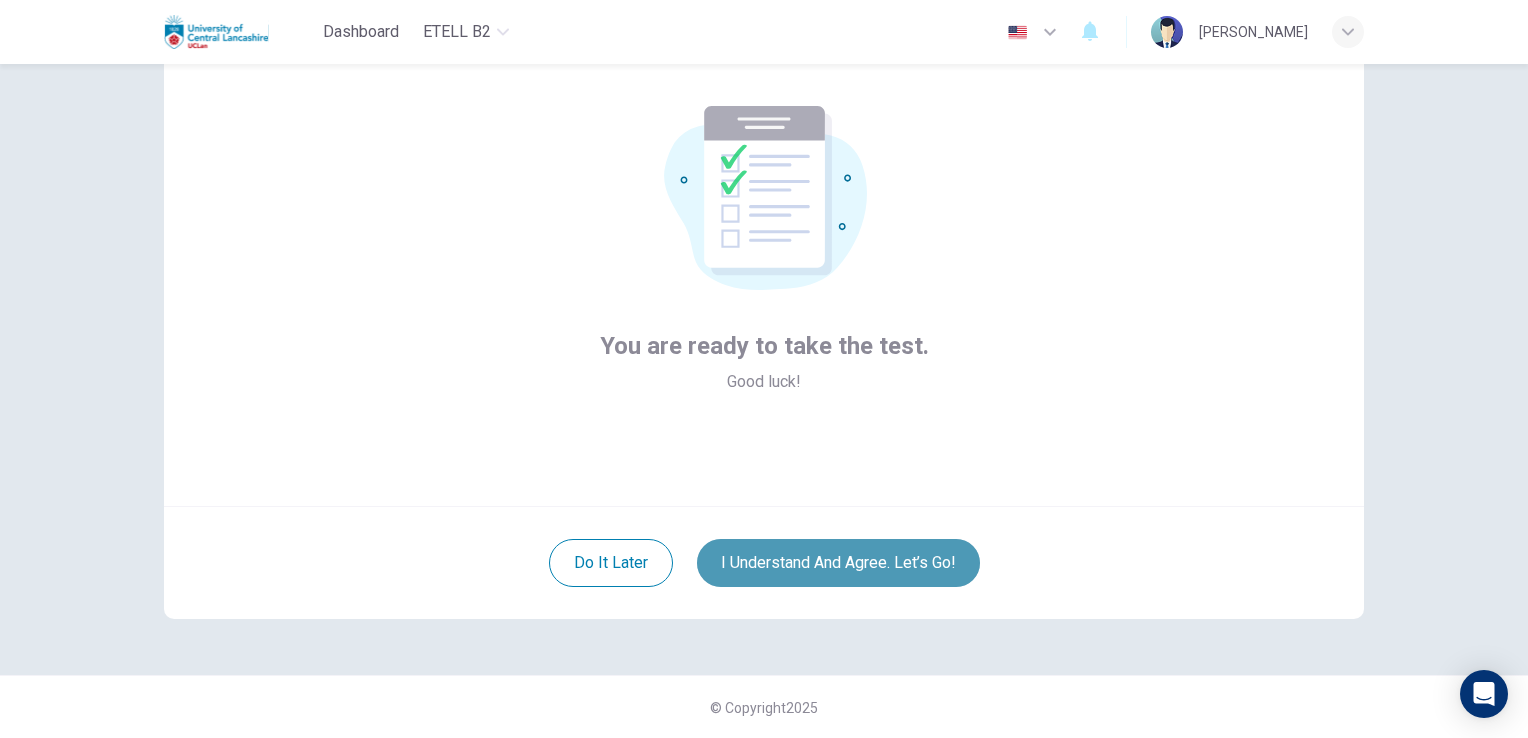 click on "I understand and agree. Let’s go!" at bounding box center [838, 563] 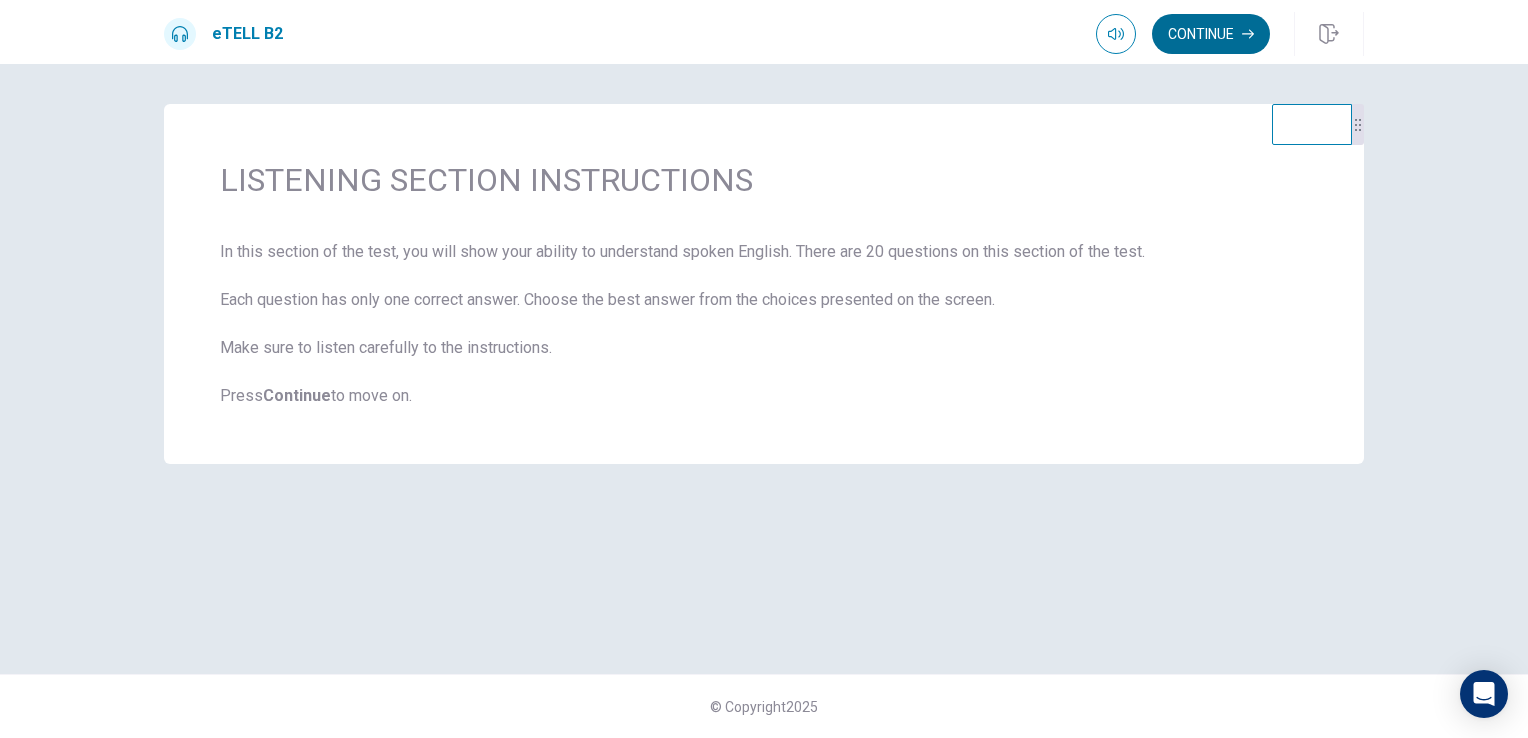 click 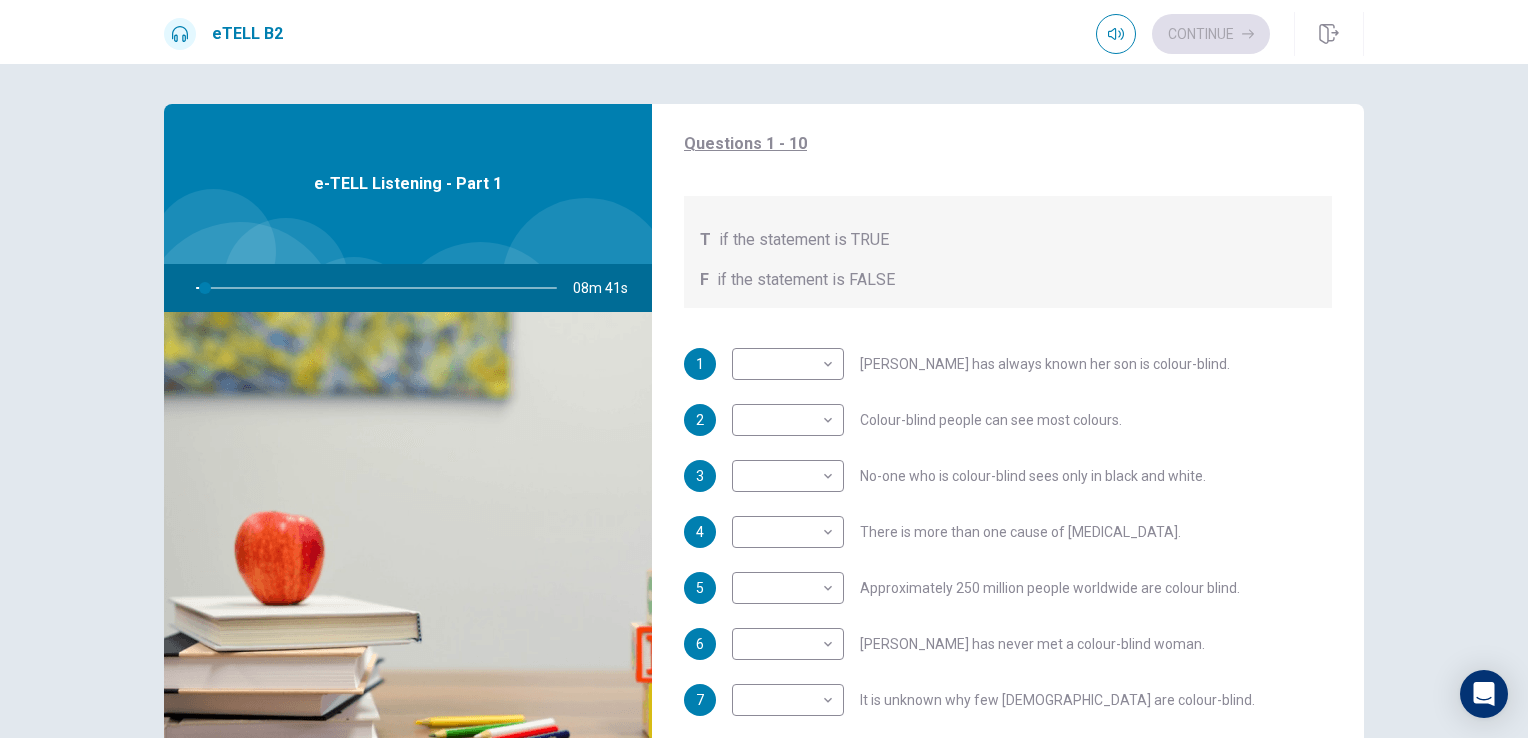 scroll, scrollTop: 200, scrollLeft: 0, axis: vertical 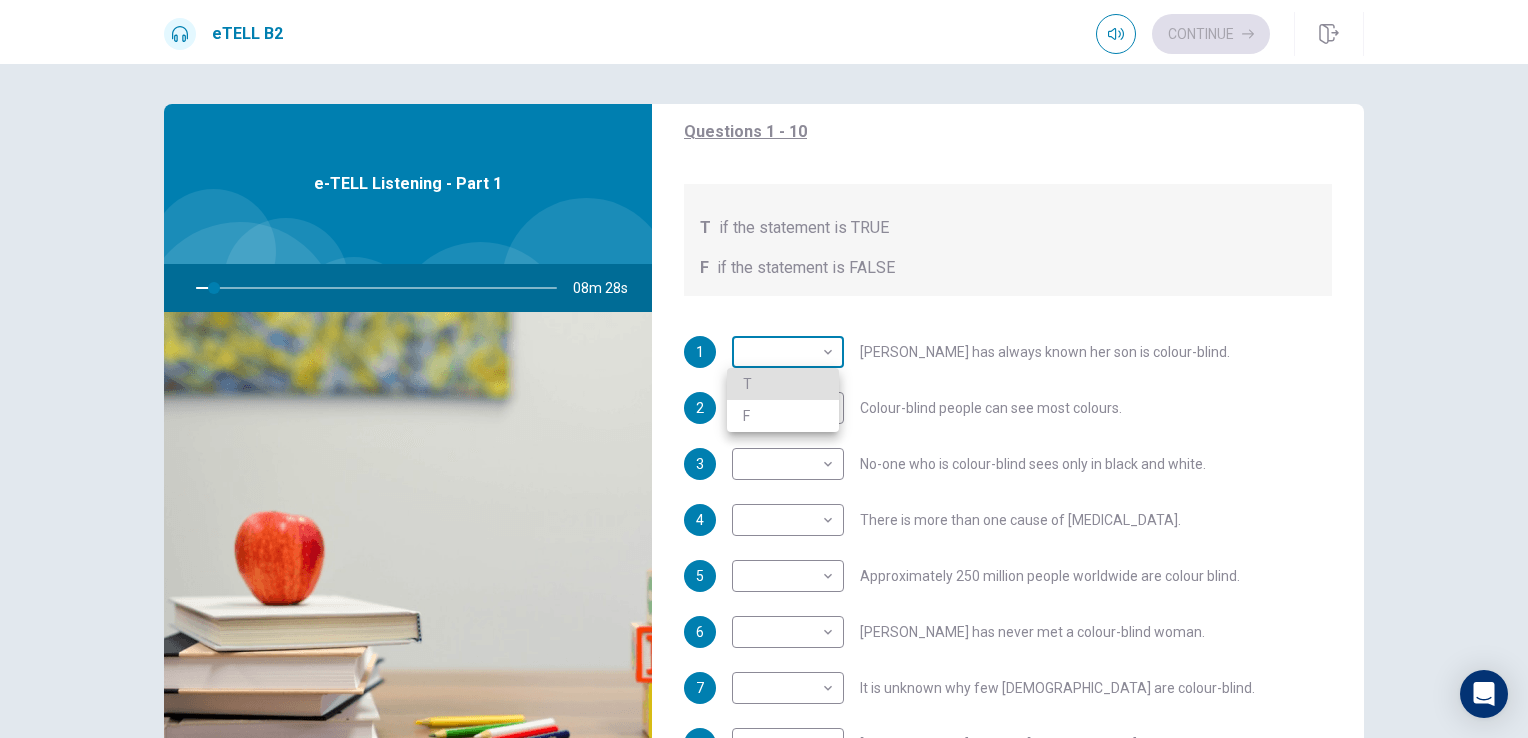 click on "This site uses cookies, as explained in our  Privacy Policy . If you agree to the use of cookies, please click the Accept button and continue to browse our site.   Privacy Policy Accept   eTELL B2 Continue Continue Question 1 For questions 1 – 10, mark each statement True (T) or False (F). You will hear Part One  TWICE.
You have one minute to read the questions for Part One.
Questions 1 - 10 T if the statement is TRUE F if the statement is FALSE 1 ​ ​ [PERSON_NAME] has always known her son is colour-blind. 2 ​ ​ Colour-blind people can see most colours. 3 ​ ​ No-one who is colour-blind sees only in black and white. 4 ​ ​ There is more than one cause of [MEDICAL_DATA]. 5 ​ ​ Approximately 250 million people worldwide are colour blind. 6 ​ ​ [PERSON_NAME] has never met a colour-blind woman. 7 ​ ​ It is unknown why few [DEMOGRAPHIC_DATA] are colour-blind. 8 ​ ​ [PERSON_NAME] believes [MEDICAL_DATA] does not limit job  choice.  9 ​ ​ [PERSON_NAME] says some colour-blind people have been cured. 10" at bounding box center [764, 369] 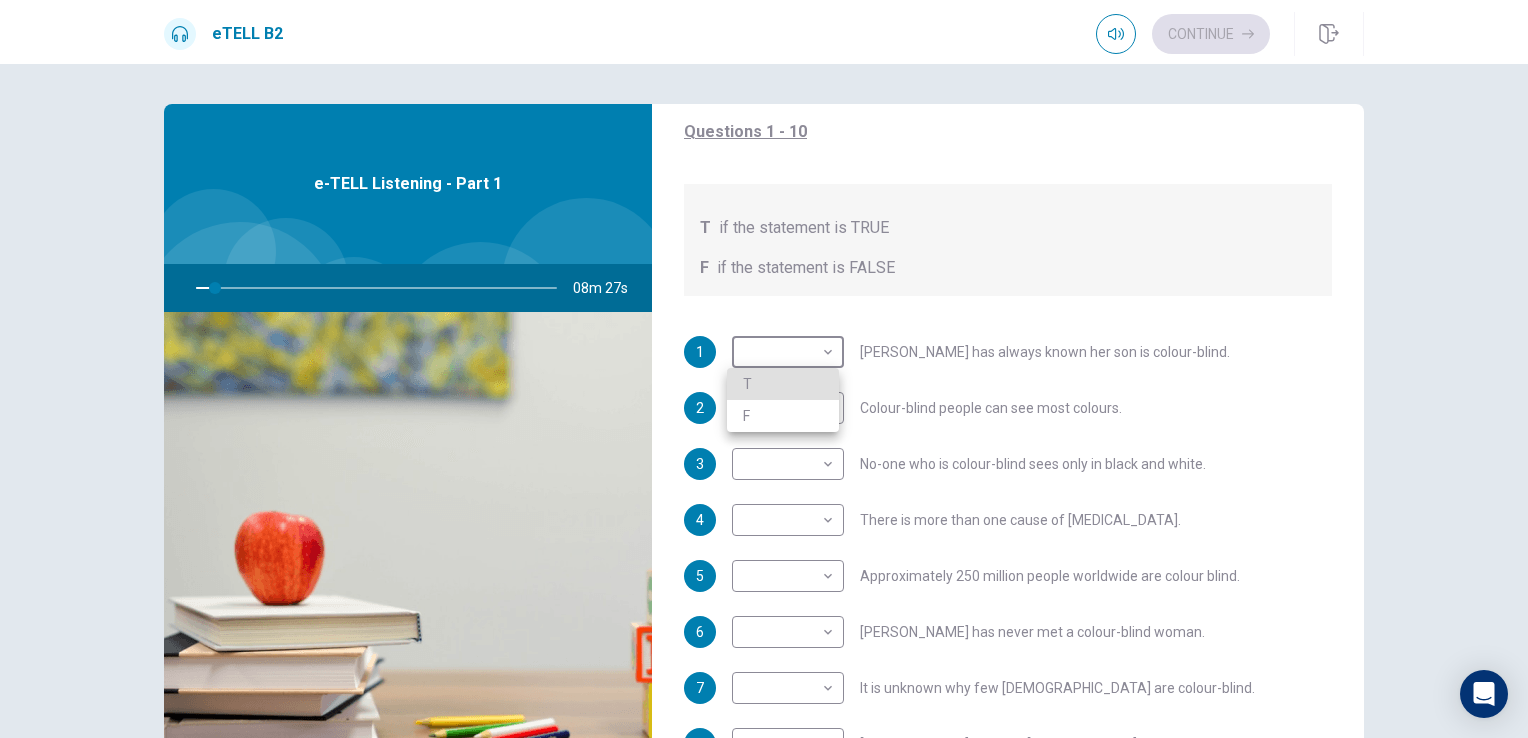 click at bounding box center (764, 369) 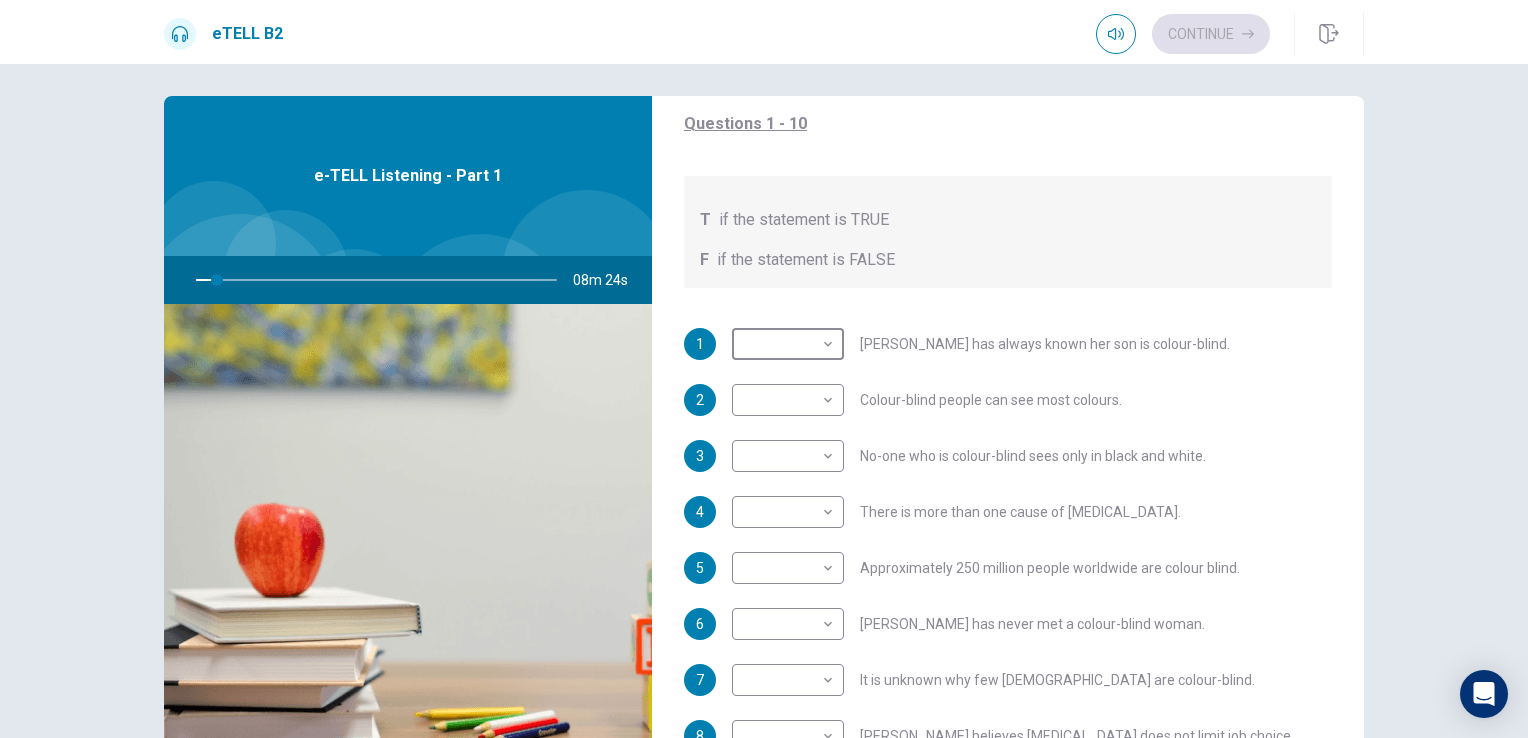 scroll, scrollTop: 0, scrollLeft: 0, axis: both 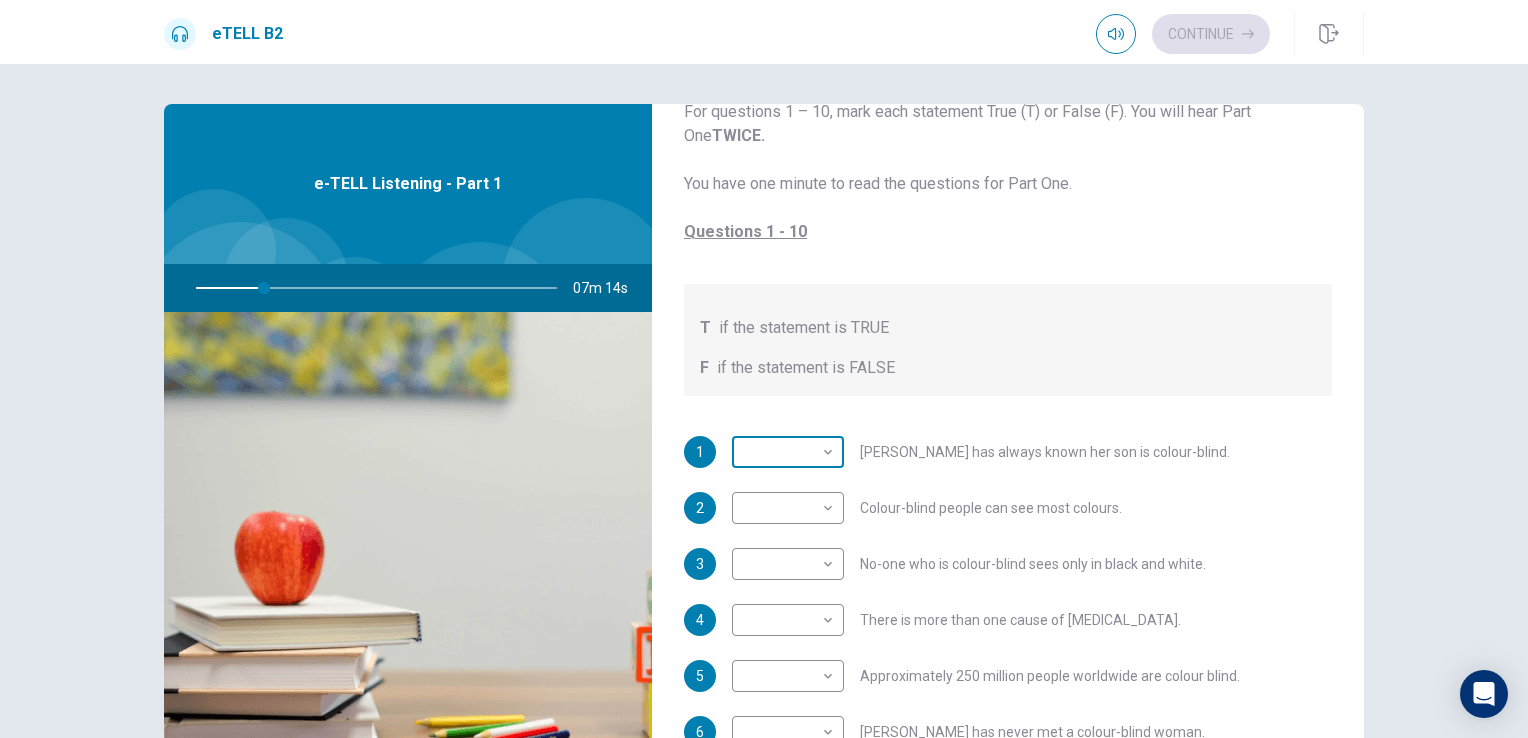click on "This site uses cookies, as explained in our  Privacy Policy . If you agree to the use of cookies, please click the Accept button and continue to browse our site.   Privacy Policy Accept   eTELL B2 Continue Continue Question 1 For questions 1 – 10, mark each statement True (T) or False (F). You will hear Part One  TWICE.
You have one minute to read the questions for Part One.
Questions 1 - 10 T if the statement is TRUE F if the statement is FALSE 1 ​ ​ [PERSON_NAME] has always known her son is colour-blind. 2 ​ ​ Colour-blind people can see most colours. 3 ​ ​ No-one who is colour-blind sees only in black and white. 4 ​ ​ There is more than one cause of [MEDICAL_DATA]. 5 ​ ​ Approximately 250 million people worldwide are colour blind. 6 ​ ​ [PERSON_NAME] has never met a colour-blind woman. 7 ​ ​ It is unknown why few [DEMOGRAPHIC_DATA] are colour-blind. 8 ​ ​ [PERSON_NAME] believes [MEDICAL_DATA] does not limit job  choice.  9 ​ ​ [PERSON_NAME] says some colour-blind people have been cured. 10" at bounding box center [764, 369] 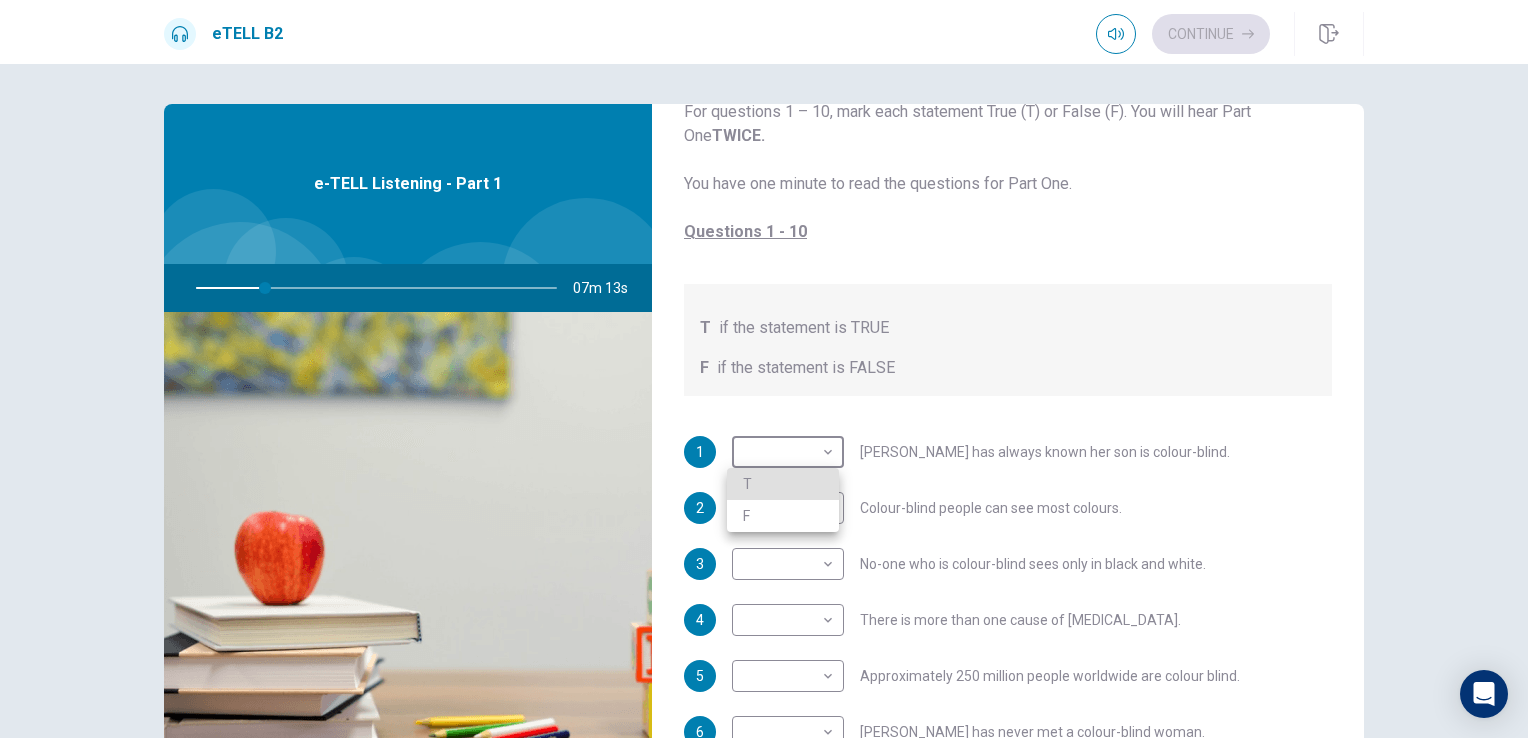 type on "**" 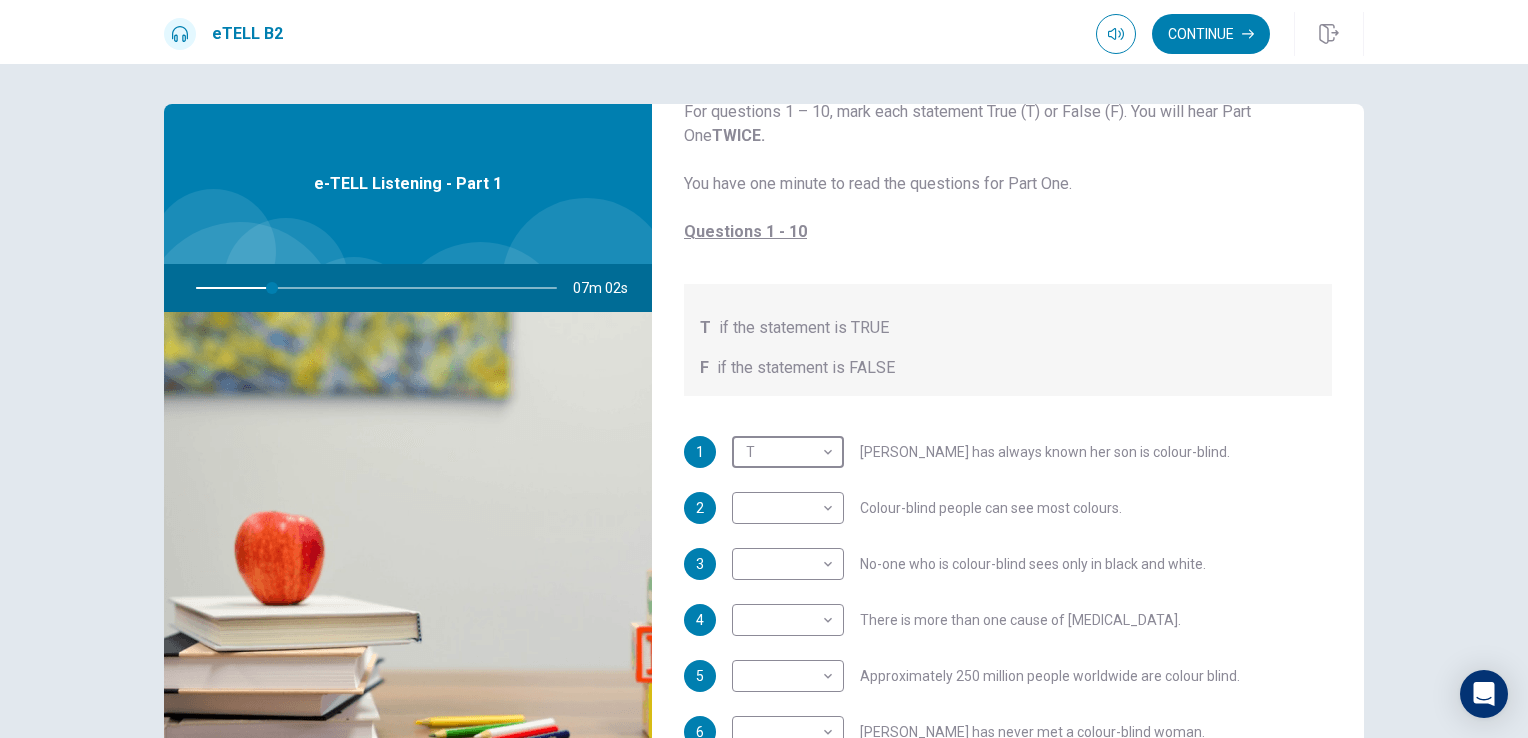 scroll, scrollTop: 200, scrollLeft: 0, axis: vertical 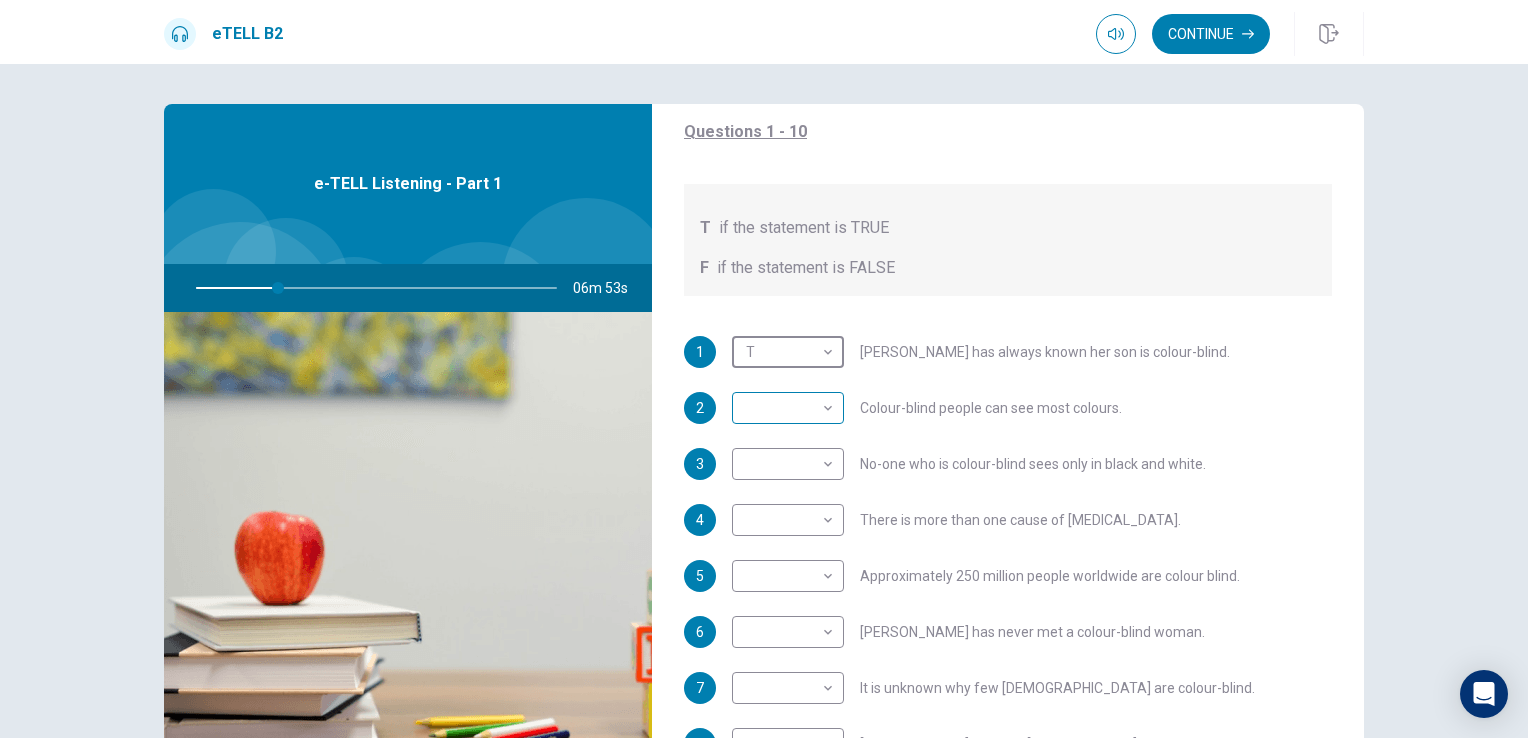 click on "​ ​" at bounding box center (788, 408) 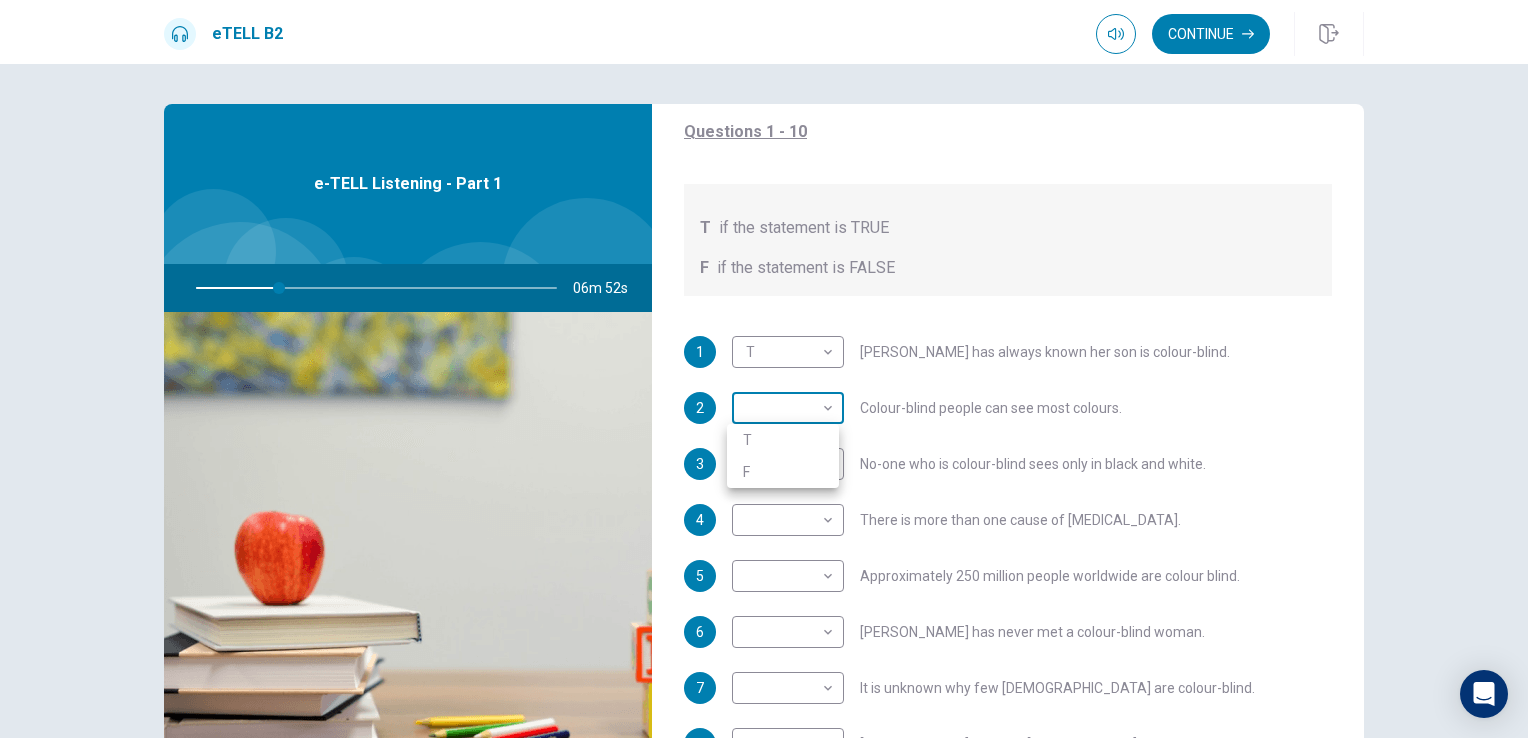 click on "This site uses cookies, as explained in our  Privacy Policy . If you agree to the use of cookies, please click the Accept button and continue to browse our site.   Privacy Policy Accept   eTELL B2 Continue Continue Question 1 For questions 1 – 10, mark each statement True (T) or False (F). You will hear Part One  TWICE.
You have one minute to read the questions for Part One.
Questions 1 - 10 T if the statement is TRUE F if the statement is FALSE 1 T * ​ [PERSON_NAME] has always known her son is colour-blind. 2 ​ ​ Colour-blind people can see most colours. 3 ​ ​ No-one who is colour-blind sees only in black and white. 4 ​ ​ There is more than one cause of [MEDICAL_DATA]. 5 ​ ​ Approximately 250 million people worldwide are colour blind. 6 ​ ​ [PERSON_NAME] has never met a colour-blind woman. 7 ​ ​ It is unknown why few [DEMOGRAPHIC_DATA] are colour-blind. 8 ​ ​ [PERSON_NAME] believes [MEDICAL_DATA] does not limit job  choice.  9 ​ ​ [PERSON_NAME] says some colour-blind people have been cured. 10" at bounding box center [764, 369] 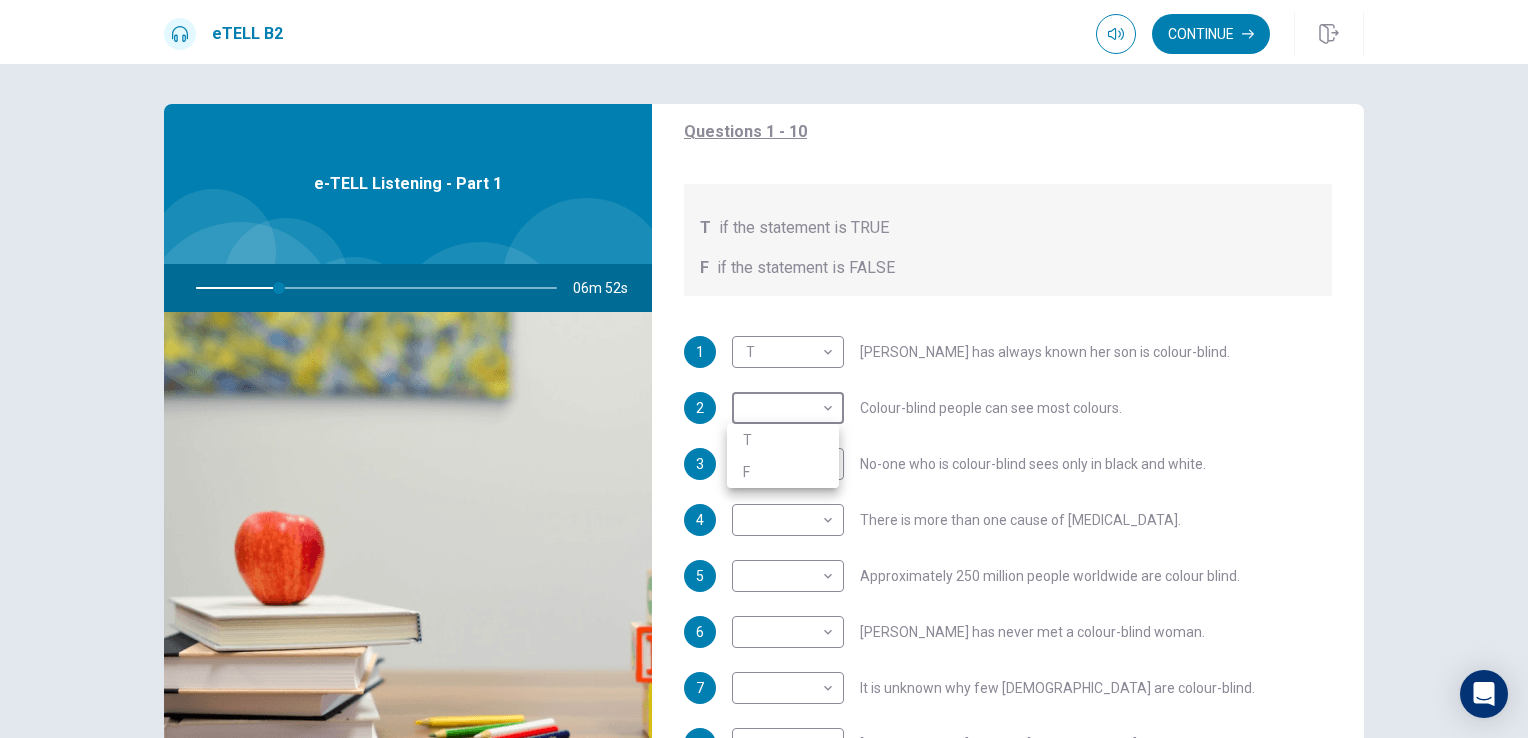 type on "**" 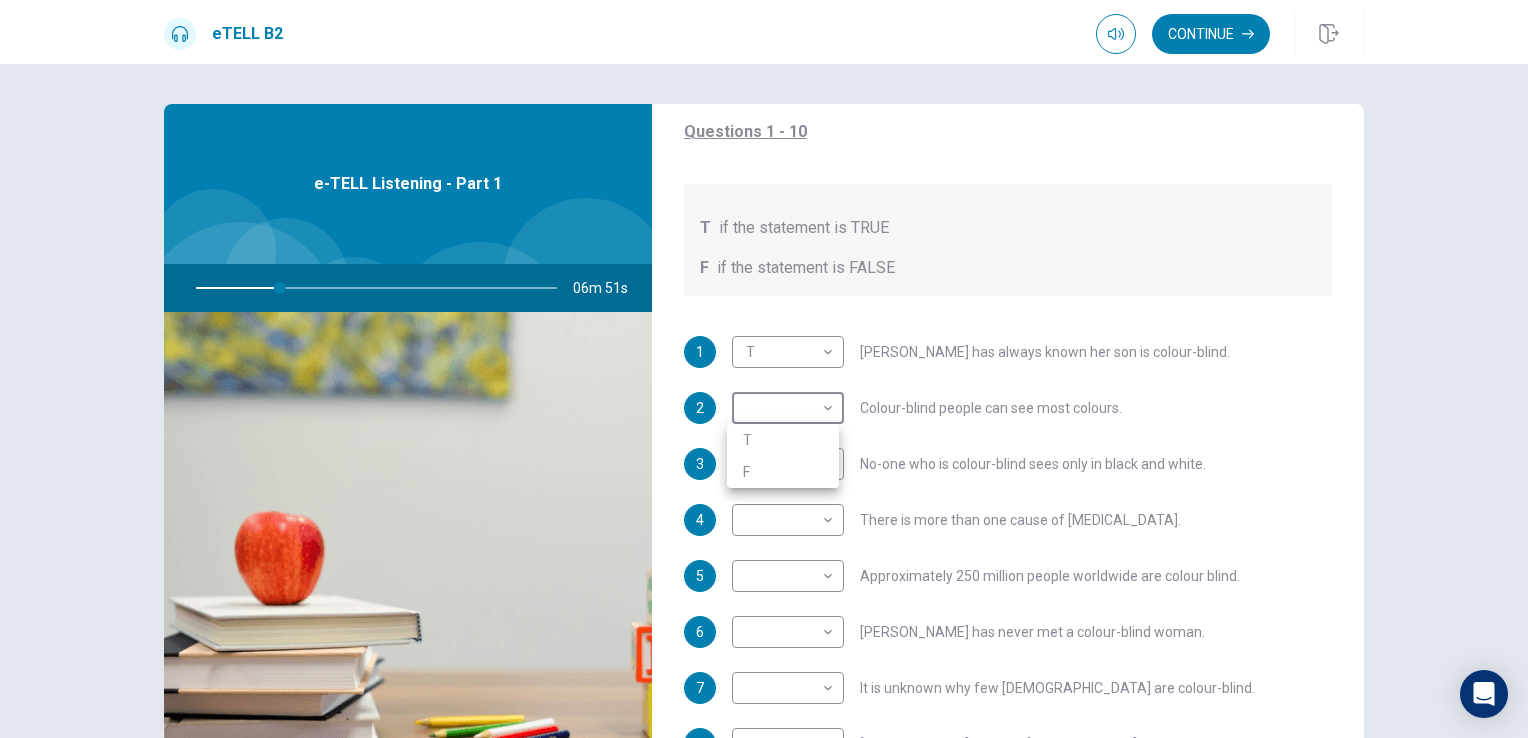 click on "F" at bounding box center (783, 472) 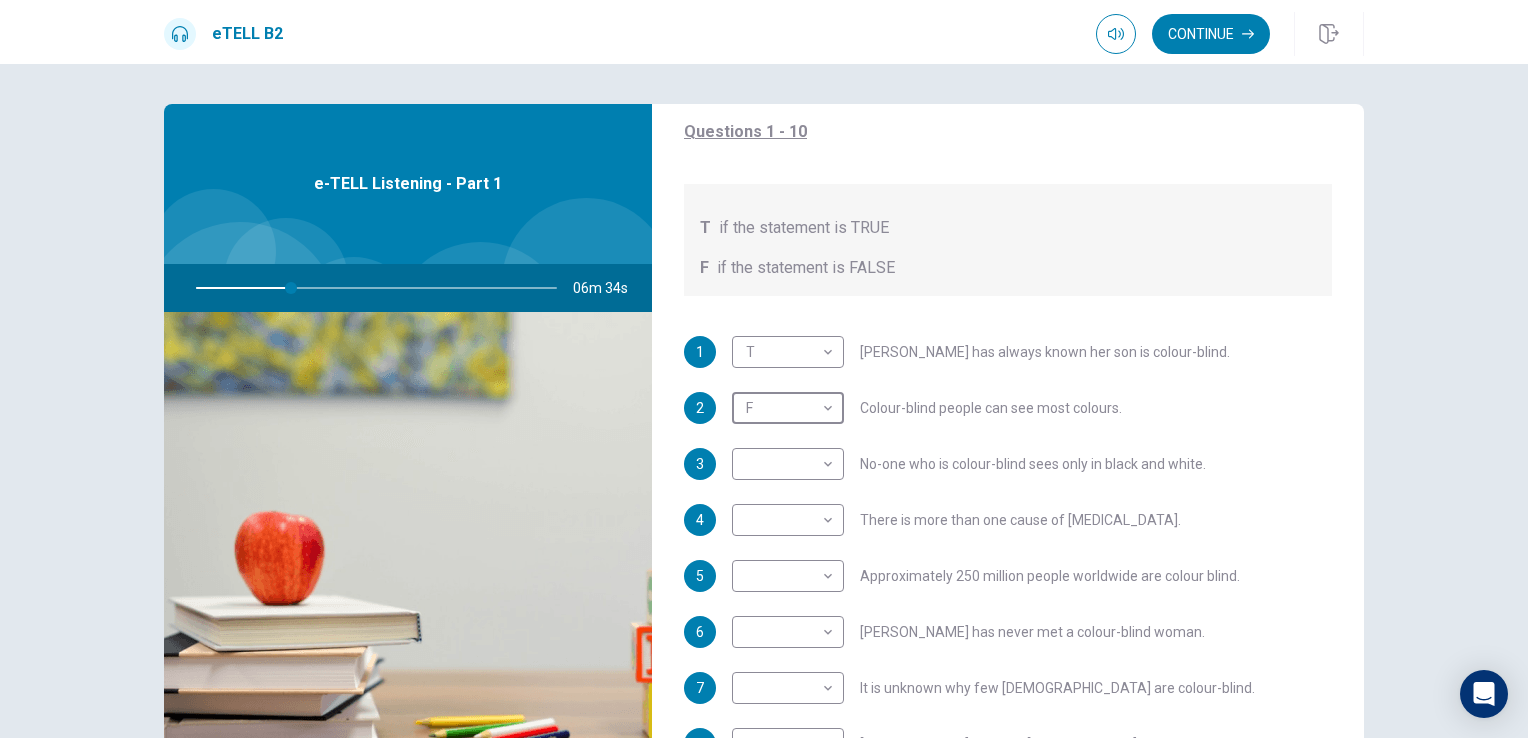scroll, scrollTop: 300, scrollLeft: 0, axis: vertical 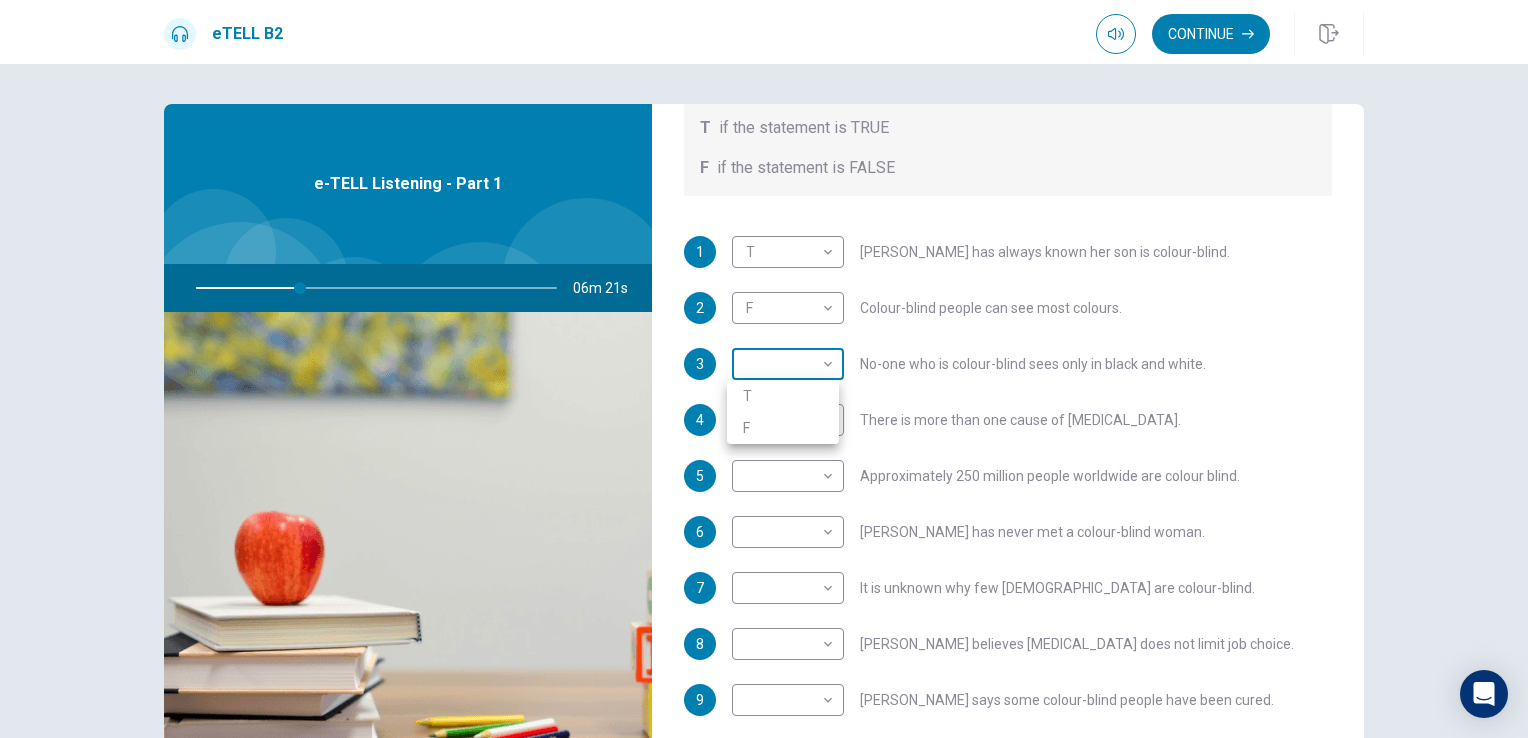 click on "This site uses cookies, as explained in our  Privacy Policy . If you agree to the use of cookies, please click the Accept button and continue to browse our site.   Privacy Policy Accept   eTELL B2 Continue Continue Question 1 For questions 1 – 10, mark each statement True (T) or False (F). You will hear Part One  TWICE.
You have one minute to read the questions for Part One.
Questions 1 - 10 T if the statement is TRUE F if the statement is FALSE 1 T * ​ [PERSON_NAME] has always known her son is colour-blind. 2 F * ​ Colour-blind people can see most colours. 3 ​ ​ No-one who is colour-blind sees only in black and white. 4 ​ ​ There is more than one cause of [MEDICAL_DATA]. 5 ​ ​ Approximately 250 million people worldwide are colour blind. 6 ​ ​ [PERSON_NAME] has never met a colour-blind woman. 7 ​ ​ It is unknown why few [DEMOGRAPHIC_DATA] are colour-blind. 8 ​ ​ [PERSON_NAME] believes [MEDICAL_DATA] does not limit job  choice.  9 ​ ​ [PERSON_NAME] says some colour-blind people have been cured. 10" at bounding box center [764, 369] 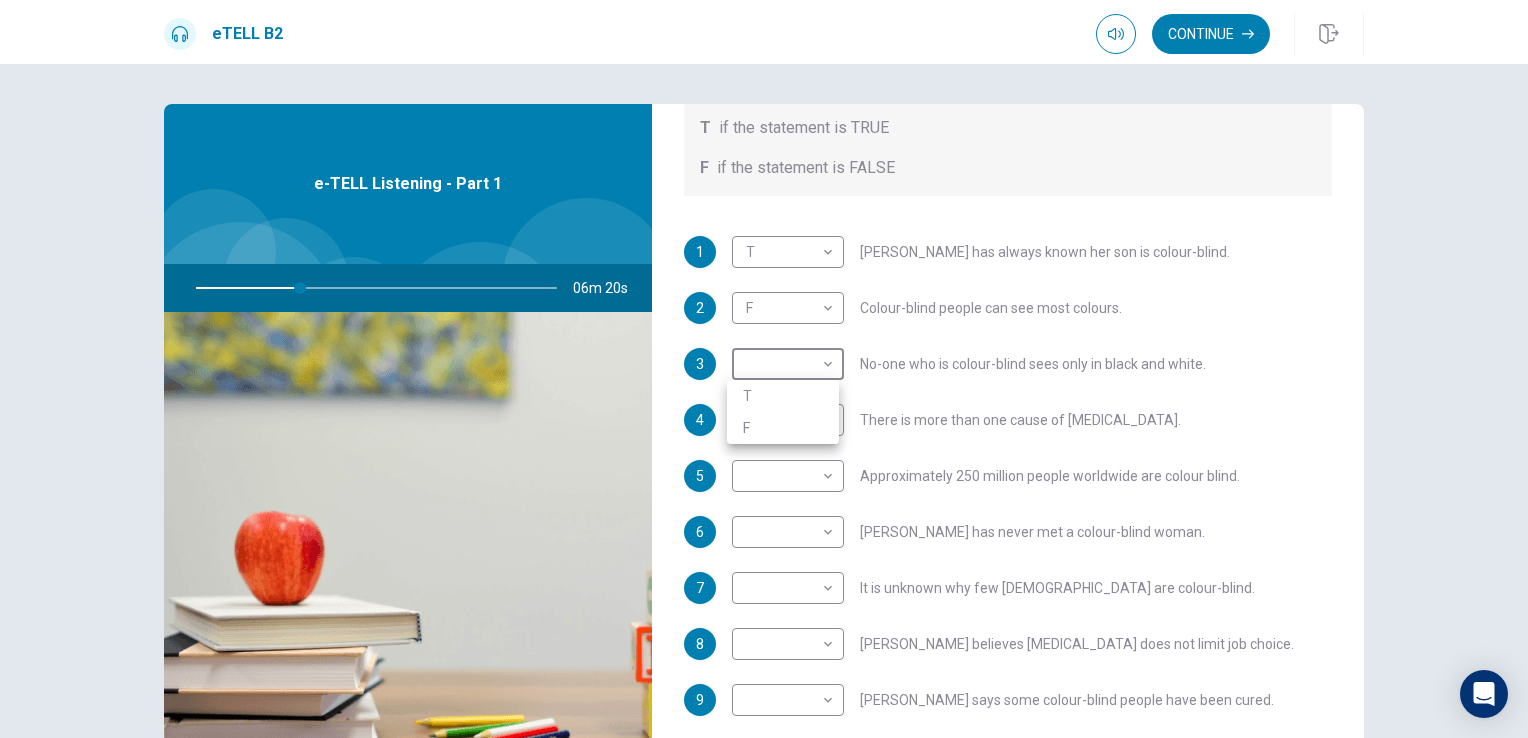 type on "**" 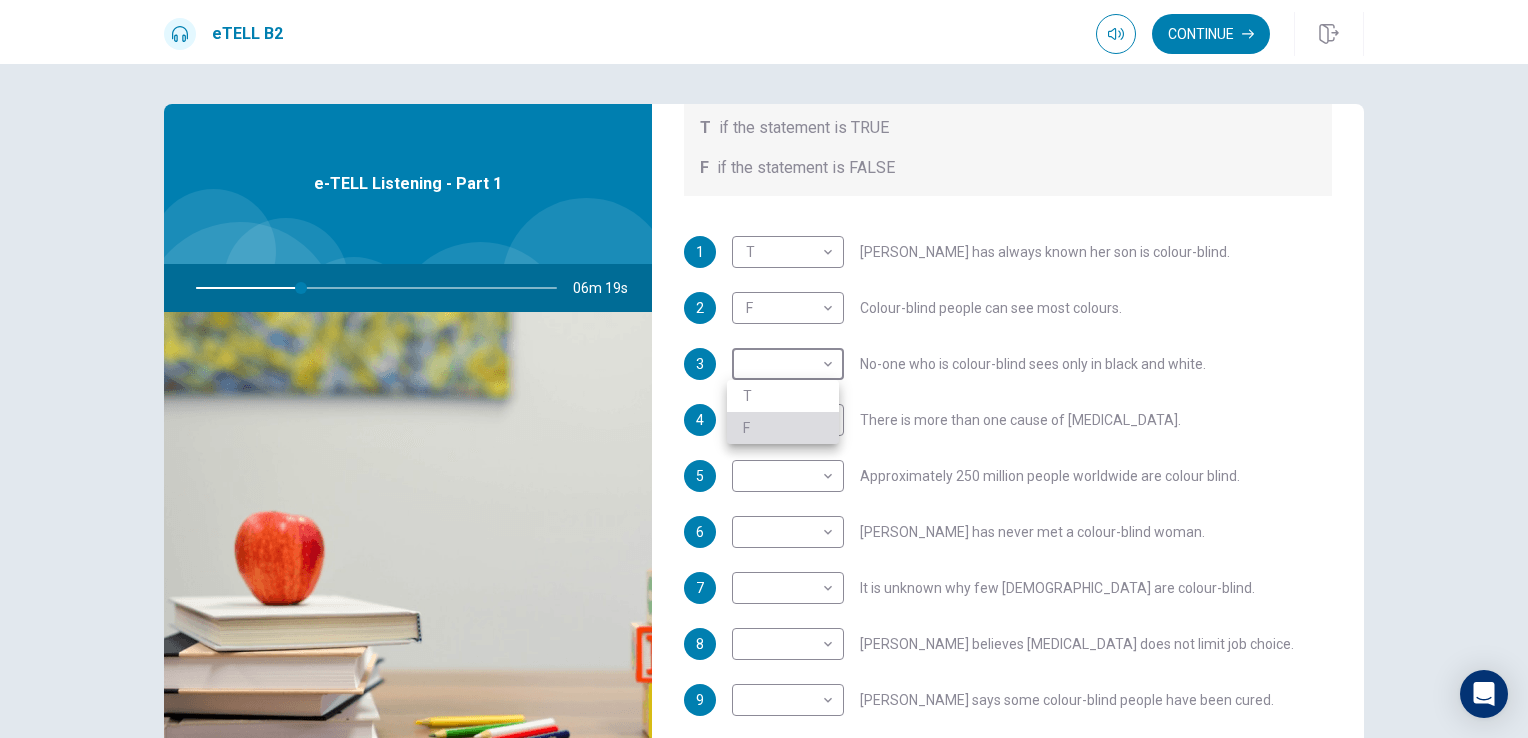 click on "F" at bounding box center (783, 428) 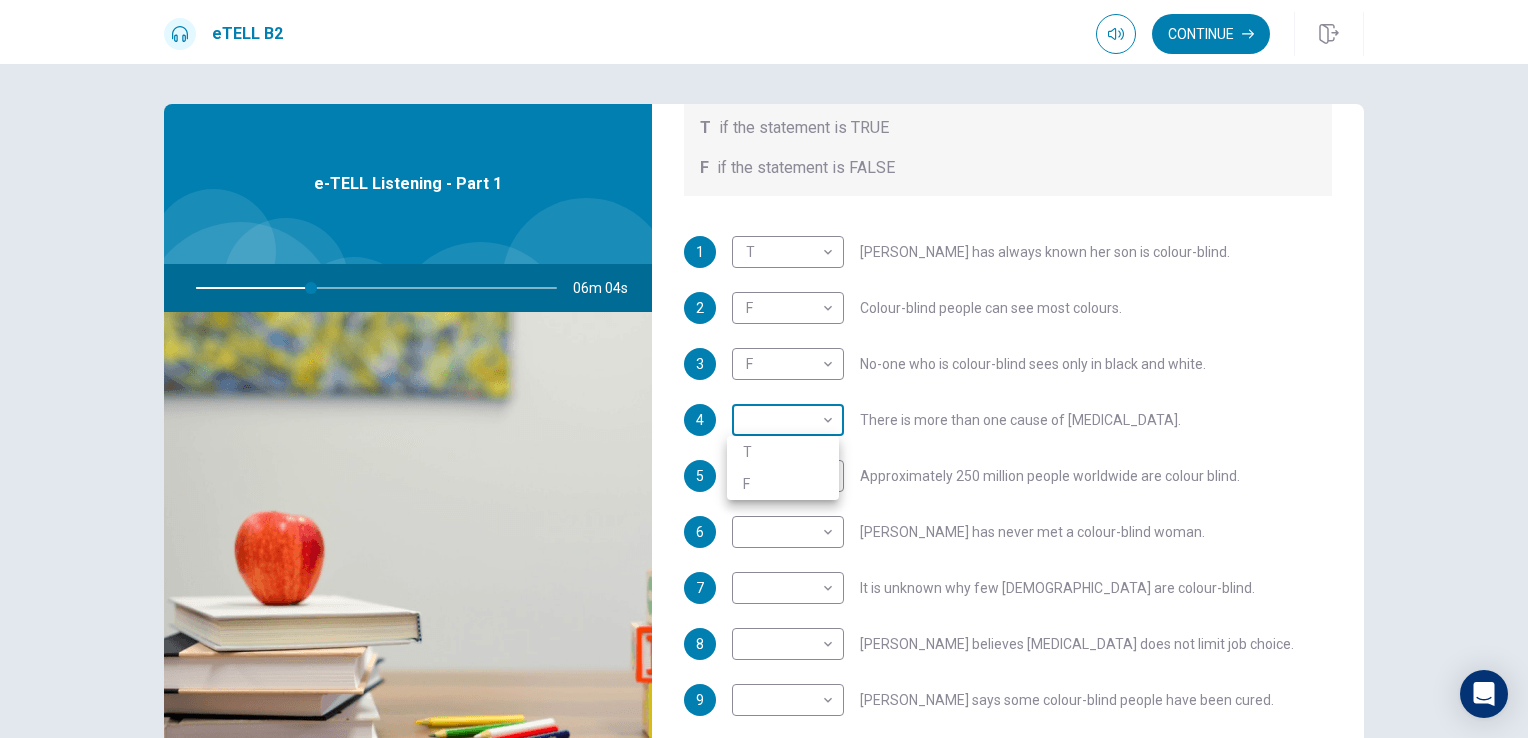 click on "This site uses cookies, as explained in our  Privacy Policy . If you agree to the use of cookies, please click the Accept button and continue to browse our site.   Privacy Policy Accept   eTELL B2 Continue Continue Question 1 For questions 1 – 10, mark each statement True (T) or False (F). You will hear Part One  TWICE.
You have one minute to read the questions for Part One.
Questions 1 - 10 T if the statement is TRUE F if the statement is FALSE 1 T * ​ [PERSON_NAME] has always known her son is colour-blind. 2 F * ​ Colour-blind people can see most colours. 3 F * ​ No-one who is colour-blind sees only in black and white. 4 ​ ​ There is more than one cause of [MEDICAL_DATA]. 5 ​ ​ Approximately 250 million people worldwide are colour blind. 6 ​ ​ [PERSON_NAME] has never met a colour-blind woman. 7 ​ ​ It is unknown why few [DEMOGRAPHIC_DATA] are colour-blind. 8 ​ ​ [PERSON_NAME] believes [MEDICAL_DATA] does not limit job  choice.  9 ​ ​ [PERSON_NAME] says some colour-blind people have been cured. 10" at bounding box center (764, 369) 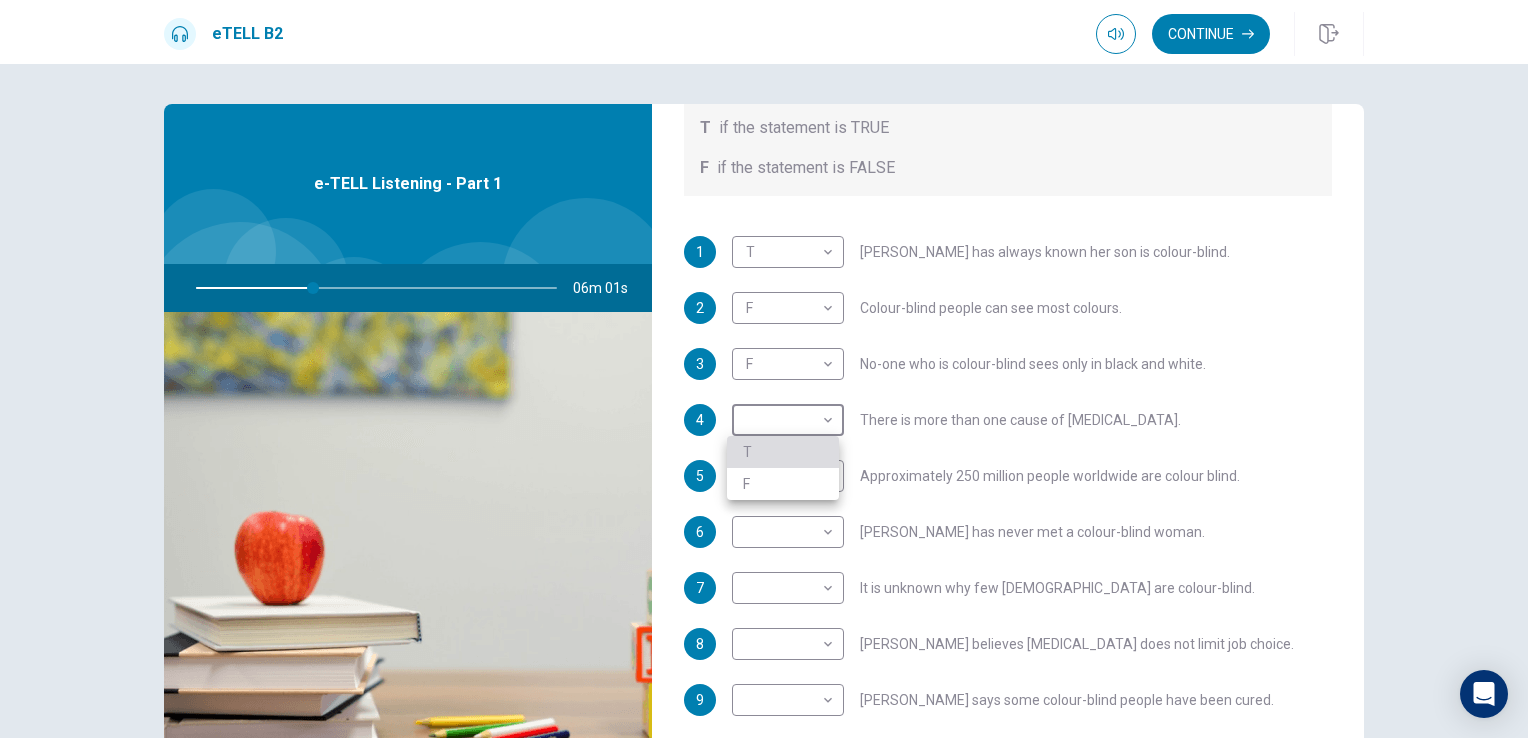 type on "**" 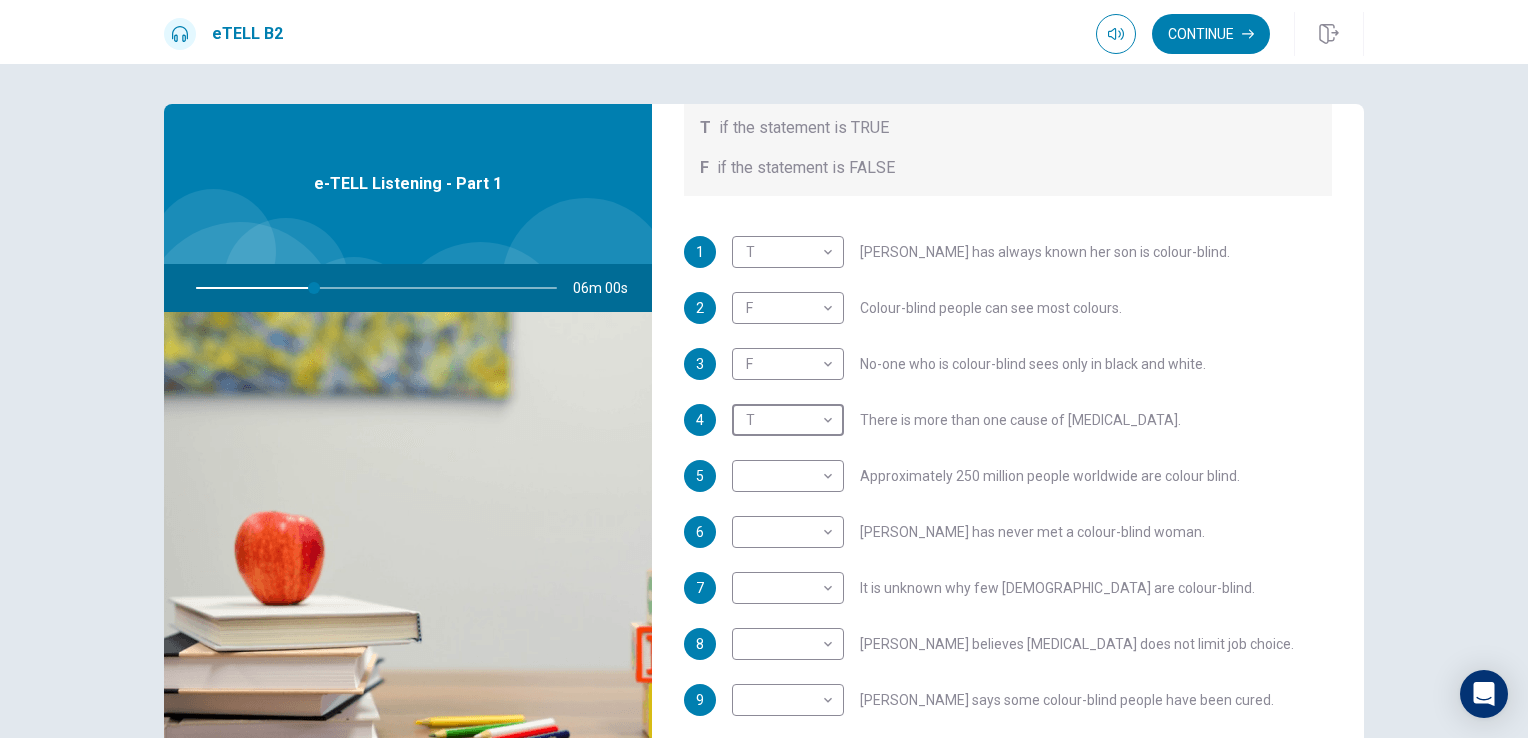 scroll, scrollTop: 352, scrollLeft: 0, axis: vertical 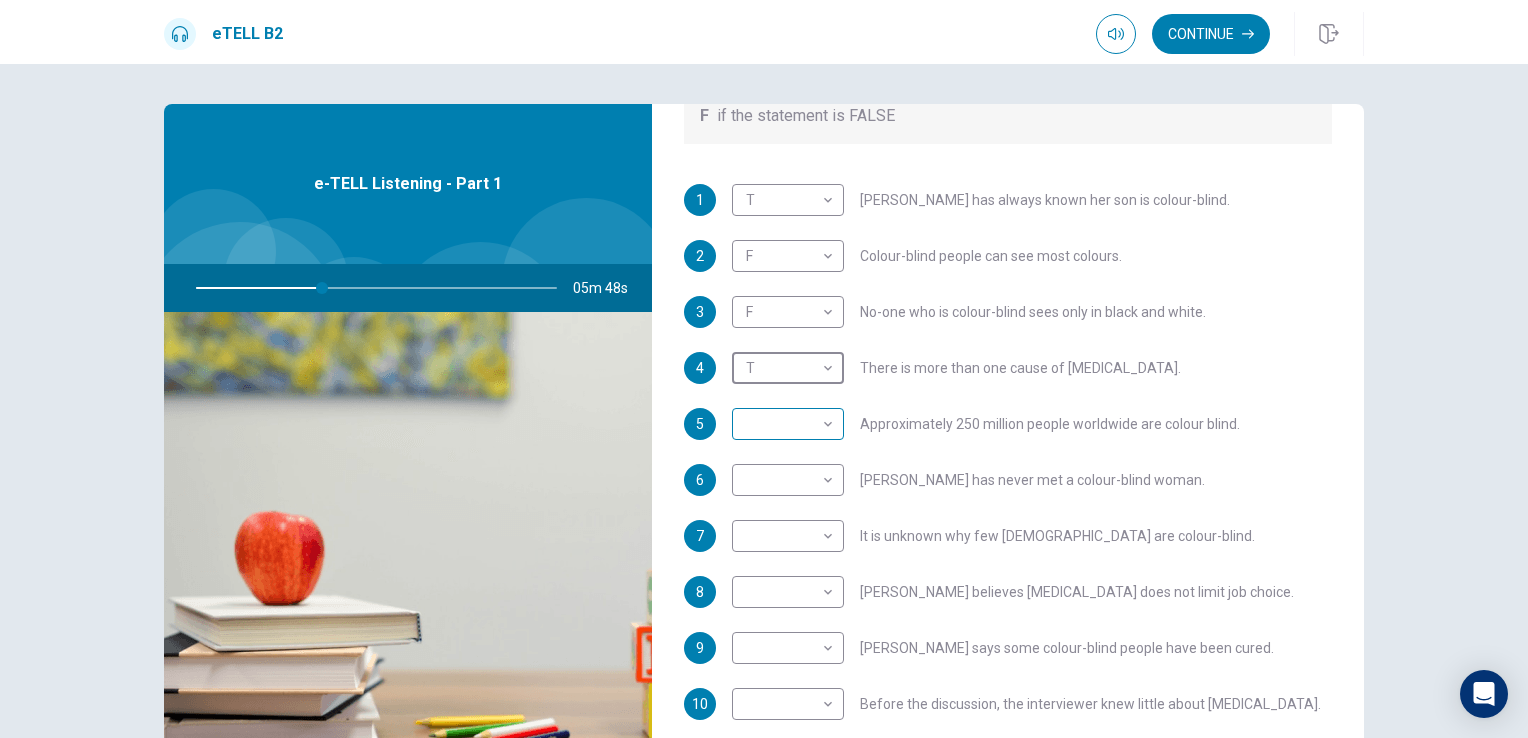 click on "This site uses cookies, as explained in our  Privacy Policy . If you agree to the use of cookies, please click the Accept button and continue to browse our site.   Privacy Policy Accept   eTELL B2 Continue Continue Question 1 For questions 1 – 10, mark each statement True (T) or False (F). You will hear Part One  TWICE.
You have one minute to read the questions for Part One.
Questions 1 - 10 T if the statement is TRUE F if the statement is FALSE 1 T * ​ [PERSON_NAME] has always known her son is colour-blind. 2 F * ​ Colour-blind people can see most colours. 3 F * ​ No-one who is colour-blind sees only in black and white. 4 T * ​ There is more than one cause of [MEDICAL_DATA]. 5 ​ ​ Approximately 250 million people worldwide are colour blind. 6 ​ ​ [PERSON_NAME] has never met a colour-blind woman. 7 ​ ​ It is unknown why few [DEMOGRAPHIC_DATA] are colour-blind. 8 ​ ​ [PERSON_NAME] believes [MEDICAL_DATA] does not limit job  choice.  9 ​ ​ [PERSON_NAME] says some colour-blind people have been cured. 10" at bounding box center (764, 369) 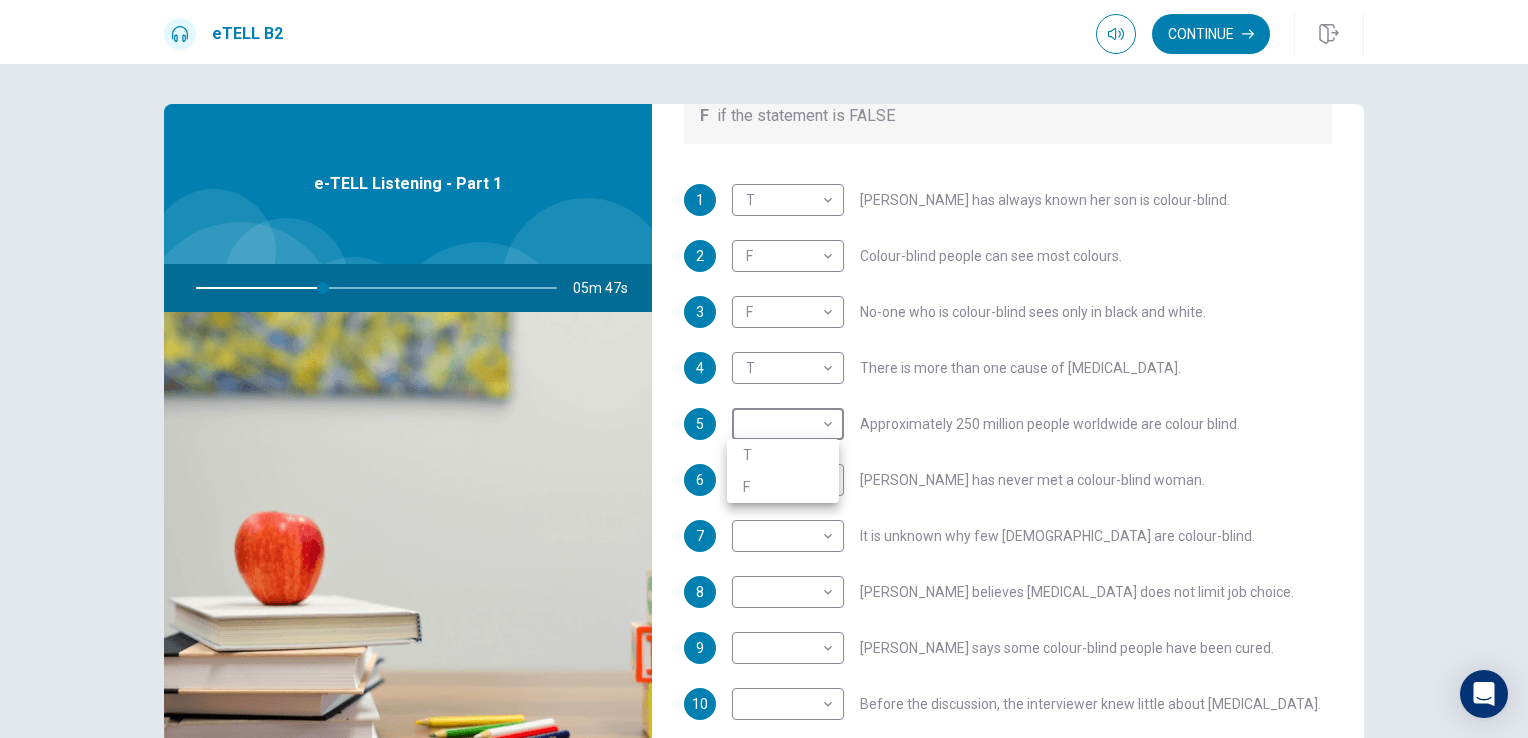 type on "**" 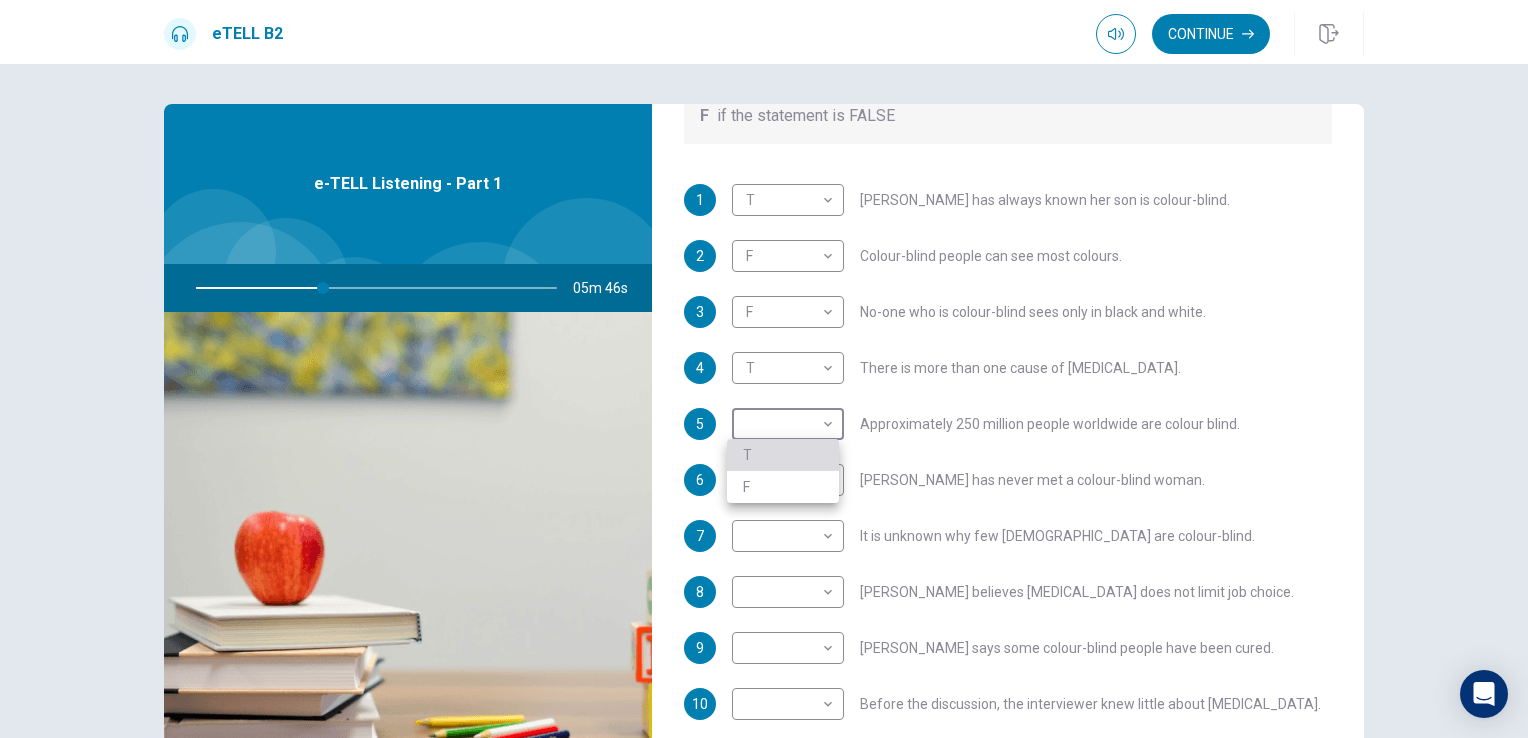 click on "T" at bounding box center [783, 455] 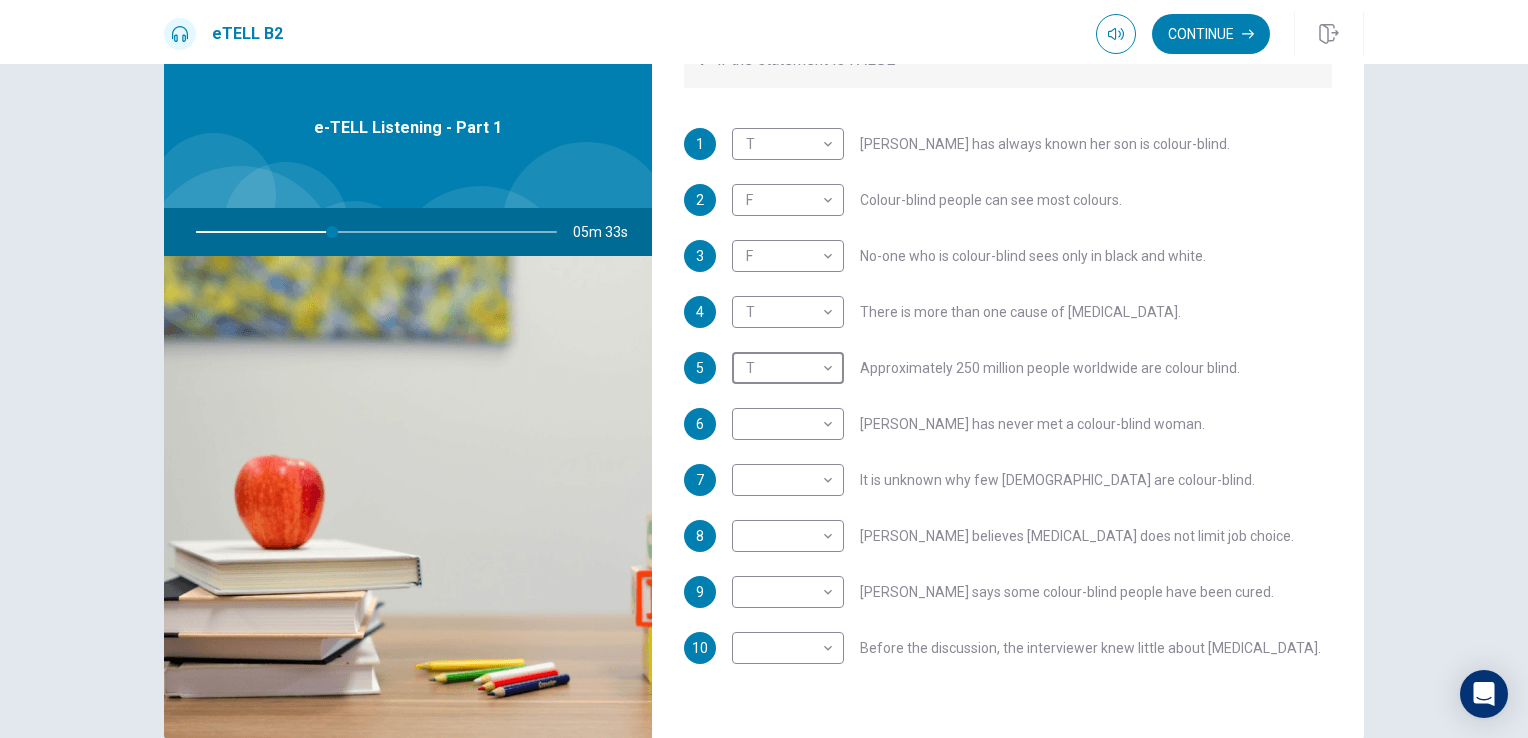 scroll, scrollTop: 100, scrollLeft: 0, axis: vertical 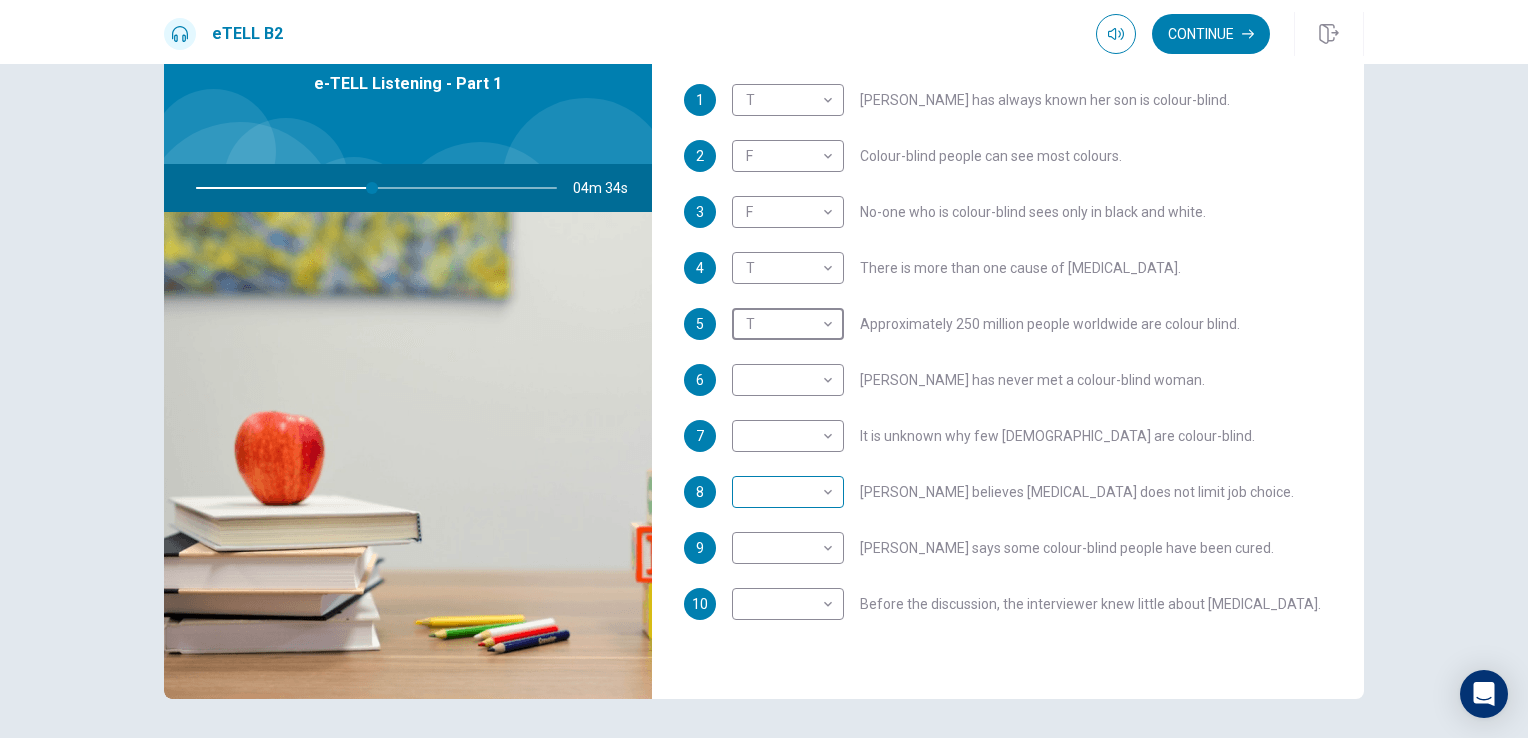 type on "**" 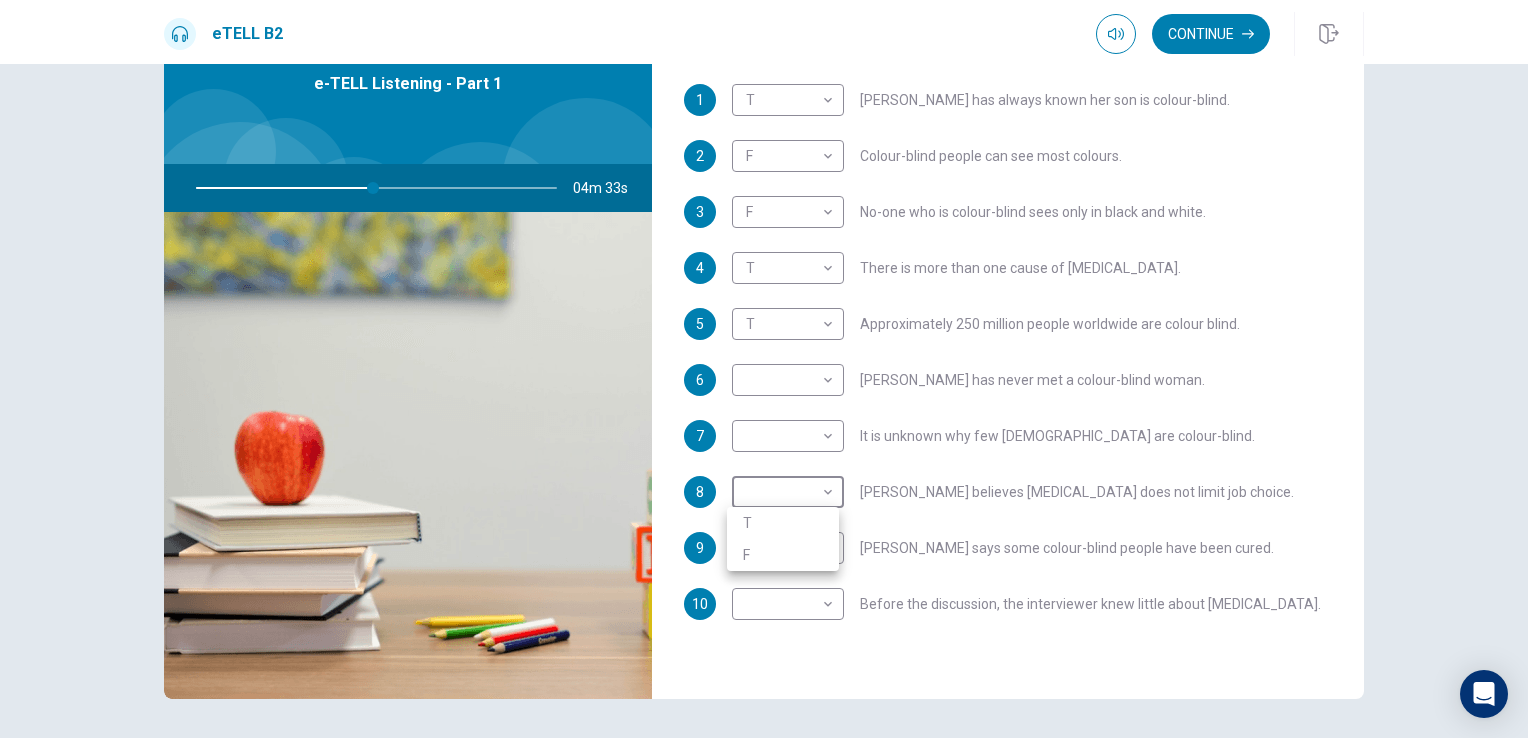 click on "T" at bounding box center [783, 523] 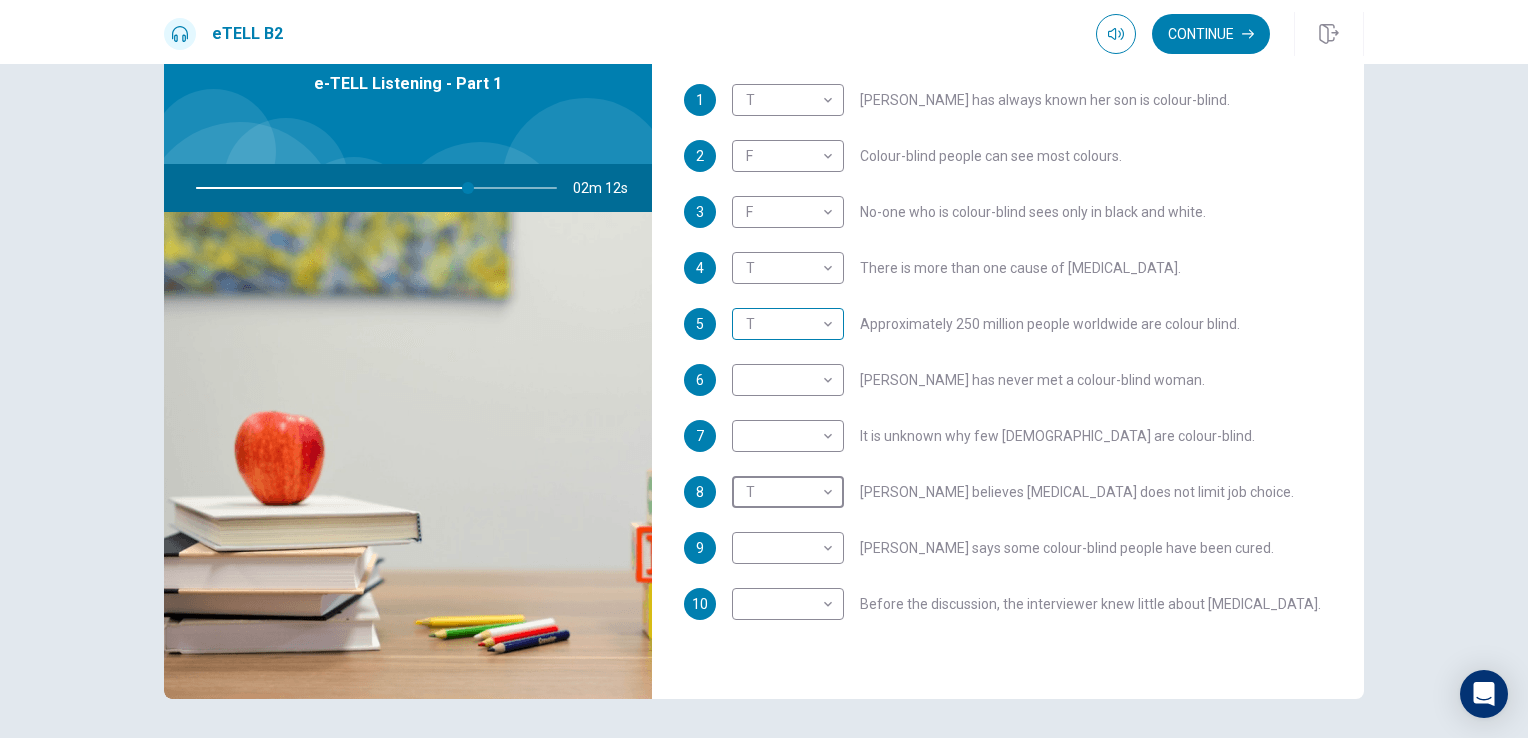 type on "**" 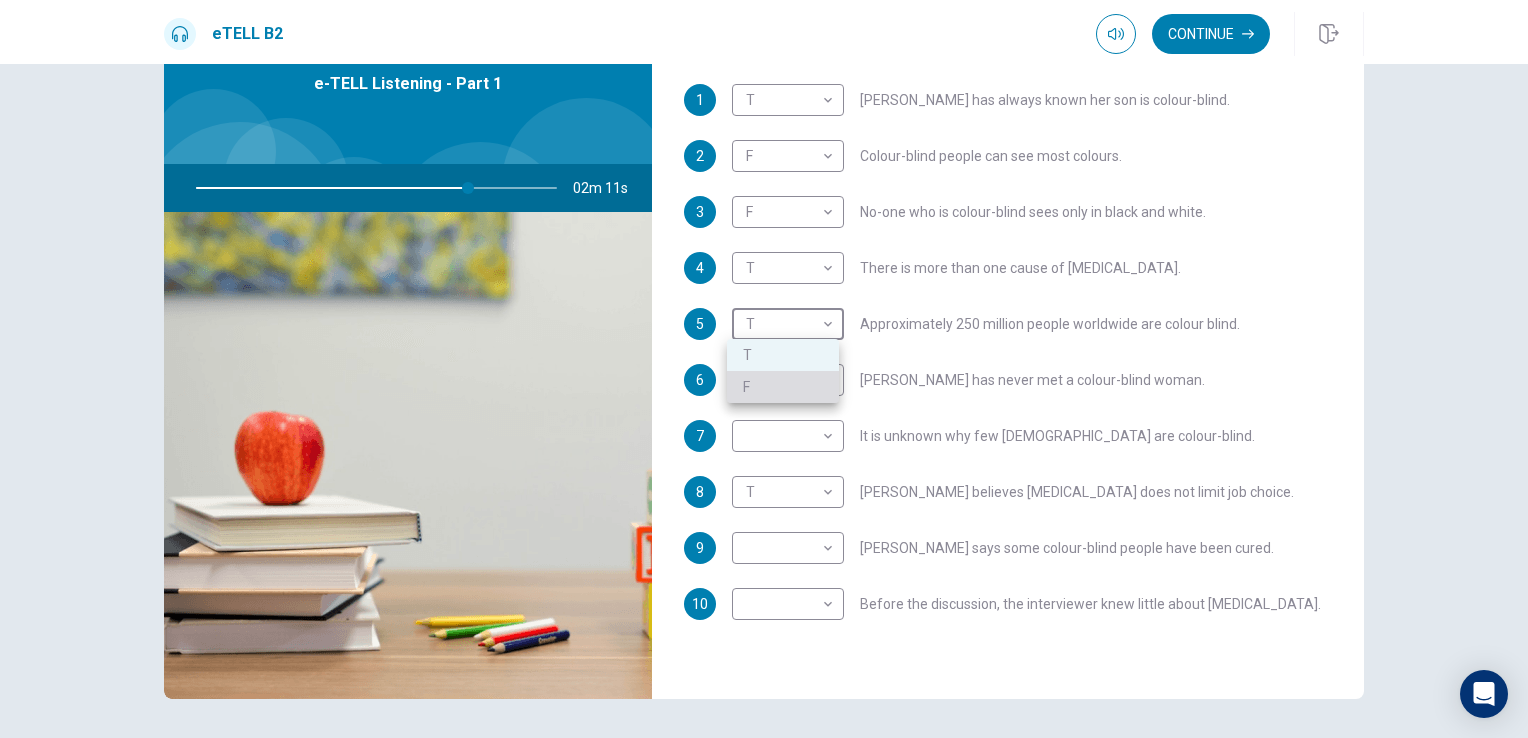 click on "F" at bounding box center [783, 387] 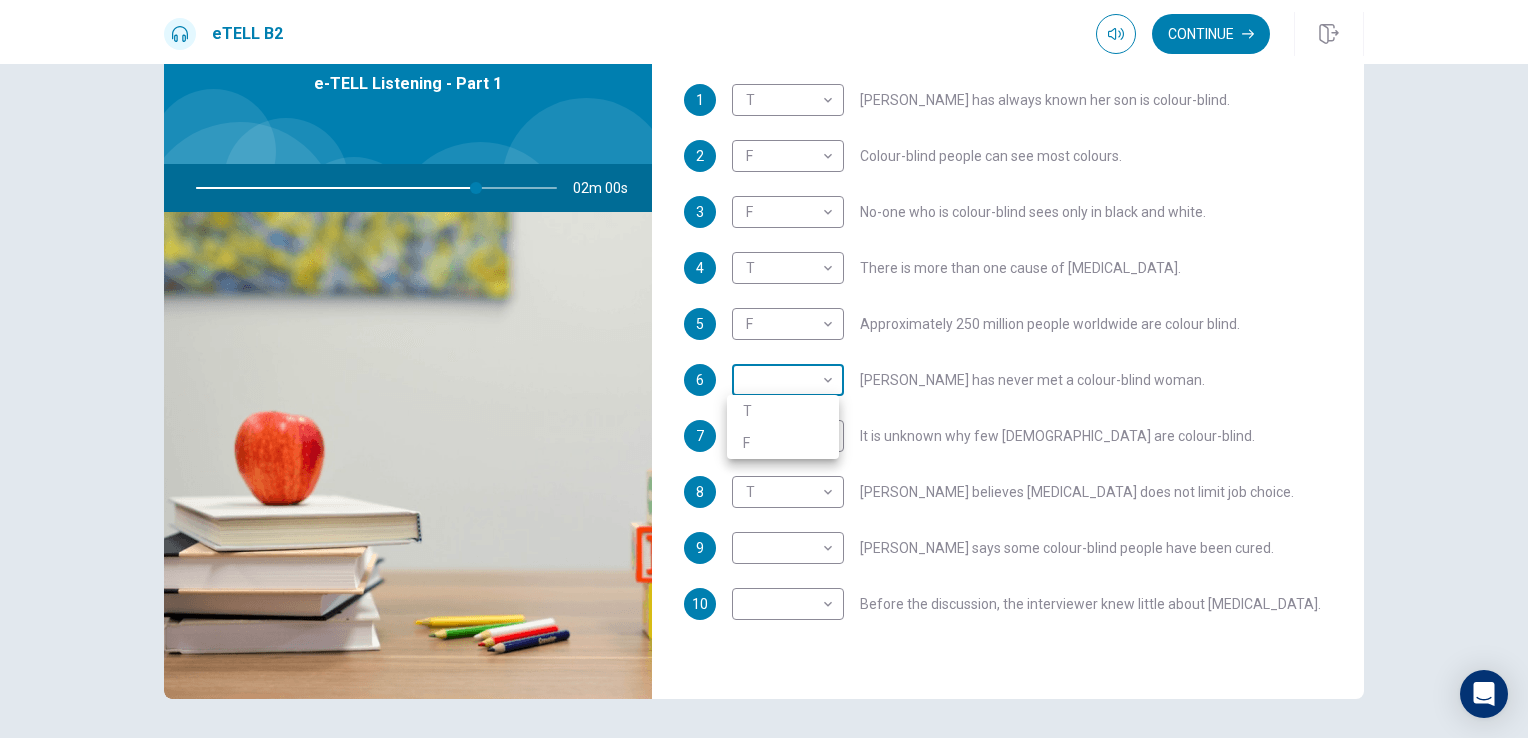 click on "This site uses cookies, as explained in our  Privacy Policy . If you agree to the use of cookies, please click the Accept button and continue to browse our site.   Privacy Policy Accept   eTELL B2 Continue Continue Question 1 For questions 1 – 10, mark each statement True (T) or False (F). You will hear Part One  TWICE.
You have one minute to read the questions for Part One.
Questions 1 - 10 T if the statement is TRUE F if the statement is FALSE 1 T * ​ [PERSON_NAME] has always known her son is colour-blind. 2 F * ​ Colour-blind people can see most colours. 3 F * ​ No-one who is colour-blind sees only in black and white. 4 T * ​ There is more than one cause of [MEDICAL_DATA]. 5 F * ​ Approximately 250 million people worldwide are colour blind. 6 ​ ​ [PERSON_NAME] has never met a colour-blind woman. 7 ​ ​ It is unknown why few [DEMOGRAPHIC_DATA] are colour-blind. 8 T * ​ [PERSON_NAME] believes [MEDICAL_DATA] does not limit job  choice.  9 ​ ​ [PERSON_NAME] says some colour-blind people have been cured. 10" at bounding box center [764, 369] 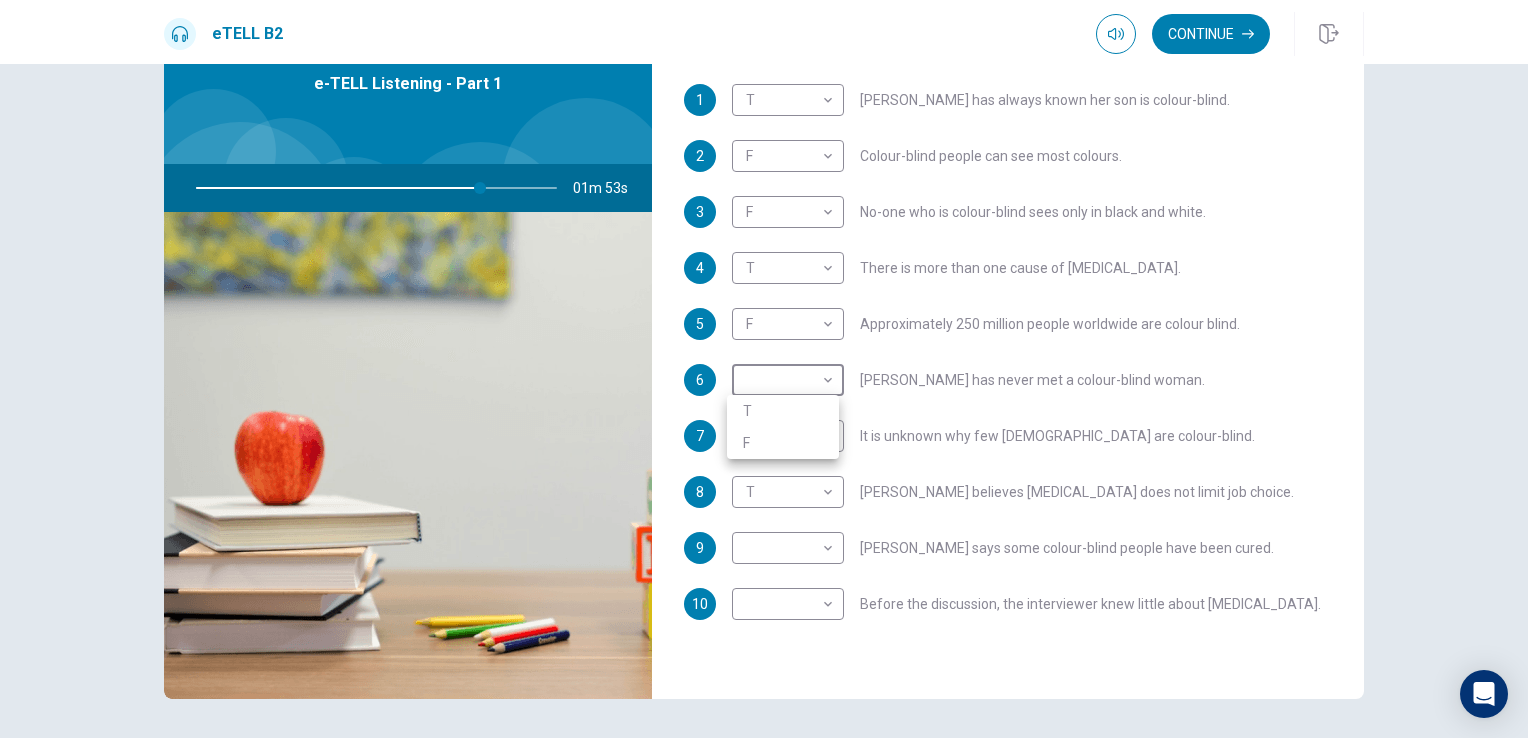 type on "**" 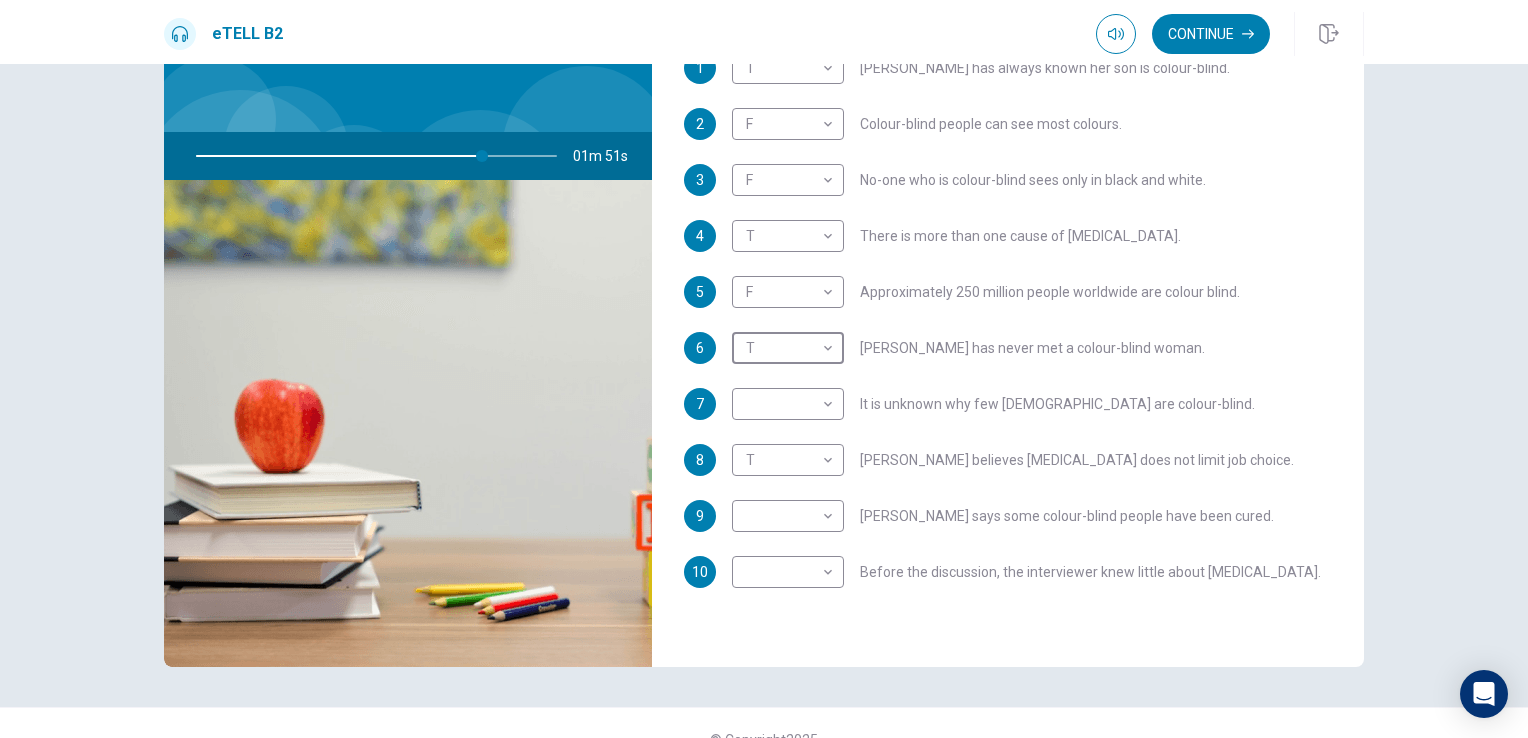 scroll, scrollTop: 164, scrollLeft: 0, axis: vertical 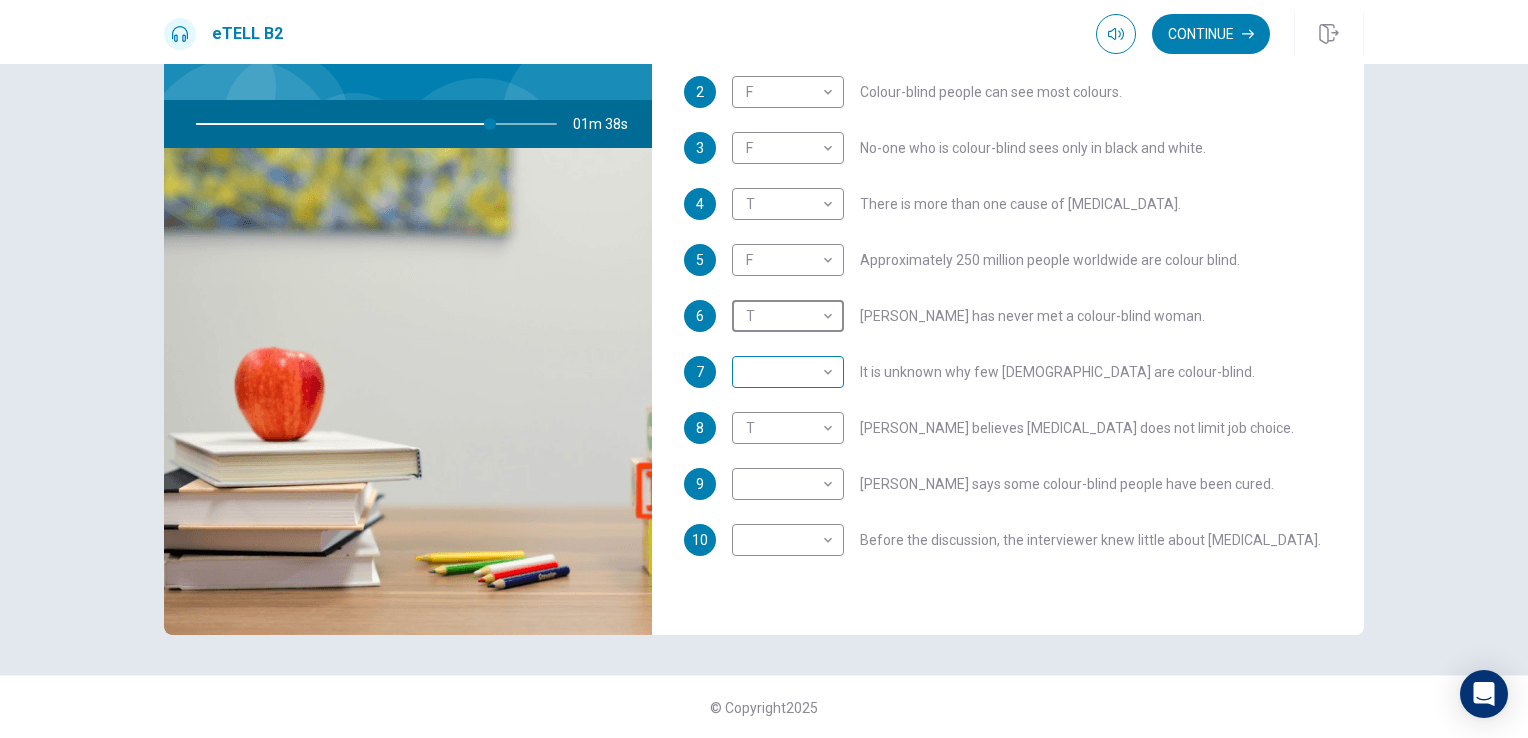 click on "This site uses cookies, as explained in our  Privacy Policy . If you agree to the use of cookies, please click the Accept button and continue to browse our site.   Privacy Policy Accept   eTELL B2 Continue Continue Question 1 For questions 1 – 10, mark each statement True (T) or False (F). You will hear Part One  TWICE.
You have one minute to read the questions for Part One.
Questions 1 - 10 T if the statement is TRUE F if the statement is FALSE 1 T * ​ [PERSON_NAME] has always known her son is colour-blind. 2 F * ​ Colour-blind people can see most colours. 3 F * ​ No-one who is colour-blind sees only in black and white. 4 T * ​ There is more than one cause of [MEDICAL_DATA]. 5 F * ​ Approximately 250 million people worldwide are colour blind. 6 T * ​ [PERSON_NAME] has never met a colour-blind woman. 7 ​ ​ It is unknown why few [DEMOGRAPHIC_DATA] are colour-blind. 8 T * ​ [PERSON_NAME] believes [MEDICAL_DATA] does not limit job  choice.  9 ​ ​ [PERSON_NAME] says some colour-blind people have been cured. 10" at bounding box center [764, 369] 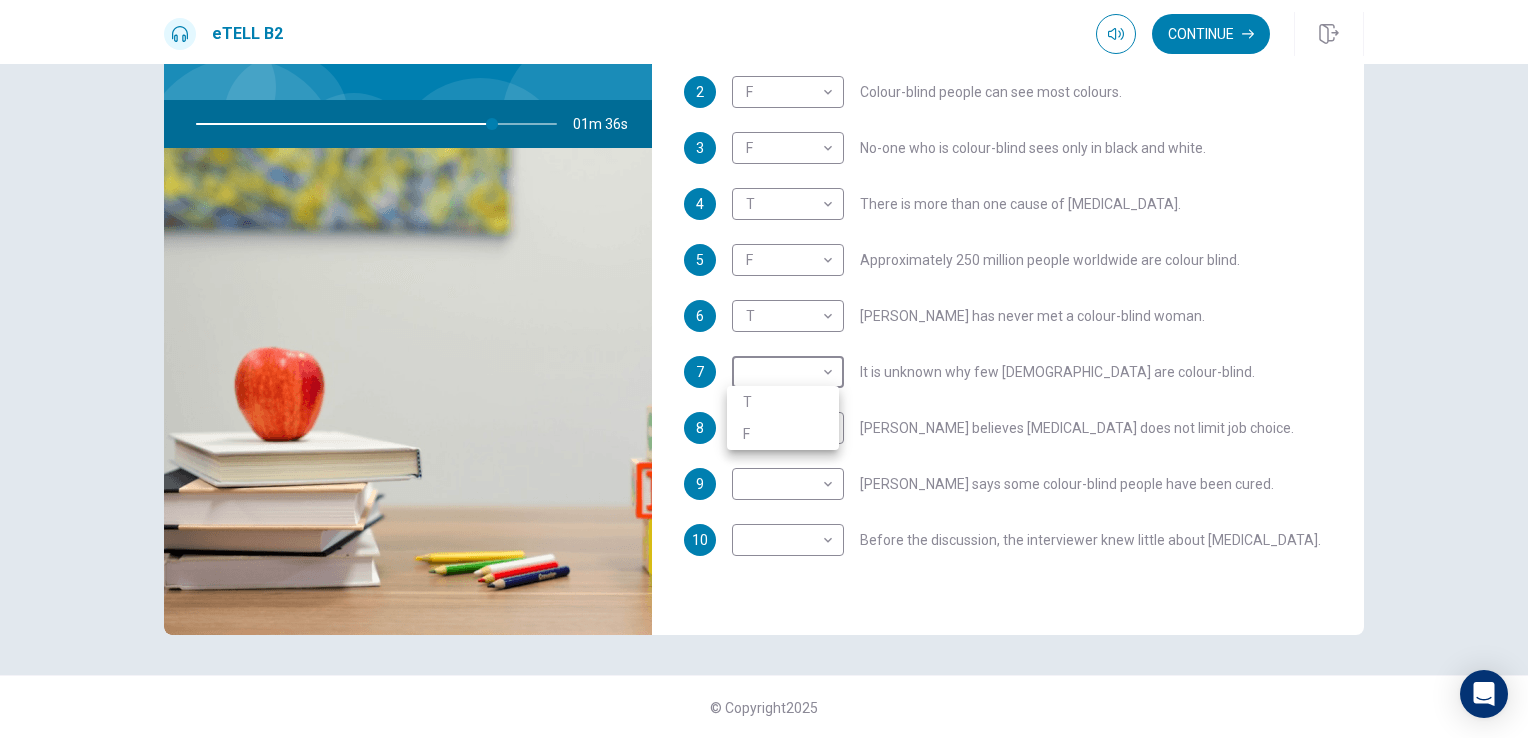 type on "**" 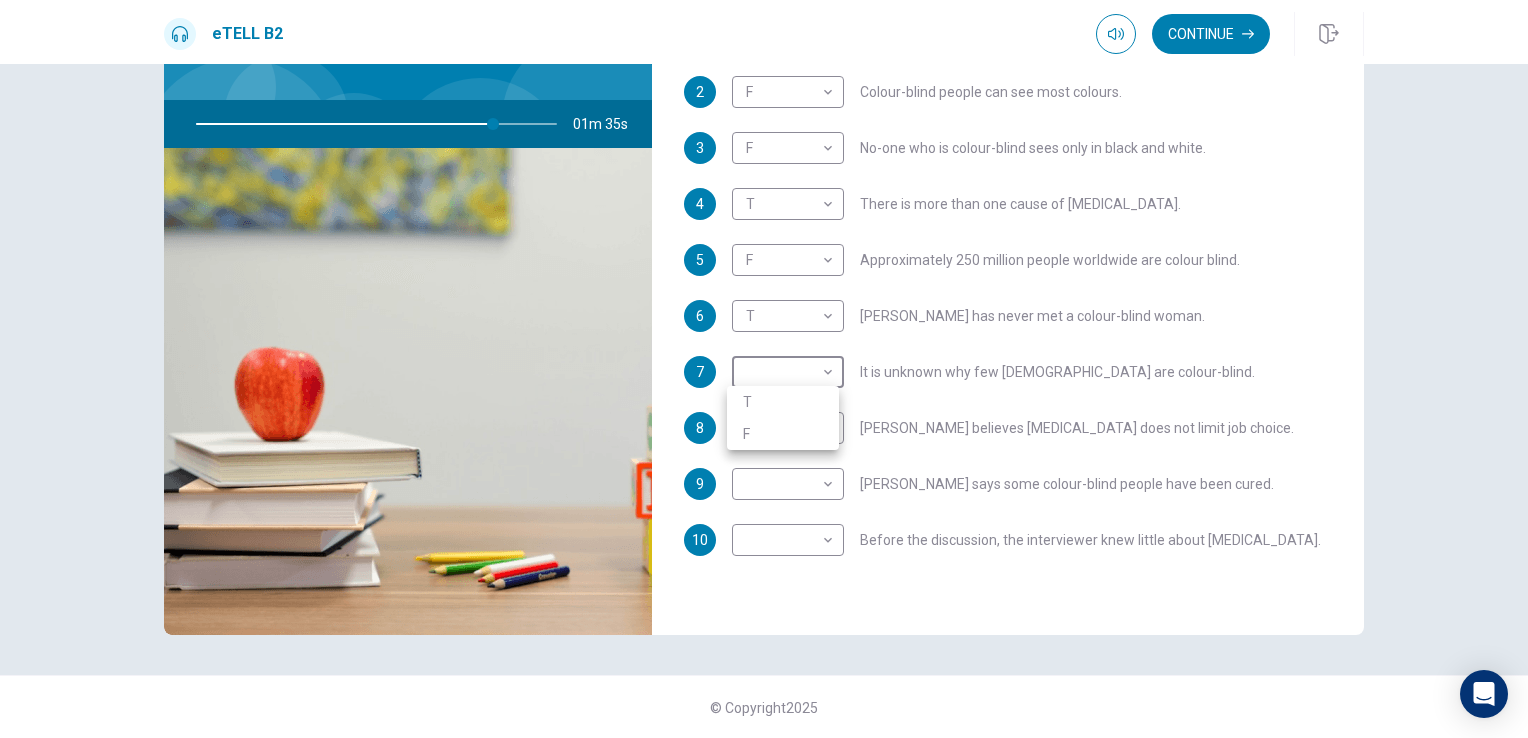 click on "T" at bounding box center [783, 402] 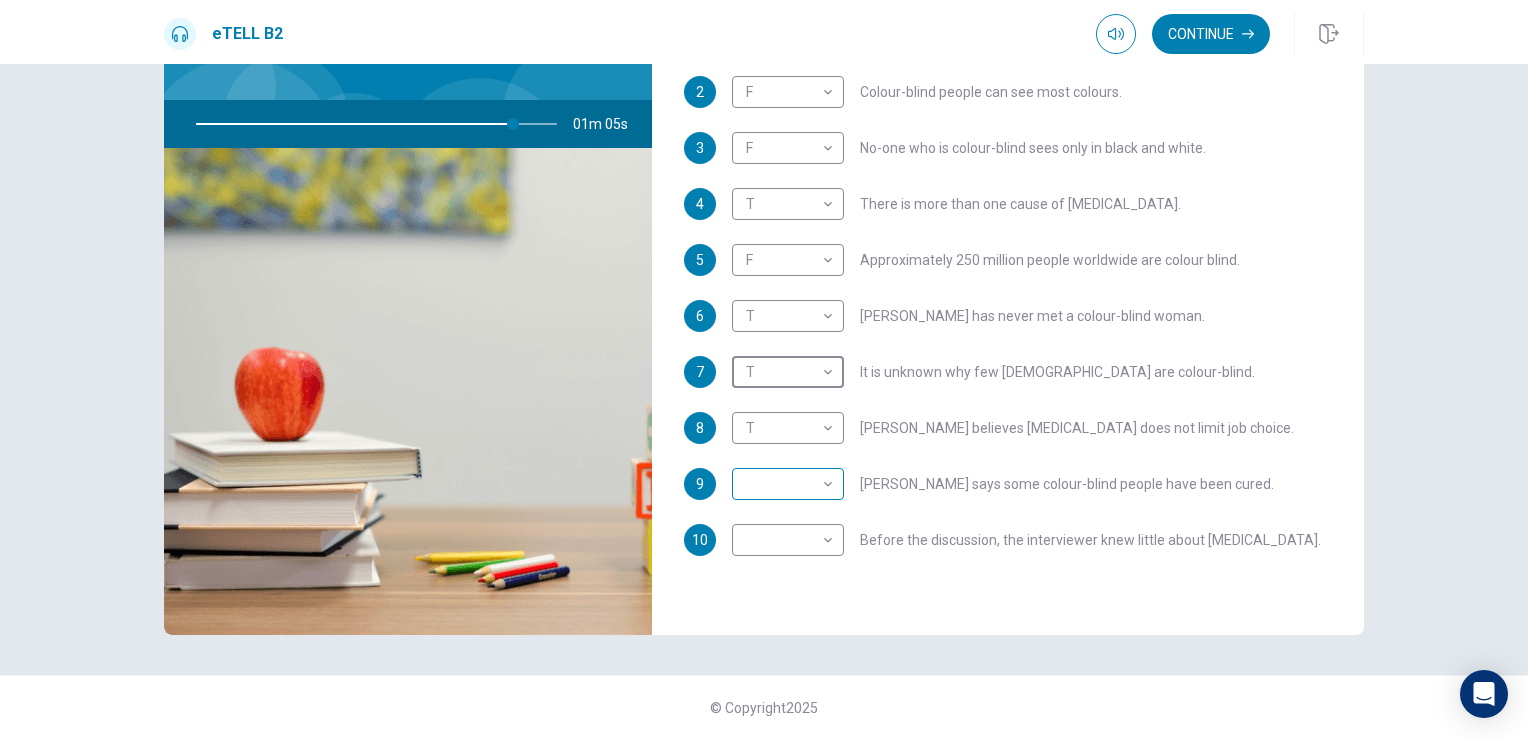 click on "This site uses cookies, as explained in our  Privacy Policy . If you agree to the use of cookies, please click the Accept button and continue to browse our site.   Privacy Policy Accept   eTELL B2 Continue Continue Question 1 For questions 1 – 10, mark each statement True (T) or False (F). You will hear Part One  TWICE.
You have one minute to read the questions for Part One.
Questions 1 - 10 T if the statement is TRUE F if the statement is FALSE 1 T * ​ [PERSON_NAME] has always known her son is colour-blind. 2 F * ​ Colour-blind people can see most colours. 3 F * ​ No-one who is colour-blind sees only in black and white. 4 T * ​ There is more than one cause of [MEDICAL_DATA]. 5 F * ​ Approximately 250 million people worldwide are colour blind. 6 T * ​ [PERSON_NAME] has never met a colour-blind woman. 7 T * ​ It is unknown why few [DEMOGRAPHIC_DATA] are colour-blind. 8 T * ​ [PERSON_NAME] believes [MEDICAL_DATA] does not limit job  choice.  9 ​ ​ [PERSON_NAME] says some colour-blind people have been cured. 10" at bounding box center (764, 369) 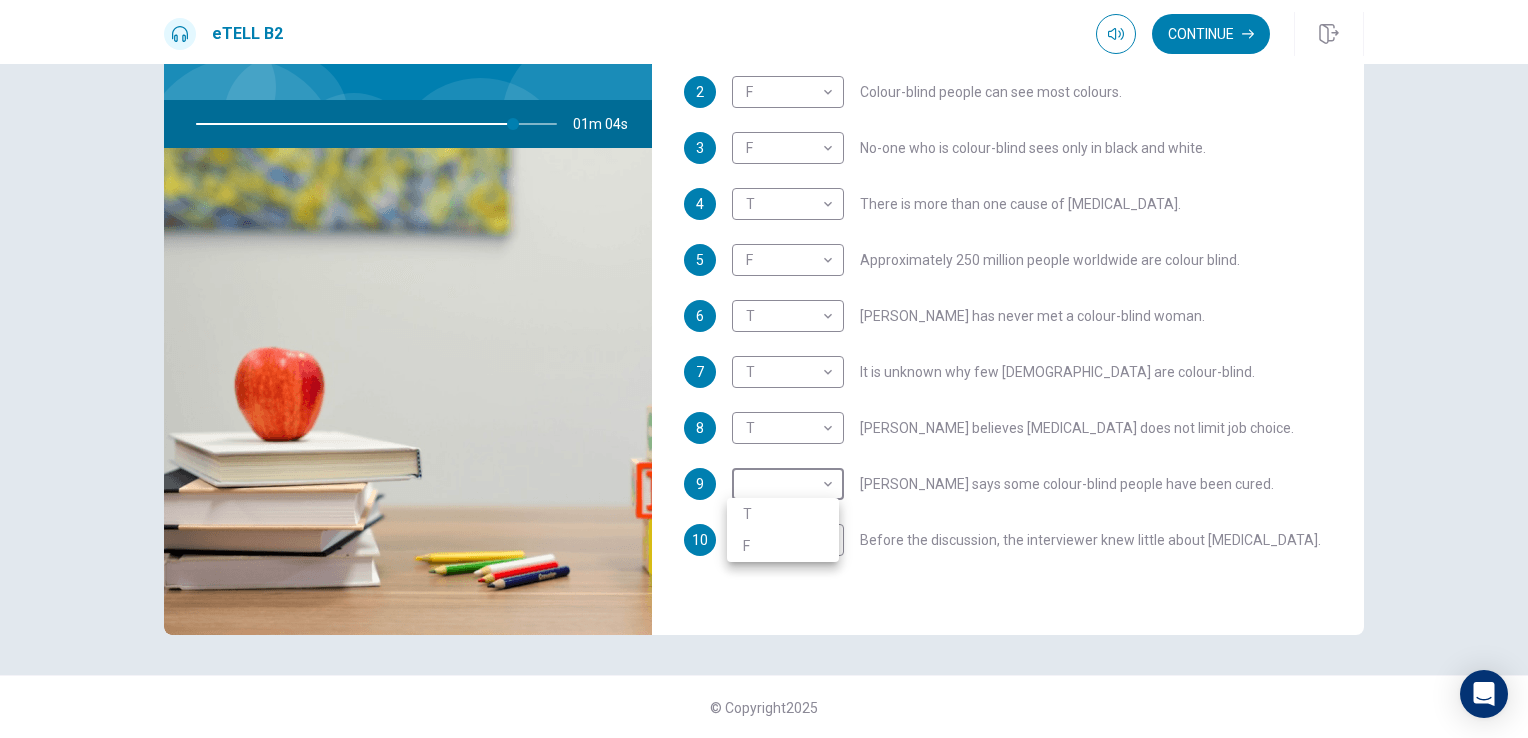 type on "**" 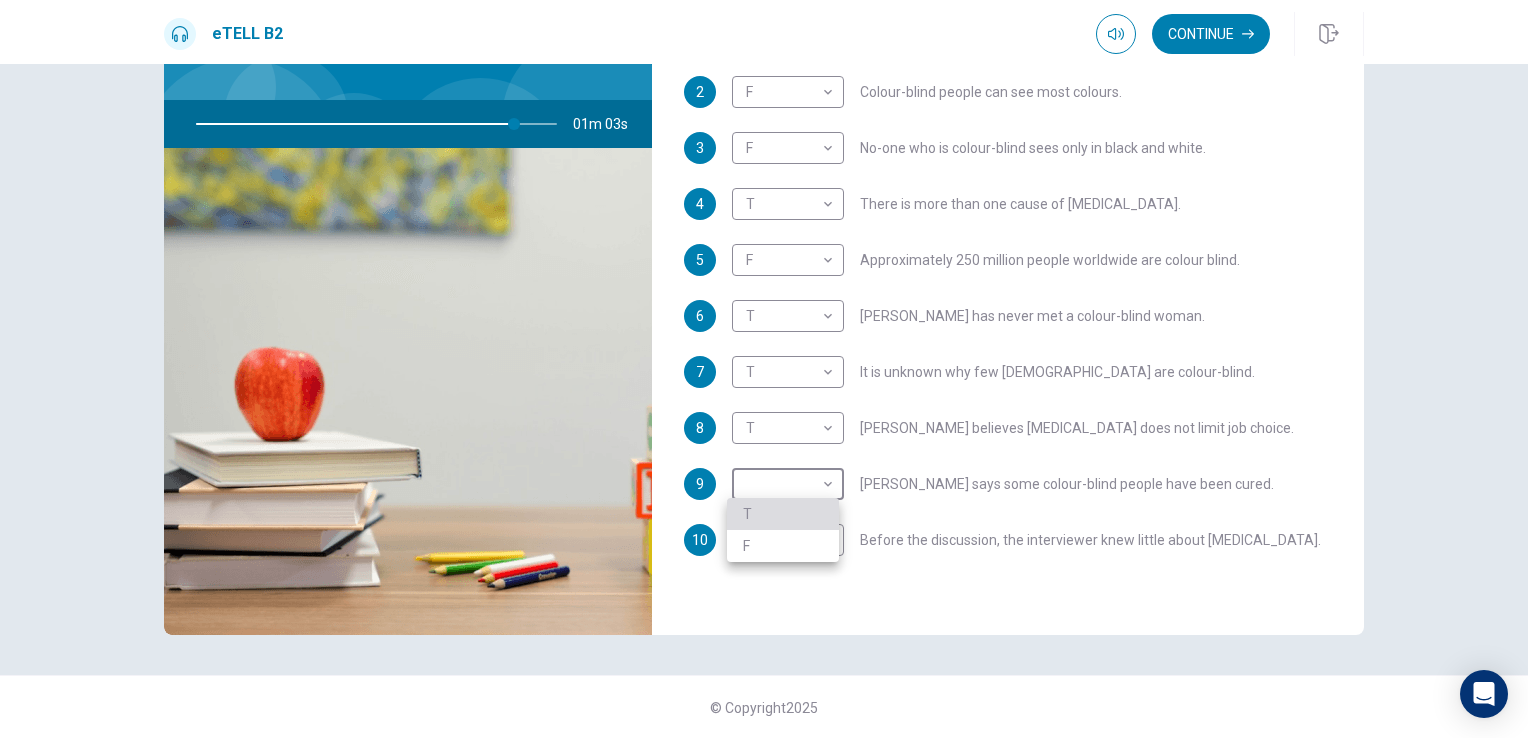 click on "T" at bounding box center [783, 514] 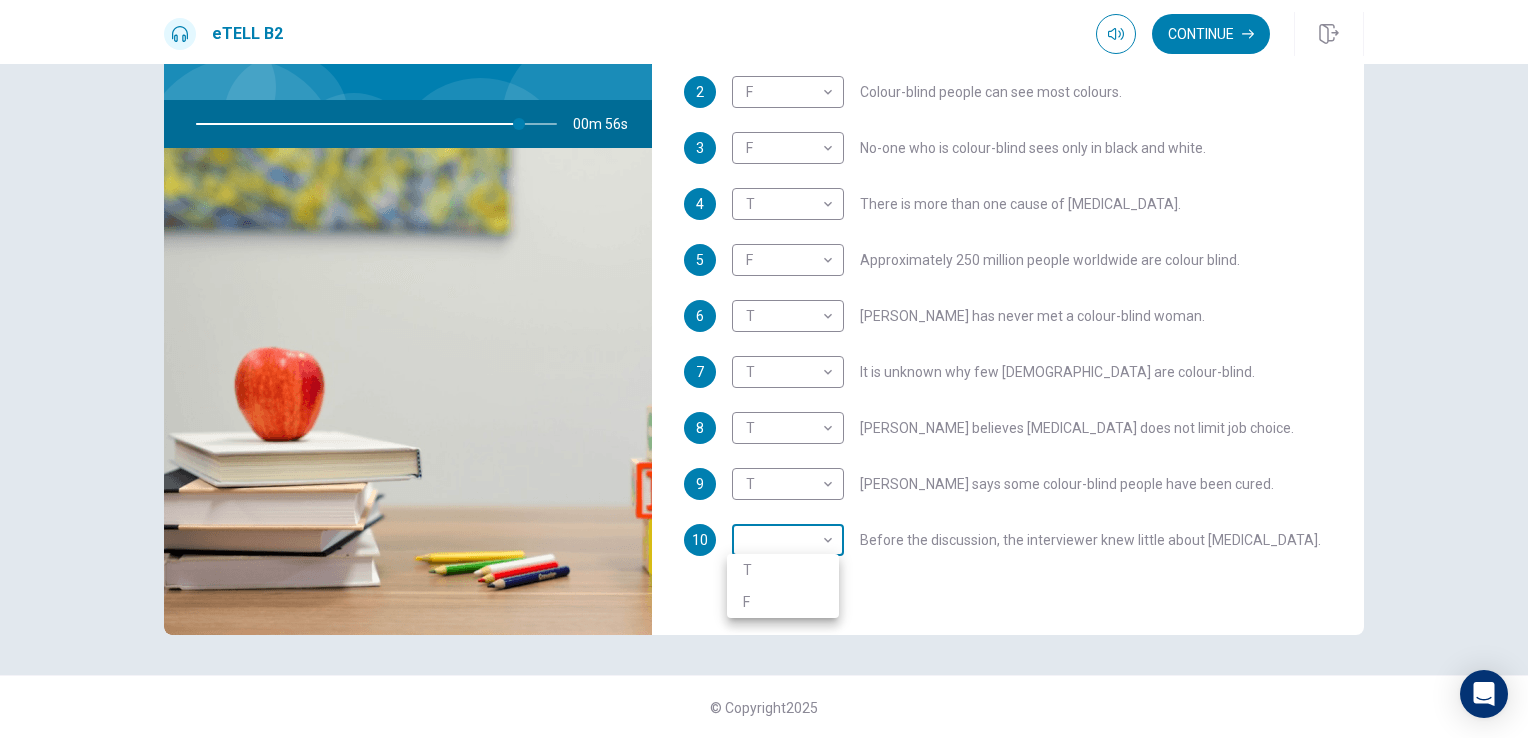 click on "This site uses cookies, as explained in our  Privacy Policy . If you agree to the use of cookies, please click the Accept button and continue to browse our site.   Privacy Policy Accept   eTELL B2 Continue Continue Question 1 For questions 1 – 10, mark each statement True (T) or False (F). You will hear Part One  TWICE.
You have one minute to read the questions for Part One.
Questions 1 - 10 T if the statement is TRUE F if the statement is FALSE 1 T * ​ [PERSON_NAME] has always known her son is colour-blind. 2 F * ​ Colour-blind people can see most colours. 3 F * ​ No-one who is colour-blind sees only in black and white. 4 T * ​ There is more than one cause of [MEDICAL_DATA]. 5 F * ​ Approximately 250 million people worldwide are colour blind. 6 T * ​ [PERSON_NAME] has never met a colour-blind woman. 7 T * ​ It is unknown why few [DEMOGRAPHIC_DATA] are colour-blind. 8 T * ​ [PERSON_NAME] believes [MEDICAL_DATA] does not limit job  choice.  9 T * ​ [PERSON_NAME] says some colour-blind people have been cured. 10" at bounding box center [764, 369] 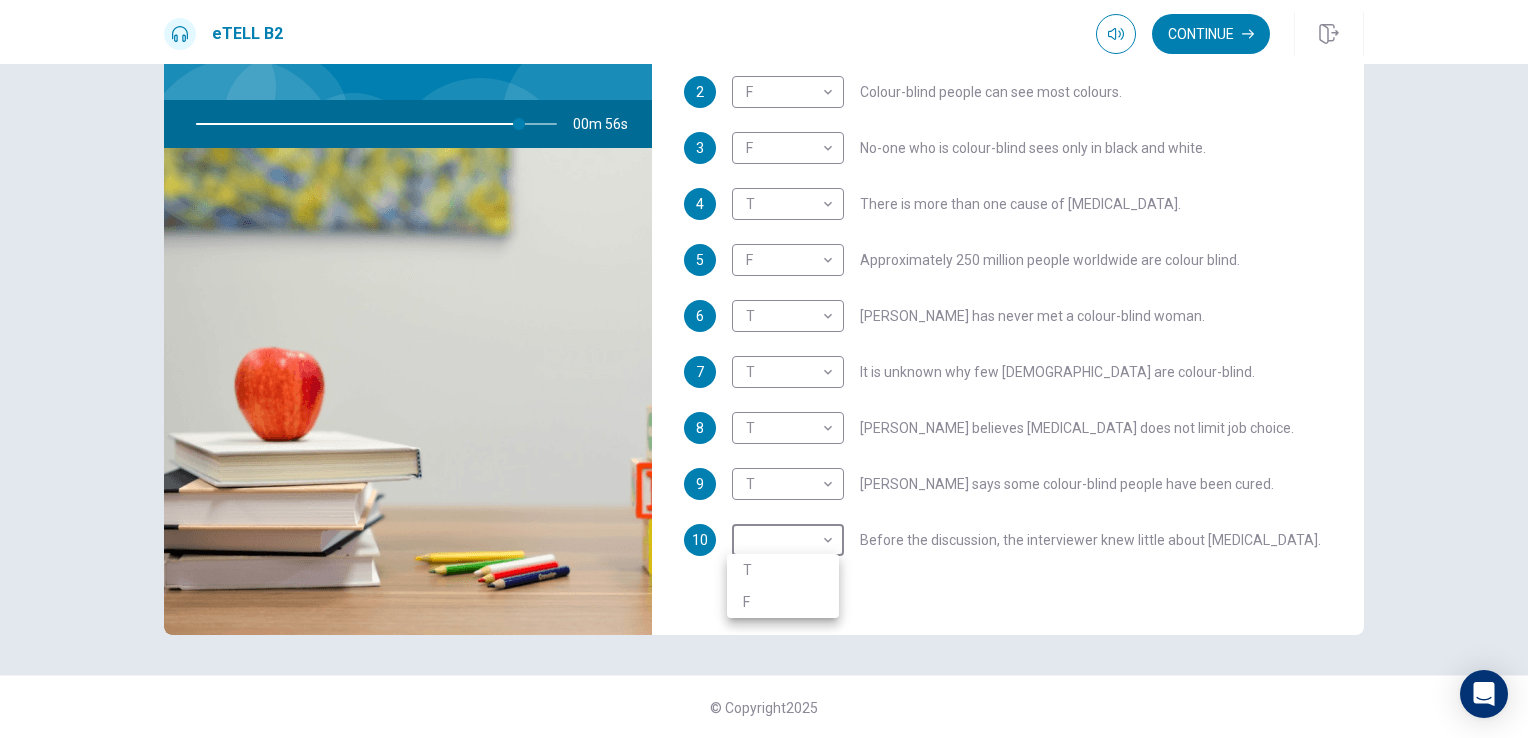 type on "**" 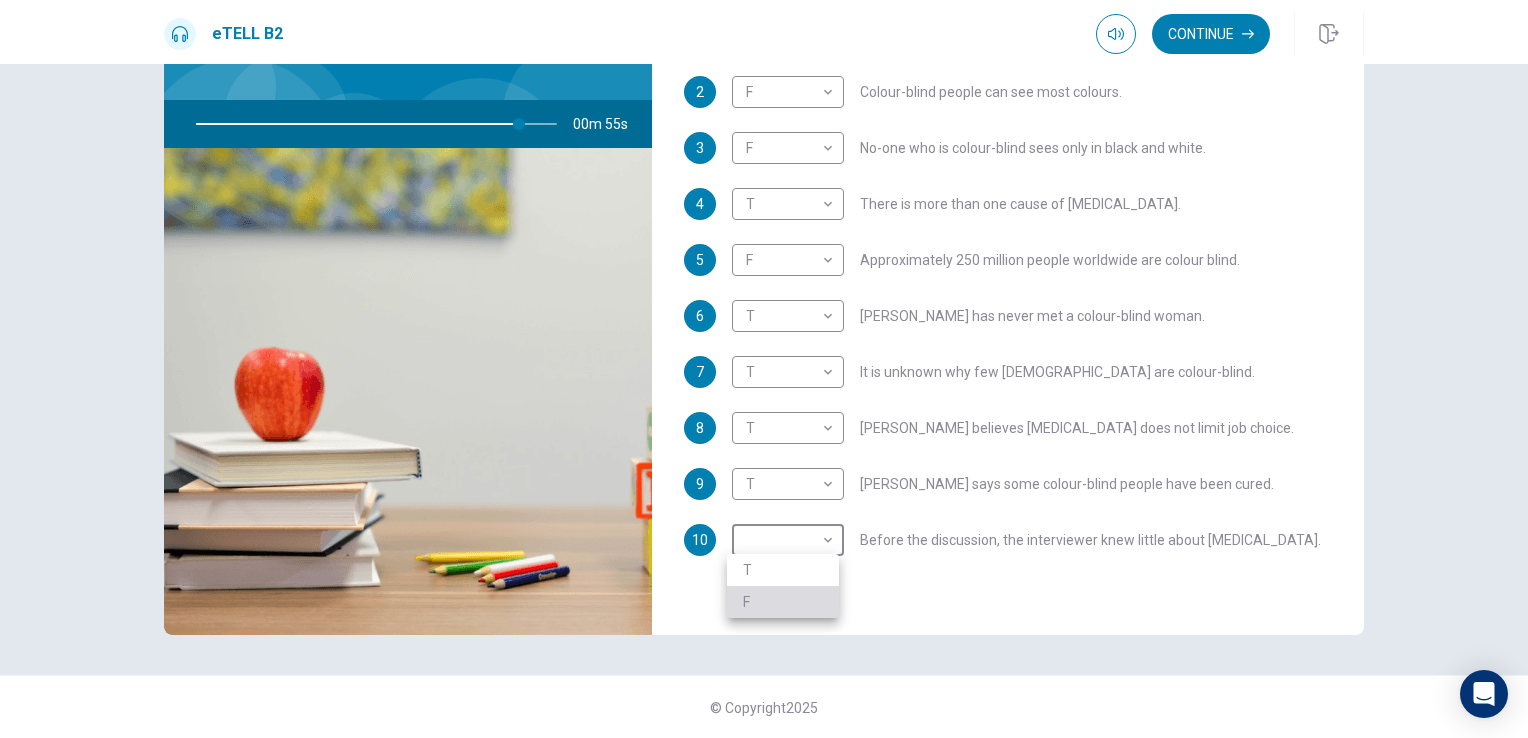 click on "F" at bounding box center [783, 602] 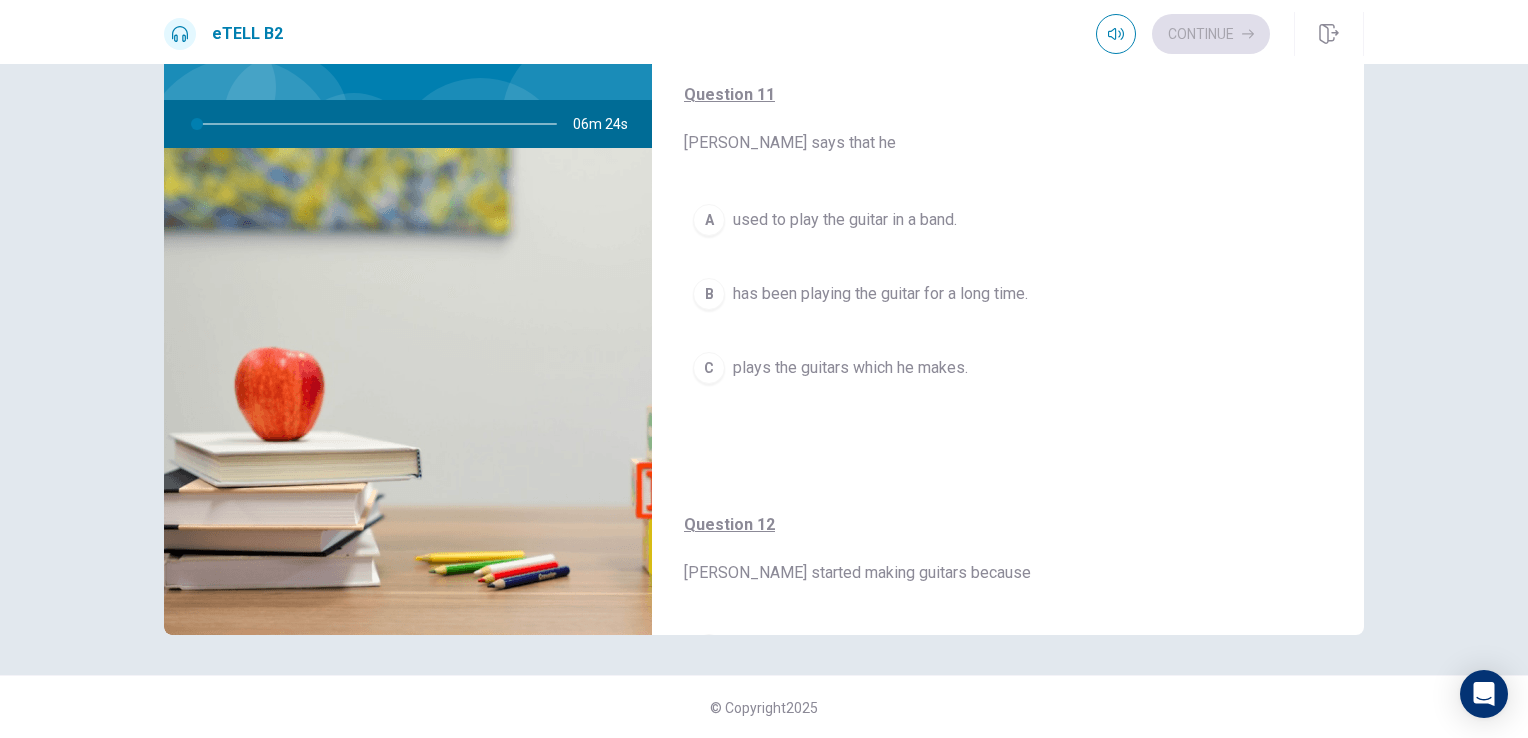 scroll, scrollTop: 0, scrollLeft: 0, axis: both 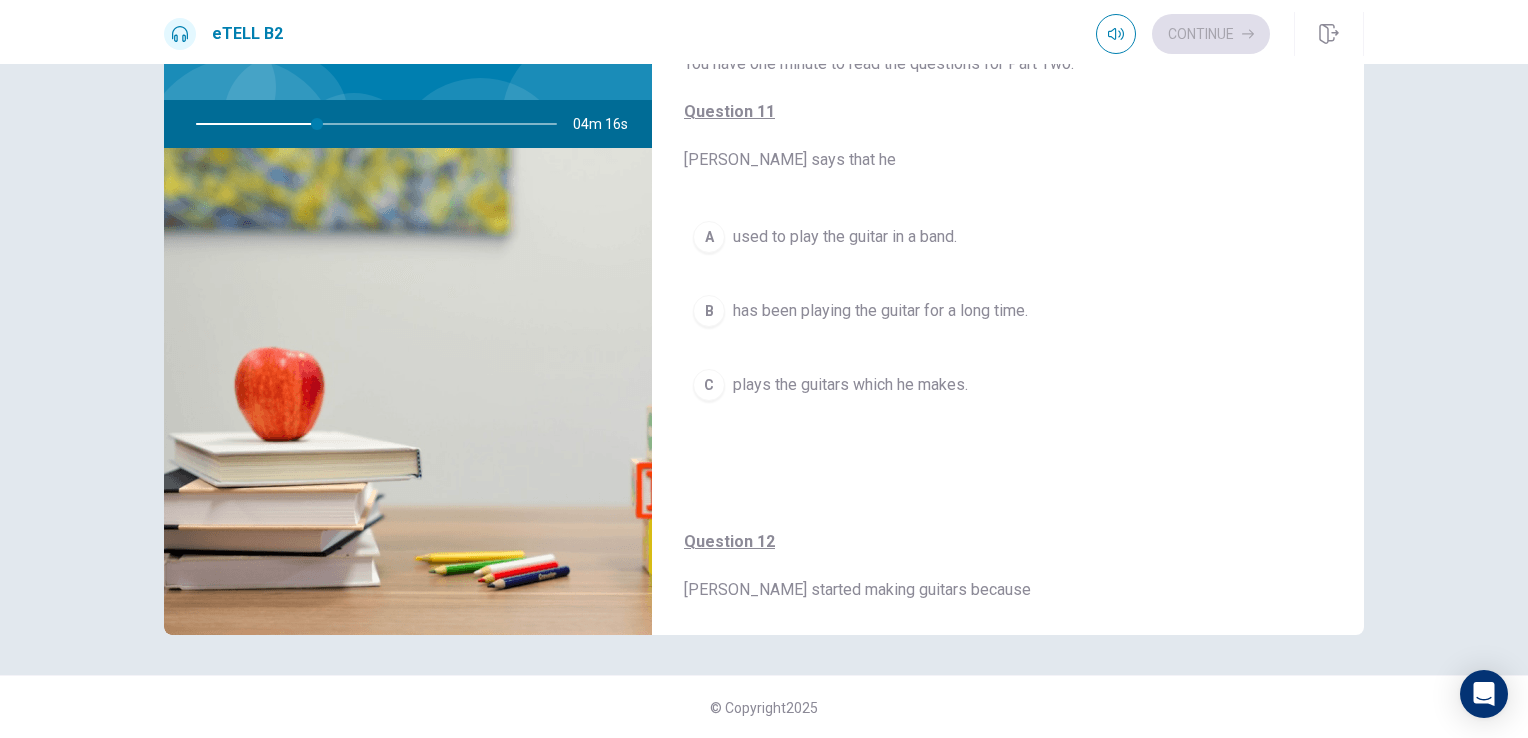 click on "plays the guitars which he makes." at bounding box center [850, 385] 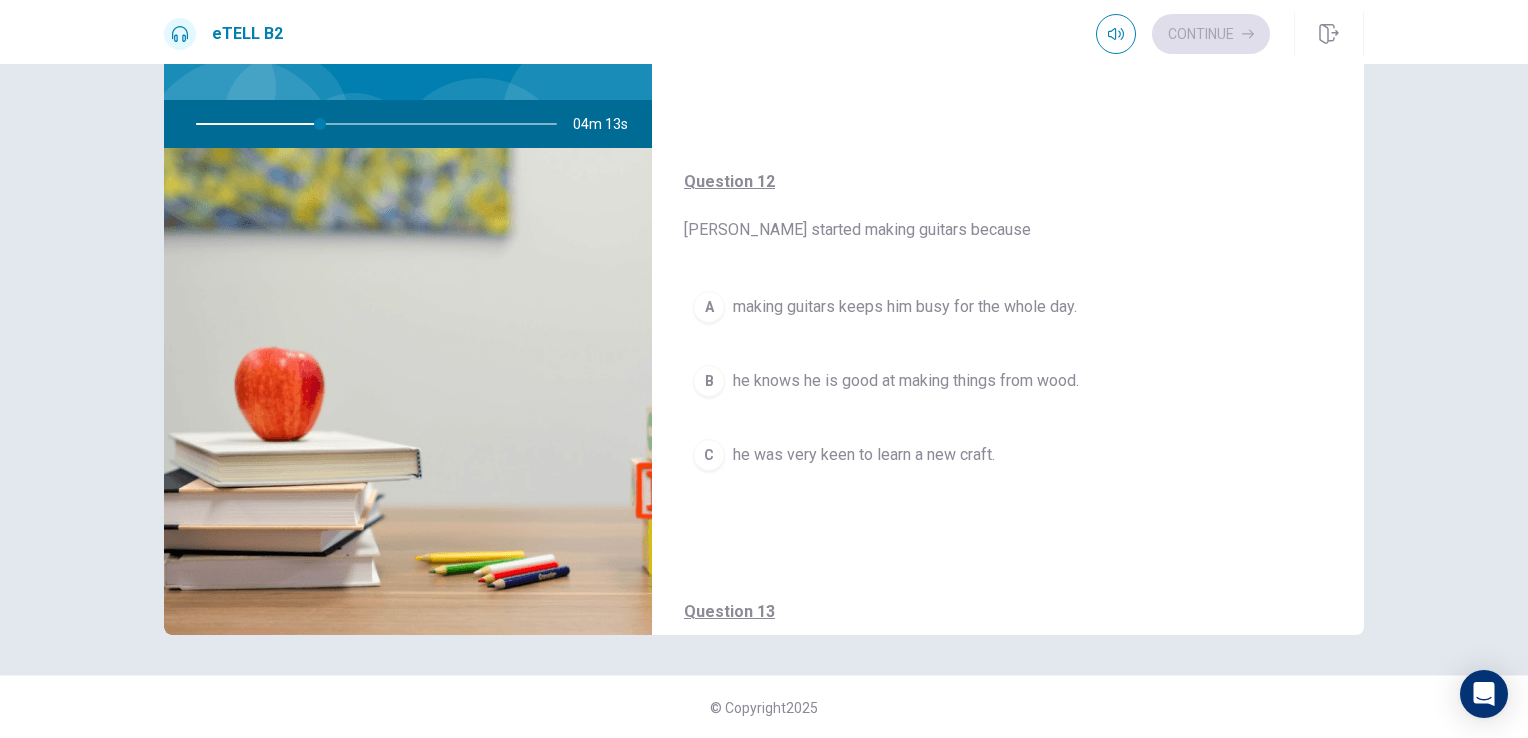 scroll, scrollTop: 400, scrollLeft: 0, axis: vertical 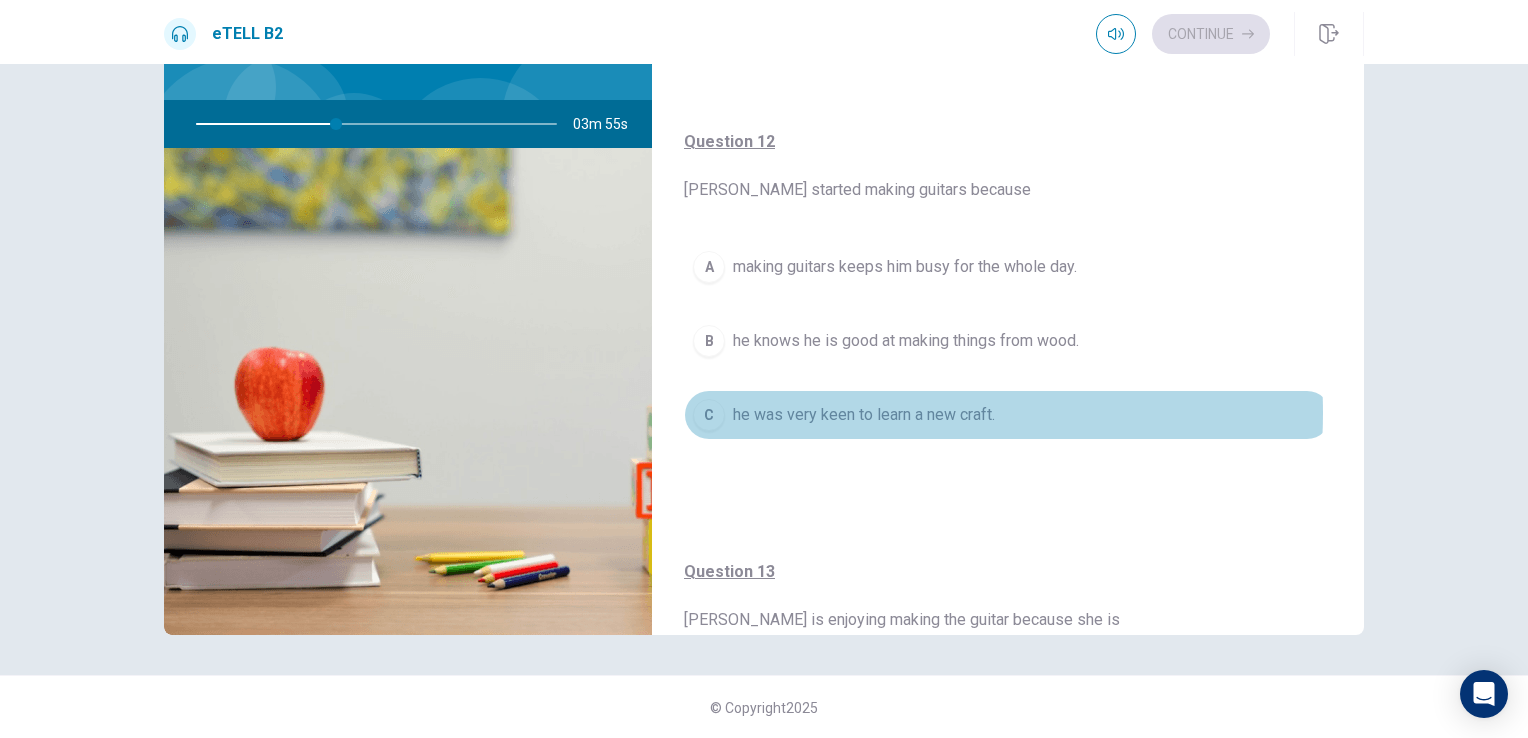 click on "he was very keen to learn a new craft." at bounding box center (864, 415) 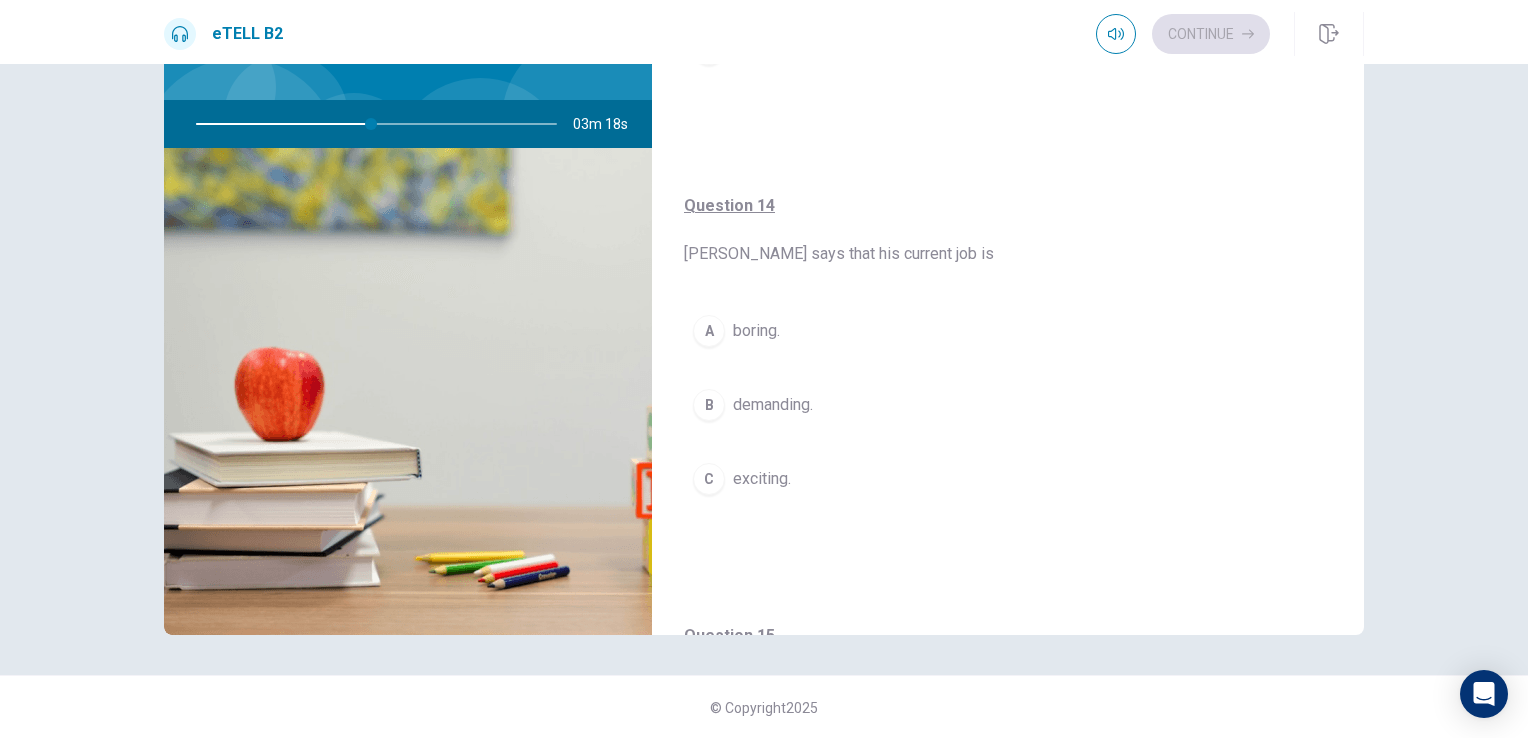 scroll, scrollTop: 1200, scrollLeft: 0, axis: vertical 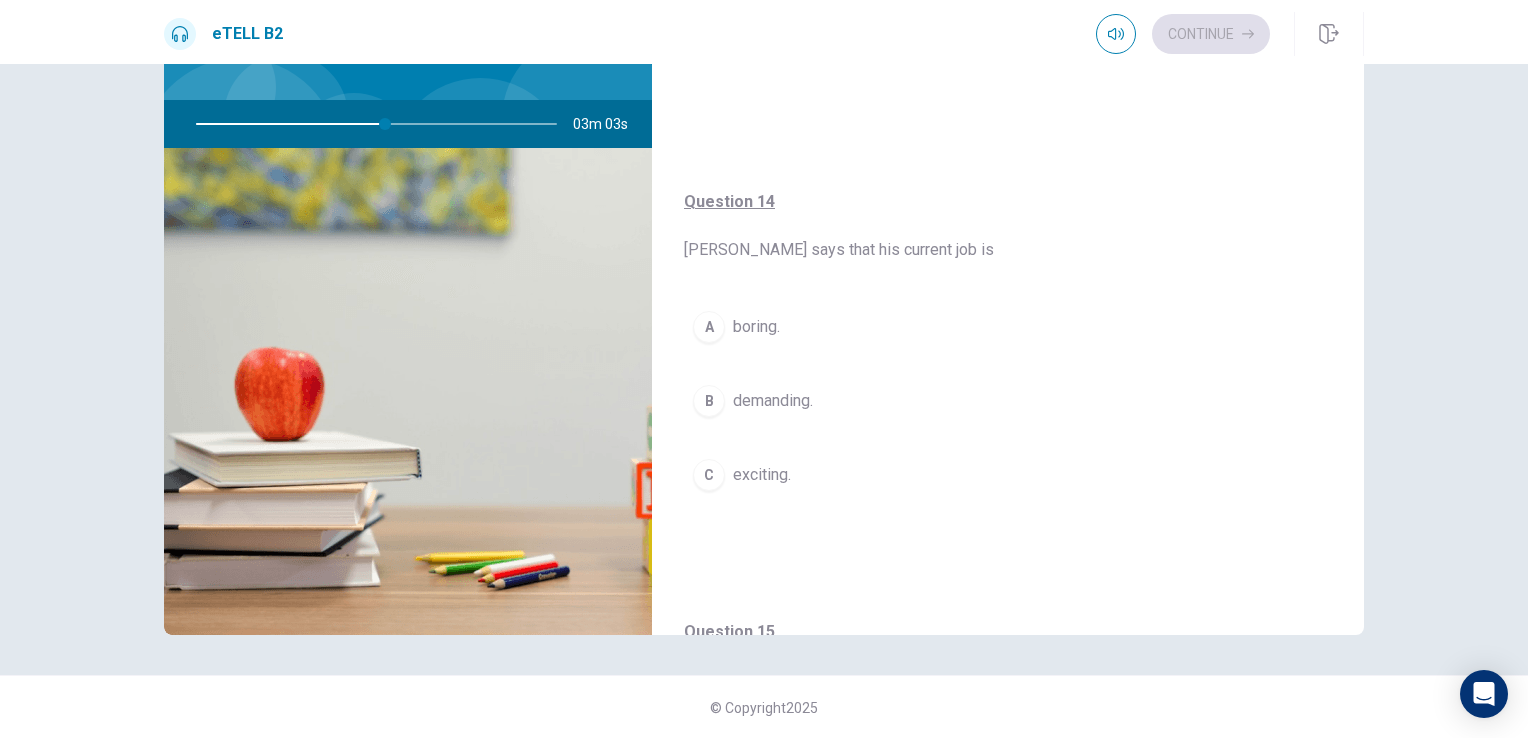 click on "demanding." at bounding box center (773, 401) 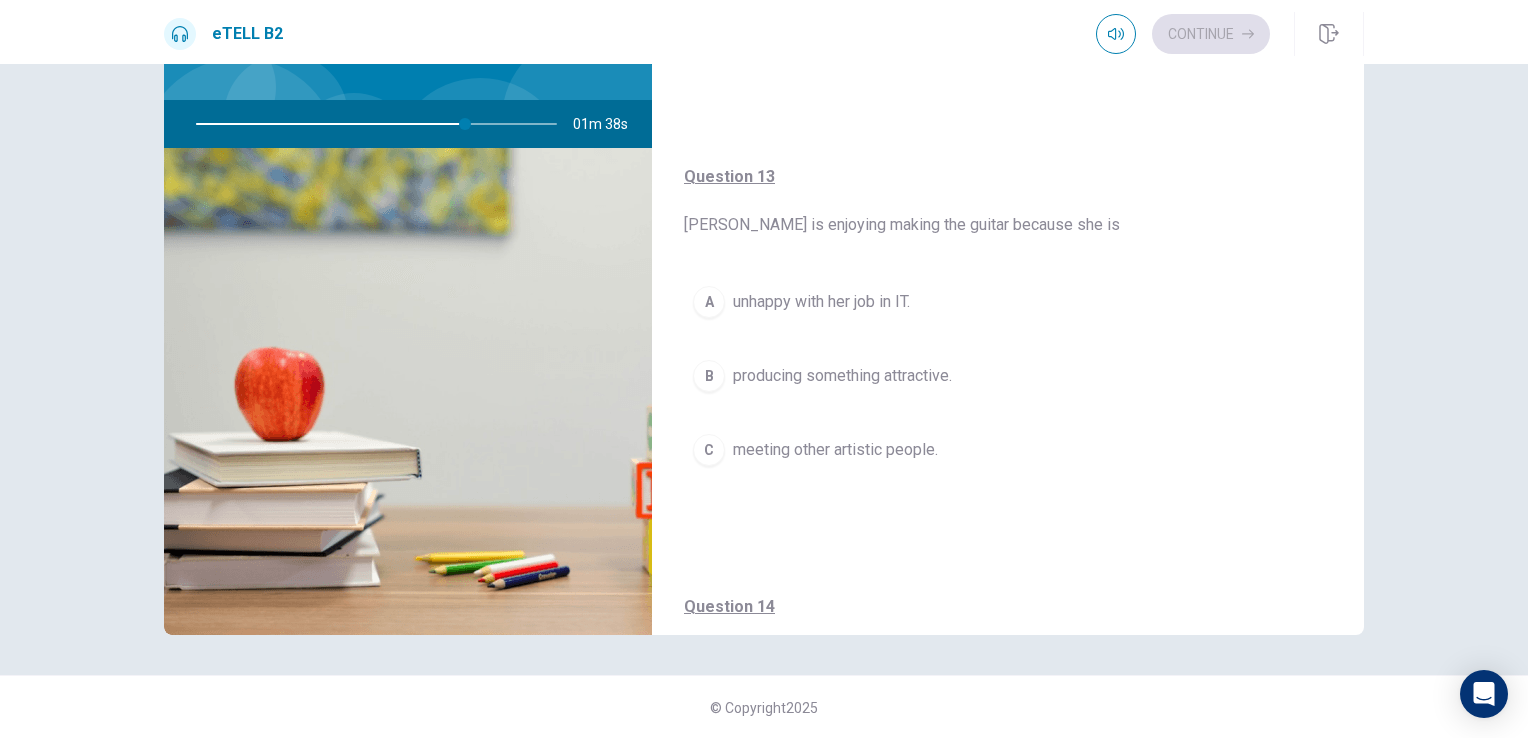 scroll, scrollTop: 800, scrollLeft: 0, axis: vertical 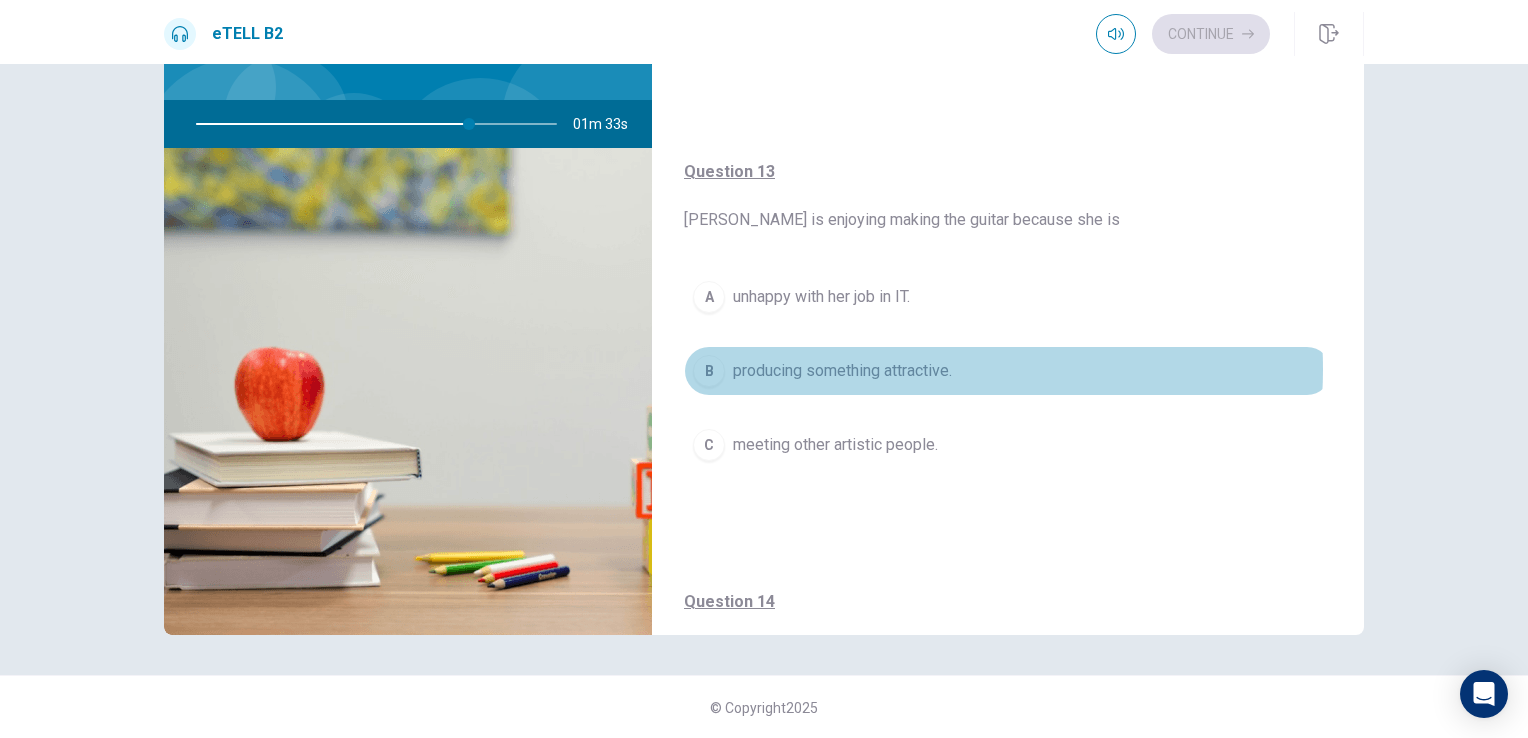 click on "producing something attractive." at bounding box center [842, 371] 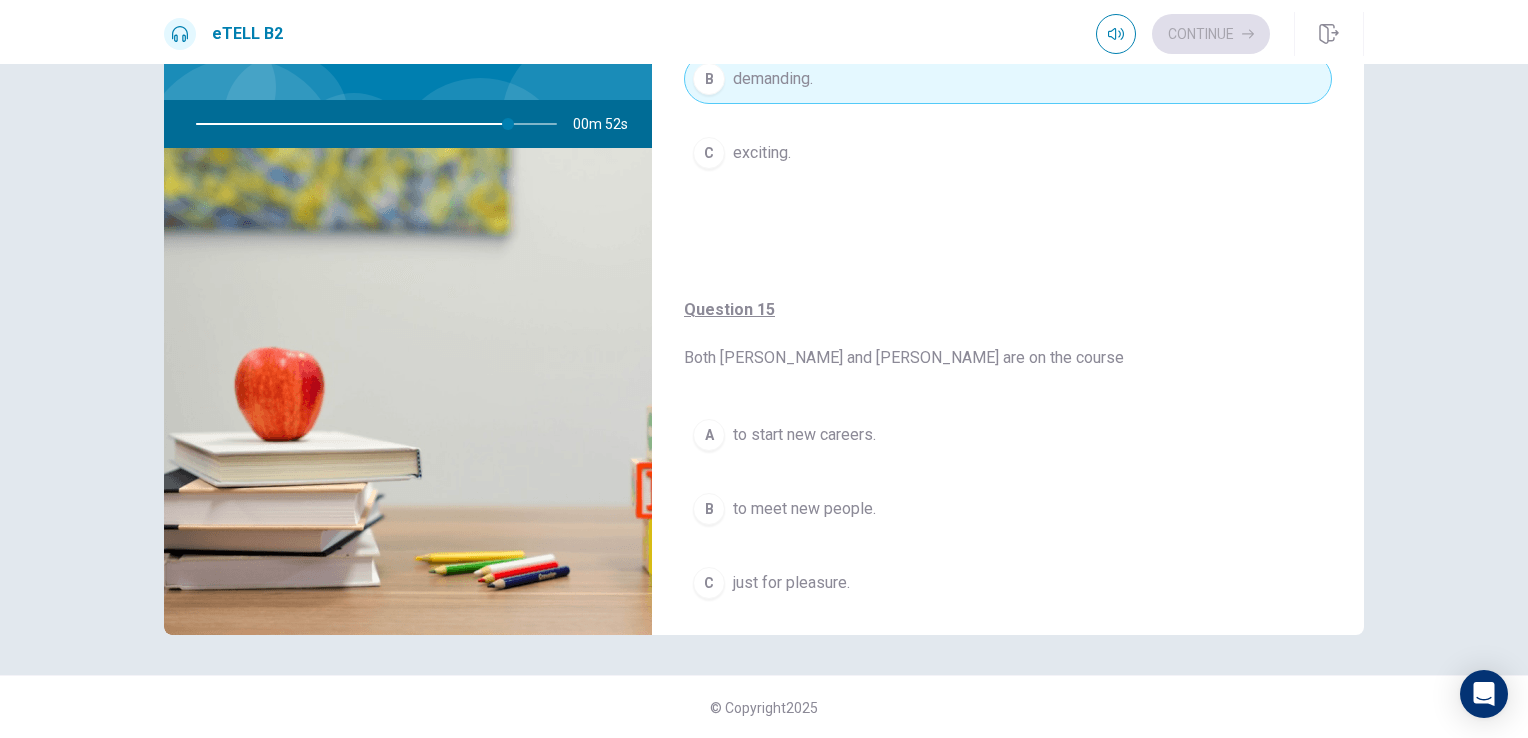 scroll, scrollTop: 1568, scrollLeft: 0, axis: vertical 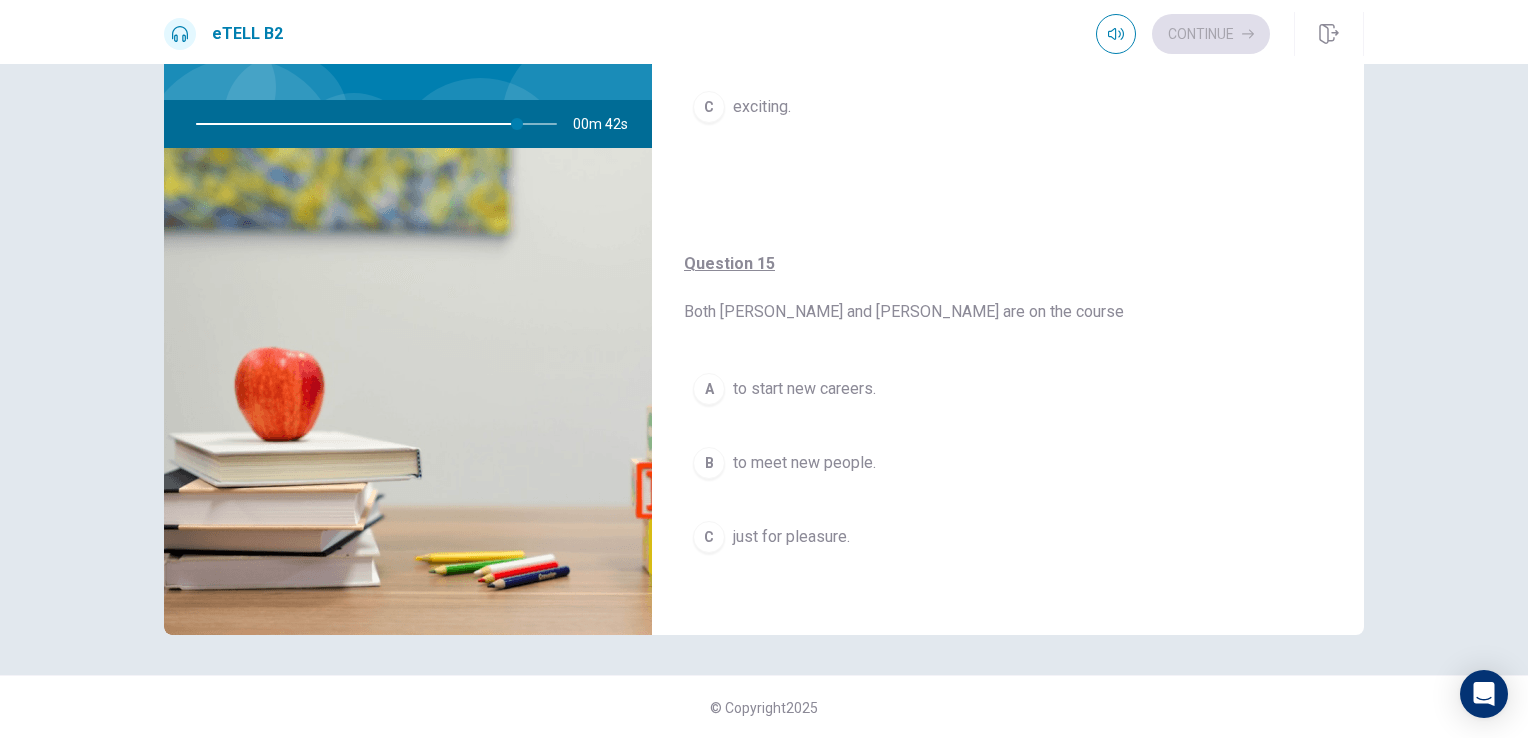 click on "just for pleasure." at bounding box center (791, 537) 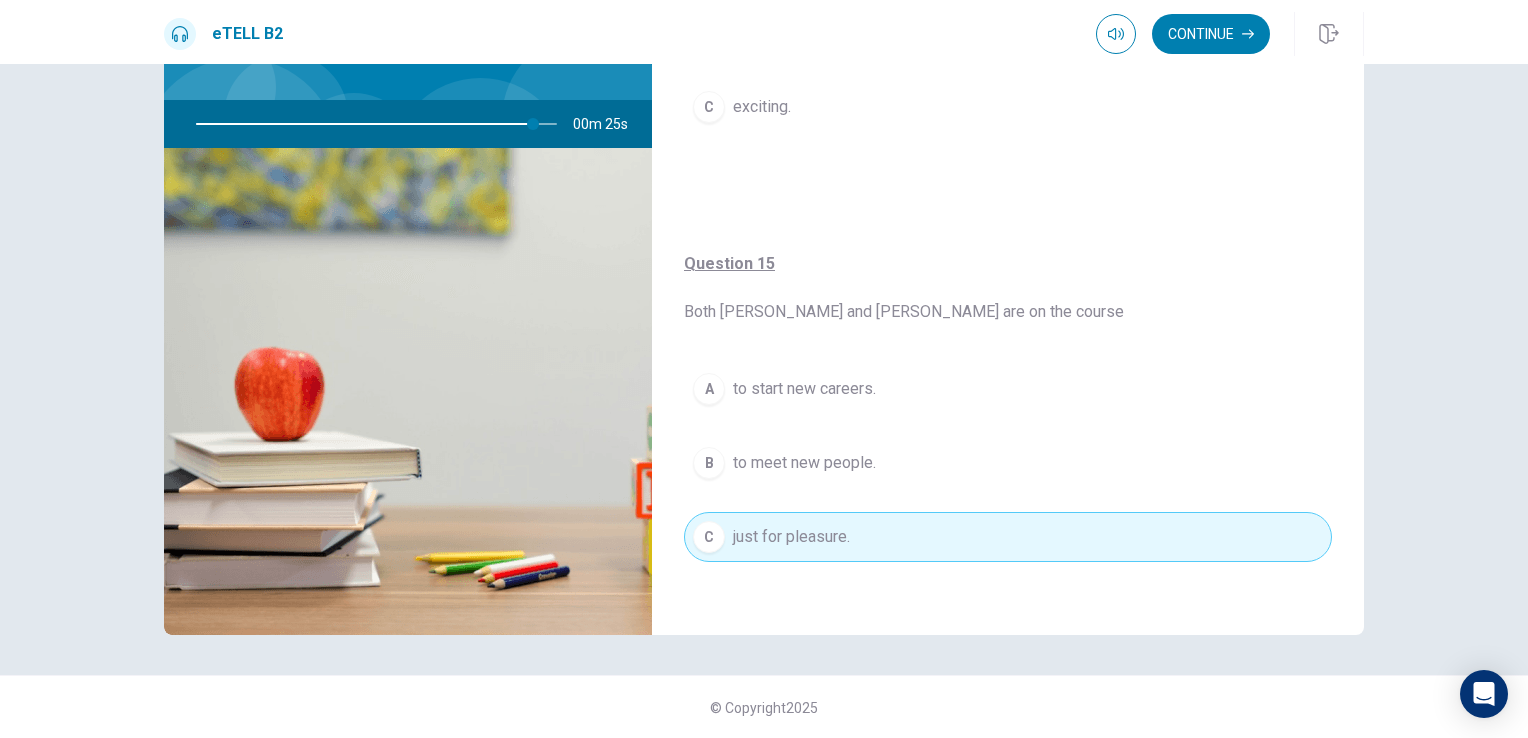 click on "to start new careers." at bounding box center (804, 389) 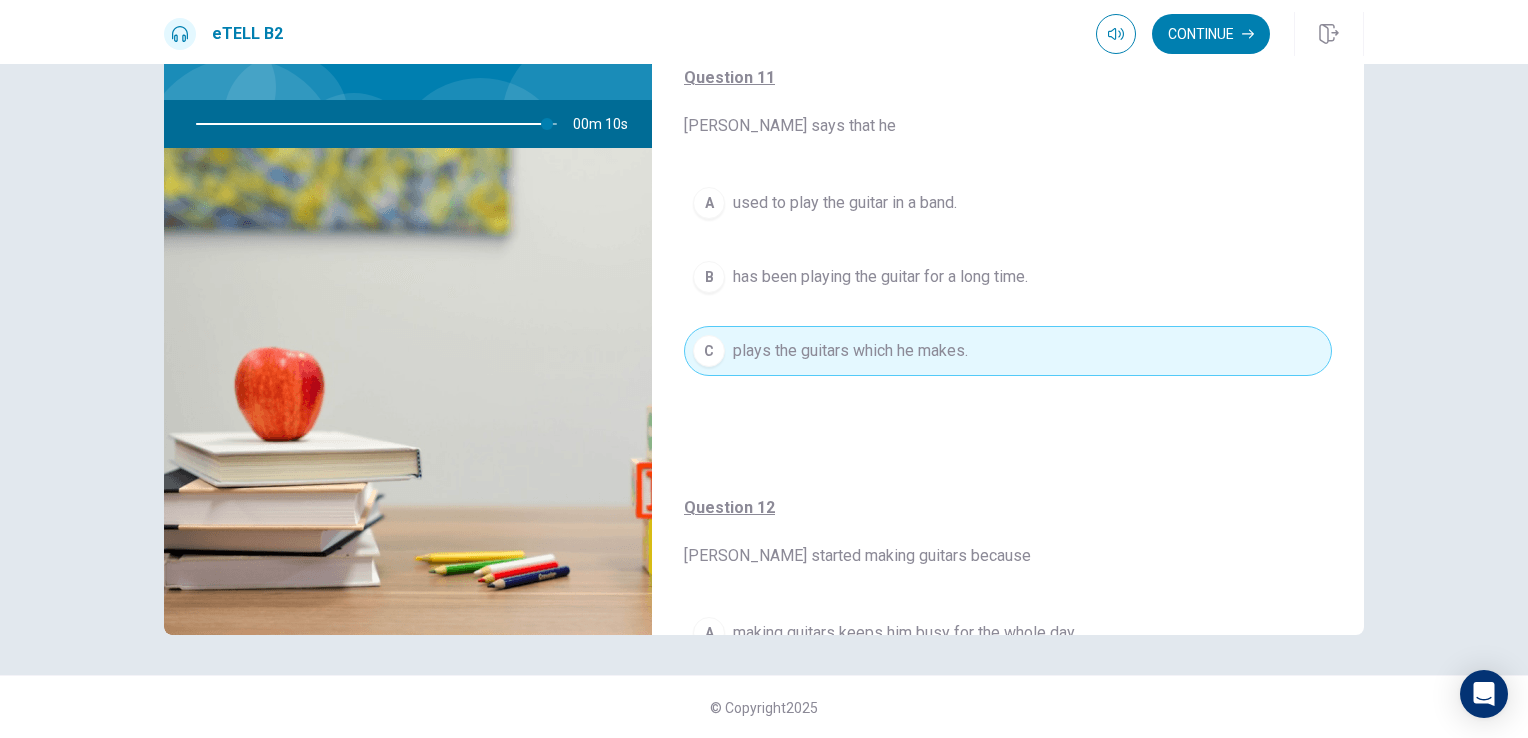 scroll, scrollTop: 0, scrollLeft: 0, axis: both 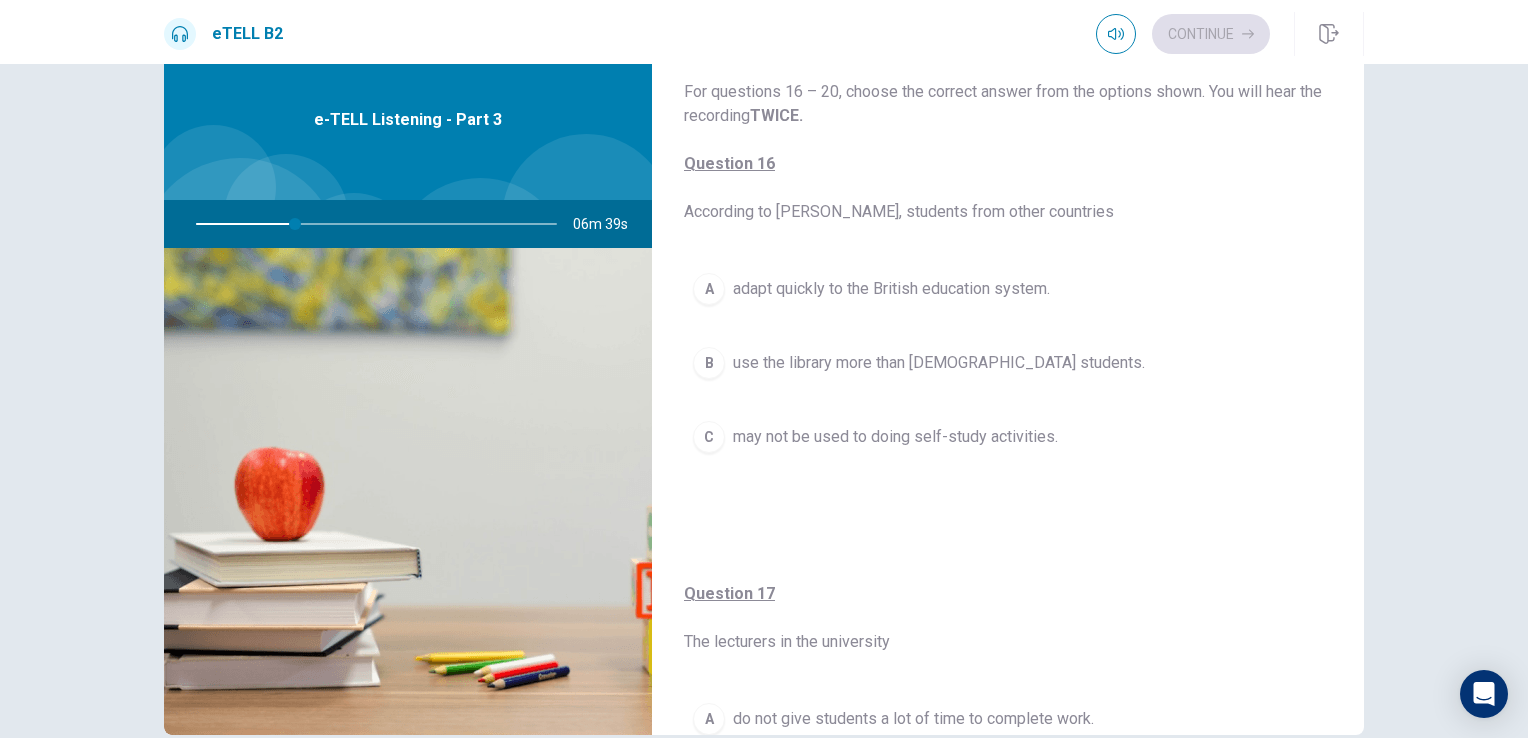 click on "use the library more than [DEMOGRAPHIC_DATA] students." at bounding box center [939, 363] 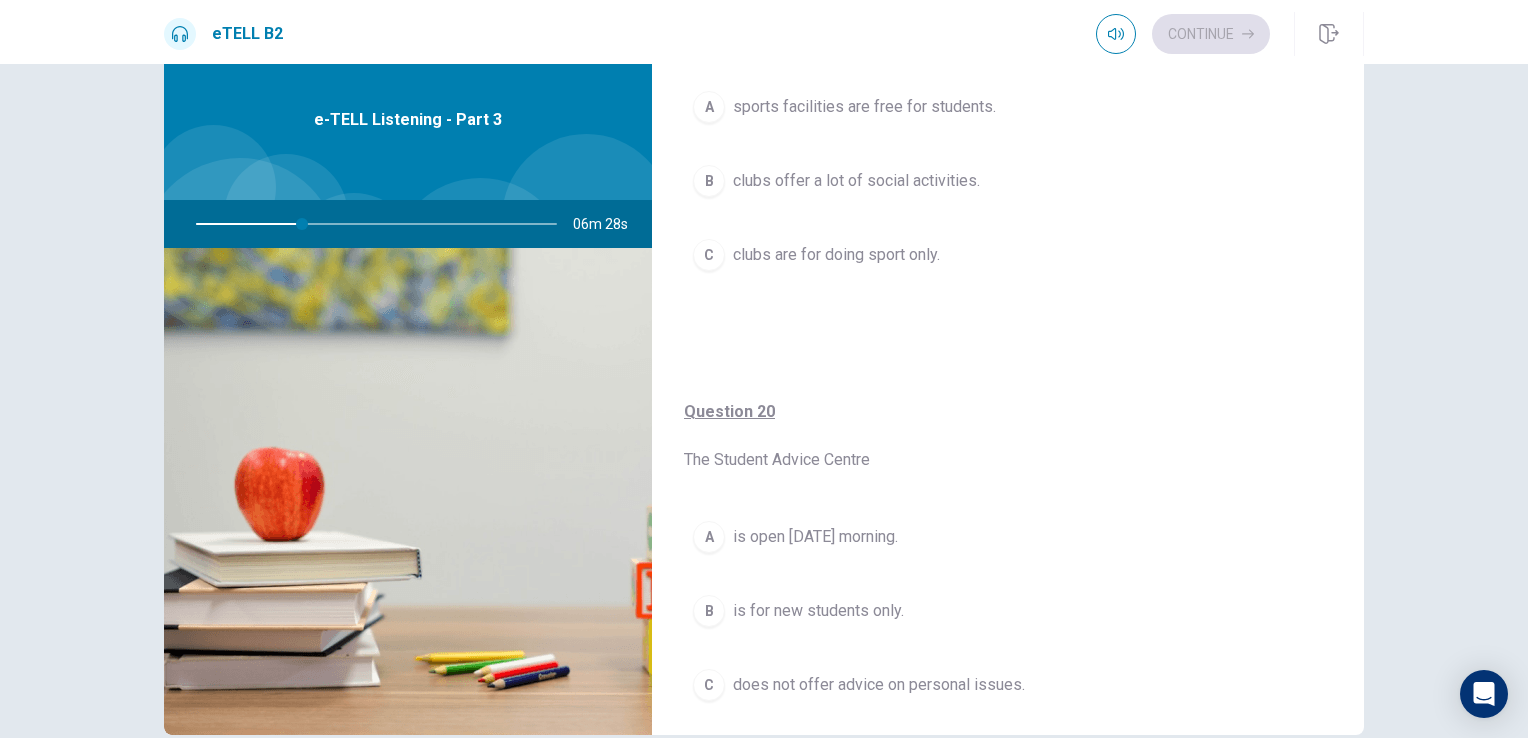 scroll, scrollTop: 1520, scrollLeft: 0, axis: vertical 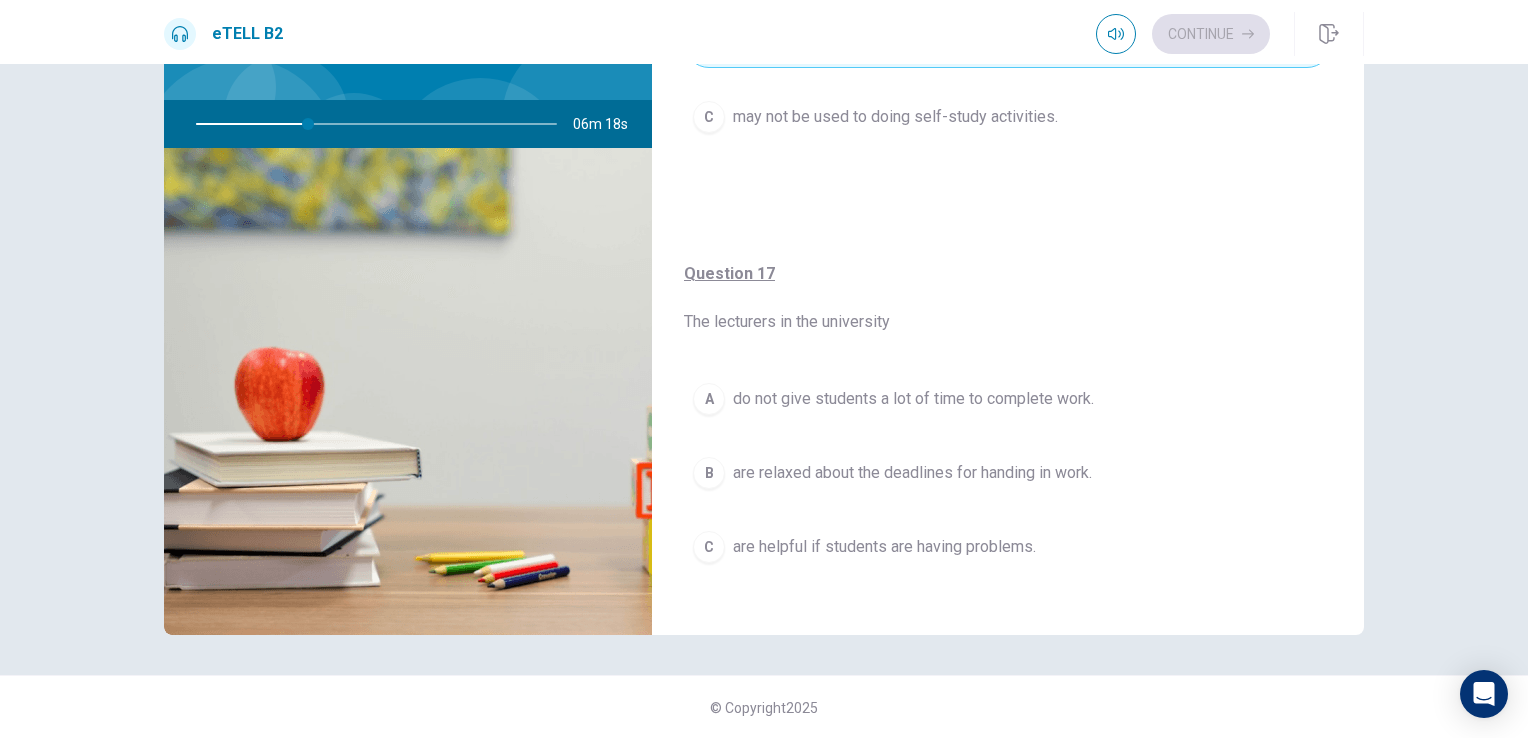click on "are relaxed about the deadlines for handing in work." at bounding box center (912, 473) 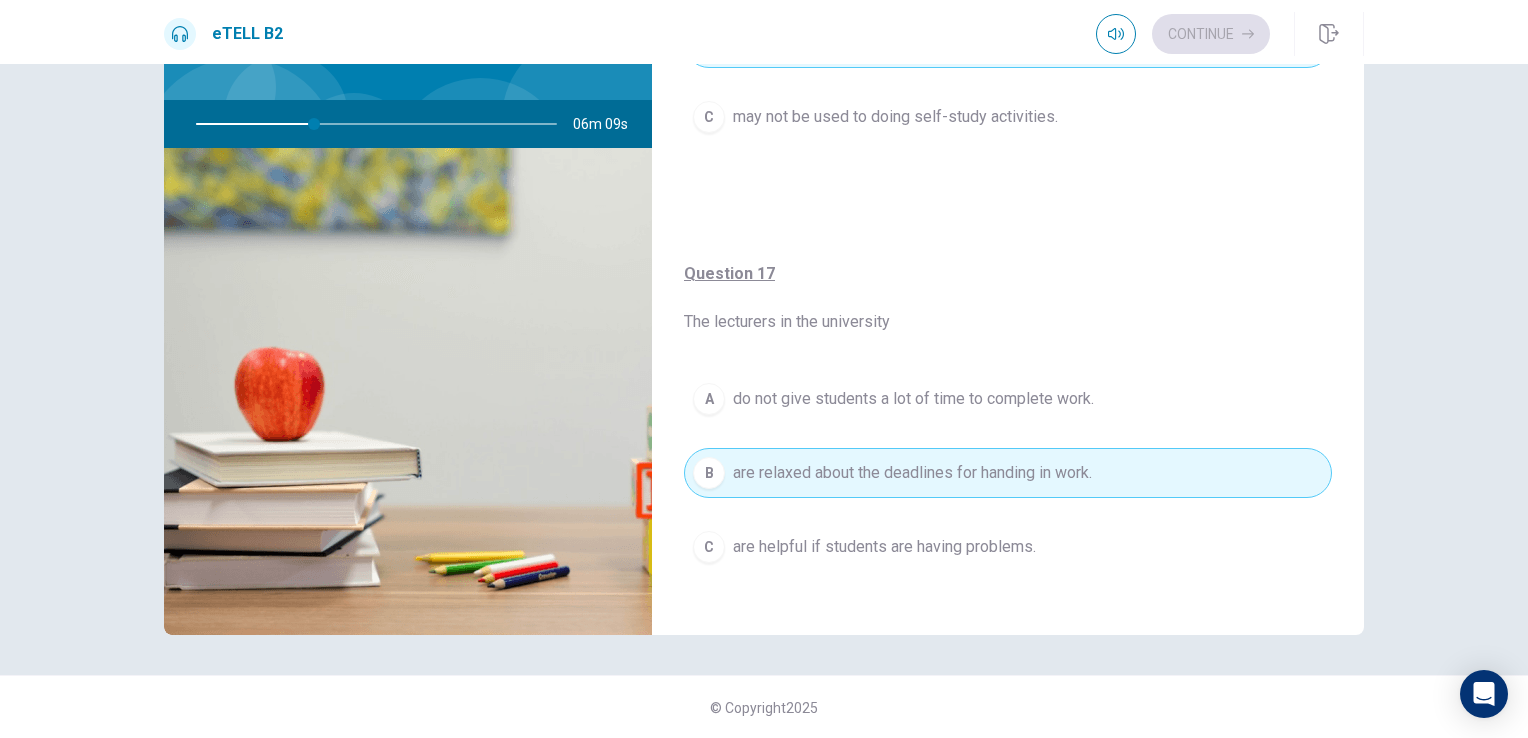 click on "do not give students a lot of time to complete work." at bounding box center (913, 399) 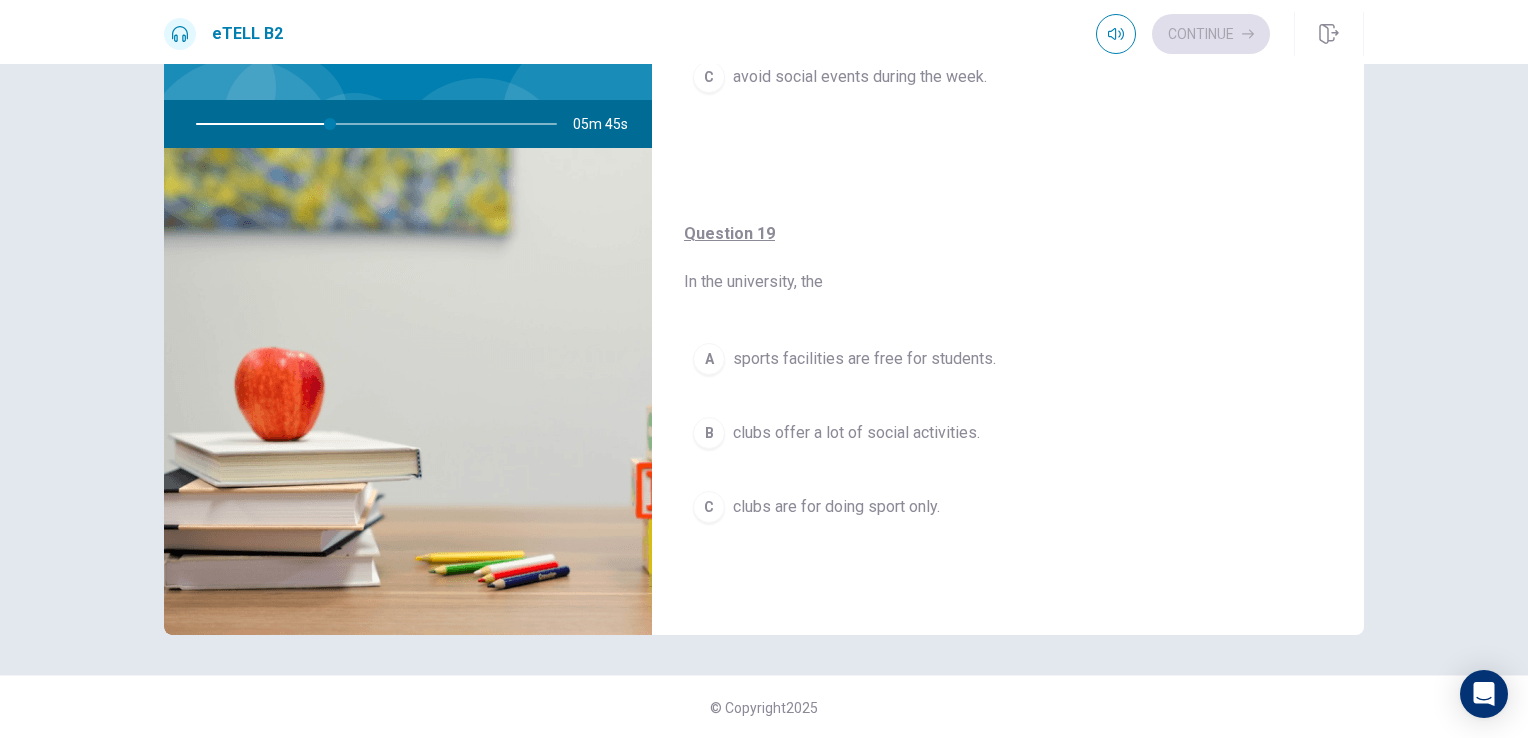 scroll, scrollTop: 820, scrollLeft: 0, axis: vertical 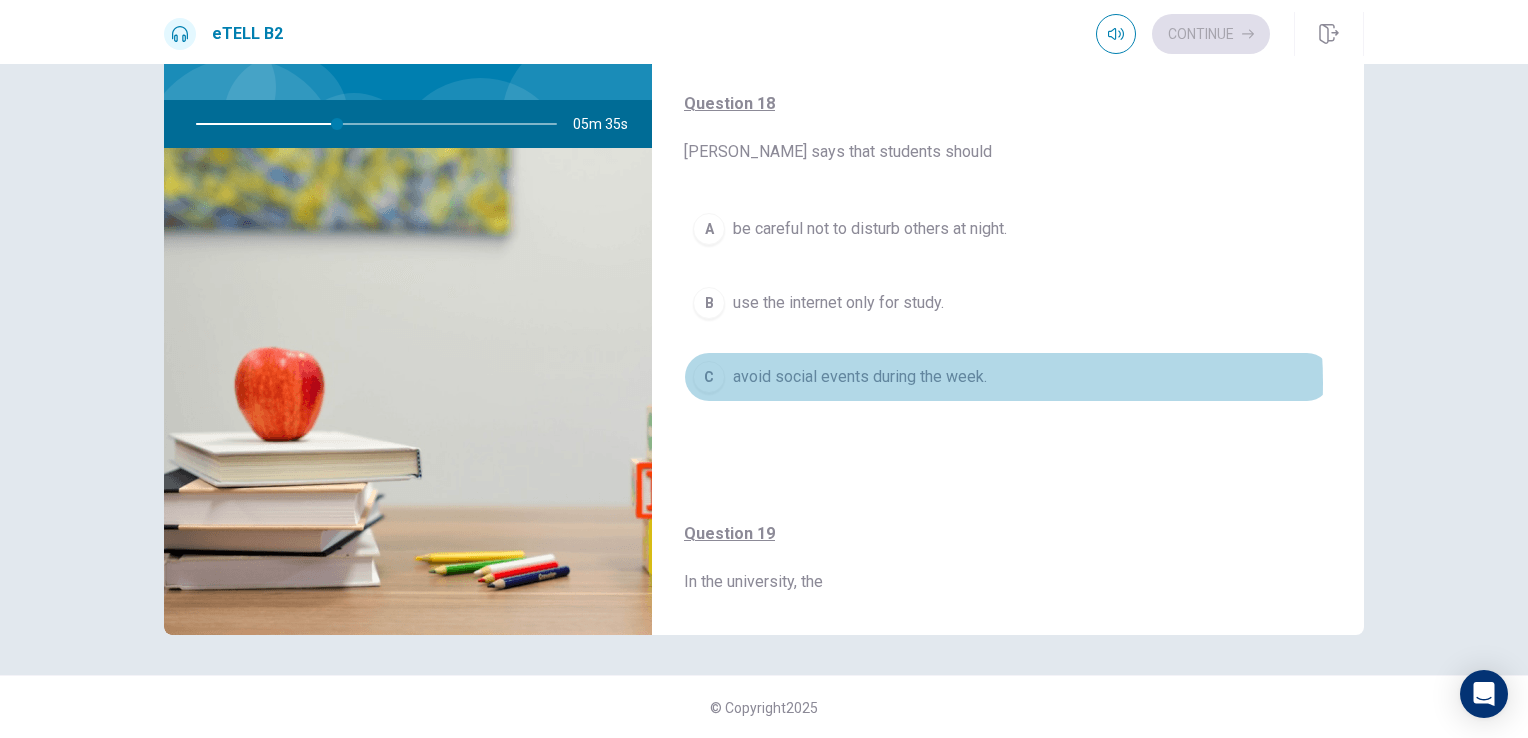click on "avoid social events during the week." at bounding box center (860, 377) 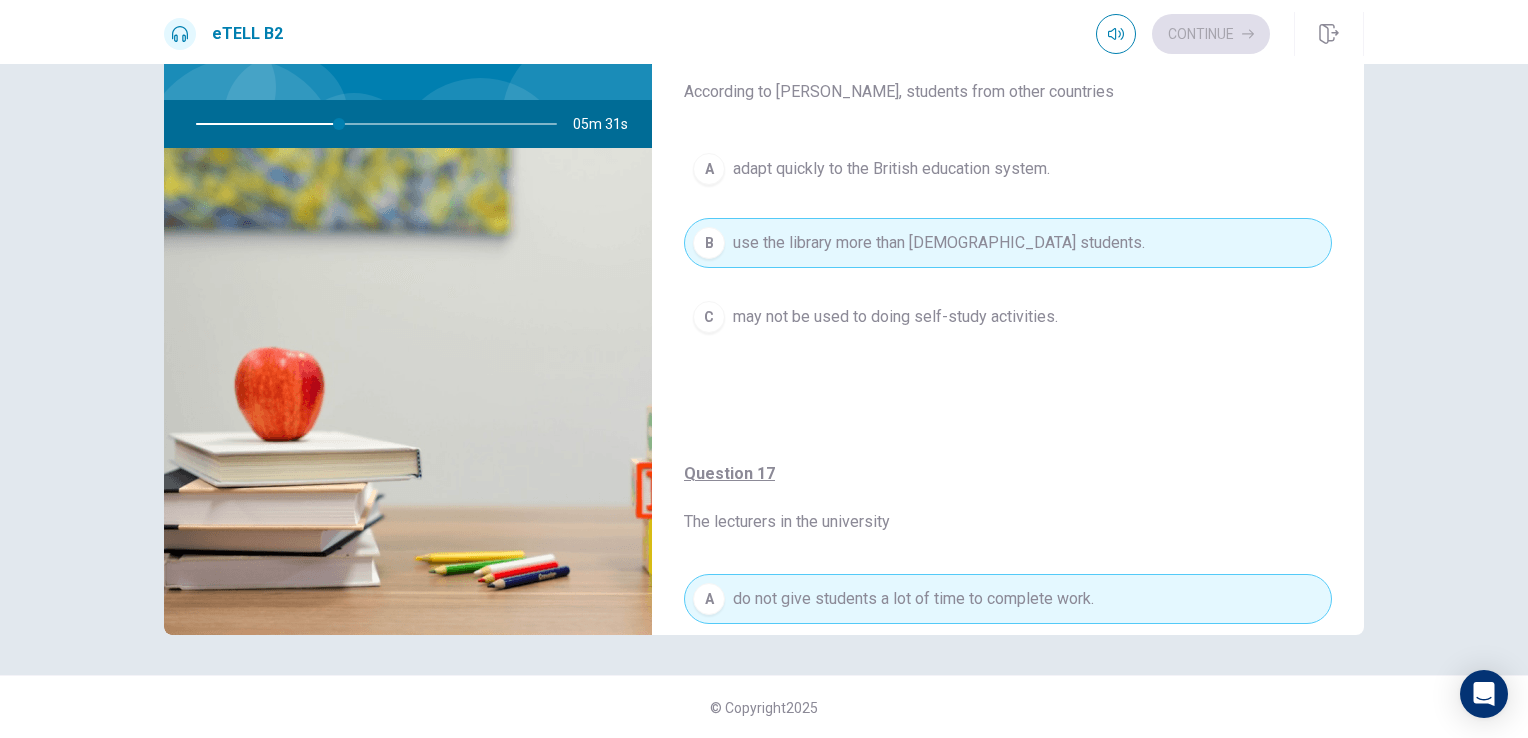 scroll, scrollTop: 0, scrollLeft: 0, axis: both 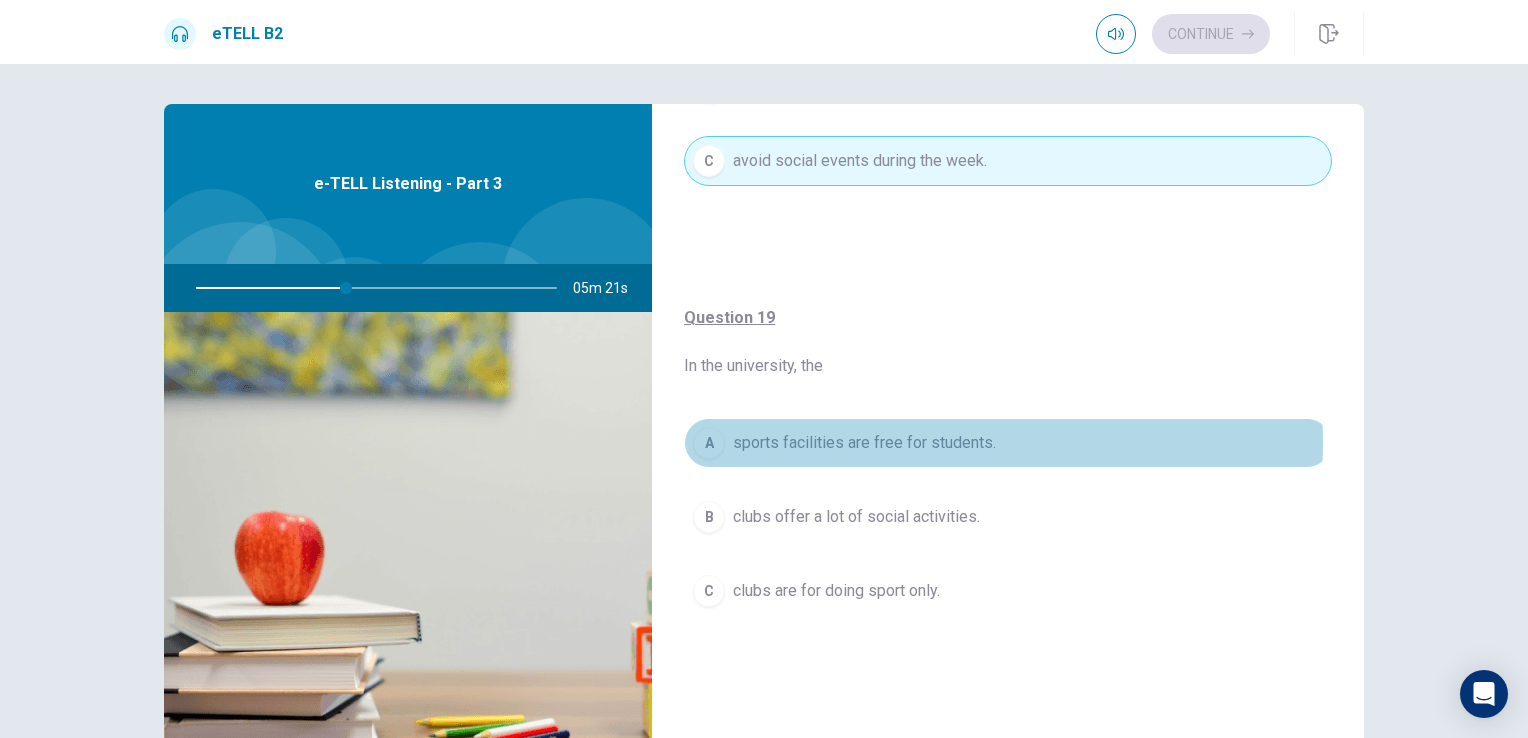 click on "sports facilities are free for students." at bounding box center (864, 443) 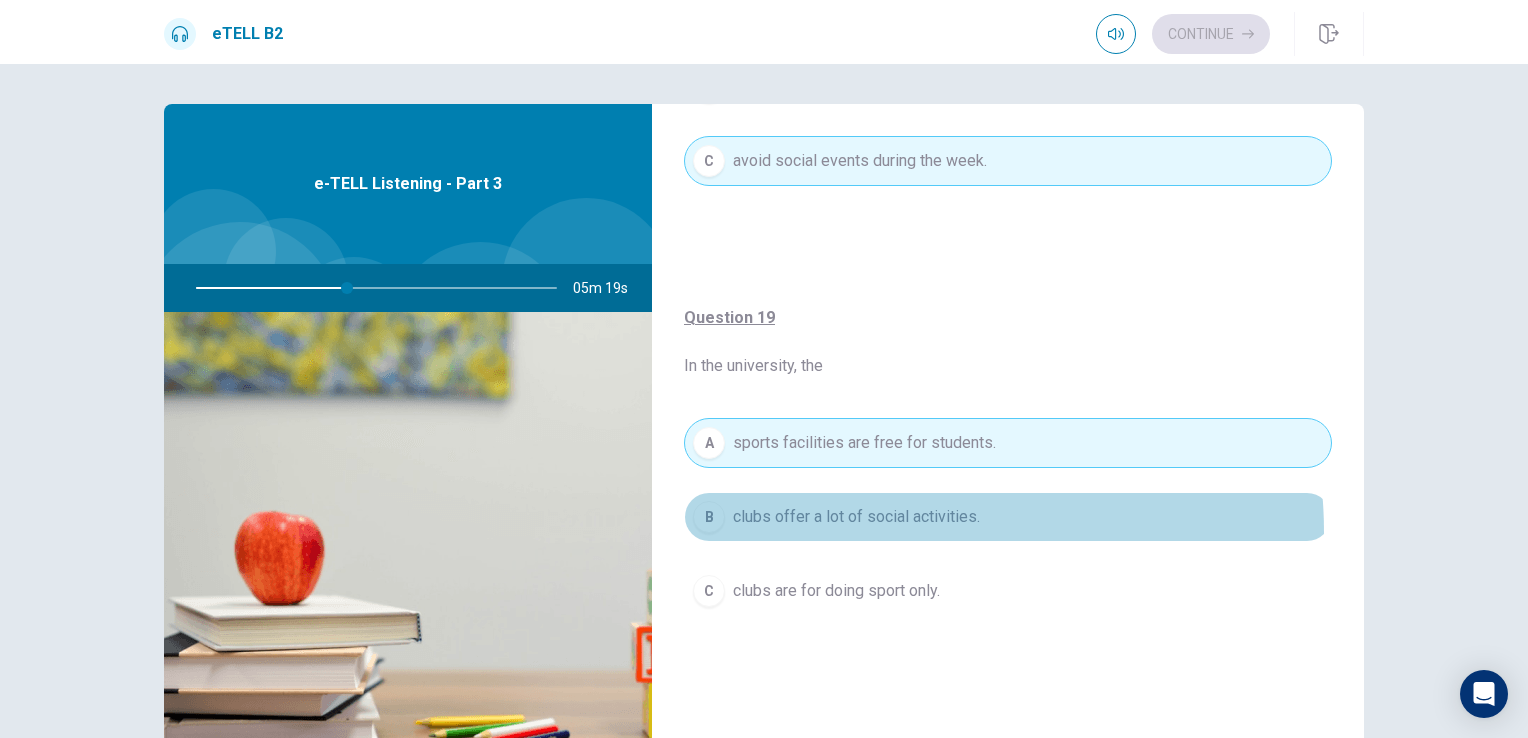 click on "B clubs offer a lot of social activities." at bounding box center (1008, 517) 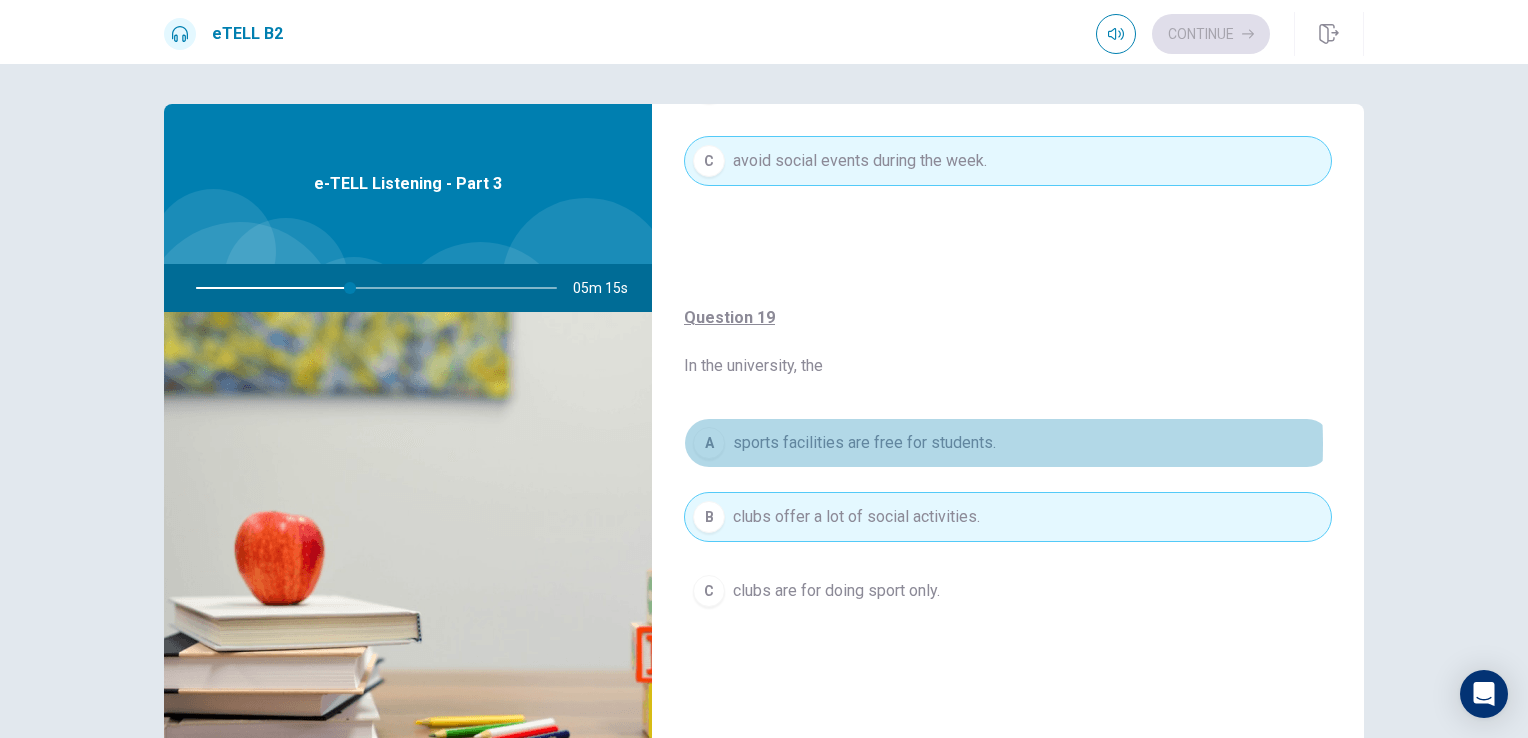 click on "sports facilities are free for students." at bounding box center (864, 443) 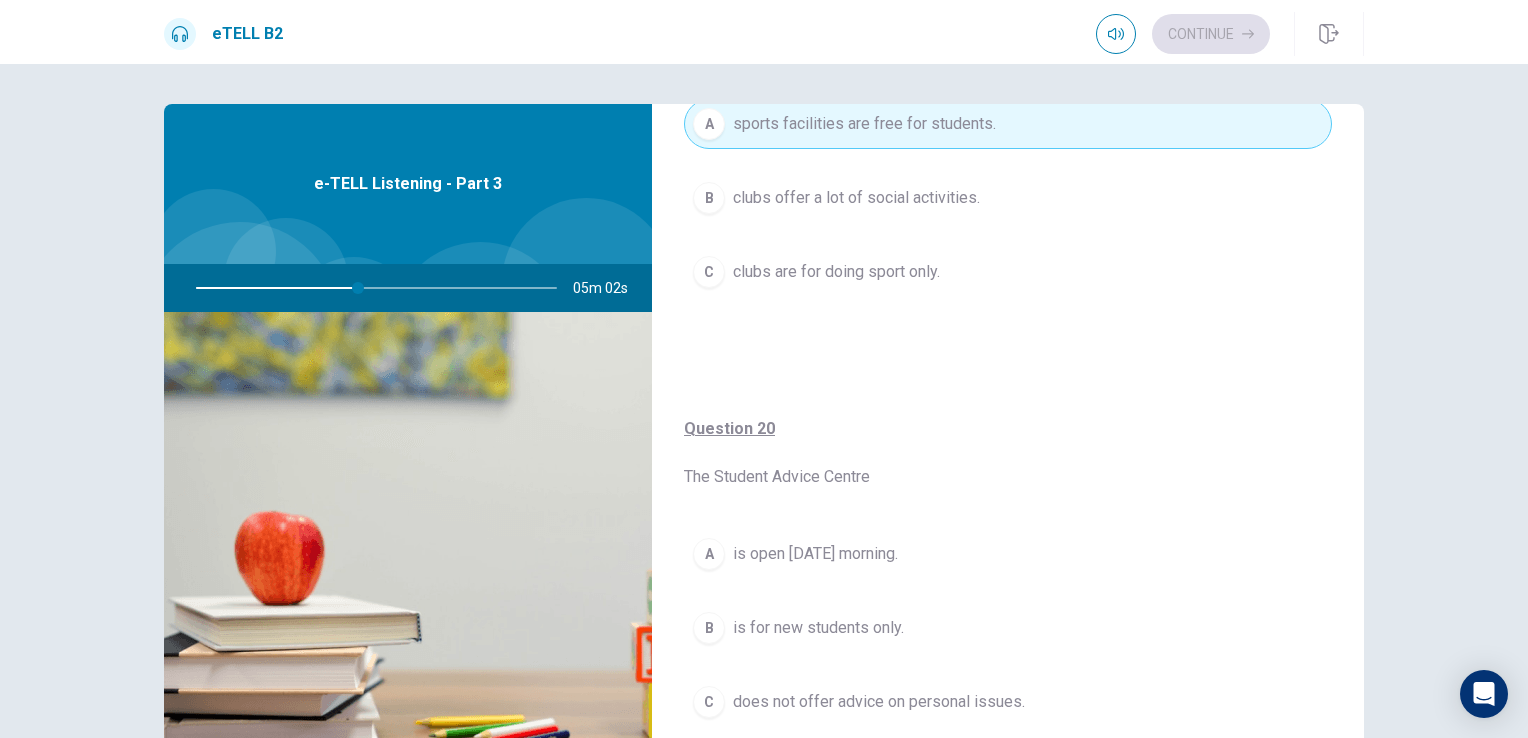 scroll, scrollTop: 1520, scrollLeft: 0, axis: vertical 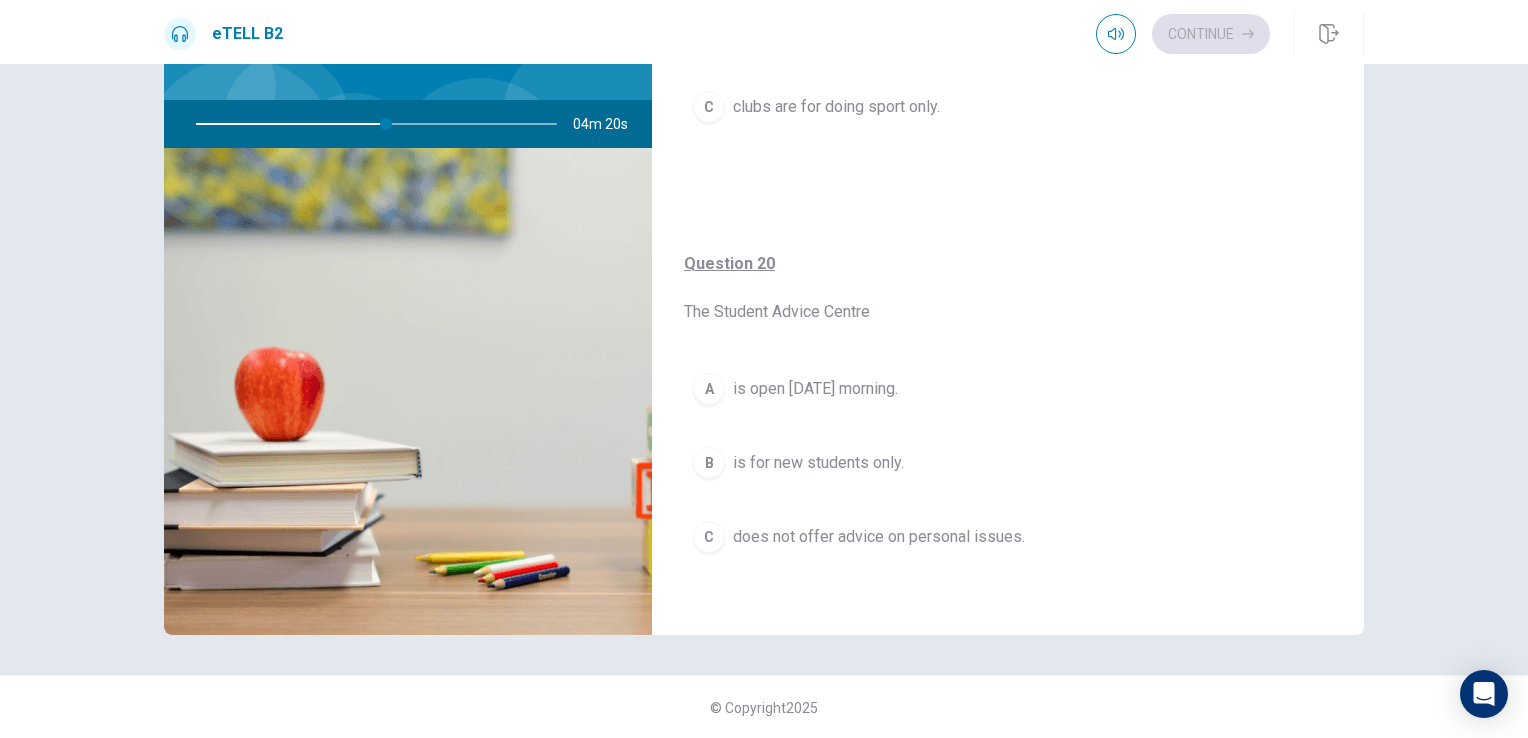 click on "is open [DATE] morning." at bounding box center (815, 389) 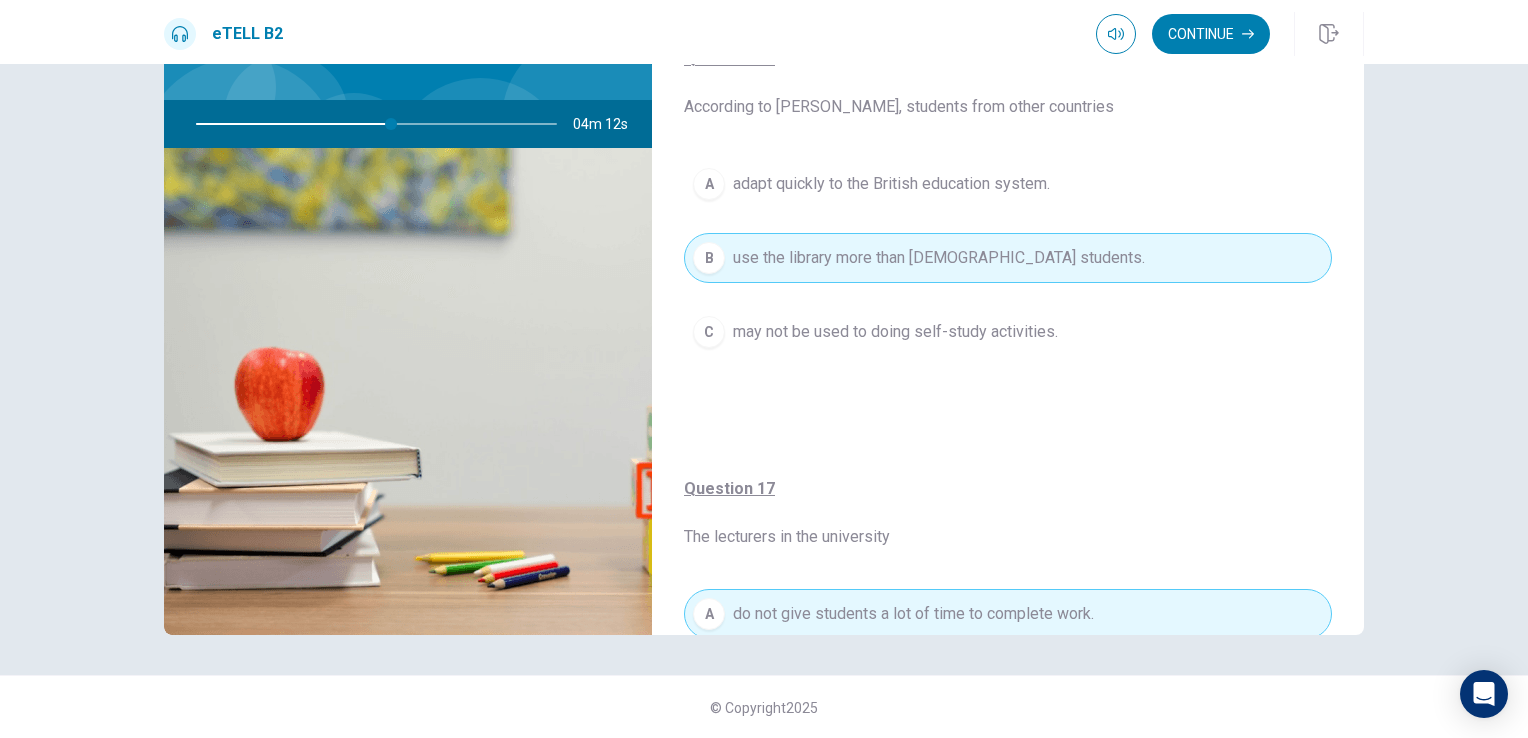 scroll, scrollTop: 0, scrollLeft: 0, axis: both 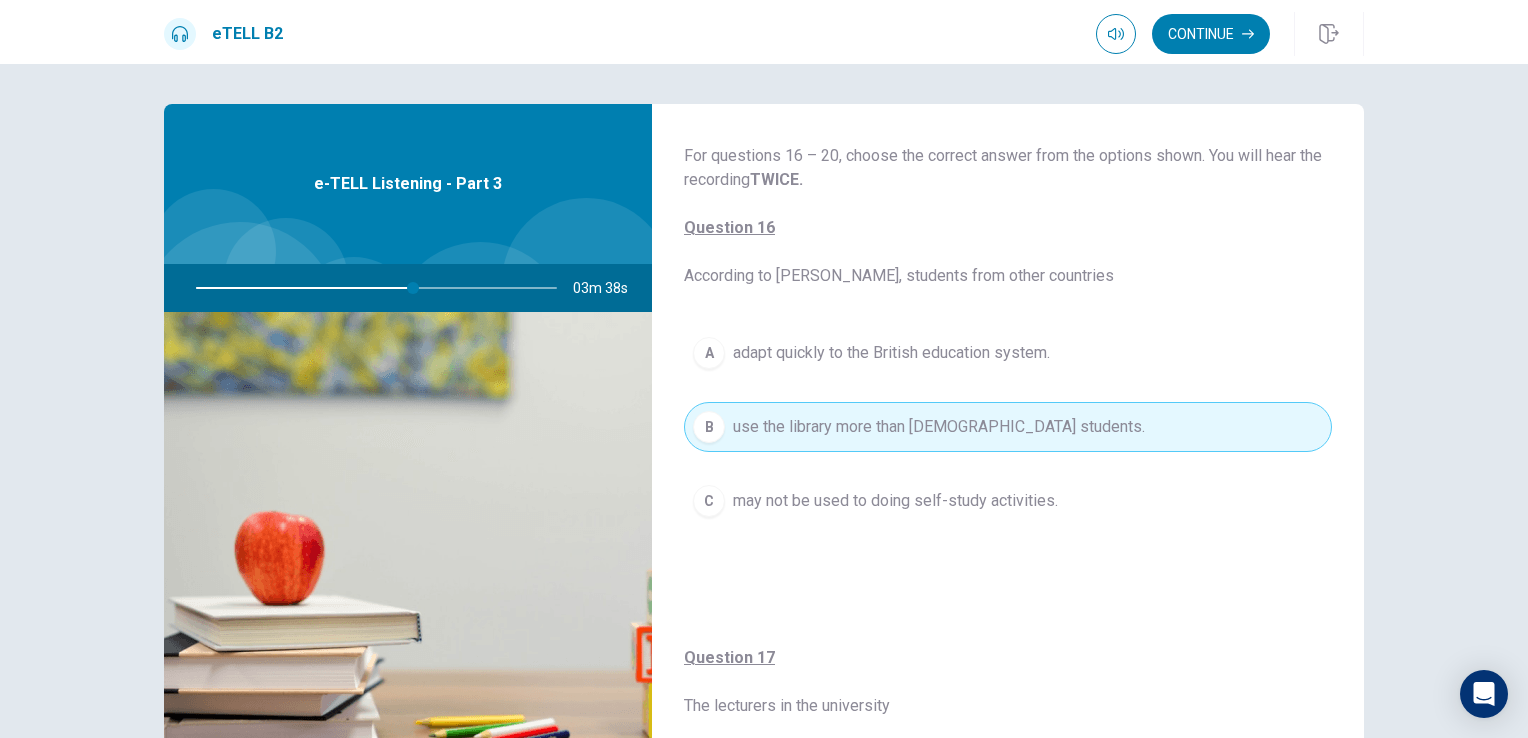 click on "adapt quickly to the British education system." at bounding box center (891, 353) 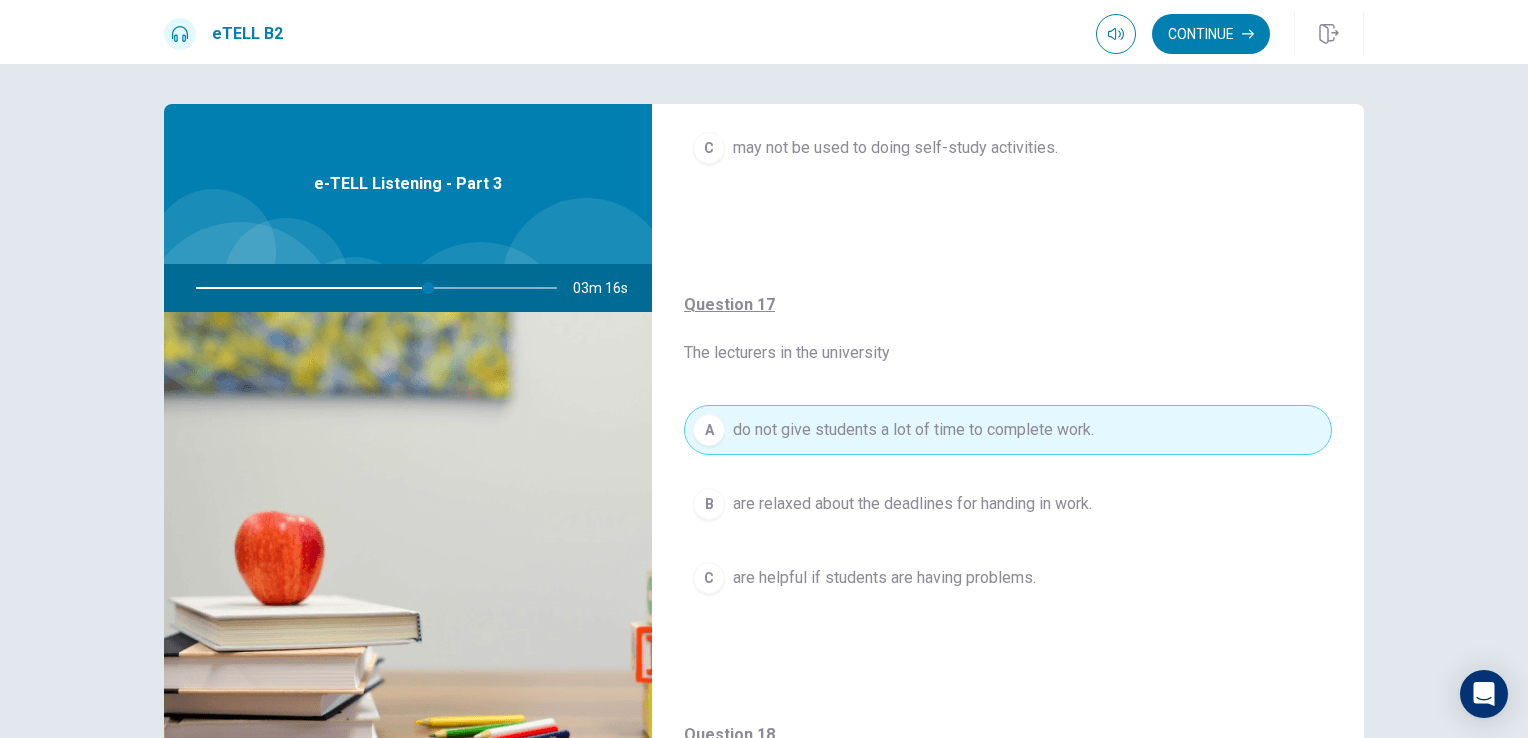 scroll, scrollTop: 400, scrollLeft: 0, axis: vertical 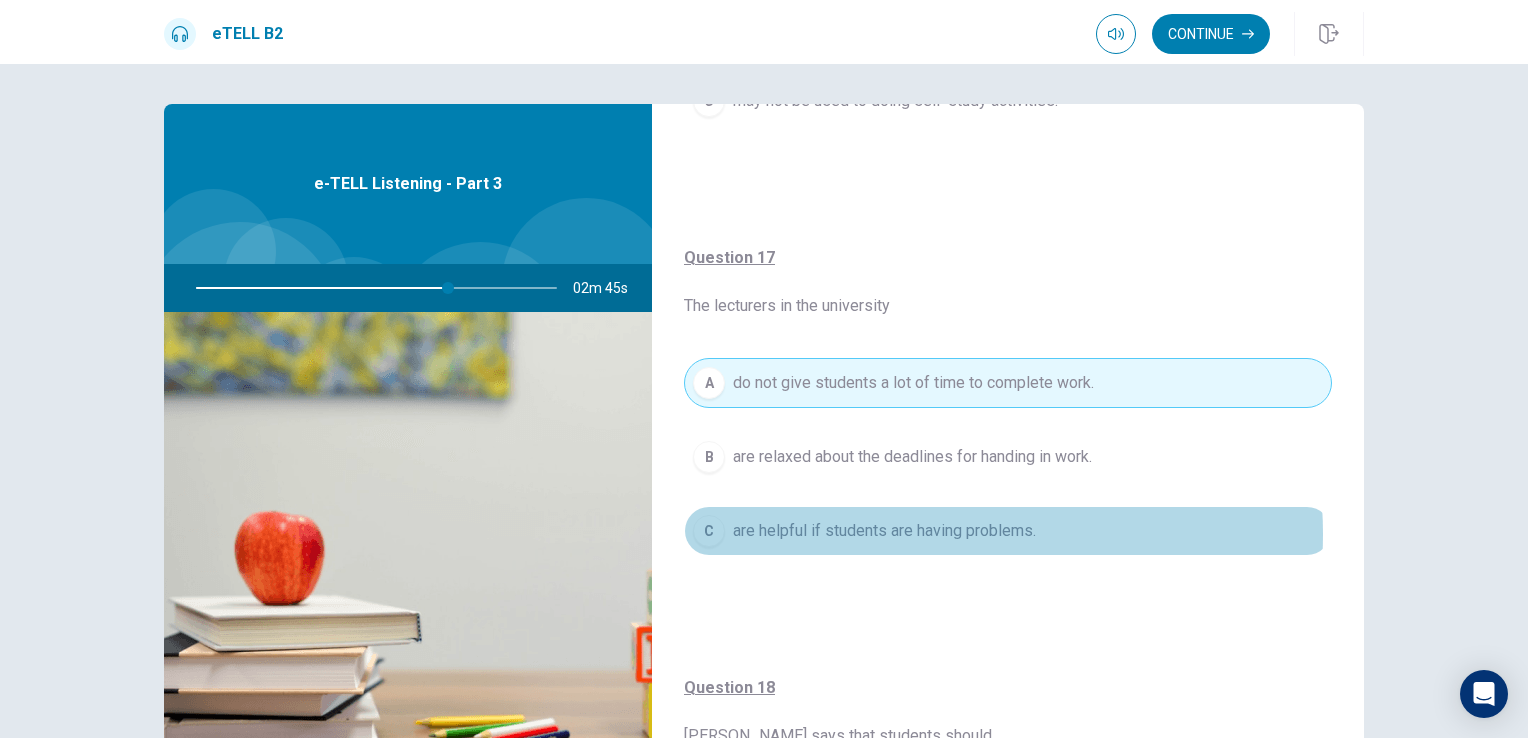 click on "are helpful if students are having problems." at bounding box center (884, 531) 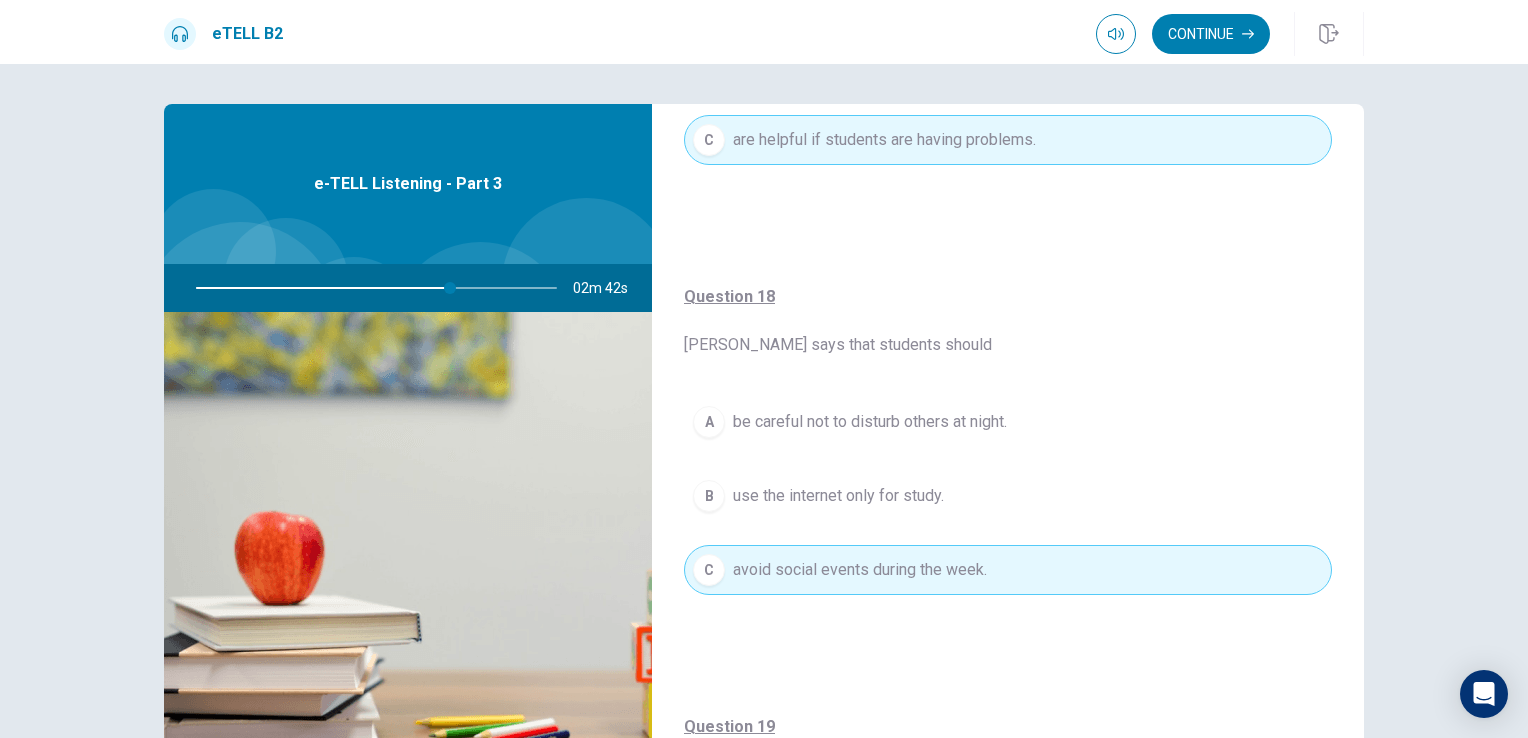 scroll, scrollTop: 800, scrollLeft: 0, axis: vertical 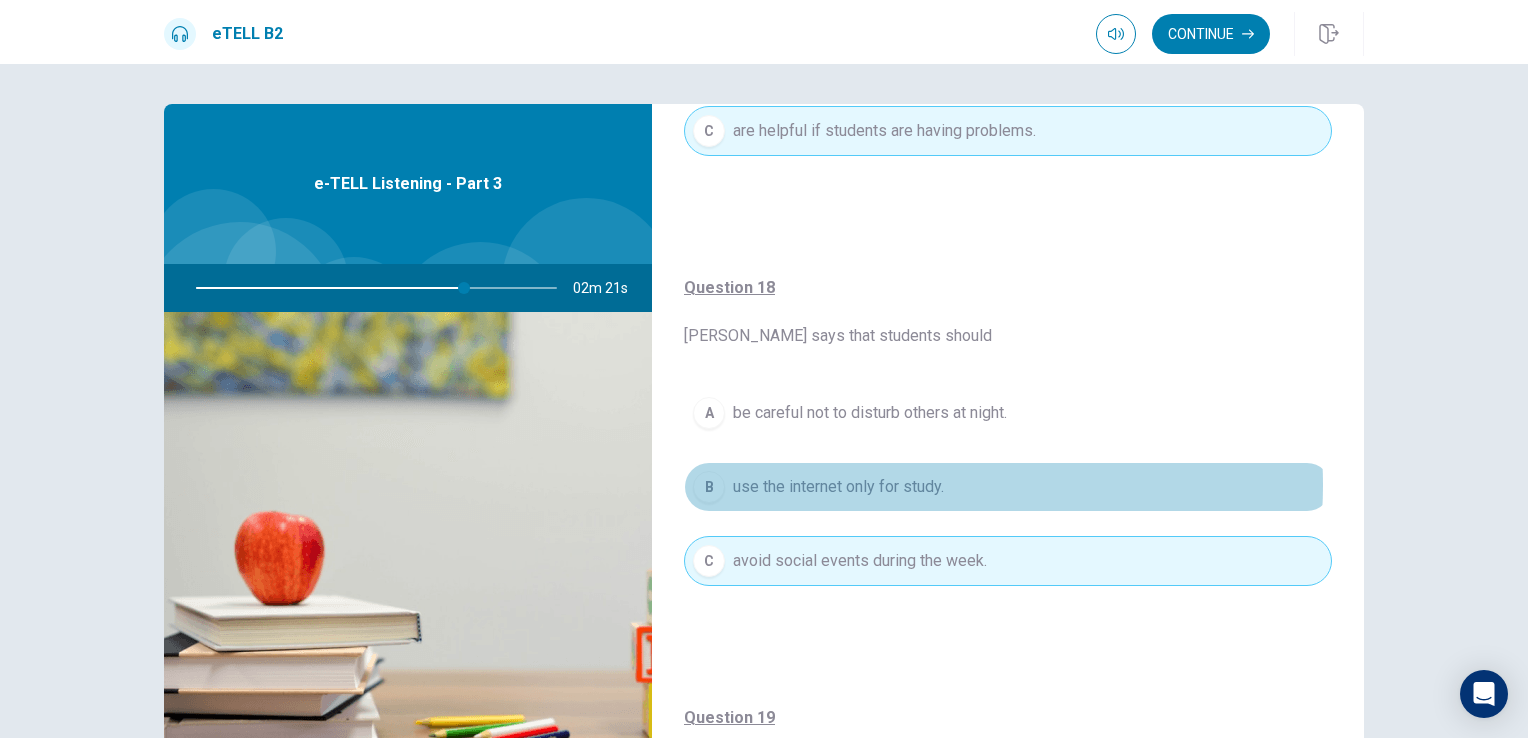 click on "use the internet only for study." at bounding box center [838, 487] 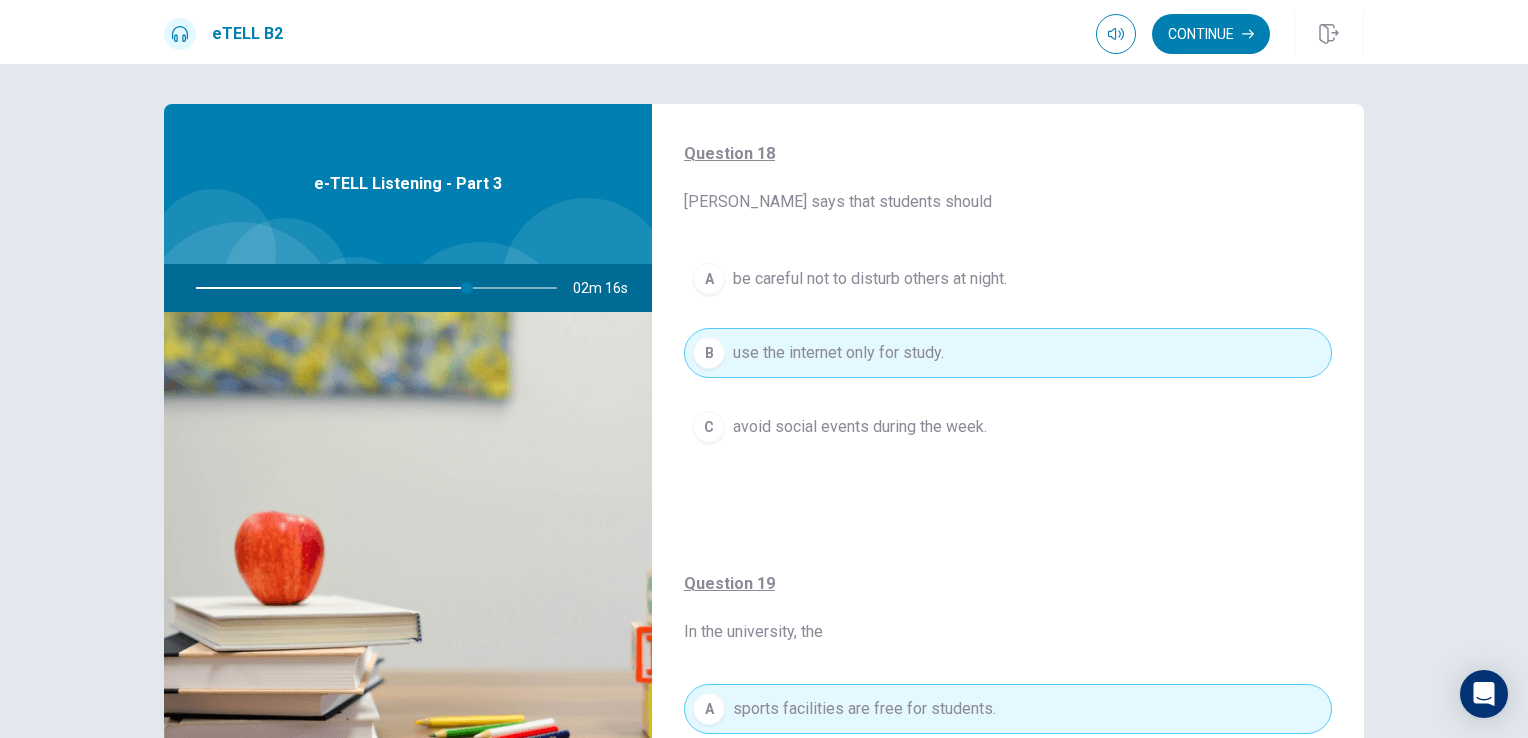 scroll, scrollTop: 900, scrollLeft: 0, axis: vertical 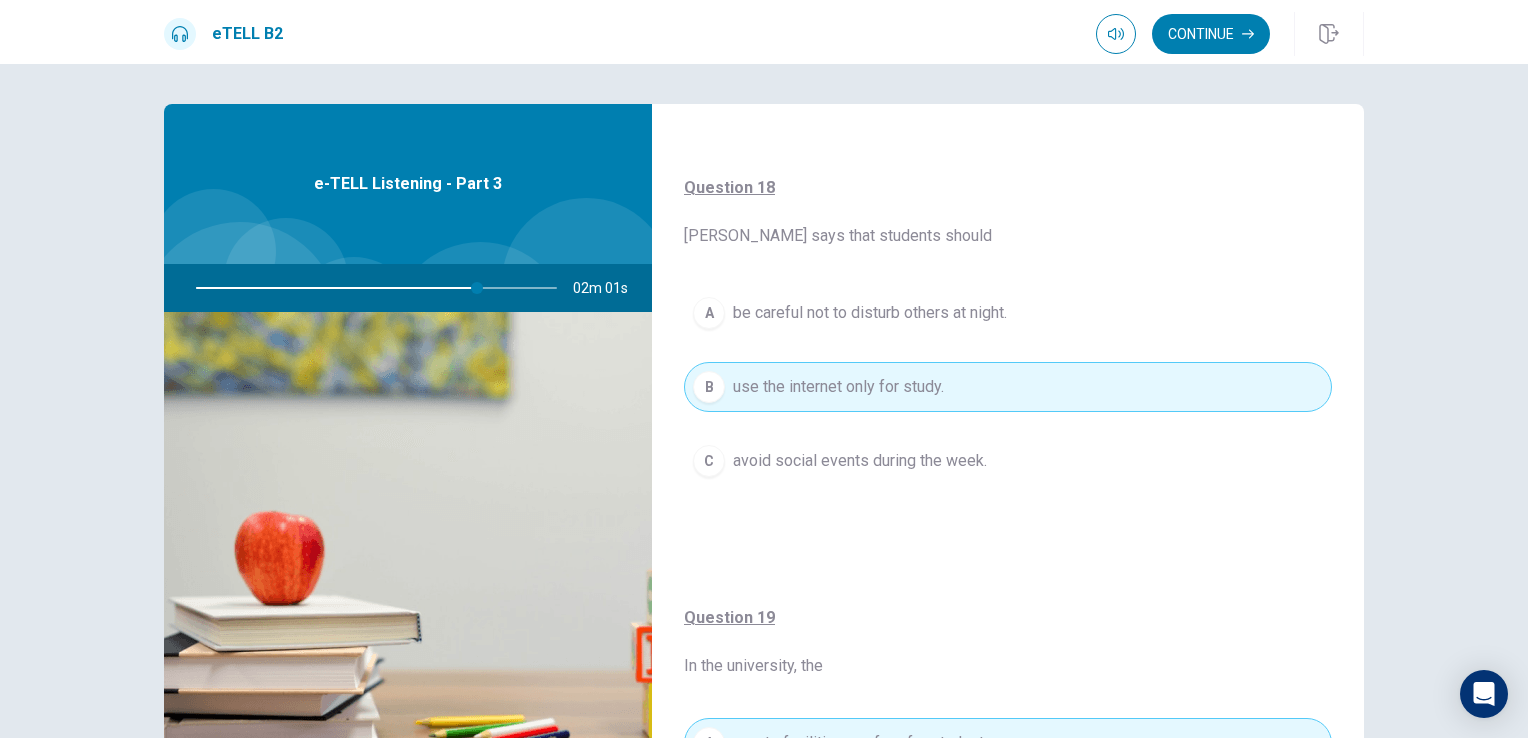 click on "be careful not to disturb others at night." at bounding box center (870, 313) 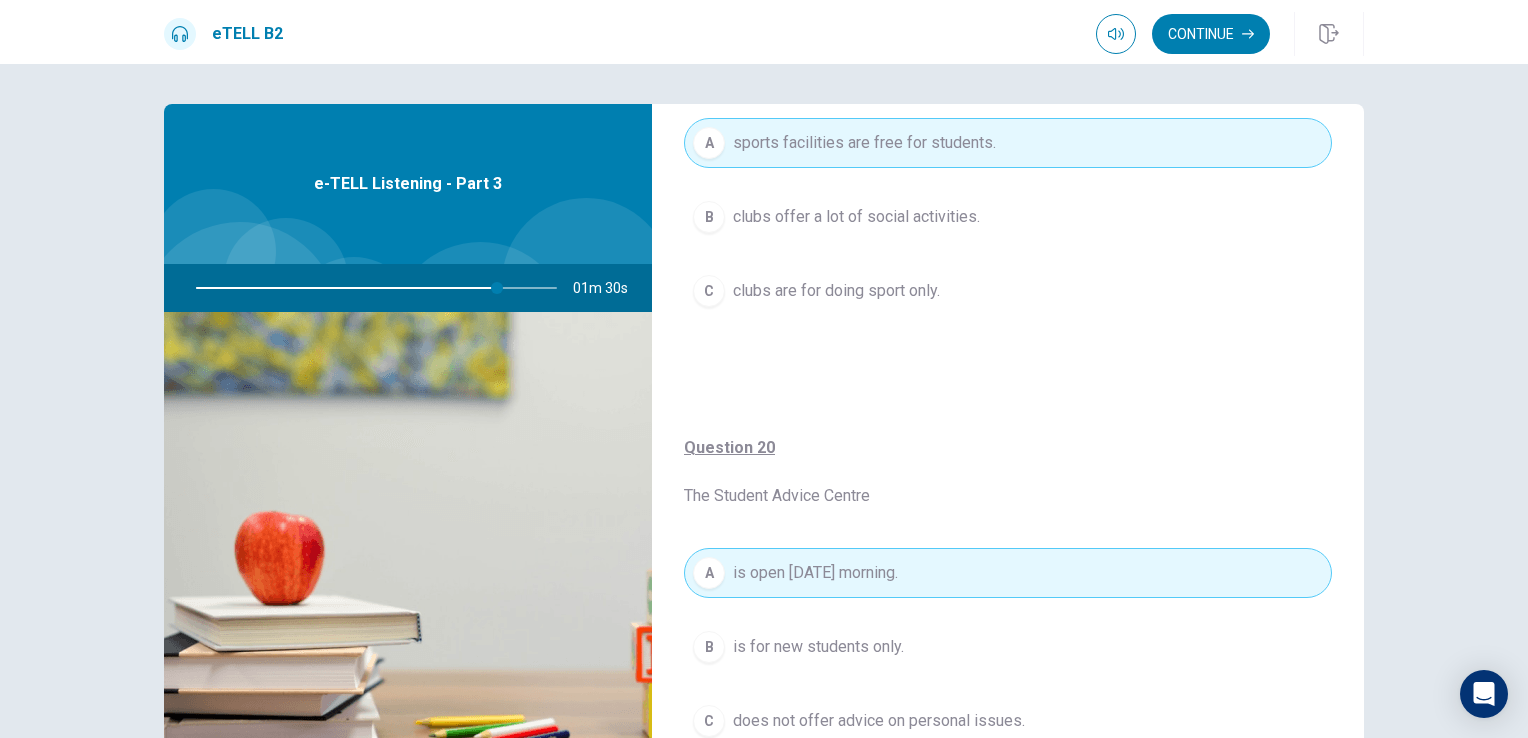 scroll, scrollTop: 1520, scrollLeft: 0, axis: vertical 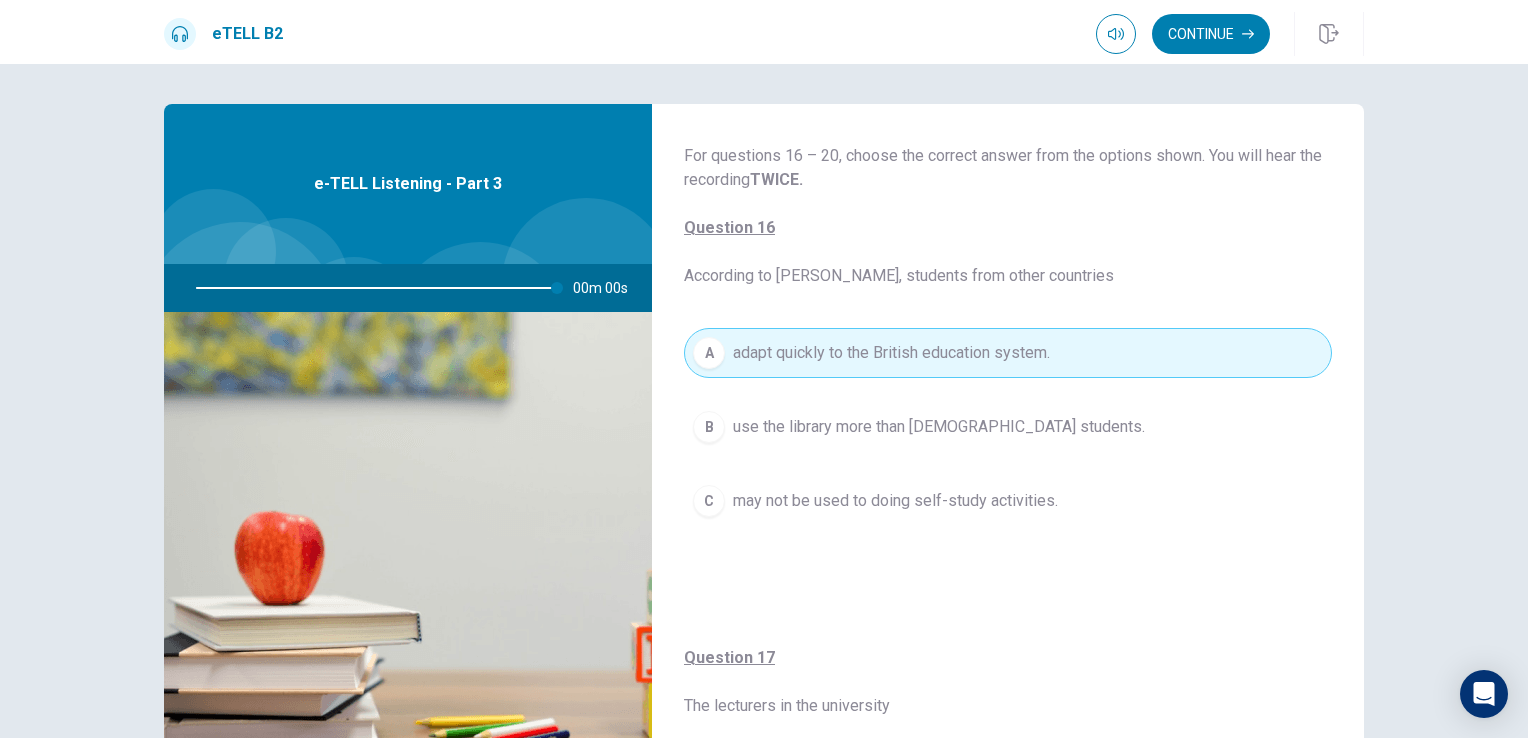 type on "*" 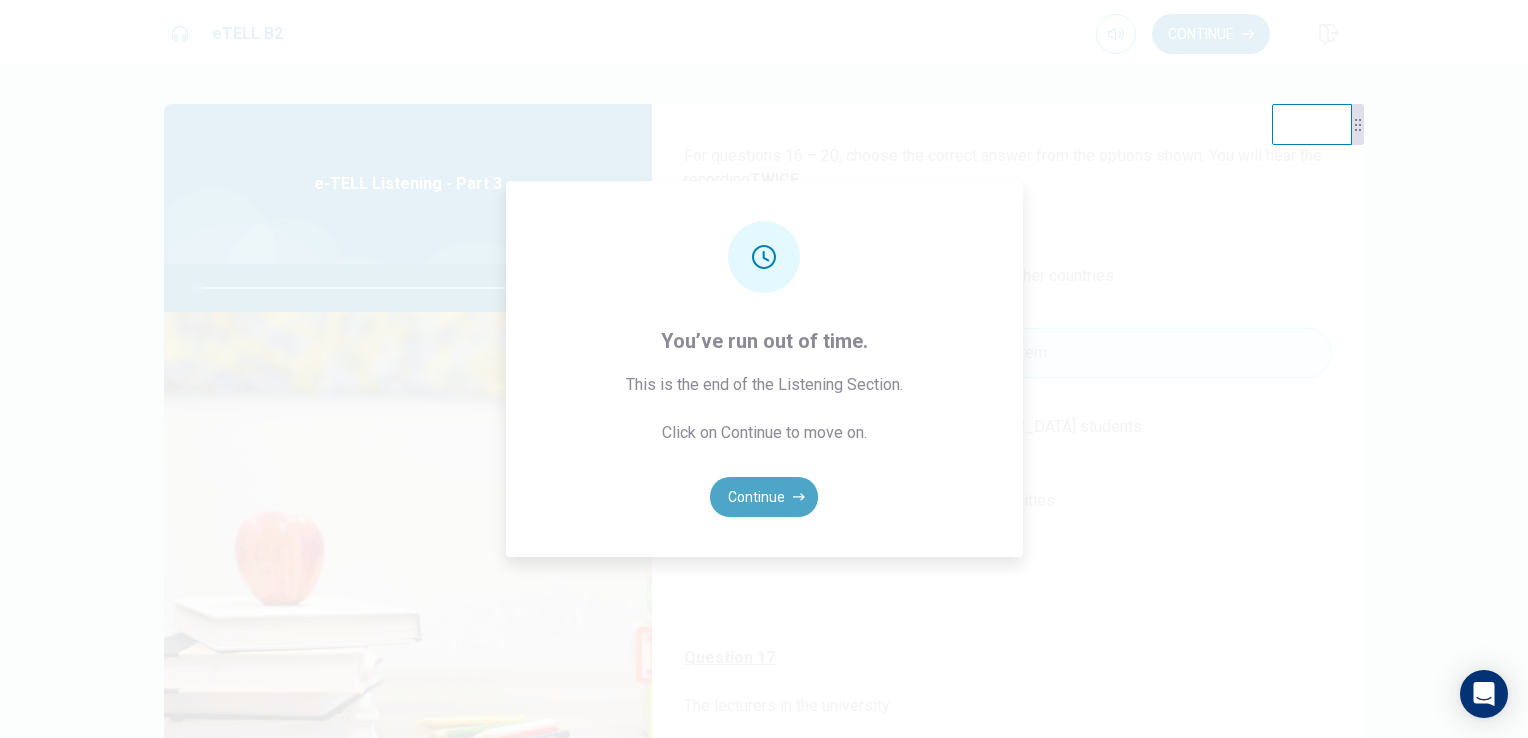 click 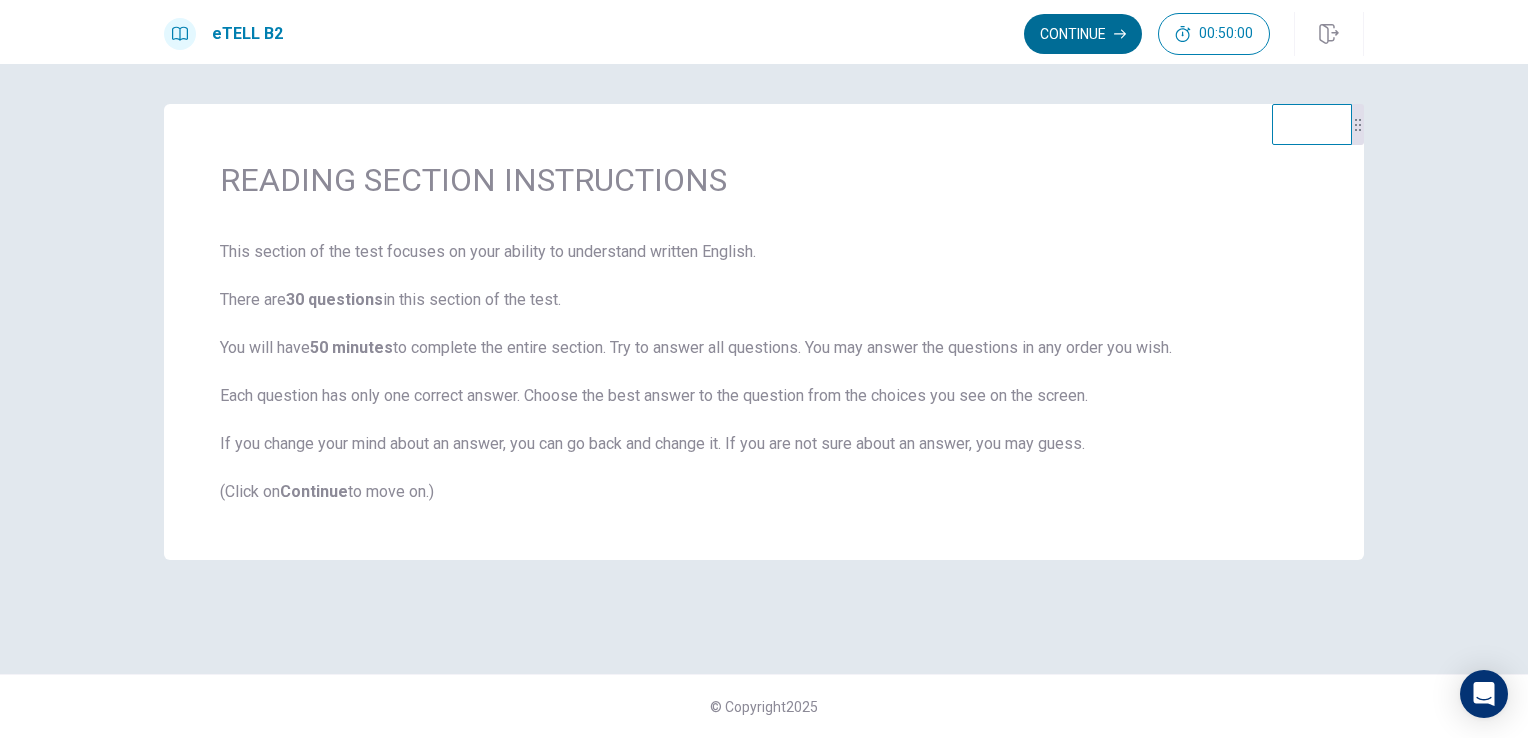 click on "Continue" at bounding box center (1083, 34) 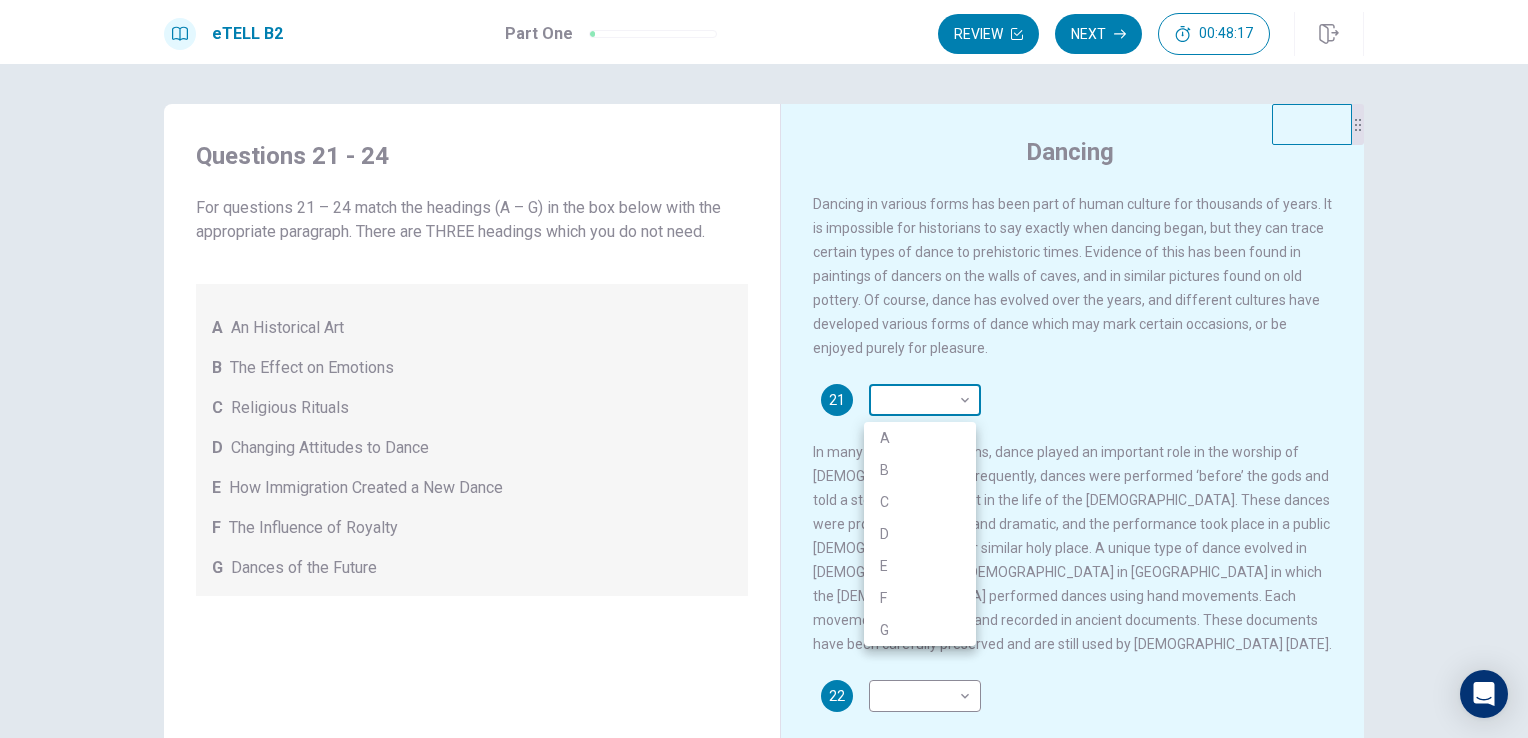 click on "This site uses cookies, as explained in our  Privacy Policy . If you agree to the use of cookies, please click the Accept button and continue to browse our site.   Privacy Policy Accept   eTELL B2 Part One Review Next 00:48:17 Question 1 - 4 of 30 00:48:17 Review Next Questions 21 - 24 For questions 21 – 24 match the headings (A – G) in the box below with the appropriate paragraph. There are THREE headings which you do not need. A An Historical Art B The Effect on Emotions C Religious Rituals D Changing Attitudes to Dance E How Immigration Created a New Dance F The Influence of Royalty G Dances of the Future Dancing 21 ​ ​ 22 ​ ​ 23 ​ ​ 24 ​ ​ © Copyright  2025 Going somewhere? You are not allowed to open other tabs/pages or switch windows during a test. Doing this will be reported as cheating to the Administrators. Are you sure you want to leave this page? Please continue until you finish your test. It looks like there is a problem with your internet connection. 00:00 Click to reconnect" at bounding box center [764, 369] 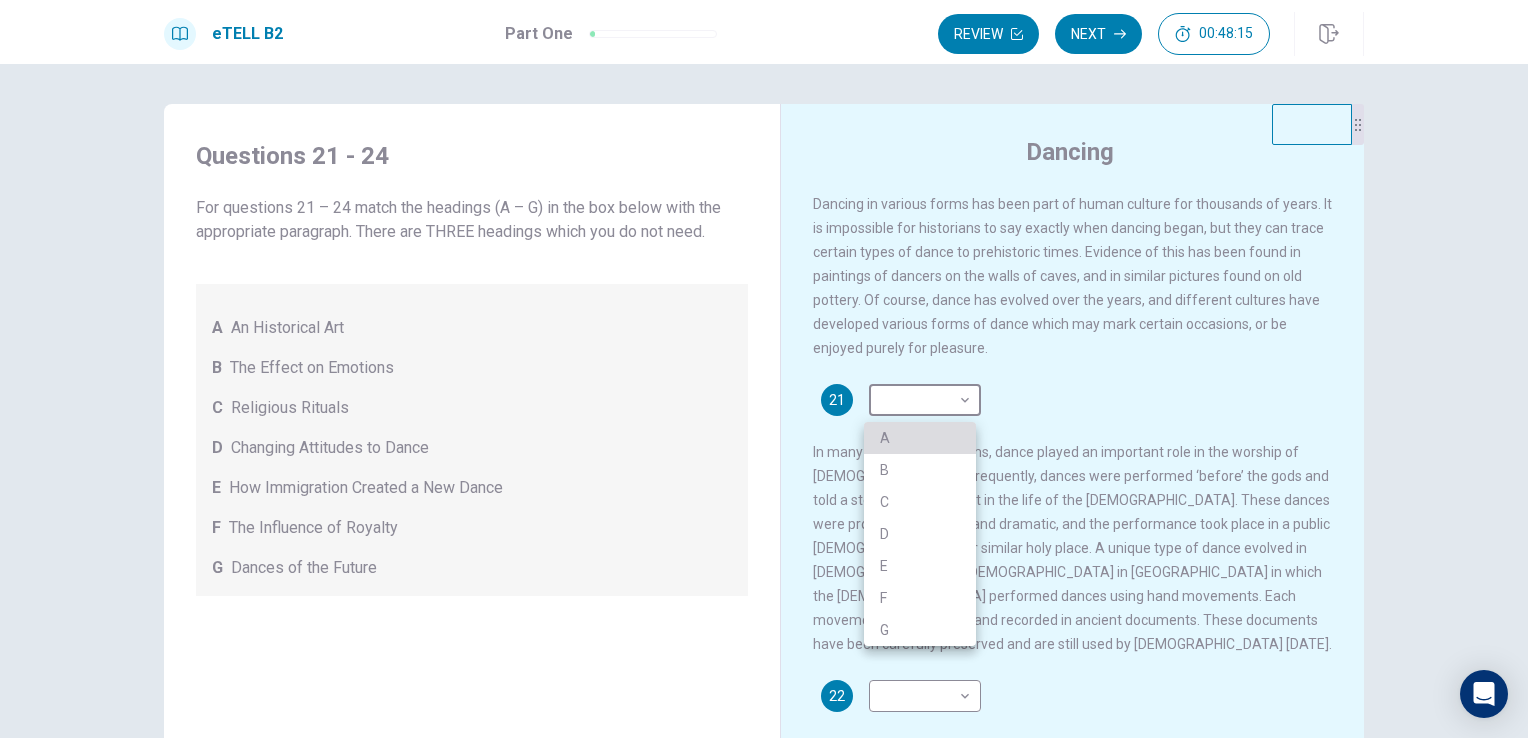 click on "A" at bounding box center [920, 438] 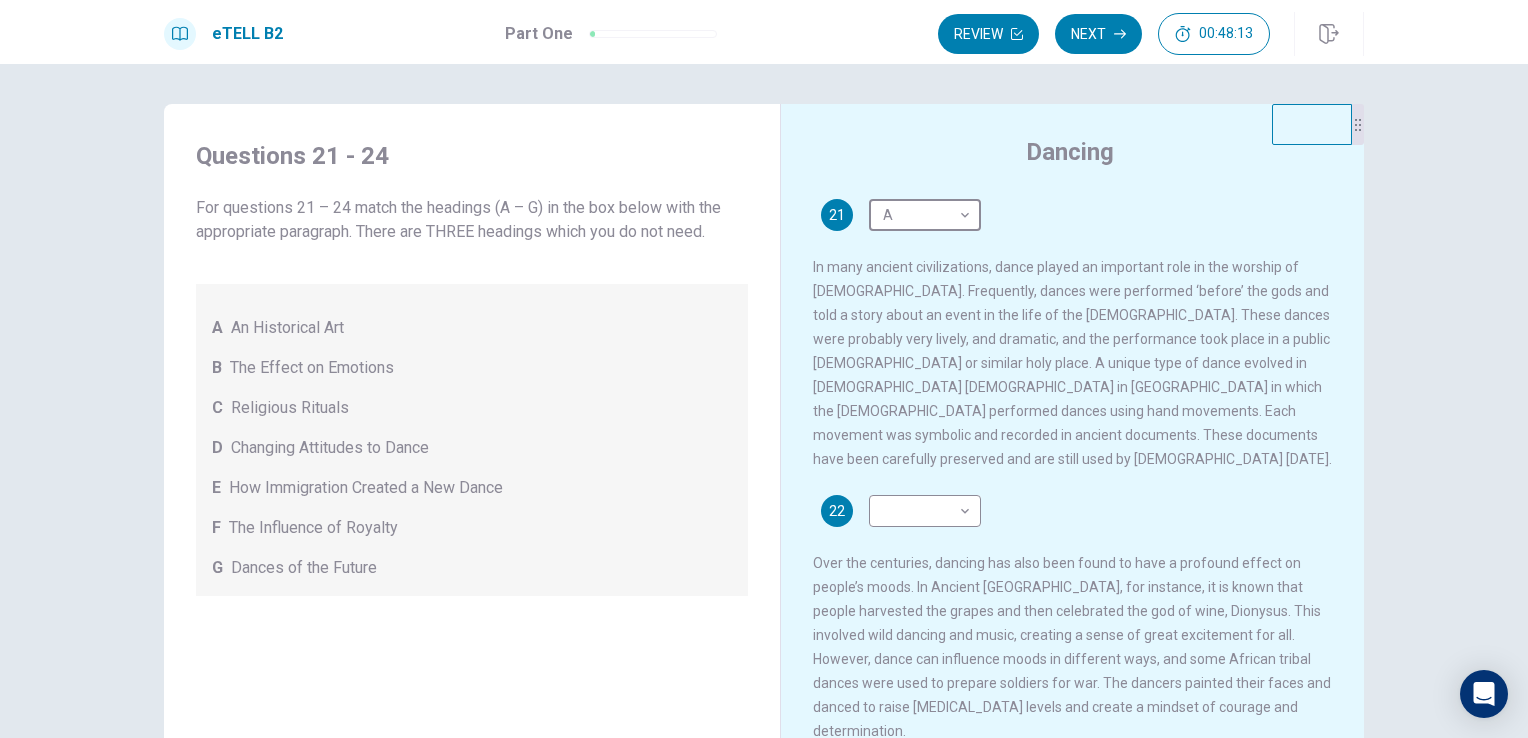scroll, scrollTop: 200, scrollLeft: 0, axis: vertical 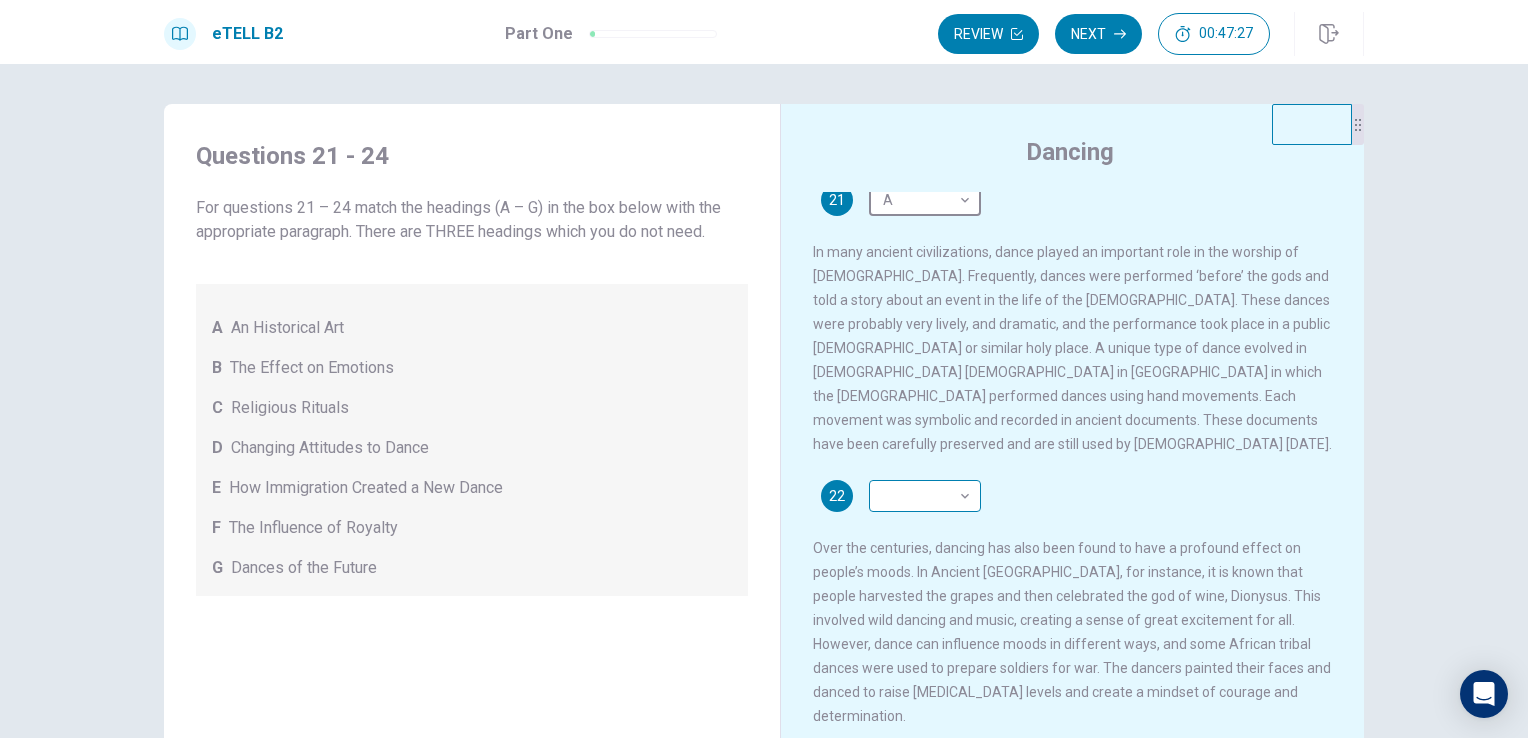 click on "This site uses cookies, as explained in our  Privacy Policy . If you agree to the use of cookies, please click the Accept button and continue to browse our site.   Privacy Policy Accept   eTELL B2 Part One Review Next 00:47:27 Question 1 - 4 of 30 00:47:27 Review Next Questions 21 - 24 For questions 21 – 24 match the headings (A – G) in the box below with the appropriate paragraph. There are THREE headings which you do not need. A An Historical Art B The Effect on Emotions C Religious Rituals D Changing Attitudes to Dance E How Immigration Created a New Dance F The Influence of Royalty G Dances of the Future Dancing 21 A * ​ 22 ​ ​ 23 ​ ​ 24 ​ ​ © Copyright  2025 Going somewhere? You are not allowed to open other tabs/pages or switch windows during a test. Doing this will be reported as cheating to the Administrators. Are you sure you want to leave this page? Please continue until you finish your test. It looks like there is a problem with your internet connection. 00:00 Click to reconnect" at bounding box center [764, 369] 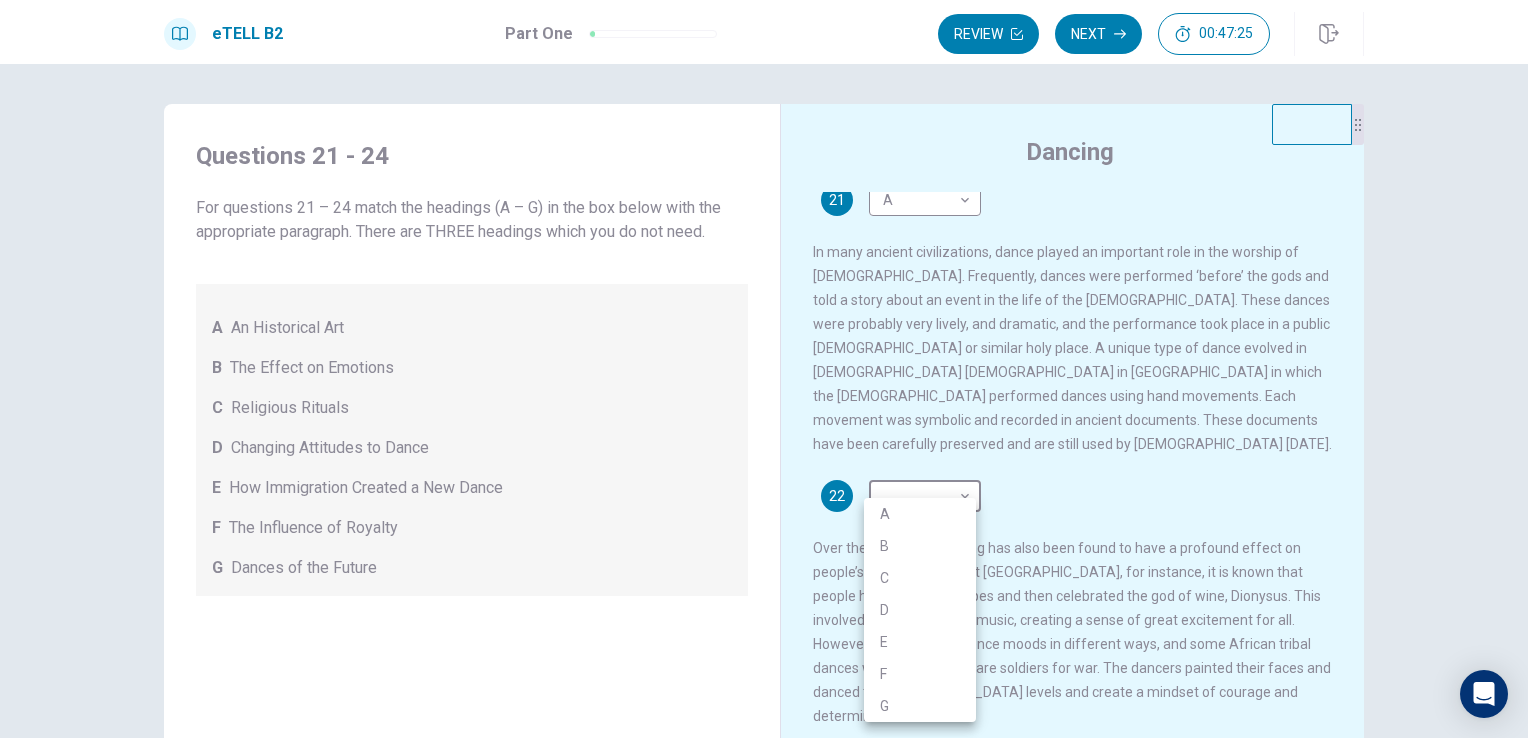 click on "D" at bounding box center (920, 610) 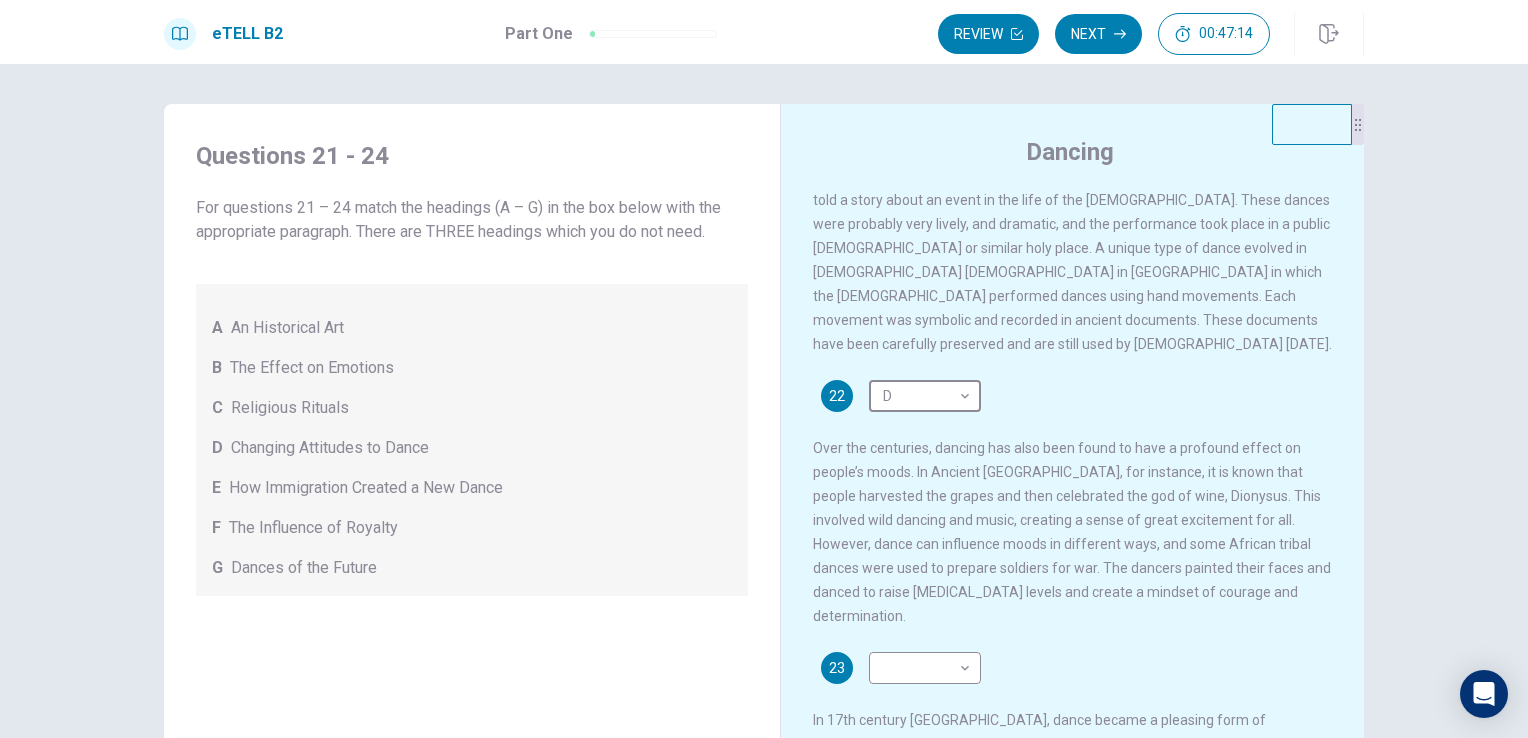 scroll, scrollTop: 400, scrollLeft: 0, axis: vertical 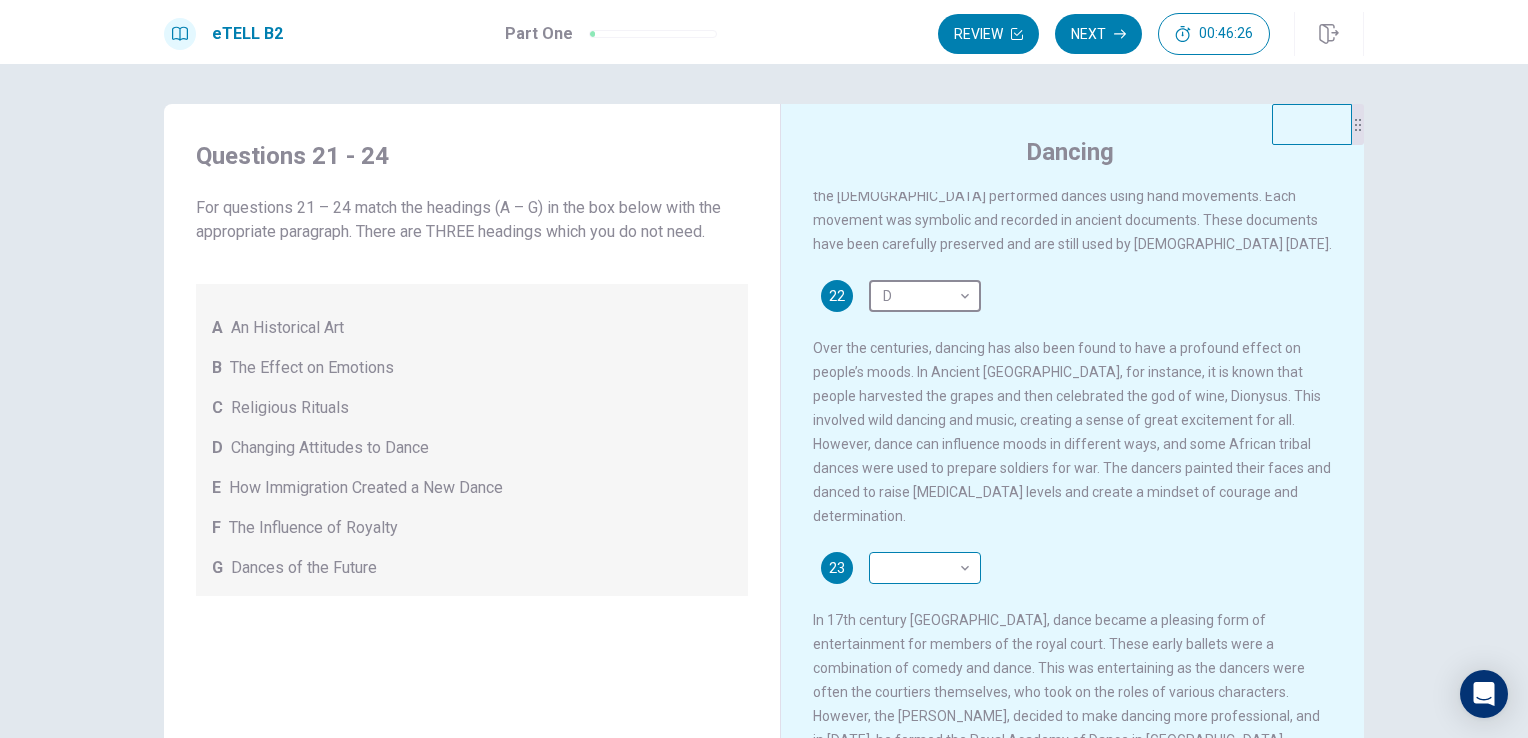 click on "This site uses cookies, as explained in our  Privacy Policy . If you agree to the use of cookies, please click the Accept button and continue to browse our site.   Privacy Policy Accept   eTELL B2 Part One Review Next 00:46:26 Question 1 - 4 of 30 00:46:26 Review Next Questions 21 - 24 For questions 21 – 24 match the headings (A – G) in the box below with the appropriate paragraph. There are THREE headings which you do not need. A An Historical Art B The Effect on Emotions C Religious Rituals D Changing Attitudes to Dance E How Immigration Created a New Dance F The Influence of Royalty G Dances of the Future Dancing 21 A * ​ 22 D * ​ 23 ​ ​ 24 ​ ​ © Copyright  2025 Going somewhere? You are not allowed to open other tabs/pages or switch windows during a test. Doing this will be reported as cheating to the Administrators. Are you sure you want to leave this page? Please continue until you finish your test. It looks like there is a problem with your internet connection. 00:00 Click to reconnect" at bounding box center [764, 369] 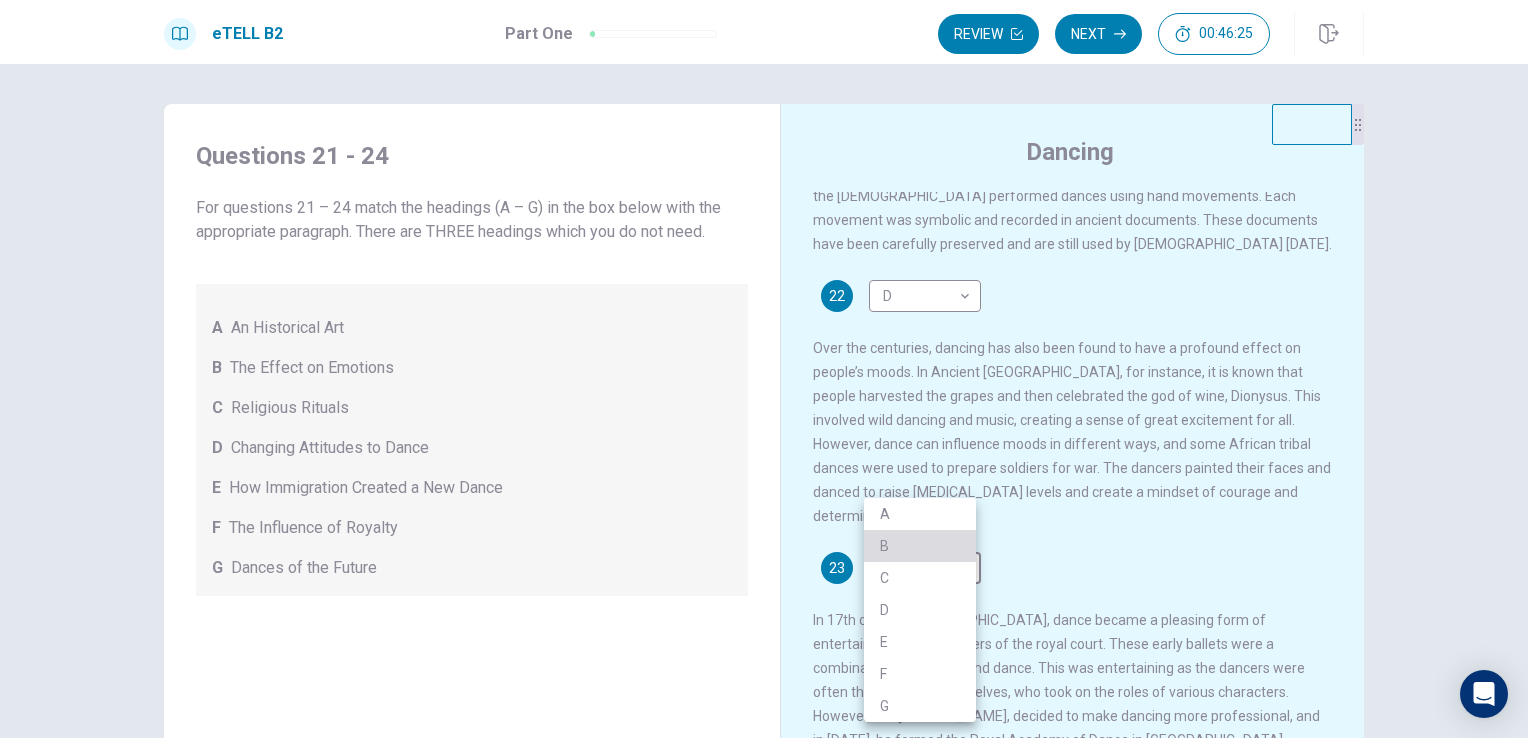 click on "B" at bounding box center [920, 546] 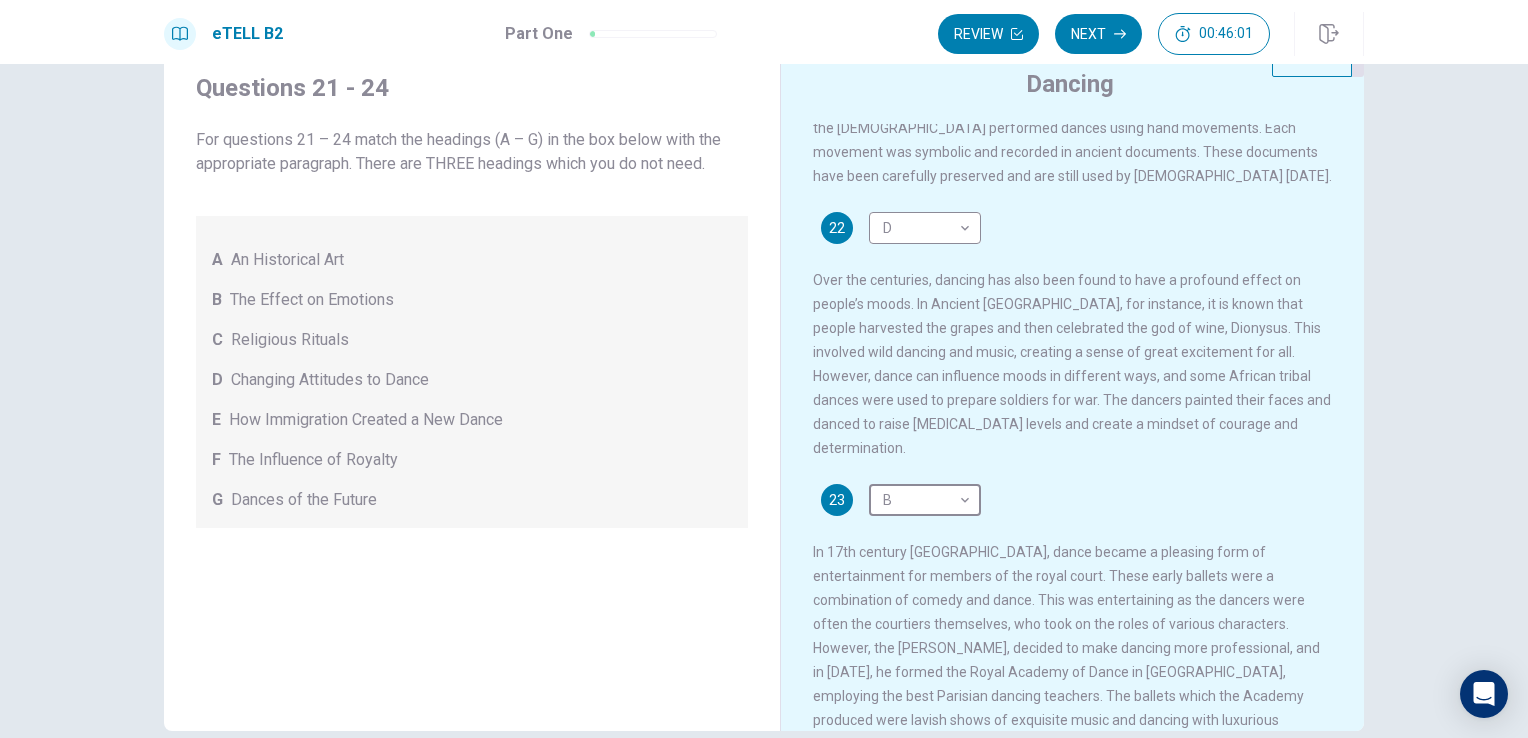 scroll, scrollTop: 100, scrollLeft: 0, axis: vertical 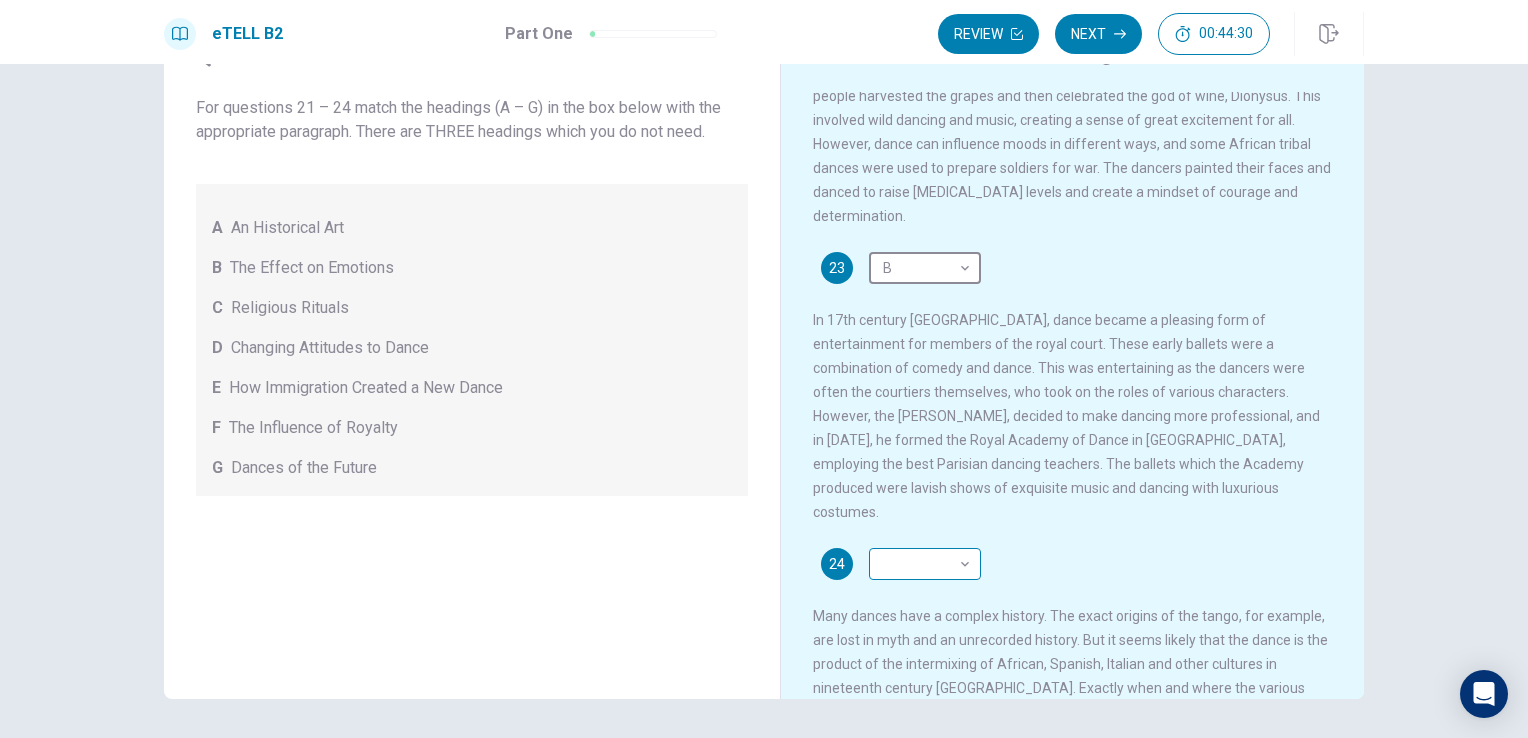 click on "This site uses cookies, as explained in our  Privacy Policy . If you agree to the use of cookies, please click the Accept button and continue to browse our site.   Privacy Policy Accept   eTELL B2 Part One Review Next 00:44:30 Question 1 - 4 of 30 00:44:30 Review Next Questions 21 - 24 For questions 21 – 24 match the headings (A – G) in the box below with the appropriate paragraph. There are THREE headings which you do not need. A An Historical Art B The Effect on Emotions C Religious Rituals D Changing Attitudes to Dance E How Immigration Created a New Dance F The Influence of Royalty G Dances of the Future Dancing 21 A * ​ 22 D * ​ 23 B * ​ 24 ​ ​ © Copyright  2025 Going somewhere? You are not allowed to open other tabs/pages or switch windows during a test. Doing this will be reported as cheating to the Administrators. Are you sure you want to leave this page? Please continue until you finish your test. It looks like there is a problem with your internet connection. 00:00 Click to reconnect" at bounding box center (764, 369) 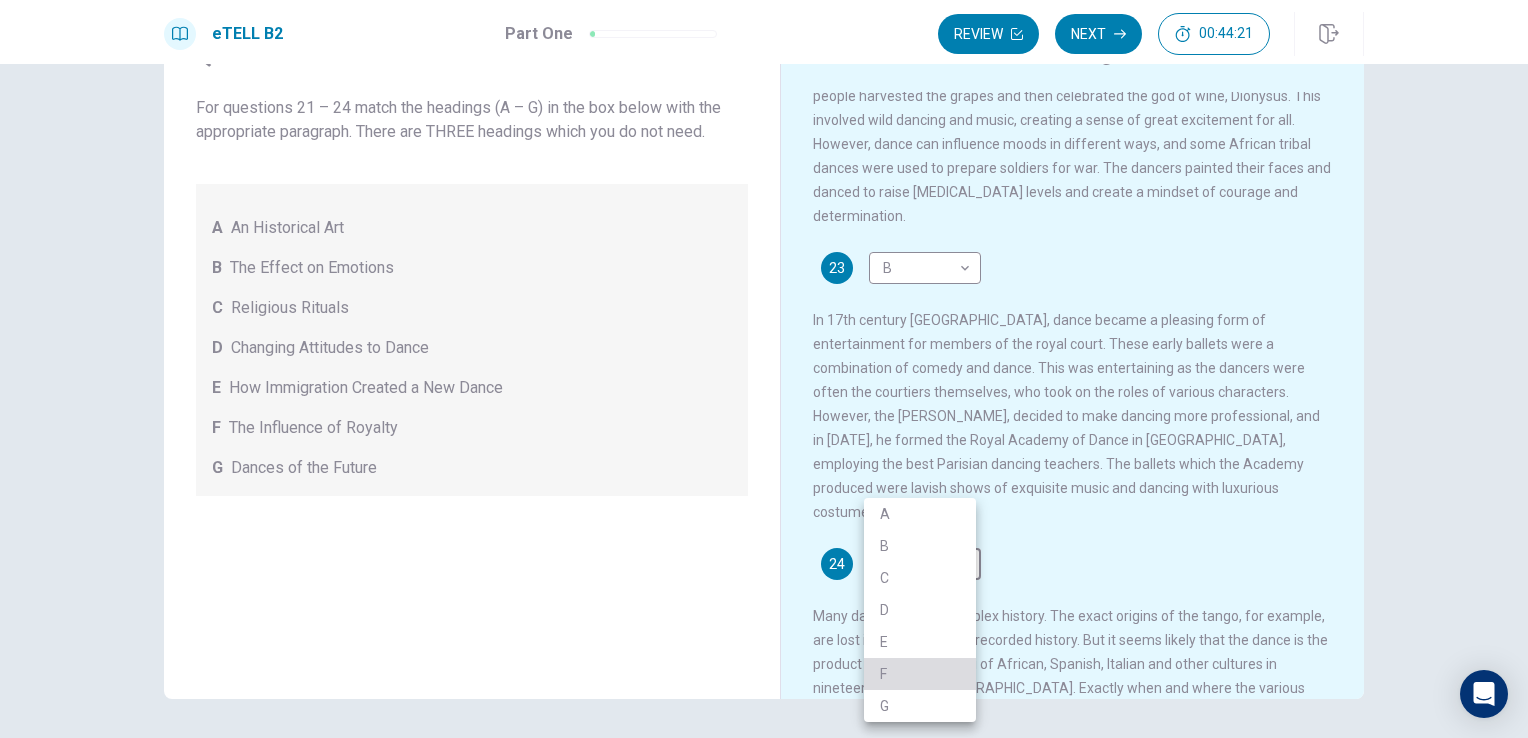 click on "F" at bounding box center (920, 674) 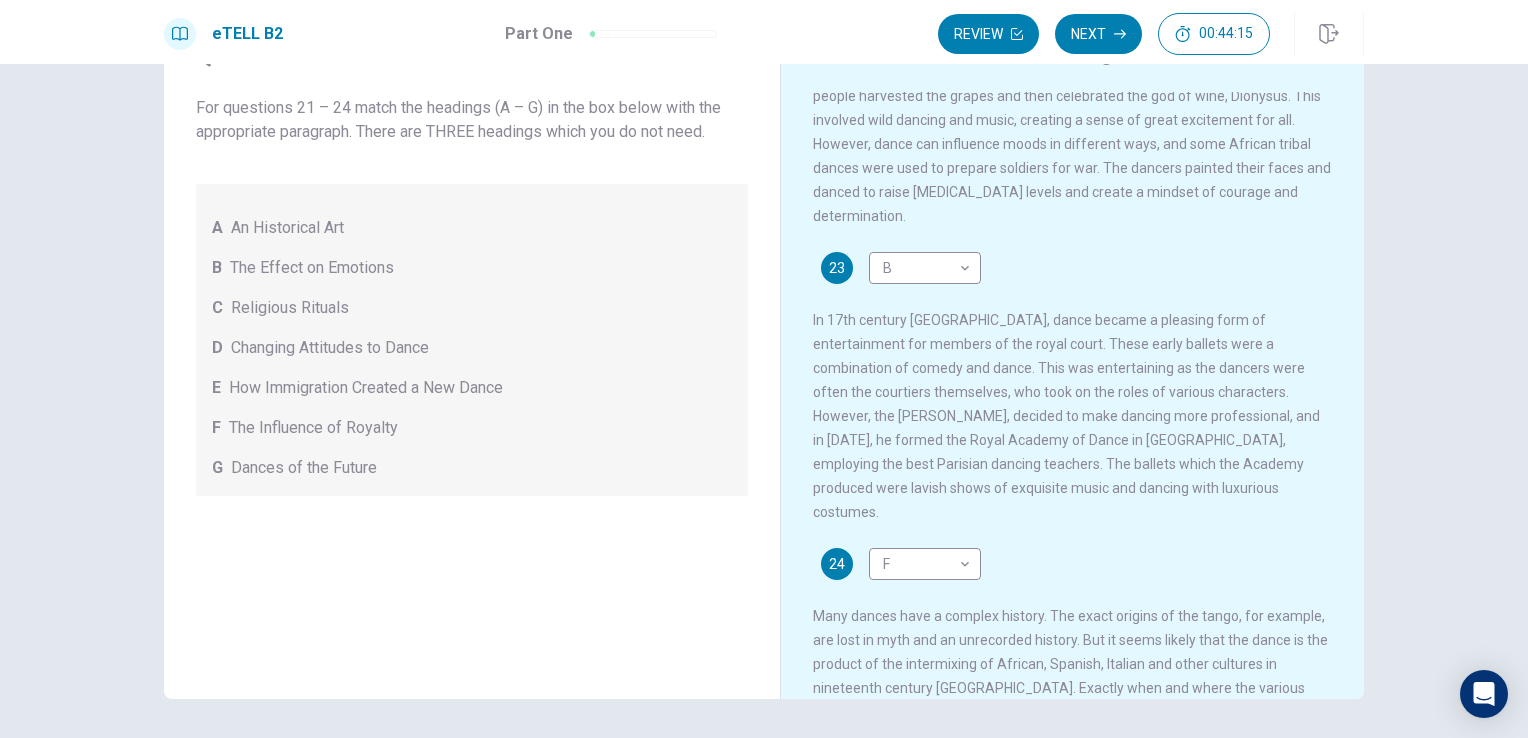click on "Questions 21 - 24 For questions 21 – 24 match the headings (A – G) in the box below with the appropriate paragraph. There are THREE headings which you do not need. A An Historical Art B The Effect on Emotions C Religious Rituals D Changing Attitudes to Dance E How Immigration Created a New Dance F The Influence of Royalty G Dances of the Future Dancing Dancing in various forms has been part of human culture for thousands of years. It is  impossible for historians to say exactly when dancing began, but they can trace  certain types of dance to prehistoric times. Evidence of this has been found in  paintings of dancers on the walls of caves, and in similar pictures found on old  pottery. Of course, dance has evolved over the years, and different cultures have  developed various forms of dance which may mark certain occasions, or be enjoyed  purely for pleasure.  21 A * ​ 22 D * ​ 23 B * ​ 24 F * ​ © Copyright  2025" at bounding box center [764, 401] 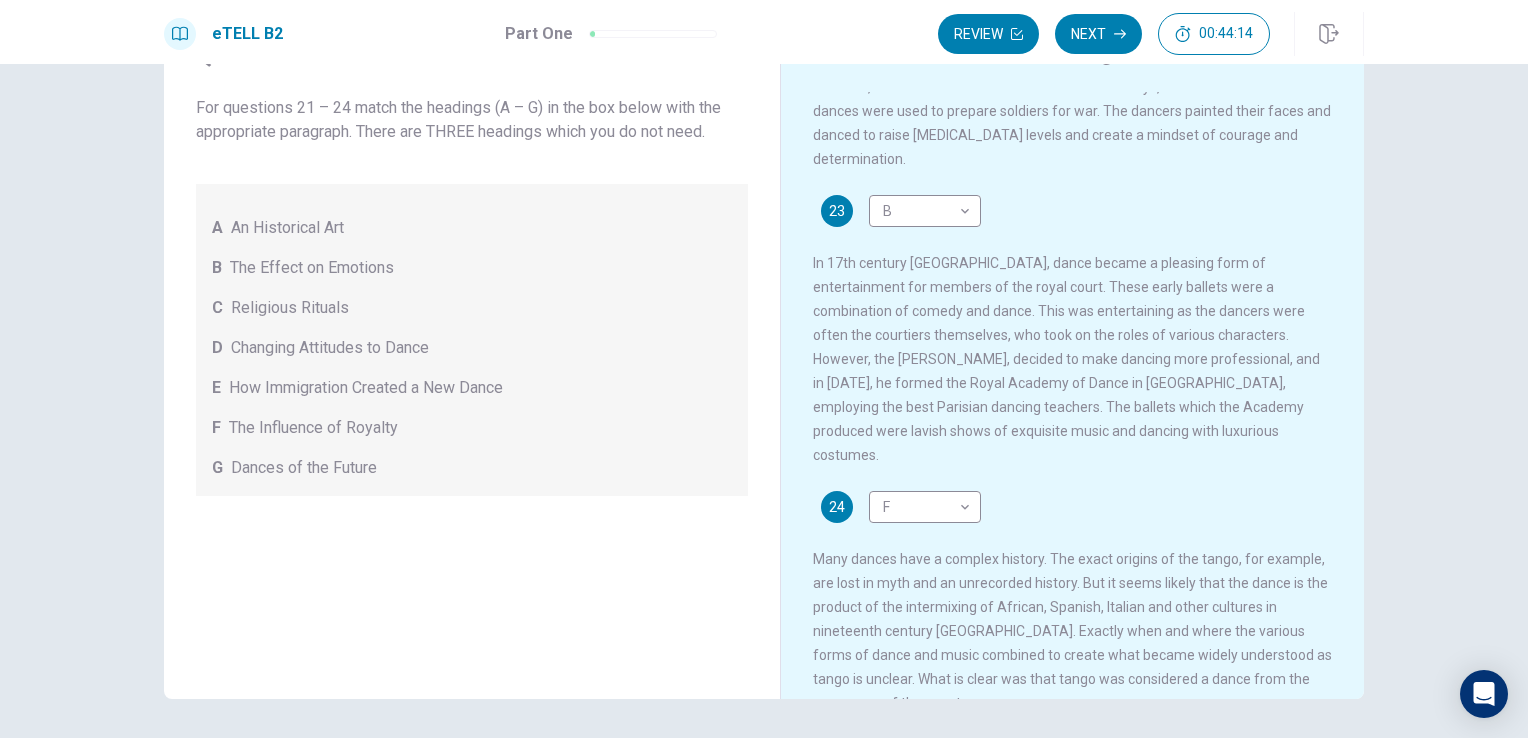 scroll, scrollTop: 164, scrollLeft: 0, axis: vertical 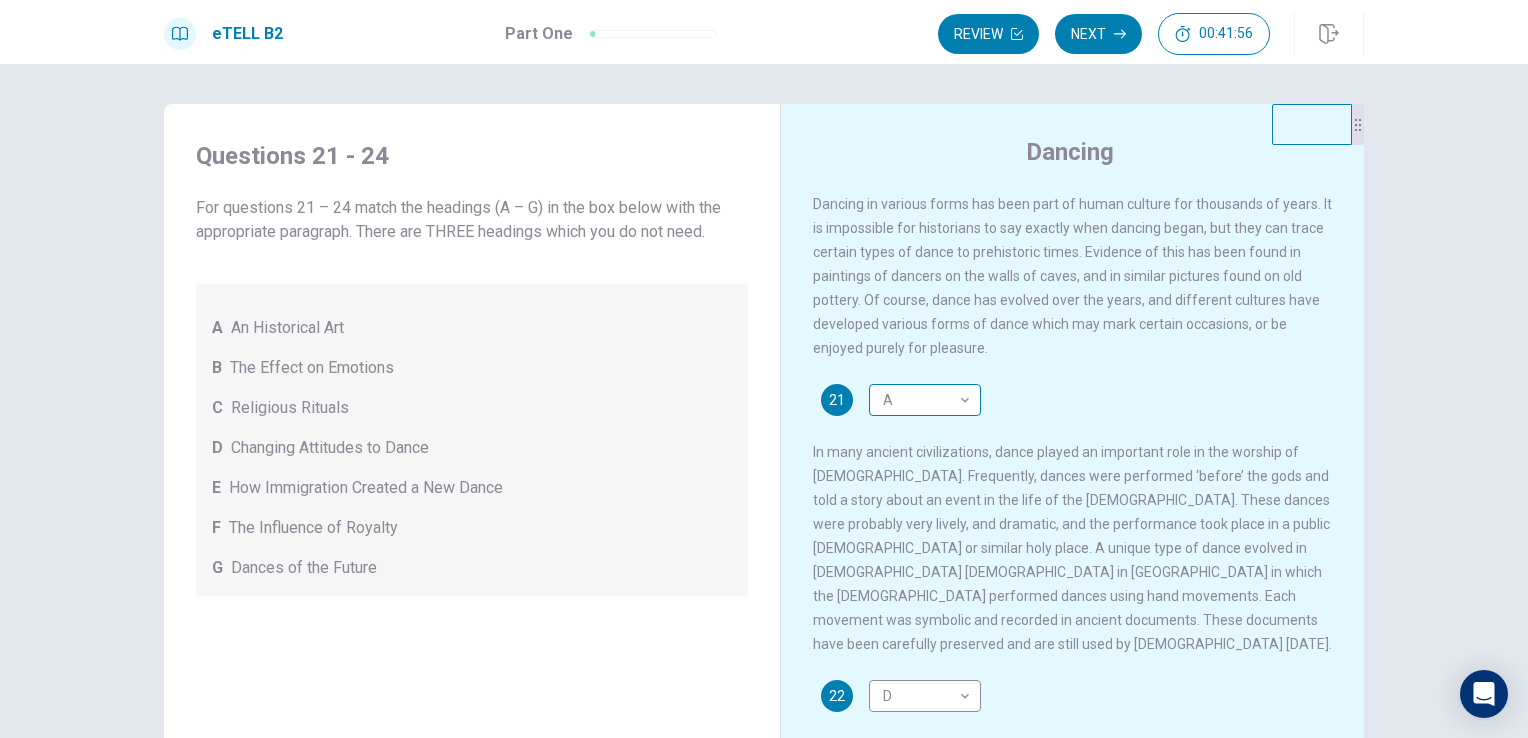 click on "This site uses cookies, as explained in our  Privacy Policy . If you agree to the use of cookies, please click the Accept button and continue to browse our site.   Privacy Policy Accept   eTELL B2 Part One Review Next 00:41:56 Question 1 - 4 of 30 00:41:56 Review Next Questions 21 - 24 For questions 21 – 24 match the headings (A – G) in the box below with the appropriate paragraph. There are THREE headings which you do not need. A An Historical Art B The Effect on Emotions C Religious Rituals D Changing Attitudes to Dance E How Immigration Created a New Dance F The Influence of Royalty G Dances of the Future Dancing 21 A * ​ 22 D * ​ 23 B * ​ 24 F * ​ © Copyright  2025 Going somewhere? You are not allowed to open other tabs/pages or switch windows during a test. Doing this will be reported as cheating to the Administrators. Are you sure you want to leave this page? Please continue until you finish your test. It looks like there is a problem with your internet connection. 00:00 Click to reconnect" at bounding box center (764, 369) 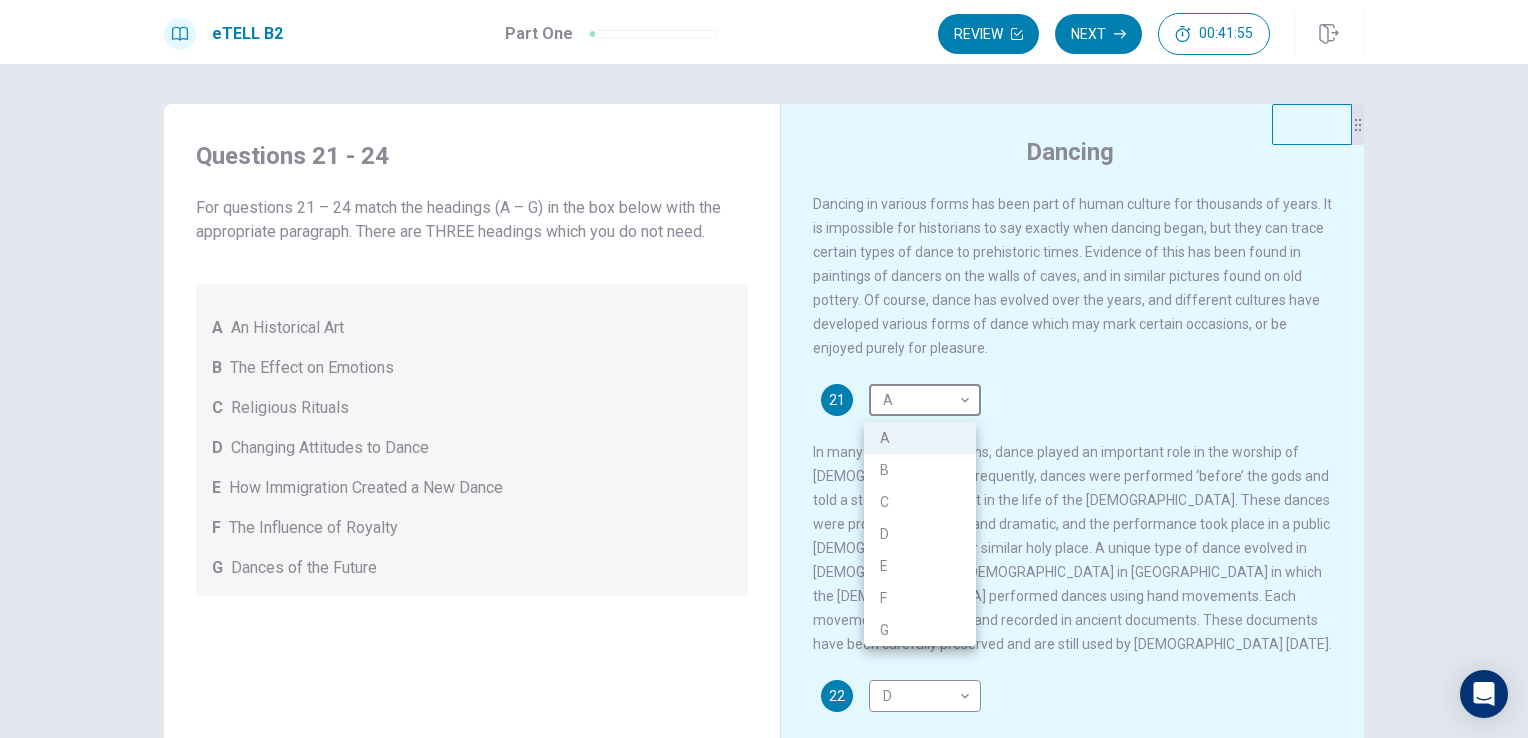 click on "C" at bounding box center (920, 502) 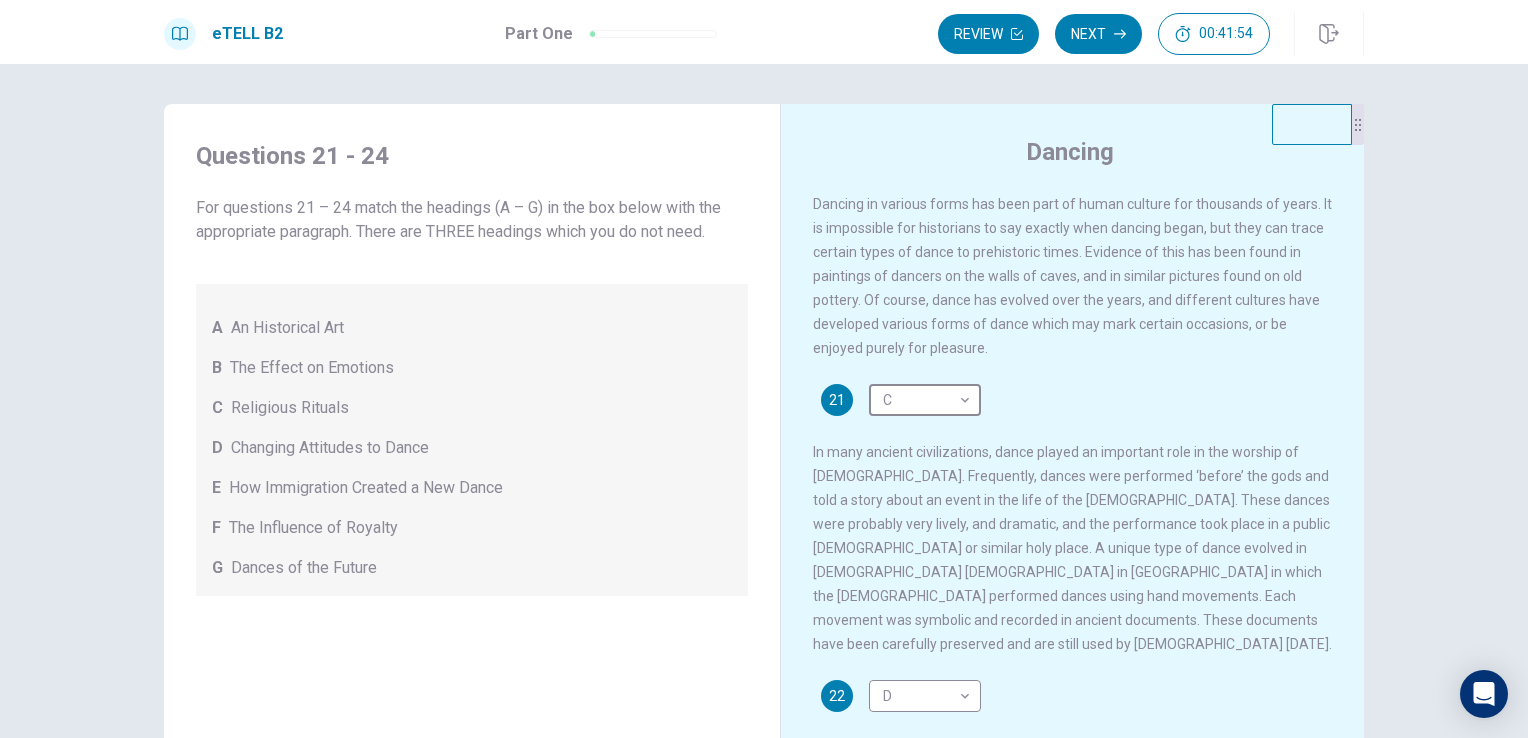 click on "Questions 21 - 24 For questions 21 – 24 match the headings (A – G) in the box below with the appropriate paragraph. There are THREE headings which you do not need. A An Historical Art B The Effect on Emotions C Religious Rituals D Changing Attitudes to Dance E How Immigration Created a New Dance F The Influence of Royalty G Dances of the Future Dancing Dancing in various forms has been part of human culture for thousands of years. It is  impossible for historians to say exactly when dancing began, but they can trace  certain types of dance to prehistoric times. Evidence of this has been found in  paintings of dancers on the walls of caves, and in similar pictures found on old  pottery. Of course, dance has evolved over the years, and different cultures have  developed various forms of dance which may mark certain occasions, or be enjoyed  purely for pleasure.  21 C * ​ 22 D * ​ 23 B * ​ 24 F * ​ © Copyright  2025" at bounding box center [764, 401] 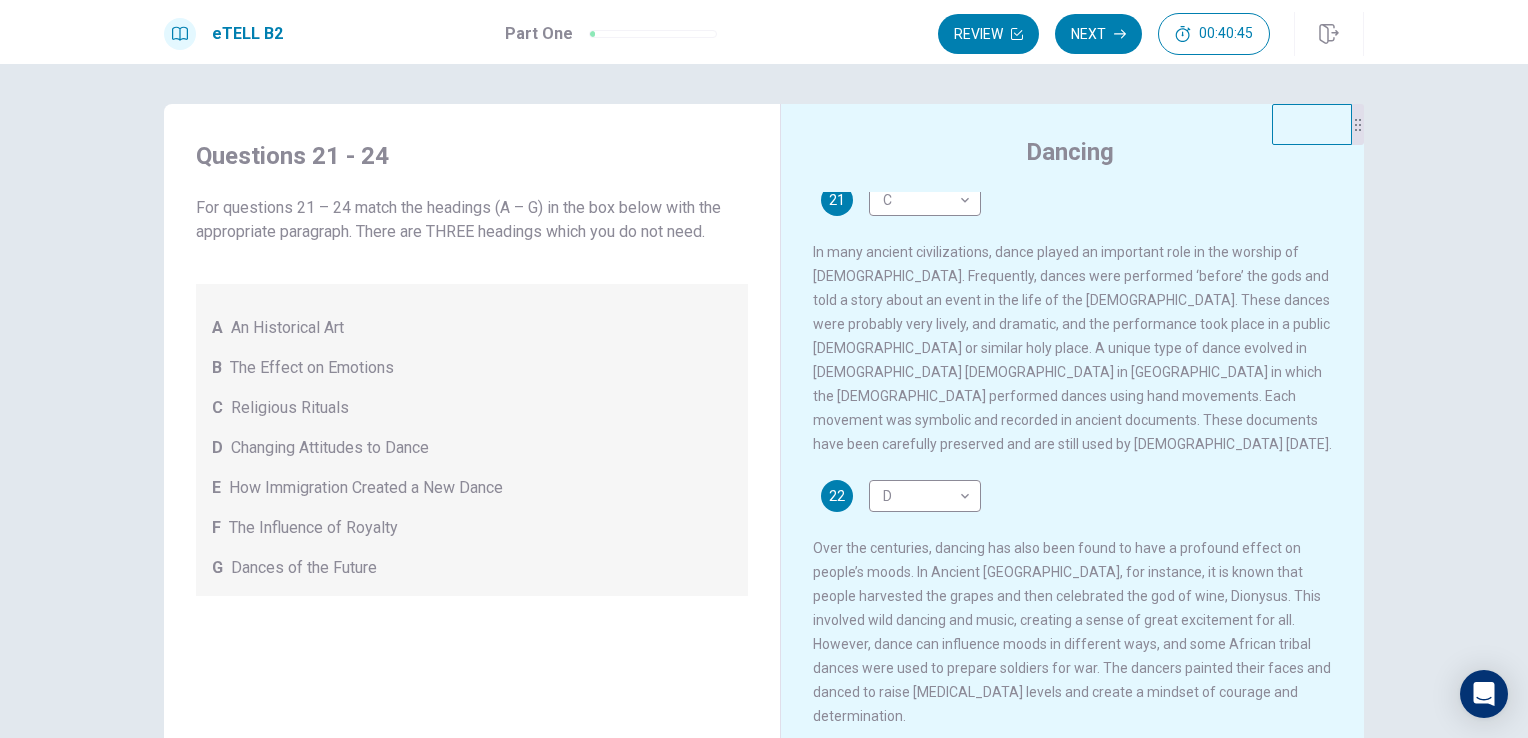 scroll, scrollTop: 300, scrollLeft: 0, axis: vertical 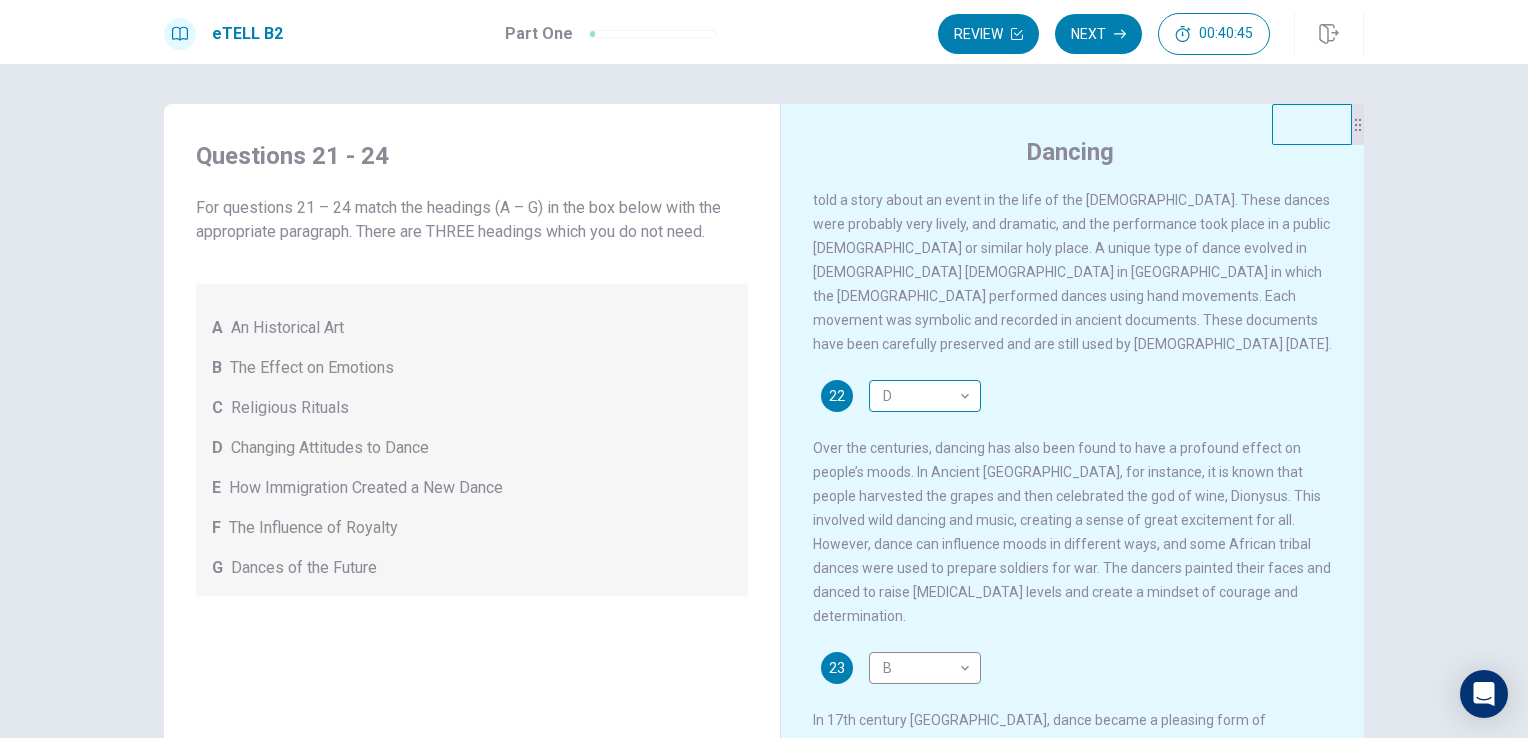click on "This site uses cookies, as explained in our  Privacy Policy . If you agree to the use of cookies, please click the Accept button and continue to browse our site.   Privacy Policy Accept   eTELL B2 Part One Review Next 00:40:45 Question 1 - 4 of 30 00:40:45 Review Next Questions 21 - 24 For questions 21 – 24 match the headings (A – G) in the box below with the appropriate paragraph. There are THREE headings which you do not need. A An Historical Art B The Effect on Emotions C Religious Rituals D Changing Attitudes to Dance E How Immigration Created a New Dance F The Influence of Royalty G Dances of the Future Dancing 21 C * ​ 22 D * ​ 23 B * ​ 24 F * ​ © Copyright  2025 Going somewhere? You are not allowed to open other tabs/pages or switch windows during a test. Doing this will be reported as cheating to the Administrators. Are you sure you want to leave this page? Please continue until you finish your test. It looks like there is a problem with your internet connection. 00:00 Click to reconnect" at bounding box center (764, 369) 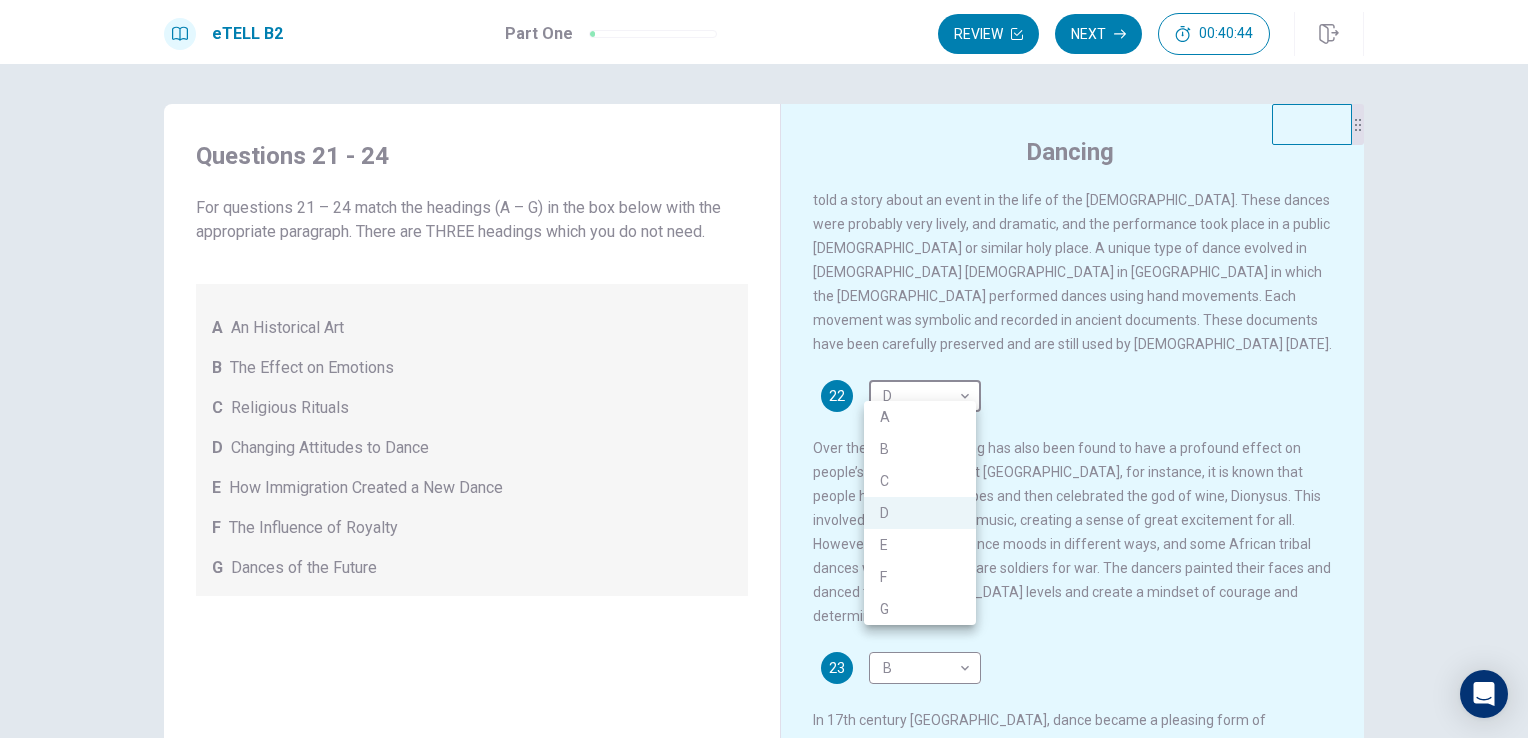 click on "B" at bounding box center [920, 449] 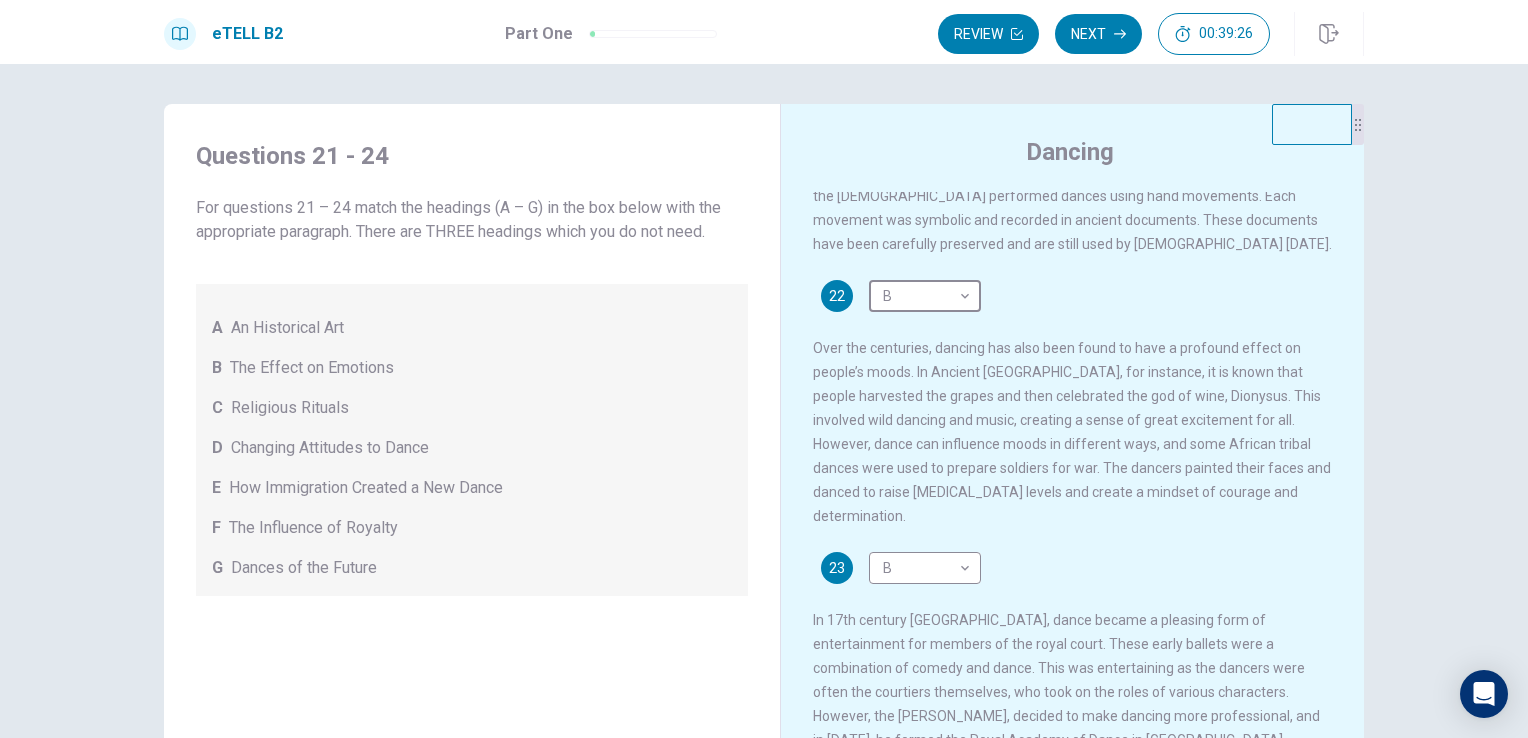 scroll, scrollTop: 500, scrollLeft: 0, axis: vertical 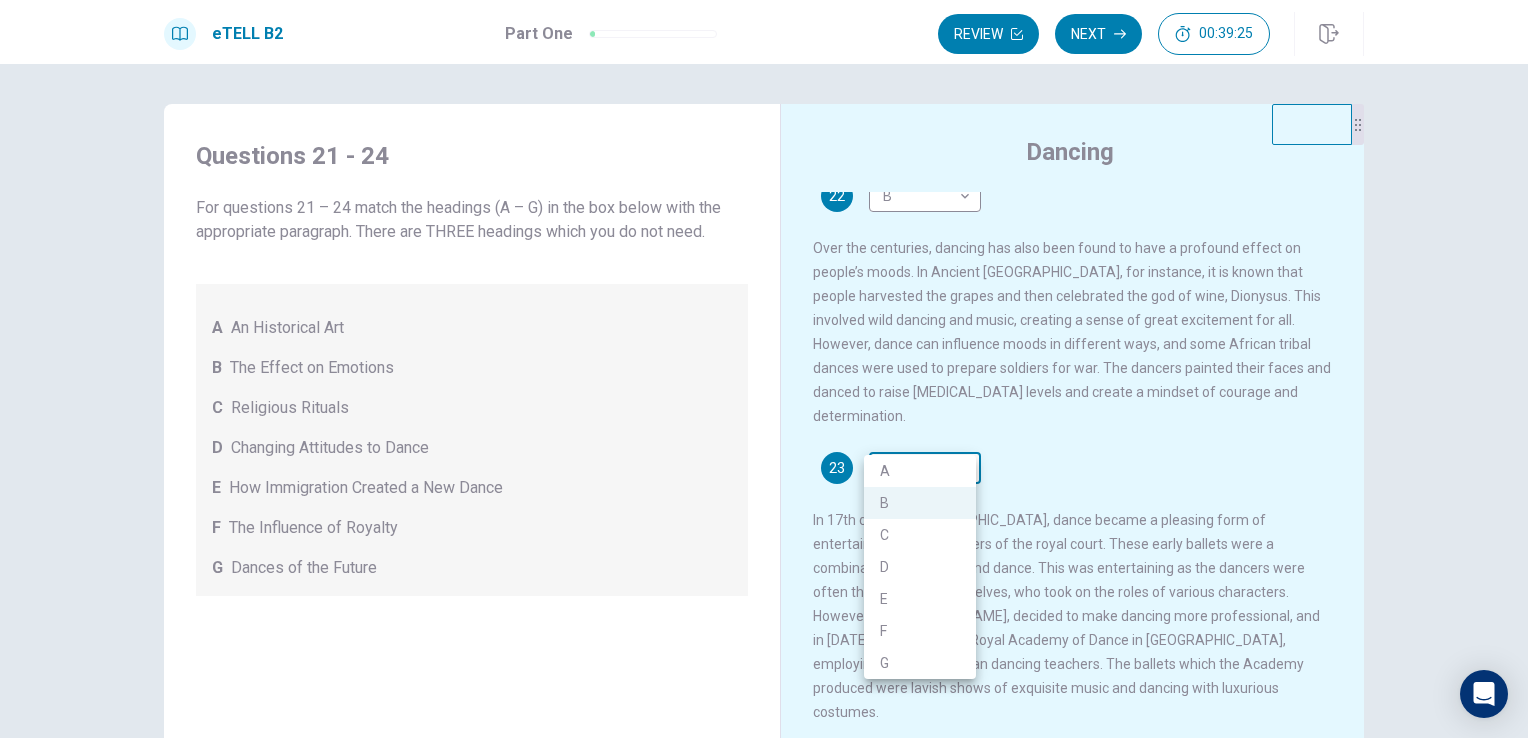 click on "This site uses cookies, as explained in our  Privacy Policy . If you agree to the use of cookies, please click the Accept button and continue to browse our site.   Privacy Policy Accept   eTELL B2 Part One Review Next 00:39:25 Question 1 - 4 of 30 00:39:25 Review Next Questions 21 - 24 For questions 21 – 24 match the headings (A – G) in the box below with the appropriate paragraph. There are THREE headings which you do not need. A An Historical Art B The Effect on Emotions C Religious Rituals D Changing Attitudes to Dance E How Immigration Created a New Dance F The Influence of Royalty G Dances of the Future Dancing 21 C * ​ 22 B * ​ 23 B * ​ 24 F * ​ © Copyright  2025 Going somewhere? You are not allowed to open other tabs/pages or switch windows during a test. Doing this will be reported as cheating to the Administrators. Are you sure you want to leave this page? Please continue until you finish your test. It looks like there is a problem with your internet connection. 00:00 Click to reconnect" at bounding box center [764, 369] 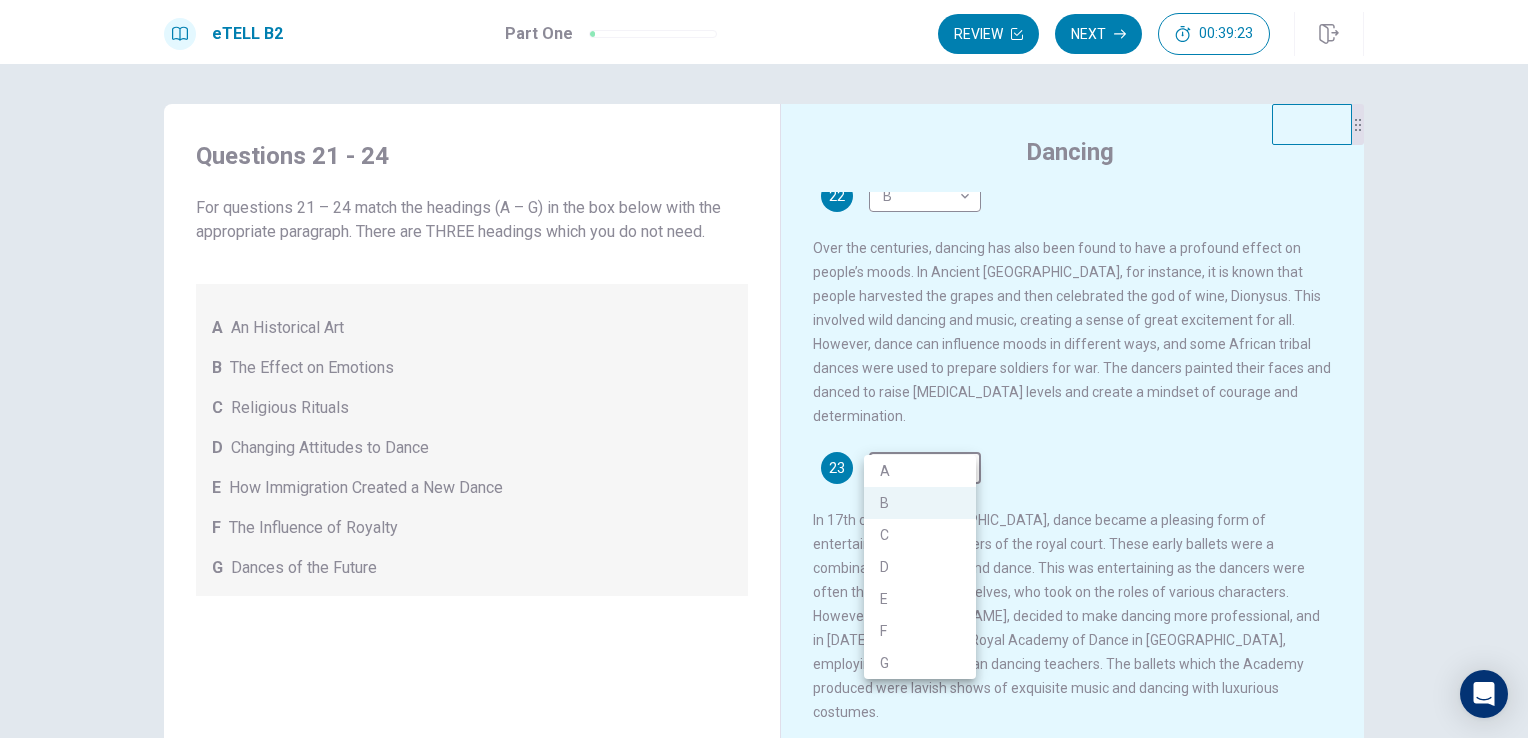 click on "D" at bounding box center [920, 567] 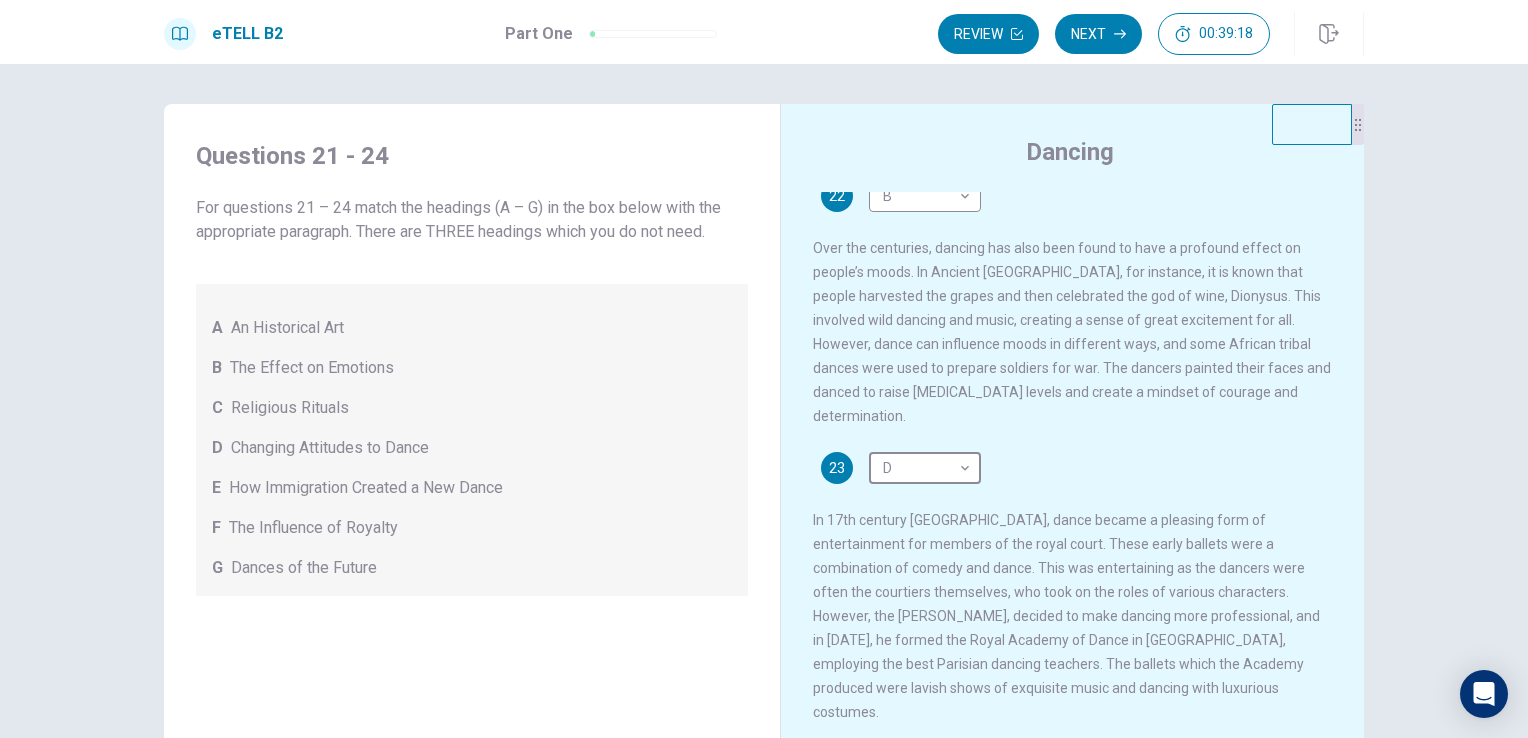 scroll, scrollTop: 600, scrollLeft: 0, axis: vertical 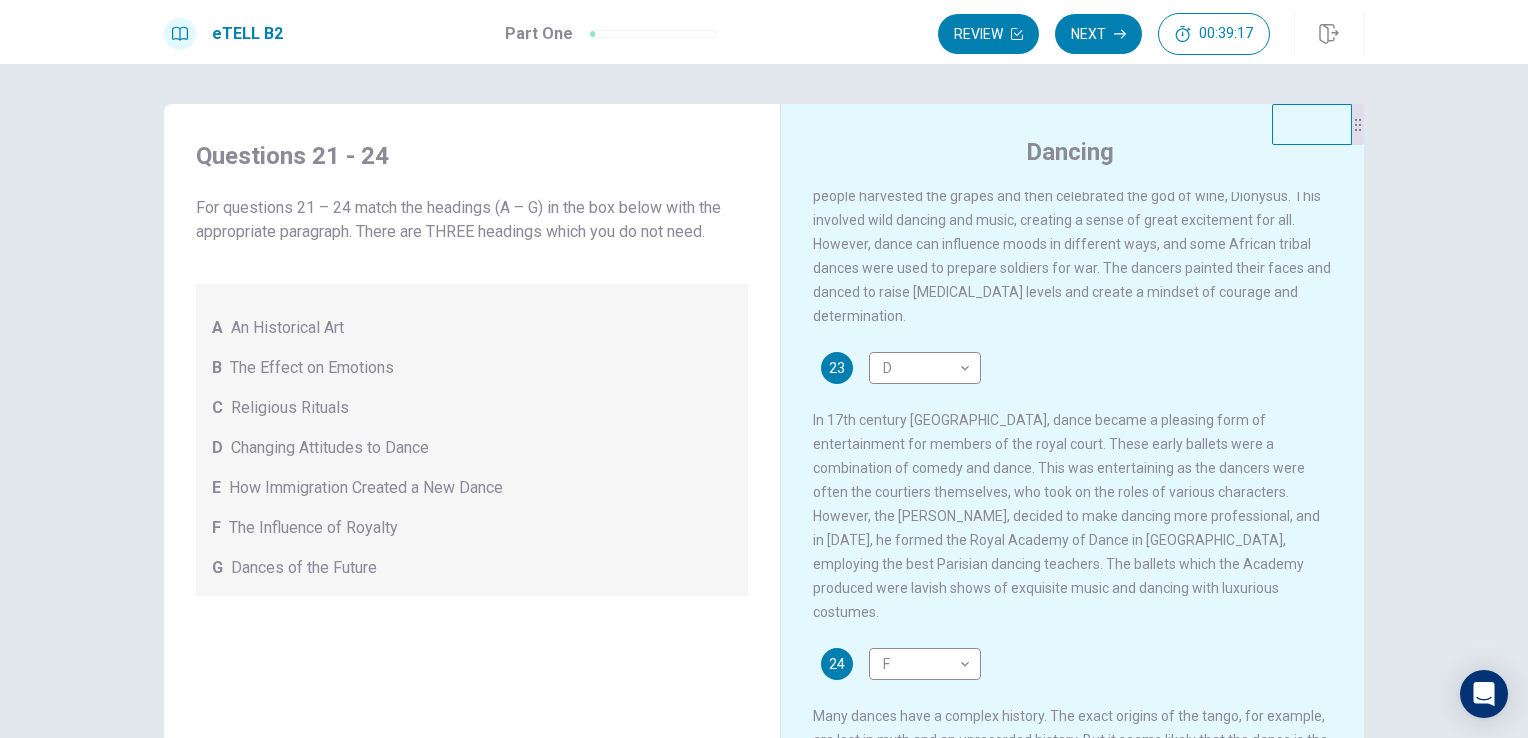 click on "Questions 21 - 24 For questions 21 – 24 match the headings (A – G) in the box below with the appropriate paragraph. There are THREE headings which you do not need. A An Historical Art B The Effect on Emotions C Religious Rituals D Changing Attitudes to Dance E How Immigration Created a New Dance F The Influence of Royalty G Dances of the Future Dancing Dancing in various forms has been part of human culture for thousands of years. It is  impossible for historians to say exactly when dancing began, but they can trace  certain types of dance to prehistoric times. Evidence of this has been found in  paintings of dancers on the walls of caves, and in similar pictures found on old  pottery. Of course, dance has evolved over the years, and different cultures have  developed various forms of dance which may mark certain occasions, or be enjoyed  purely for pleasure.  21 C * ​ 22 B * ​ 23 D * ​ 24 F * ​ © Copyright  2025" at bounding box center [764, 401] 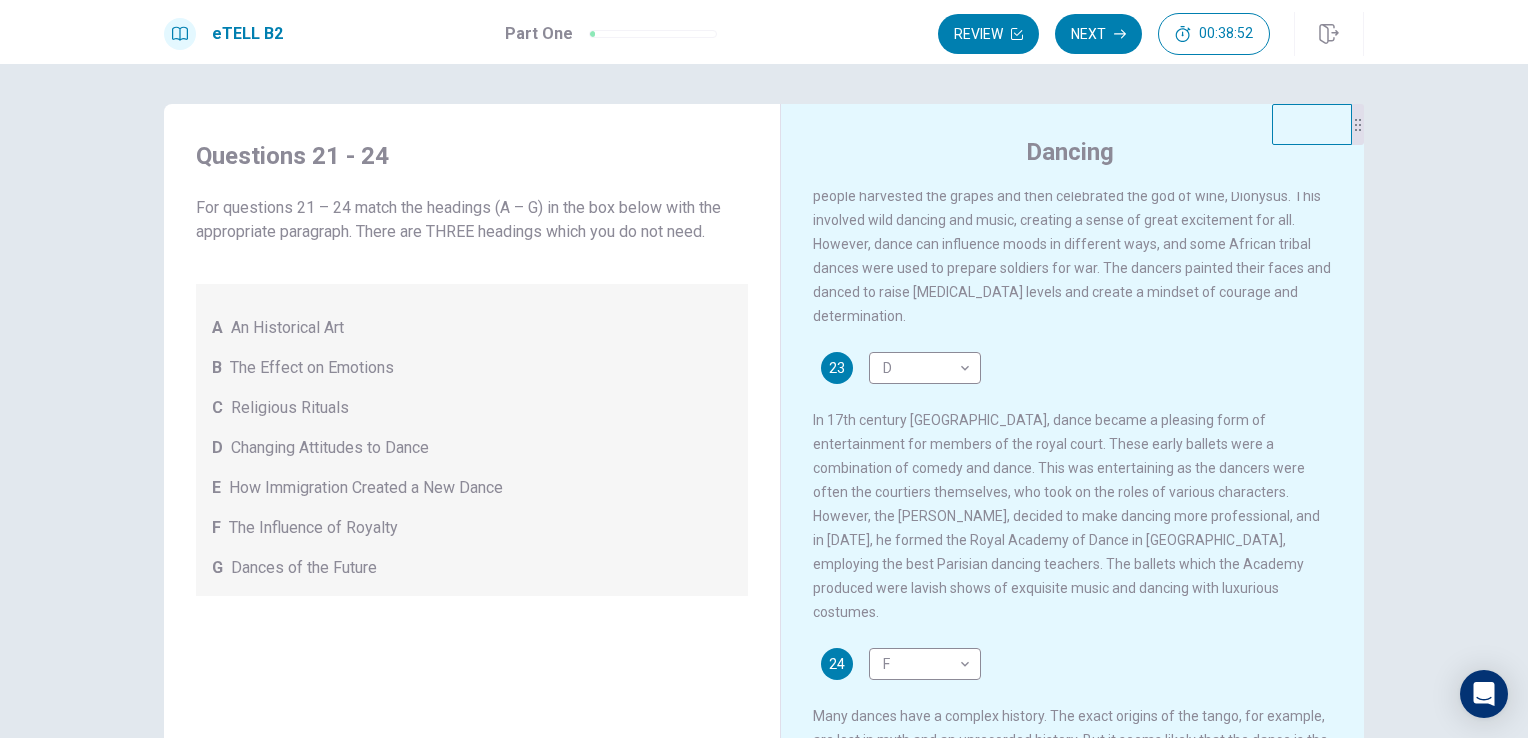 scroll, scrollTop: 657, scrollLeft: 0, axis: vertical 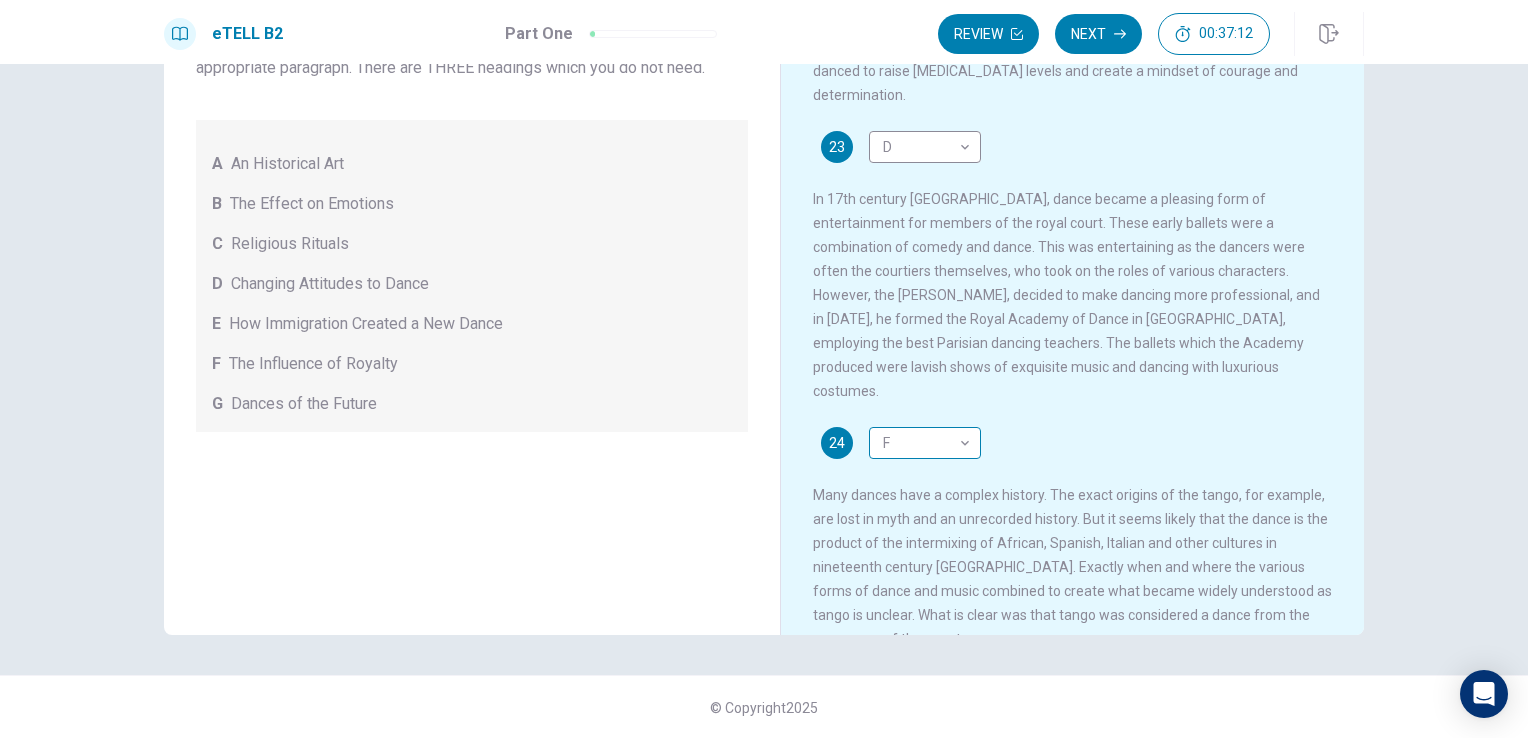 drag, startPoint x: 969, startPoint y: 398, endPoint x: 960, endPoint y: 406, distance: 12.0415945 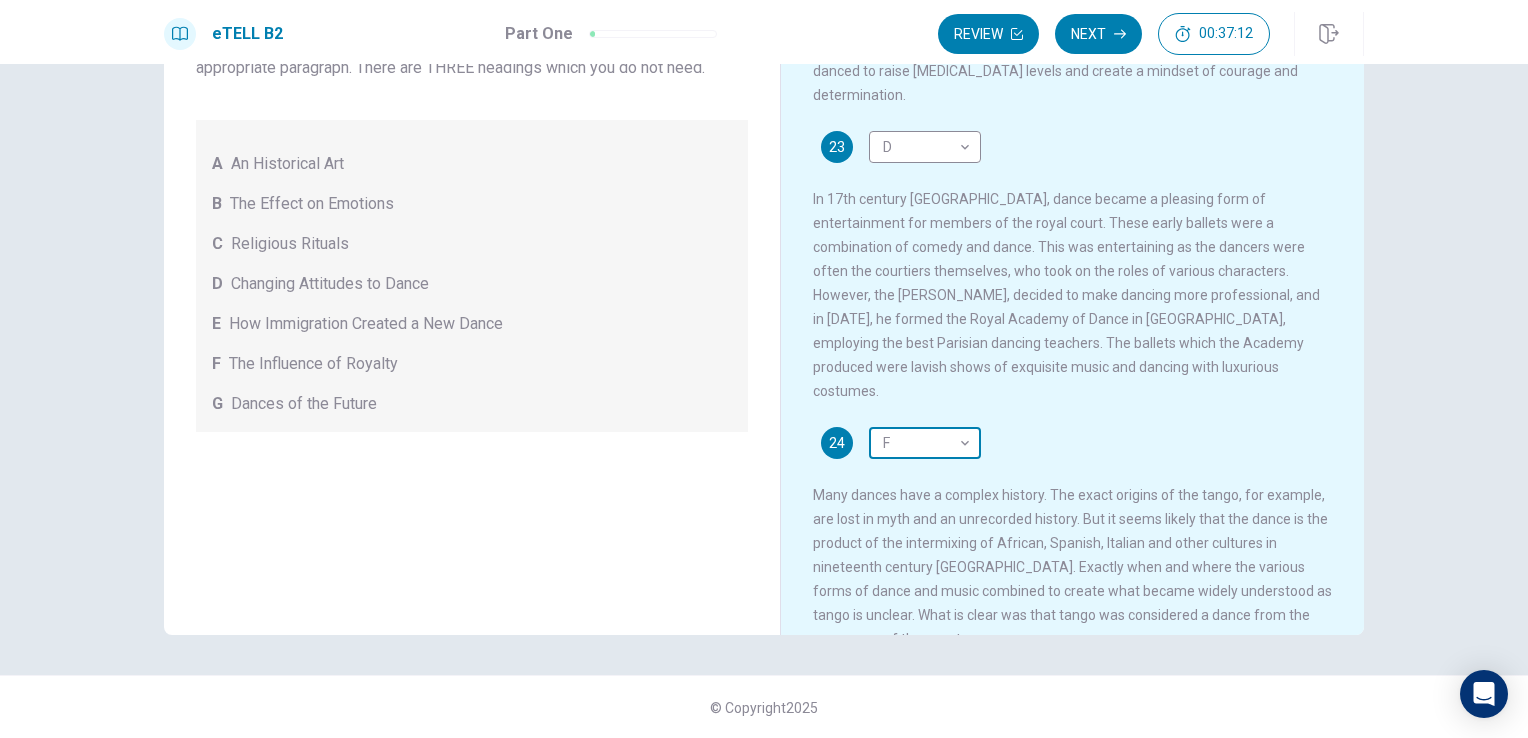 click on "This site uses cookies, as explained in our  Privacy Policy . If you agree to the use of cookies, please click the Accept button and continue to browse our site.   Privacy Policy Accept   eTELL B2 Part One Review Next 00:37:12 Question 1 - 4 of 30 00:37:12 Review Next Questions 21 - 24 For questions 21 – 24 match the headings (A – G) in the box below with the appropriate paragraph. There are THREE headings which you do not need. A An Historical Art B The Effect on Emotions C Religious Rituals D Changing Attitudes to Dance E How Immigration Created a New Dance F The Influence of Royalty G Dances of the Future Dancing 21 C * ​ 22 B * ​ 23 D * ​ 24 F * ​ © Copyright  2025 Going somewhere? You are not allowed to open other tabs/pages or switch windows during a test. Doing this will be reported as cheating to the Administrators. Are you sure you want to leave this page? Please continue until you finish your test. It looks like there is a problem with your internet connection. 00:00 Click to reconnect" at bounding box center (764, 369) 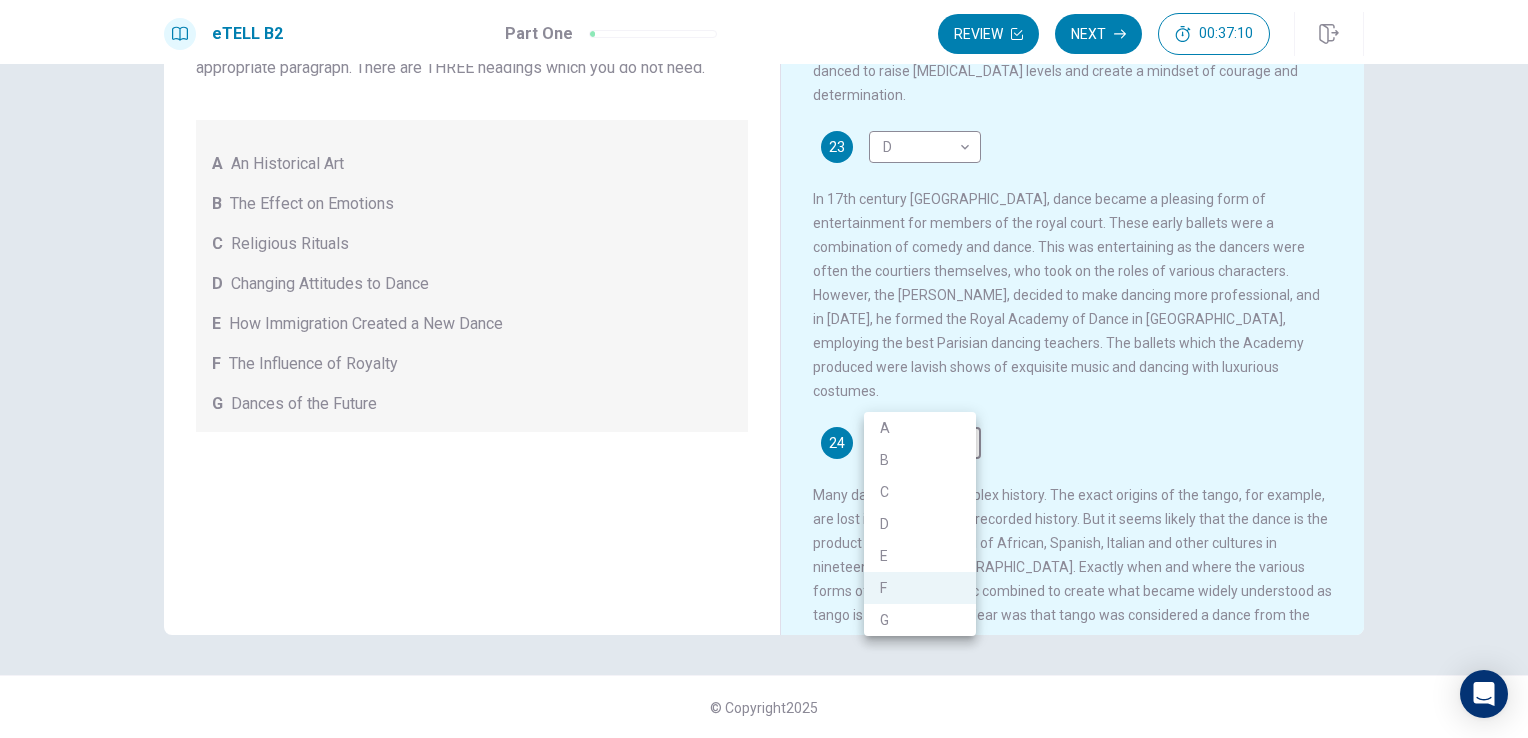 click on "E" at bounding box center (920, 556) 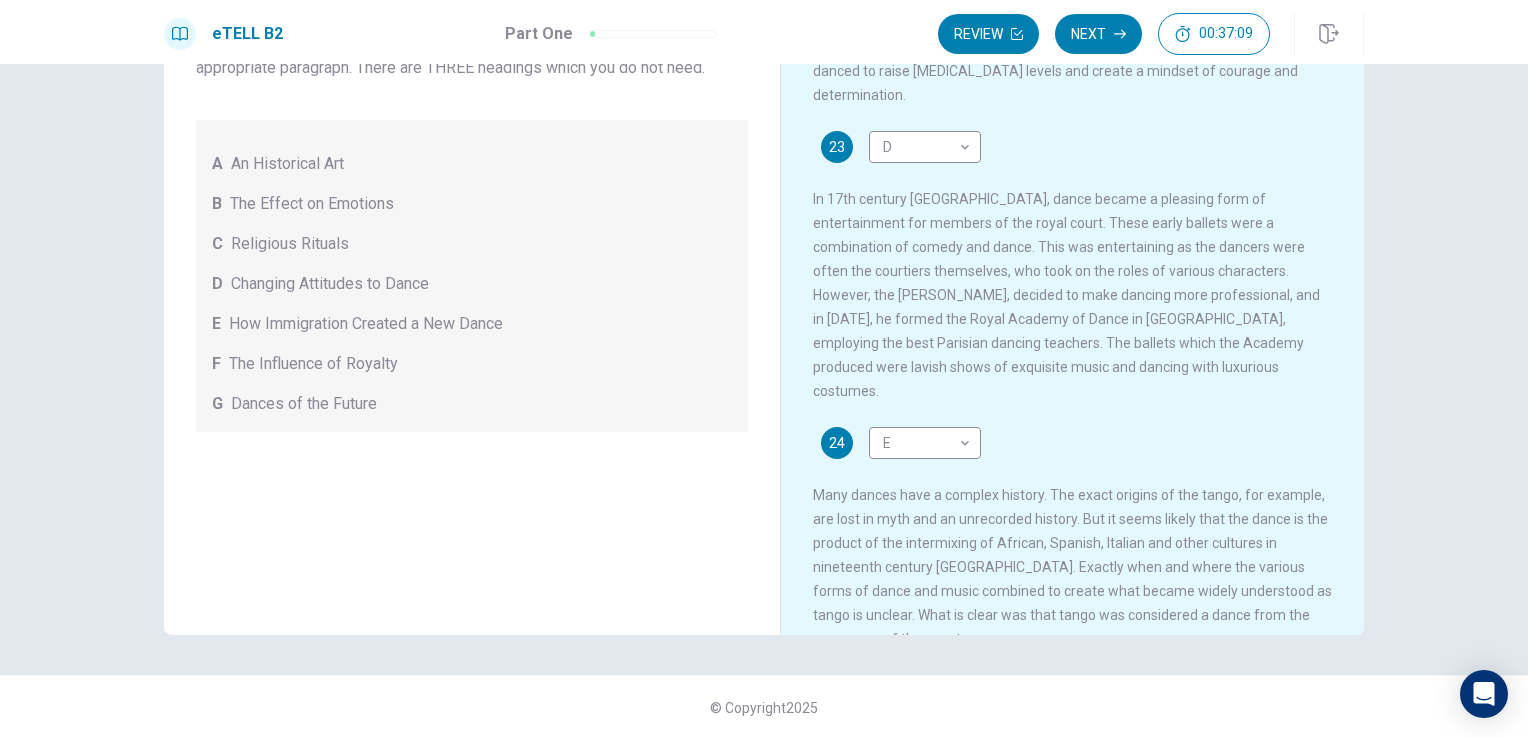 click on "Questions 21 - 24 For questions 21 – 24 match the headings (A – G) in the box below with the appropriate paragraph. There are THREE headings which you do not need. A An Historical Art B The Effect on Emotions C Religious Rituals D Changing Attitudes to Dance E How Immigration Created a New Dance F The Influence of Royalty G Dances of the Future Dancing Dancing in various forms has been part of human culture for thousands of years. It is  impossible for historians to say exactly when dancing began, but they can trace  certain types of dance to prehistoric times. Evidence of this has been found in  paintings of dancers on the walls of caves, and in similar pictures found on old  pottery. Of course, dance has evolved over the years, and different cultures have  developed various forms of dance which may mark certain occasions, or be enjoyed  purely for pleasure.  21 C * ​ 22 B * ​ 23 D * ​ 24 E * ​ © Copyright  2025" at bounding box center (764, 401) 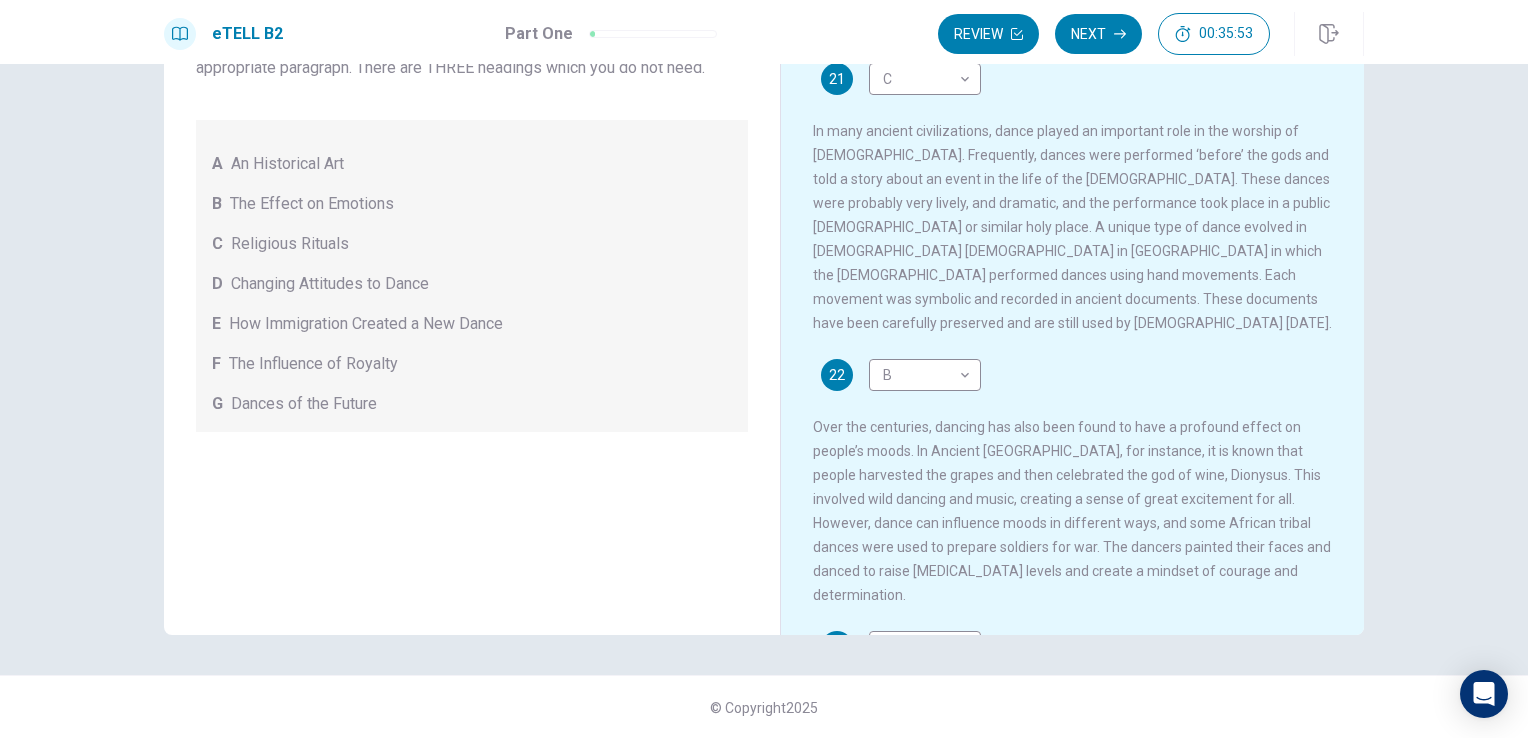 scroll, scrollTop: 0, scrollLeft: 0, axis: both 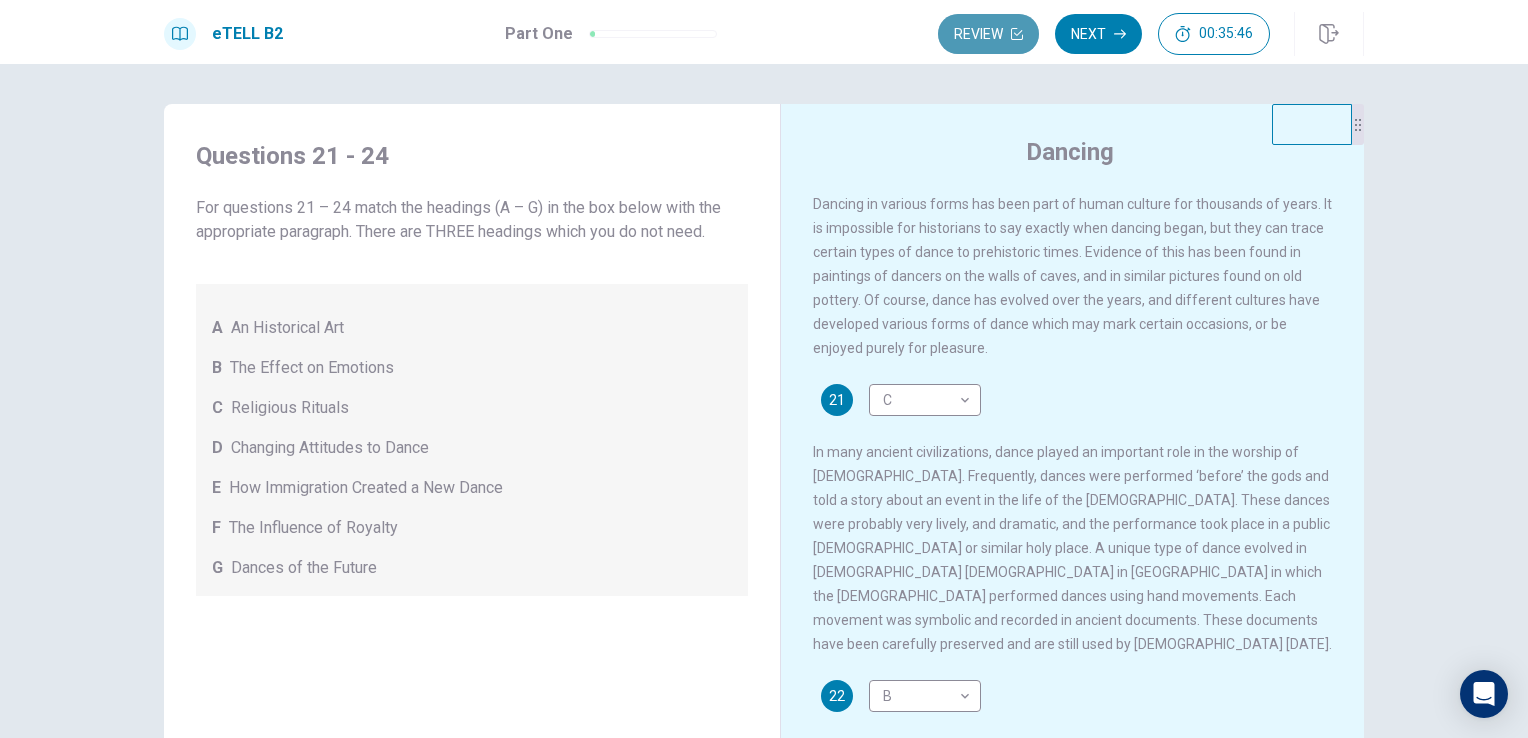 click 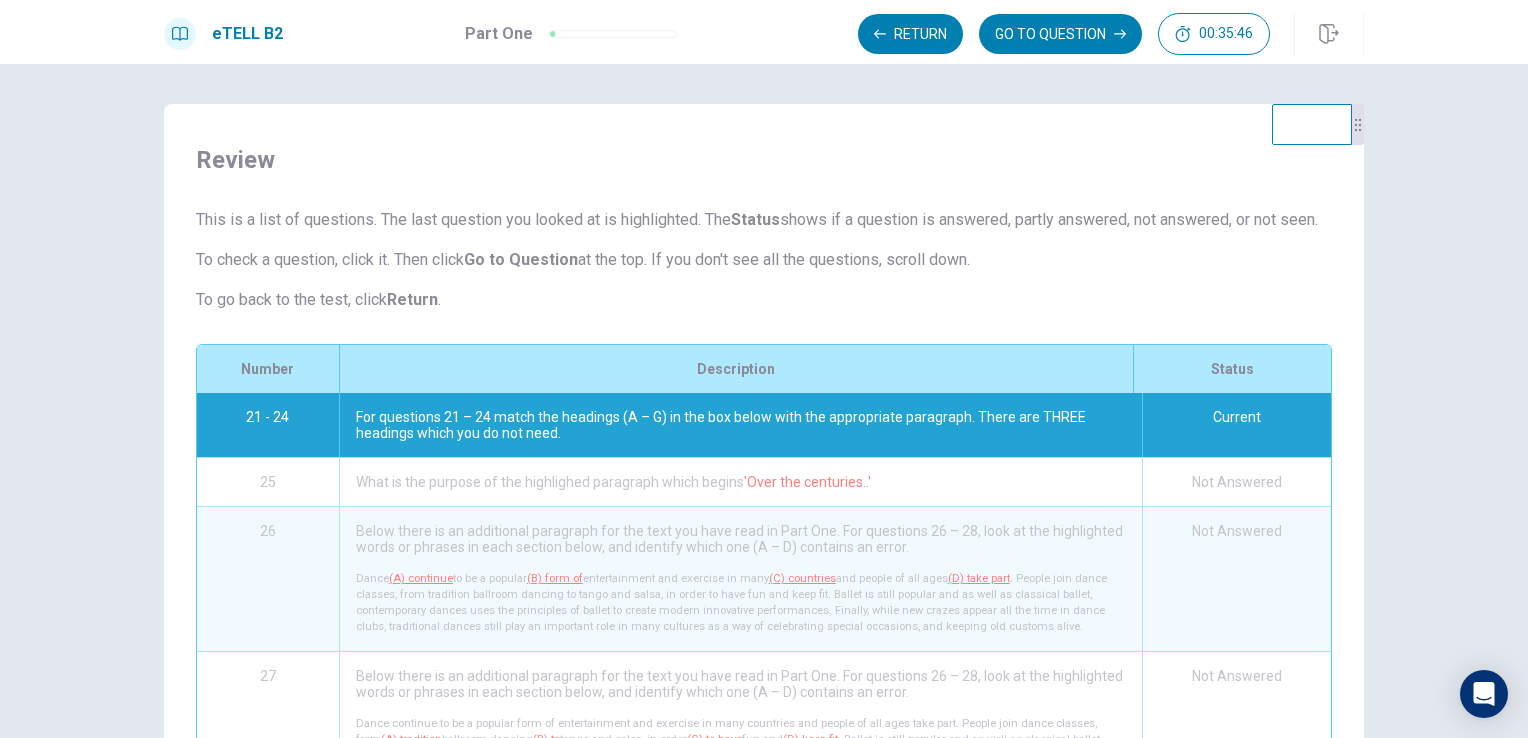 scroll, scrollTop: 271, scrollLeft: 0, axis: vertical 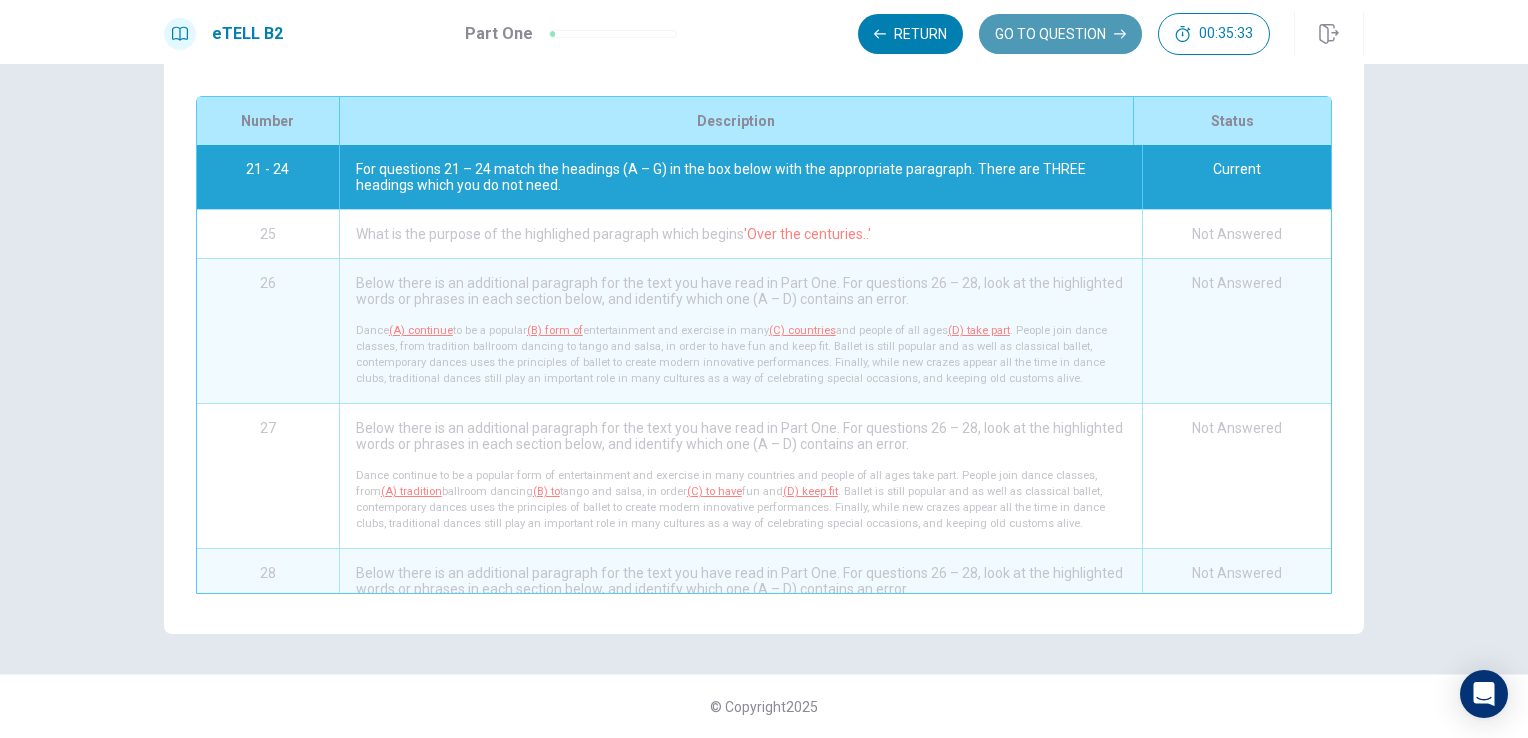click 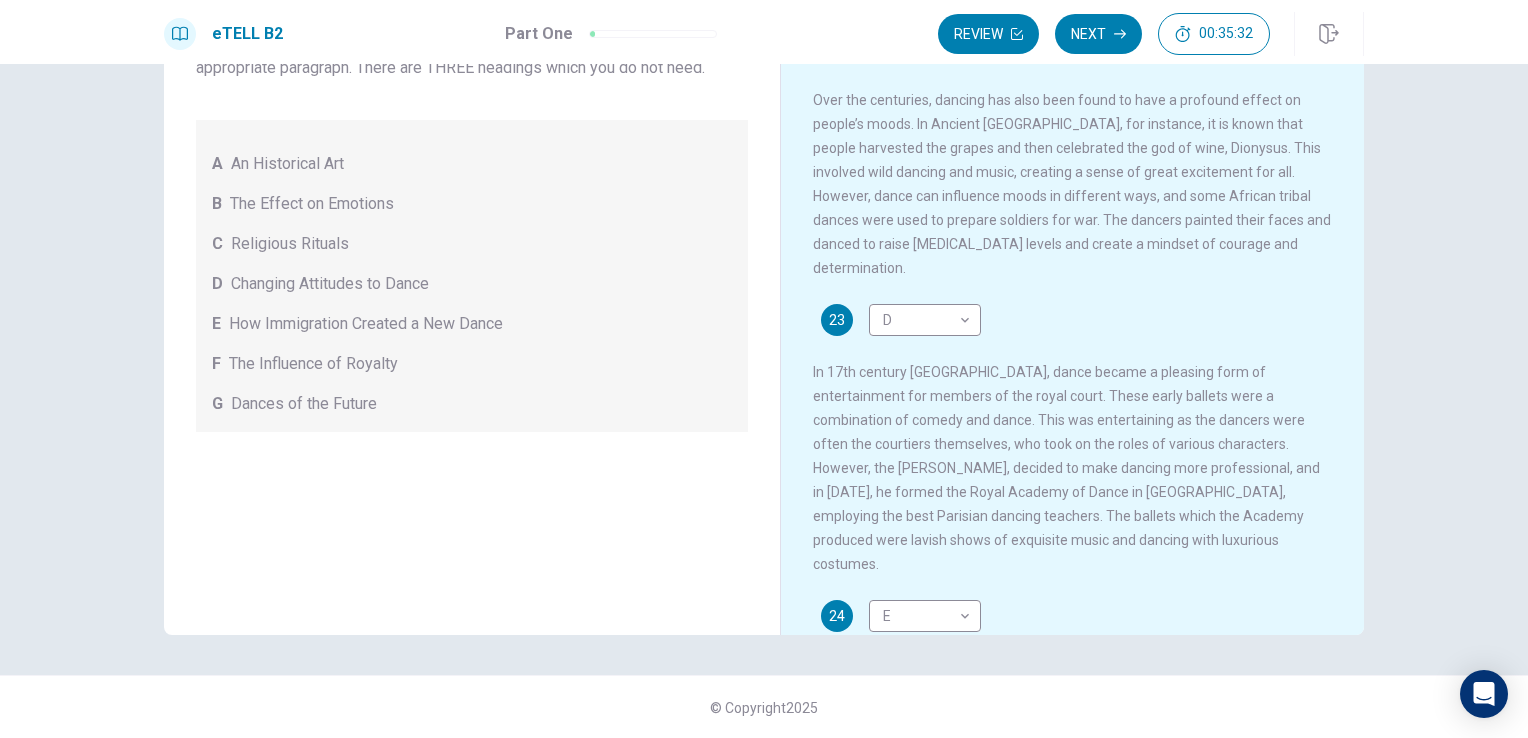 scroll, scrollTop: 657, scrollLeft: 0, axis: vertical 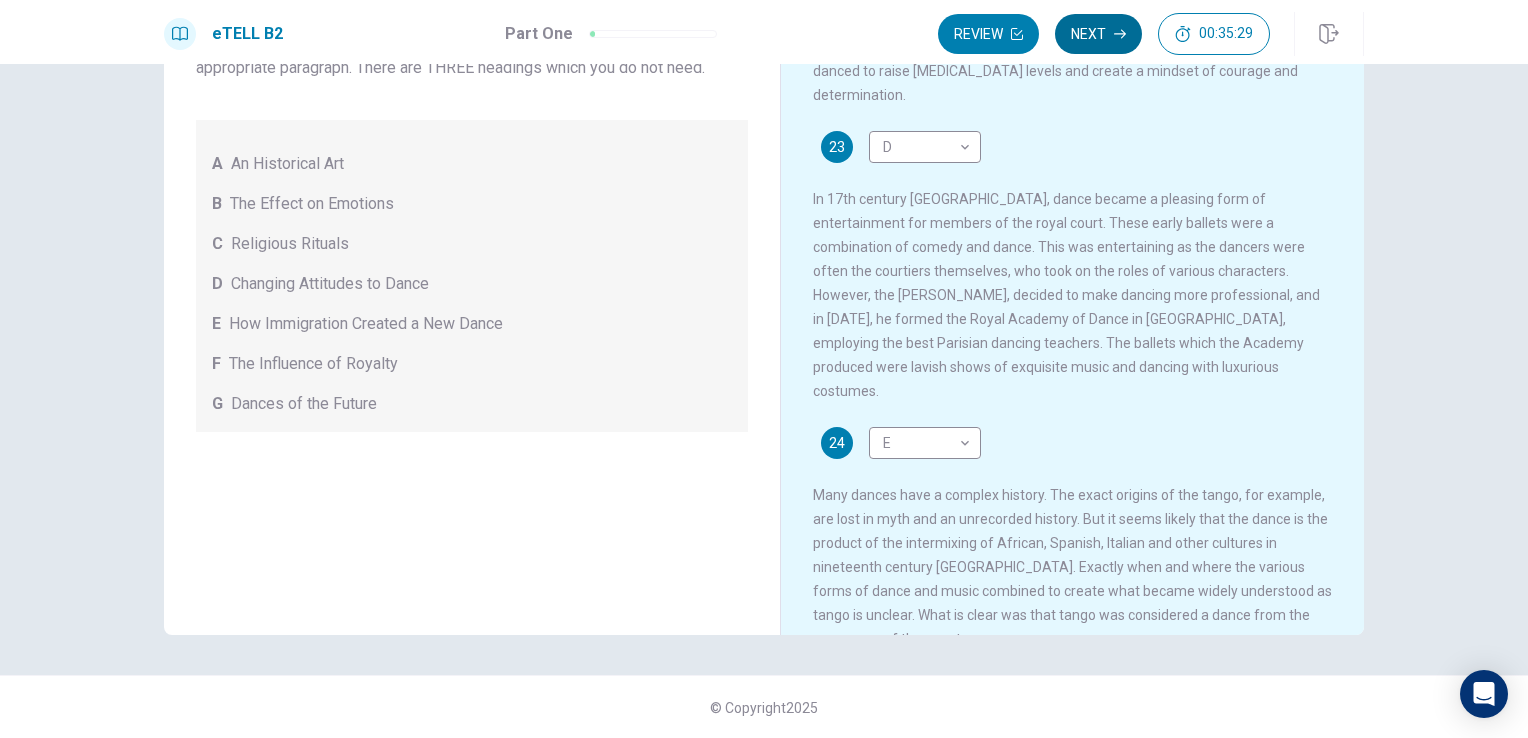 click 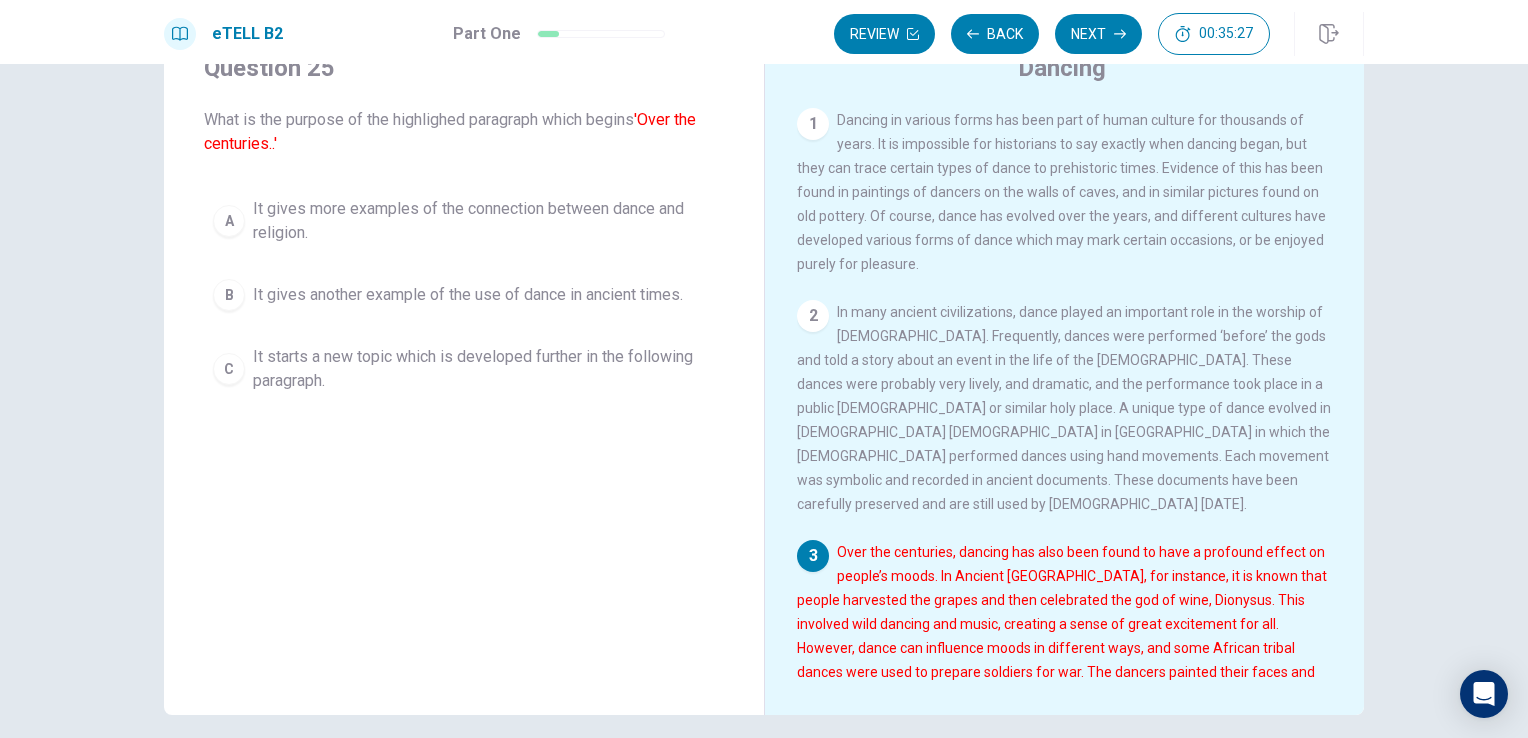 scroll, scrollTop: 0, scrollLeft: 0, axis: both 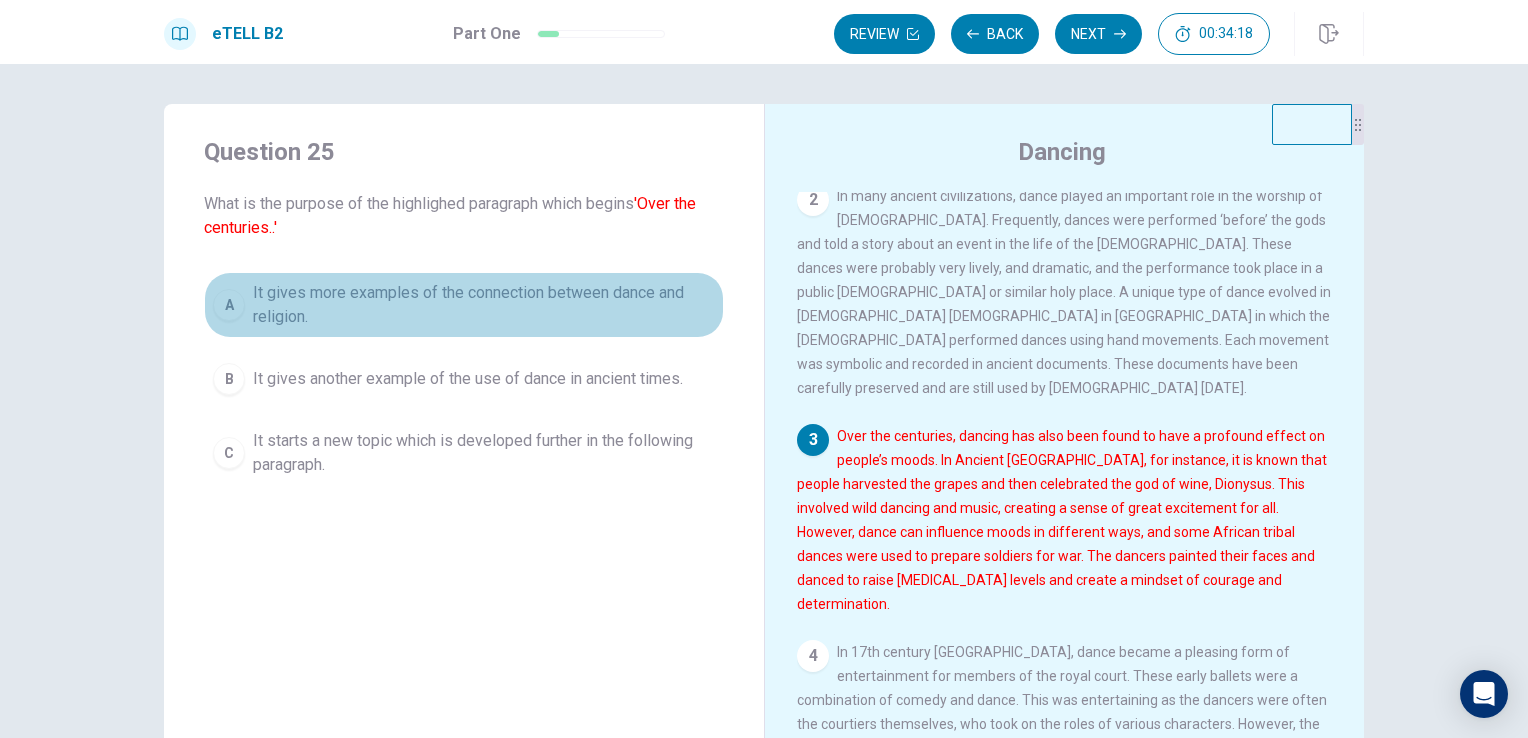 click on "It gives more examples of the connection between dance and religion." at bounding box center [484, 305] 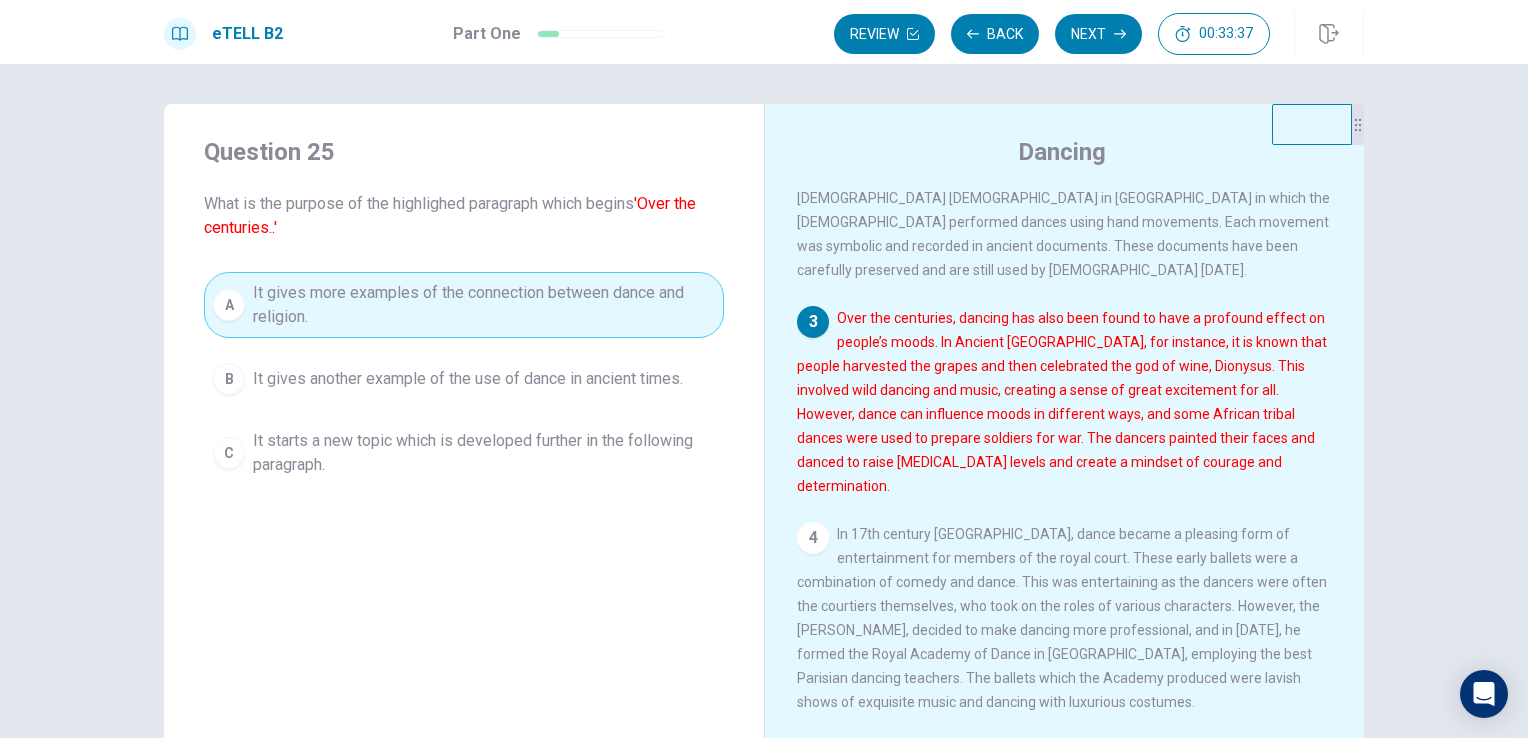 scroll, scrollTop: 462, scrollLeft: 0, axis: vertical 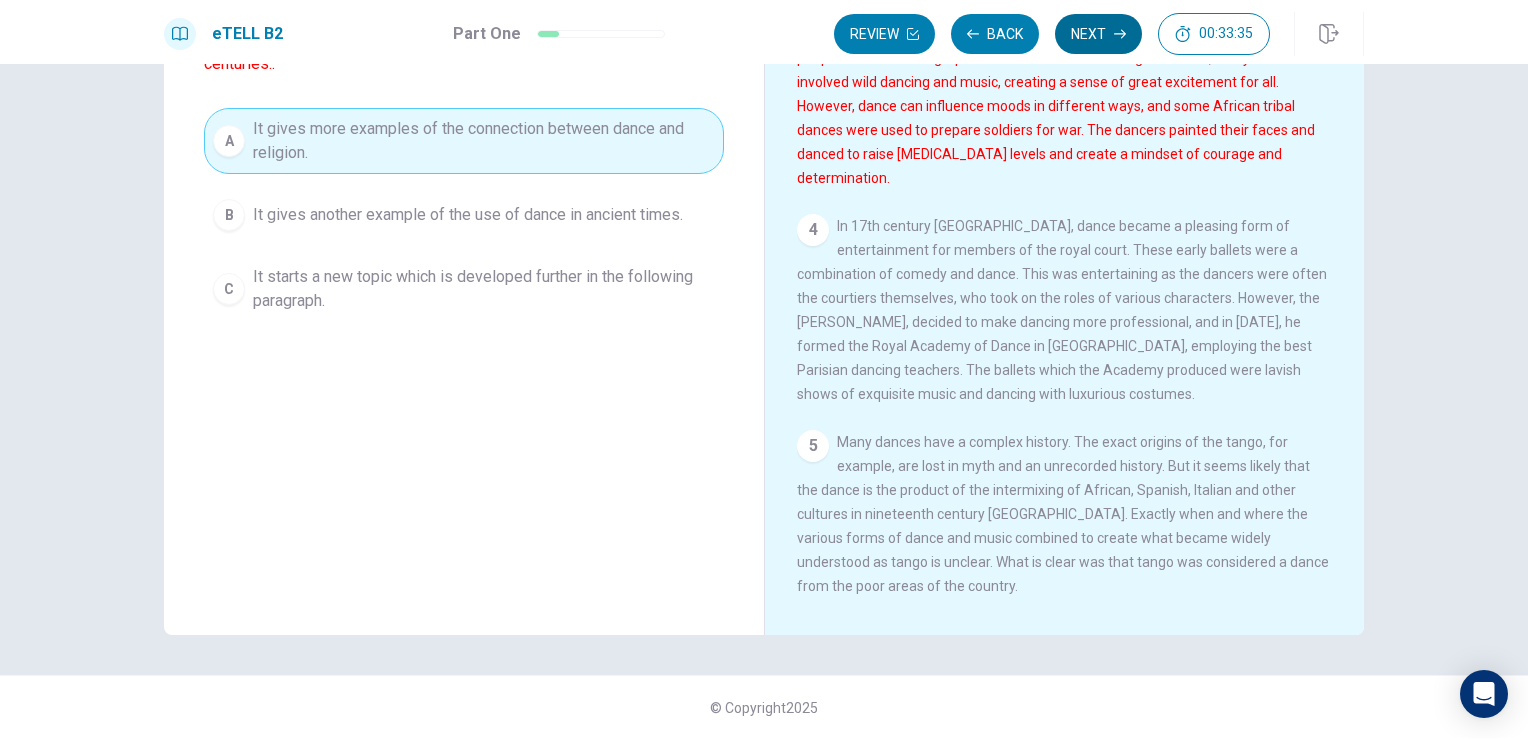 click 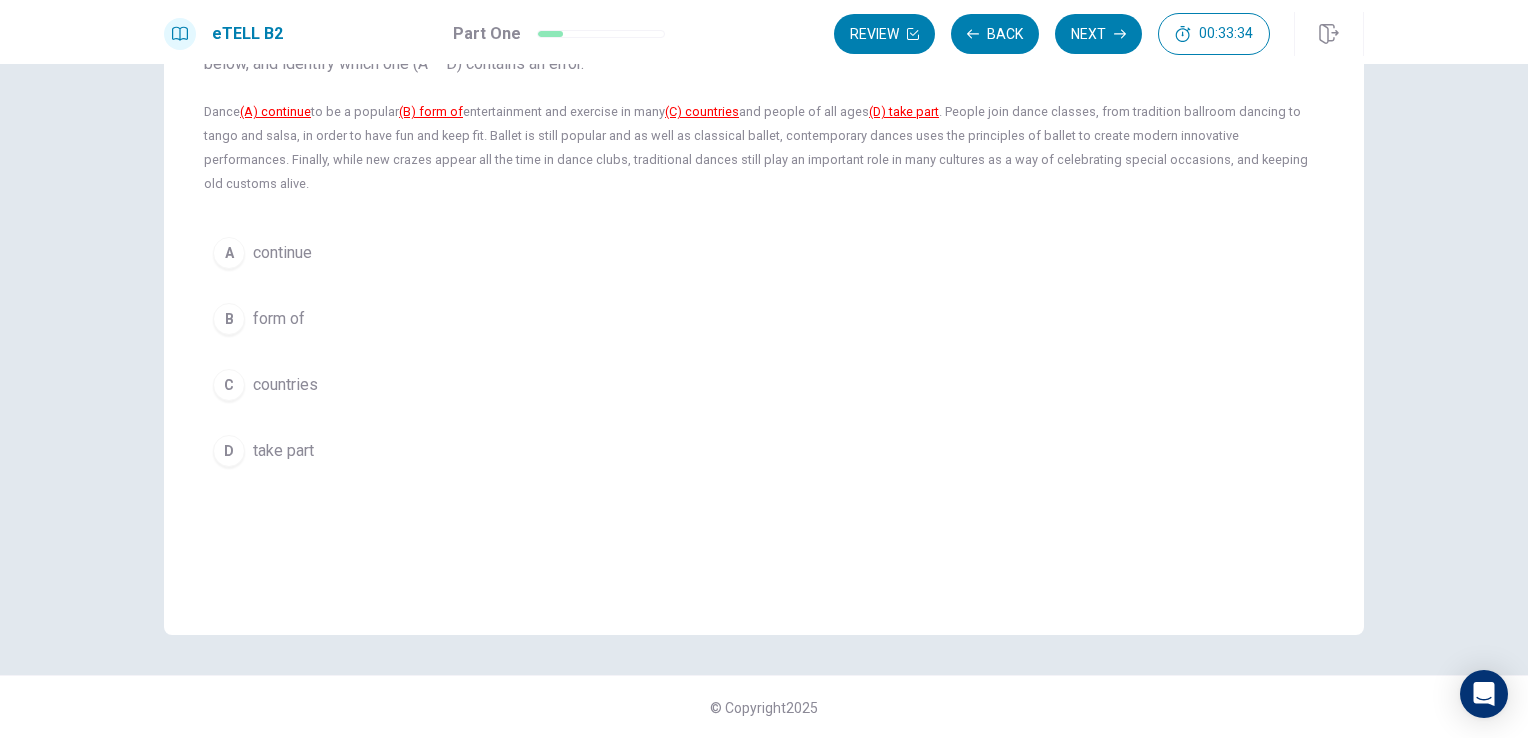 scroll, scrollTop: 0, scrollLeft: 0, axis: both 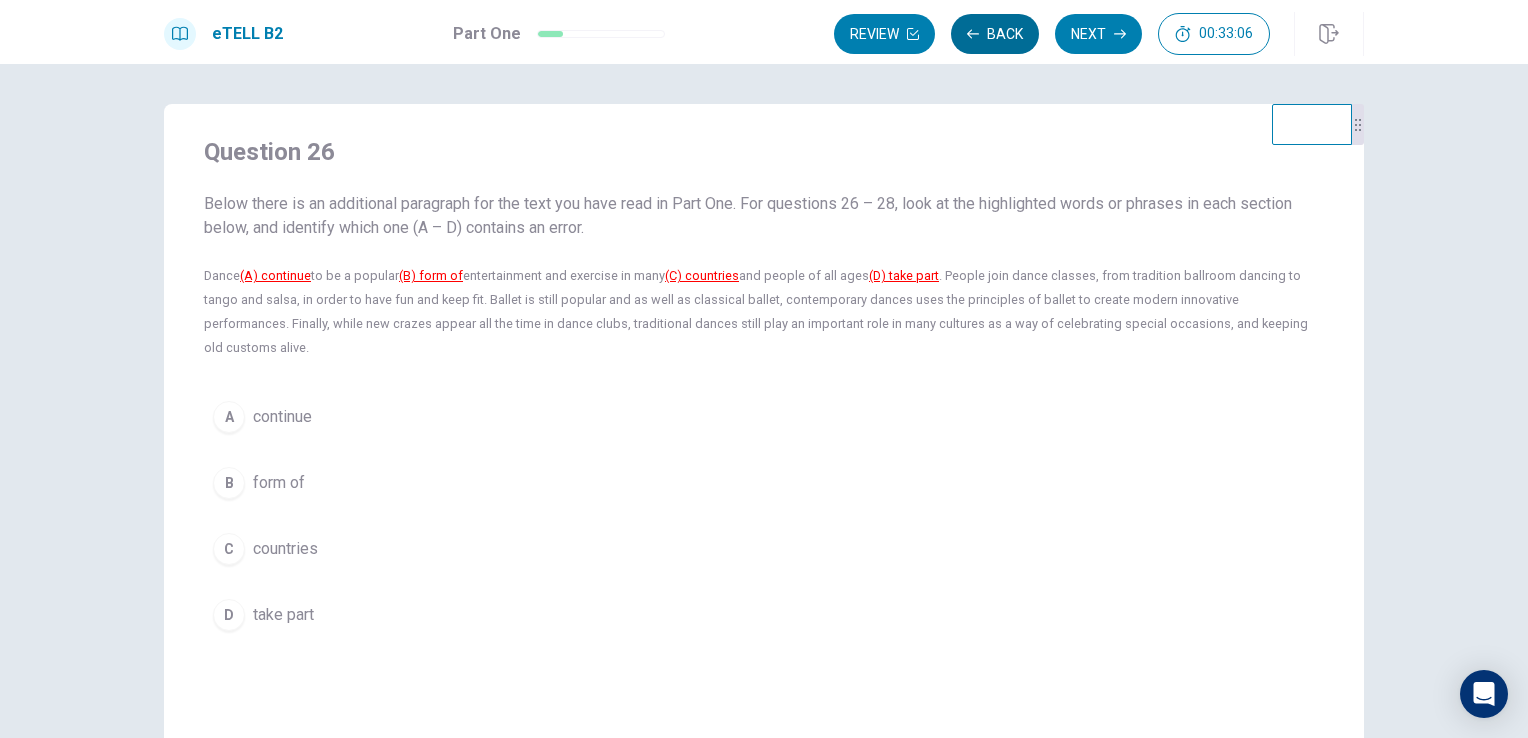 click on "Back" at bounding box center (995, 34) 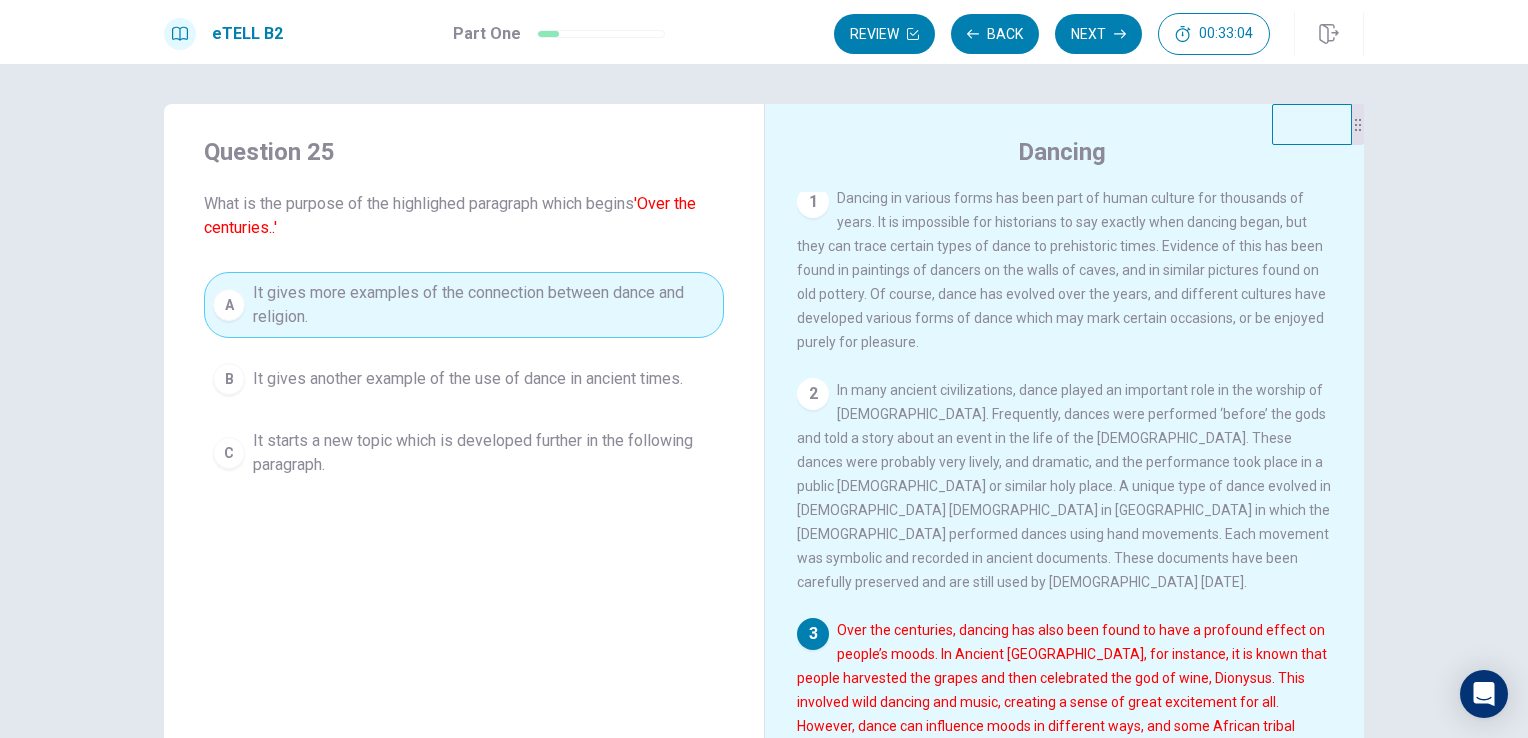 scroll, scrollTop: 0, scrollLeft: 0, axis: both 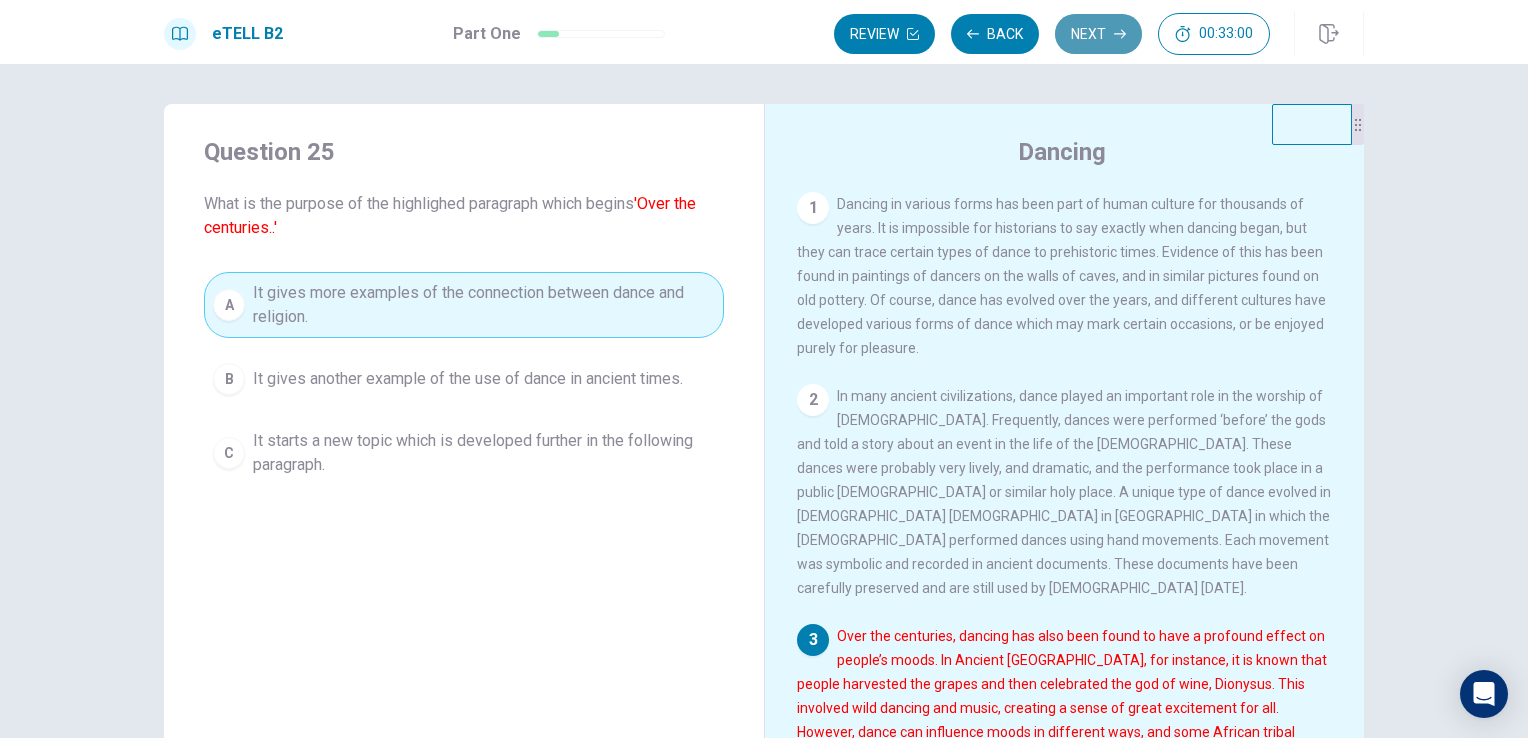 click on "Next" at bounding box center [1098, 34] 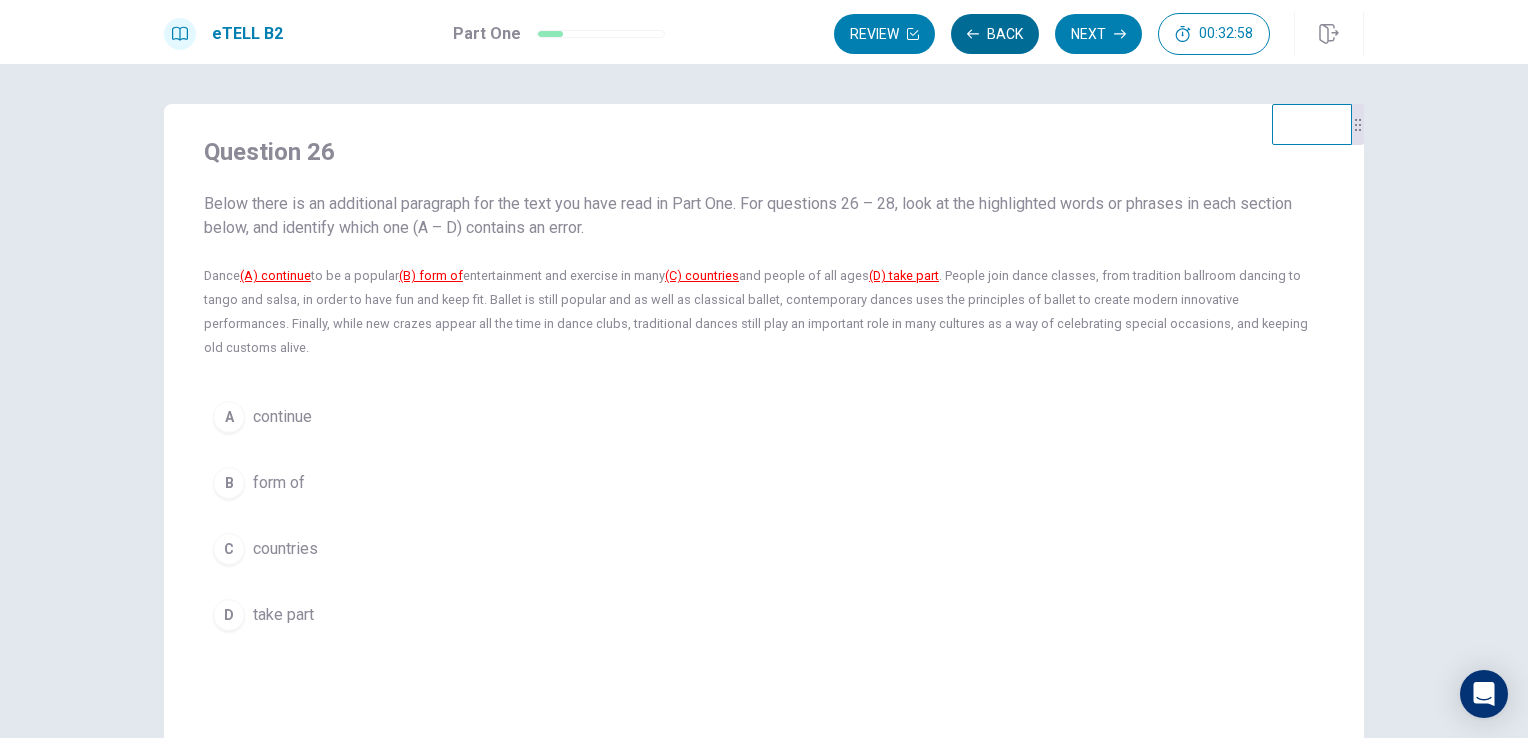 click on "Back" at bounding box center (995, 34) 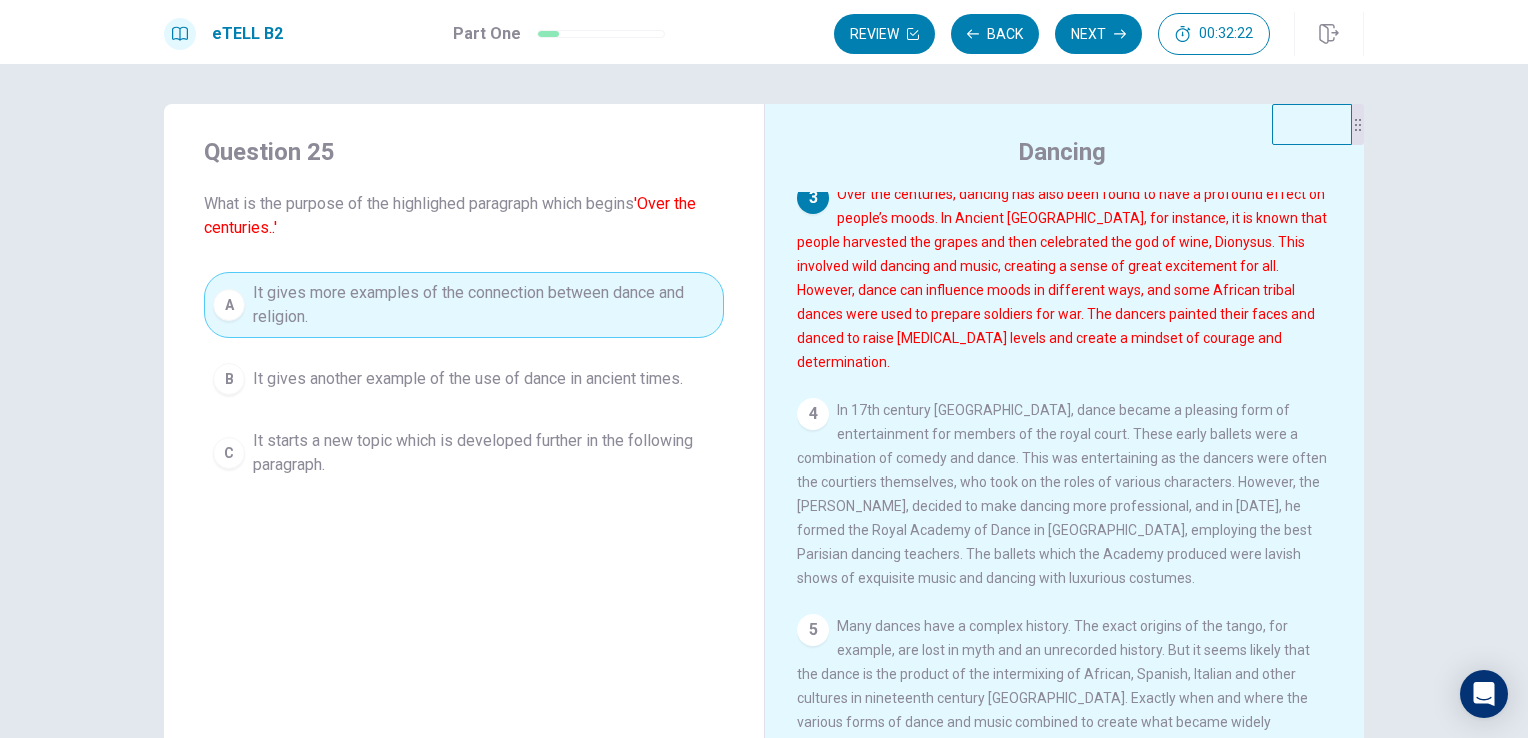 scroll, scrollTop: 462, scrollLeft: 0, axis: vertical 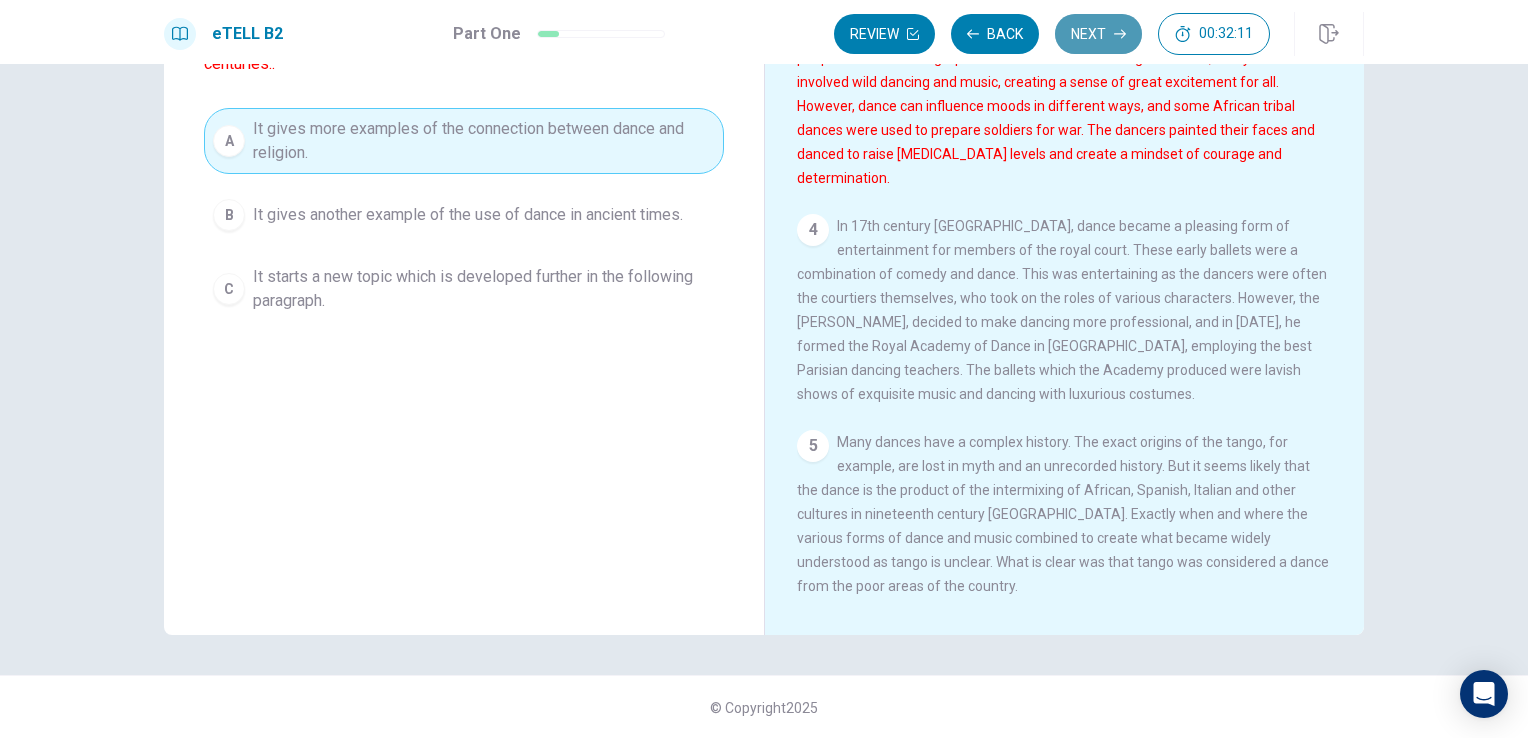 click on "Next" at bounding box center (1098, 34) 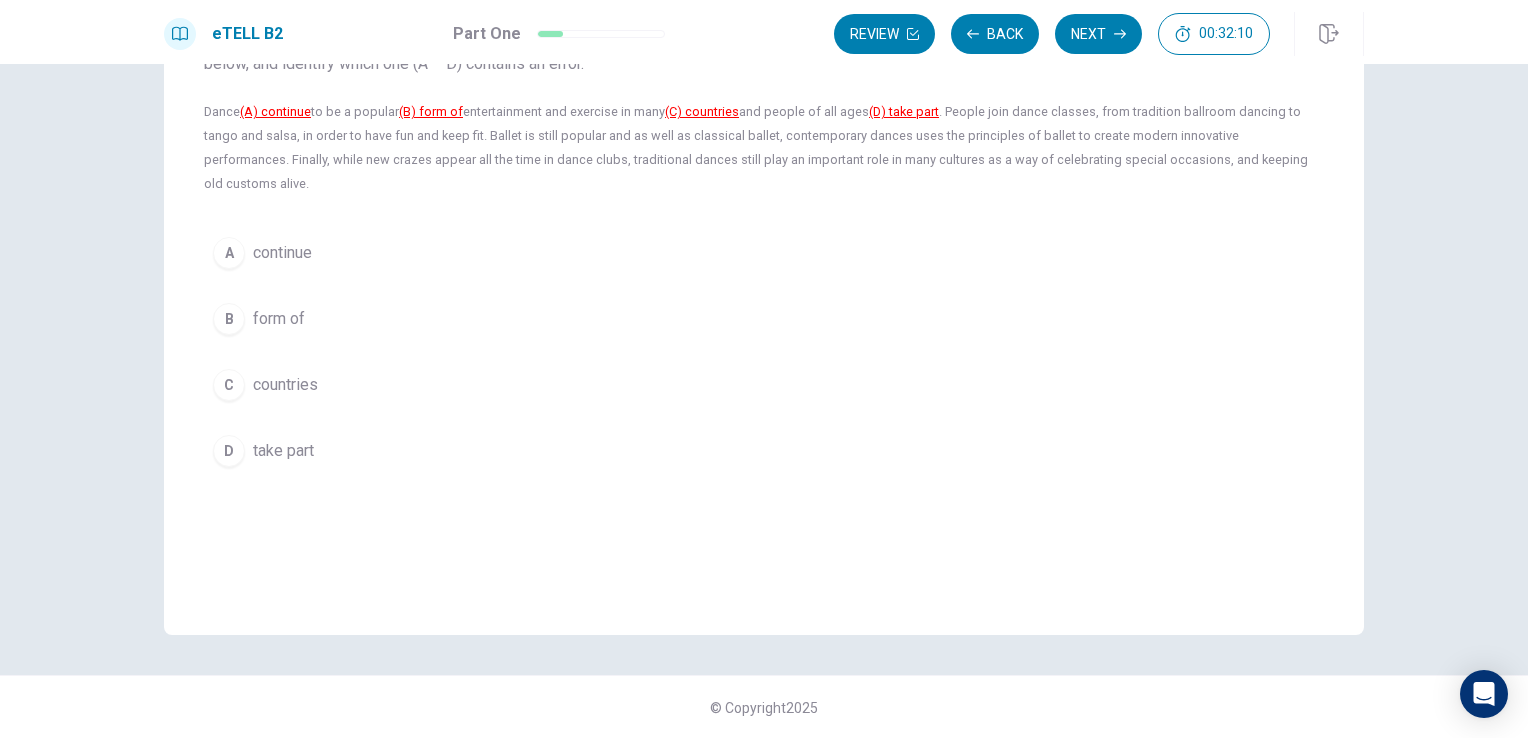 scroll, scrollTop: 64, scrollLeft: 0, axis: vertical 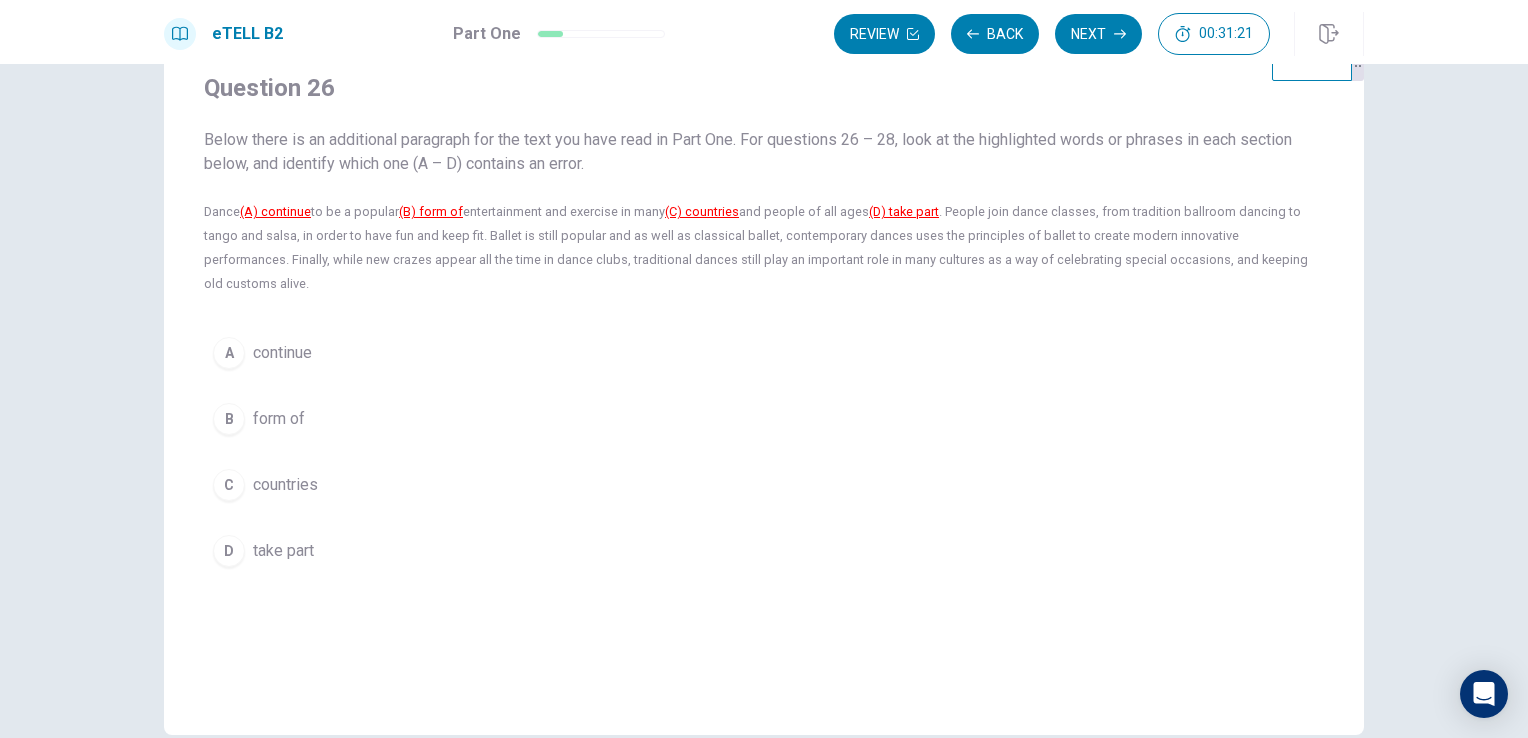 click on "continue" at bounding box center [282, 353] 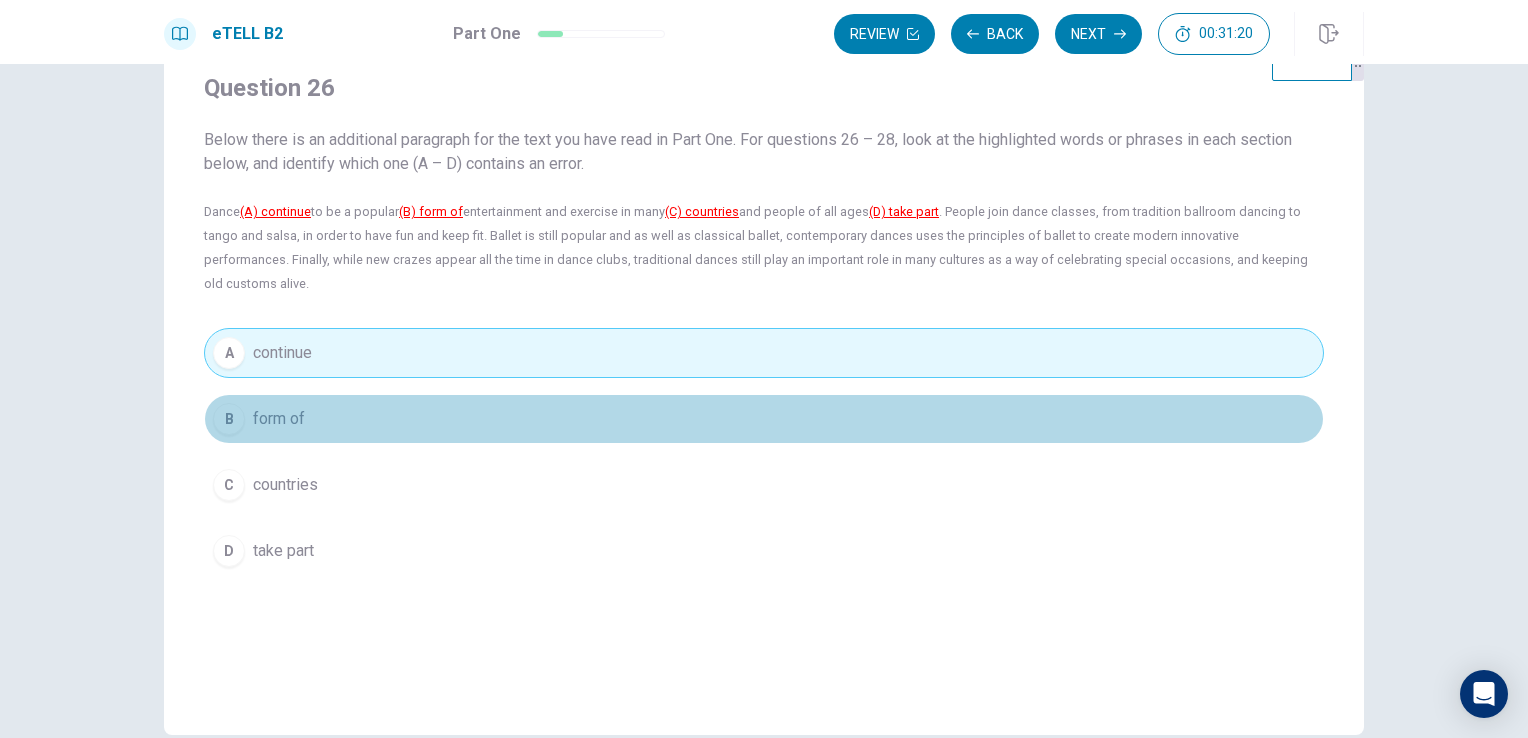 click on "form of" at bounding box center (279, 419) 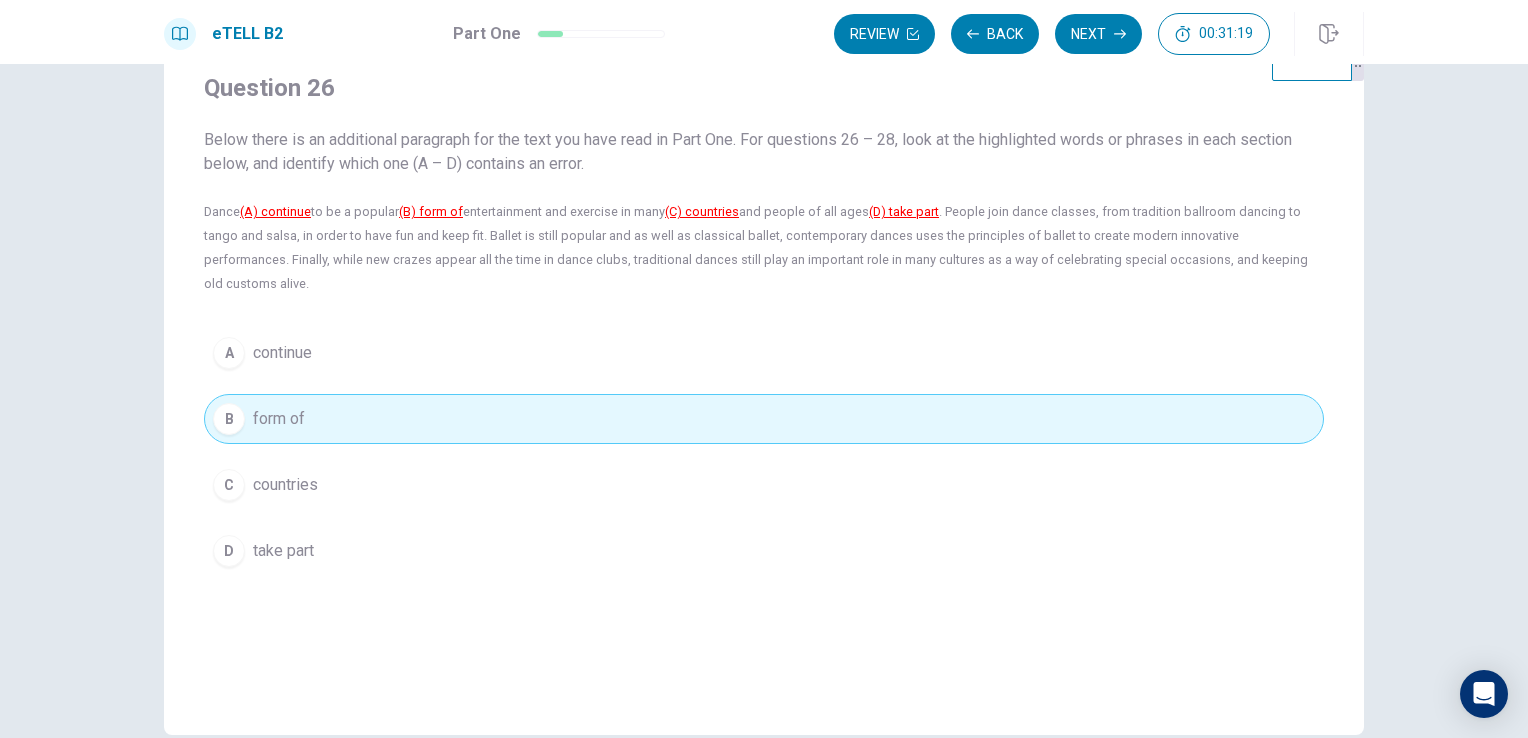 click on "countries" at bounding box center [285, 485] 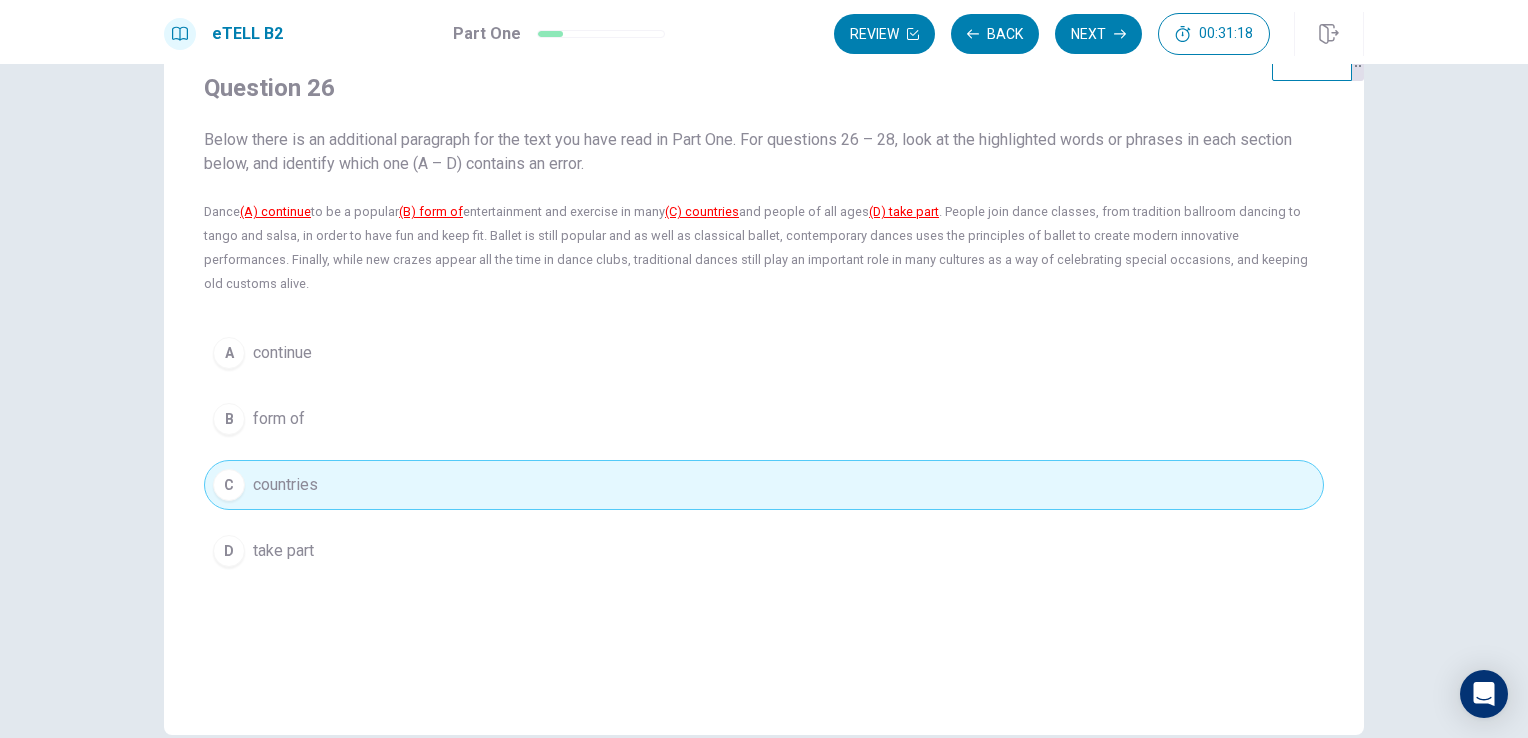 click on "take part" at bounding box center (283, 551) 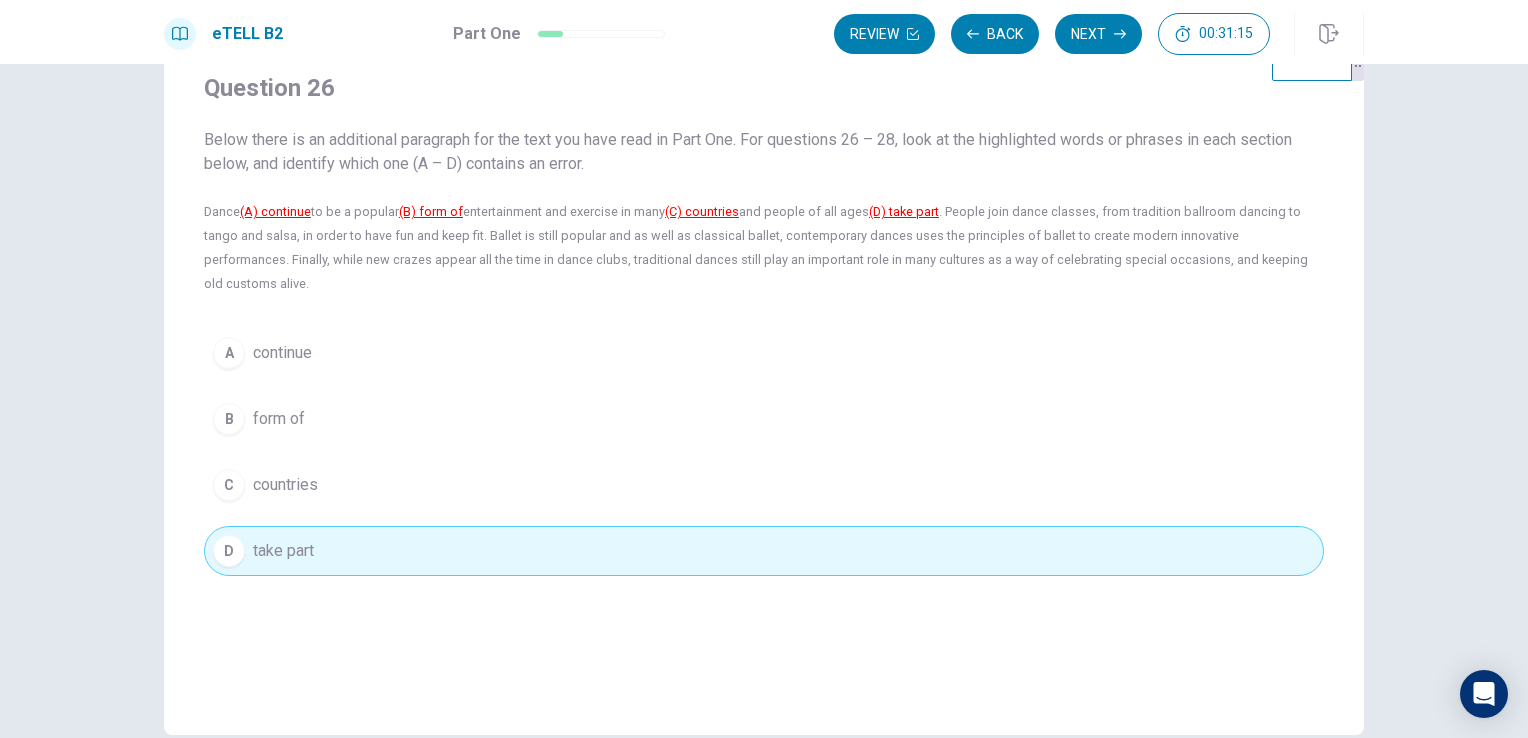 click on "A continue B form of C countries D take part" at bounding box center [764, 452] 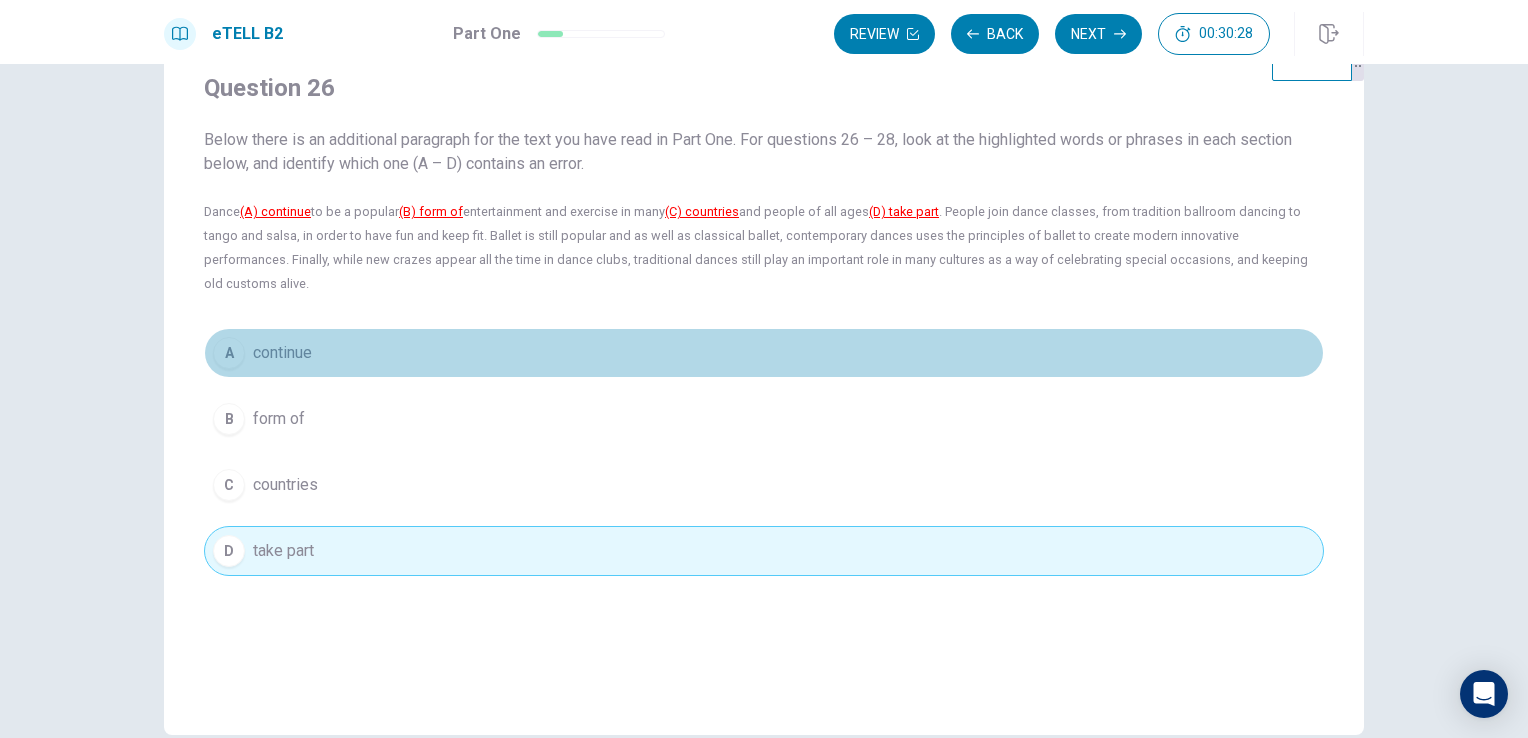 click on "continue" at bounding box center (282, 353) 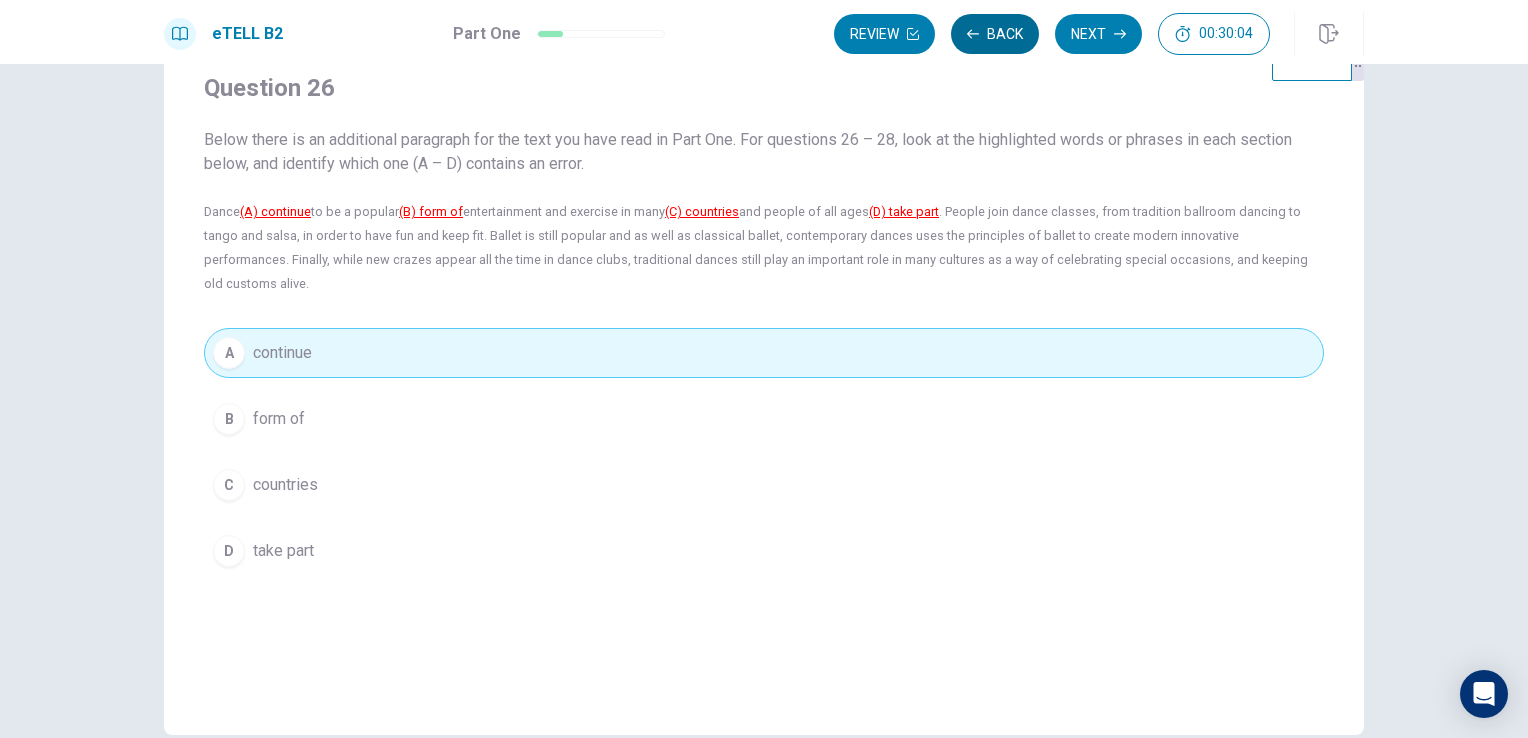 click on "Back" at bounding box center [995, 34] 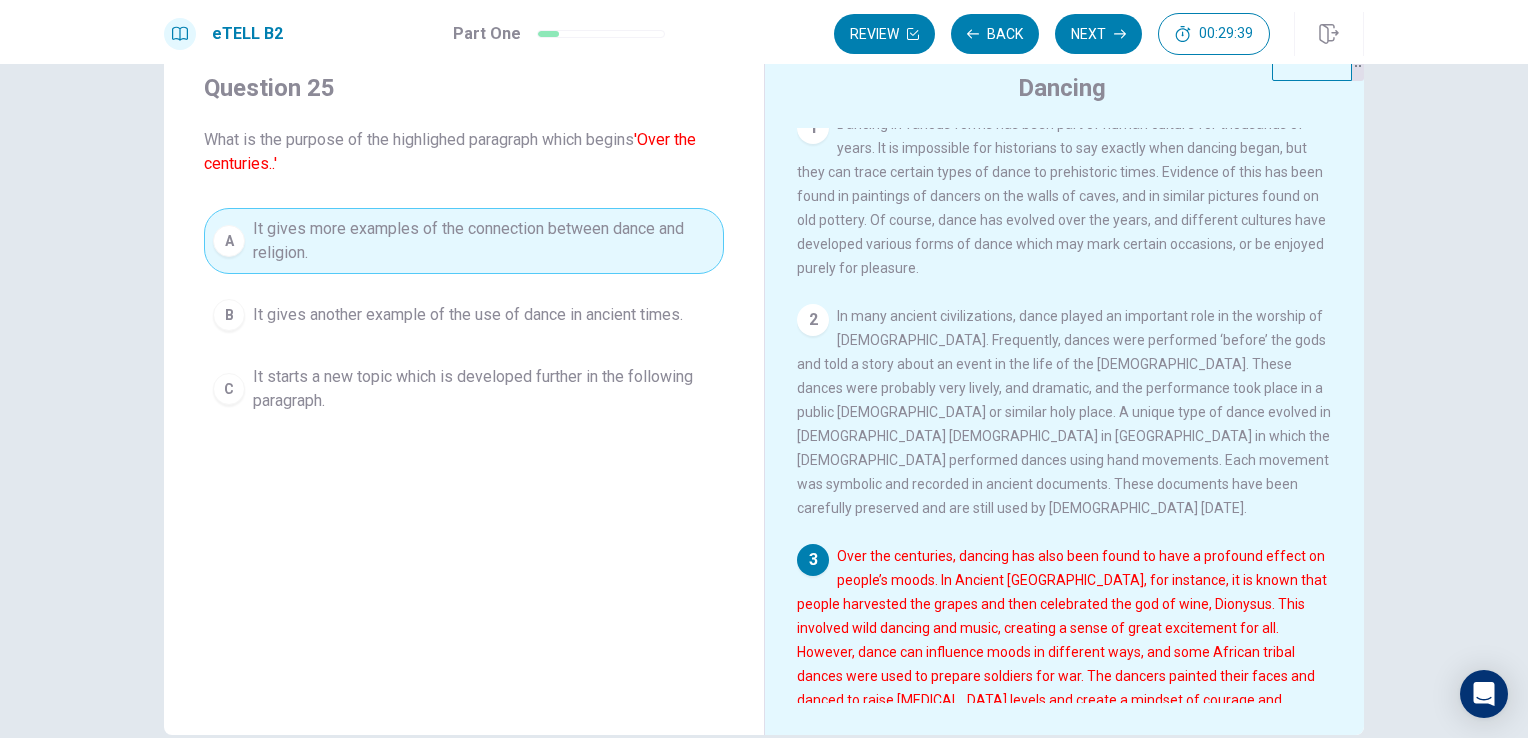 scroll, scrollTop: 0, scrollLeft: 0, axis: both 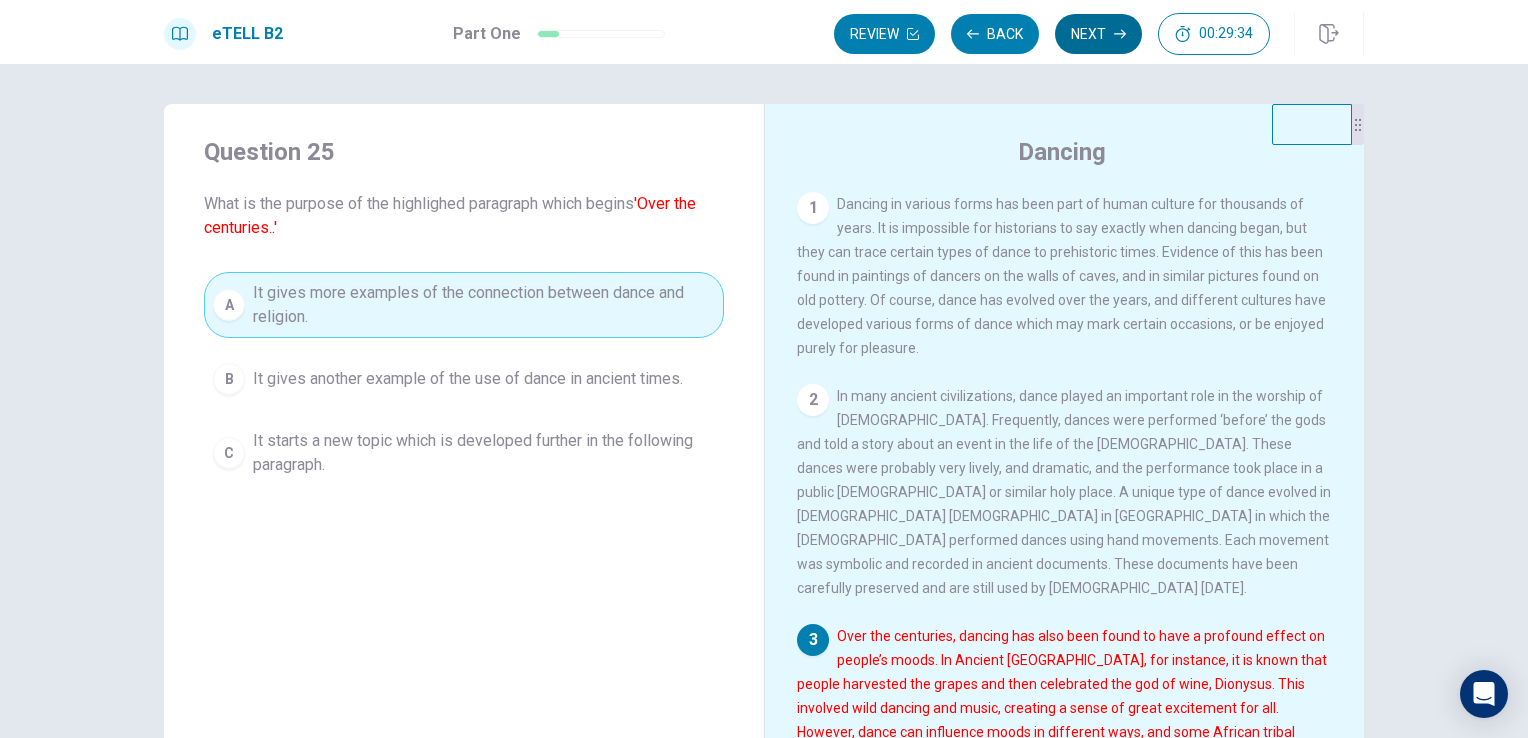 drag, startPoint x: 1082, startPoint y: 41, endPoint x: 1085, endPoint y: 58, distance: 17.262676 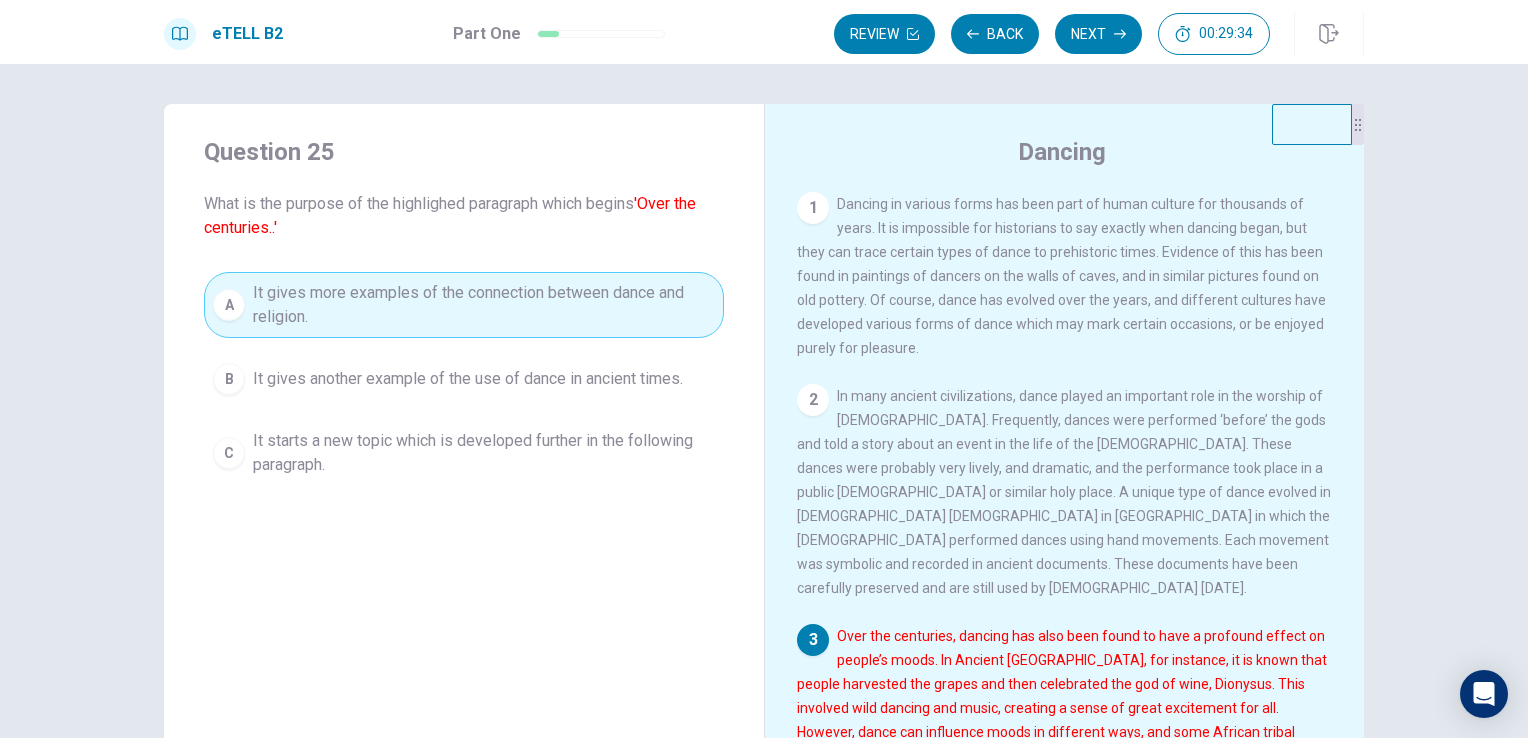 click on "Next" at bounding box center [1098, 34] 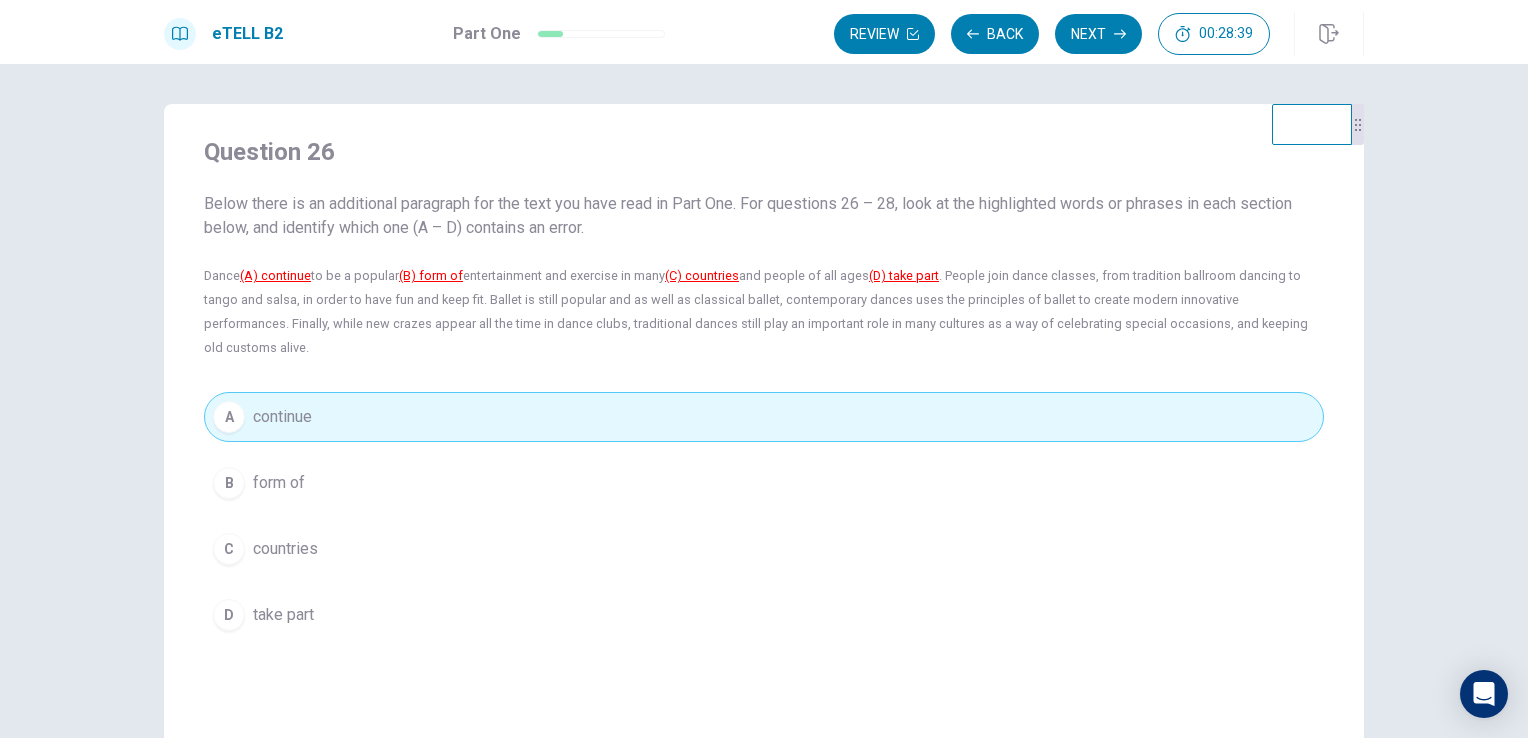 click on "Next" at bounding box center [1098, 34] 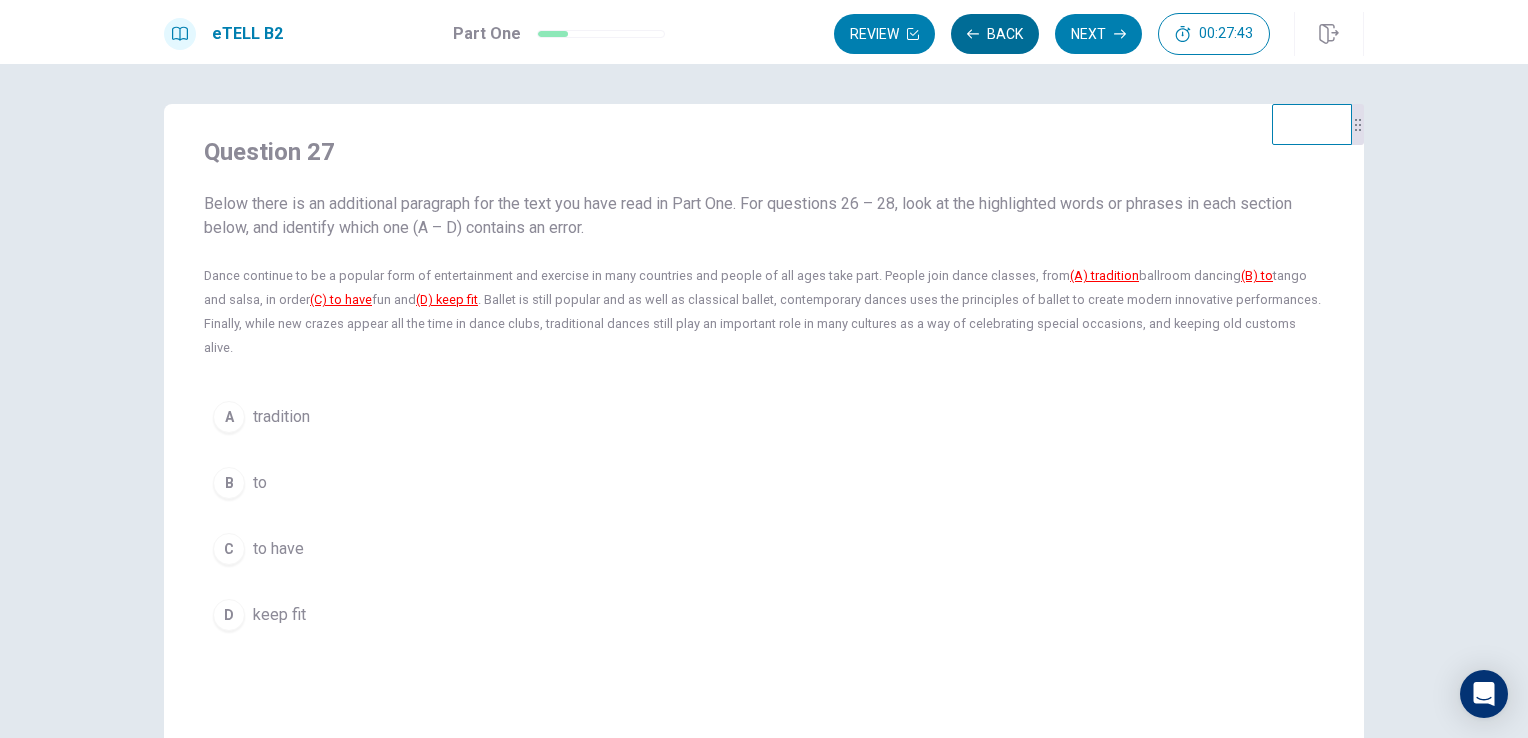 click on "Back" at bounding box center (995, 34) 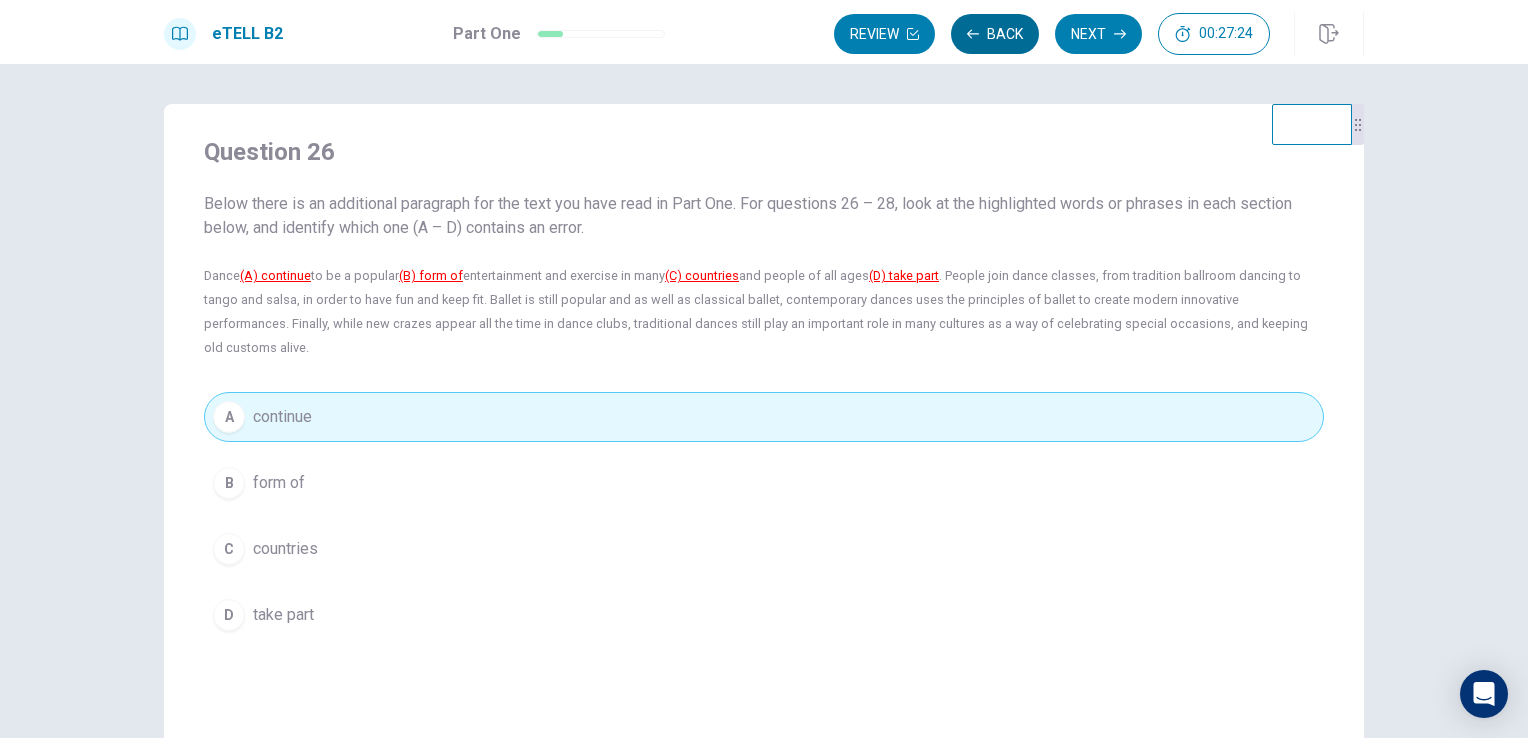 click on "Back" at bounding box center (995, 34) 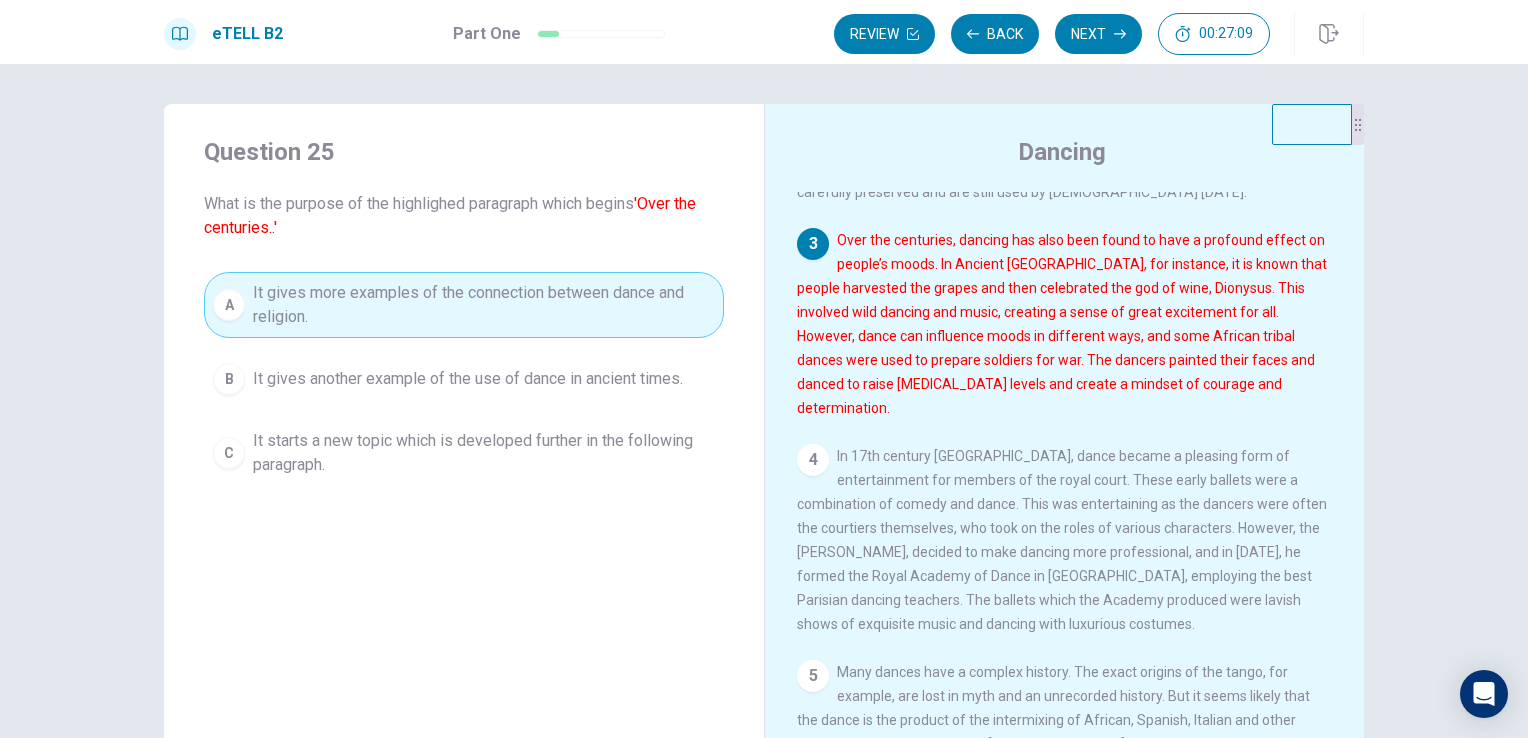 scroll, scrollTop: 400, scrollLeft: 0, axis: vertical 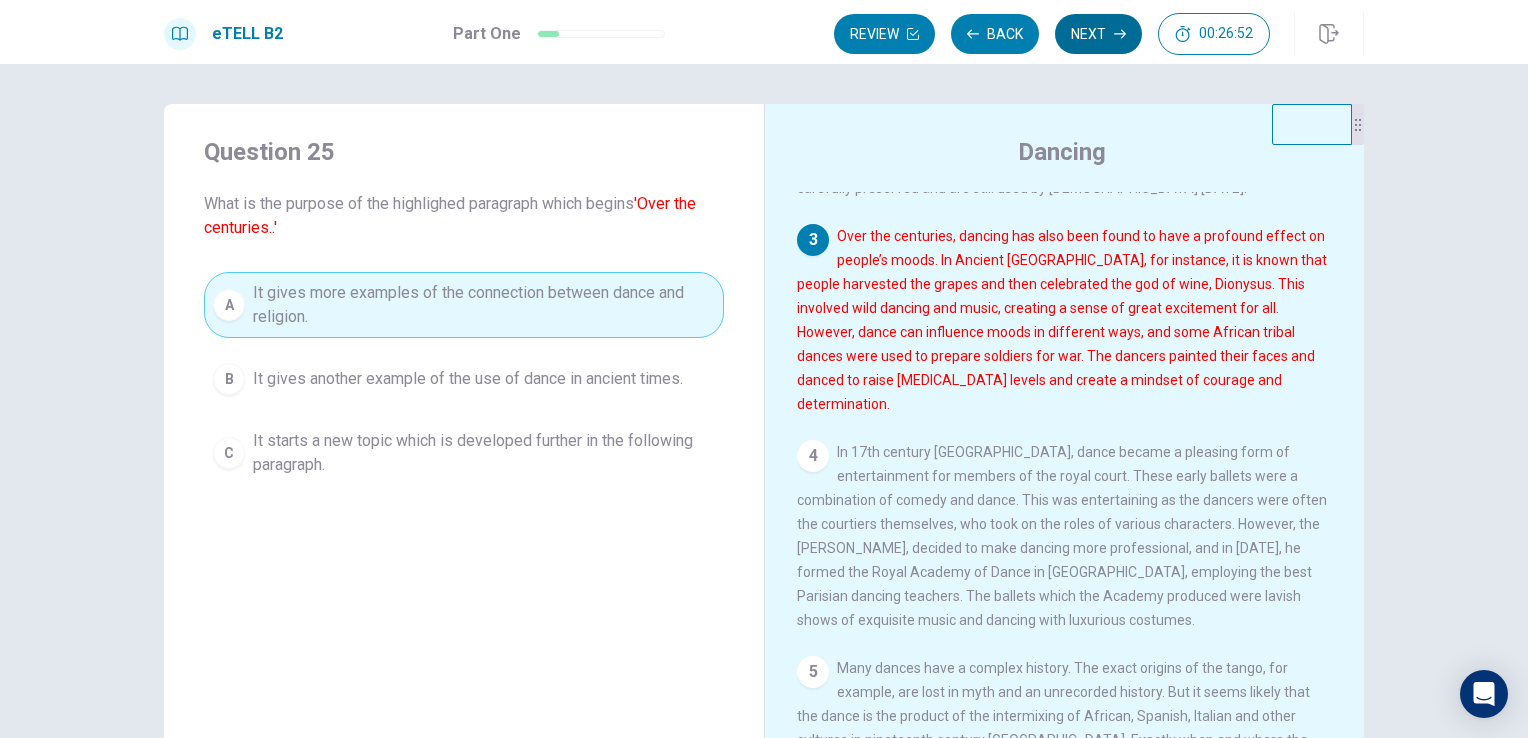 click on "Next" at bounding box center [1098, 34] 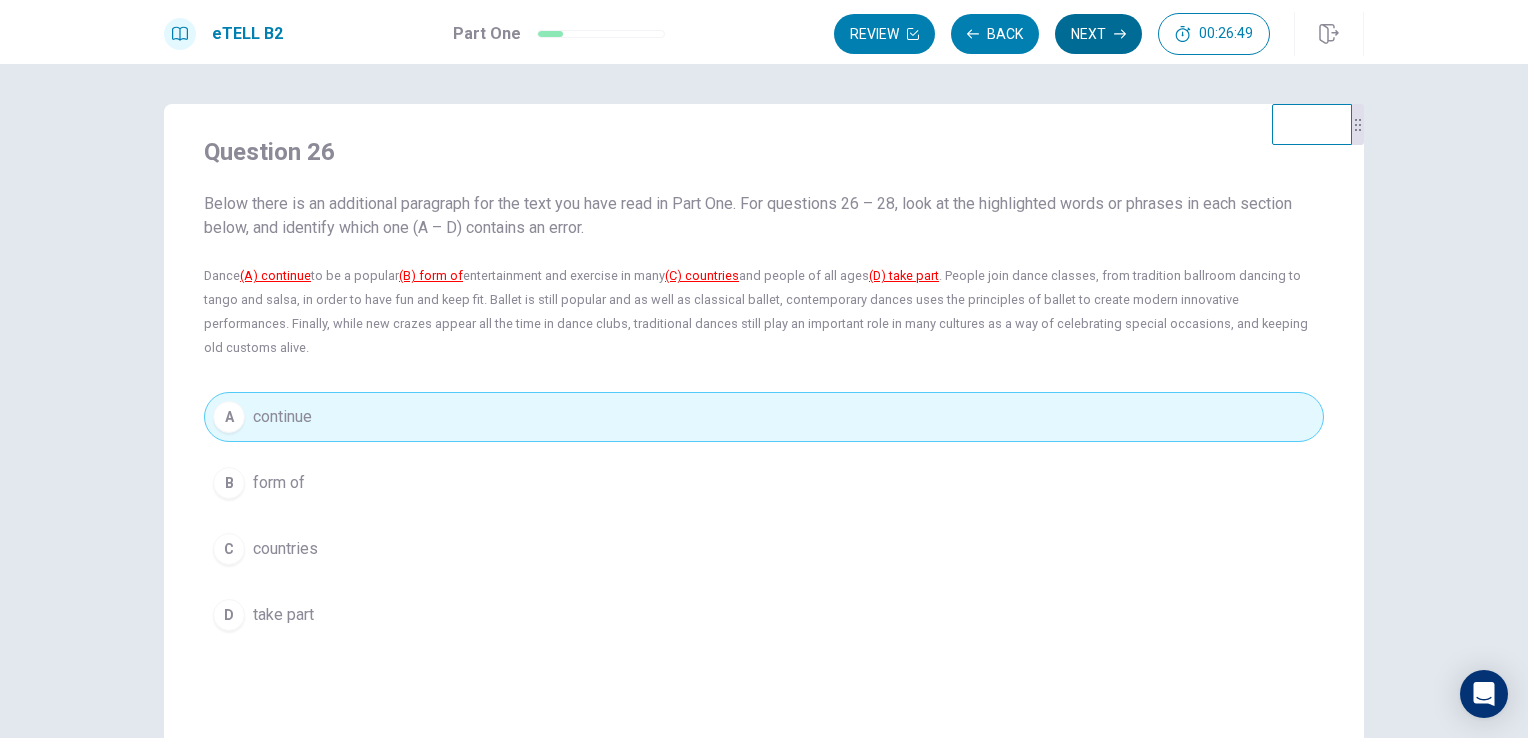 click on "Next" at bounding box center [1098, 34] 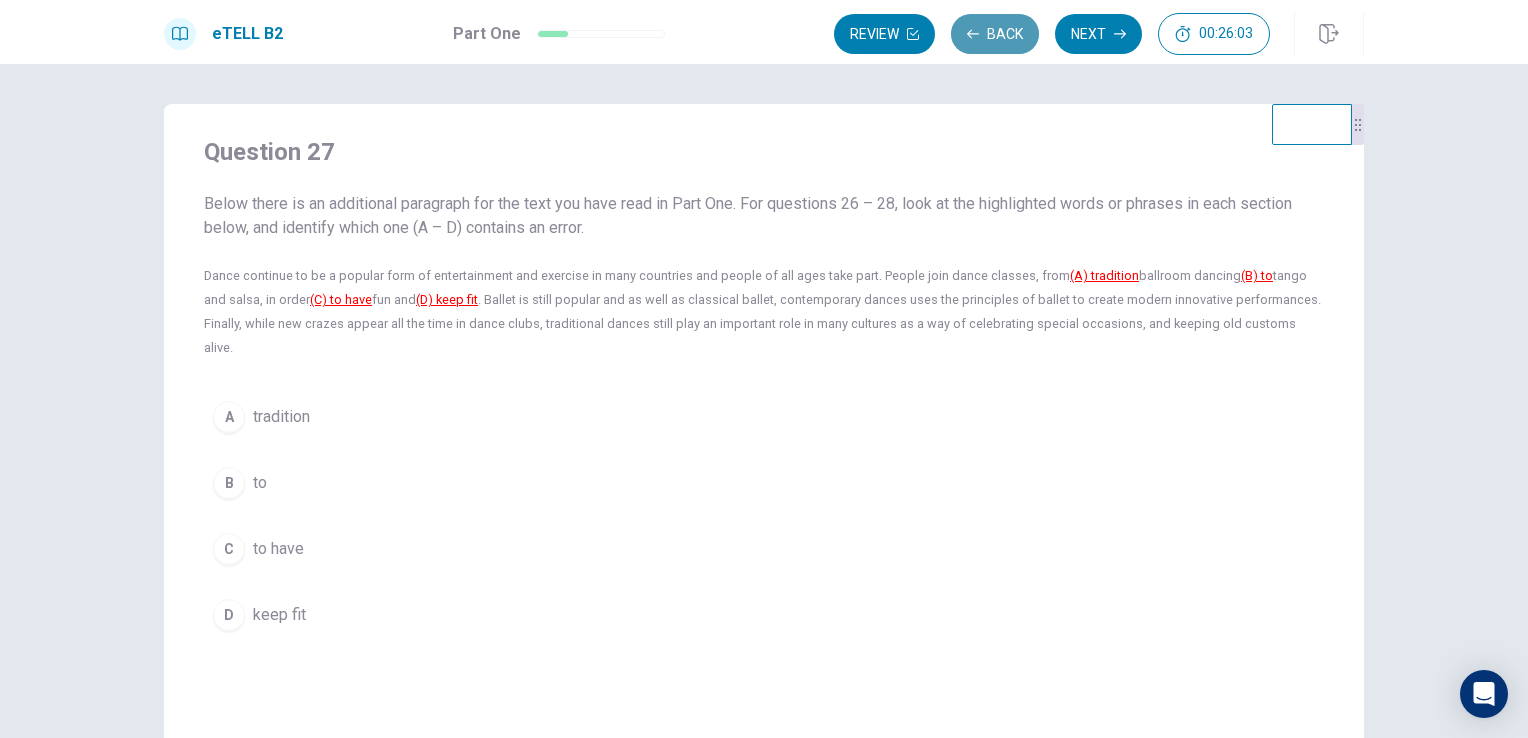 click 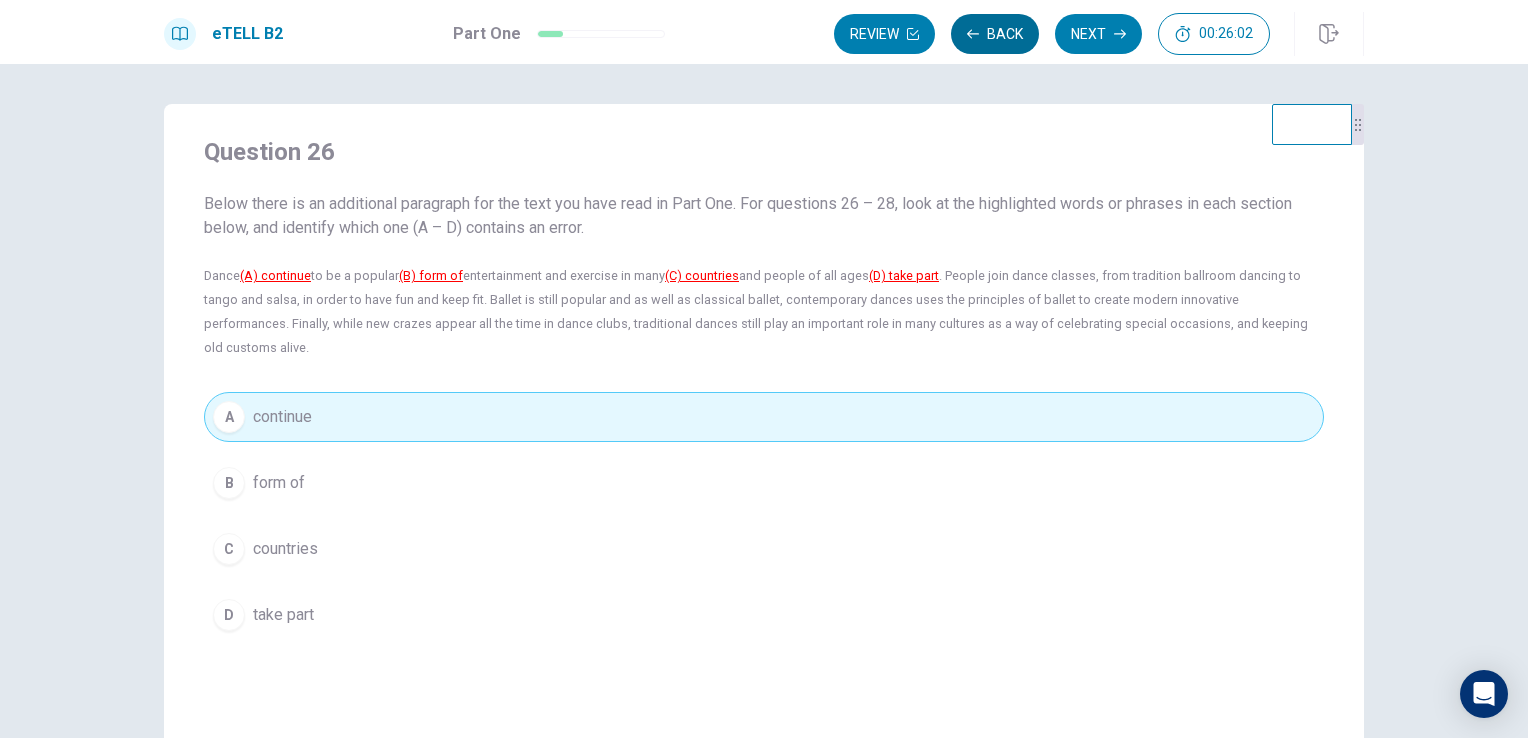 click 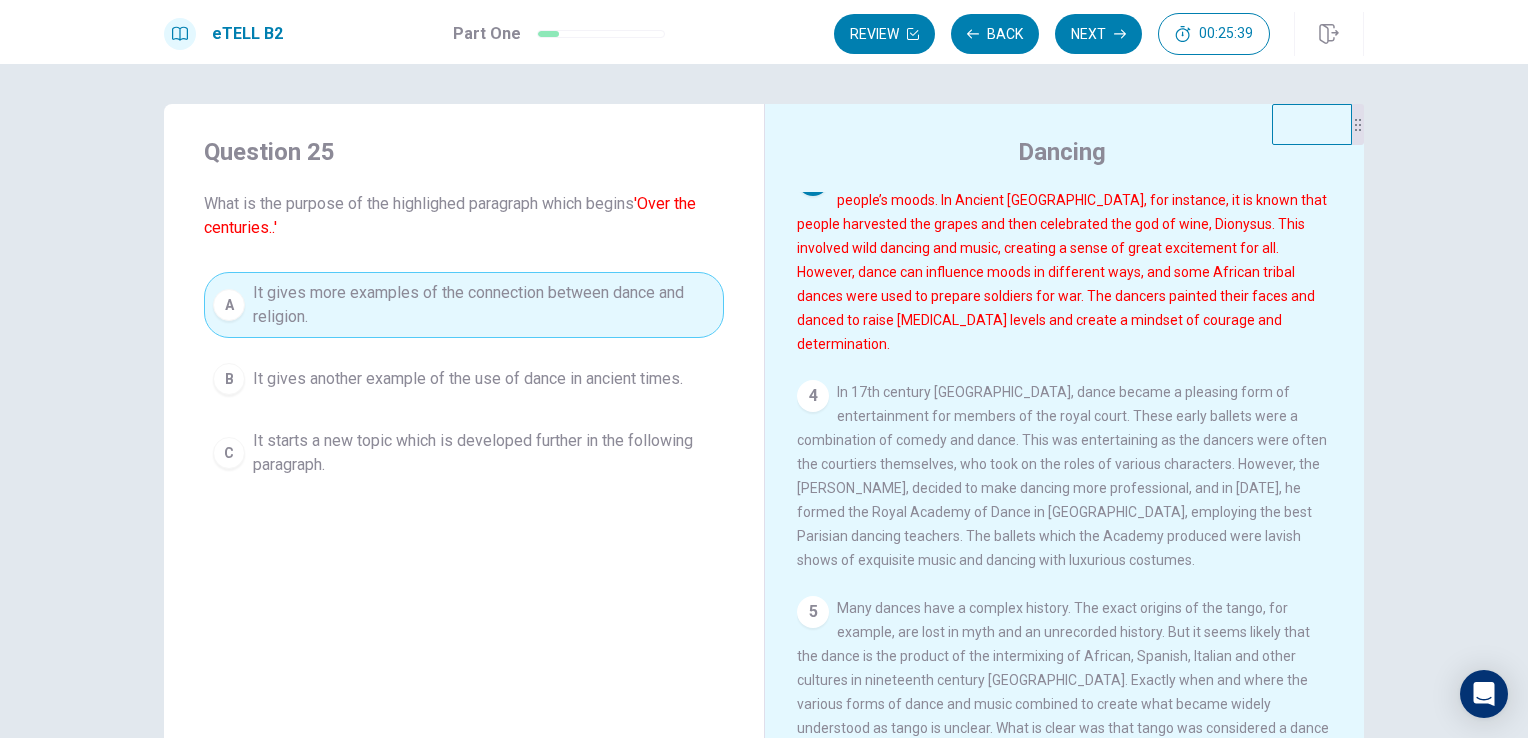 scroll, scrollTop: 462, scrollLeft: 0, axis: vertical 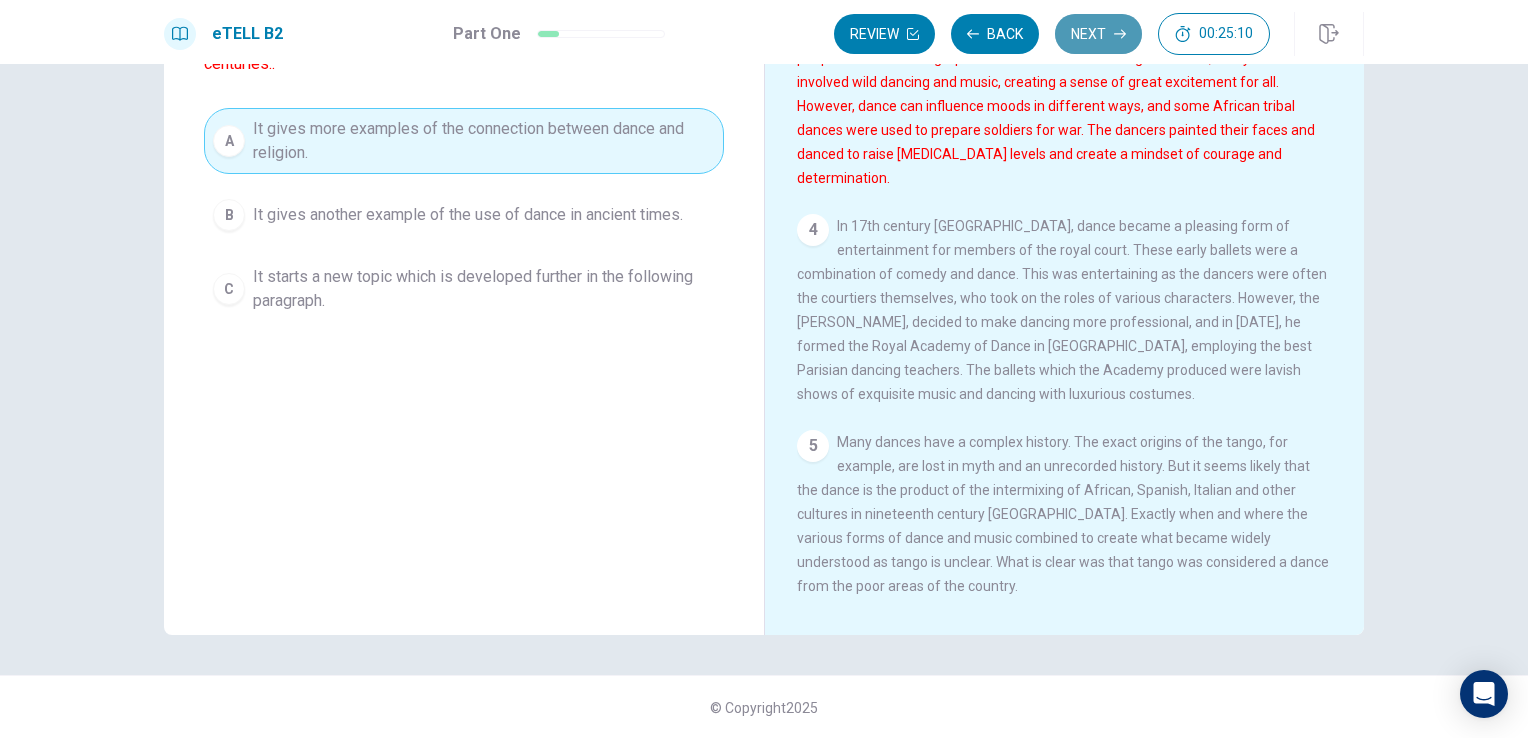 click on "Next" at bounding box center (1098, 34) 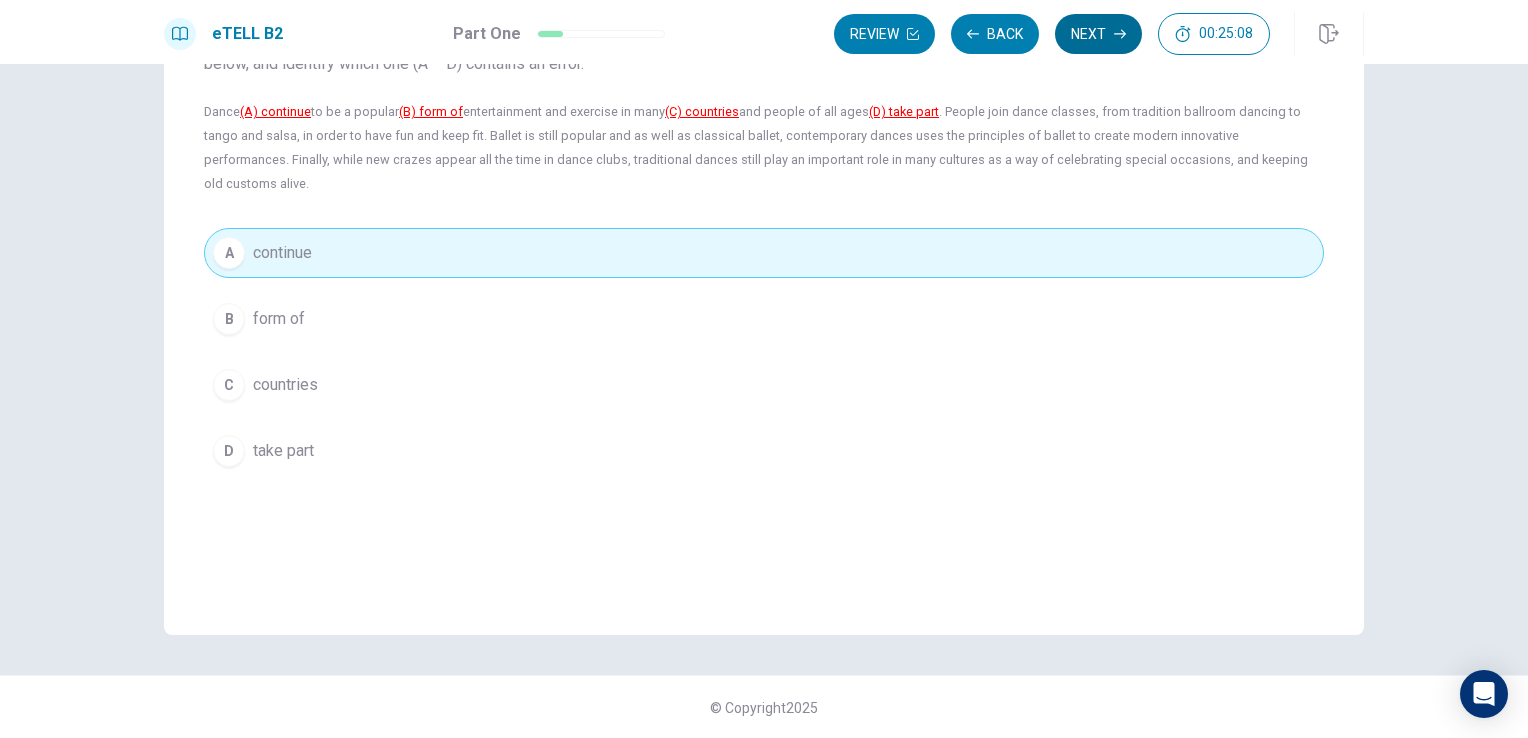 click on "Next" at bounding box center (1098, 34) 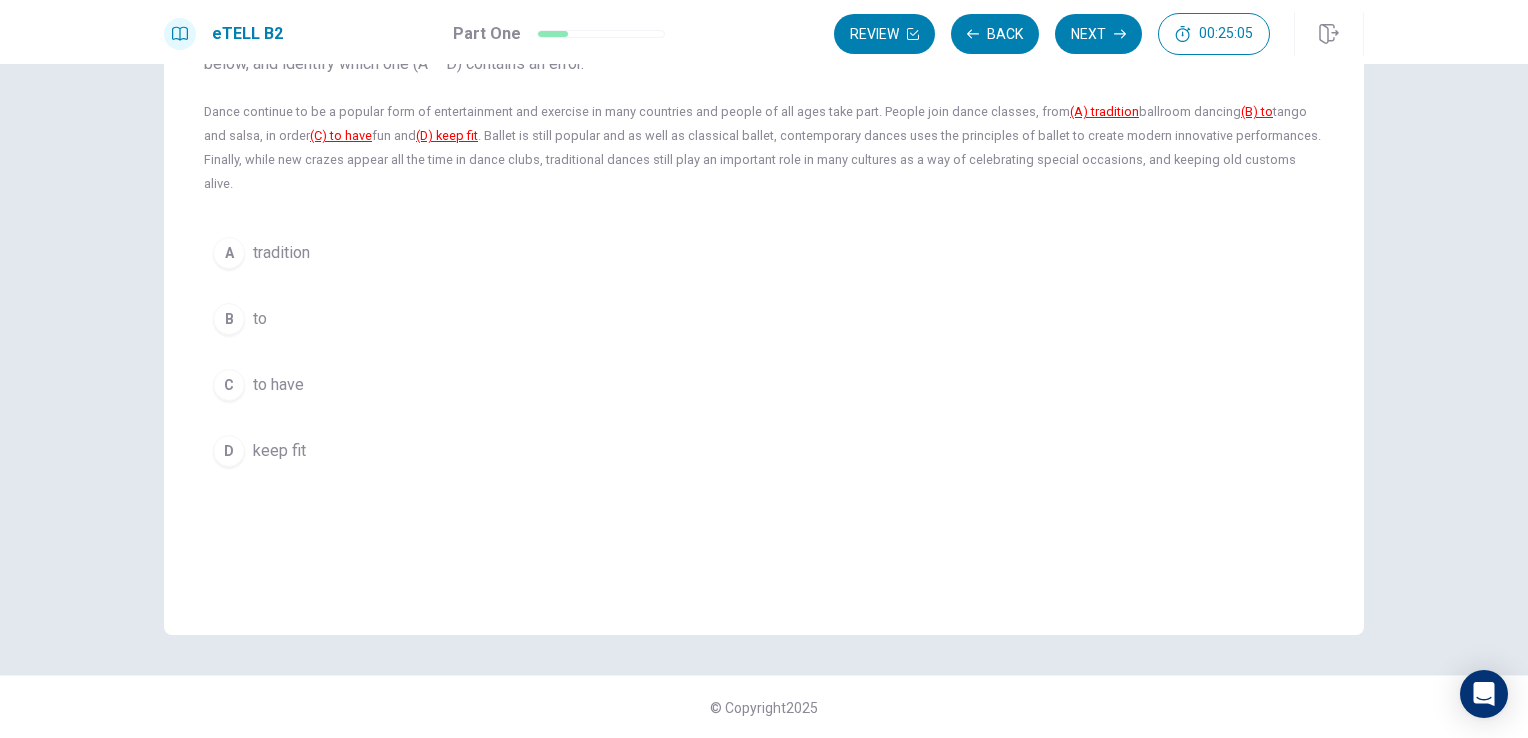 click on "tradition" at bounding box center (281, 253) 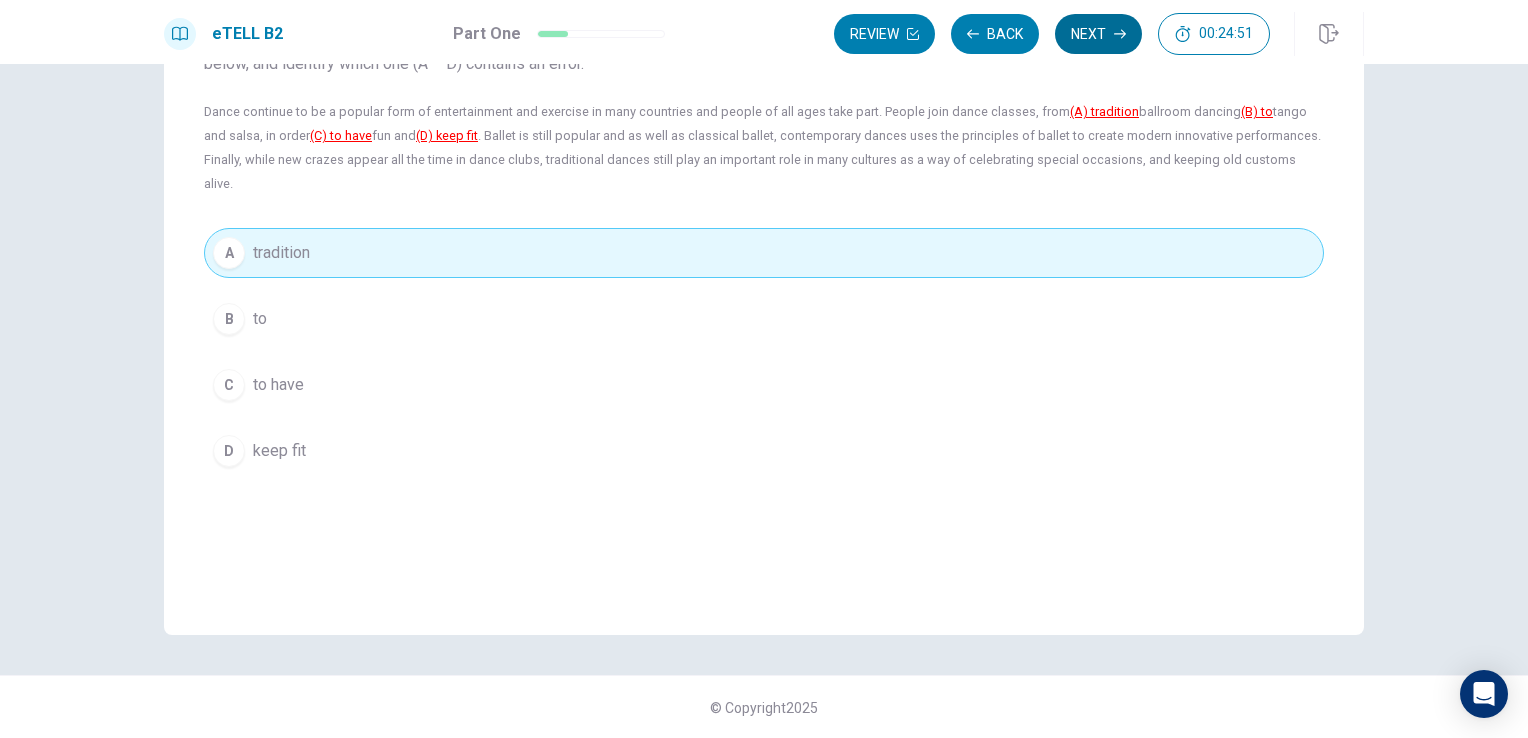 click on "Next" at bounding box center (1098, 34) 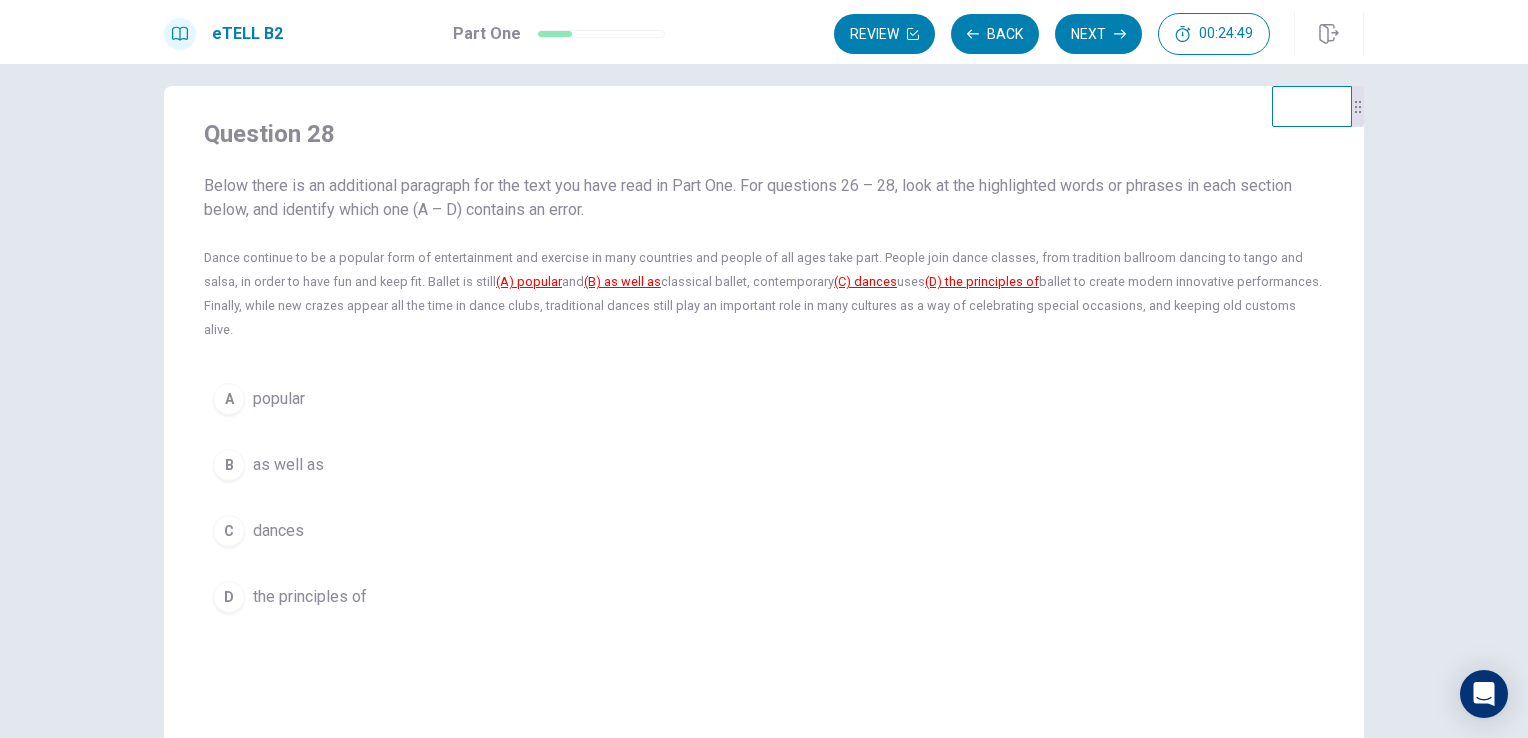 scroll, scrollTop: 0, scrollLeft: 0, axis: both 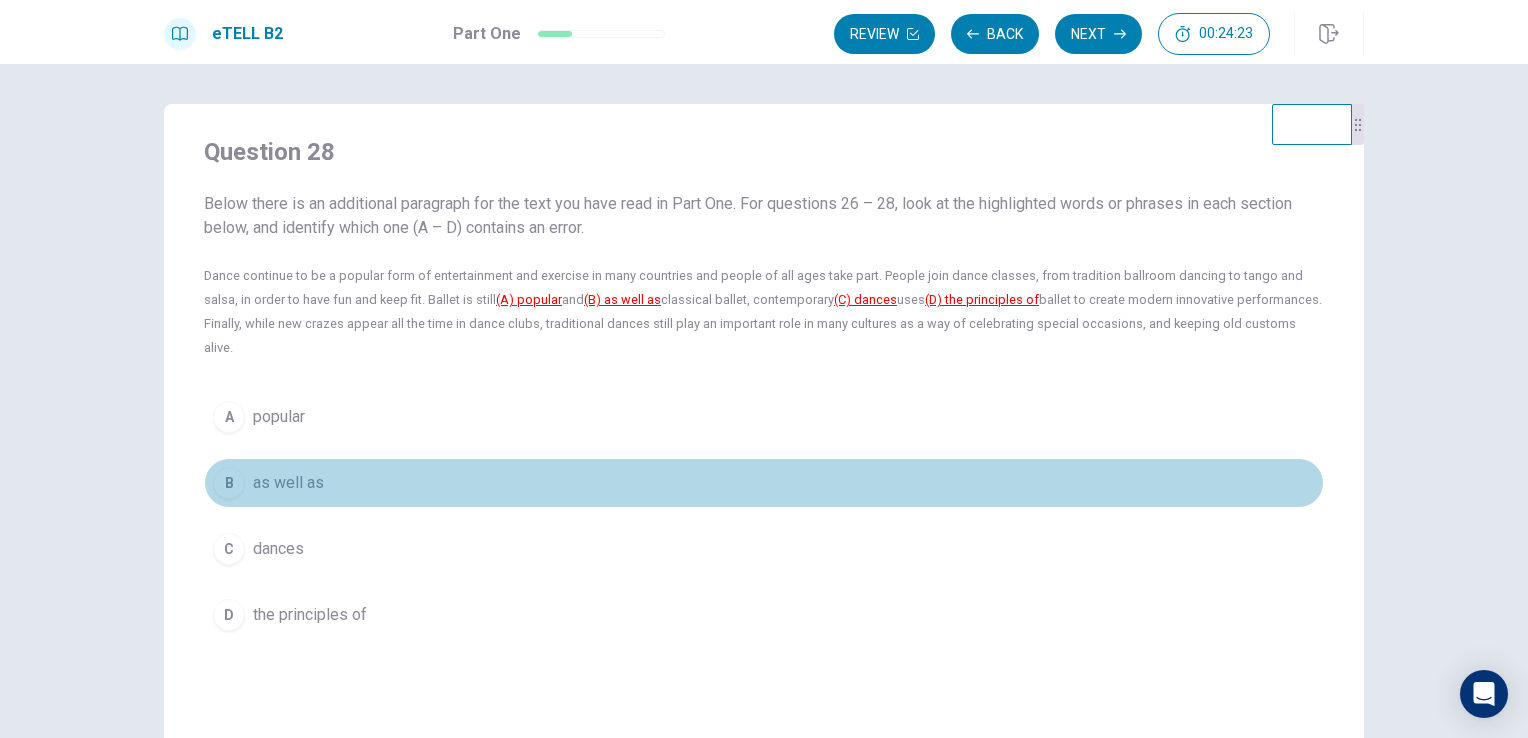 click on "as well as" at bounding box center [288, 483] 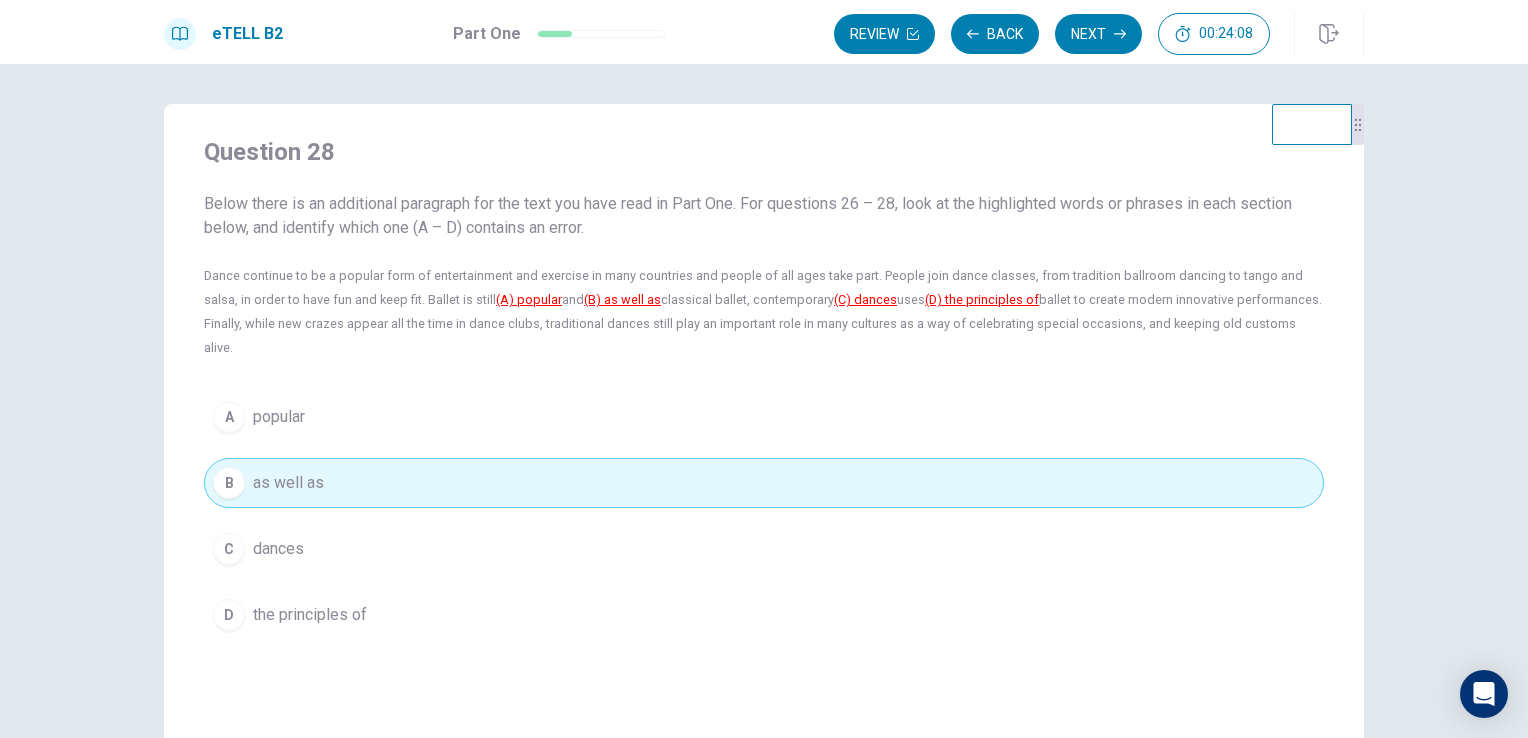 click 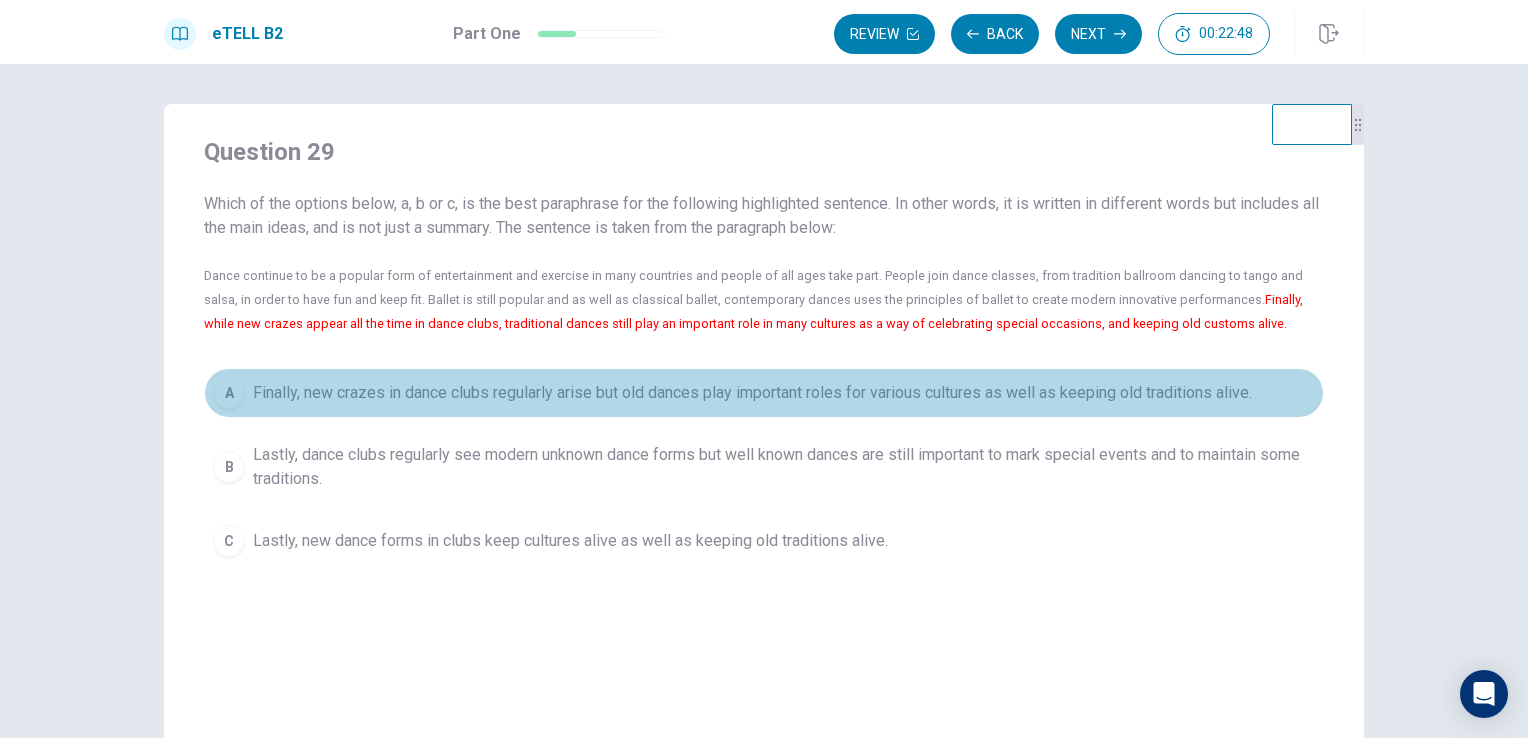click on "Finally, new crazes in dance clubs regularly arise but old dances play important roles for various cultures as well as keeping old traditions alive." at bounding box center [752, 393] 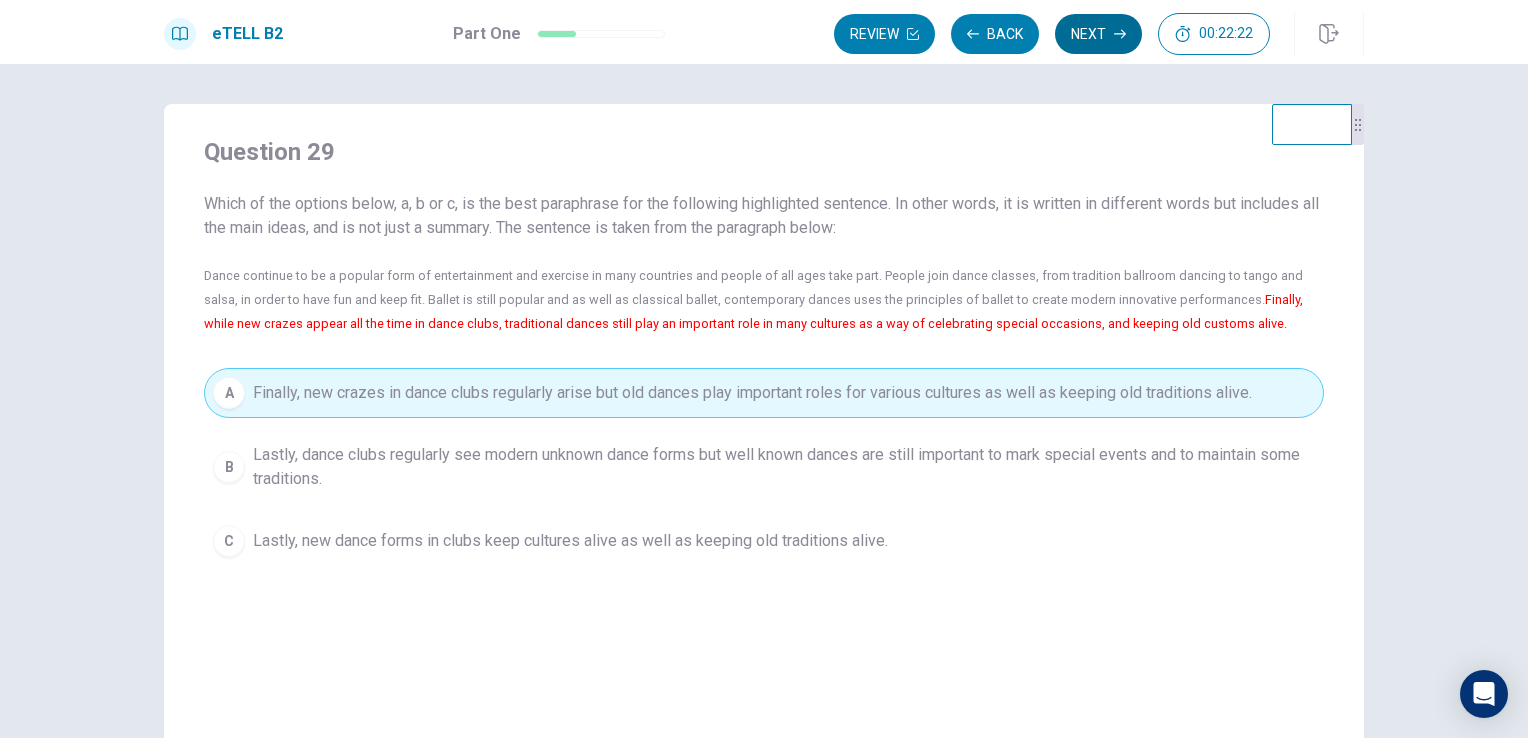 click on "Next" at bounding box center (1098, 34) 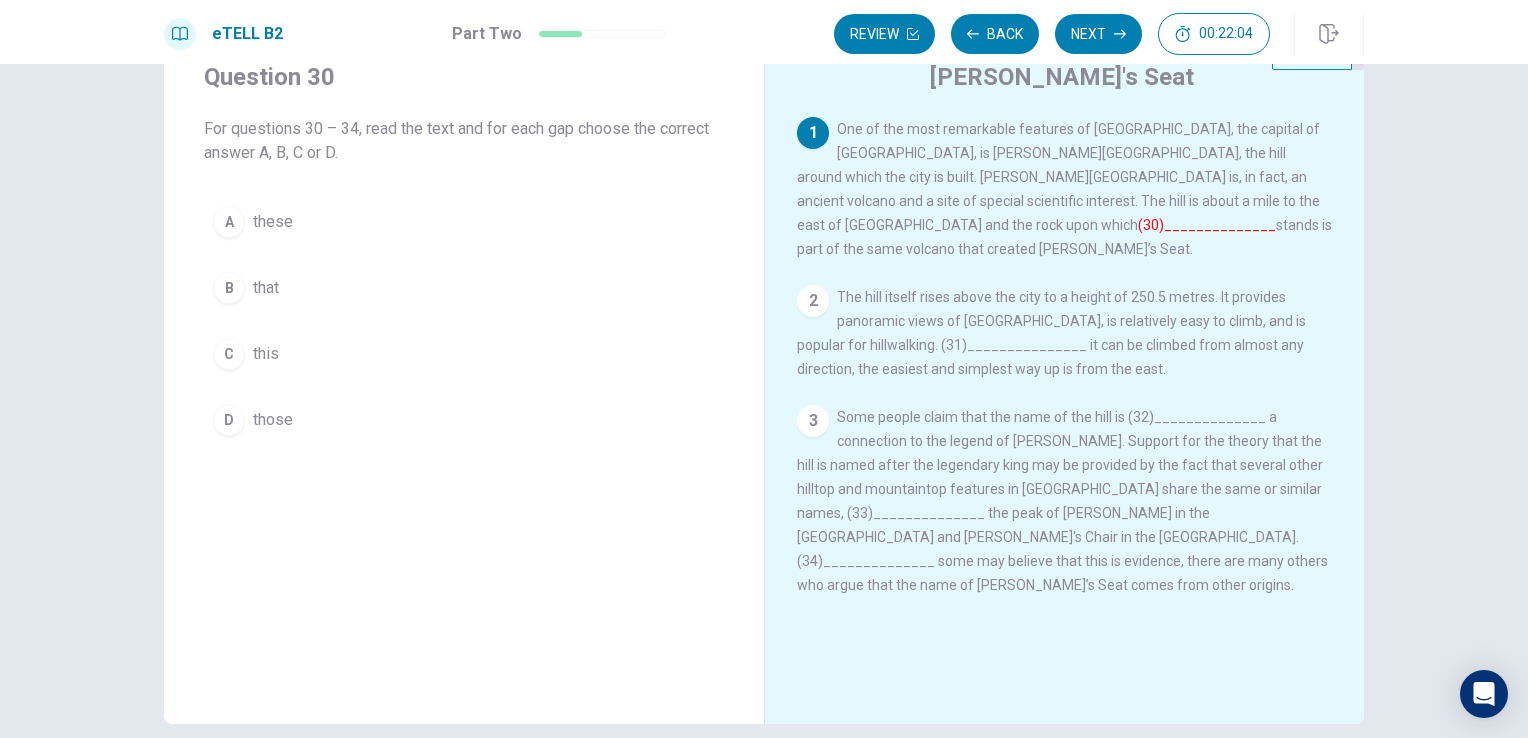 scroll, scrollTop: 0, scrollLeft: 0, axis: both 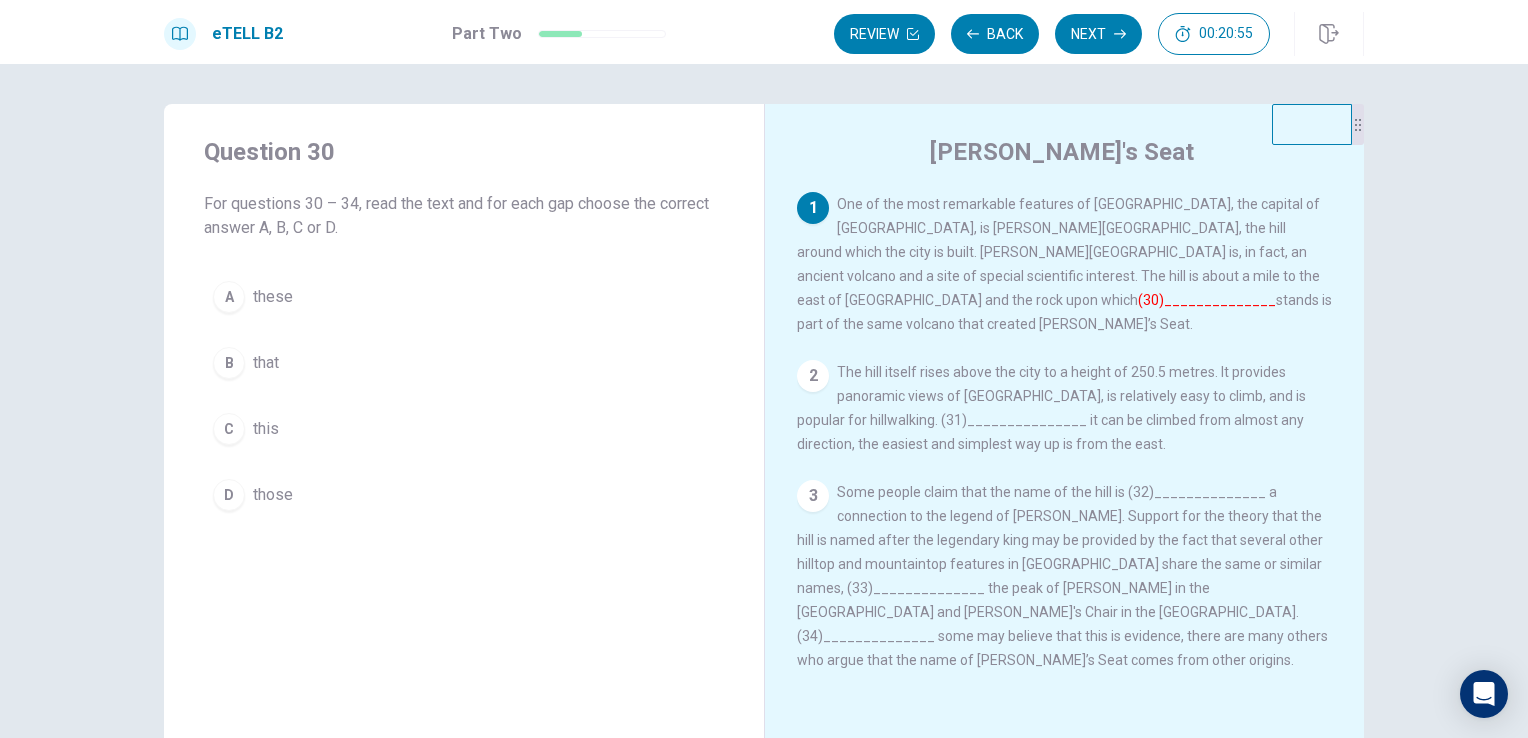 click on "these" at bounding box center [273, 297] 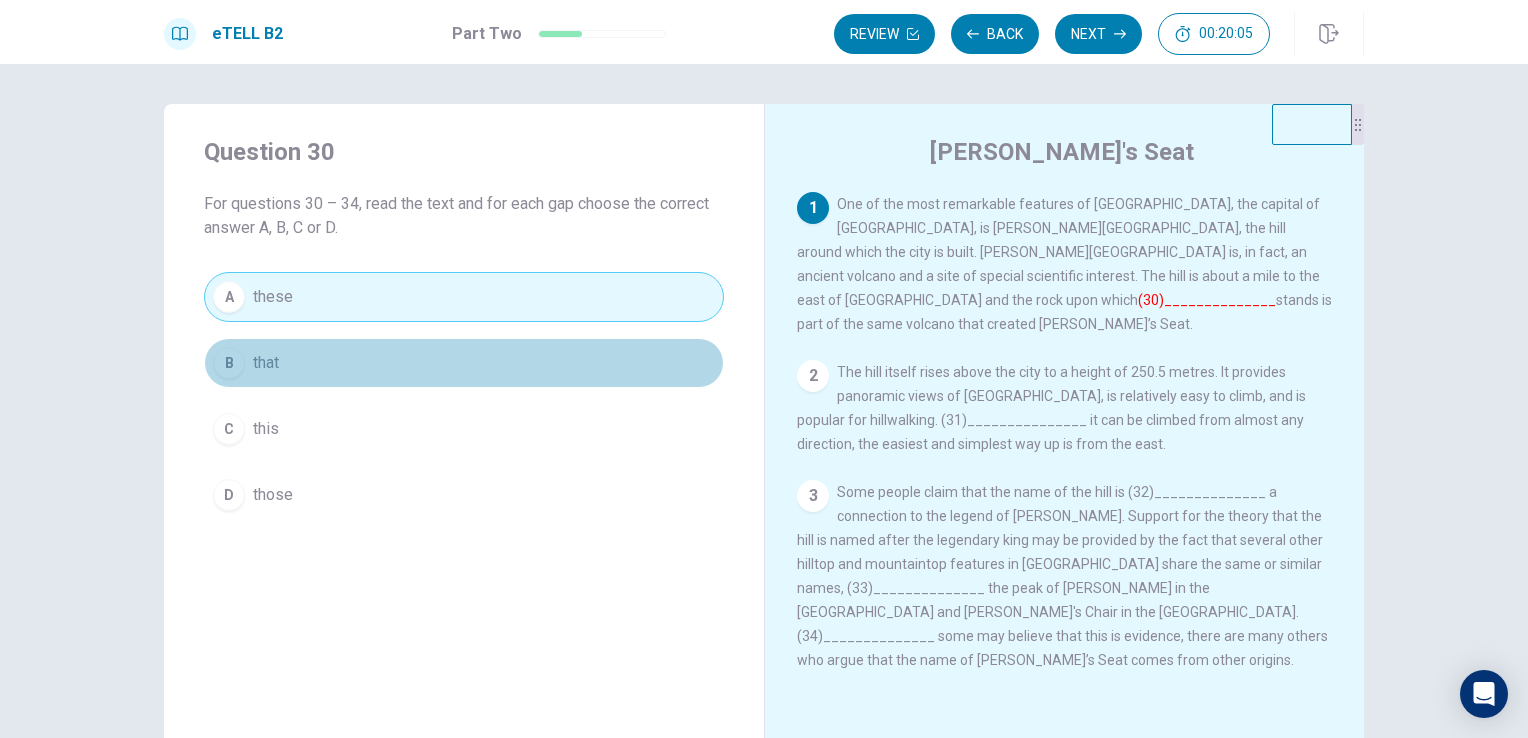 click on "B that" at bounding box center [464, 363] 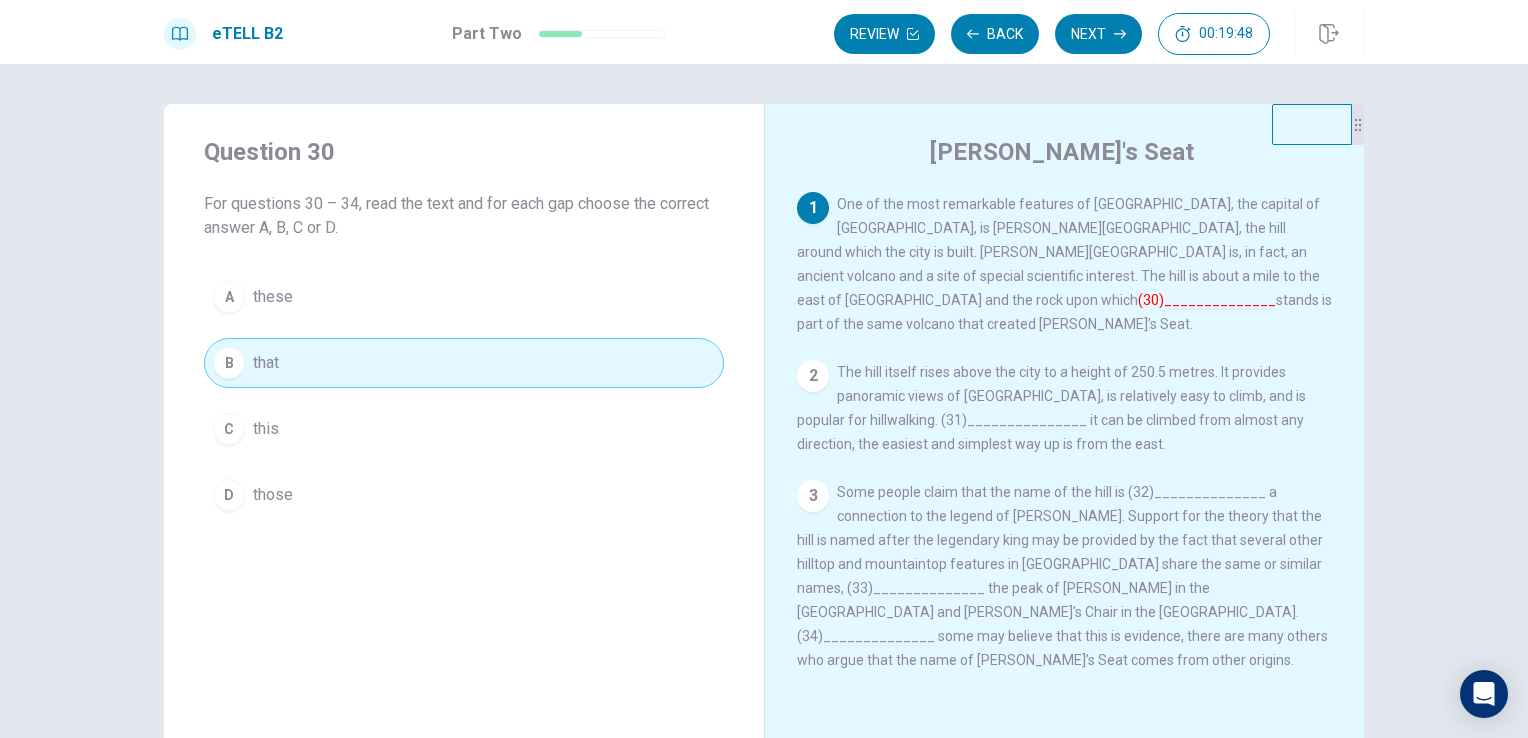 click on "(30)______________" at bounding box center (1207, 300) 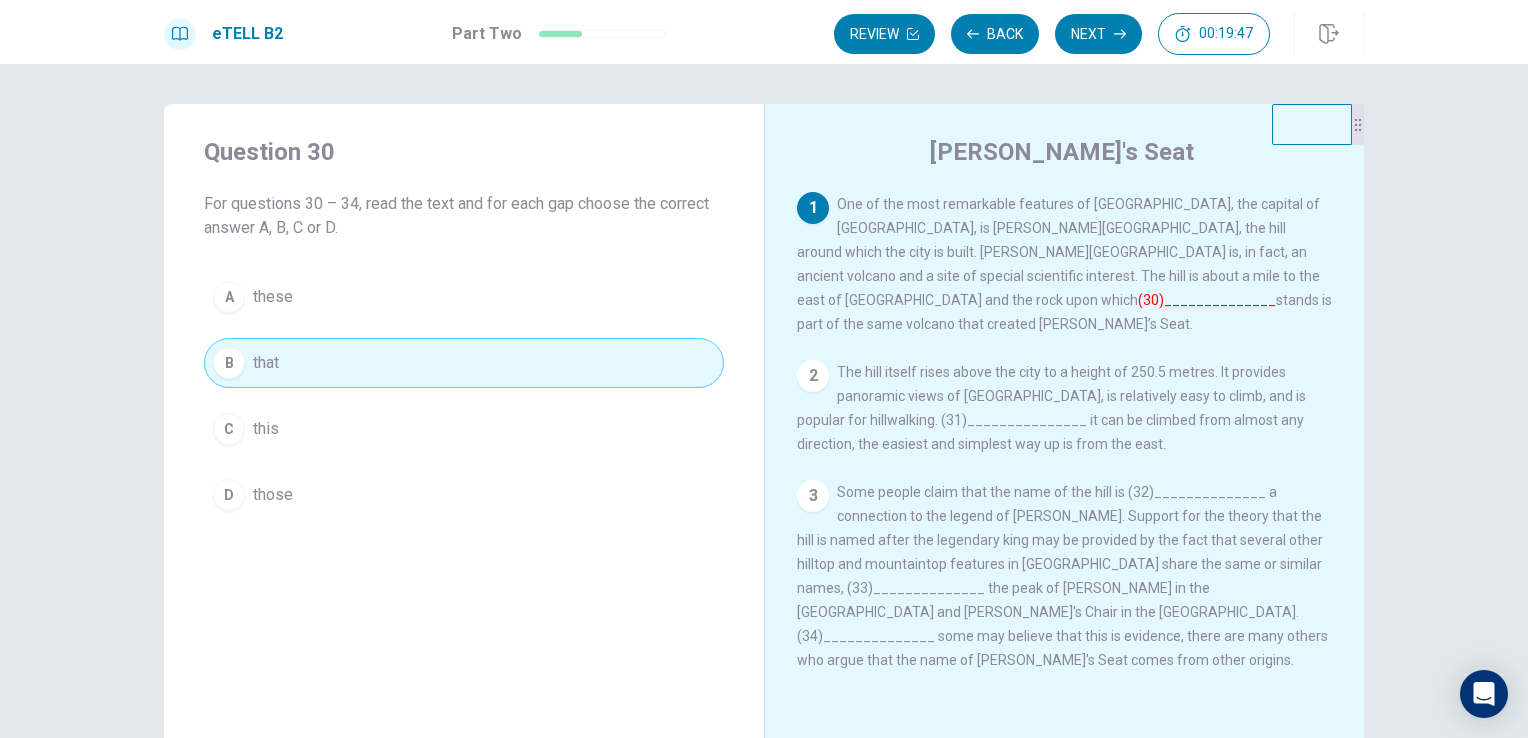 click on "The hill itself rises above the city to a height of  250.5 metres. It provides panoramic views of [GEOGRAPHIC_DATA], is relatively easy to climb,  and is popular for hillwalking. (31)_______________ it can be climbed from almost  any direction, the easiest and simplest way up is from the east." at bounding box center [1051, 408] 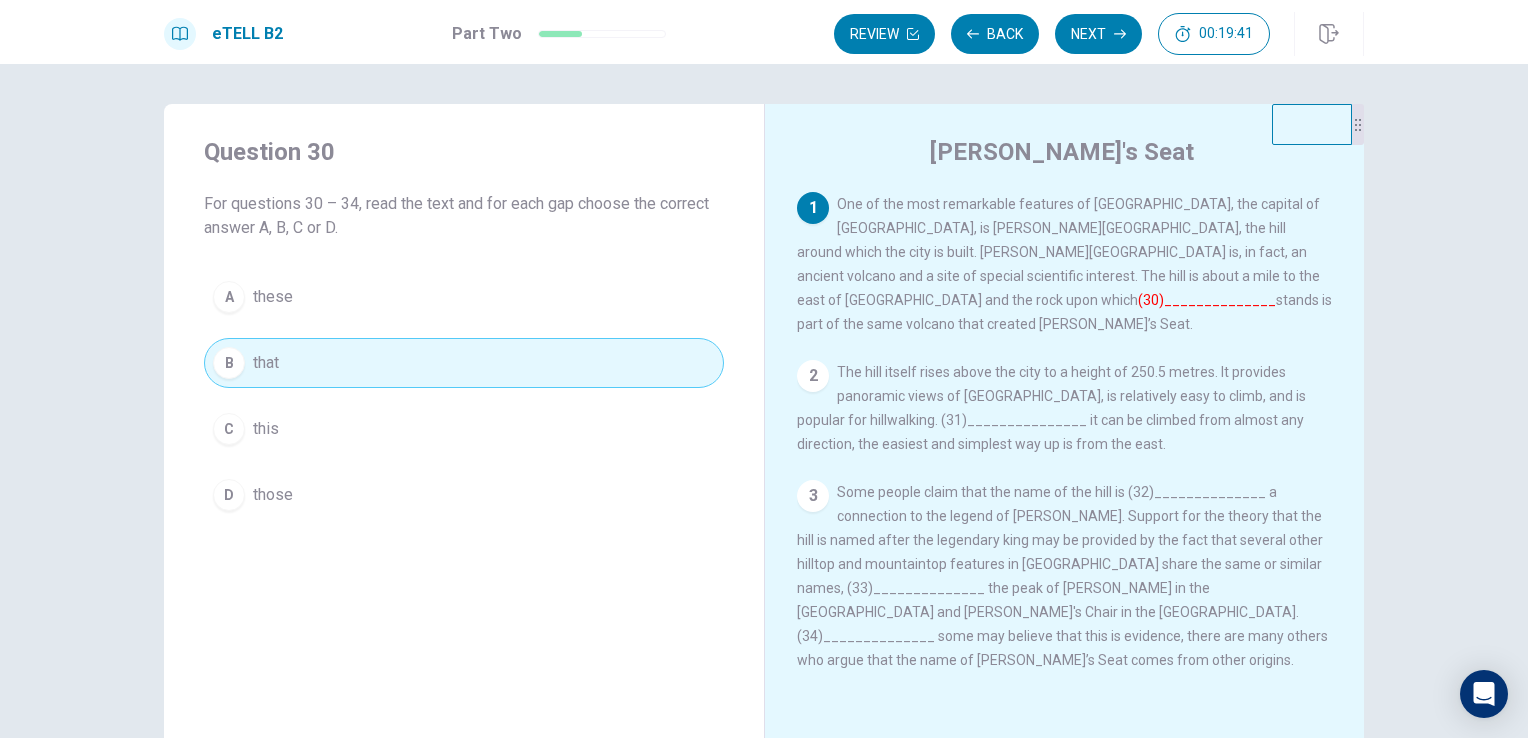 click on "1" at bounding box center (813, 208) 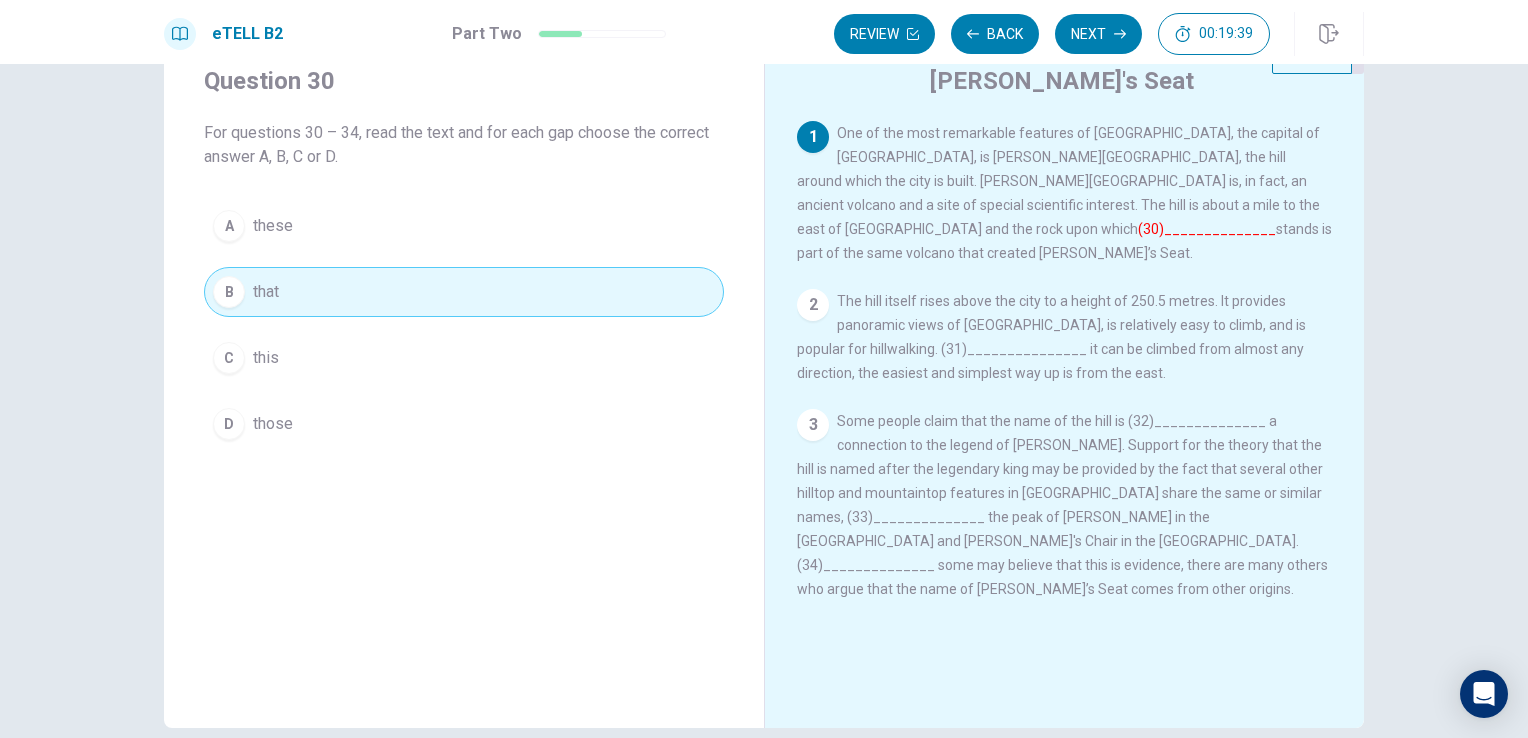 scroll, scrollTop: 0, scrollLeft: 0, axis: both 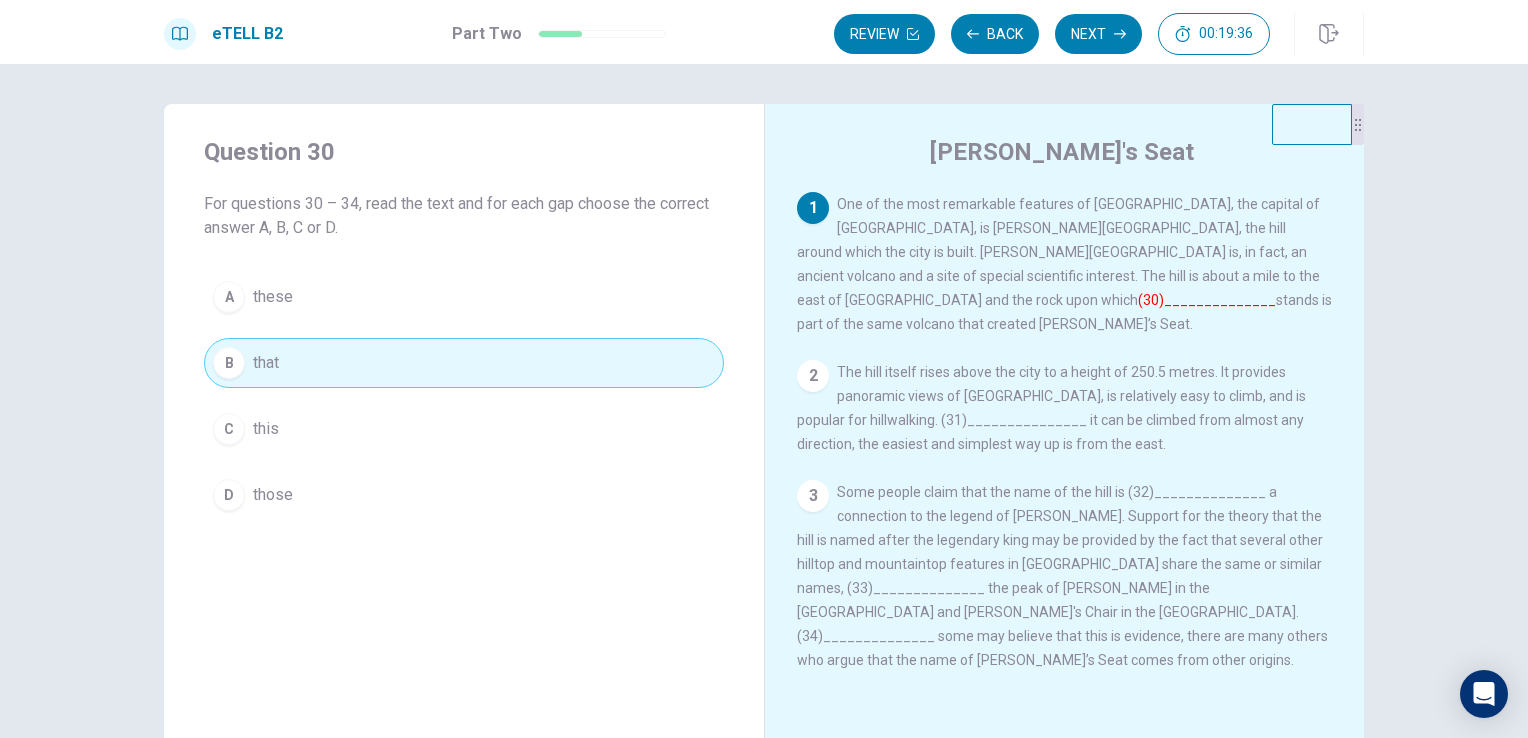 click on "(30)______________" at bounding box center (1207, 300) 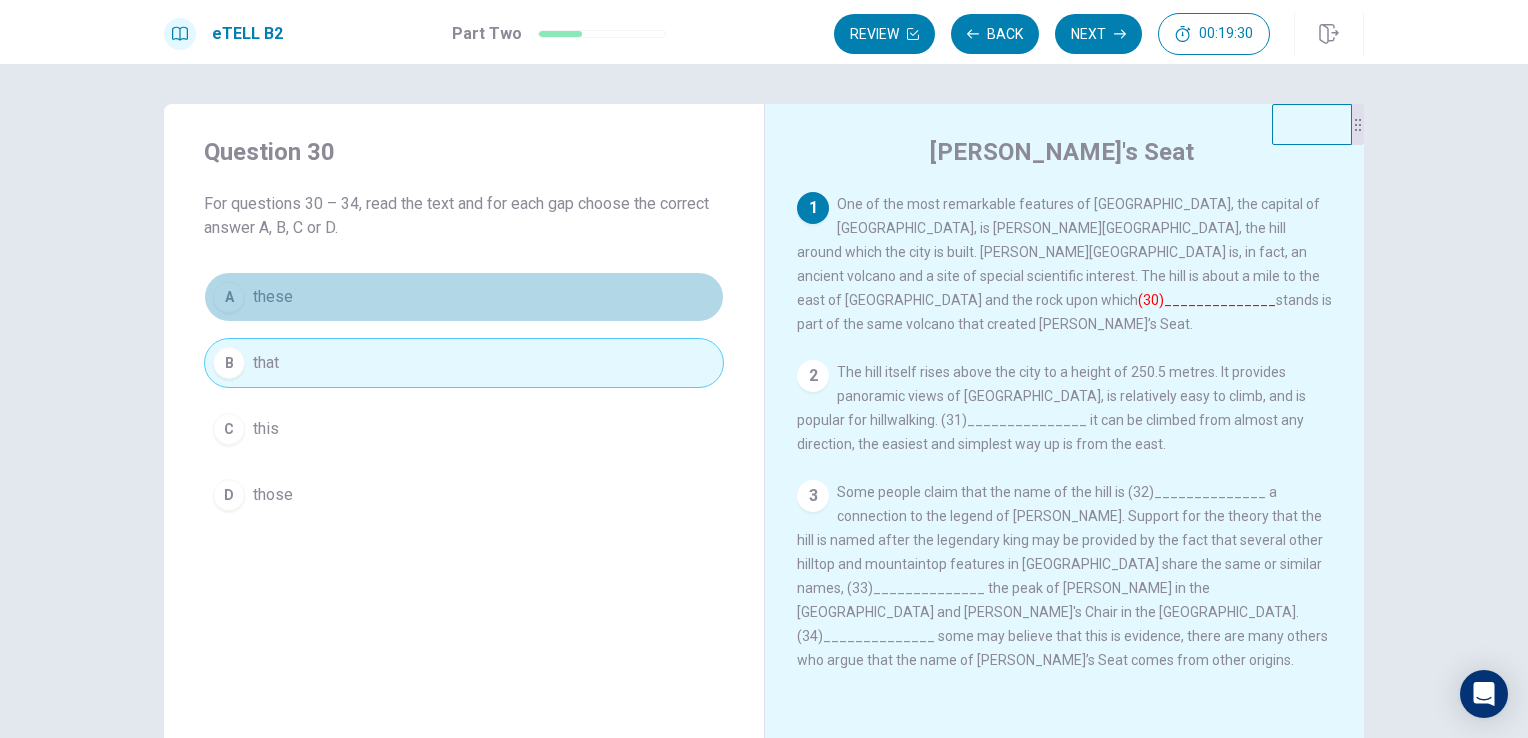 click on "these" at bounding box center (273, 297) 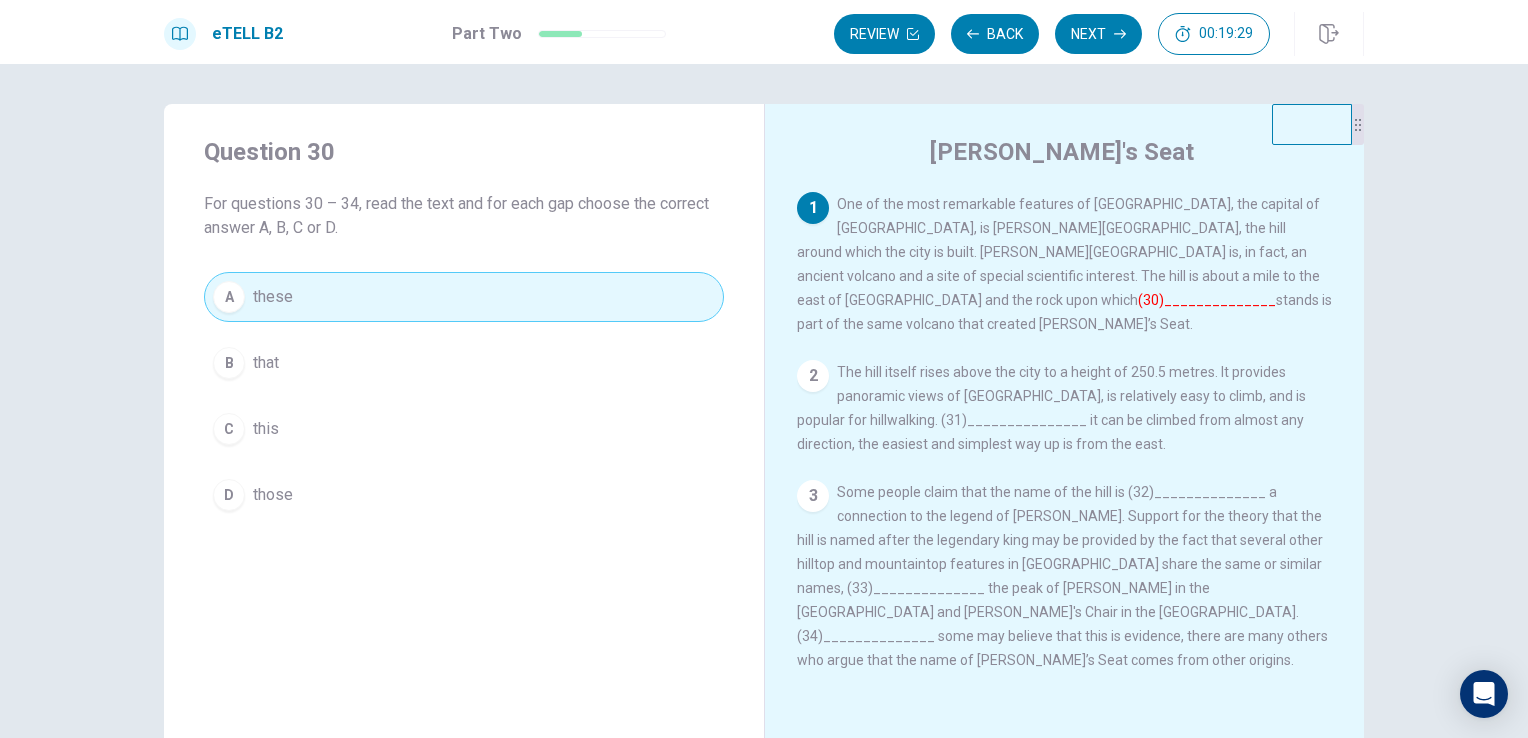 click on "(30)______________" at bounding box center (1207, 300) 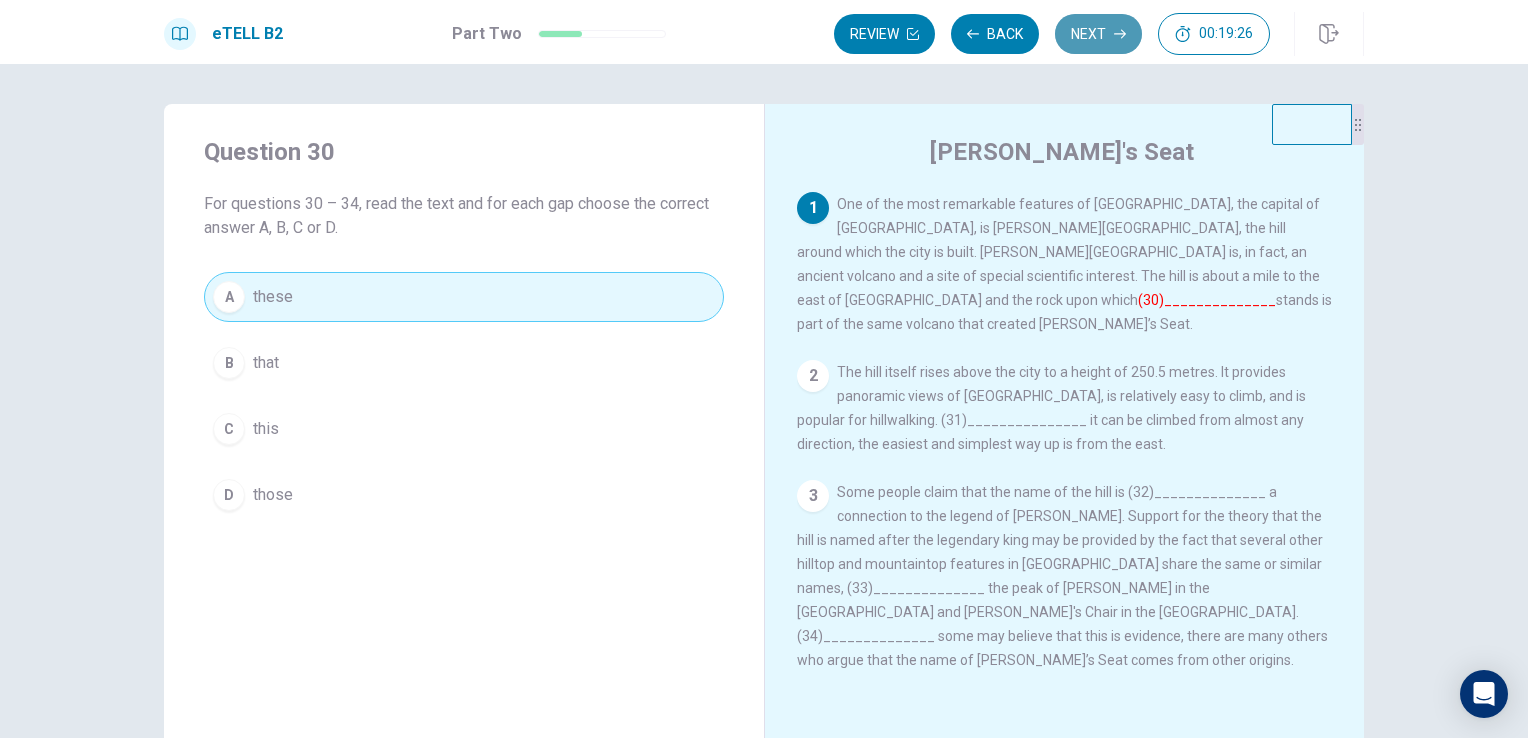 click on "Next" at bounding box center (1098, 34) 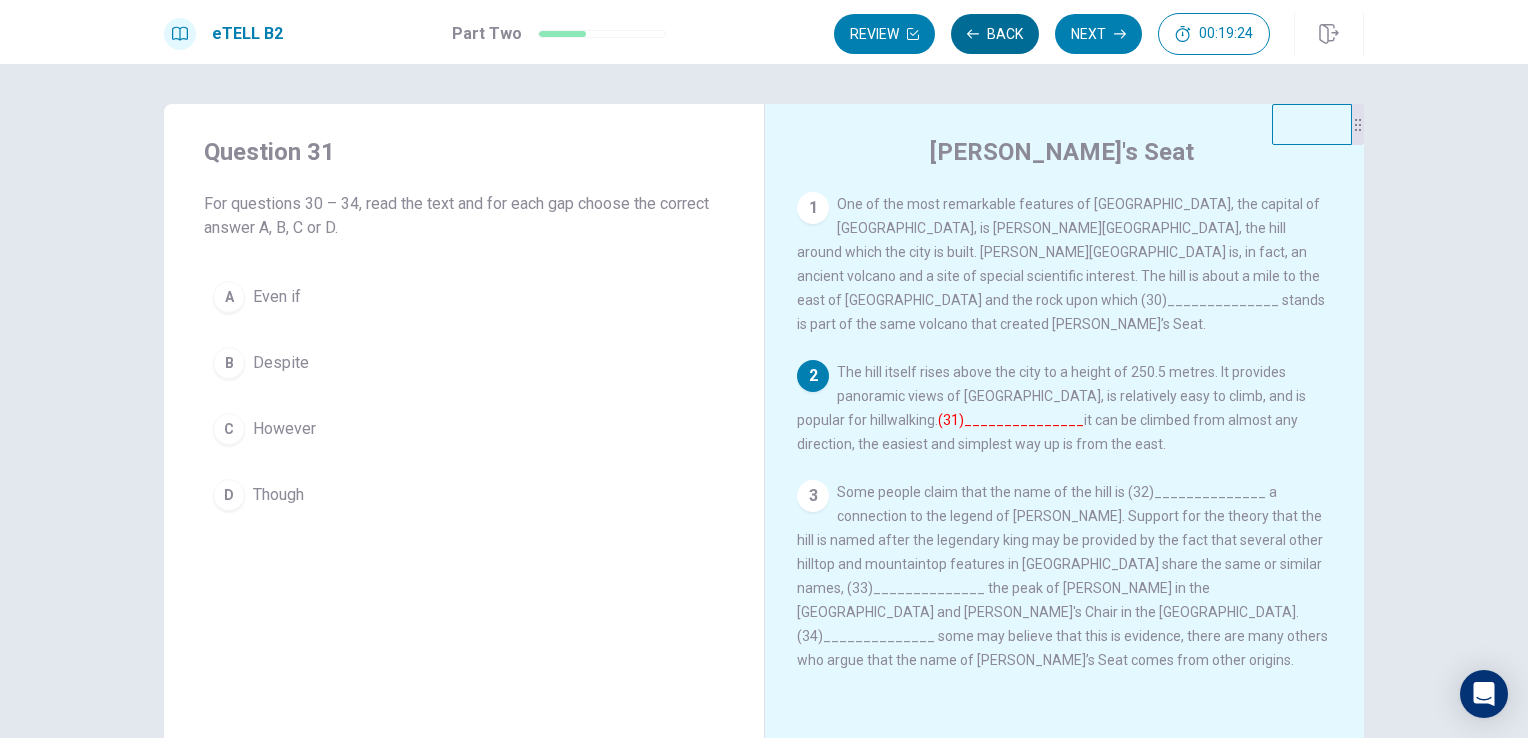 click on "Back" at bounding box center (995, 34) 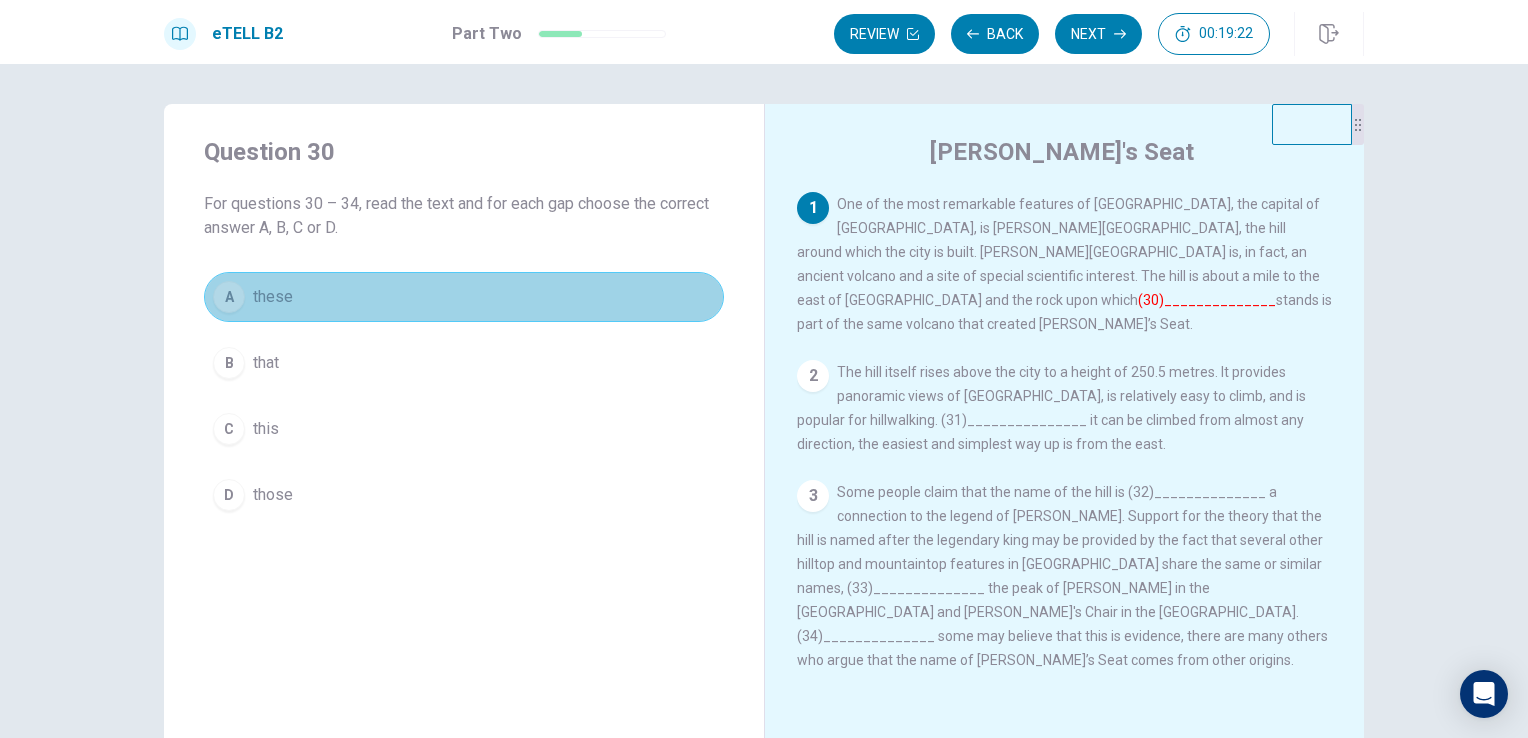 click on "A these" at bounding box center (464, 297) 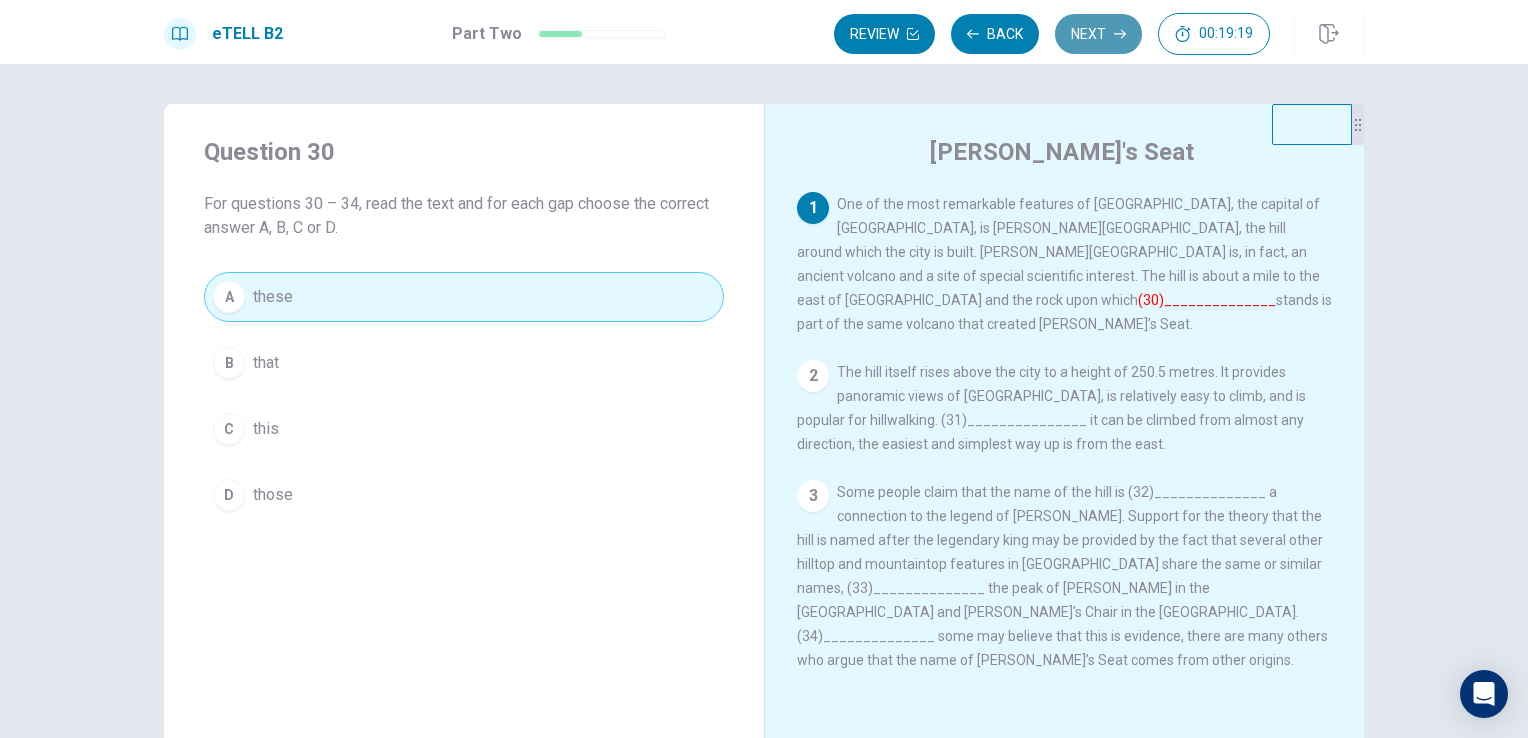 click on "Next" at bounding box center (1098, 34) 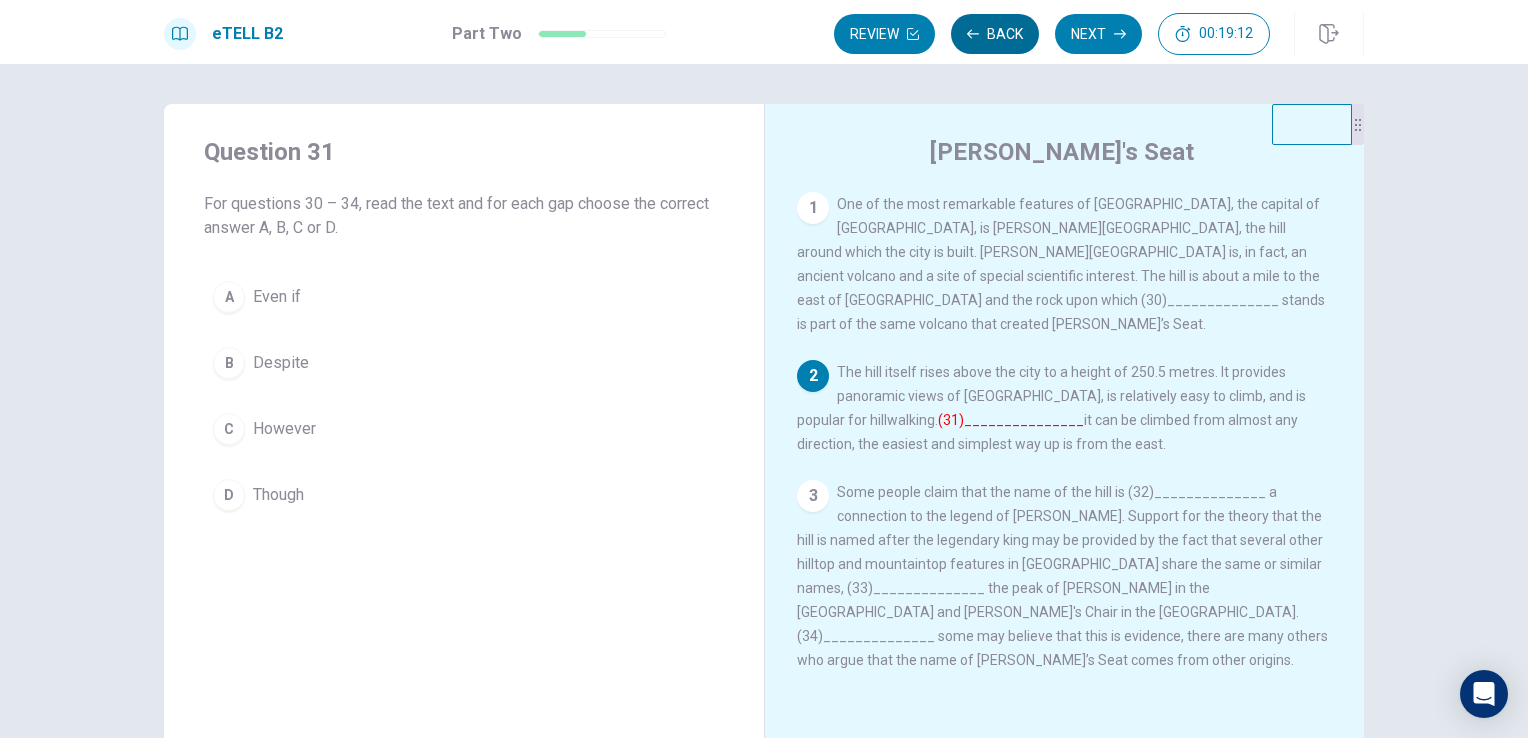 click on "Back" at bounding box center (995, 34) 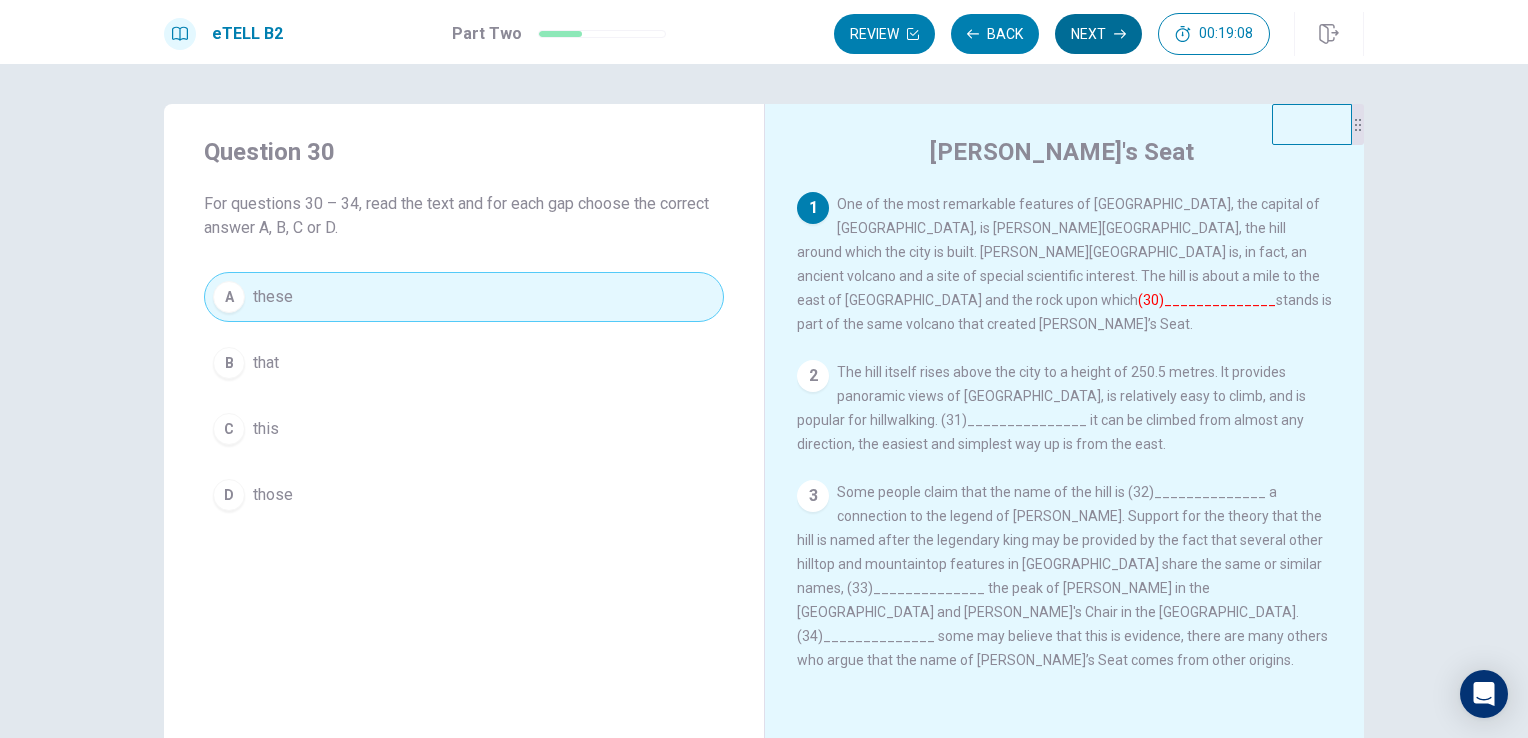 click on "Next" at bounding box center (1098, 34) 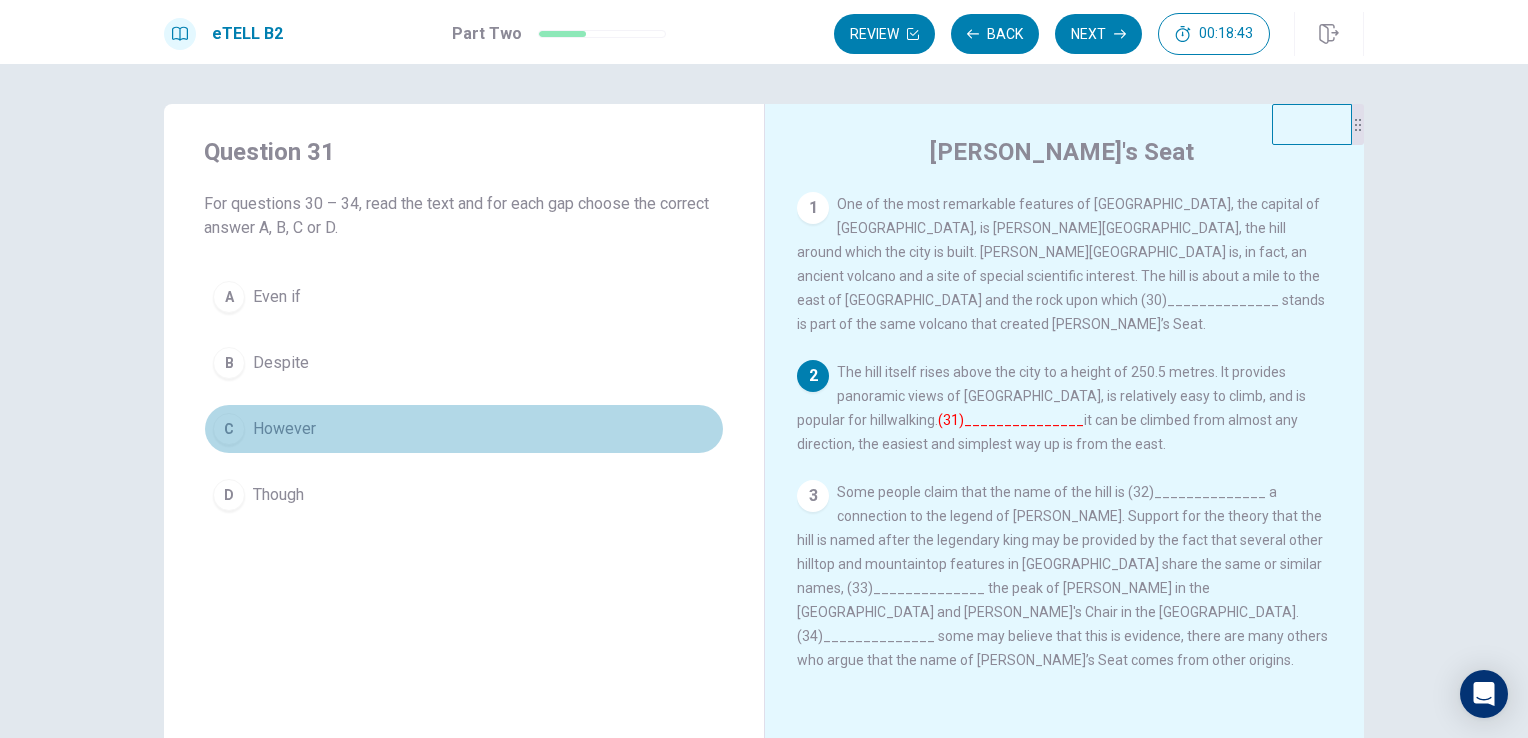 click on "However" at bounding box center [284, 429] 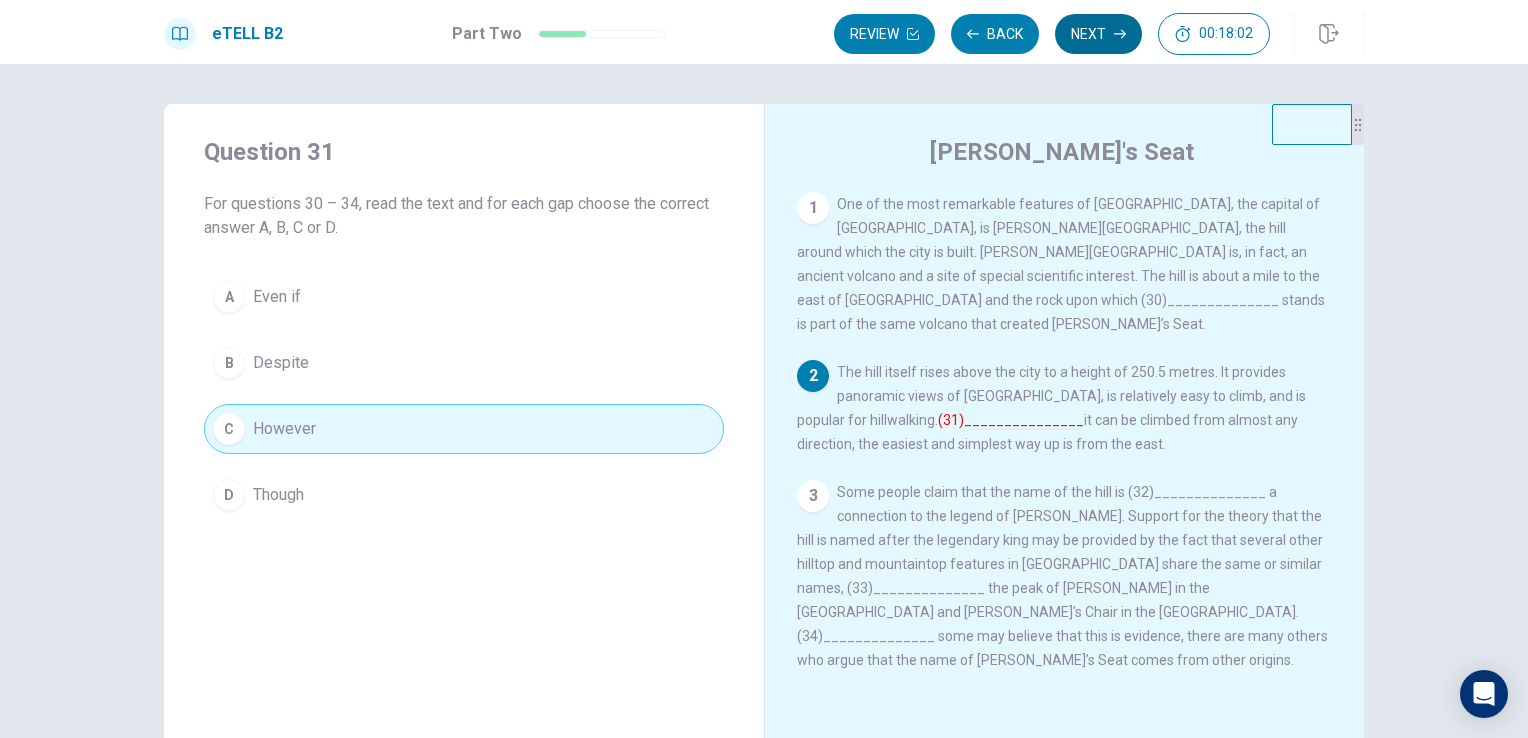 click on "Next" at bounding box center (1098, 34) 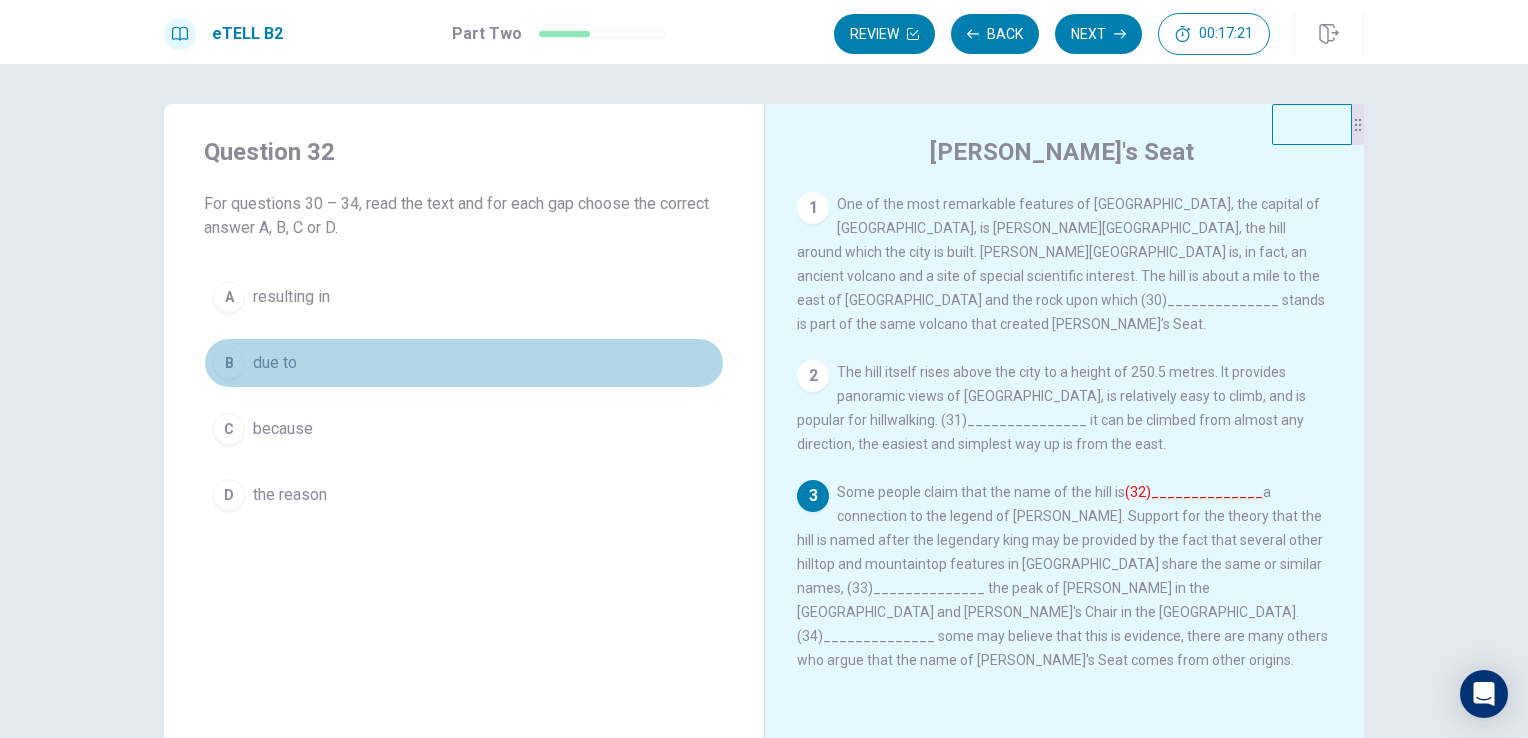 click on "due to" at bounding box center [275, 363] 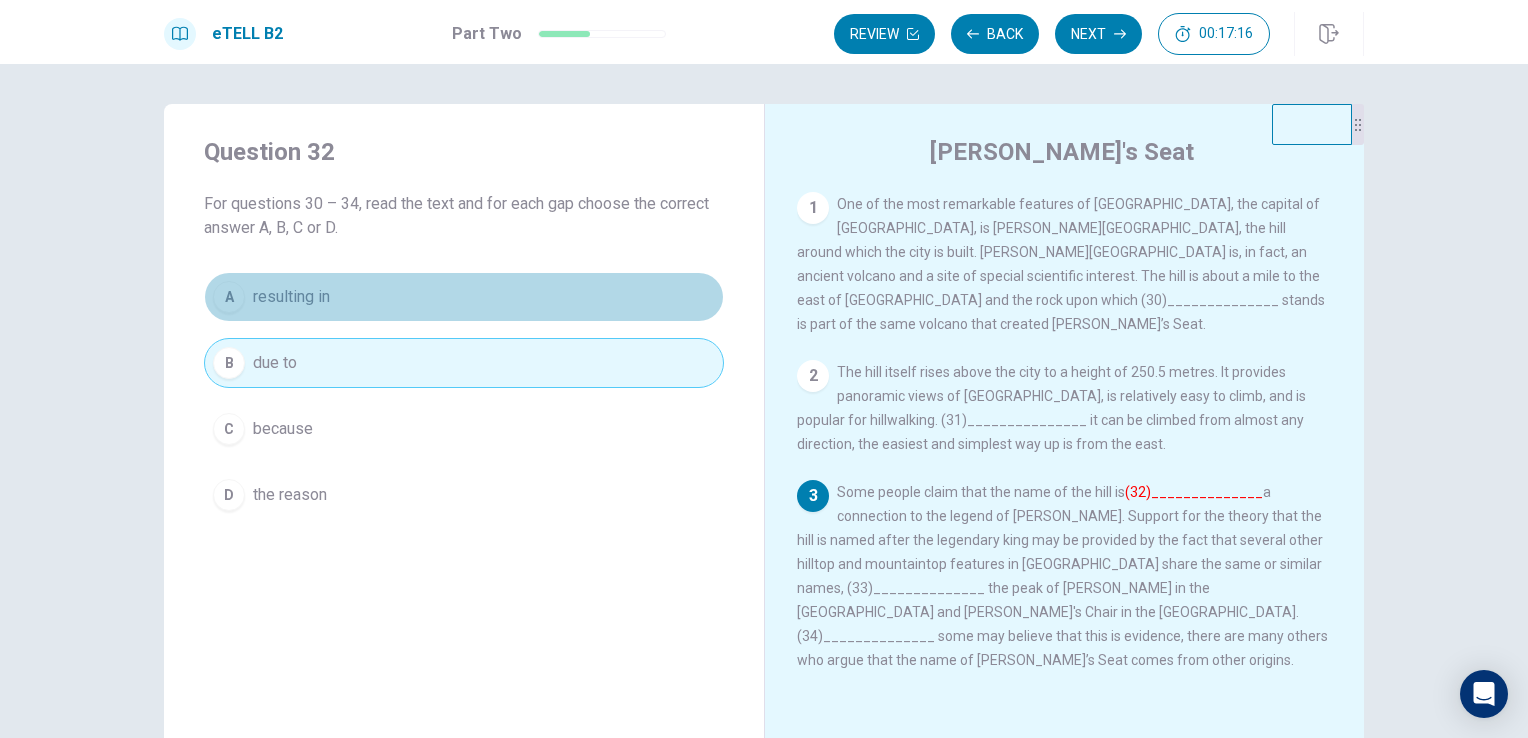 click on "A resulting in" at bounding box center (464, 297) 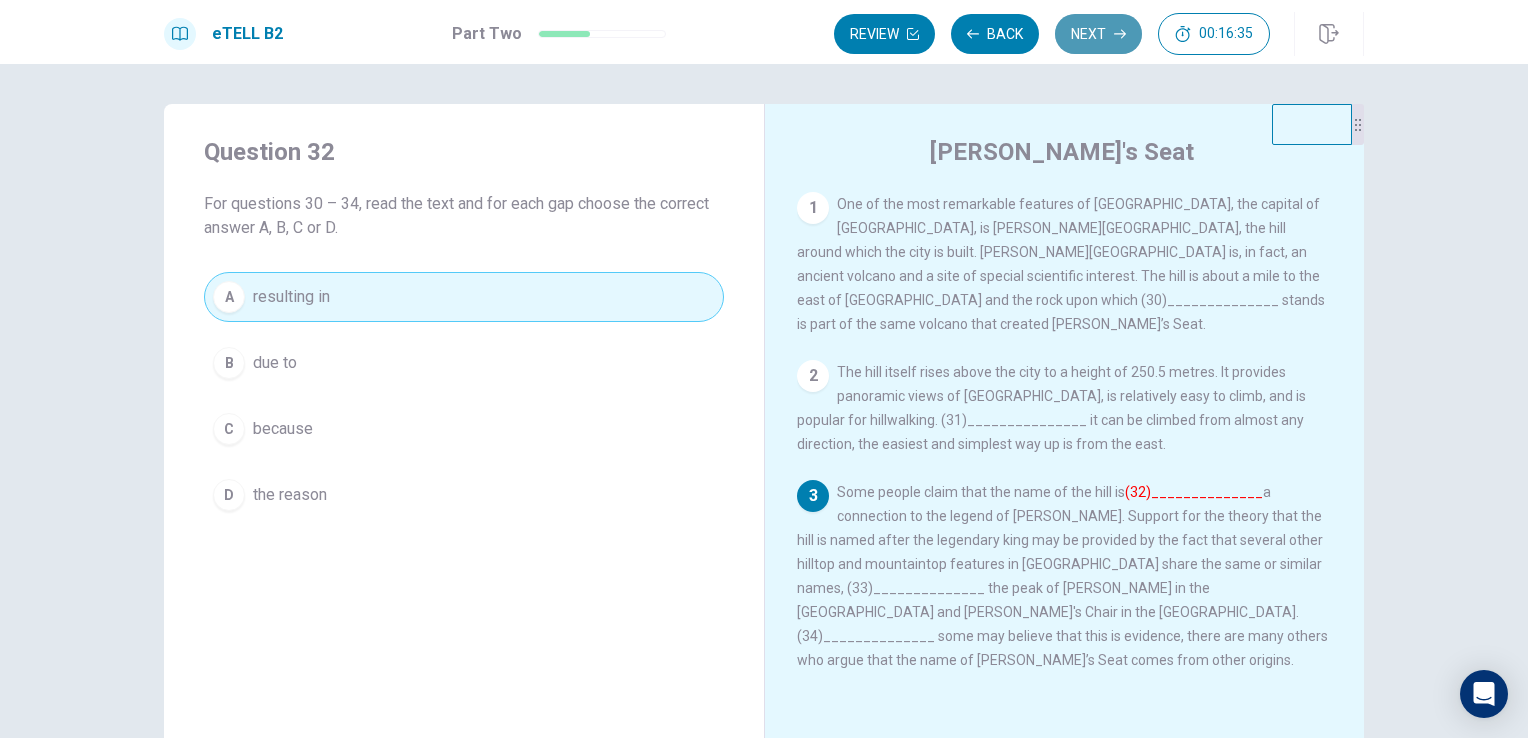 click on "Next" at bounding box center [1098, 34] 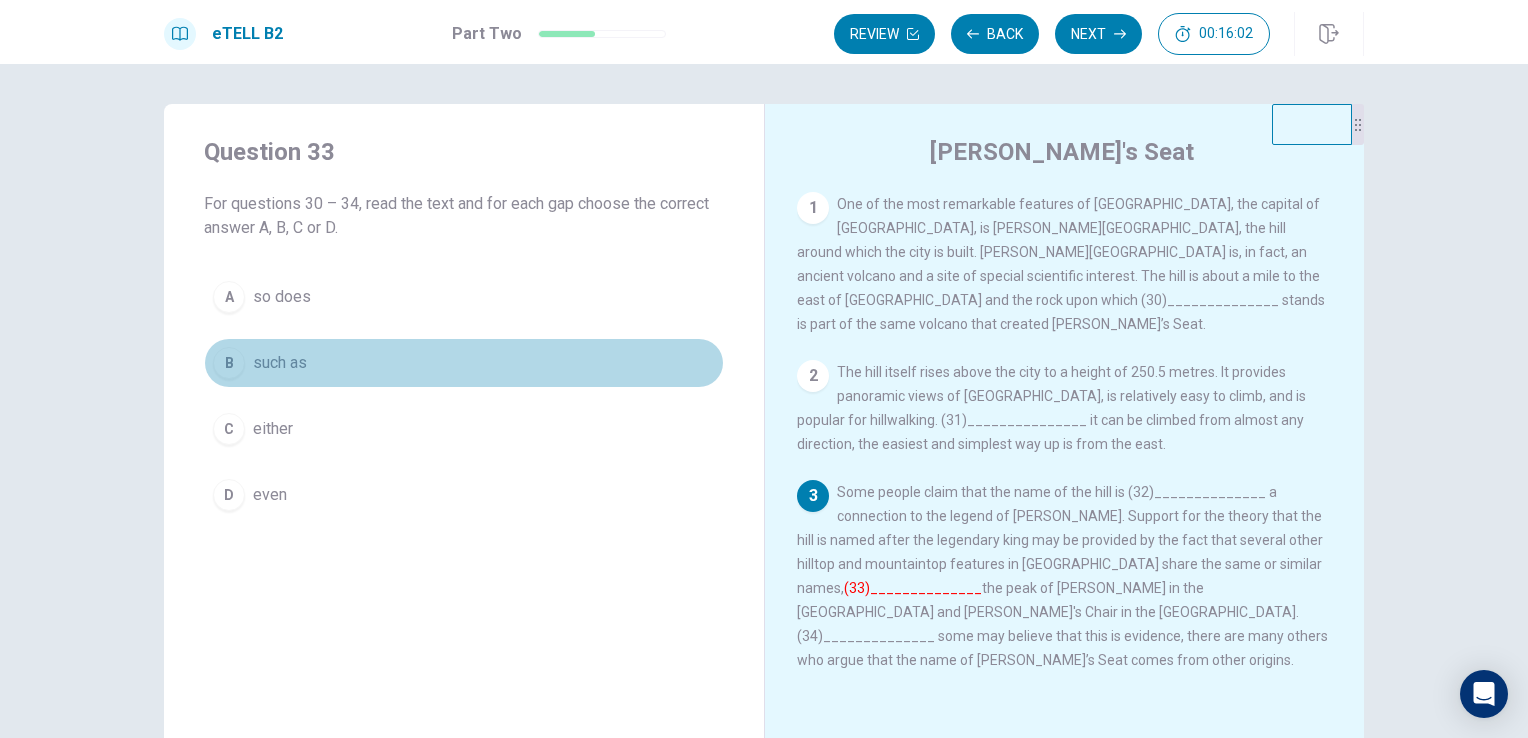 click on "such as" at bounding box center [280, 363] 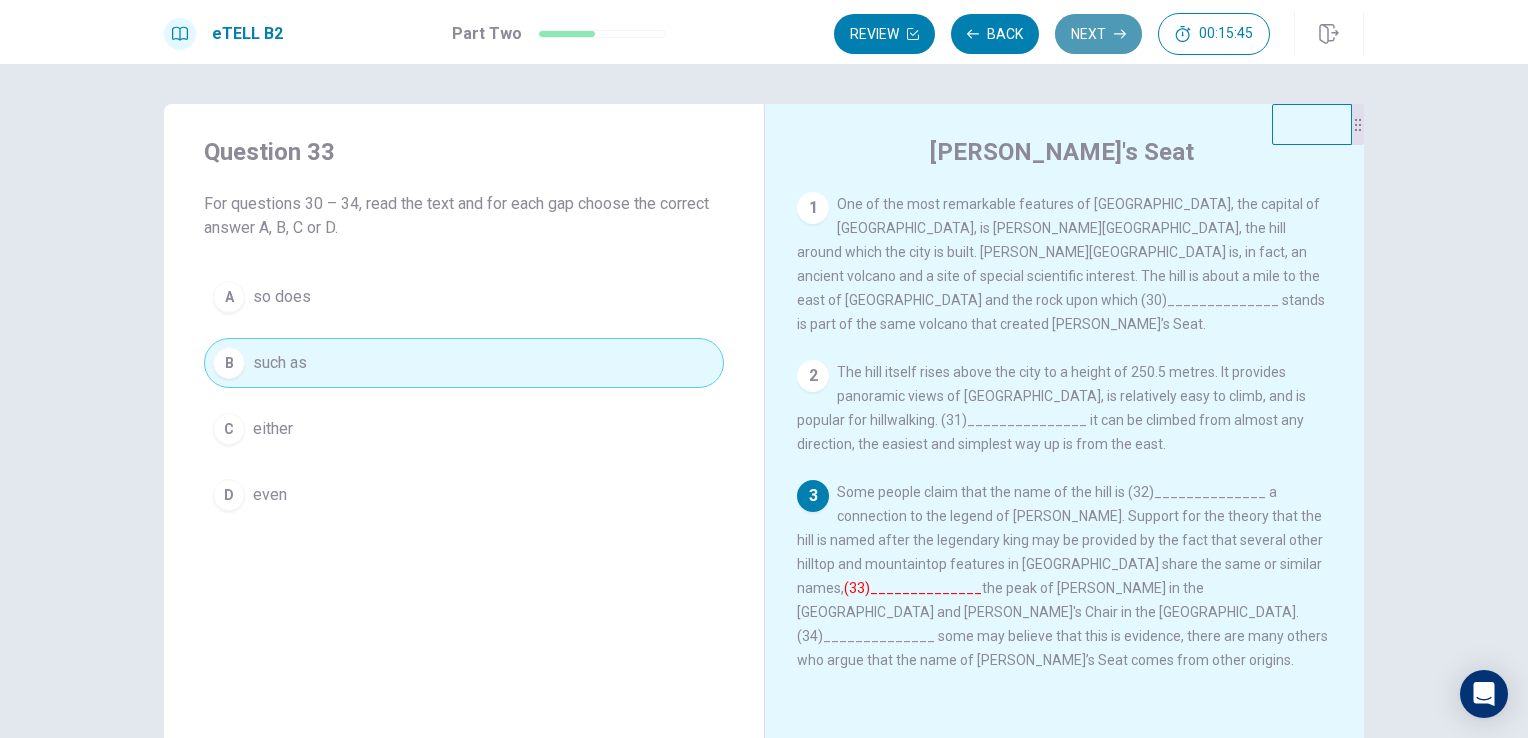 click on "Next" at bounding box center [1098, 34] 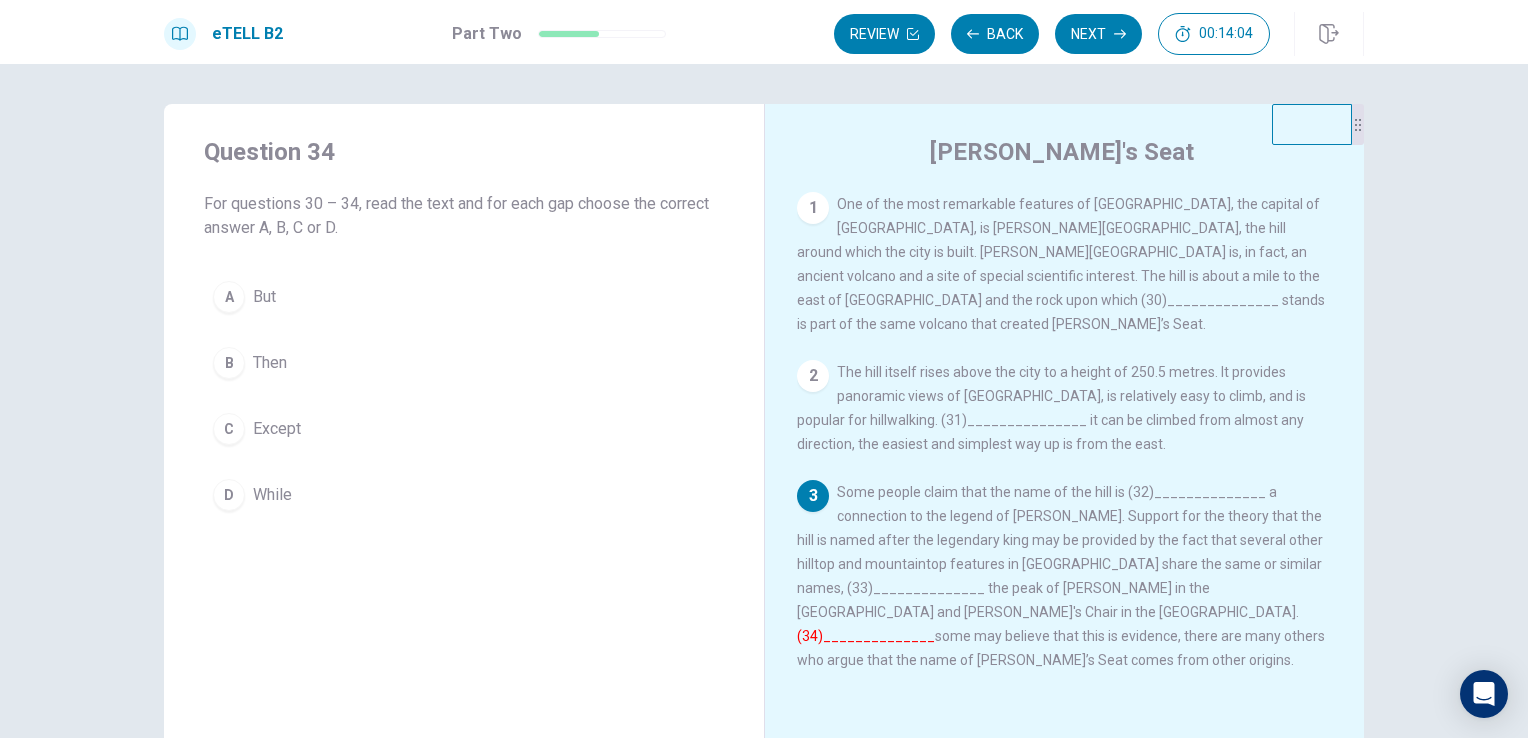click on "But" at bounding box center [264, 297] 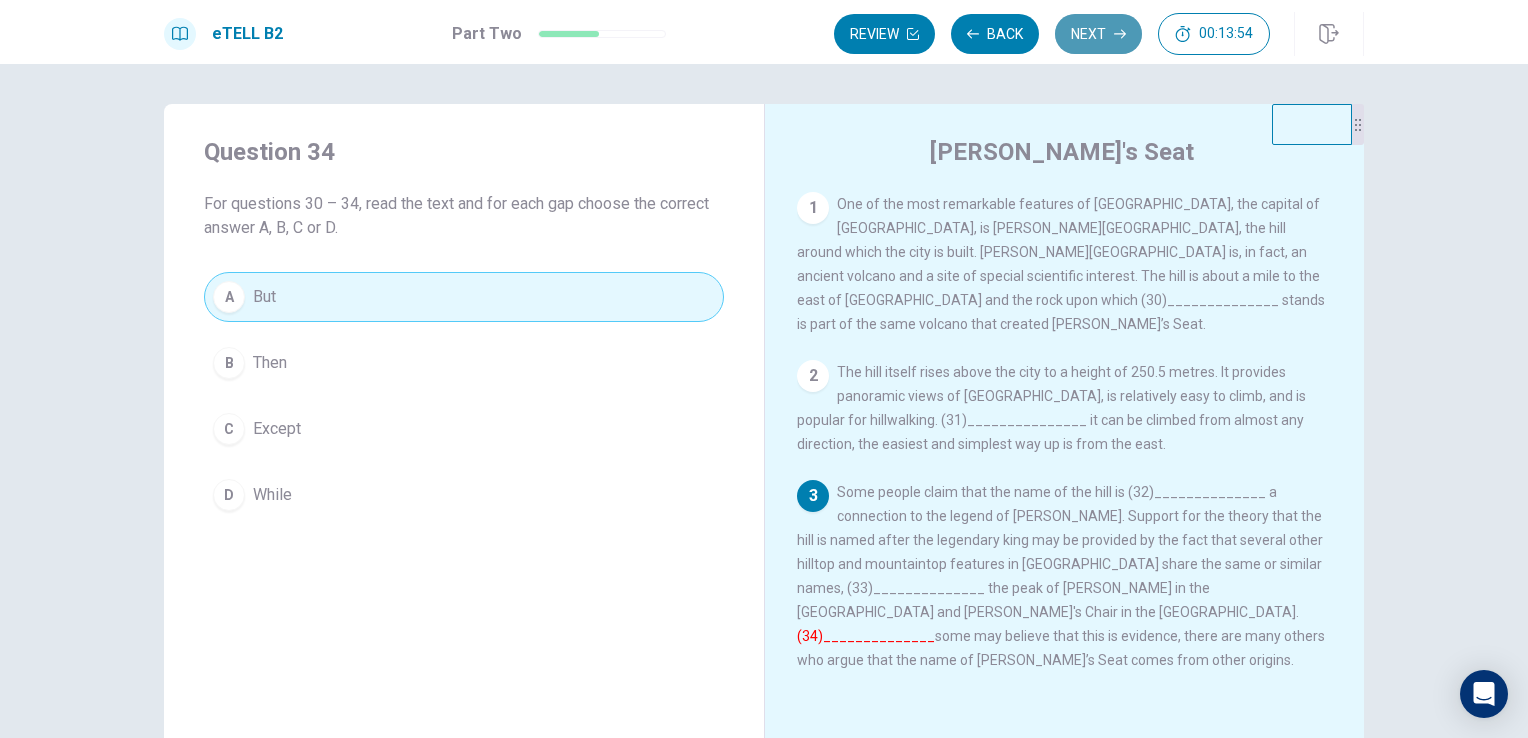click on "Next" at bounding box center [1098, 34] 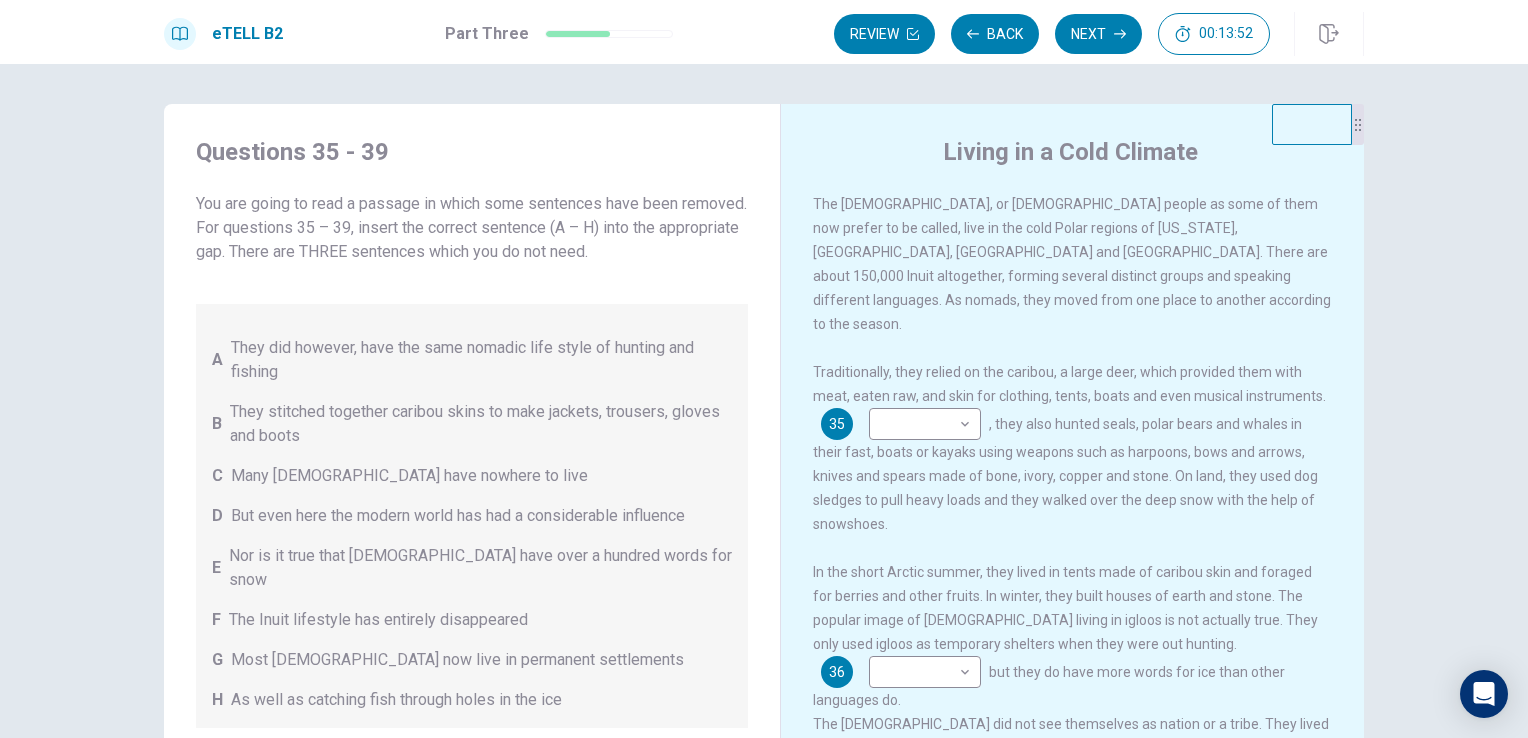 scroll, scrollTop: 4, scrollLeft: 0, axis: vertical 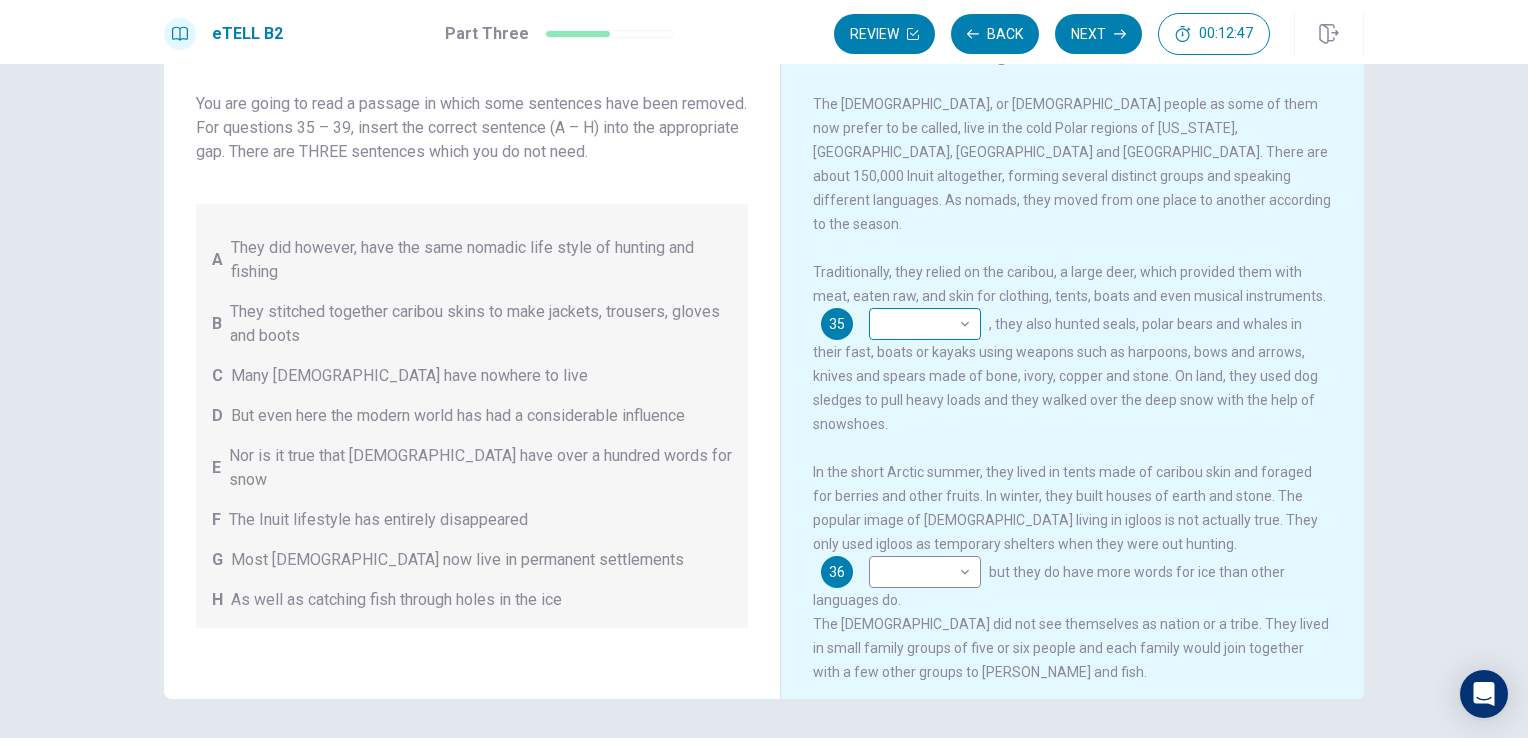 click on "This site uses cookies, as explained in our  Privacy Policy . If you agree to the use of cookies, please click the Accept button and continue to browse our site.   Privacy Policy Accept   eTELL B2 Part Three Review Back Next 00:12:47 Question 15 - 19 of 30 00:12:47 Review Back Next Questions 35 - 39 You are going to read a passage in which some sentences have been  removed. For questions 35 – 39, insert the correct sentence (A – H) into the  appropriate gap. There are THREE sentences which you do not need. A They did however, have the same nomadic life style of hunting and fishing  B They stitched together caribou skins to make jackets, trousers, gloves and  boots  C Many [DEMOGRAPHIC_DATA] have nowhere to live D But even here the modern world has had a considerable influence E Nor is it true that Eskimos have over a hundred words for snow F The Inuit lifestyle has entirely disappeared  G Most [DEMOGRAPHIC_DATA] now live in permanent settlements  H As well as catching fish through holes in the ice Living in a Cold Climate 35 ​" at bounding box center (764, 369) 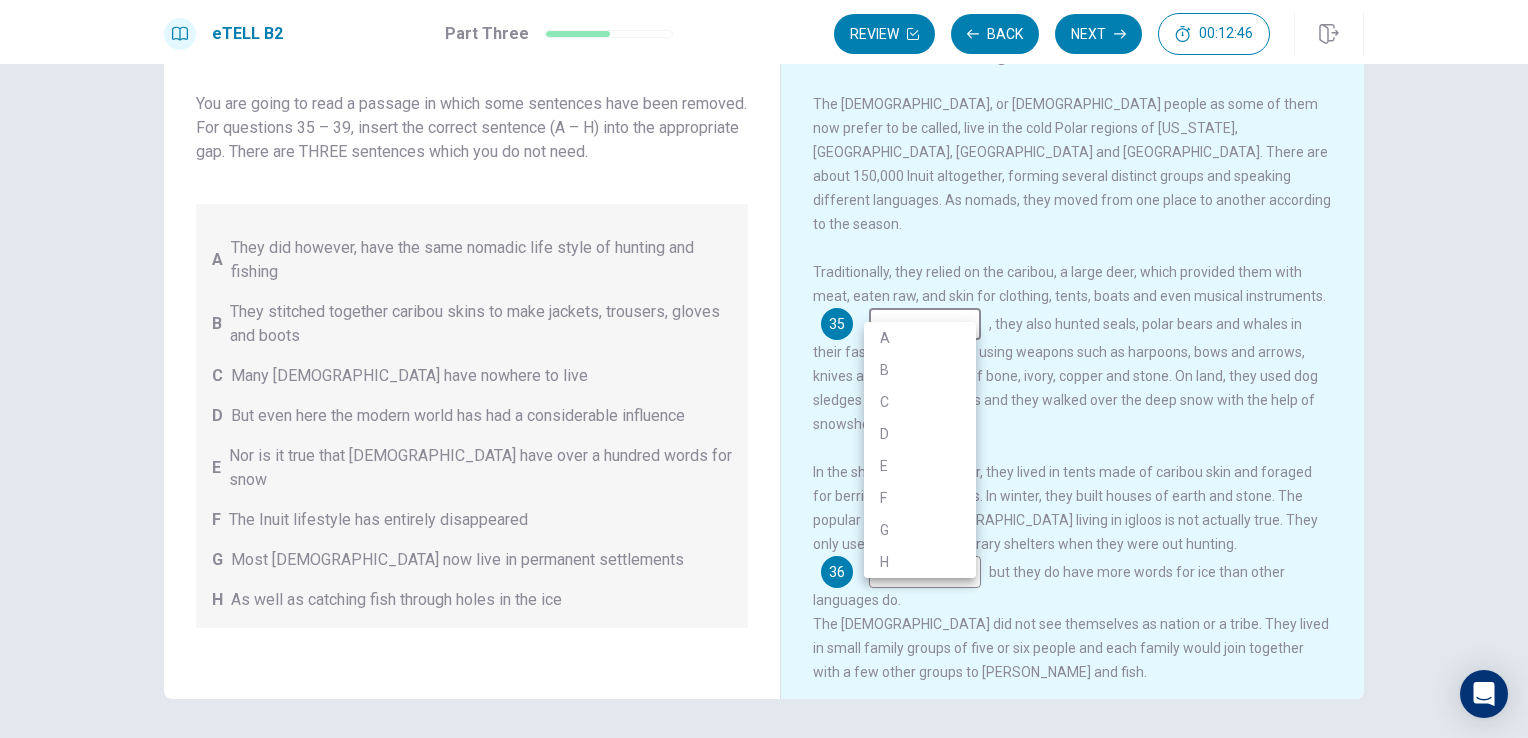 click on "B" at bounding box center (920, 370) 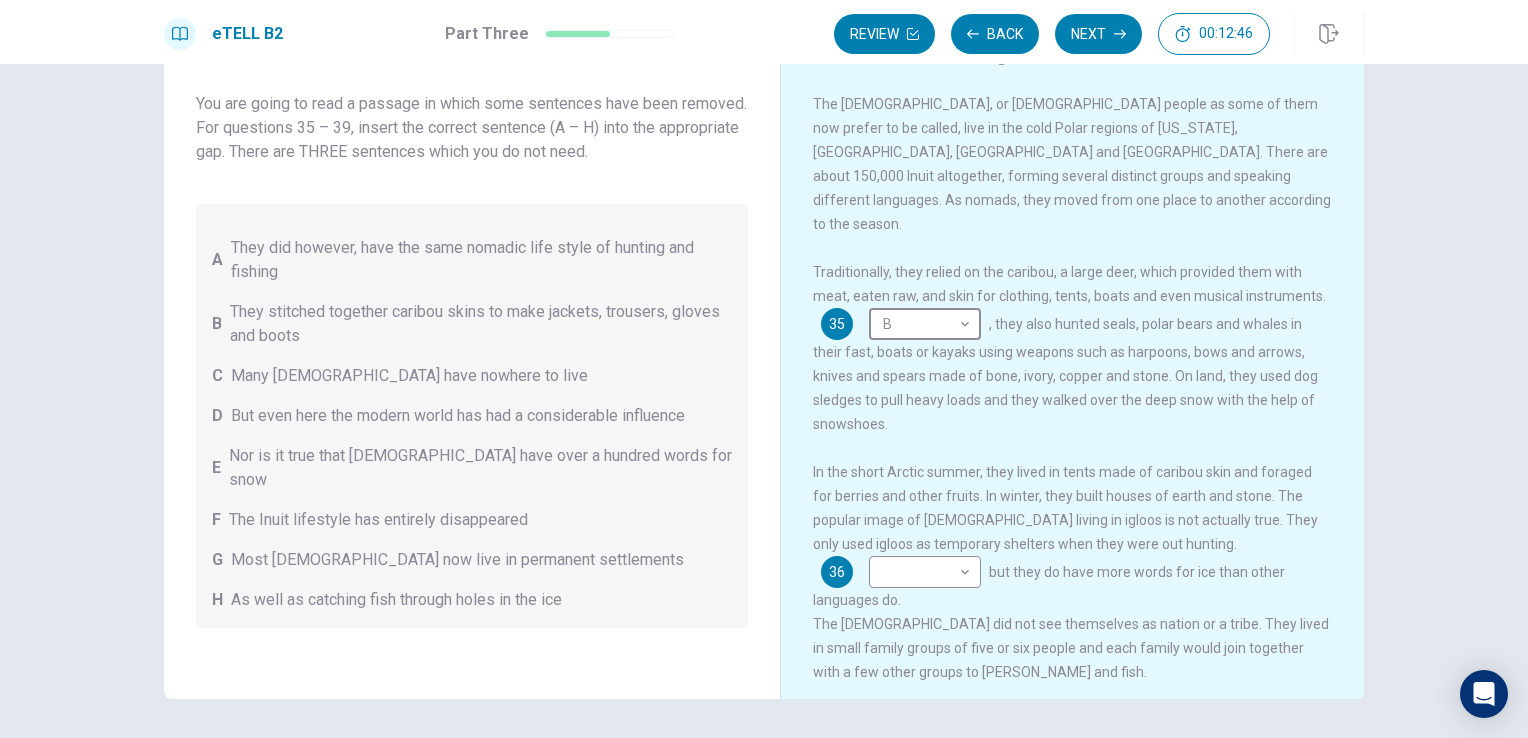 type on "*" 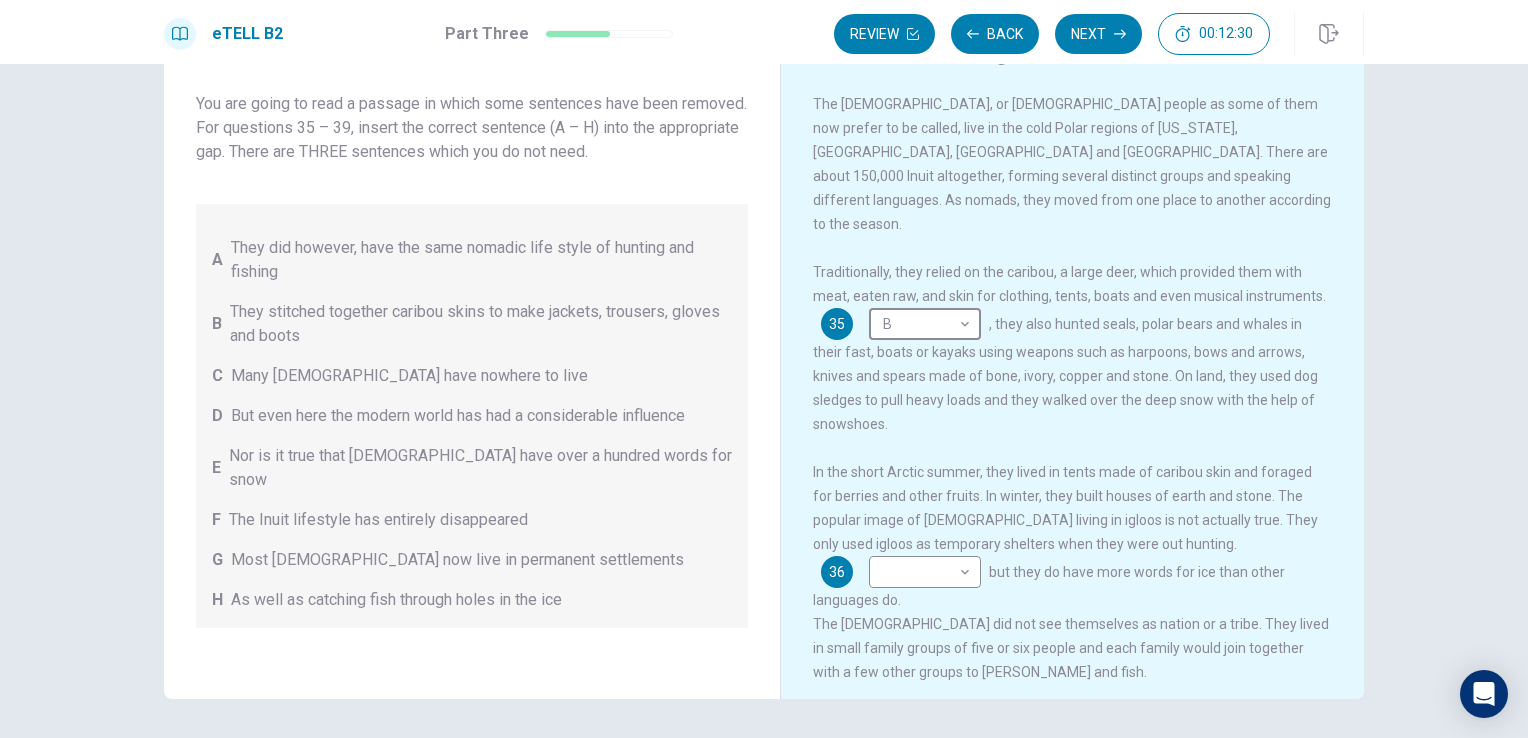 scroll, scrollTop: 0, scrollLeft: 0, axis: both 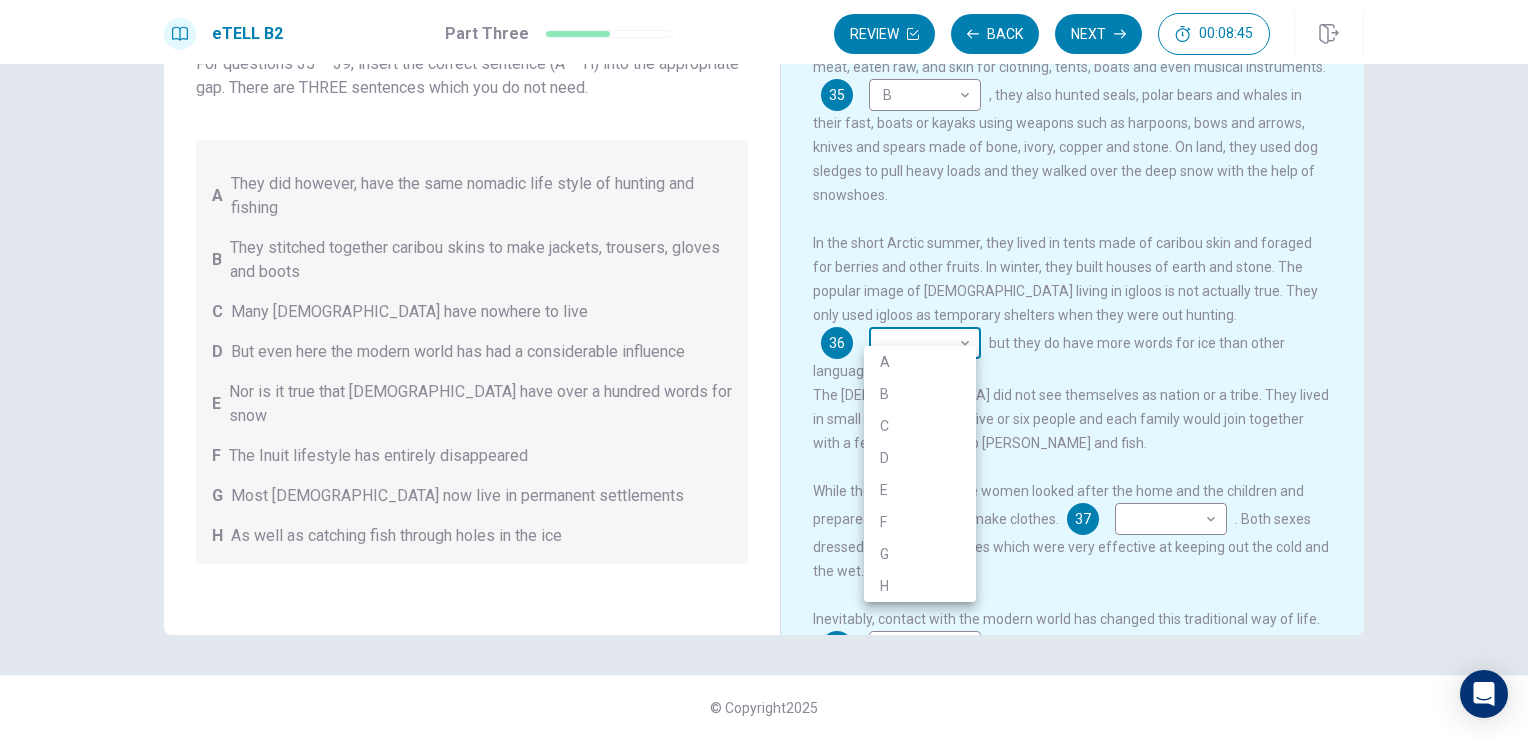 click on "This site uses cookies, as explained in our  Privacy Policy . If you agree to the use of cookies, please click the Accept button and continue to browse our site.   Privacy Policy Accept   eTELL B2 Part Three Review Back Next 00:08:45 Question 15 - 19 of 30 00:08:45 Review Back Next Questions 35 - 39 You are going to read a passage in which some sentences have been  removed. For questions 35 – 39, insert the correct sentence (A – H) into the  appropriate gap. There are THREE sentences which you do not need. A They did however, have the same nomadic life style of hunting and fishing  B They stitched together caribou skins to make jackets, trousers, gloves and  boots  C Many [DEMOGRAPHIC_DATA] have nowhere to live D But even here the modern world has had a considerable influence E Nor is it true that Eskimos have over a hundred words for snow F The Inuit lifestyle has entirely disappeared  G Most [DEMOGRAPHIC_DATA] now live in permanent settlements  H As well as catching fish through holes in the ice Living in a Cold Climate 35 B *" at bounding box center [764, 369] 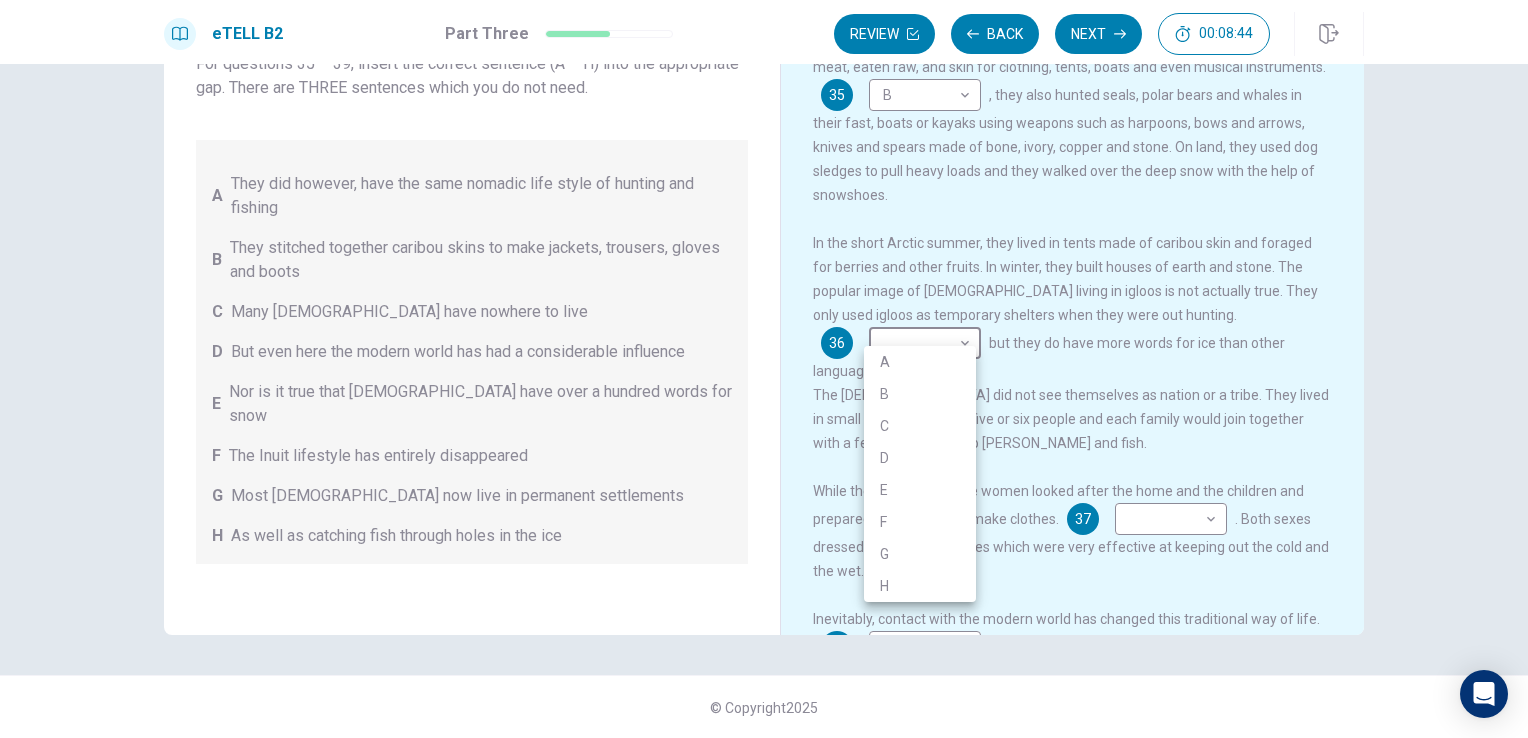click on "C" at bounding box center (920, 426) 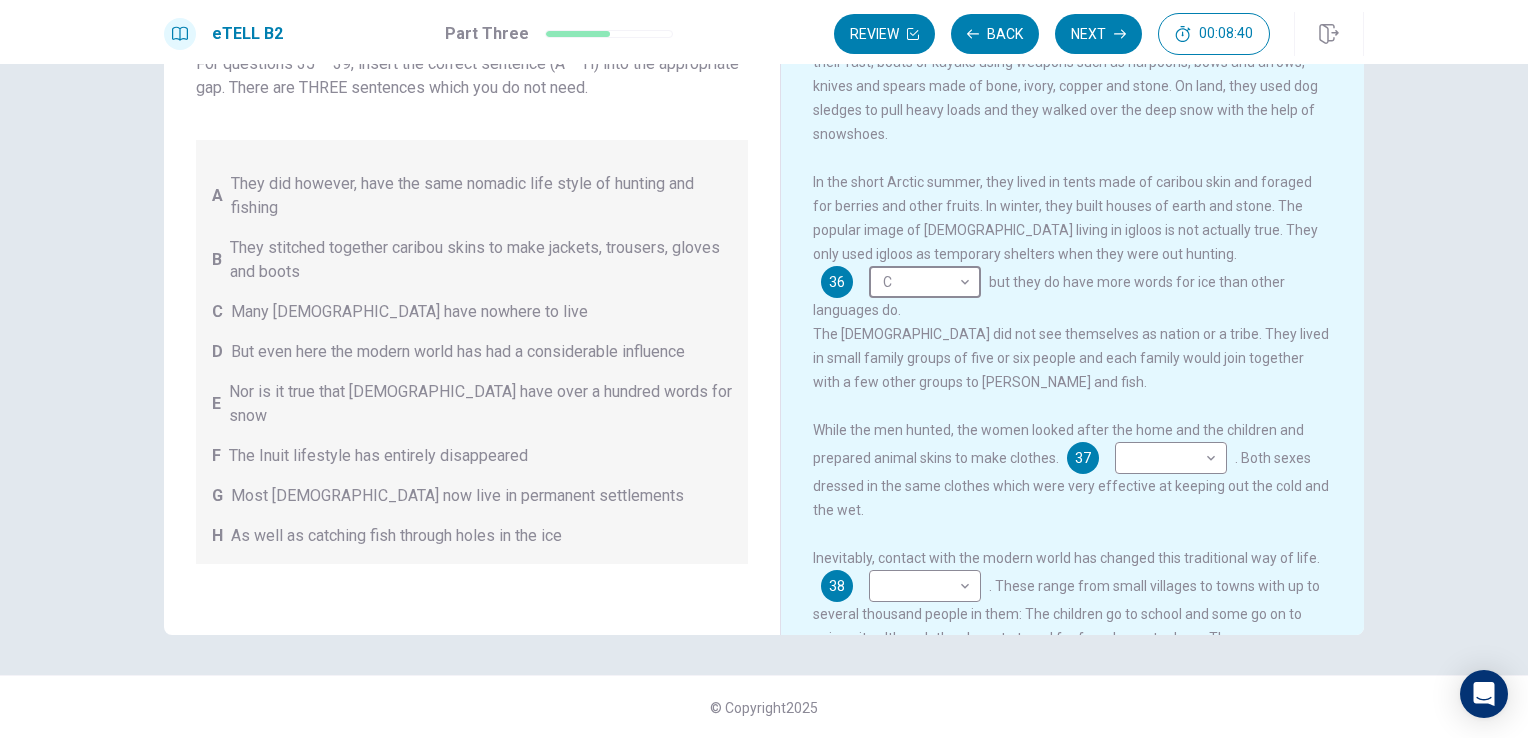 scroll, scrollTop: 365, scrollLeft: 0, axis: vertical 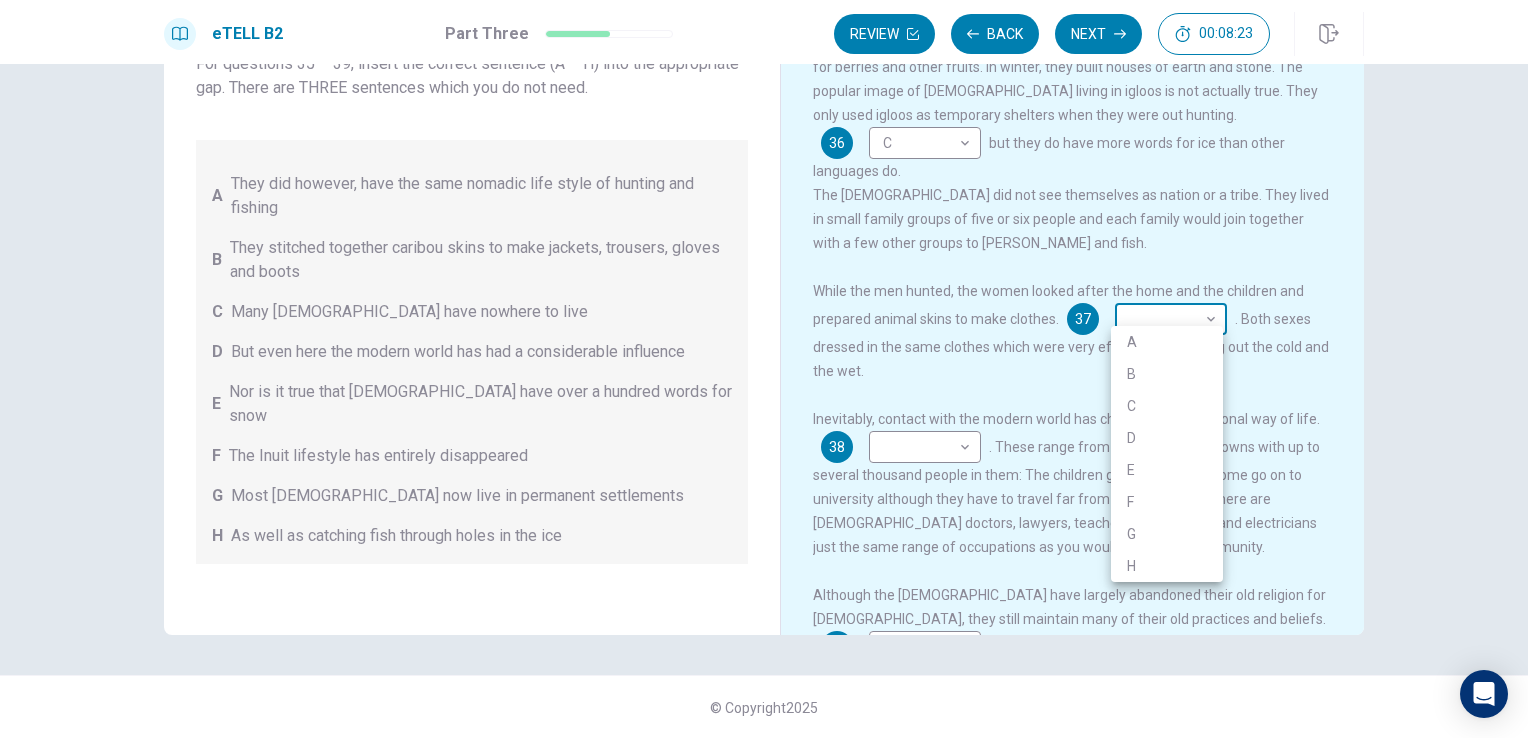 click on "This site uses cookies, as explained in our  Privacy Policy . If you agree to the use of cookies, please click the Accept button and continue to browse our site.   Privacy Policy Accept   eTELL B2 Part Three Review Back Next 00:08:23 Question 15 - 19 of 30 00:08:23 Review Back Next Questions 35 - 39 You are going to read a passage in which some sentences have been  removed. For questions 35 – 39, insert the correct sentence (A – H) into the  appropriate gap. There are THREE sentences which you do not need. A They did however, have the same nomadic life style of hunting and fishing  B They stitched together caribou skins to make jackets, trousers, gloves and  boots  C Many [DEMOGRAPHIC_DATA] have nowhere to live D But even here the modern world has had a considerable influence E Nor is it true that Eskimos have over a hundred words for snow F The Inuit lifestyle has entirely disappeared  G Most [DEMOGRAPHIC_DATA] now live in permanent settlements  H As well as catching fish through holes in the ice Living in a Cold Climate 35 B * C" at bounding box center [764, 369] 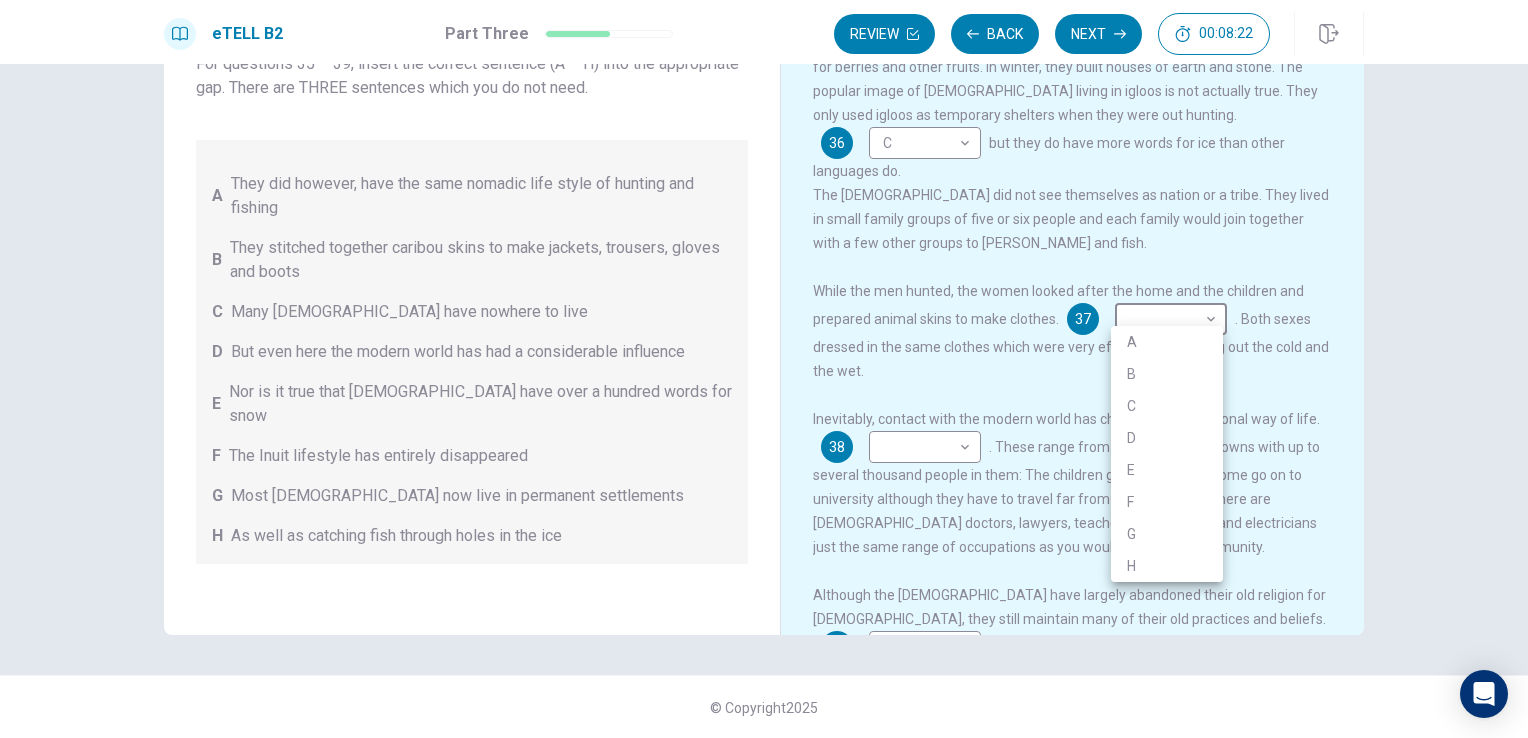 click on "F" at bounding box center (1167, 502) 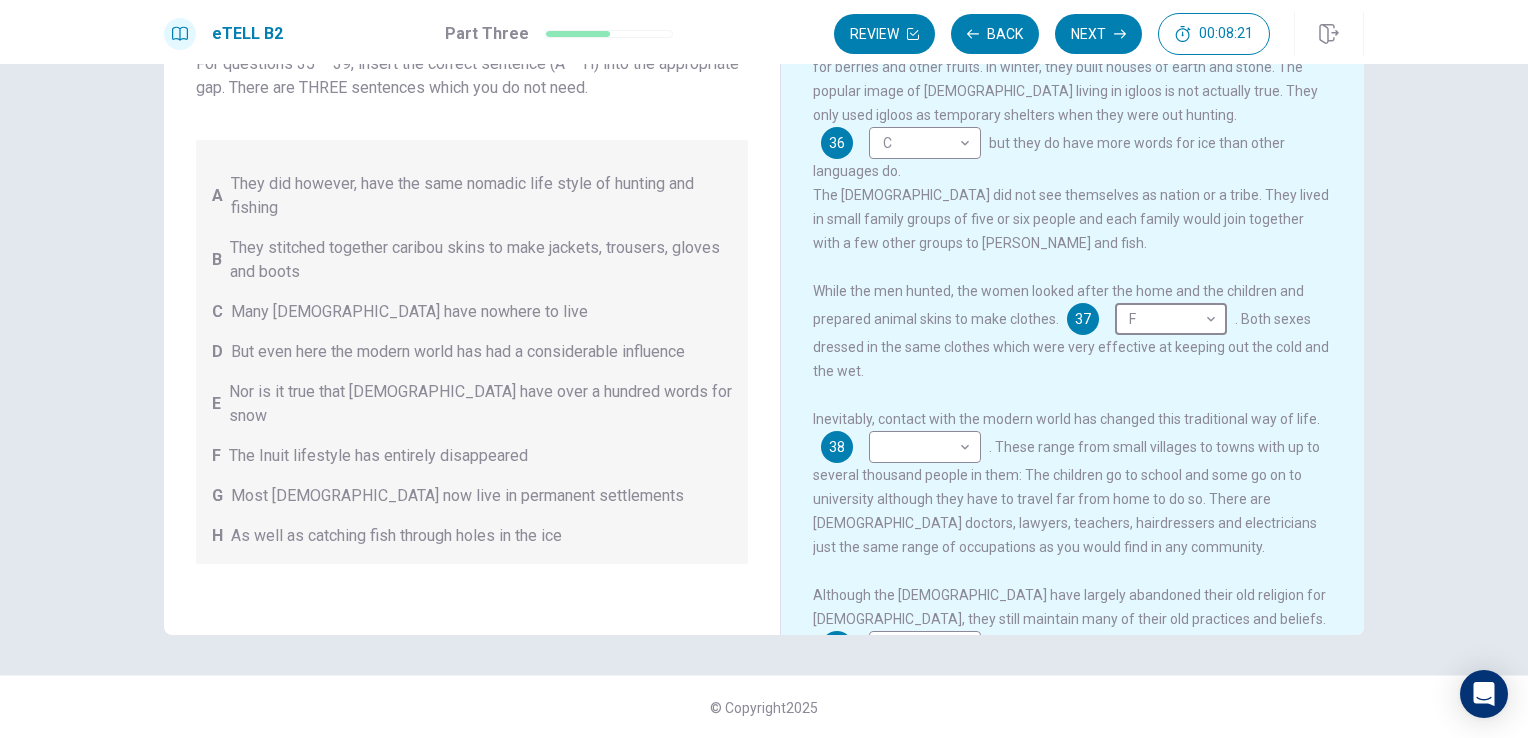 type on "*" 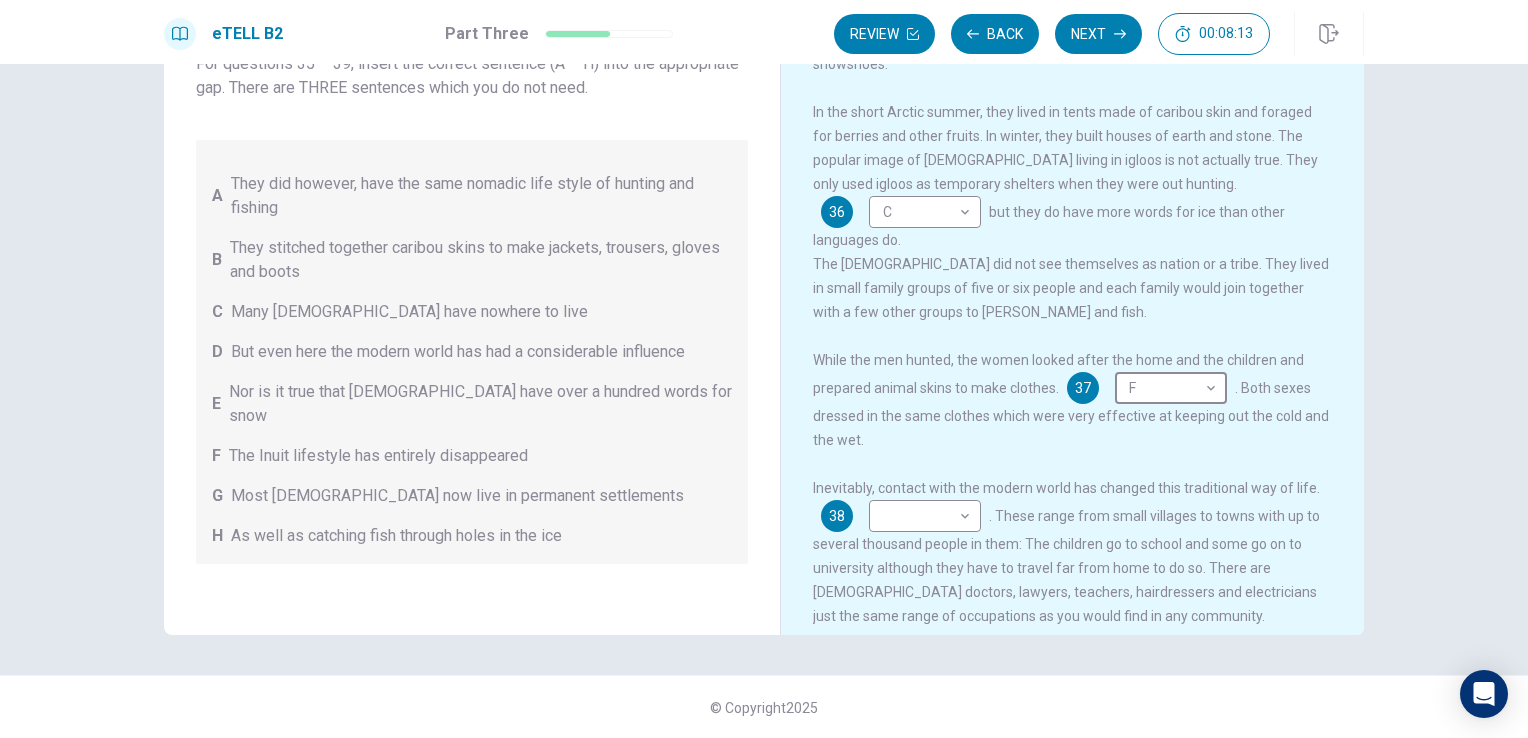 scroll, scrollTop: 265, scrollLeft: 0, axis: vertical 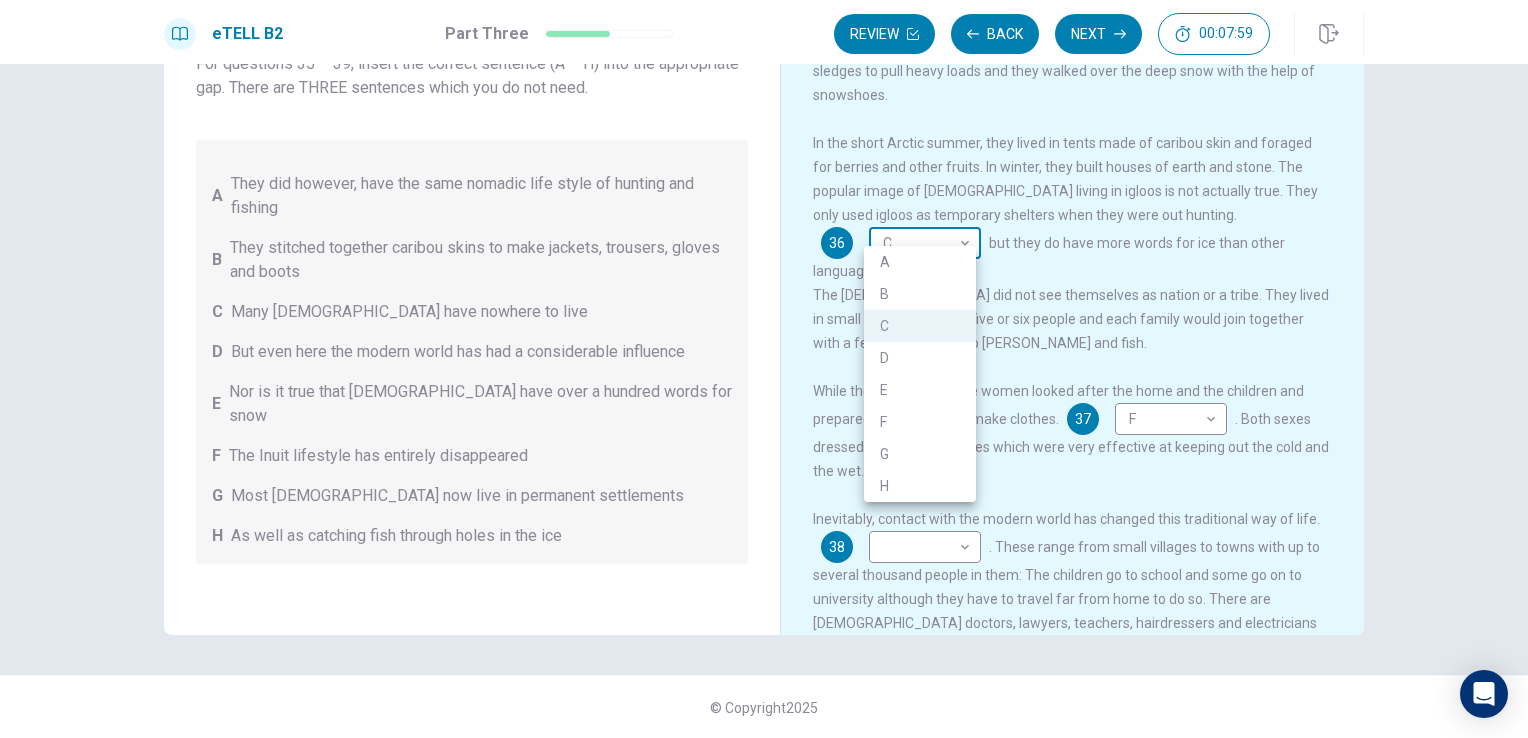click on "This site uses cookies, as explained in our  Privacy Policy . If you agree to the use of cookies, please click the Accept button and continue to browse our site.   Privacy Policy Accept   eTELL B2 Part Three Review Back Next 00:07:59 Question 15 - 19 of 30 00:07:59 Review Back Next Questions 35 - 39 You are going to read a passage in which some sentences have been  removed. For questions 35 – 39, insert the correct sentence (A – H) into the  appropriate gap. There are THREE sentences which you do not need. A They did however, have the same nomadic life style of hunting and fishing  B They stitched together caribou skins to make jackets, trousers, gloves and  boots  C Many [DEMOGRAPHIC_DATA] have nowhere to live D But even here the modern world has had a considerable influence E Nor is it true that Eskimos have over a hundred words for snow F The Inuit lifestyle has entirely disappeared  G Most [DEMOGRAPHIC_DATA] now live in permanent settlements  H As well as catching fish through holes in the ice Living in a Cold Climate 35 B * C" at bounding box center (764, 369) 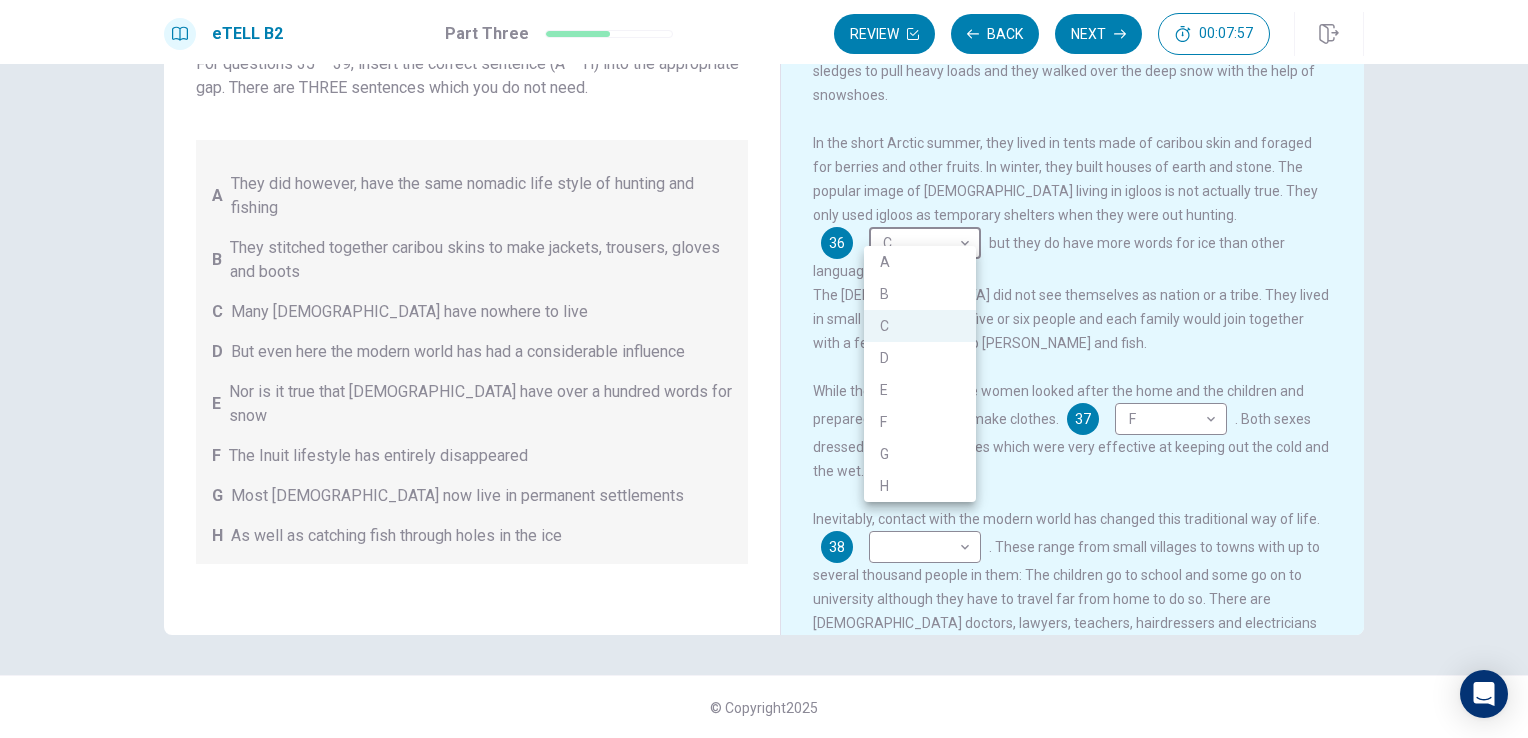 click on "E" at bounding box center (920, 390) 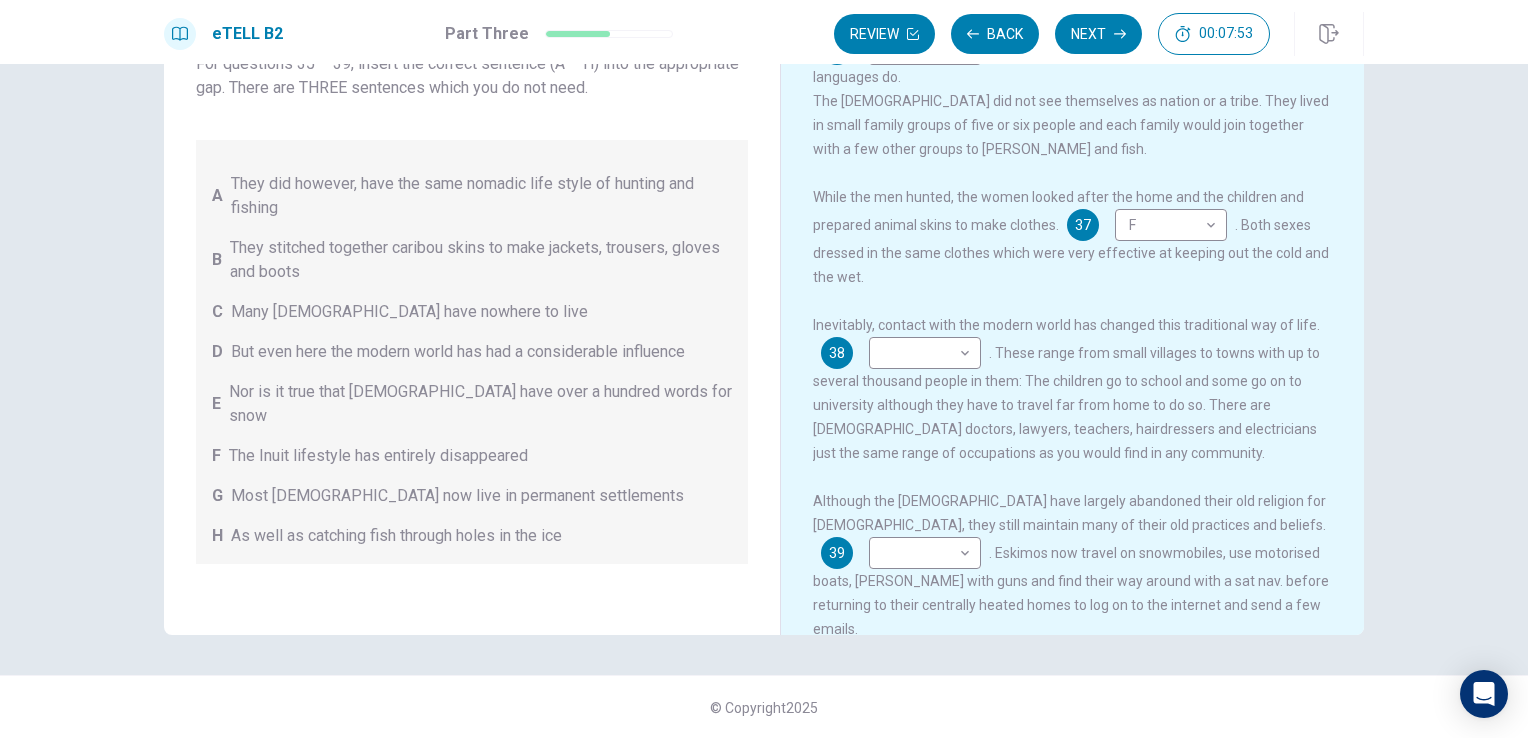 scroll, scrollTop: 465, scrollLeft: 0, axis: vertical 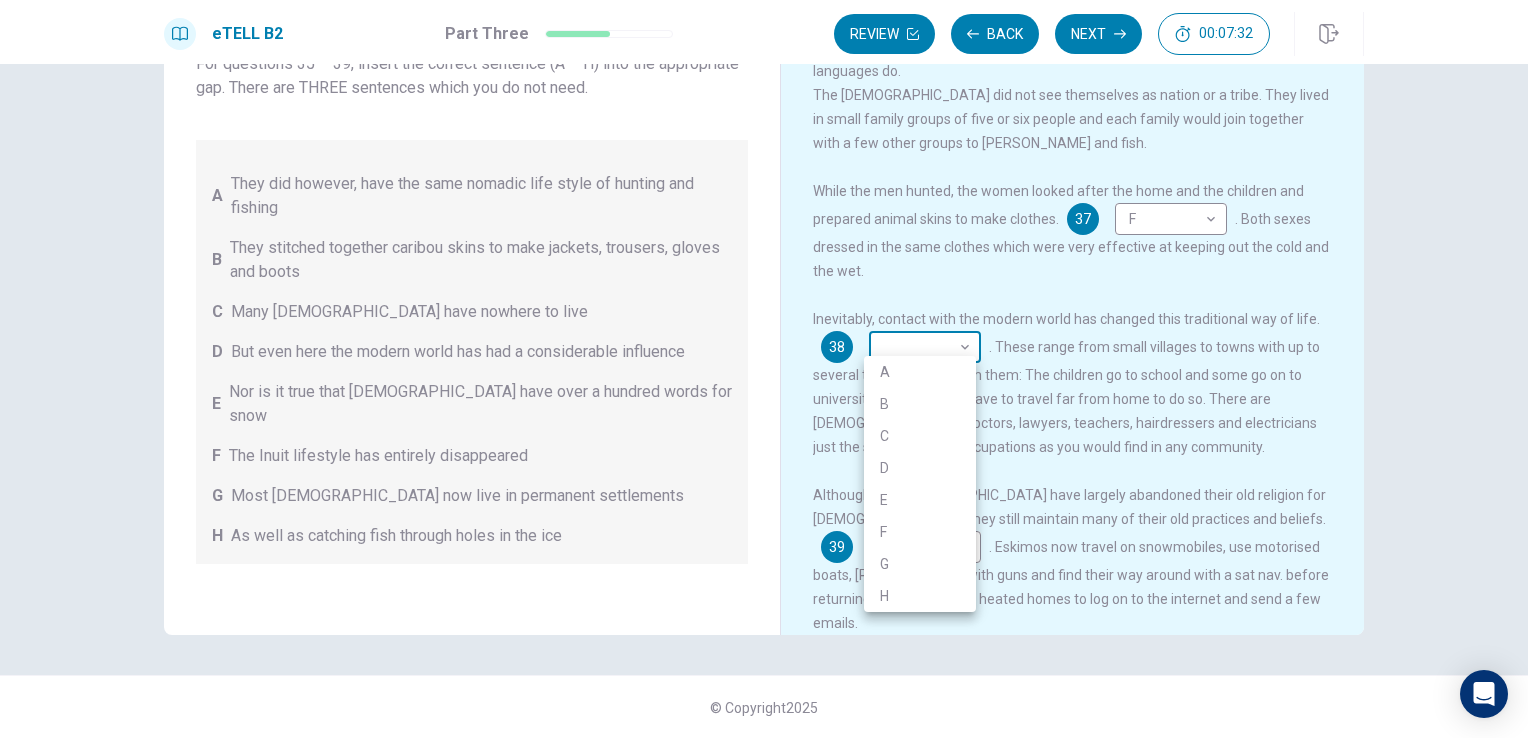 click on "This site uses cookies, as explained in our  Privacy Policy . If you agree to the use of cookies, please click the Accept button and continue to browse our site.   Privacy Policy Accept   eTELL B2 Part Three Review Back Next 00:07:32 Question 15 - 19 of 30 00:07:32 Review Back Next Questions 35 - 39 You are going to read a passage in which some sentences have been  removed. For questions 35 – 39, insert the correct sentence (A – H) into the  appropriate gap. There are THREE sentences which you do not need. A They did however, have the same nomadic life style of hunting and fishing  B They stitched together caribou skins to make jackets, trousers, gloves and  boots  C Many [DEMOGRAPHIC_DATA] have nowhere to live D But even here the modern world has had a considerable influence E Nor is it true that Eskimos have over a hundred words for snow F The Inuit lifestyle has entirely disappeared  G Most [DEMOGRAPHIC_DATA] now live in permanent settlements  H As well as catching fish through holes in the ice Living in a Cold Climate 35 B * E" at bounding box center (764, 369) 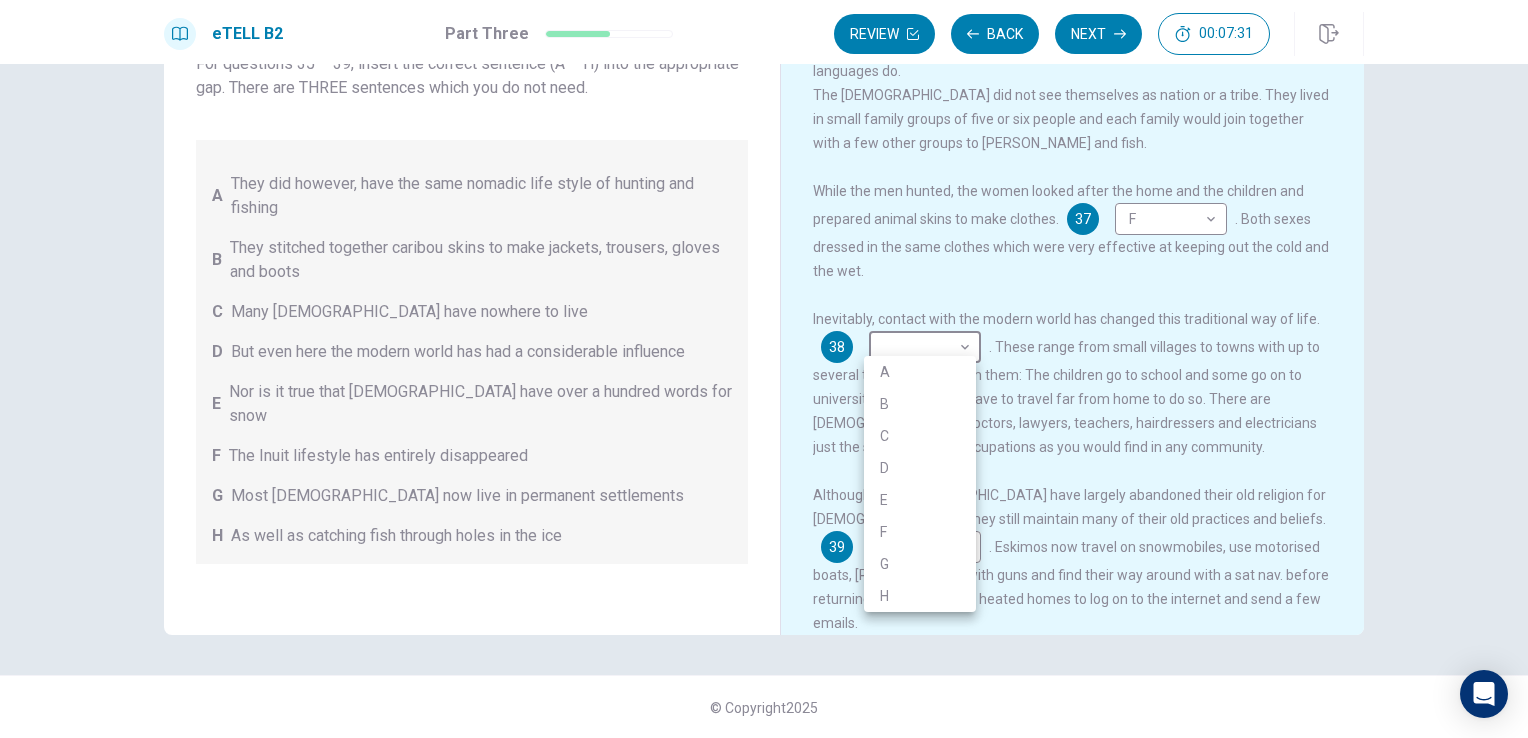 click on "D" at bounding box center [920, 468] 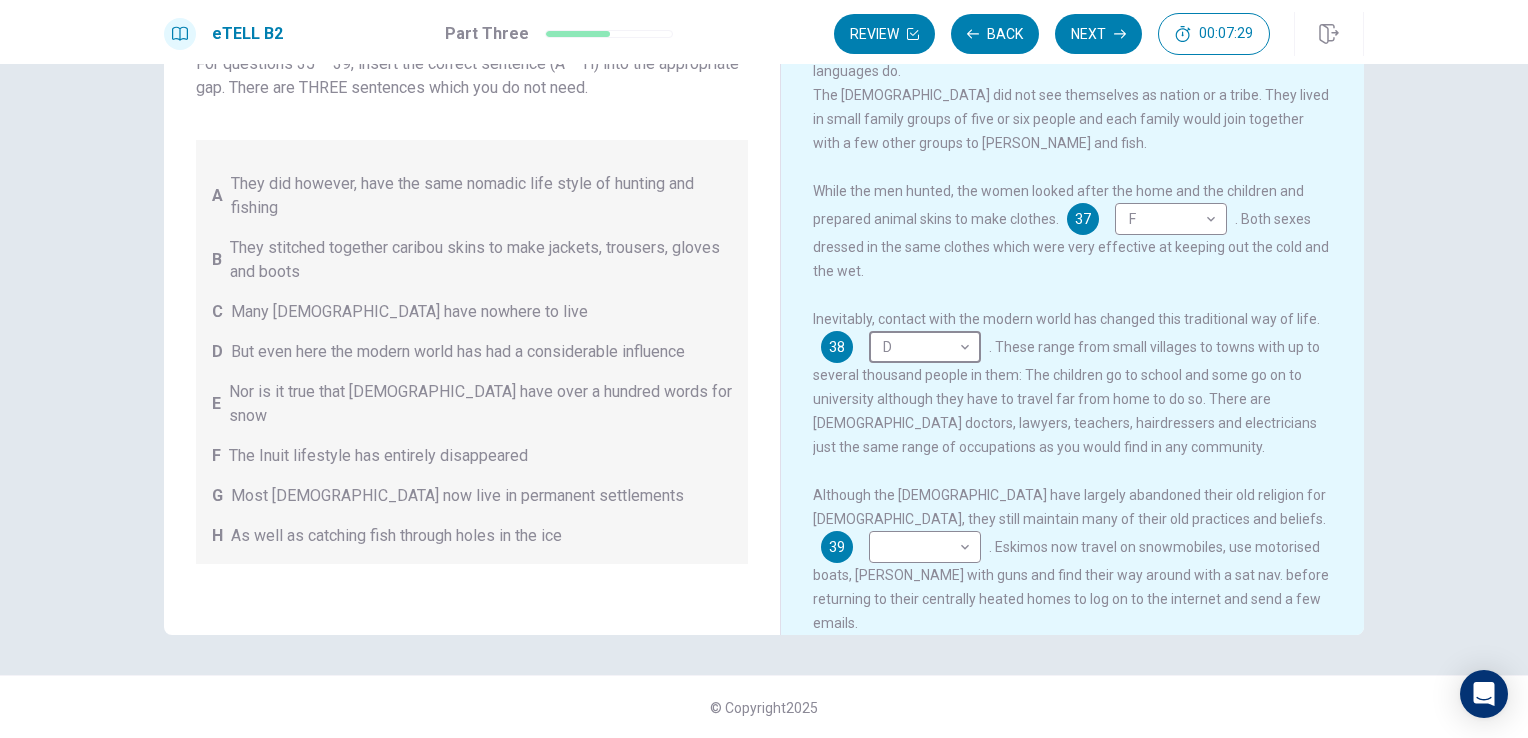 click on "Questions 35 - 39 You are going to read a passage in which some sentences have been  removed. For questions 35 – 39, insert the correct sentence (A – H) into the  appropriate gap. There are THREE sentences which you do not need. A They did however, have the same nomadic life style of hunting and fishing  B They stitched together caribou skins to make jackets, trousers, gloves and  boots  C Many [DEMOGRAPHIC_DATA] have nowhere to live D But even here the modern world has had a considerable influence E Nor is it true that Eskimos have over a hundred words for snow F The Inuit lifestyle has entirely disappeared  G Most [DEMOGRAPHIC_DATA] now live in permanent settlements  H As well as catching fish through holes in the ice Living in a Cold Climate Traditionally, they relied on the caribou, a large deer, which provided them with meat, eaten raw, and skin for clothing, tents, boats and even musical instruments.  35 B * ​ 36 E * ​  but they do have more words for ice than other languages do. 37 F * ​ 38 D * ​ 39 ​ ​ 2025" at bounding box center [764, 401] 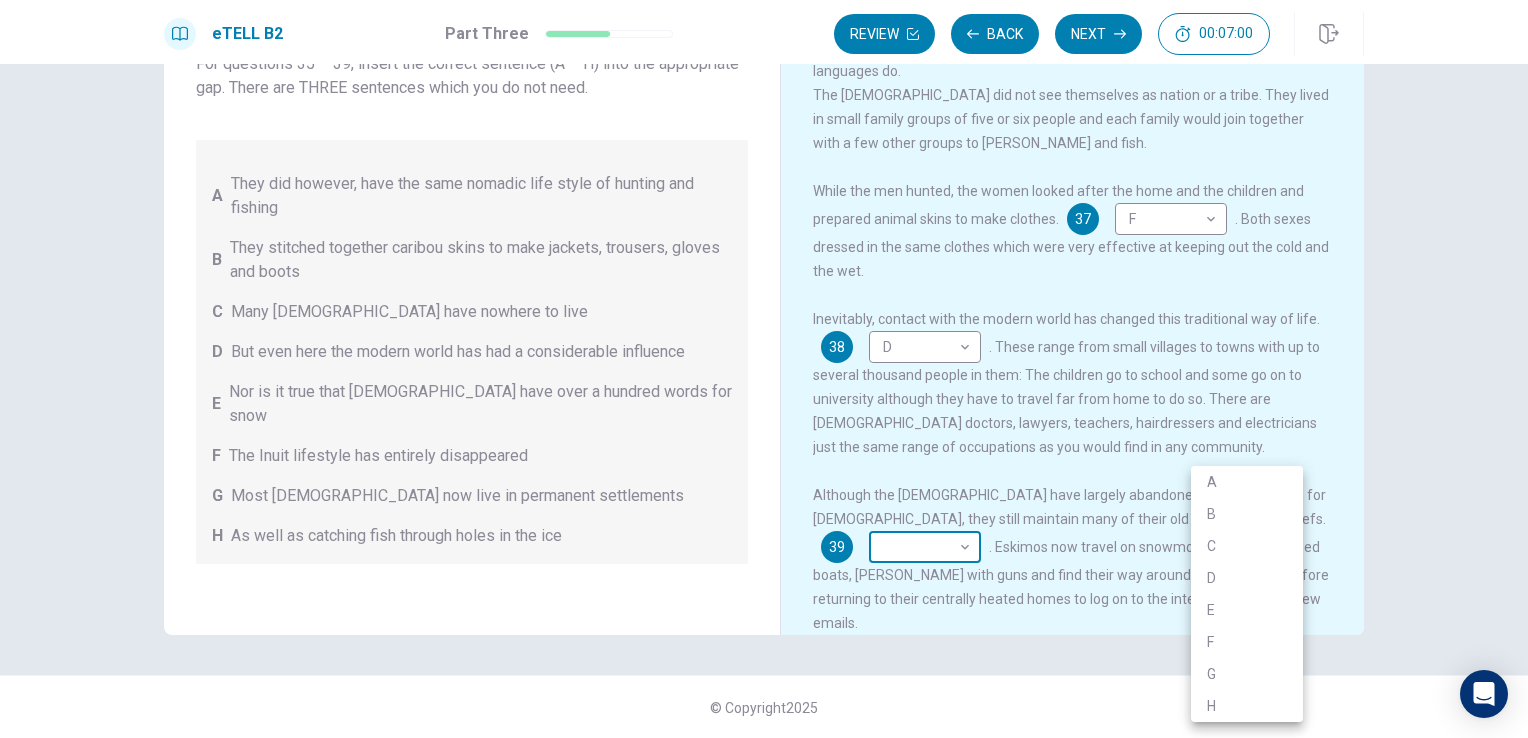click on "This site uses cookies, as explained in our  Privacy Policy . If you agree to the use of cookies, please click the Accept button and continue to browse our site.   Privacy Policy Accept   eTELL B2 Part Three Review Back Next 00:07:00 Question 15 - 19 of 30 00:07:00 Review Back Next Questions 35 - 39 You are going to read a passage in which some sentences have been  removed. For questions 35 – 39, insert the correct sentence (A – H) into the  appropriate gap. There are THREE sentences which you do not need. A They did however, have the same nomadic life style of hunting and fishing  B They stitched together caribou skins to make jackets, trousers, gloves and  boots  C Many [DEMOGRAPHIC_DATA] have nowhere to live D But even here the modern world has had a considerable influence E Nor is it true that Eskimos have over a hundred words for snow F The Inuit lifestyle has entirely disappeared  G Most [DEMOGRAPHIC_DATA] now live in permanent settlements  H As well as catching fish through holes in the ice Living in a Cold Climate 35 B * E" at bounding box center (764, 369) 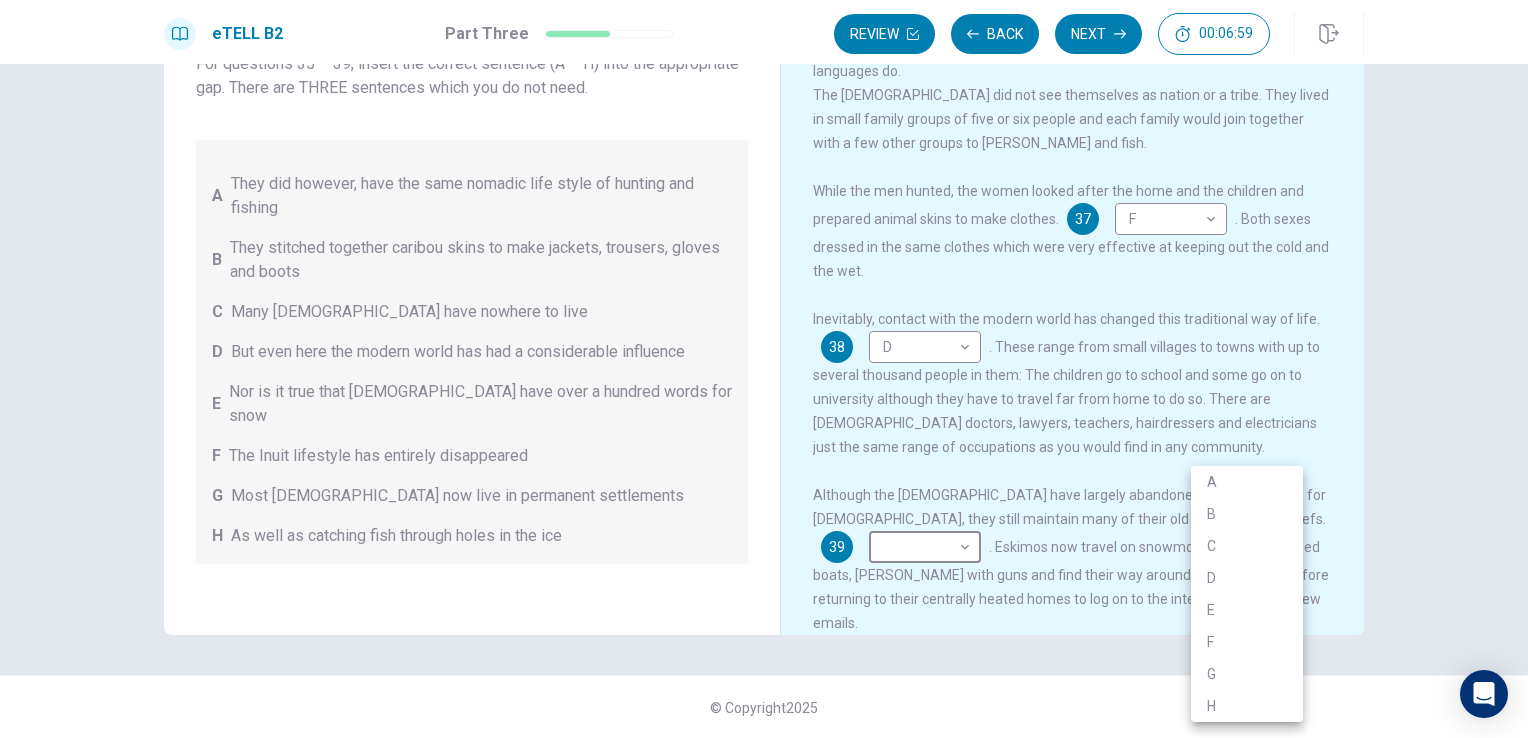 click on "C" at bounding box center [1247, 546] 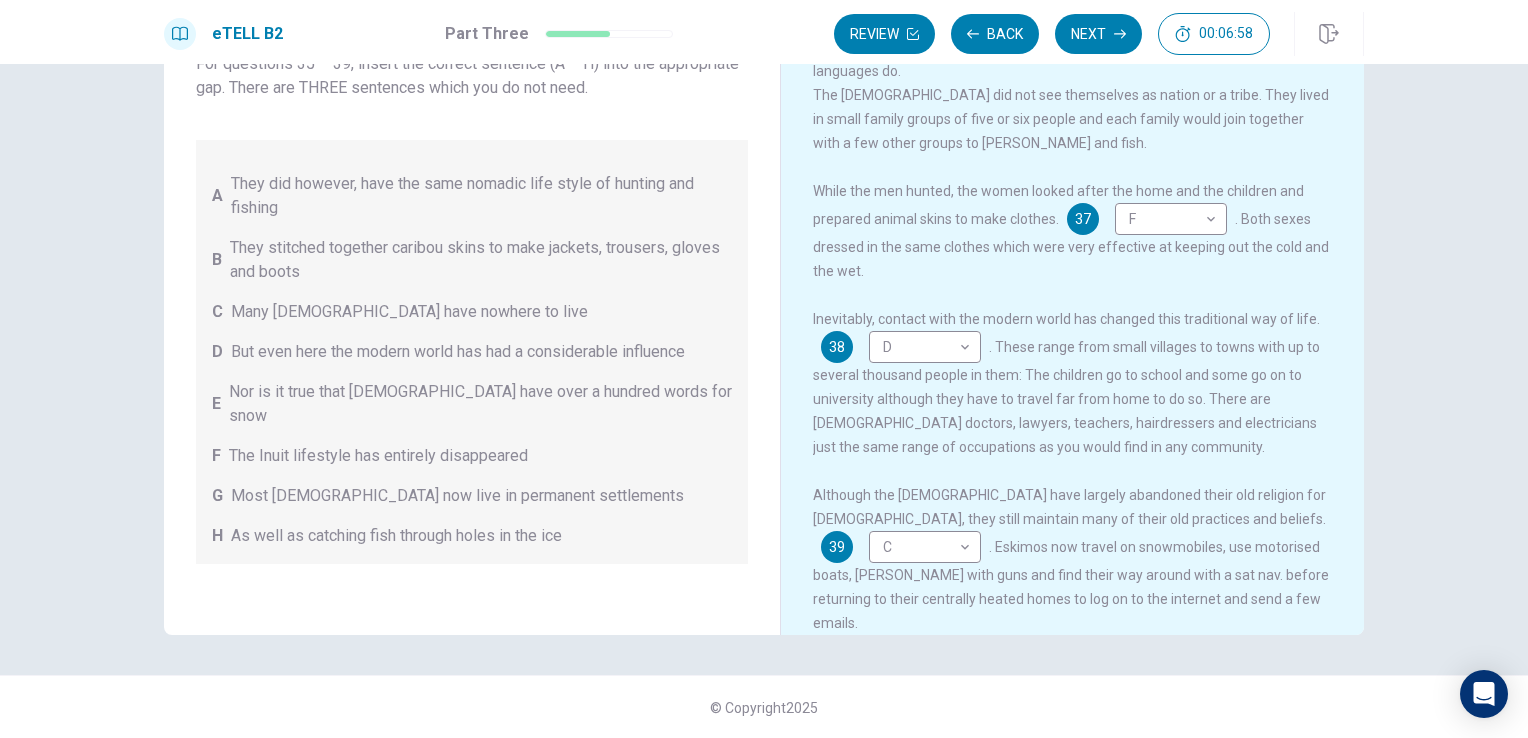 click on "Questions 35 - 39 You are going to read a passage in which some sentences have been  removed. For questions 35 – 39, insert the correct sentence (A – H) into the  appropriate gap. There are THREE sentences which you do not need. A They did however, have the same nomadic life style of hunting and fishing  B They stitched together caribou skins to make jackets, trousers, gloves and  boots  C Many [DEMOGRAPHIC_DATA] have nowhere to live D But even here the modern world has had a considerable influence E Nor is it true that Eskimos have over a hundred words for snow F The Inuit lifestyle has entirely disappeared  G Most [DEMOGRAPHIC_DATA] now live in permanent settlements  H As well as catching fish through holes in the ice Living in a Cold Climate Traditionally, they relied on the caribou, a large deer, which provided them with meat, eaten raw, and skin for clothing, tents, boats and even musical instruments.  35 B * ​ 36 E * ​  but they do have more words for ice than other languages do. 37 F * ​ 38 D * ​ 39 C * ​ 2025" at bounding box center [764, 401] 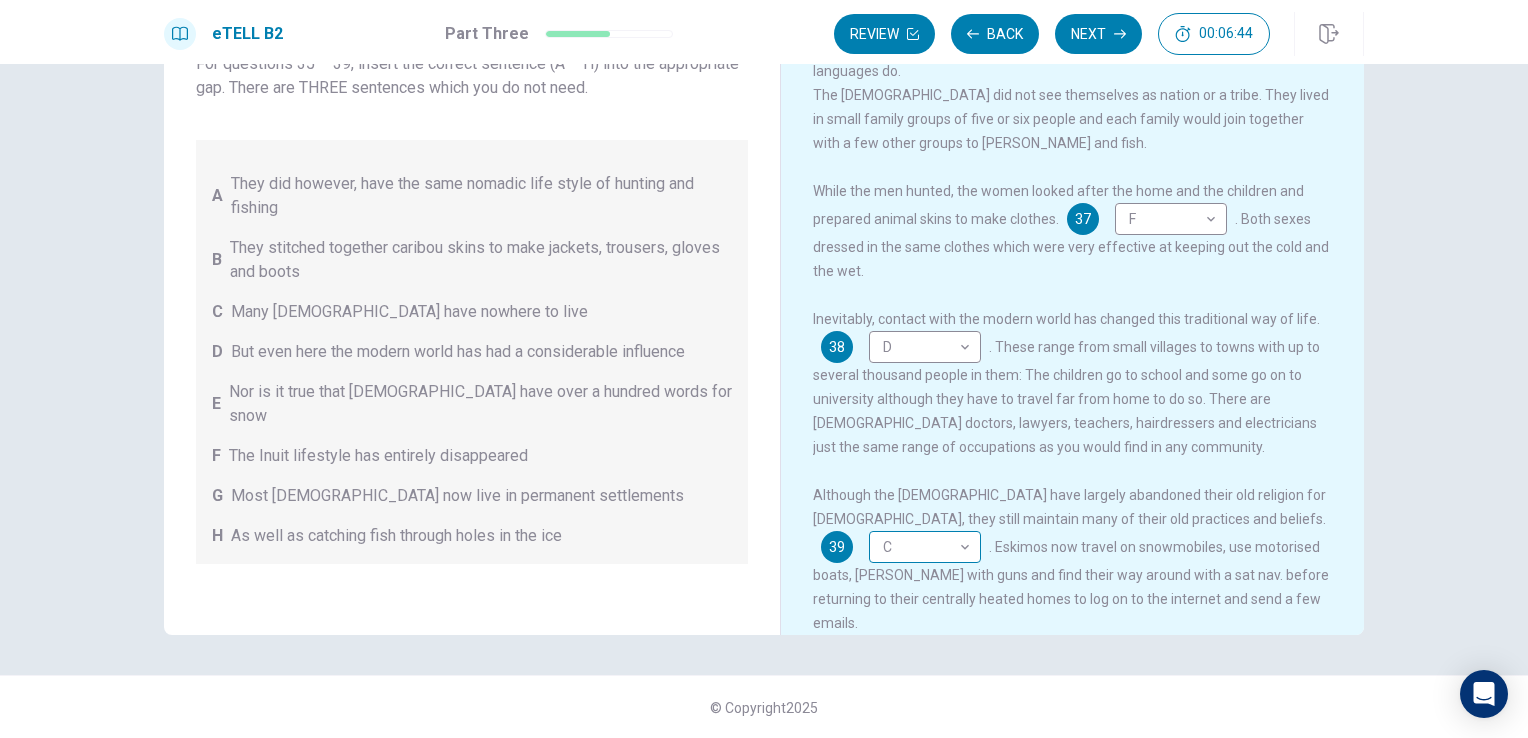 click on "This site uses cookies, as explained in our  Privacy Policy . If you agree to the use of cookies, please click the Accept button and continue to browse our site.   Privacy Policy Accept   eTELL B2 Part Three Review Back Next 00:06:44 Question 15 - 19 of 30 00:06:44 Review Back Next Questions 35 - 39 You are going to read a passage in which some sentences have been  removed. For questions 35 – 39, insert the correct sentence (A – H) into the  appropriate gap. There are THREE sentences which you do not need. A They did however, have the same nomadic life style of hunting and fishing  B They stitched together caribou skins to make jackets, trousers, gloves and  boots  C Many [DEMOGRAPHIC_DATA] have nowhere to live D But even here the modern world has had a considerable influence E Nor is it true that Eskimos have over a hundred words for snow F The Inuit lifestyle has entirely disappeared  G Most [DEMOGRAPHIC_DATA] now live in permanent settlements  H As well as catching fish through holes in the ice Living in a Cold Climate 35 B * E" at bounding box center [764, 369] 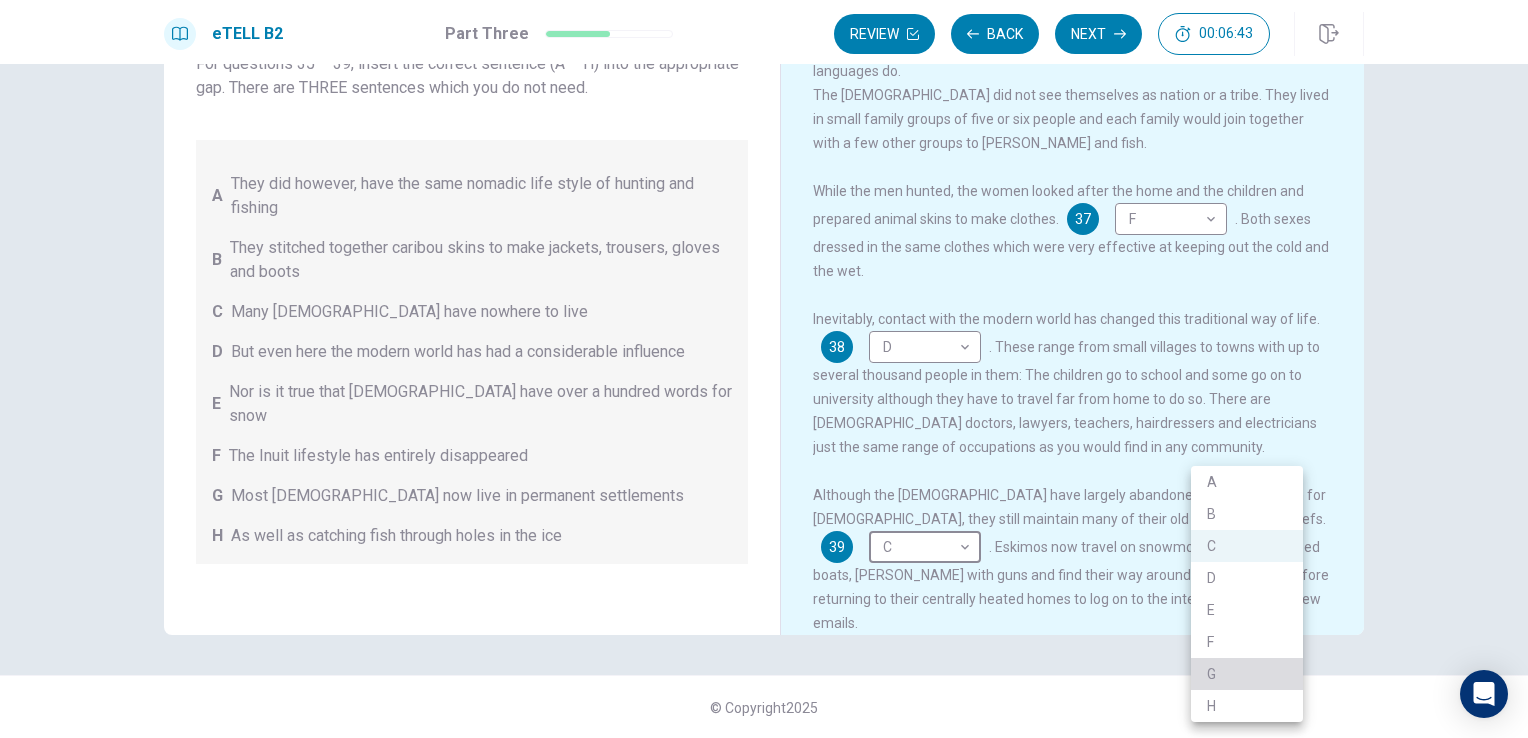 click on "G" at bounding box center [1247, 674] 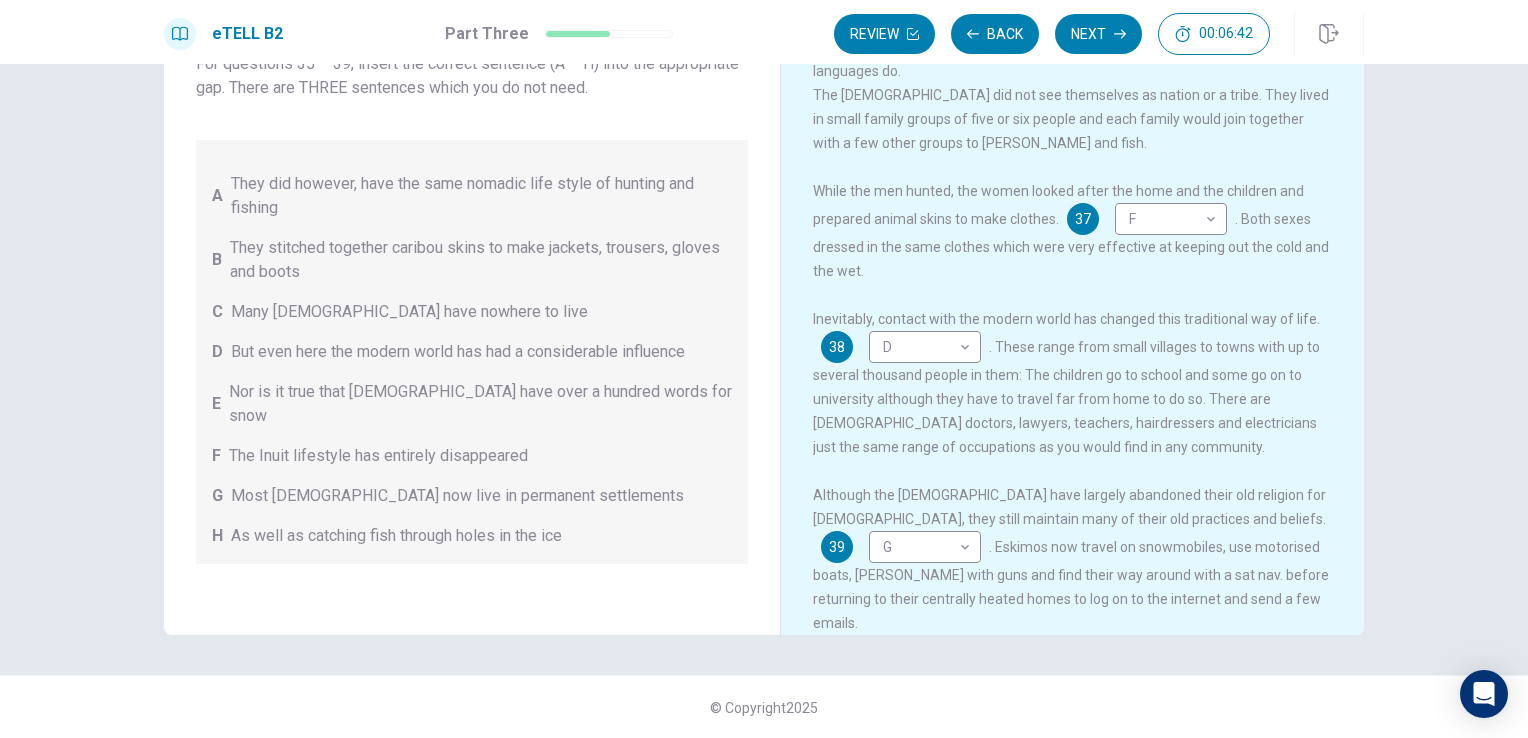 click on "Questions 35 - 39 You are going to read a passage in which some sentences have been  removed. For questions 35 – 39, insert the correct sentence (A – H) into the  appropriate gap. There are THREE sentences which you do not need. A They did however, have the same nomadic life style of hunting and fishing  B They stitched together caribou skins to make jackets, trousers, gloves and  boots  C Many [DEMOGRAPHIC_DATA] have nowhere to live D But even here the modern world has had a considerable influence E Nor is it true that Eskimos have over a hundred words for snow F The Inuit lifestyle has entirely disappeared  G Most [DEMOGRAPHIC_DATA] now live in permanent settlements  H As well as catching fish through holes in the ice Living in a Cold Climate Traditionally, they relied on the caribou, a large deer, which provided them with meat, eaten raw, and skin for clothing, tents, boats and even musical instruments.  35 B * ​ 36 E * ​  but they do have more words for ice than other languages do. 37 F * ​ 38 D * ​ 39 G * ​ 2025" at bounding box center [764, 401] 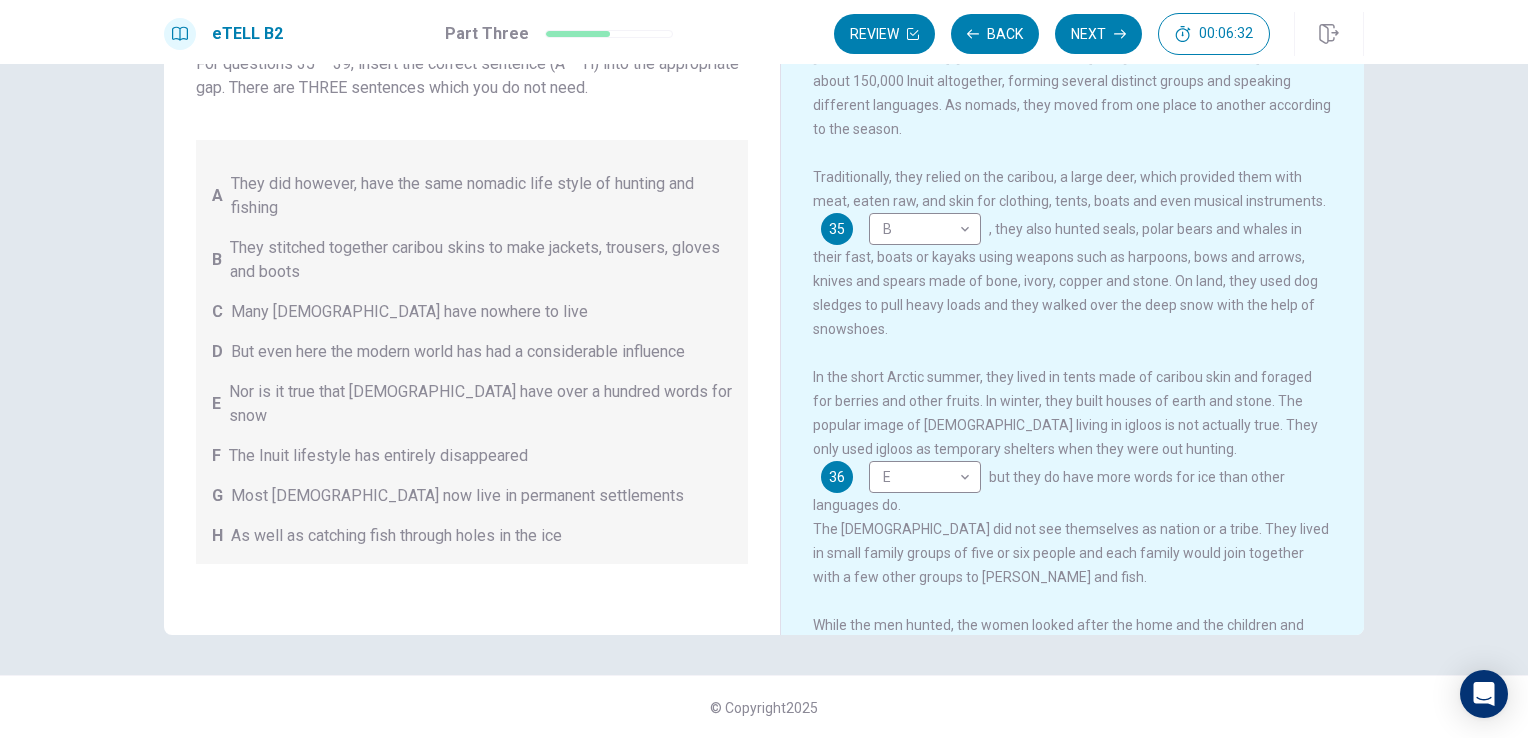 scroll, scrollTop: 0, scrollLeft: 0, axis: both 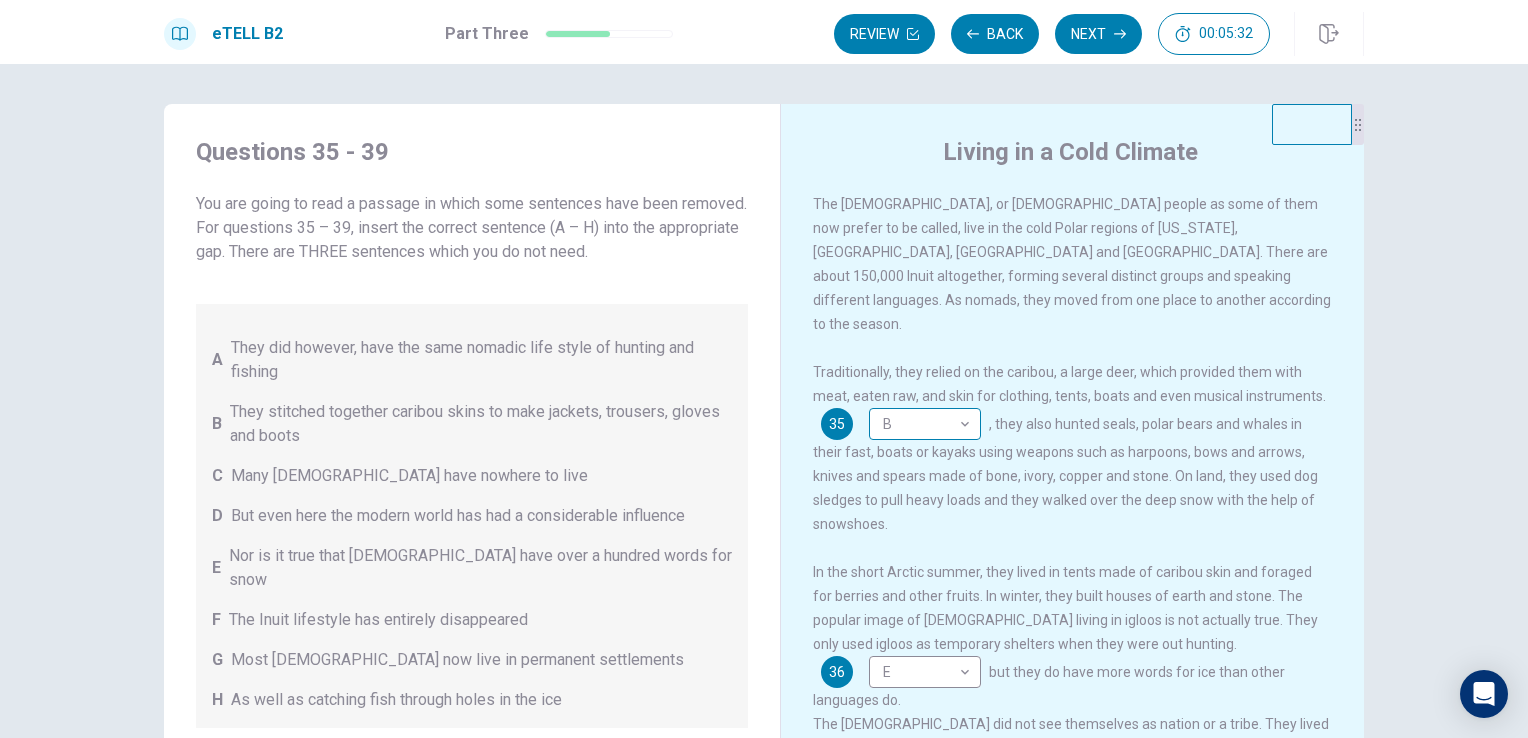 click on "This site uses cookies, as explained in our  Privacy Policy . If you agree to the use of cookies, please click the Accept button and continue to browse our site.   Privacy Policy Accept   eTELL B2 Part Three Review Back Next 00:05:32 Question 15 - 19 of 30 00:05:32 Review Back Next Questions 35 - 39 You are going to read a passage in which some sentences have been  removed. For questions 35 – 39, insert the correct sentence (A – H) into the  appropriate gap. There are THREE sentences which you do not need. A They did however, have the same nomadic life style of hunting and fishing  B They stitched together caribou skins to make jackets, trousers, gloves and  boots  C Many [DEMOGRAPHIC_DATA] have nowhere to live D But even here the modern world has had a considerable influence E Nor is it true that Eskimos have over a hundred words for snow F The Inuit lifestyle has entirely disappeared  G Most [DEMOGRAPHIC_DATA] now live in permanent settlements  H As well as catching fish through holes in the ice Living in a Cold Climate 35 B * E" at bounding box center [764, 369] 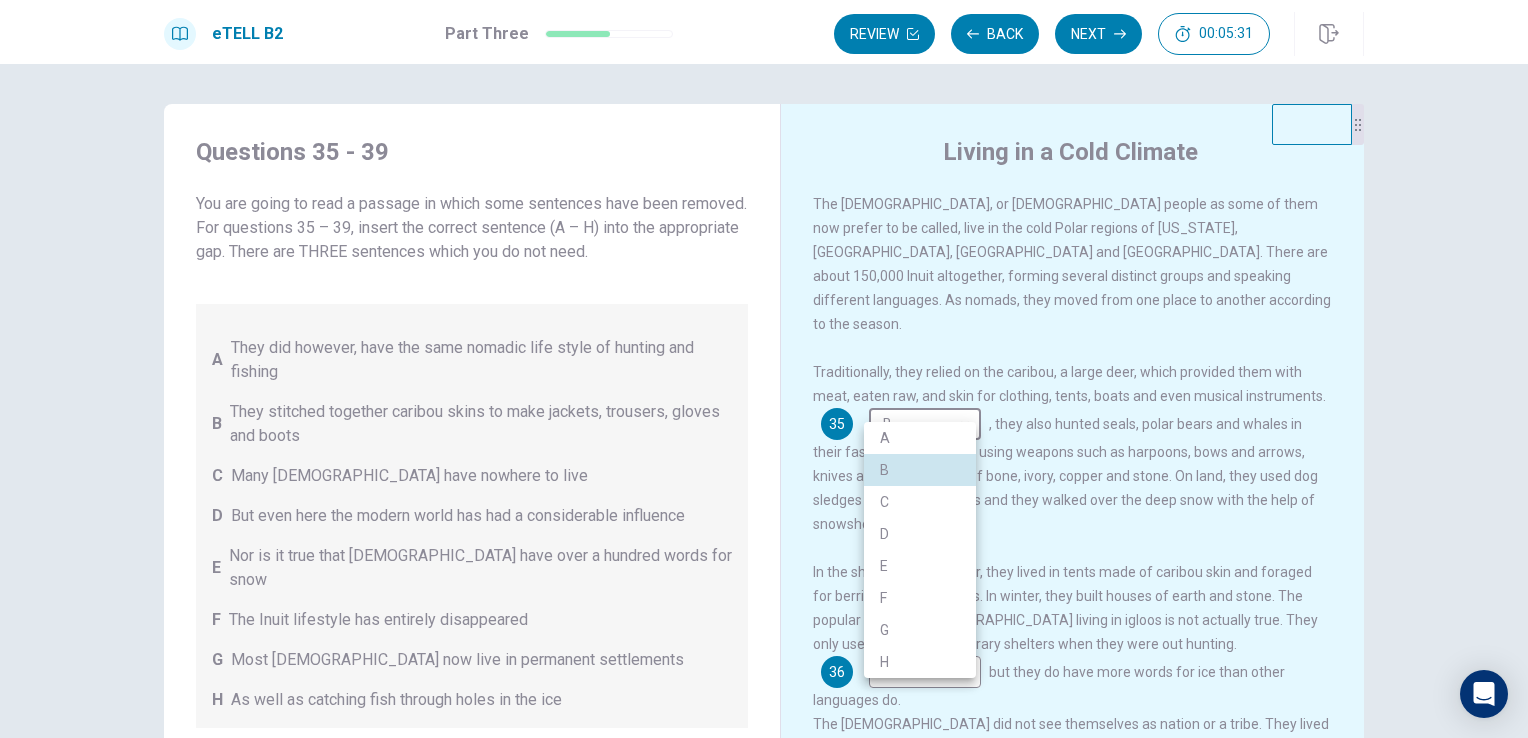 click on "A" at bounding box center (920, 438) 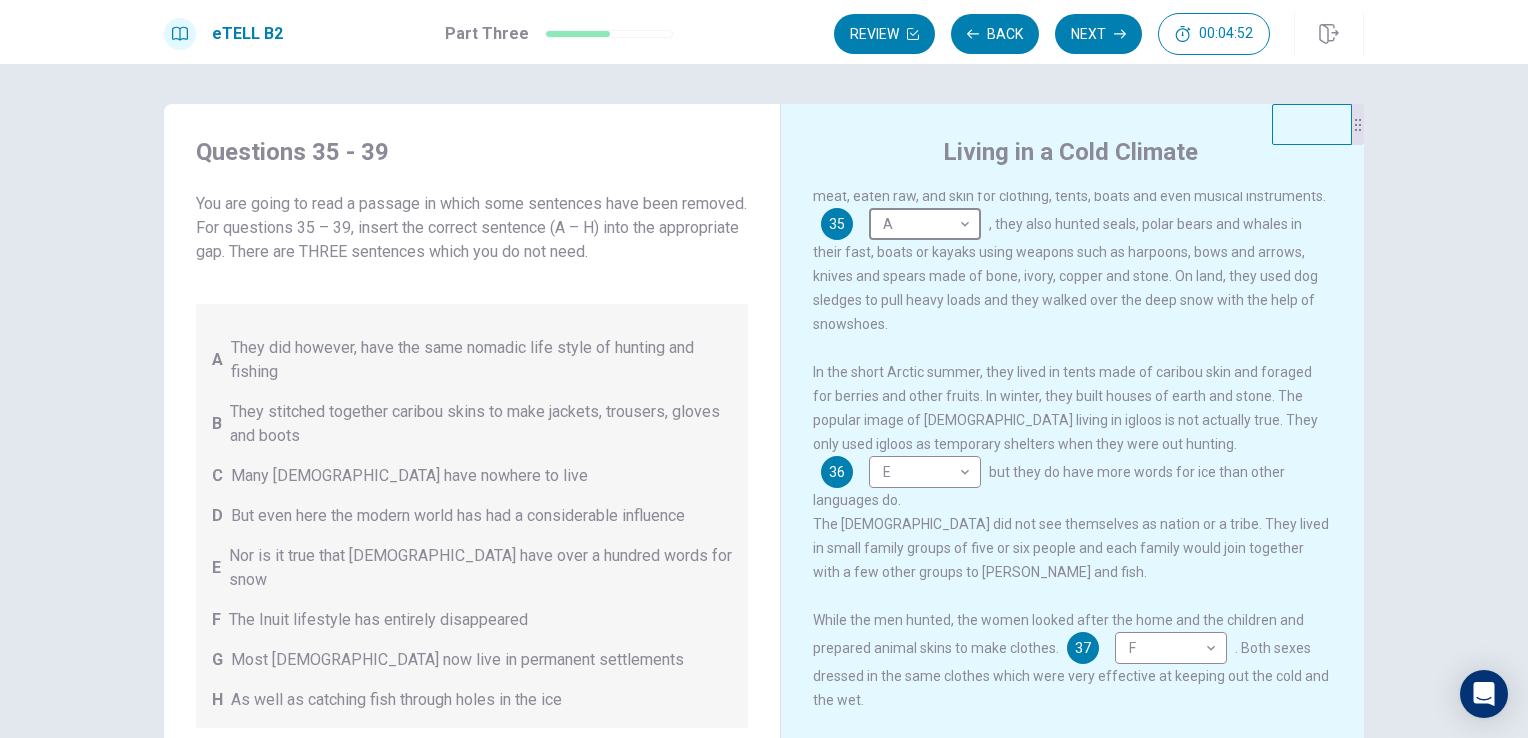 scroll, scrollTop: 300, scrollLeft: 0, axis: vertical 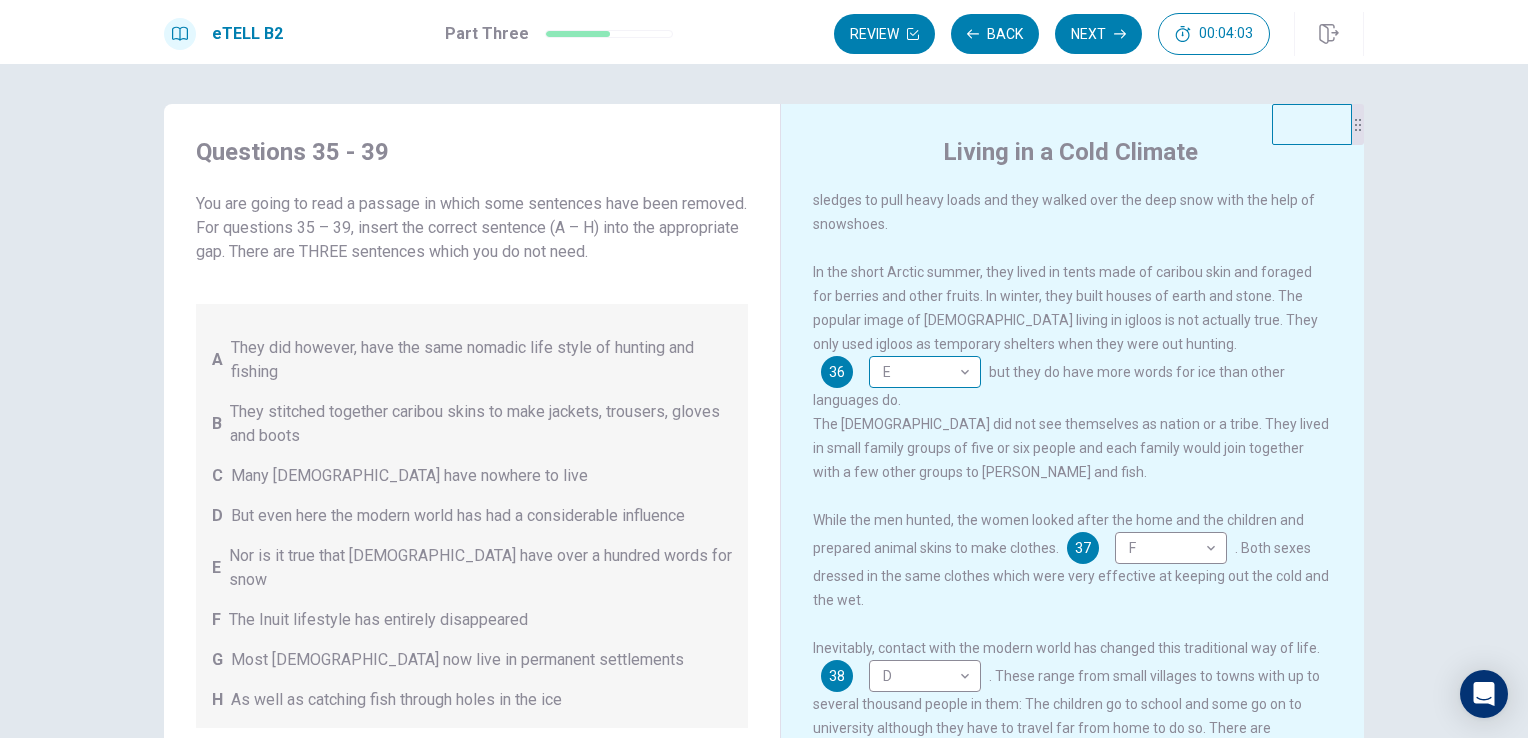 click on "This site uses cookies, as explained in our  Privacy Policy . If you agree to the use of cookies, please click the Accept button and continue to browse our site.   Privacy Policy Accept   eTELL B2 Part Three Review Back Next 00:04:03 Question 15 - 19 of 30 00:04:03 Review Back Next Questions 35 - 39 You are going to read a passage in which some sentences have been  removed. For questions 35 – 39, insert the correct sentence (A – H) into the  appropriate gap. There are THREE sentences which you do not need. A They did however, have the same nomadic life style of hunting and fishing  B They stitched together caribou skins to make jackets, trousers, gloves and  boots  C Many [DEMOGRAPHIC_DATA] have nowhere to live D But even here the modern world has had a considerable influence E Nor is it true that Eskimos have over a hundred words for snow F The Inuit lifestyle has entirely disappeared  G Most [DEMOGRAPHIC_DATA] now live in permanent settlements  H As well as catching fish through holes in the ice Living in a Cold Climate 35 A * E" at bounding box center [764, 369] 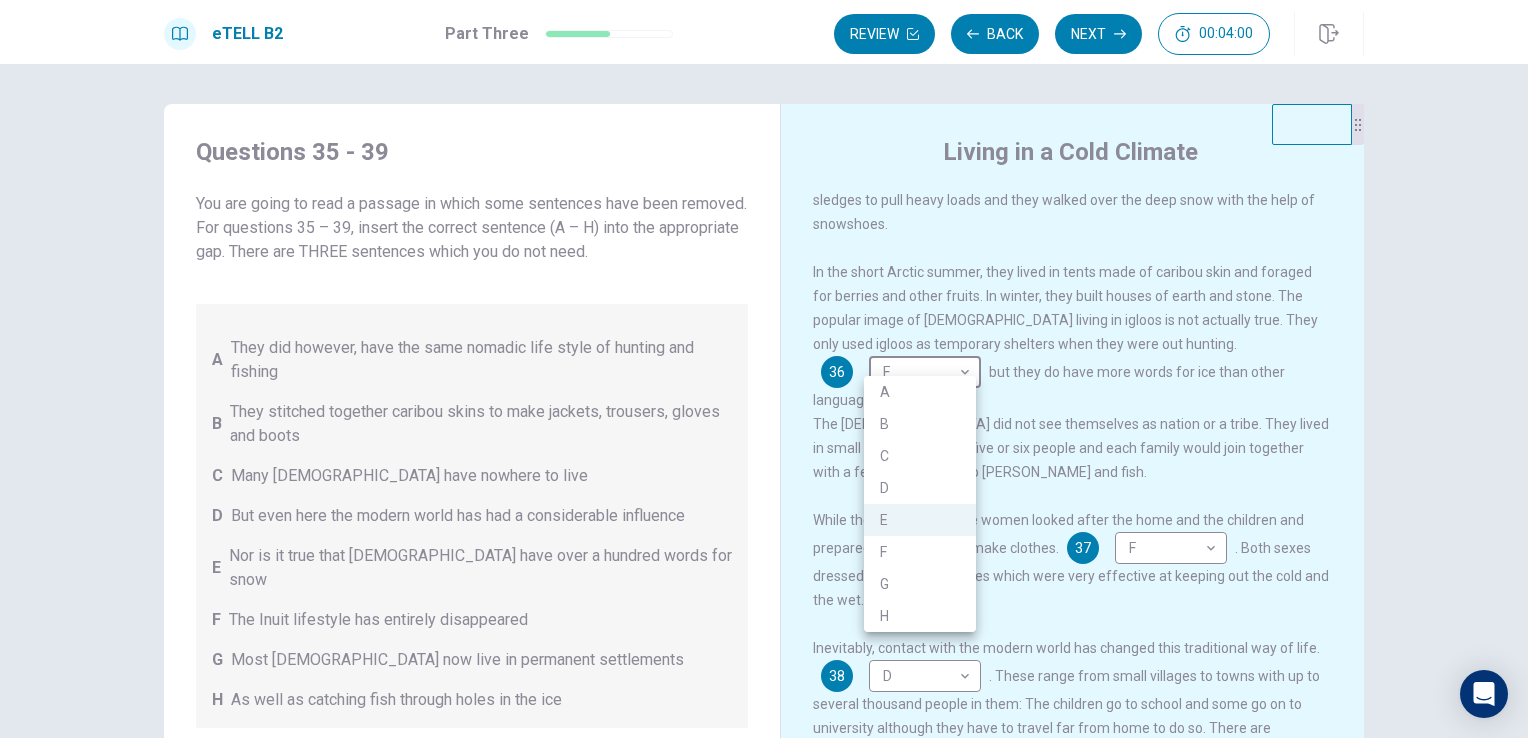 click on "G" at bounding box center (920, 584) 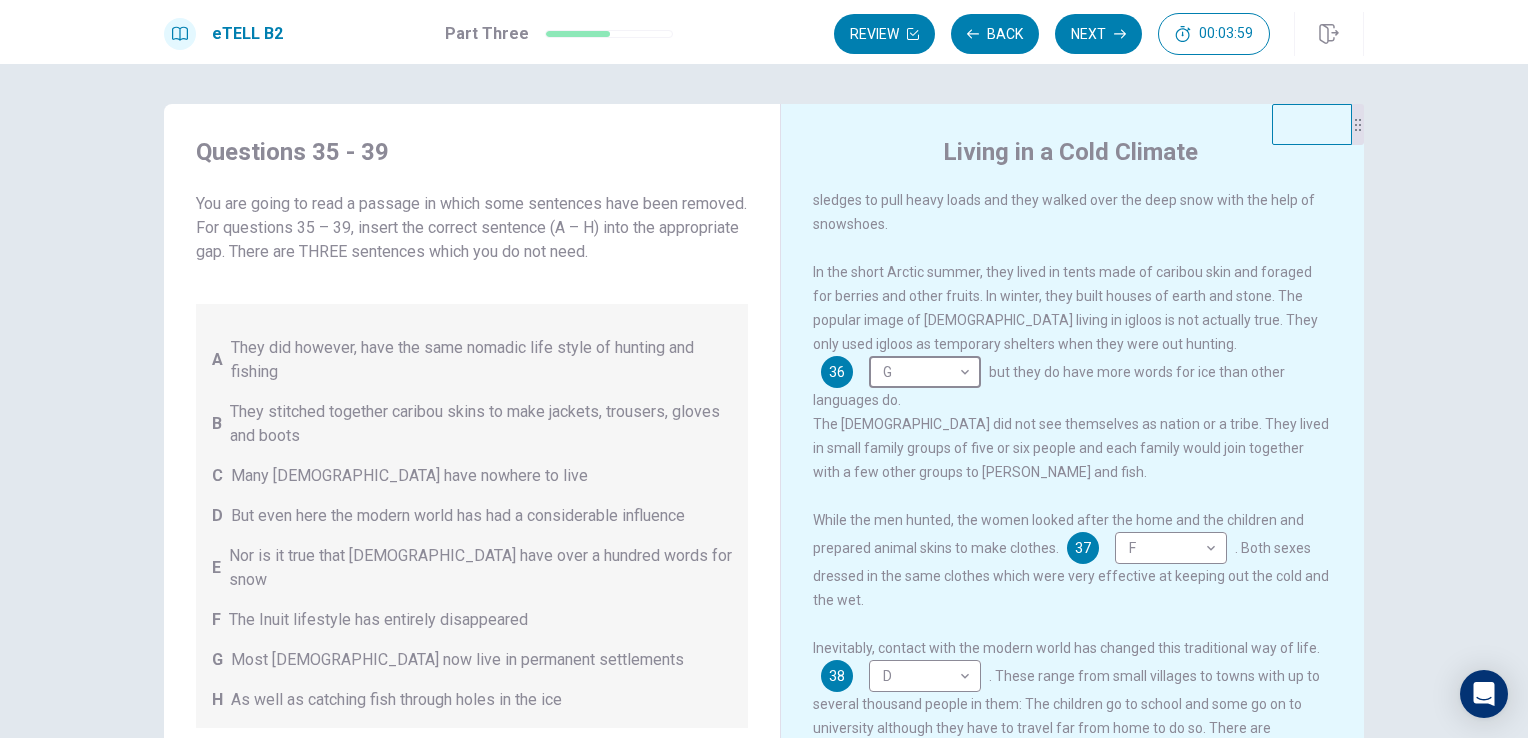 click on "Questions 35 - 39 You are going to read a passage in which some sentences have been  removed. For questions 35 – 39, insert the correct sentence (A – H) into the  appropriate gap. There are THREE sentences which you do not need. A They did however, have the same nomadic life style of hunting and fishing  B They stitched together caribou skins to make jackets, trousers, gloves and  boots  C Many [DEMOGRAPHIC_DATA] have nowhere to live D But even here the modern world has had a considerable influence E Nor is it true that Eskimos have over a hundred words for snow F The Inuit lifestyle has entirely disappeared  G Most [DEMOGRAPHIC_DATA] now live in permanent settlements  H As well as catching fish through holes in the ice Living in a Cold Climate Traditionally, they relied on the caribou, a large deer, which provided them with meat, eaten raw, and skin for clothing, tents, boats and even musical instruments.  35 A * ​ 36 G * ​  but they do have more words for ice than other languages do. 37 F * ​ 38 D * ​ 39 G * ​ 2025" at bounding box center (764, 401) 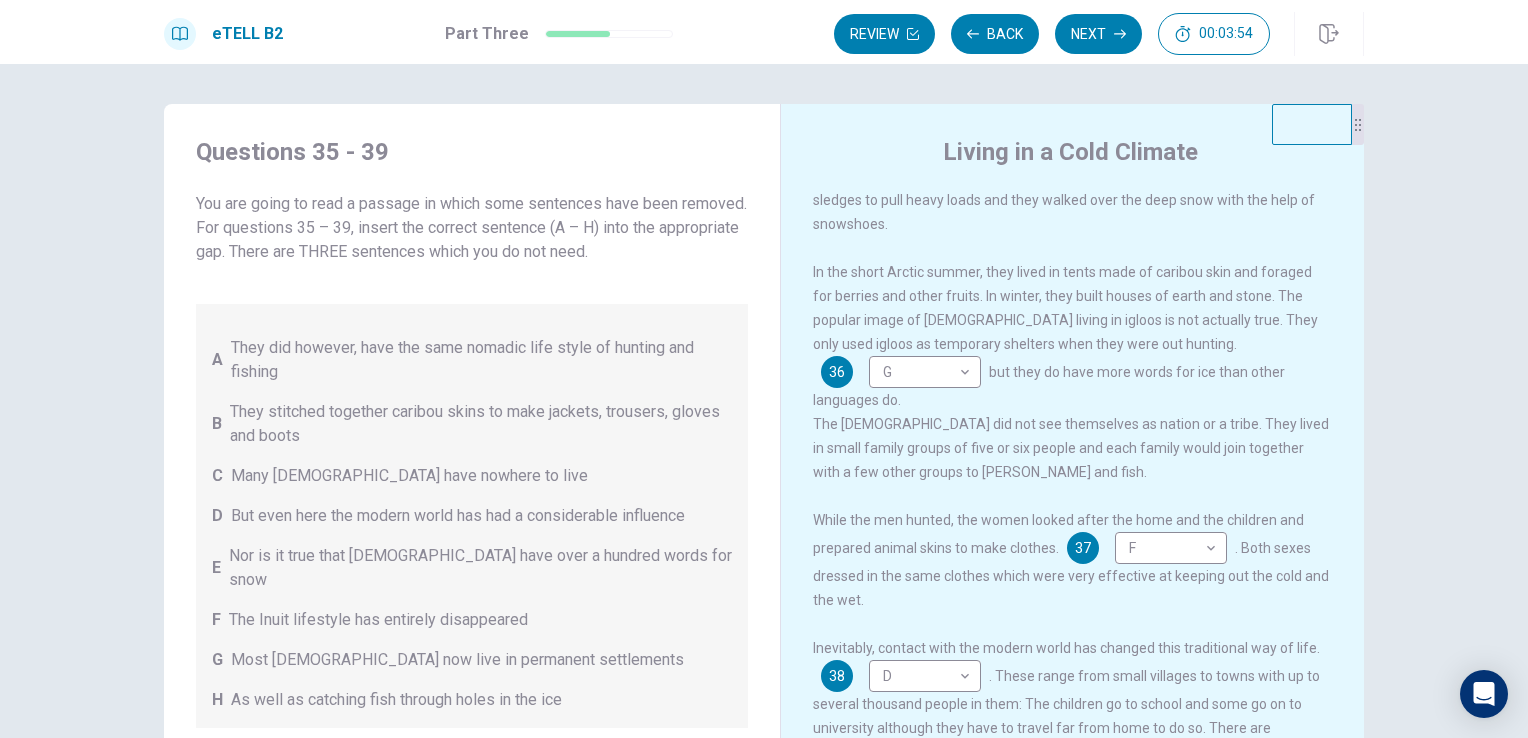 scroll, scrollTop: 465, scrollLeft: 0, axis: vertical 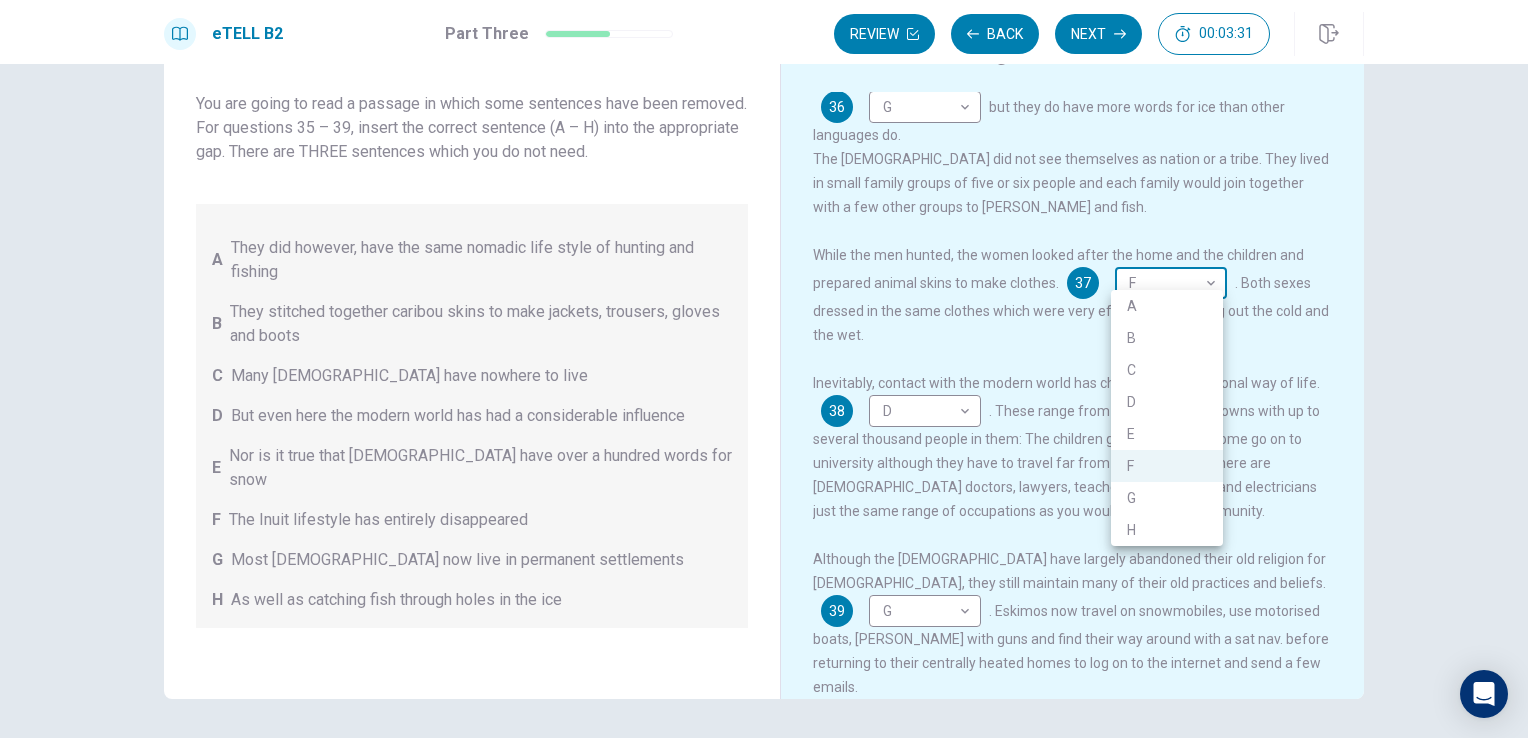 click on "This site uses cookies, as explained in our  Privacy Policy . If you agree to the use of cookies, please click the Accept button and continue to browse our site.   Privacy Policy Accept   eTELL B2 Part Three Review Back Next 00:03:31 Question 15 - 19 of 30 00:03:31 Review Back Next Questions 35 - 39 You are going to read a passage in which some sentences have been  removed. For questions 35 – 39, insert the correct sentence (A – H) into the  appropriate gap. There are THREE sentences which you do not need. A They did however, have the same nomadic life style of hunting and fishing  B They stitched together caribou skins to make jackets, trousers, gloves and  boots  C Many [DEMOGRAPHIC_DATA] have nowhere to live D But even here the modern world has had a considerable influence E Nor is it true that Eskimos have over a hundred words for snow F The Inuit lifestyle has entirely disappeared  G Most [DEMOGRAPHIC_DATA] now live in permanent settlements  H As well as catching fish through holes in the ice Living in a Cold Climate 35 A * G" at bounding box center (764, 369) 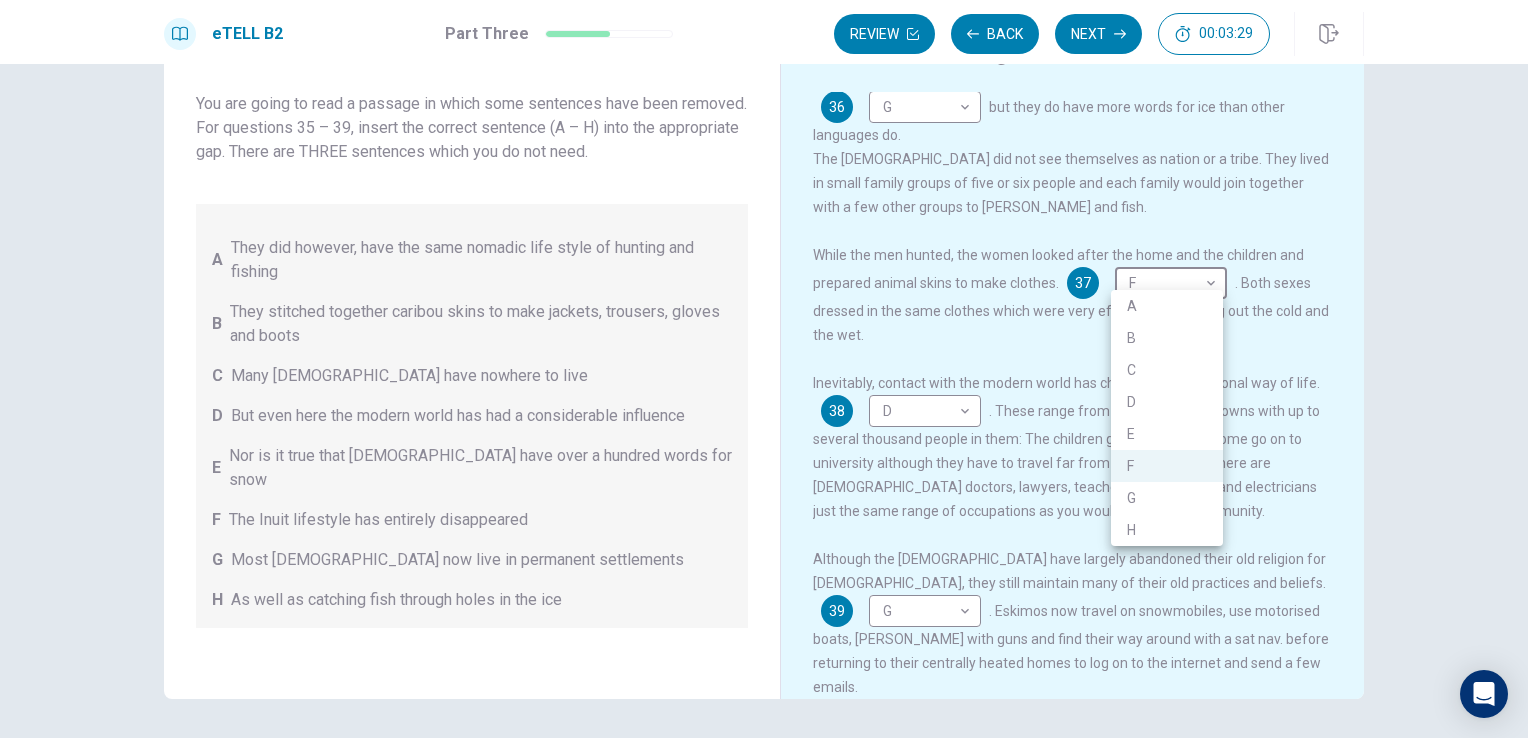 click on "H" at bounding box center [1167, 530] 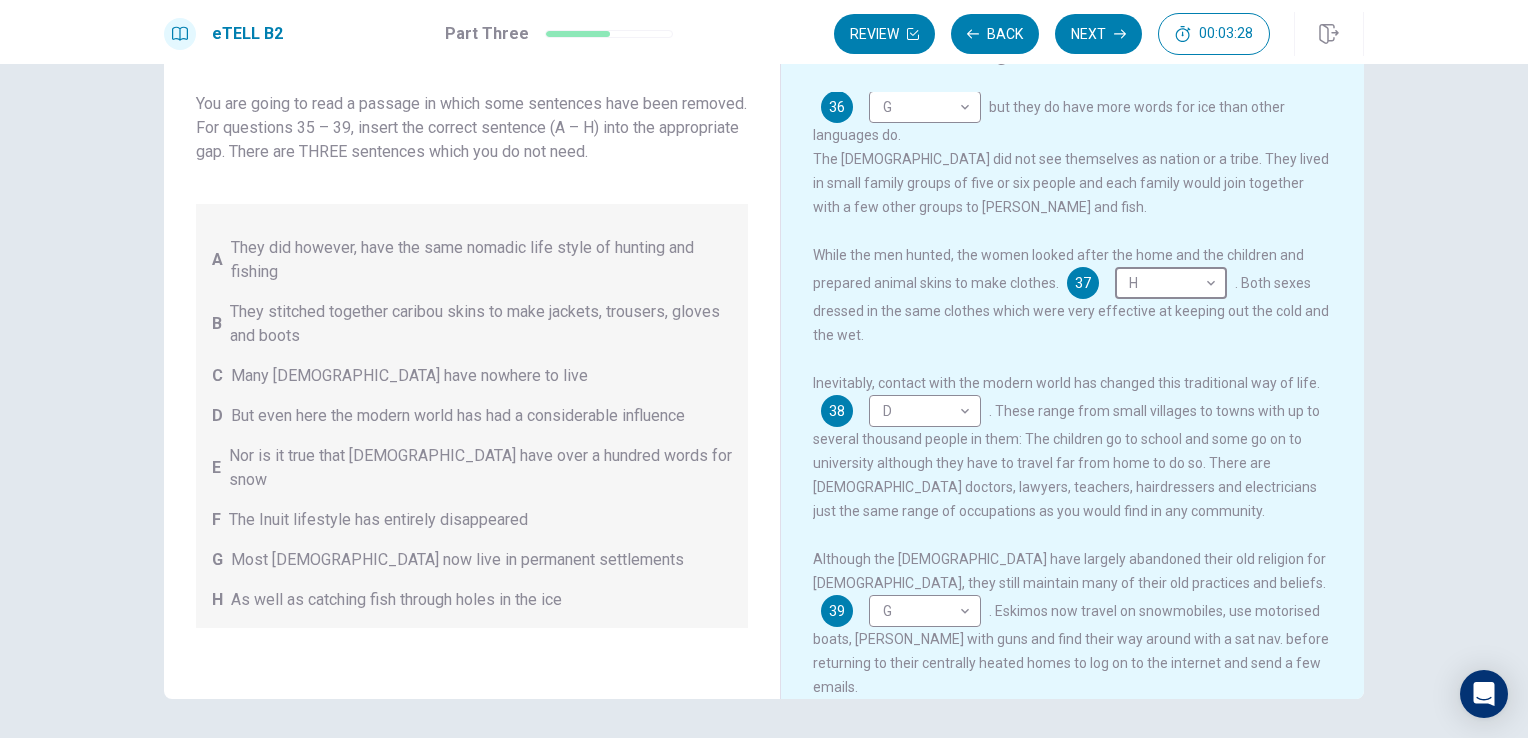 click on "Questions 35 - 39 You are going to read a passage in which some sentences have been  removed. For questions 35 – 39, insert the correct sentence (A – H) into the  appropriate gap. There are THREE sentences which you do not need. A They did however, have the same nomadic life style of hunting and fishing  B They stitched together caribou skins to make jackets, trousers, gloves and  boots  C Many [DEMOGRAPHIC_DATA] have nowhere to live D But even here the modern world has had a considerable influence E Nor is it true that Eskimos have over a hundred words for snow F The Inuit lifestyle has entirely disappeared  G Most [DEMOGRAPHIC_DATA] now live in permanent settlements  H As well as catching fish through holes in the ice Living in a Cold Climate Traditionally, they relied on the caribou, a large deer, which provided them with meat, eaten raw, and skin for clothing, tents, boats and even musical instruments.  35 A * ​ 36 G * ​  but they do have more words for ice than other languages do. 37 H * ​ 38 D * ​ 39 G * ​ 2025" at bounding box center [764, 401] 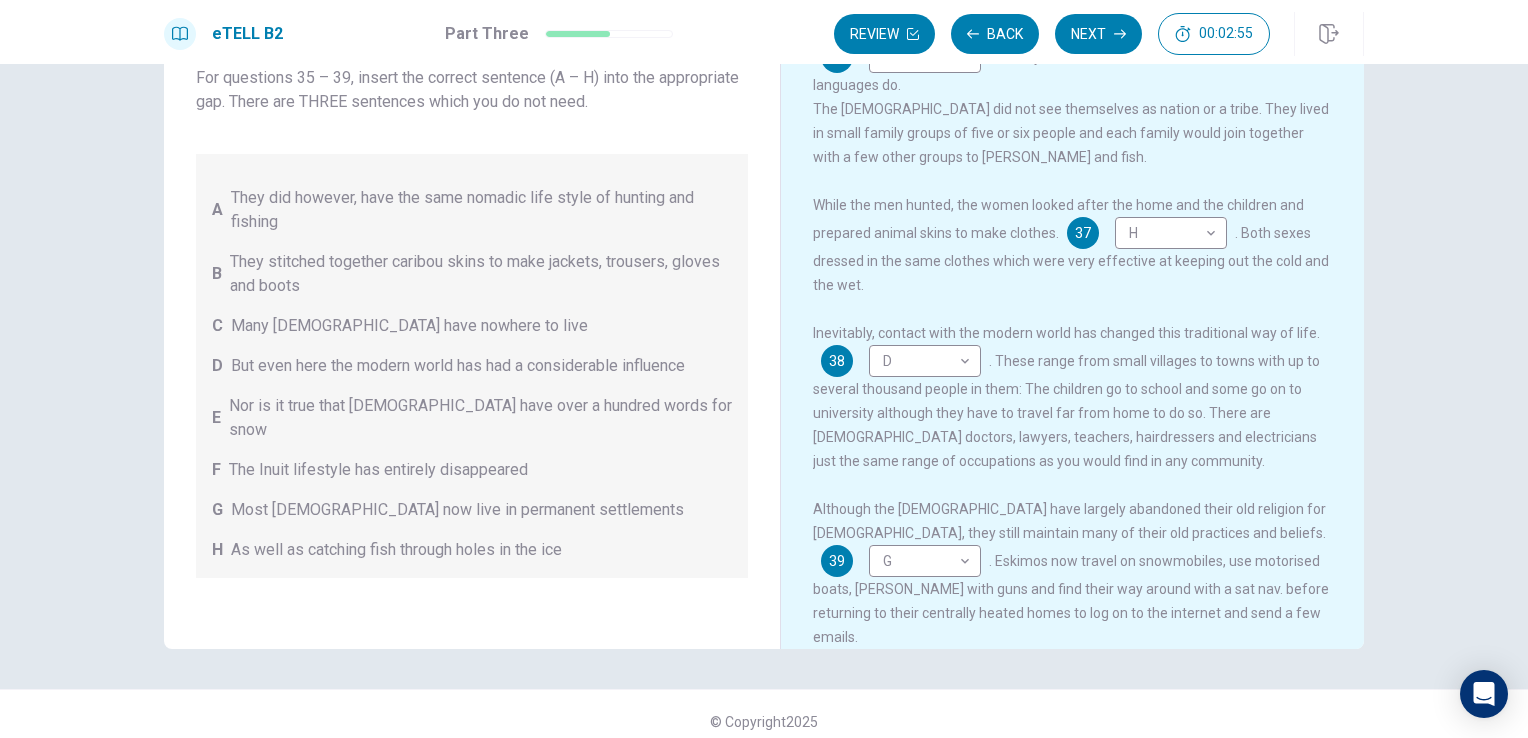 scroll, scrollTop: 164, scrollLeft: 0, axis: vertical 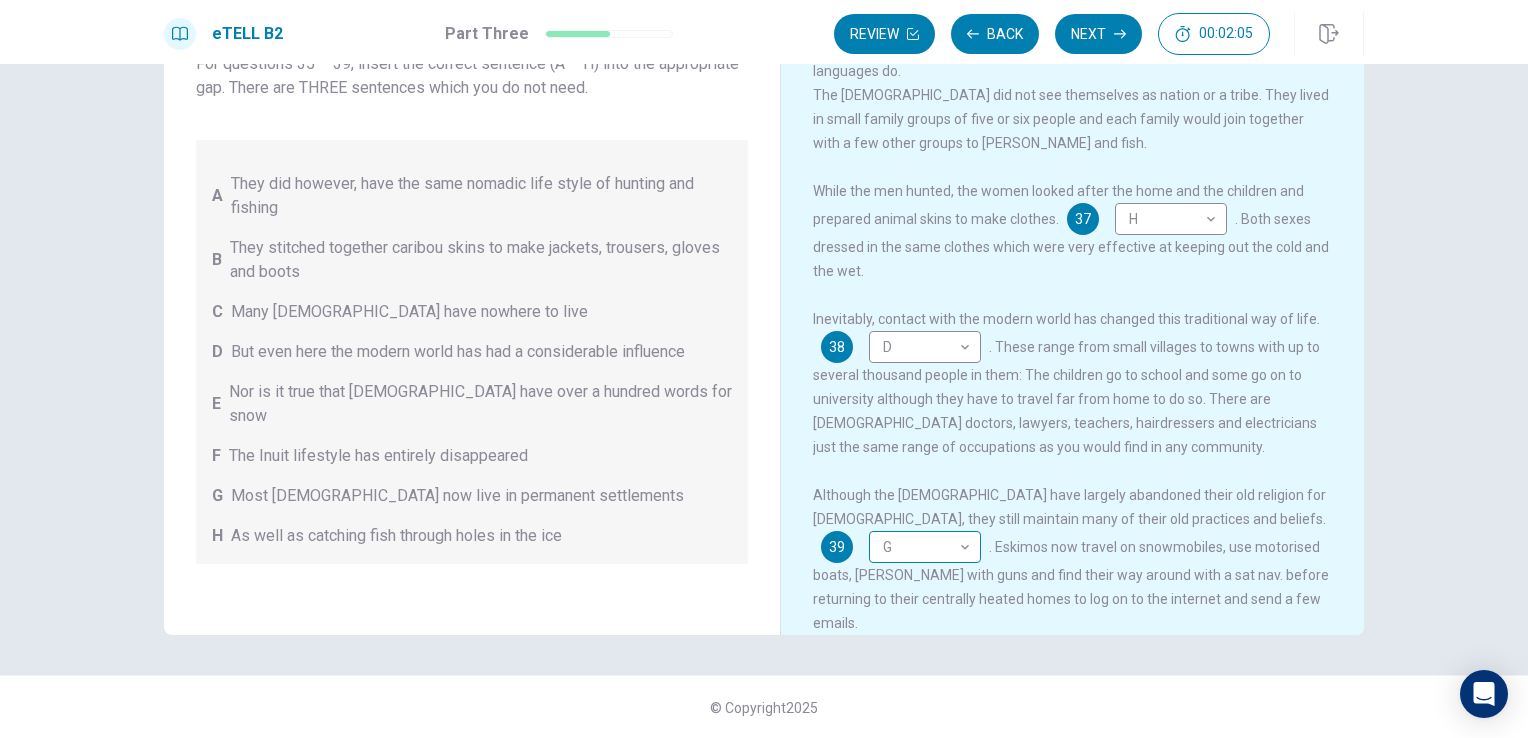 click on "This site uses cookies, as explained in our  Privacy Policy . If you agree to the use of cookies, please click the Accept button and continue to browse our site.   Privacy Policy Accept   eTELL B2 Part Three Review Back Next 00:02:05 Question 15 - 19 of 30 00:02:05 Review Back Next Questions 35 - 39 You are going to read a passage in which some sentences have been  removed. For questions 35 – 39, insert the correct sentence (A – H) into the  appropriate gap. There are THREE sentences which you do not need. A They did however, have the same nomadic life style of hunting and fishing  B They stitched together caribou skins to make jackets, trousers, gloves and  boots  C Many [DEMOGRAPHIC_DATA] have nowhere to live D But even here the modern world has had a considerable influence E Nor is it true that Eskimos have over a hundred words for snow F The Inuit lifestyle has entirely disappeared  G Most [DEMOGRAPHIC_DATA] now live in permanent settlements  H As well as catching fish through holes in the ice Living in a Cold Climate 35 A * G" at bounding box center (764, 369) 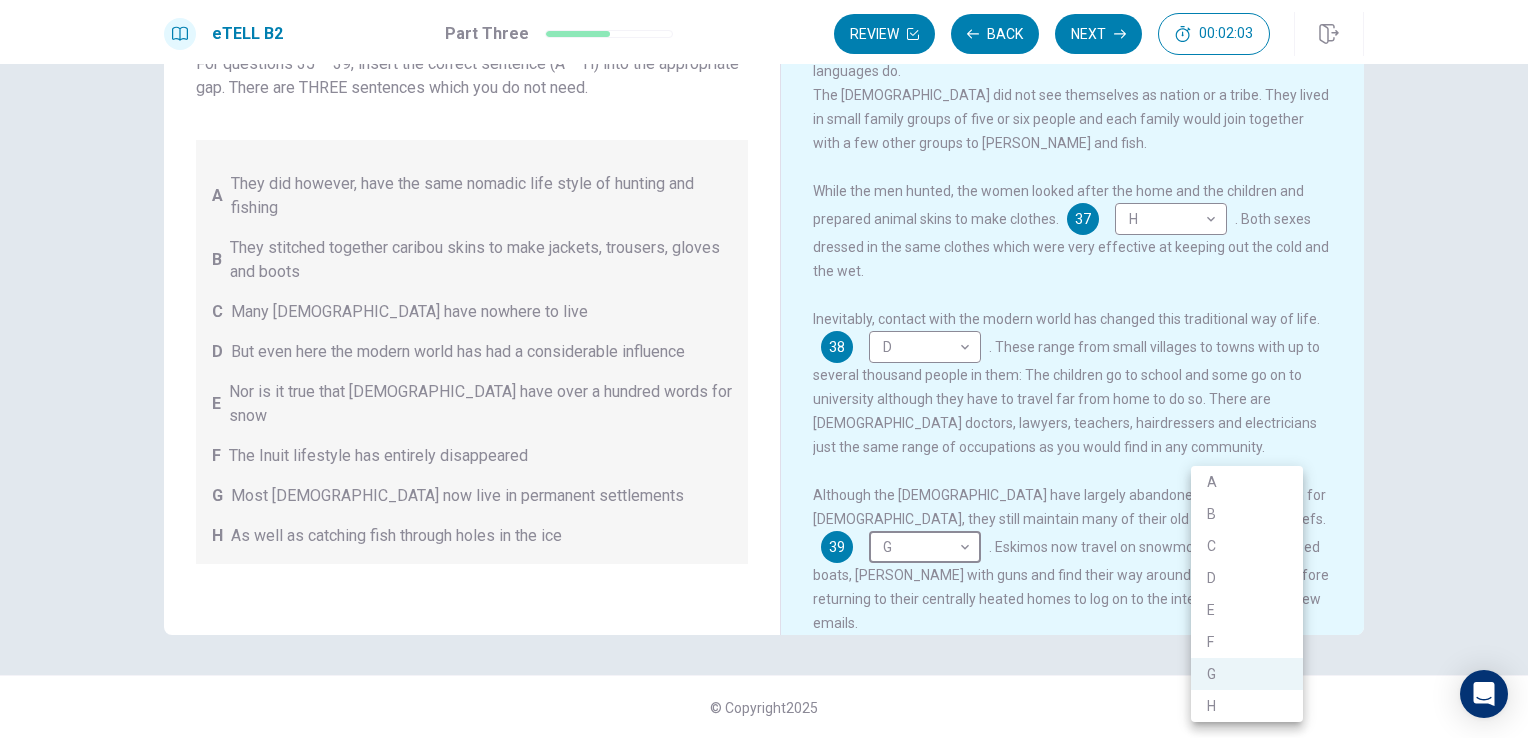 click on "C" at bounding box center (1247, 546) 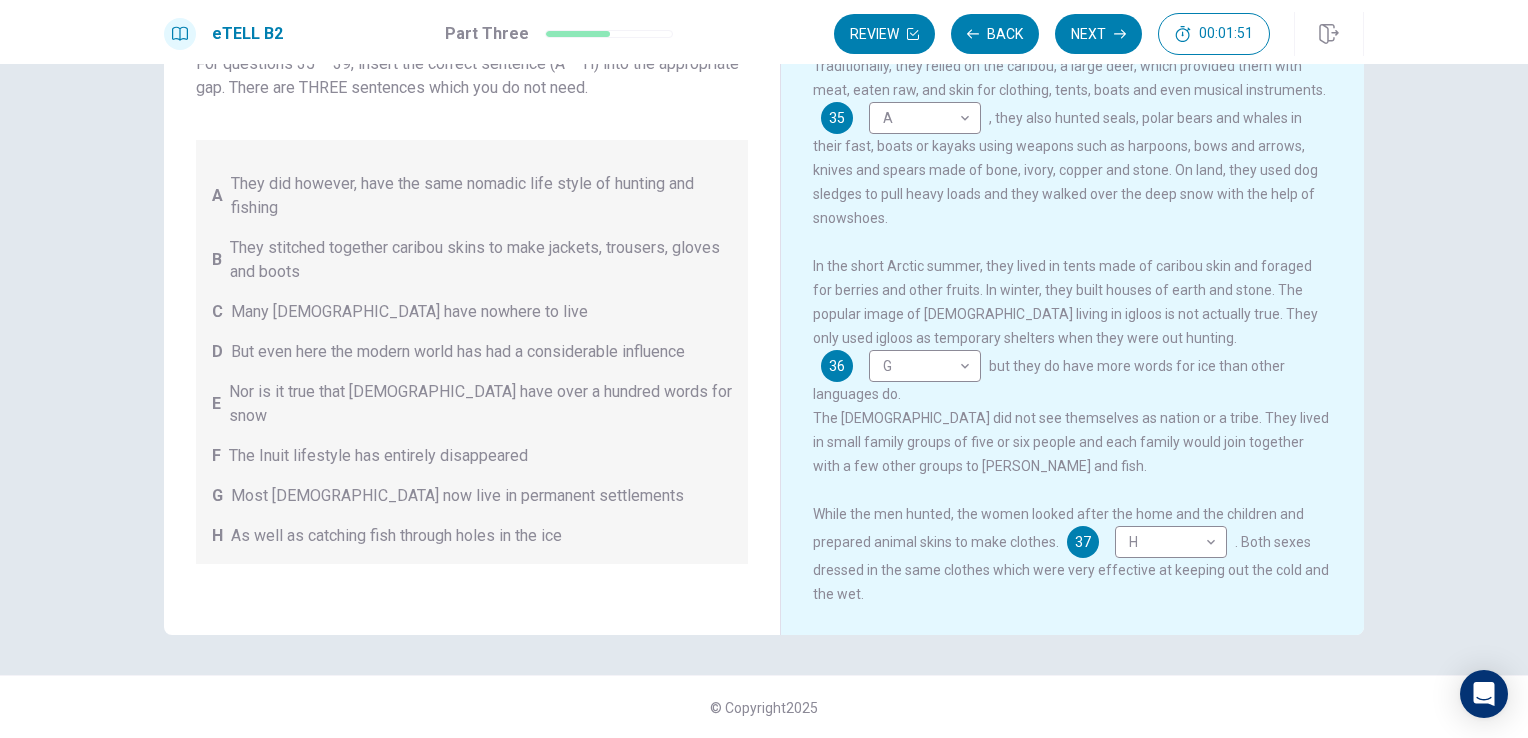 scroll, scrollTop: 0, scrollLeft: 0, axis: both 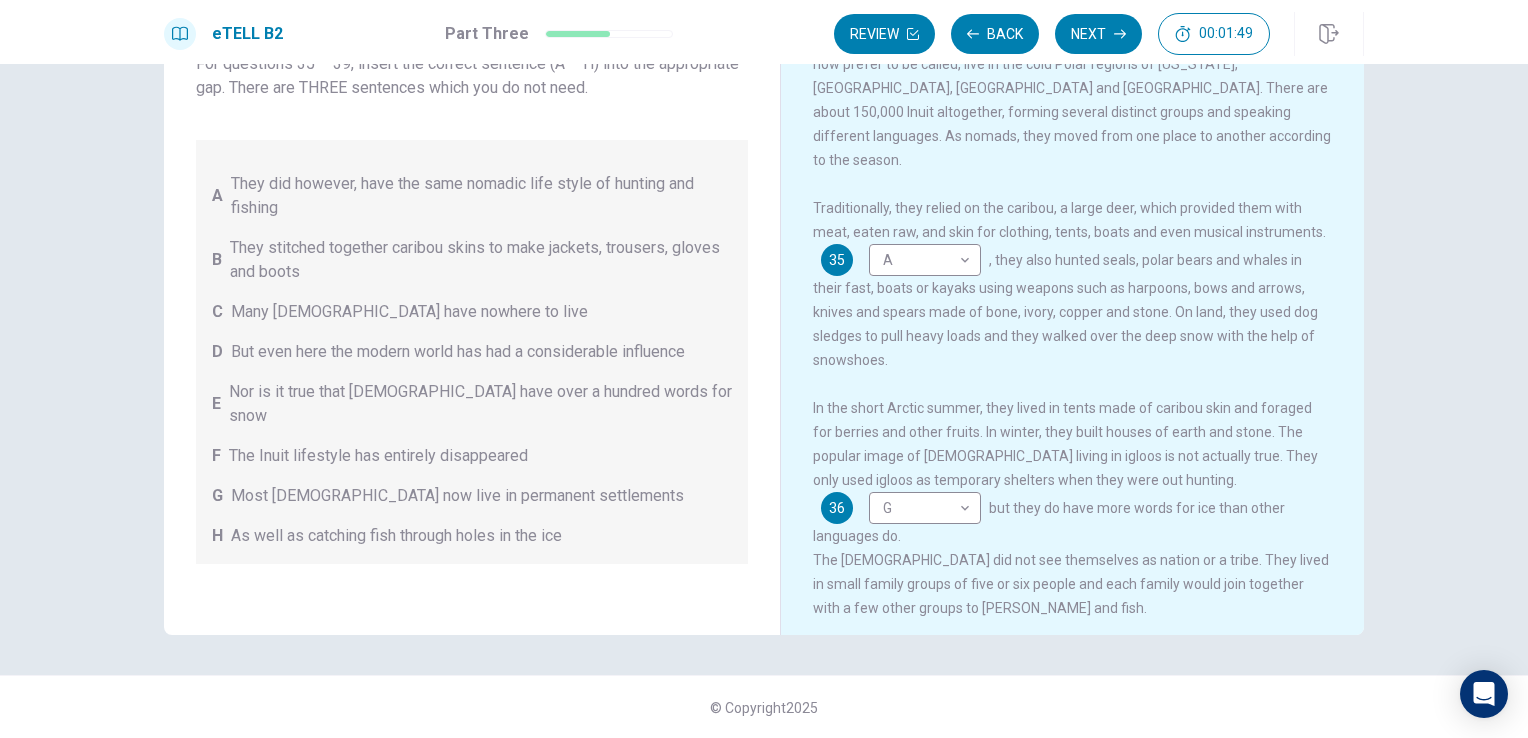 click on "Questions 35 - 39 You are going to read a passage in which some sentences have been  removed. For questions 35 – 39, insert the correct sentence (A – H) into the  appropriate gap. There are THREE sentences which you do not need. A They did however, have the same nomadic life style of hunting and fishing  B They stitched together caribou skins to make jackets, trousers, gloves and  boots  C Many [DEMOGRAPHIC_DATA] have nowhere to live D But even here the modern world has had a considerable influence E Nor is it true that Eskimos have over a hundred words for snow F The Inuit lifestyle has entirely disappeared  G Most [DEMOGRAPHIC_DATA] now live in permanent settlements  H As well as catching fish through holes in the ice Living in a Cold Climate Traditionally, they relied on the caribou, a large deer, which provided them with meat, eaten raw, and skin for clothing, tents, boats and even musical instruments.  35 A * ​ 36 G * ​  but they do have more words for ice than other languages do. 37 H * ​ 38 D * ​ 39 C * ​ 2025" at bounding box center (764, 401) 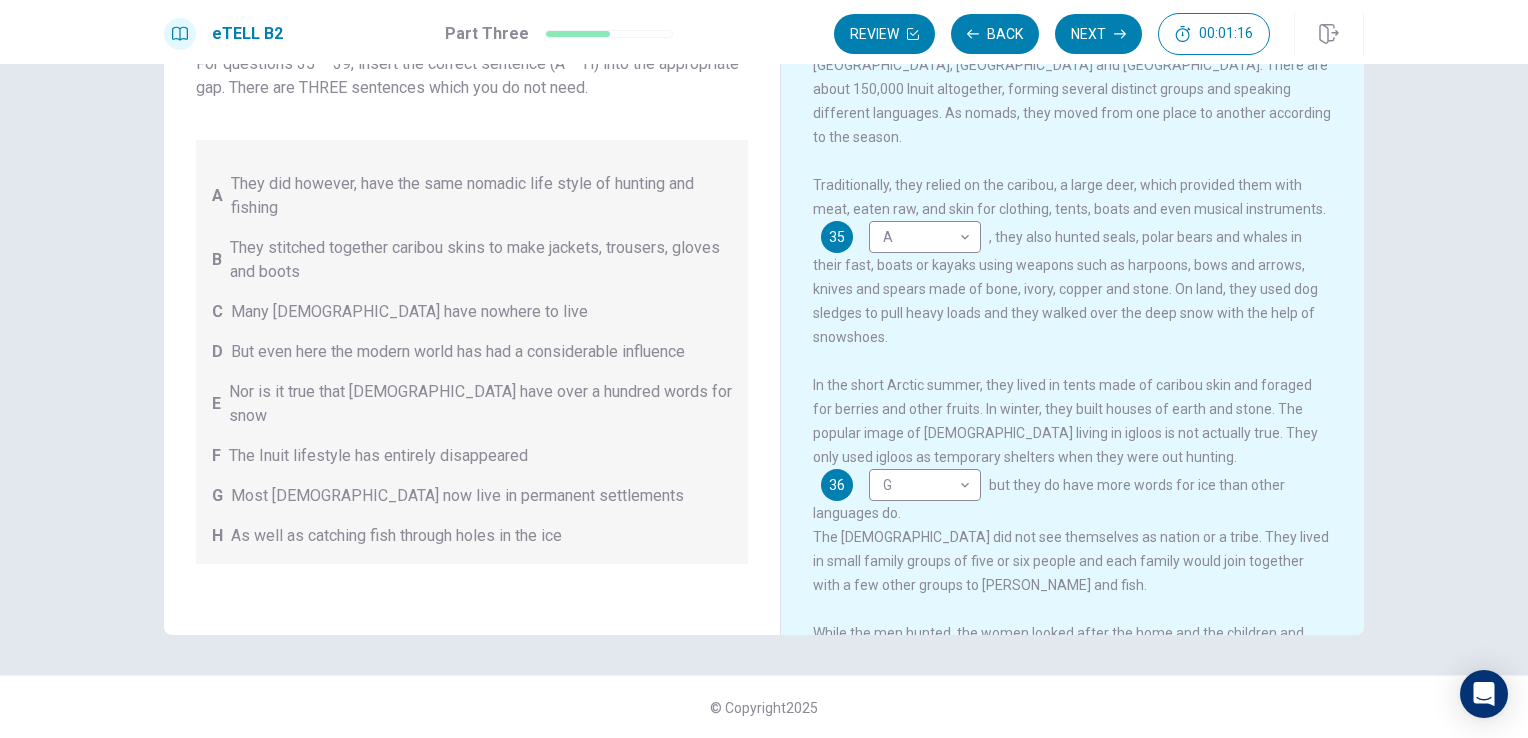 scroll, scrollTop: 0, scrollLeft: 0, axis: both 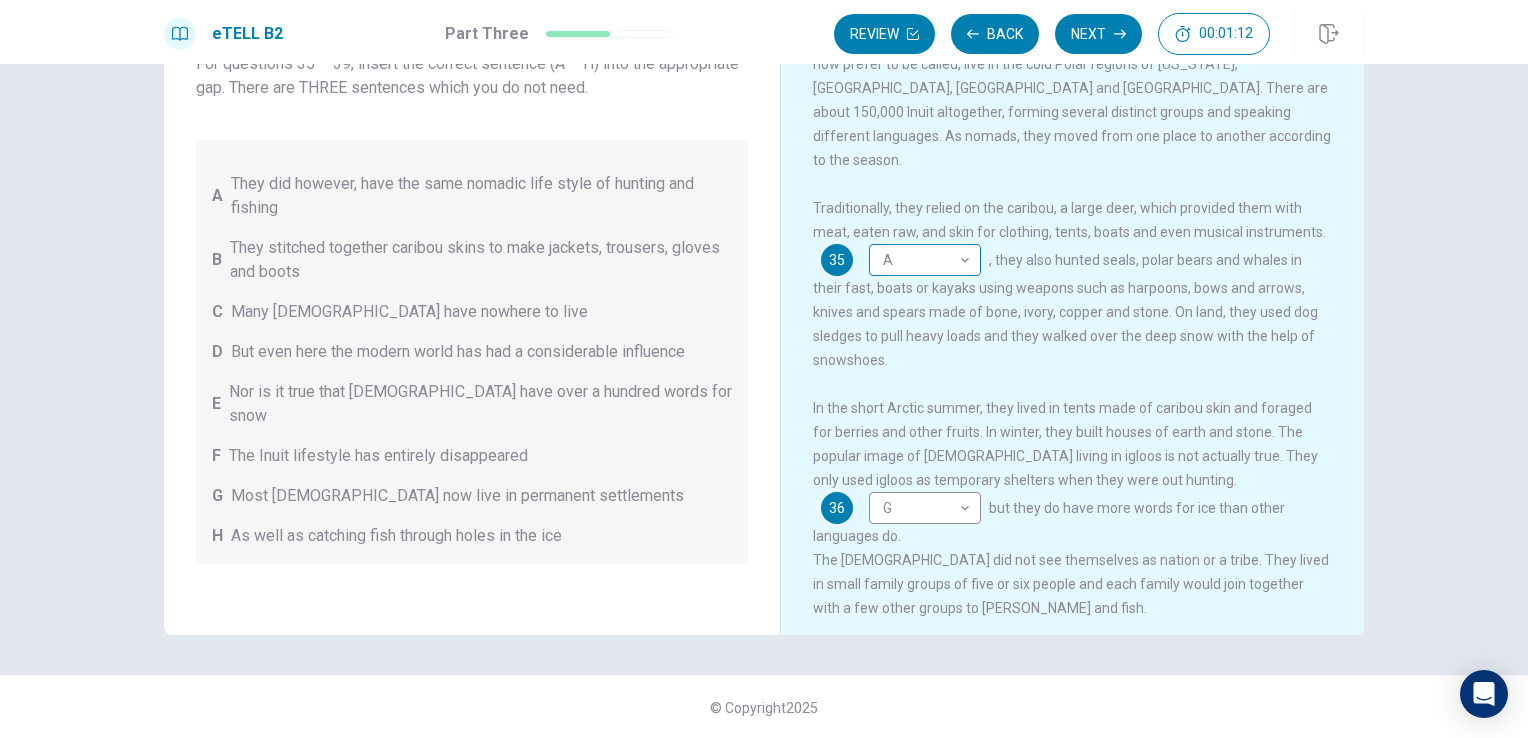 click on "This site uses cookies, as explained in our  Privacy Policy . If you agree to the use of cookies, please click the Accept button and continue to browse our site.   Privacy Policy Accept   eTELL B2 Part Three Review Back Next 00:01:12 Question 15 - 19 of 30 00:01:12 Review Back Next Questions 35 - 39 You are going to read a passage in which some sentences have been  removed. For questions 35 – 39, insert the correct sentence (A – H) into the  appropriate gap. There are THREE sentences which you do not need. A They did however, have the same nomadic life style of hunting and fishing  B They stitched together caribou skins to make jackets, trousers, gloves and  boots  C Many [DEMOGRAPHIC_DATA] have nowhere to live D But even here the modern world has had a considerable influence E Nor is it true that Eskimos have over a hundred words for snow F The Inuit lifestyle has entirely disappeared  G Most [DEMOGRAPHIC_DATA] now live in permanent settlements  H As well as catching fish through holes in the ice Living in a Cold Climate 35 A * G" at bounding box center [764, 369] 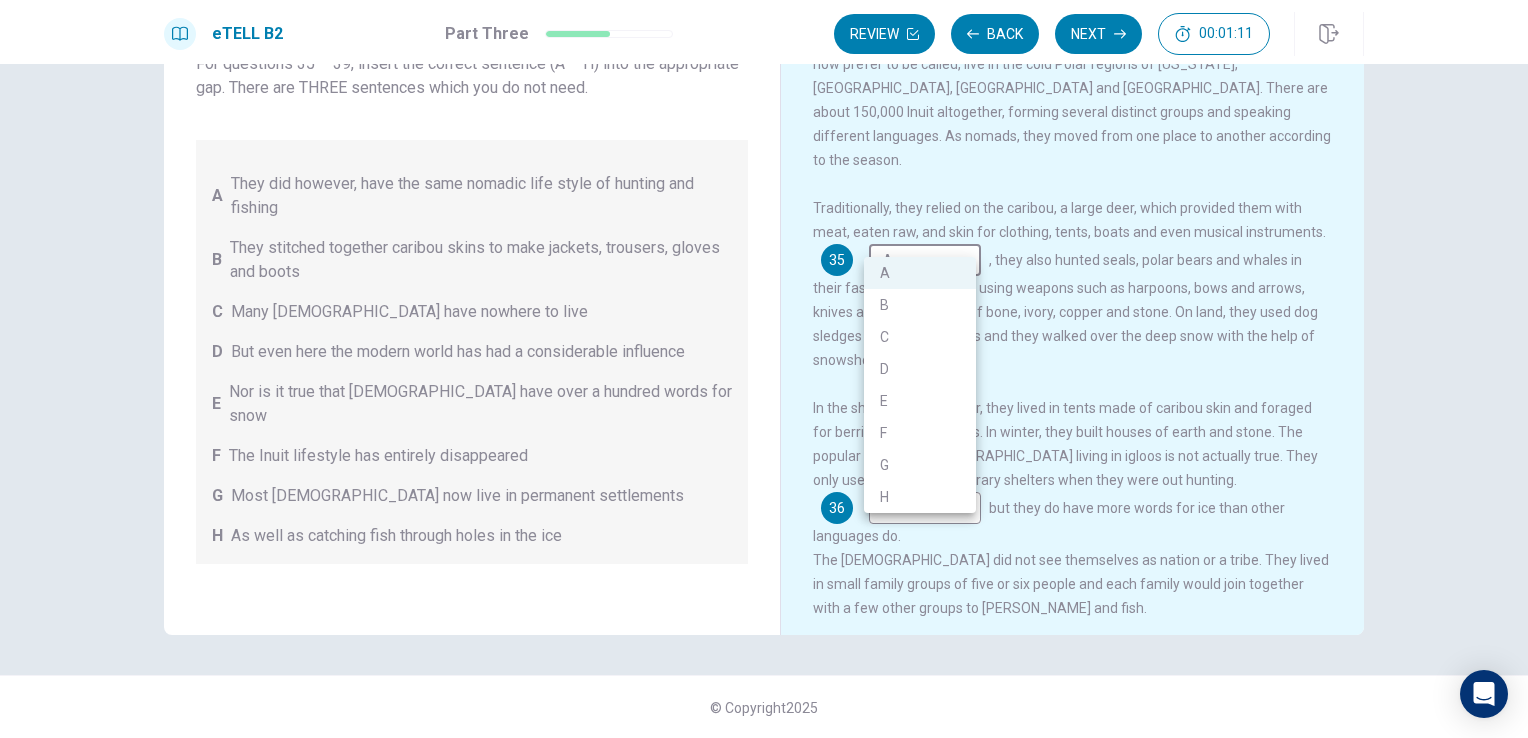click on "B" at bounding box center (920, 305) 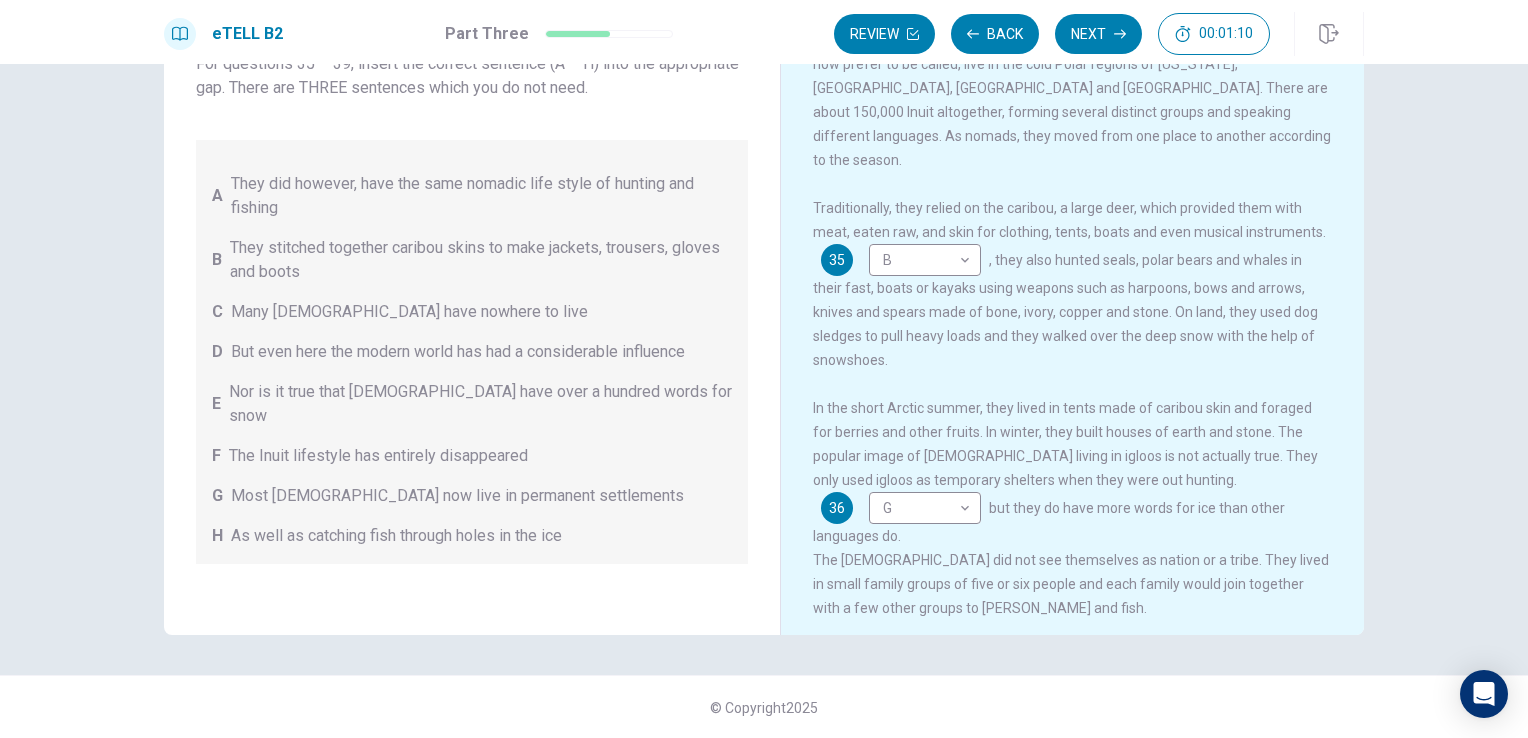 click on "Questions 35 - 39 You are going to read a passage in which some sentences have been  removed. For questions 35 – 39, insert the correct sentence (A – H) into the  appropriate gap. There are THREE sentences which you do not need. A They did however, have the same nomadic life style of hunting and fishing  B They stitched together caribou skins to make jackets, trousers, gloves and  boots  C Many [DEMOGRAPHIC_DATA] have nowhere to live D But even here the modern world has had a considerable influence E Nor is it true that Eskimos have over a hundred words for snow F The Inuit lifestyle has entirely disappeared  G Most [DEMOGRAPHIC_DATA] now live in permanent settlements  H As well as catching fish through holes in the ice Living in a Cold Climate Traditionally, they relied on the caribou, a large deer, which provided them with meat, eaten raw, and skin for clothing, tents, boats and even musical instruments.  35 B * ​ 36 G * ​  but they do have more words for ice than other languages do. 37 H * ​ 38 D * ​ 39 C * ​ 2025" at bounding box center [764, 401] 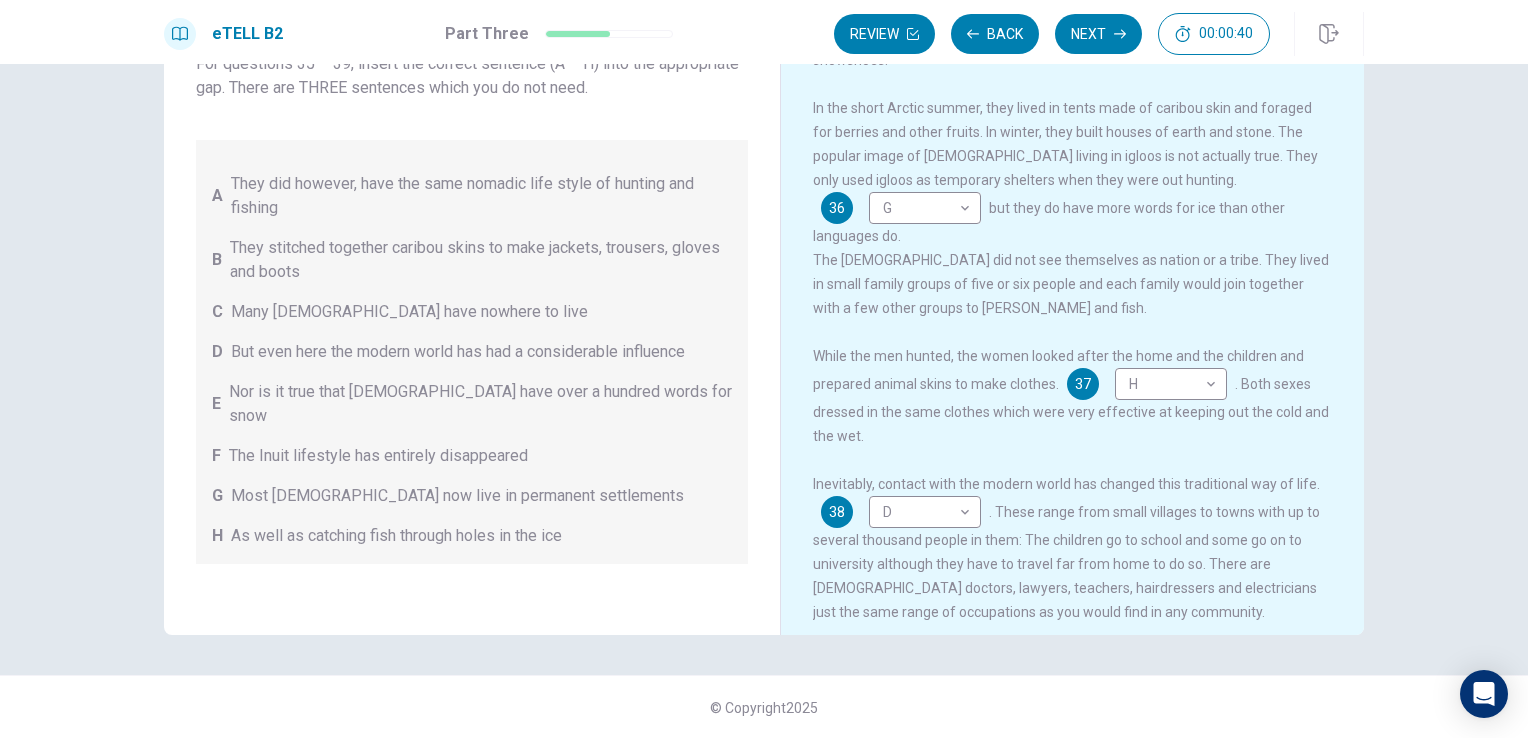 scroll, scrollTop: 0, scrollLeft: 0, axis: both 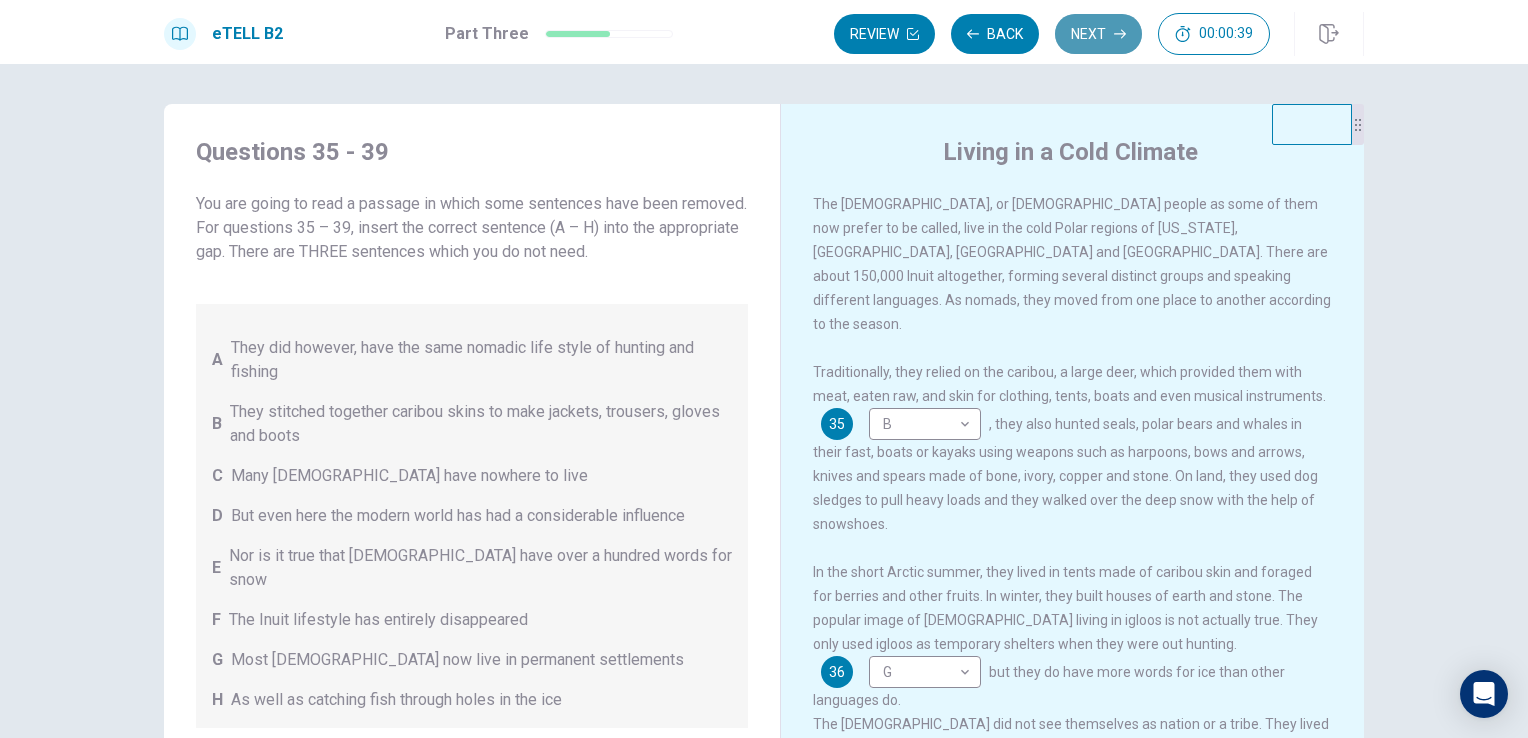 click on "Next" at bounding box center (1098, 34) 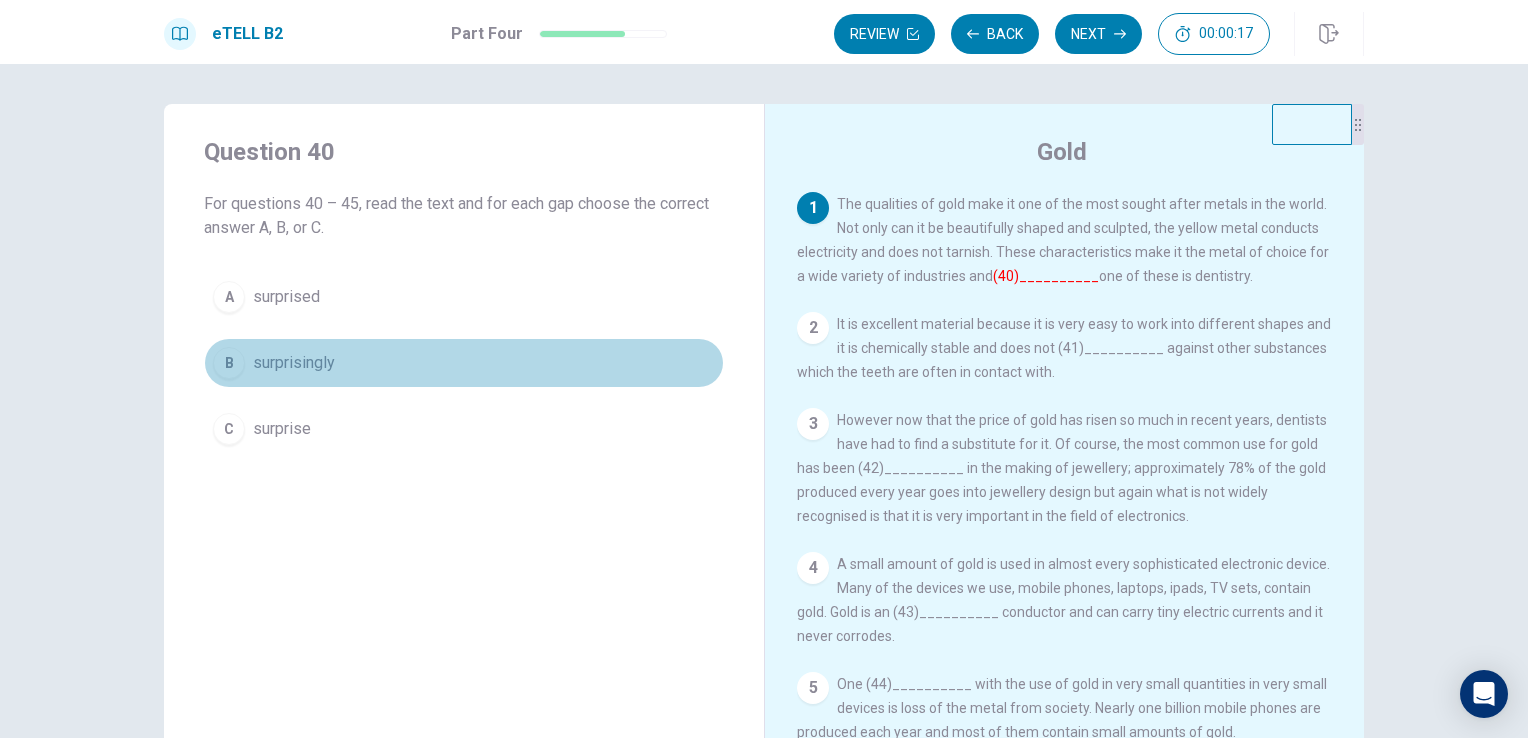 click on "surprisingly" at bounding box center [294, 363] 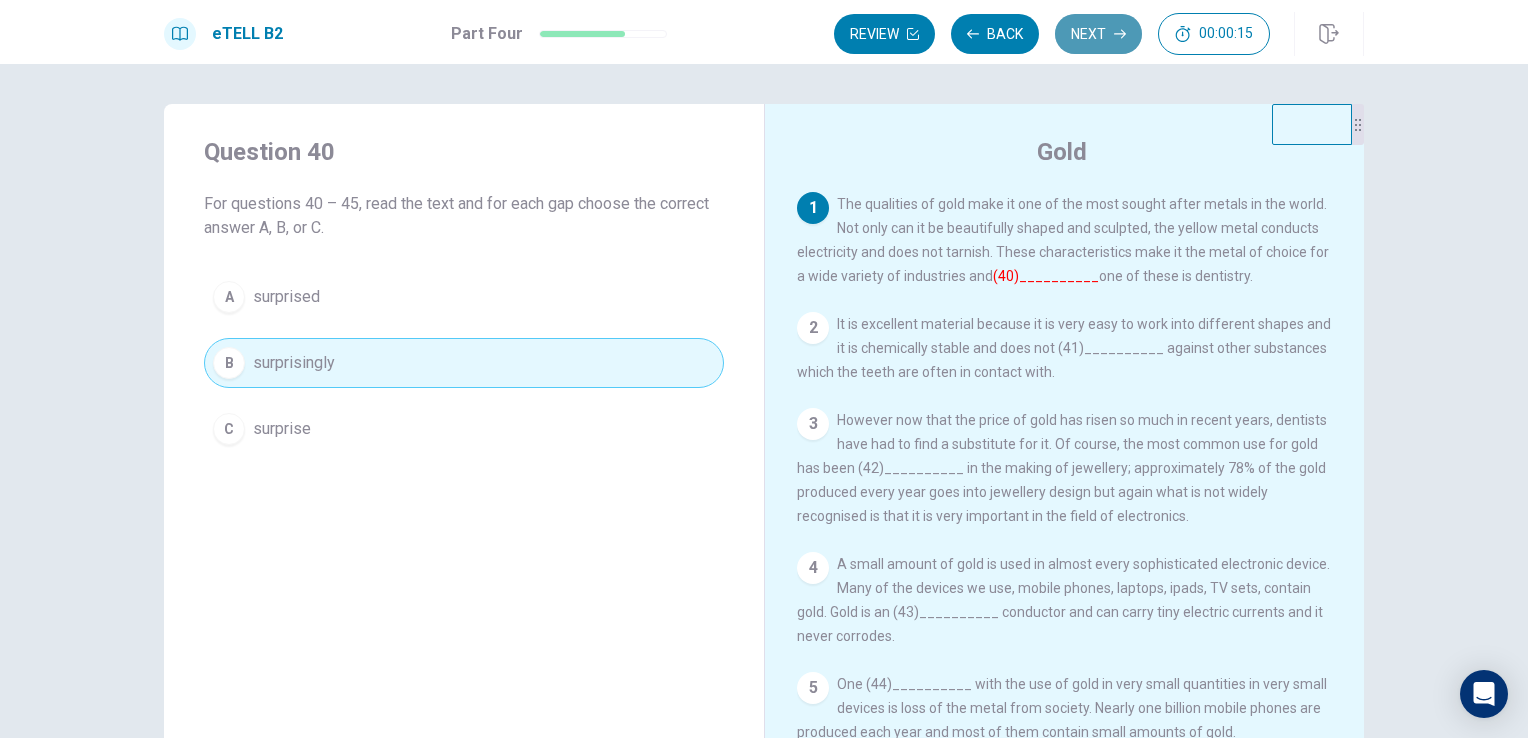click on "Next" at bounding box center (1098, 34) 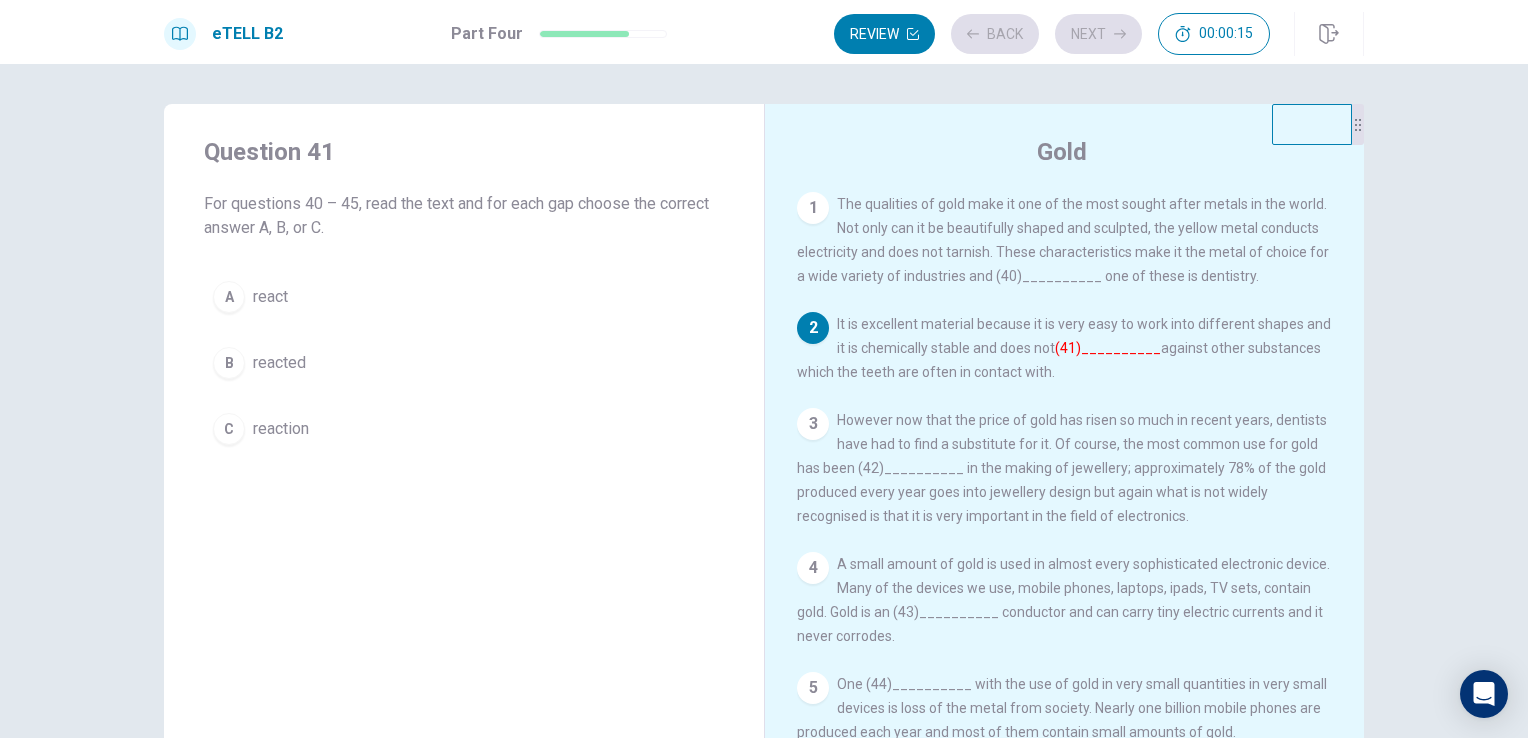 scroll, scrollTop: 114, scrollLeft: 0, axis: vertical 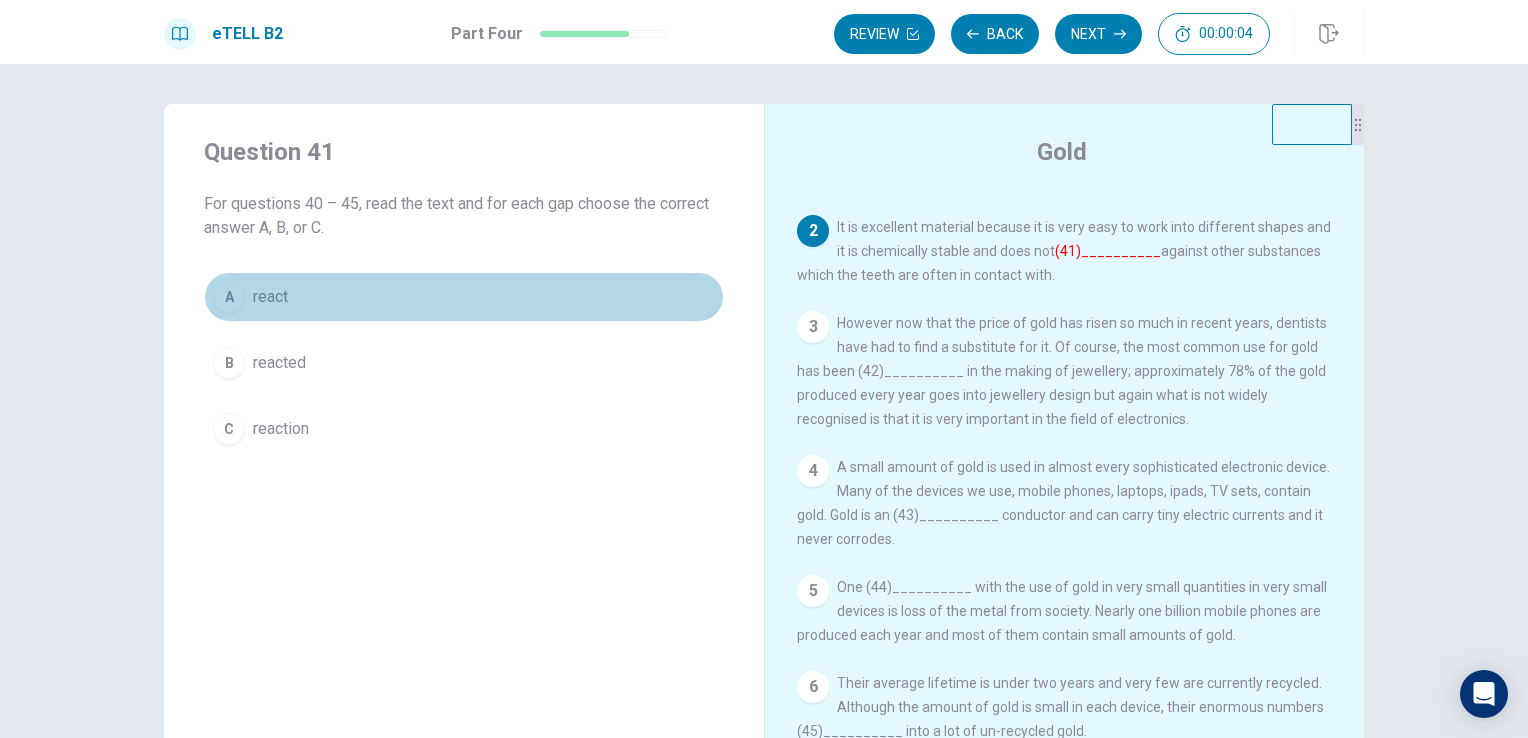click on "react" at bounding box center [270, 297] 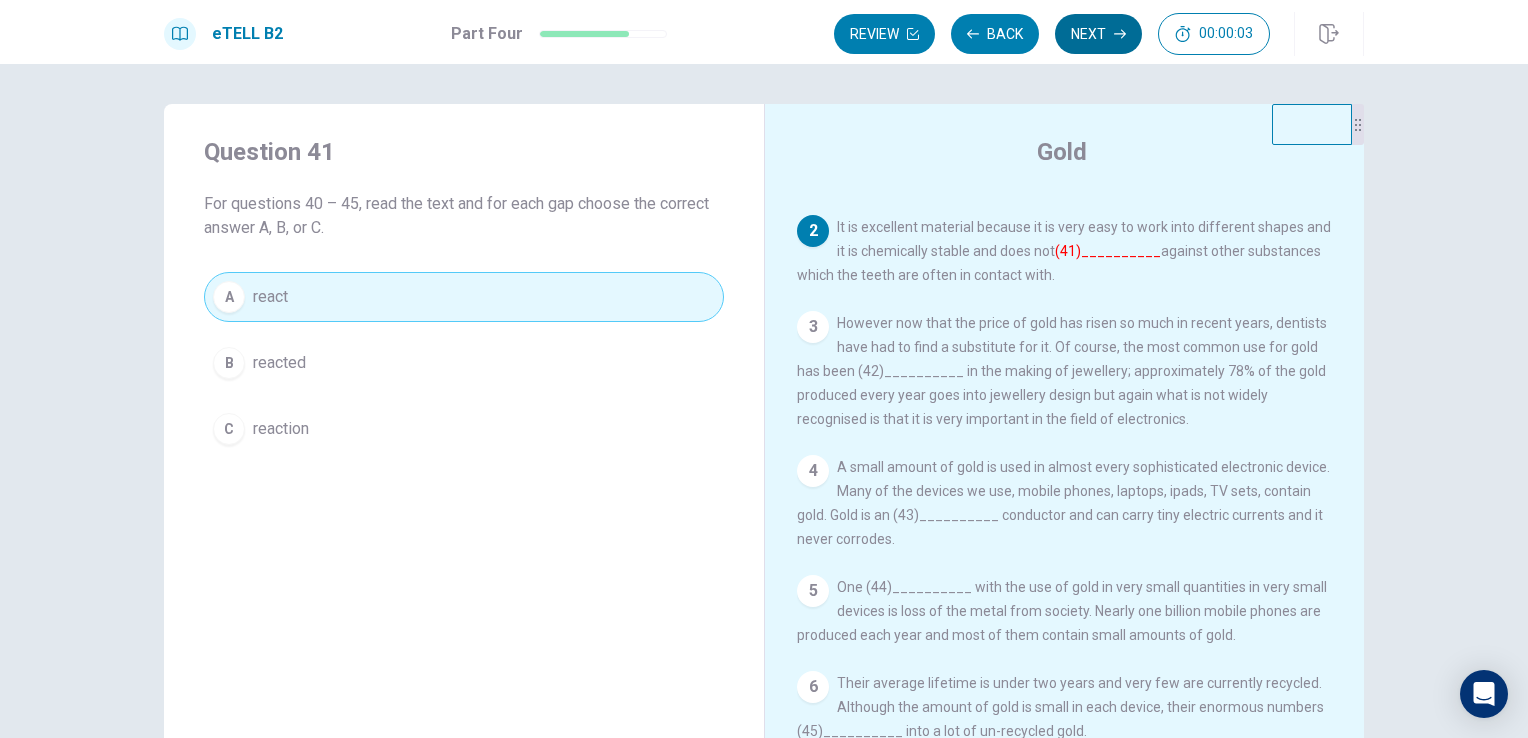 click on "Next" at bounding box center (1098, 34) 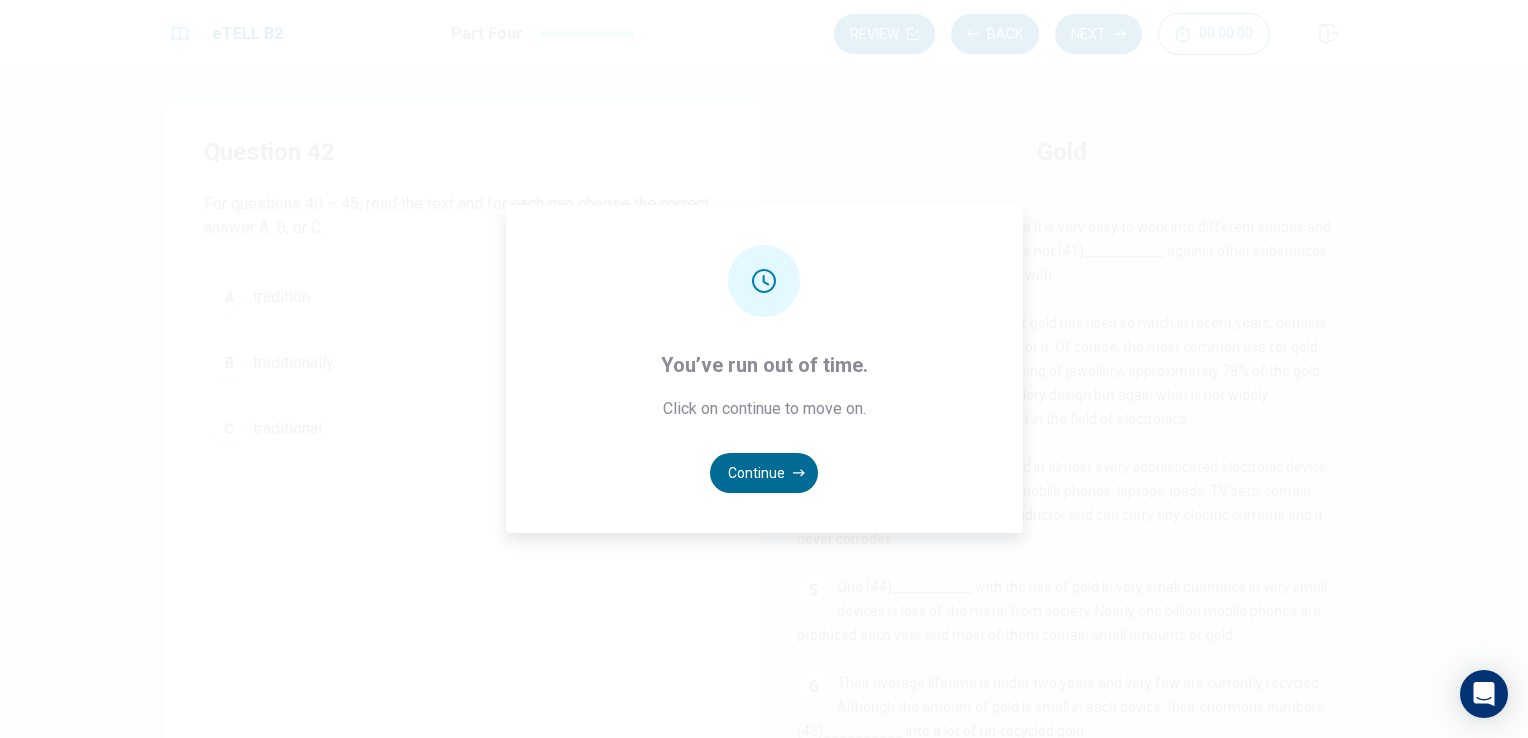 click 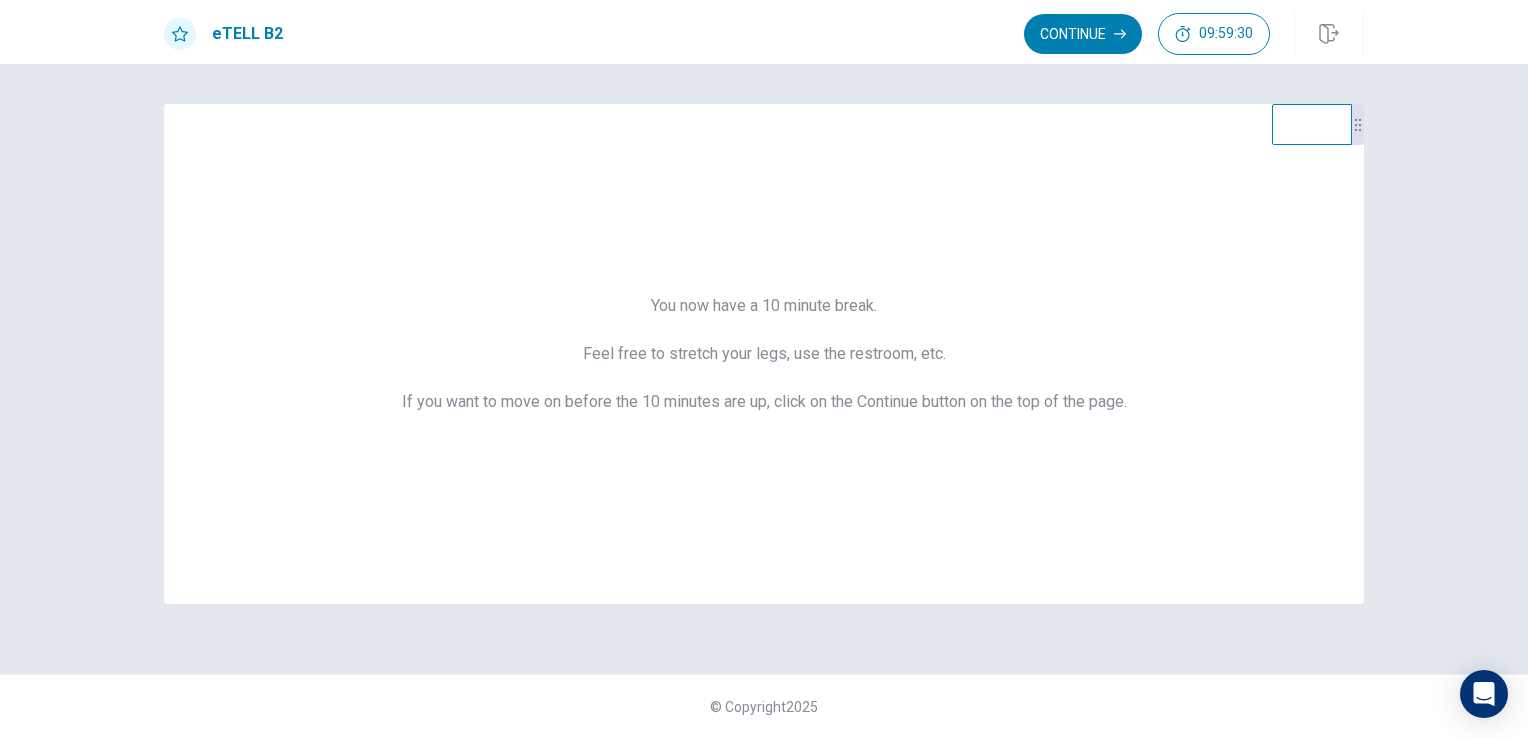 drag, startPoint x: 1092, startPoint y: 30, endPoint x: 1086, endPoint y: 91, distance: 61.294373 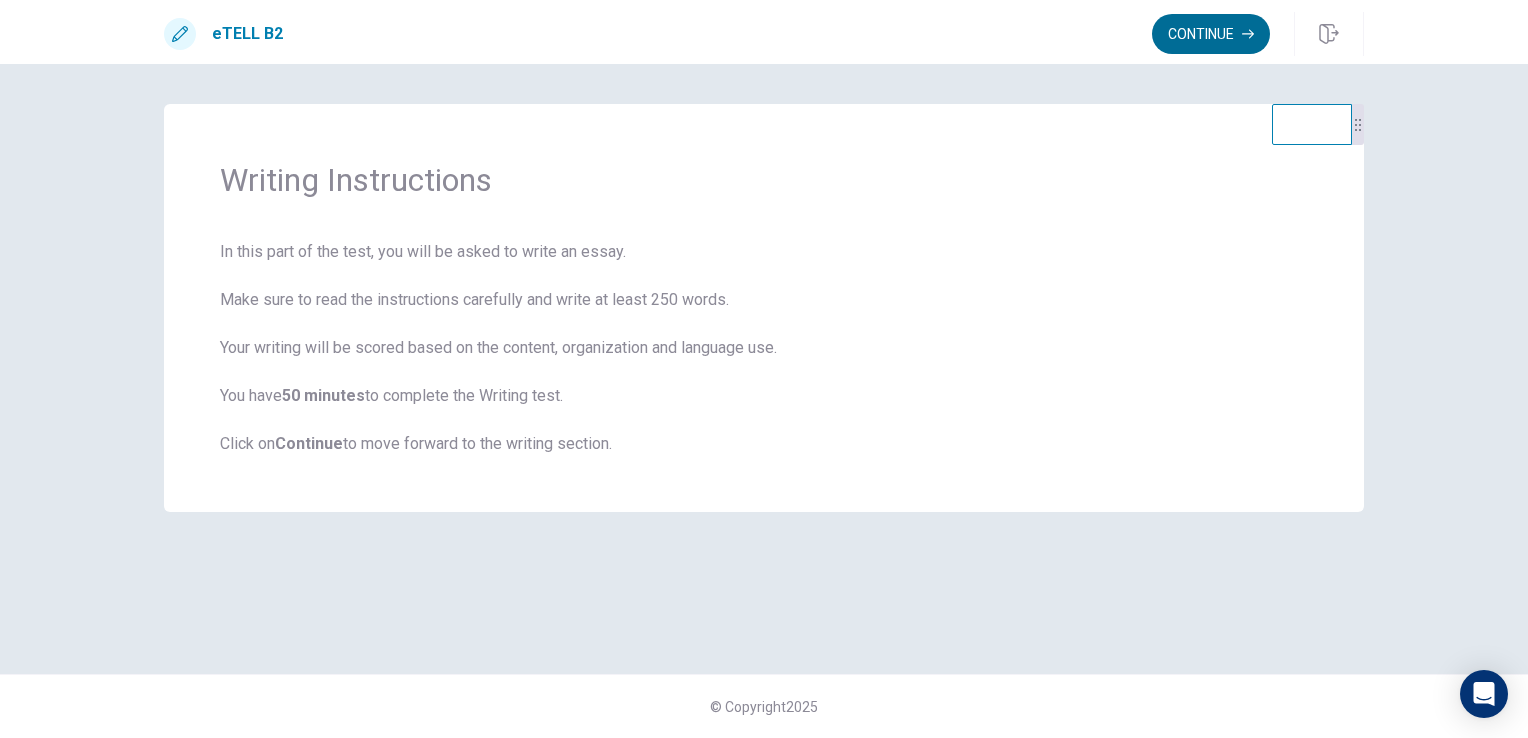 click on "Continue" at bounding box center [1211, 34] 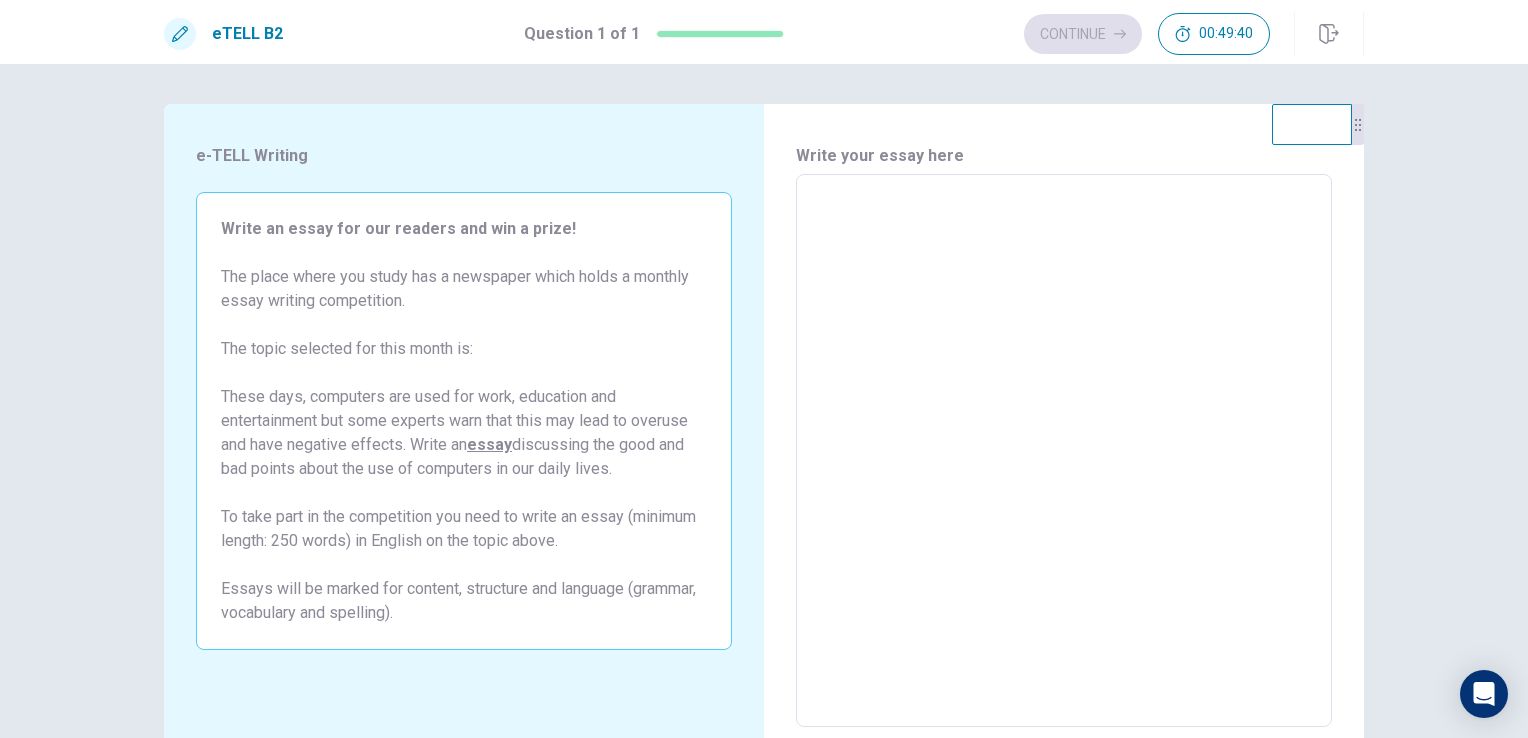 click at bounding box center (1064, 451) 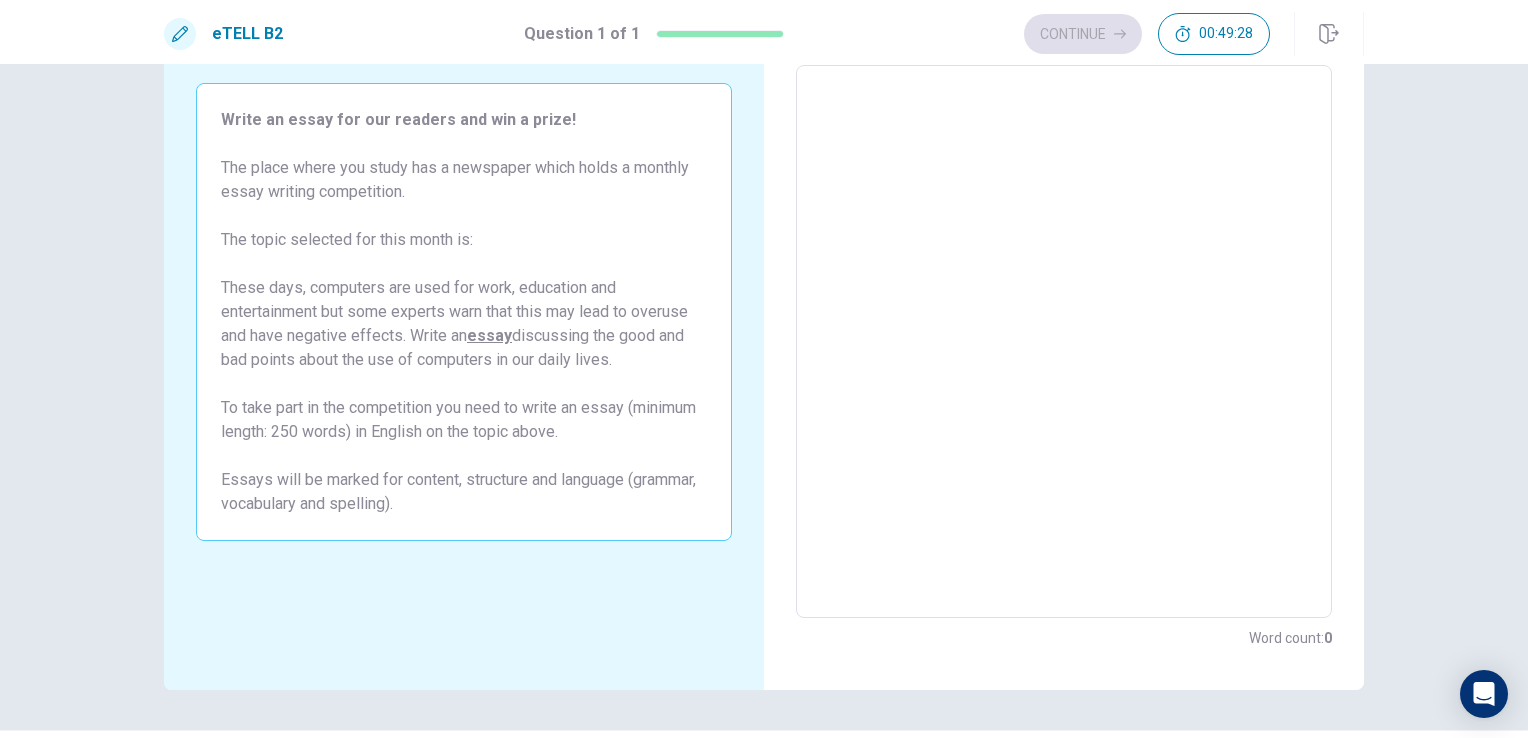 scroll, scrollTop: 64, scrollLeft: 0, axis: vertical 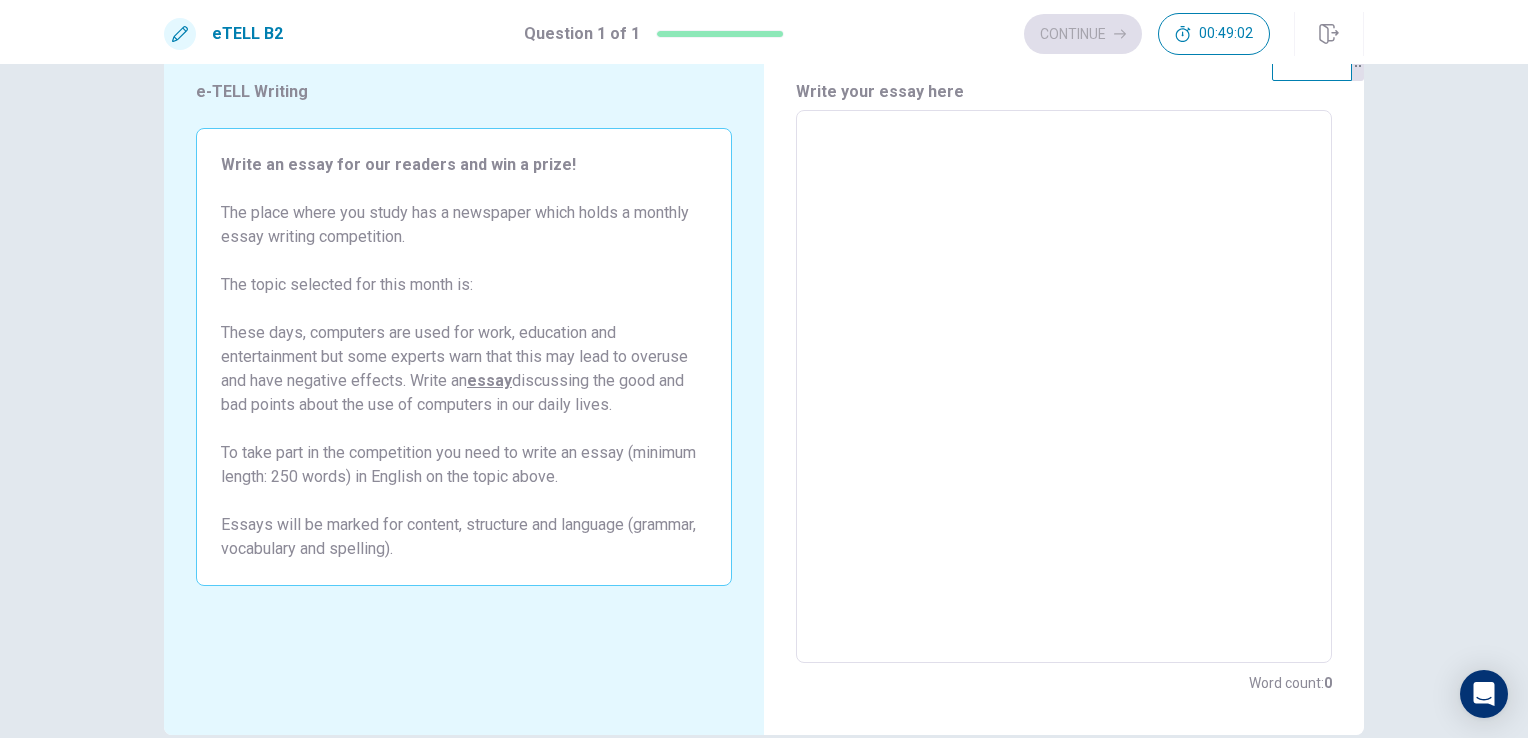 type on "*" 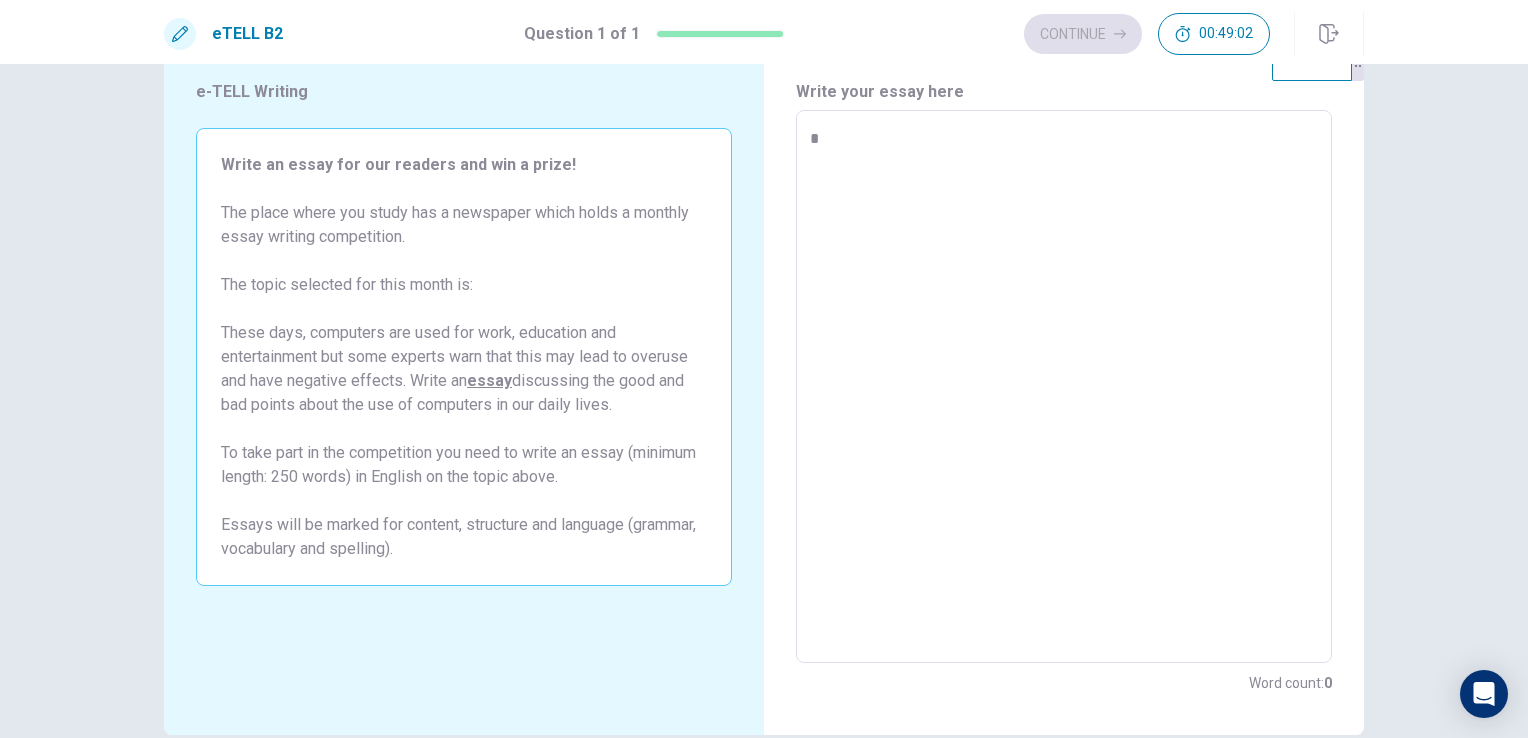 type on "*" 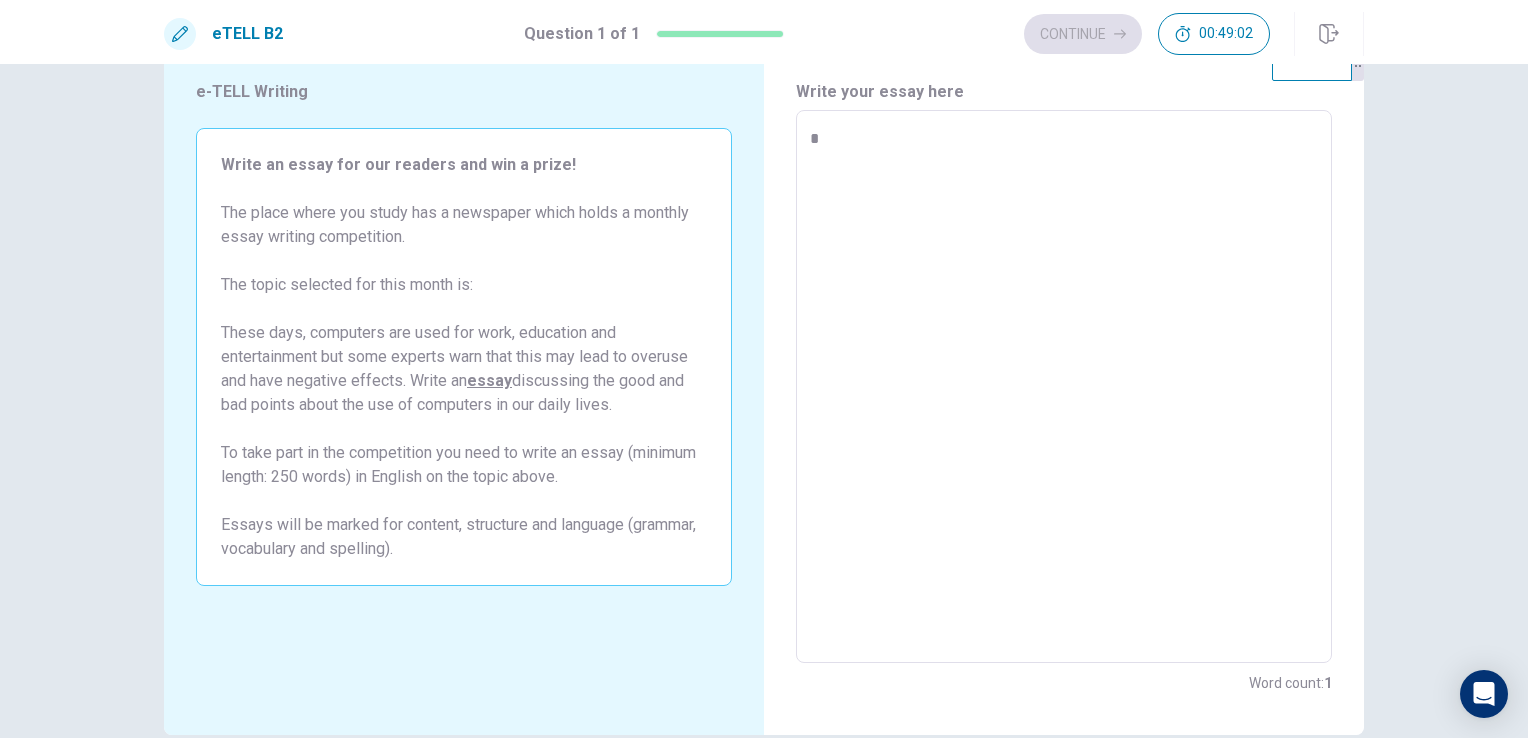 type on "*" 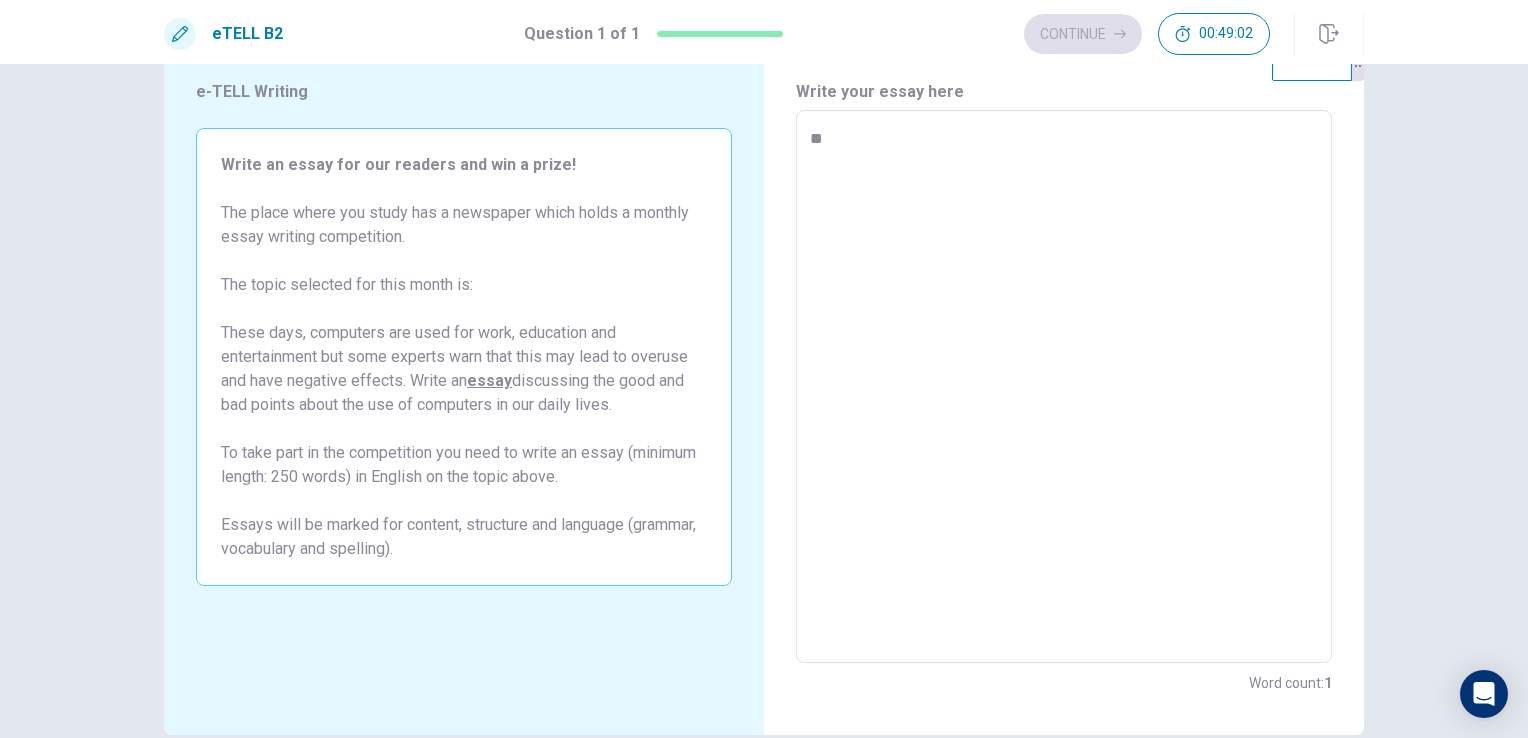 type on "*" 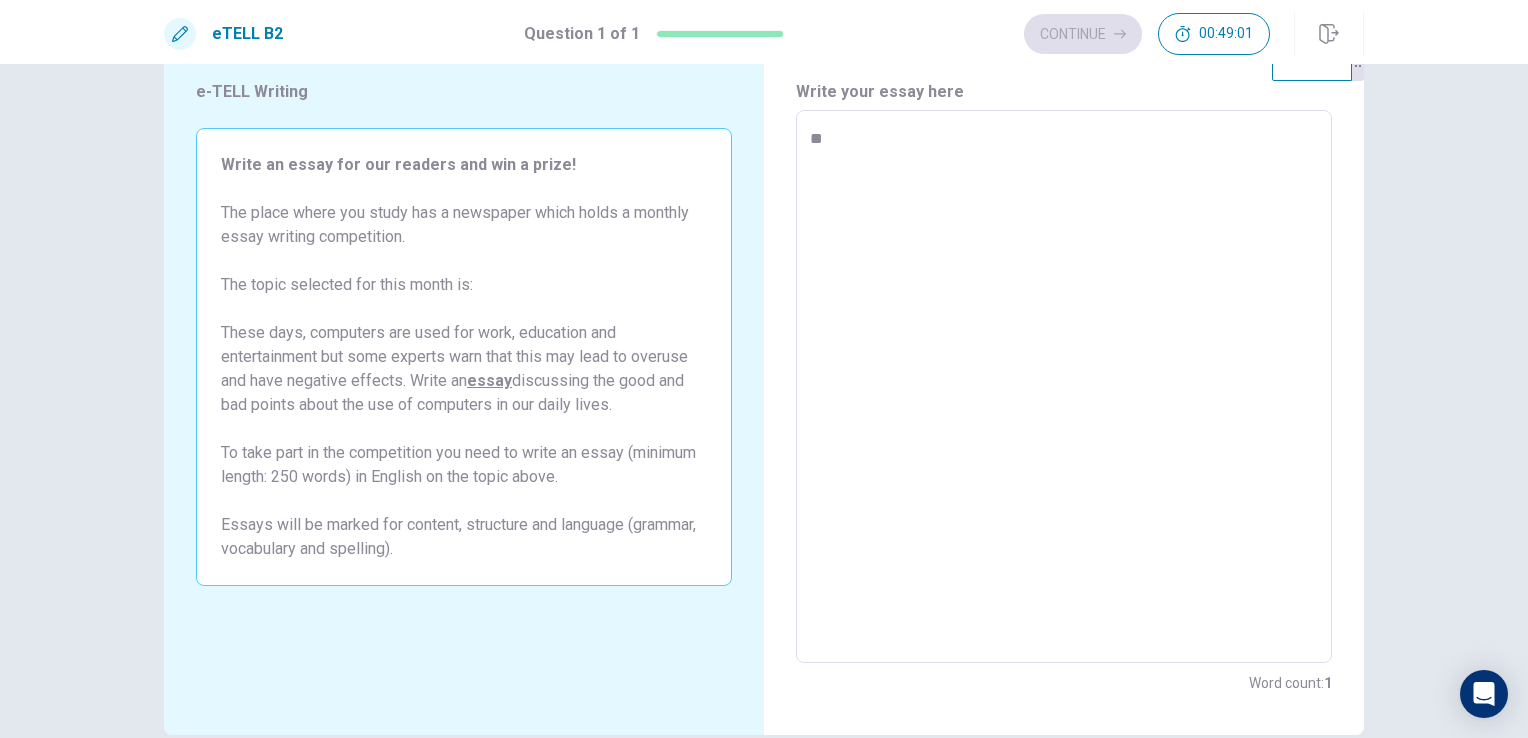 type on "*" 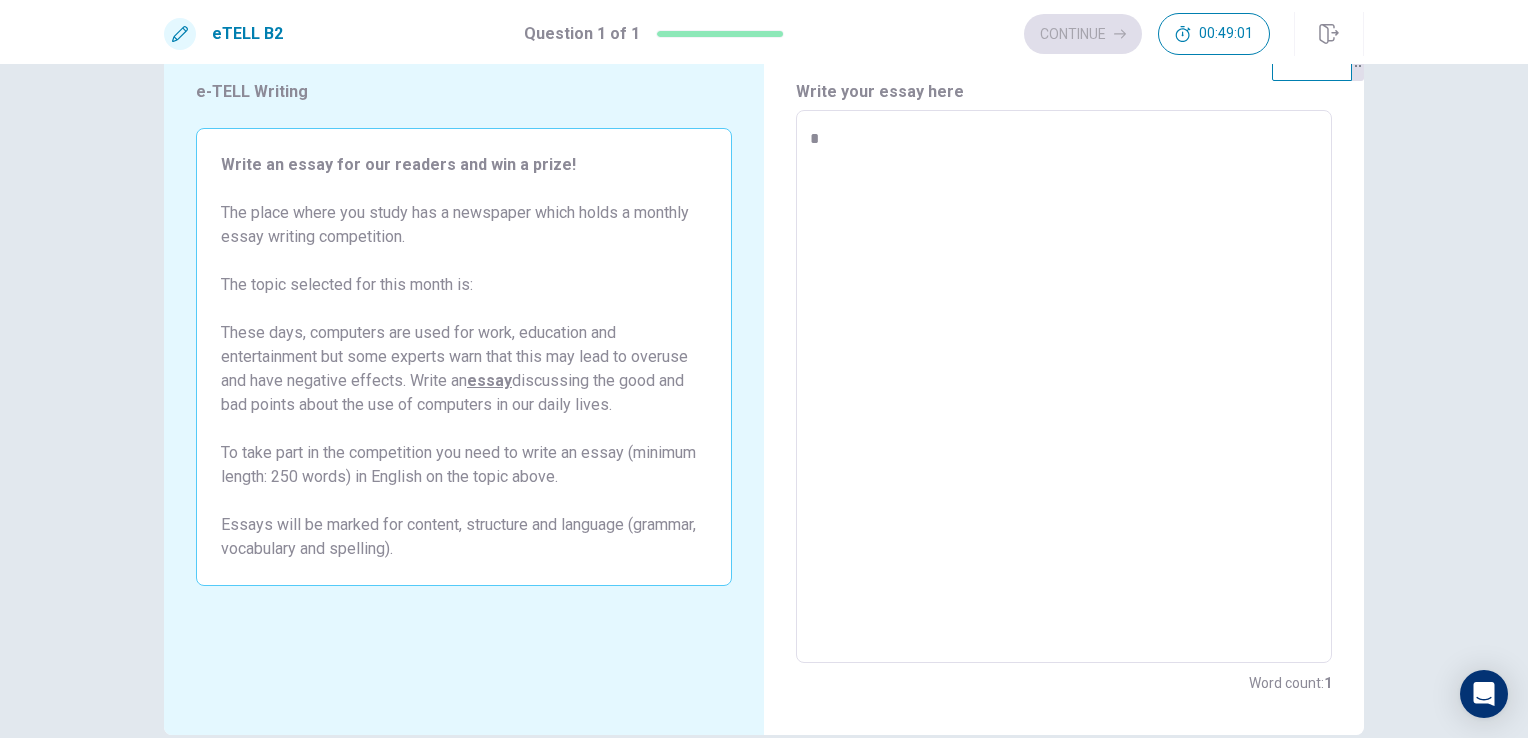 type on "*" 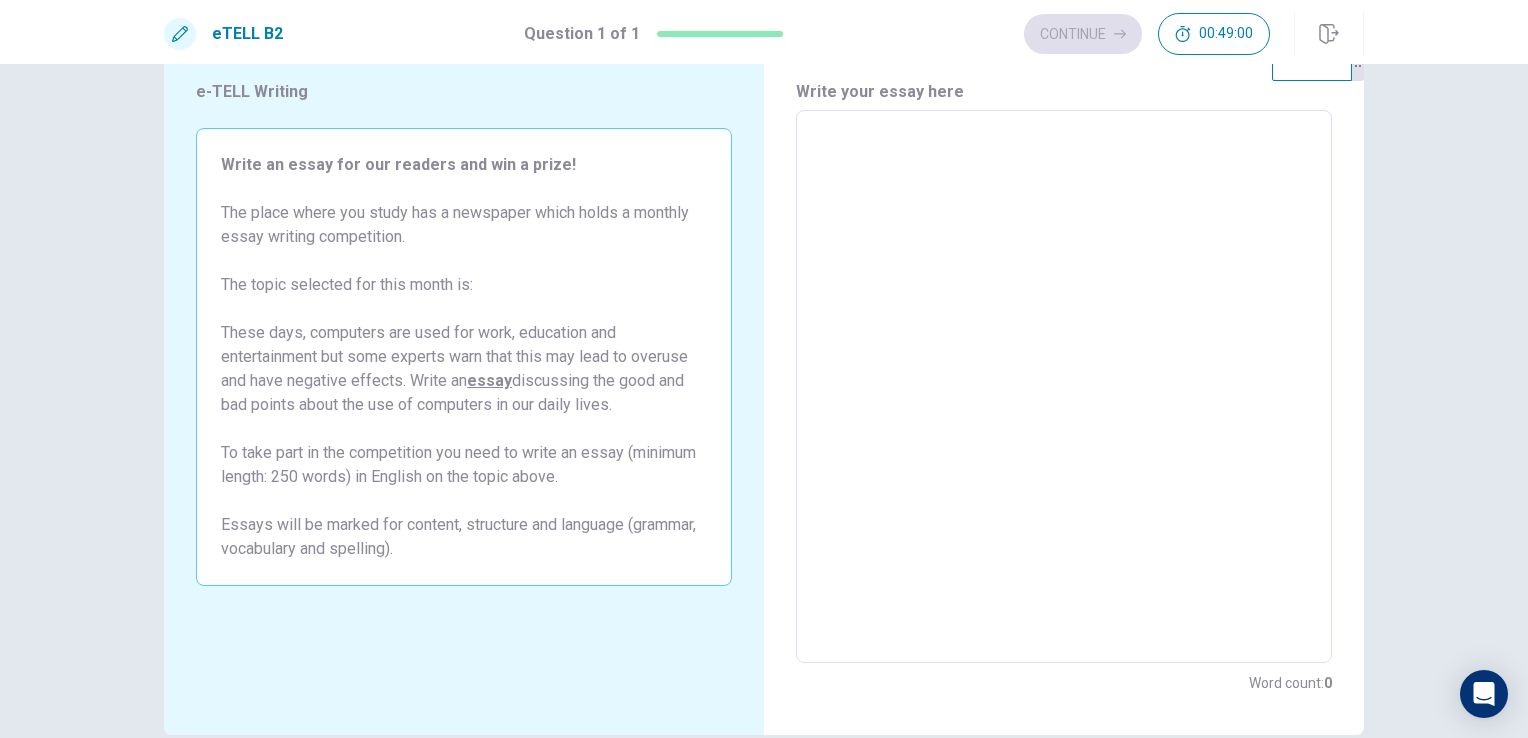 type on "*" 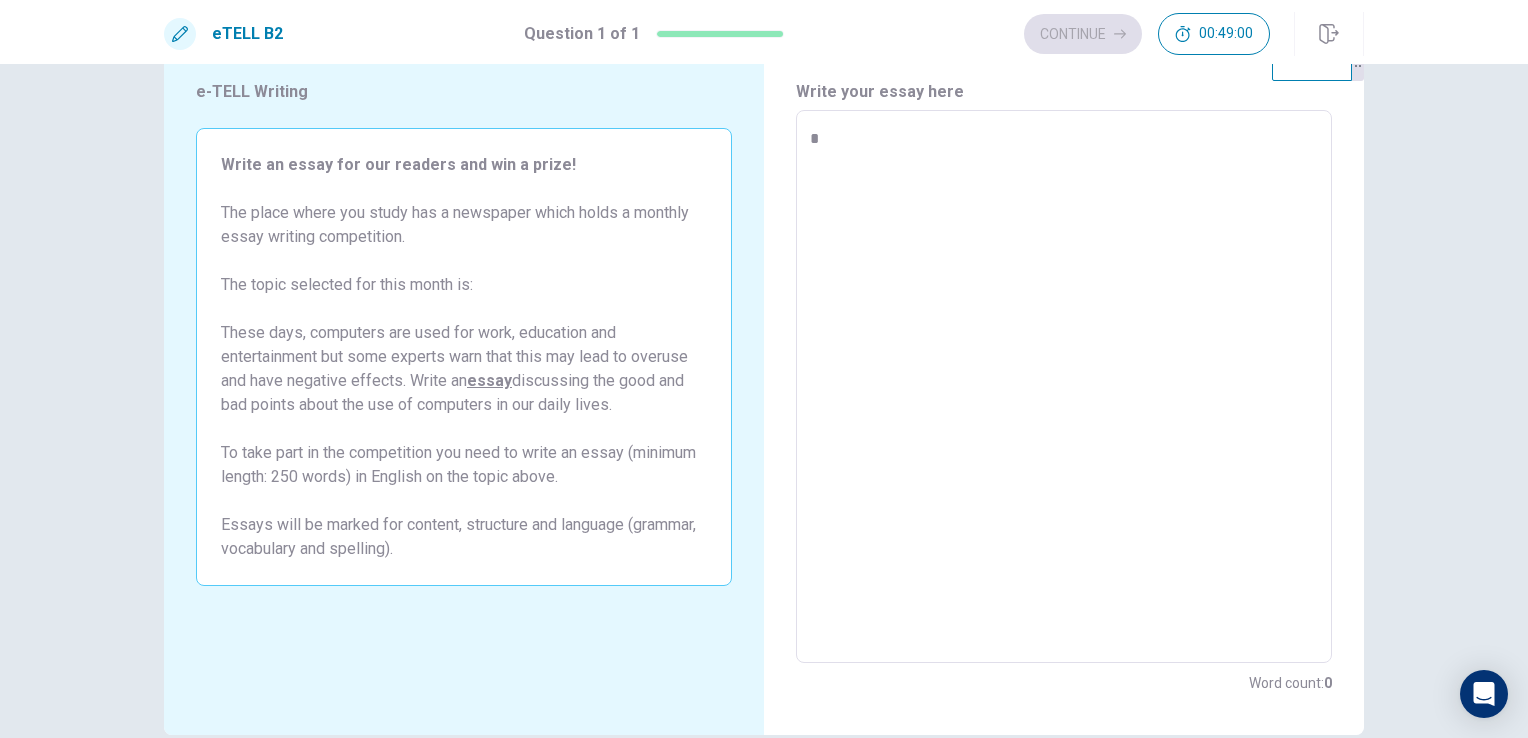 type on "*" 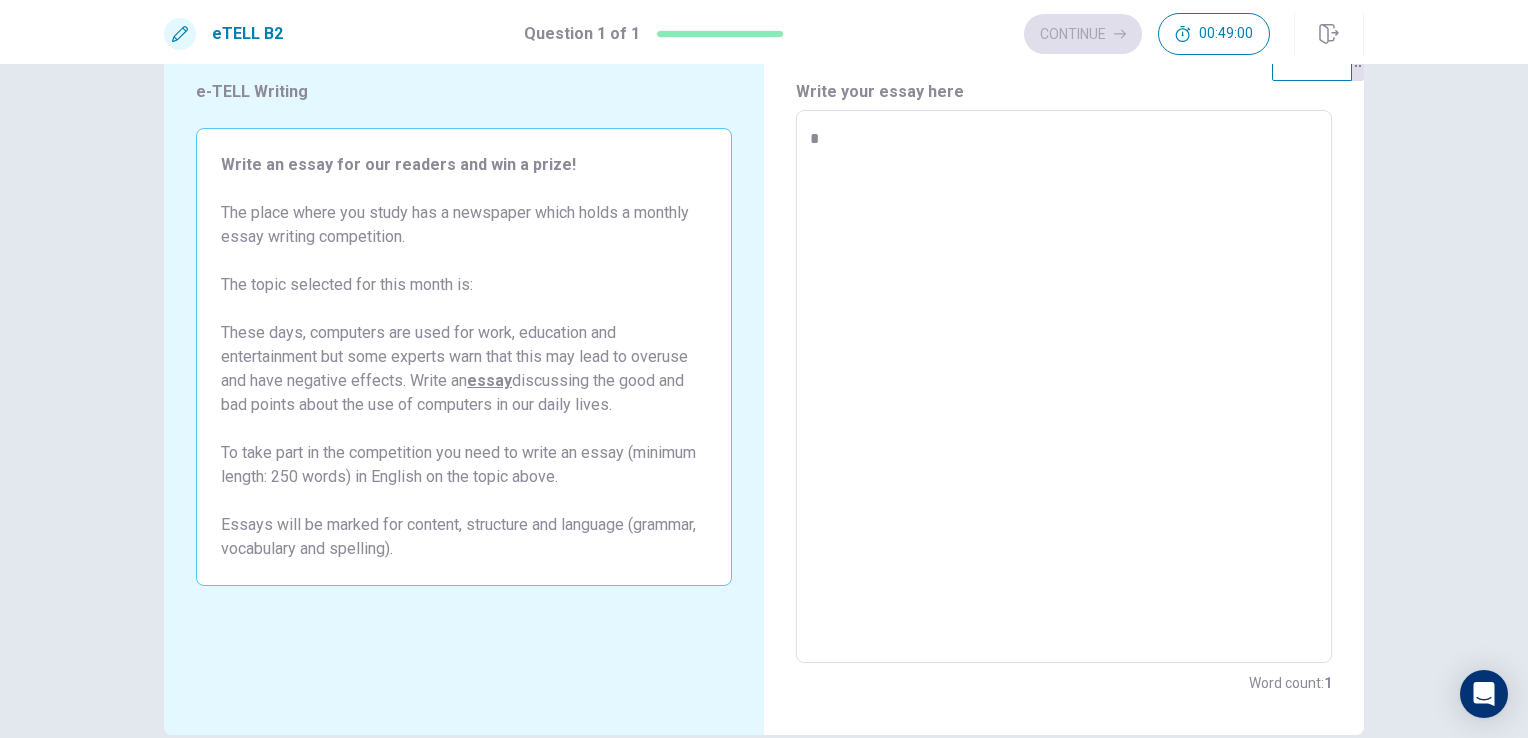 type on "*" 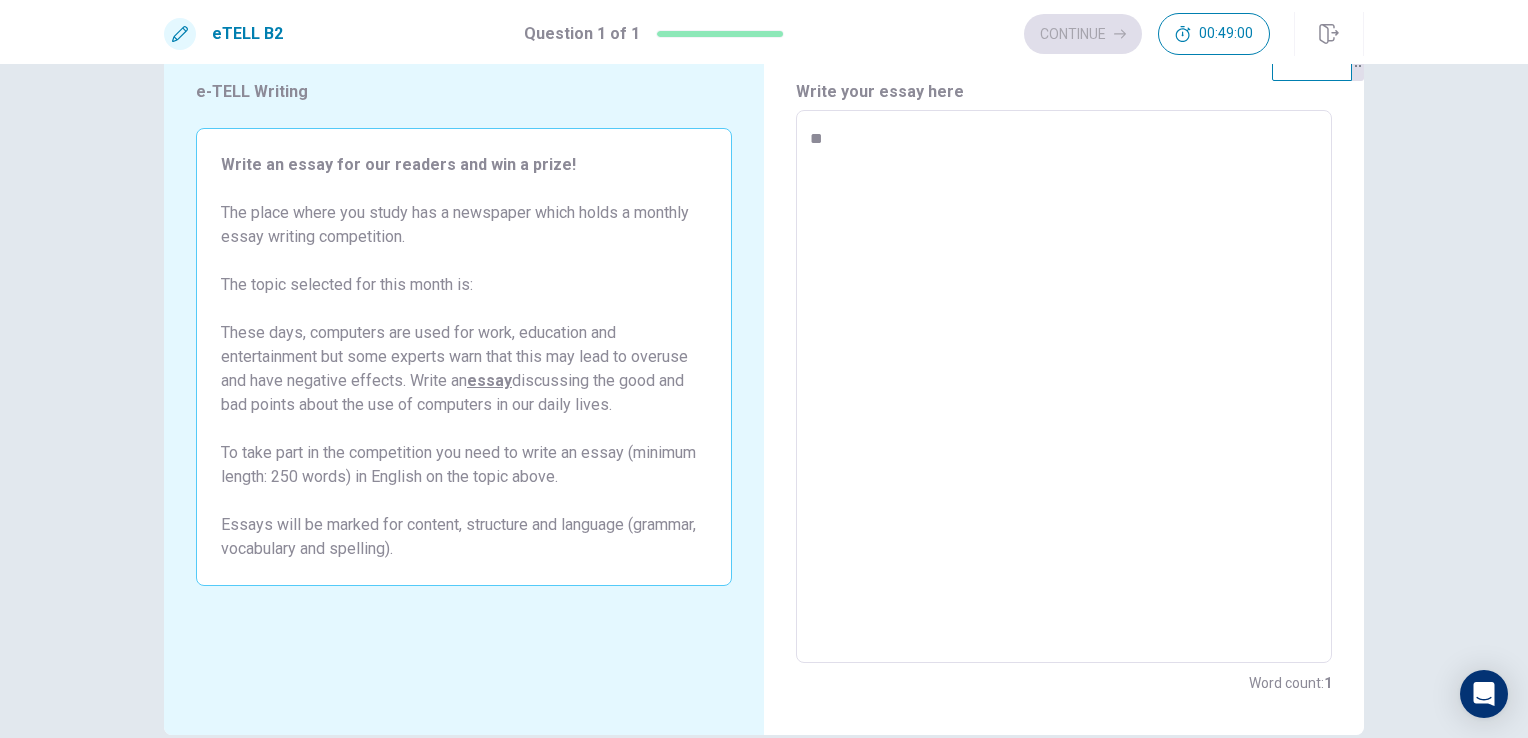 type on "*" 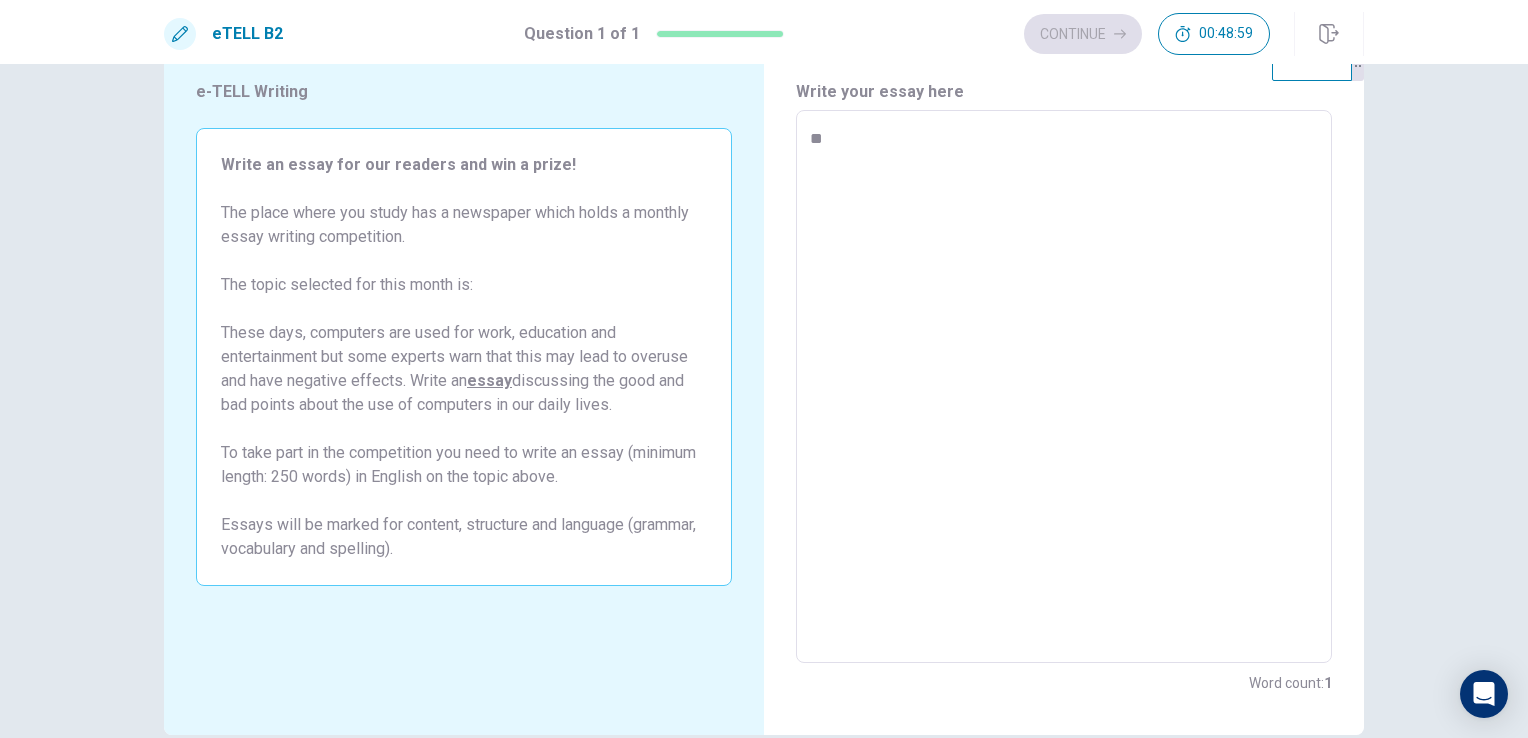 type on "***" 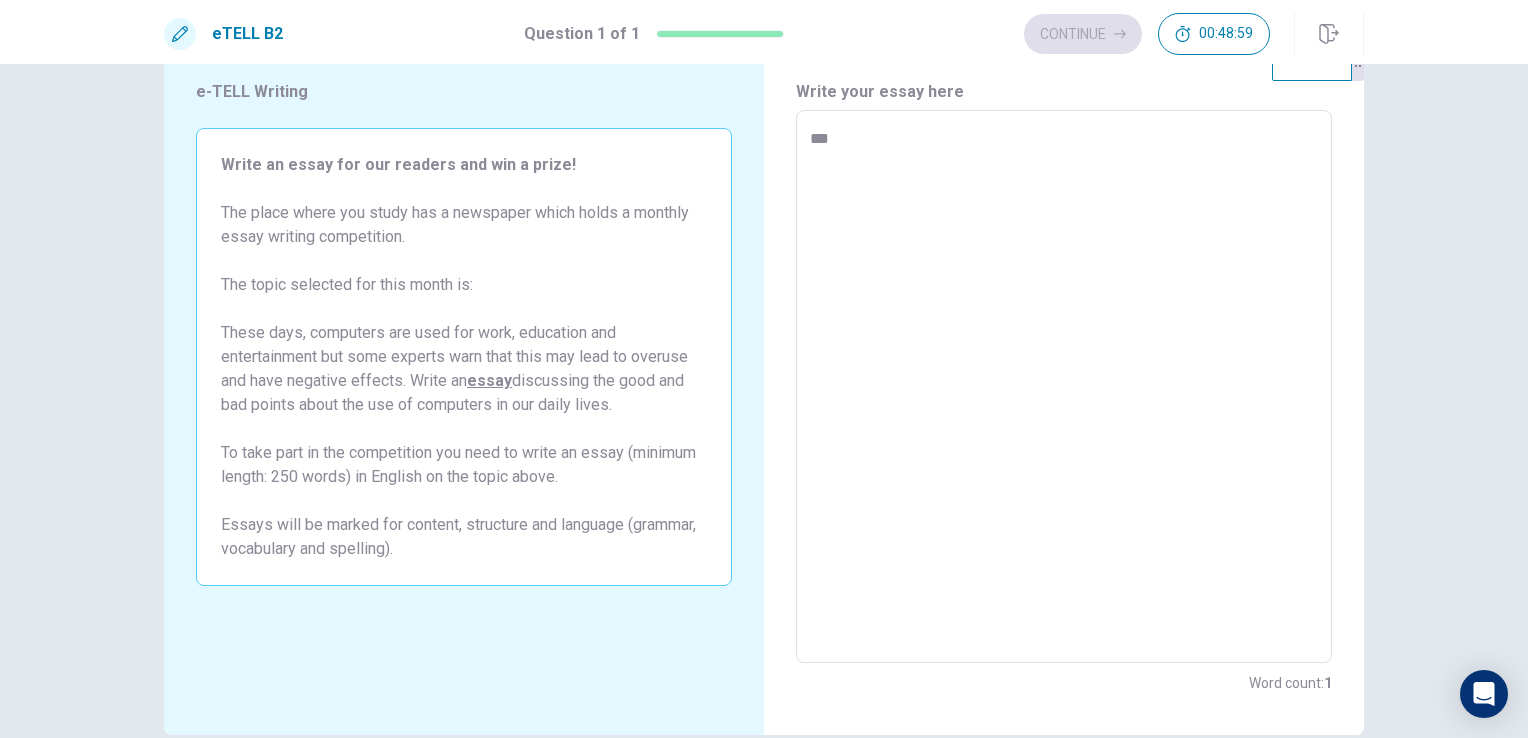type on "*" 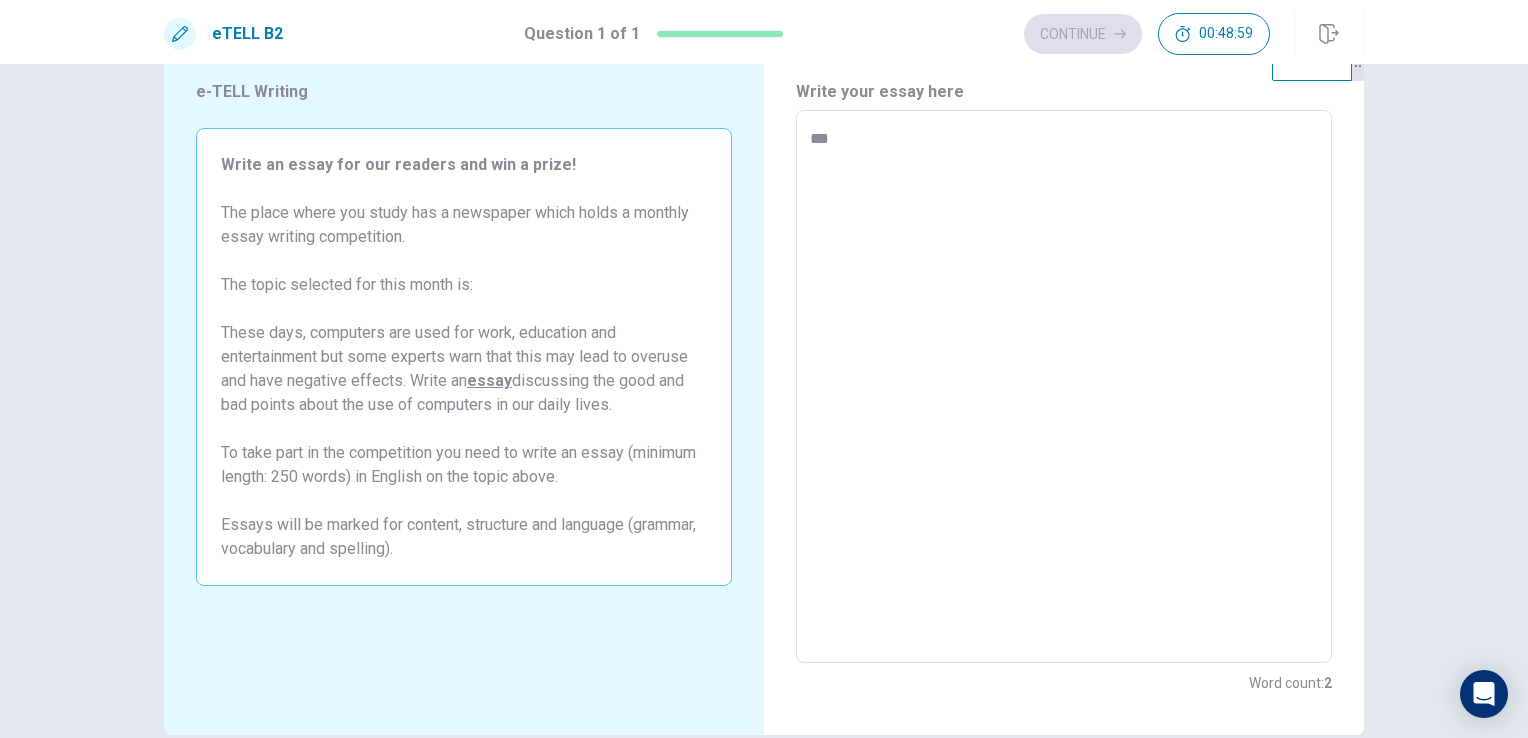 type on "****" 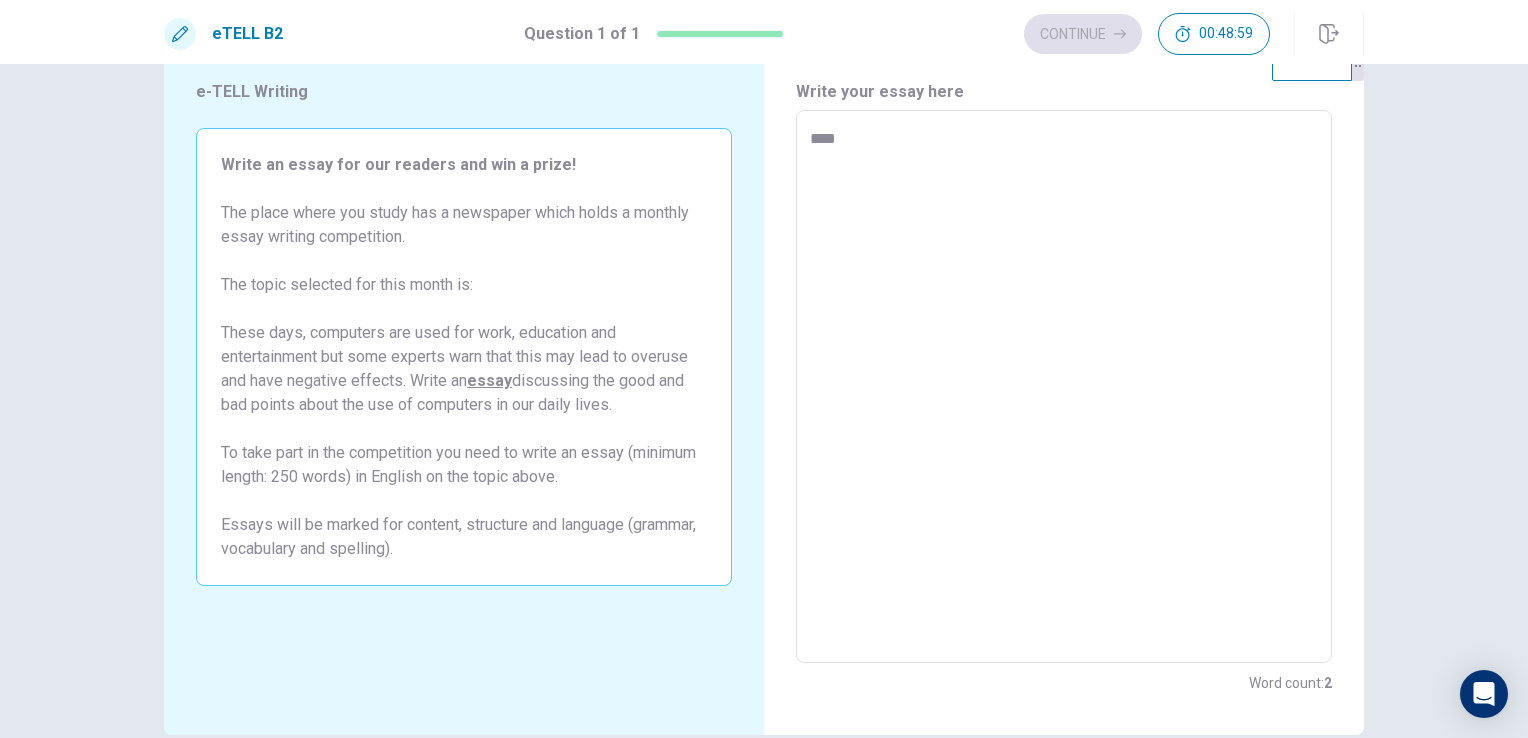 type on "*" 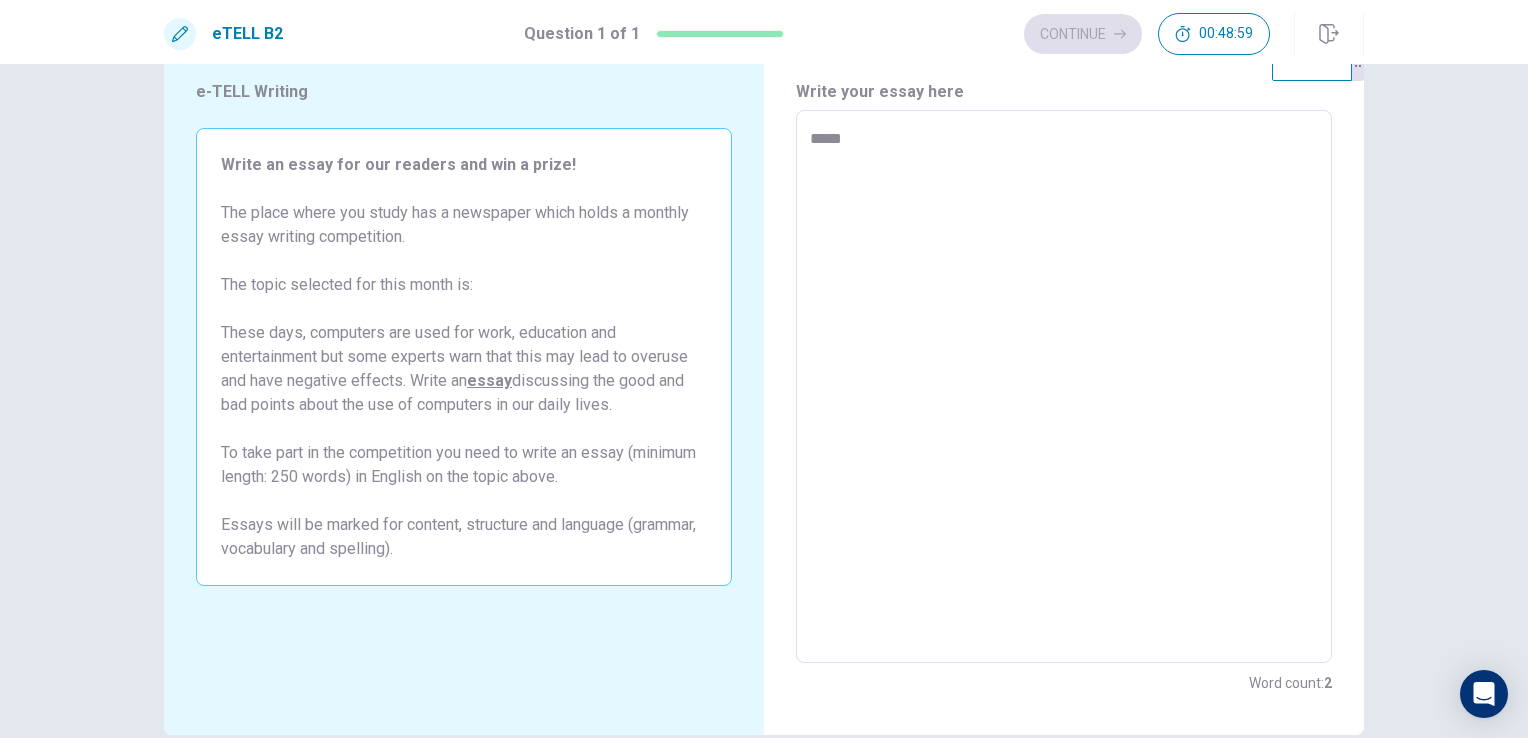 type on "*" 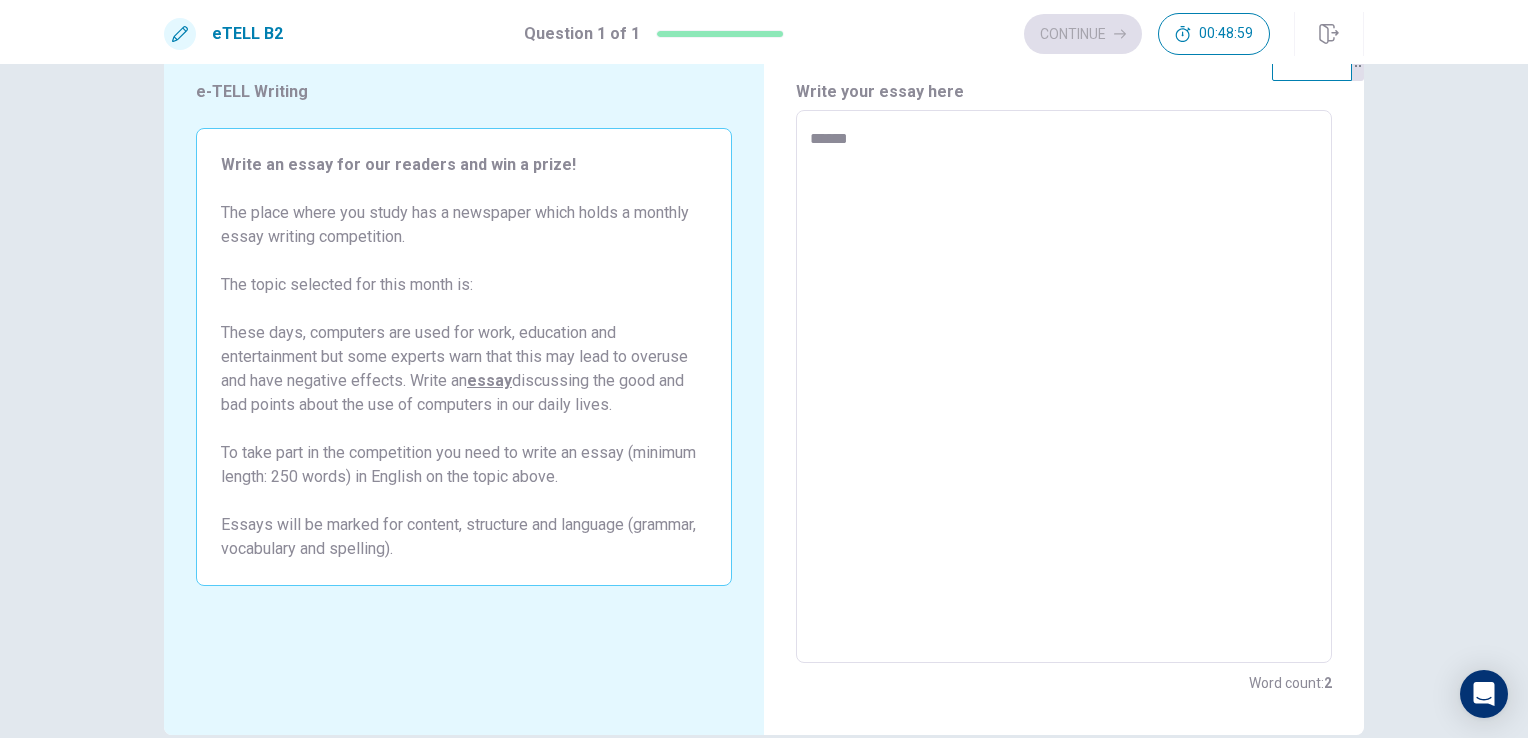 type on "*" 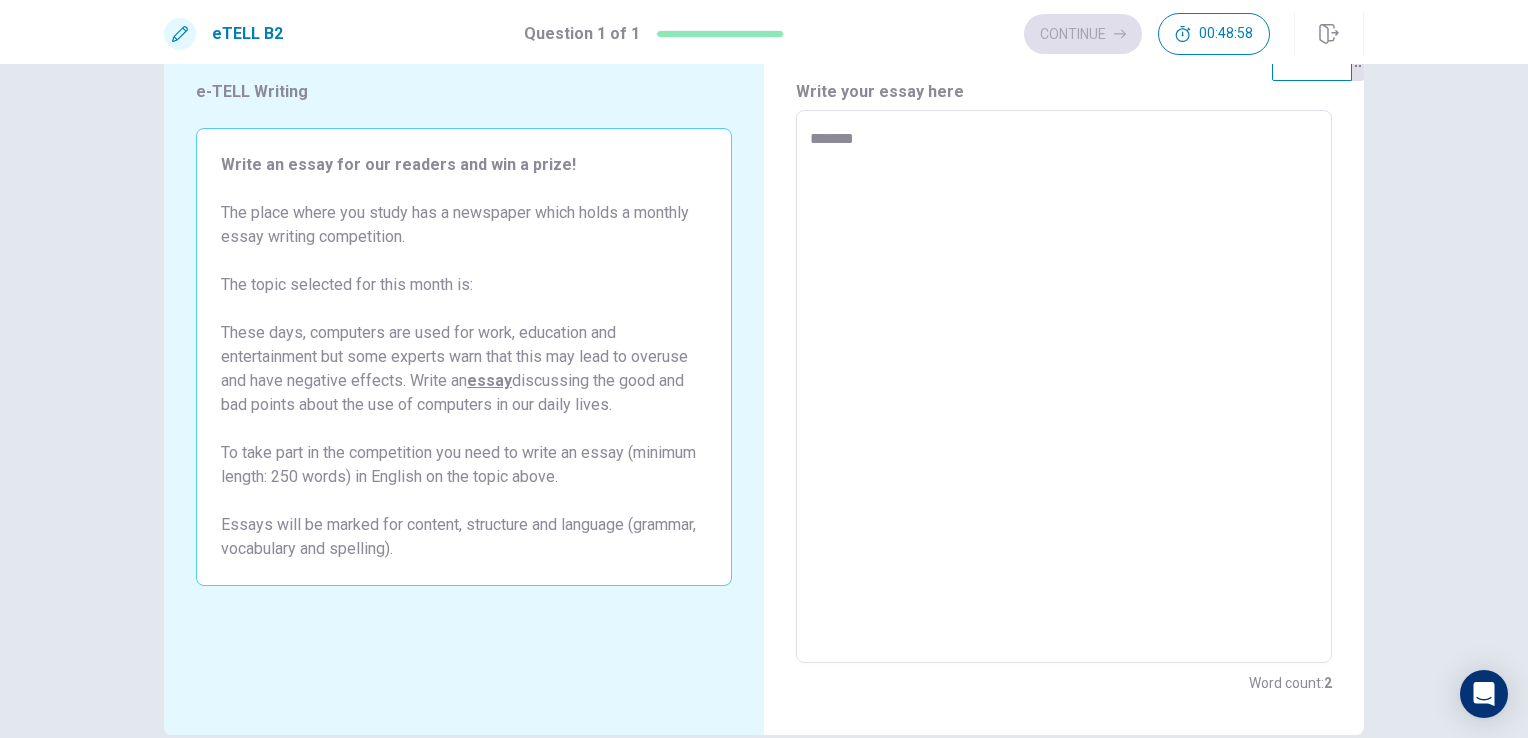 type on "*" 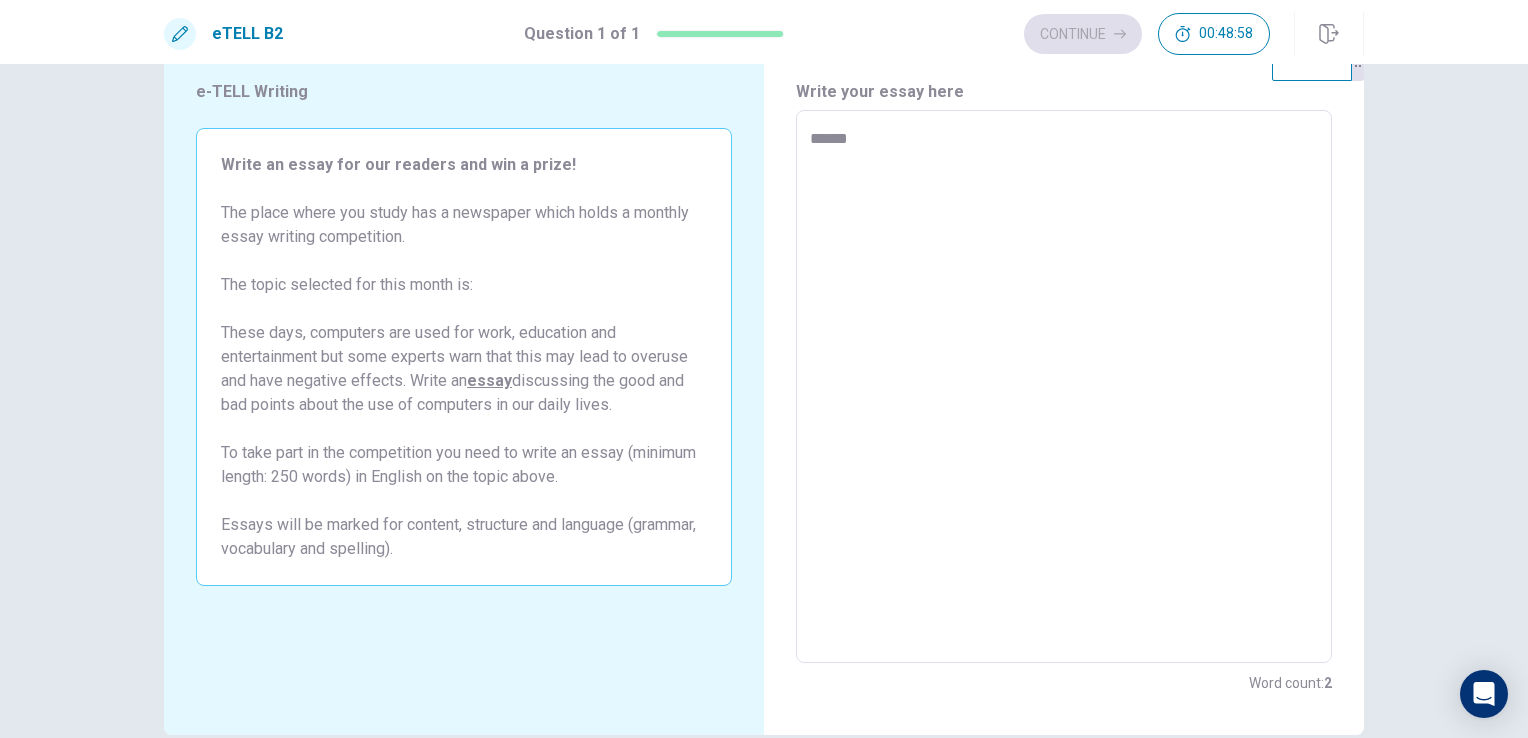 type on "*" 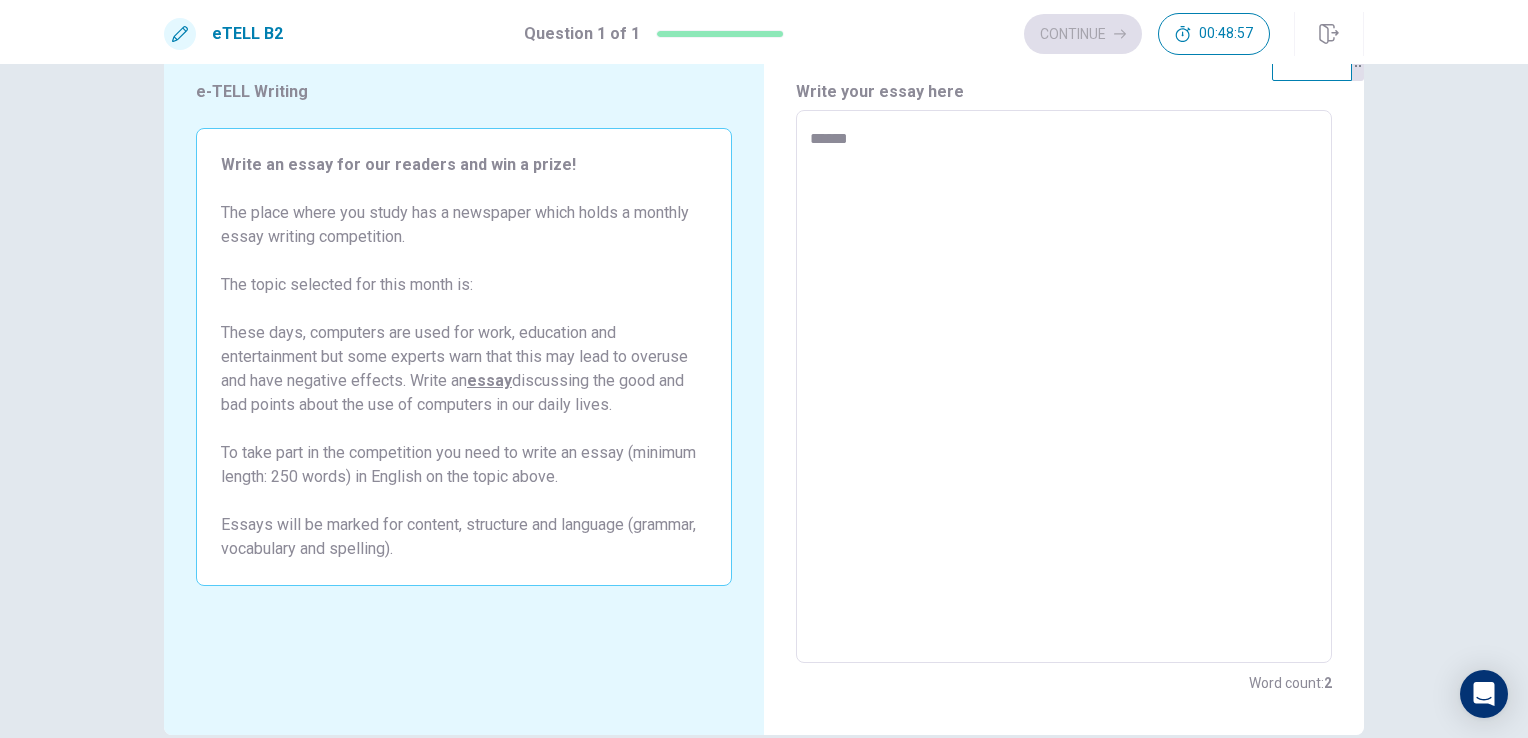 type on "*****" 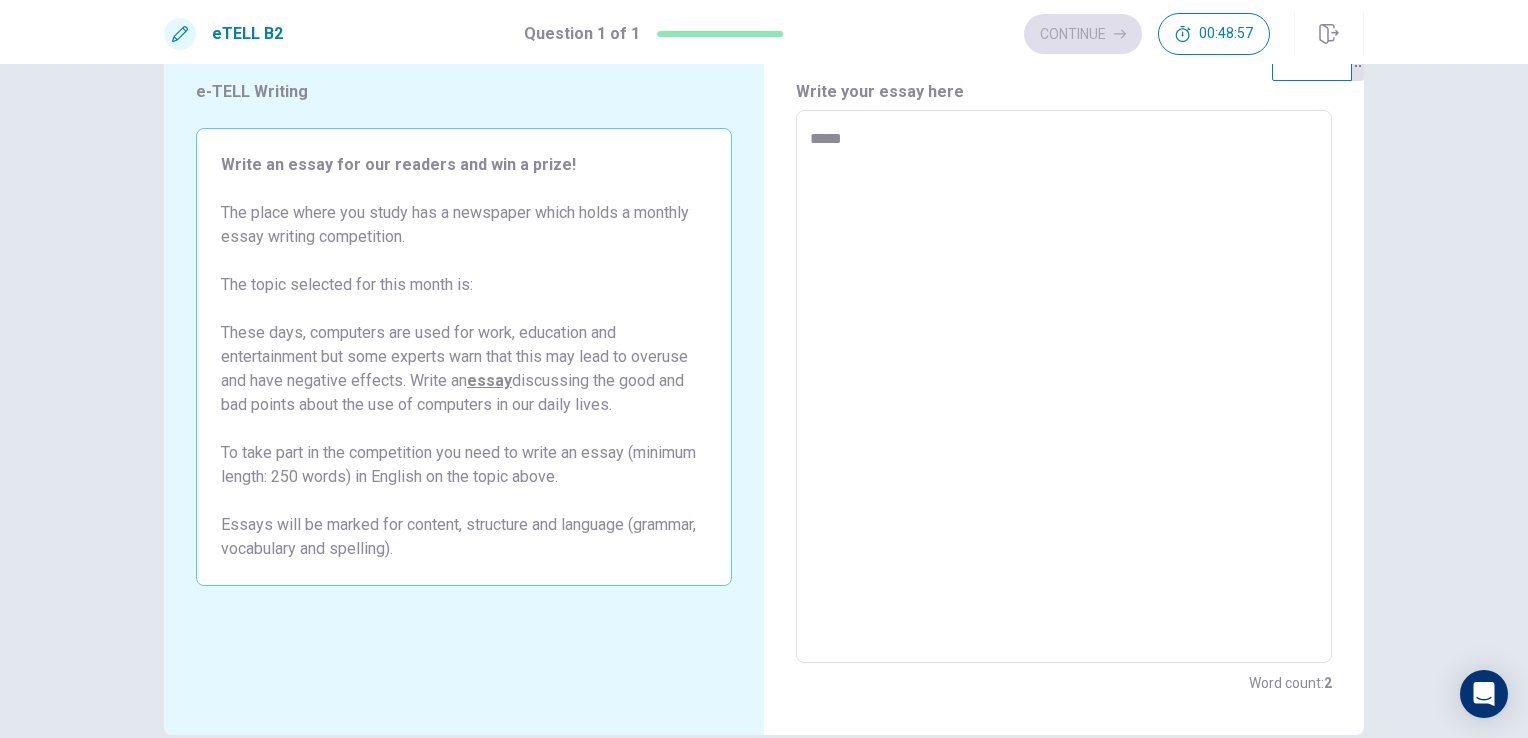 type on "*" 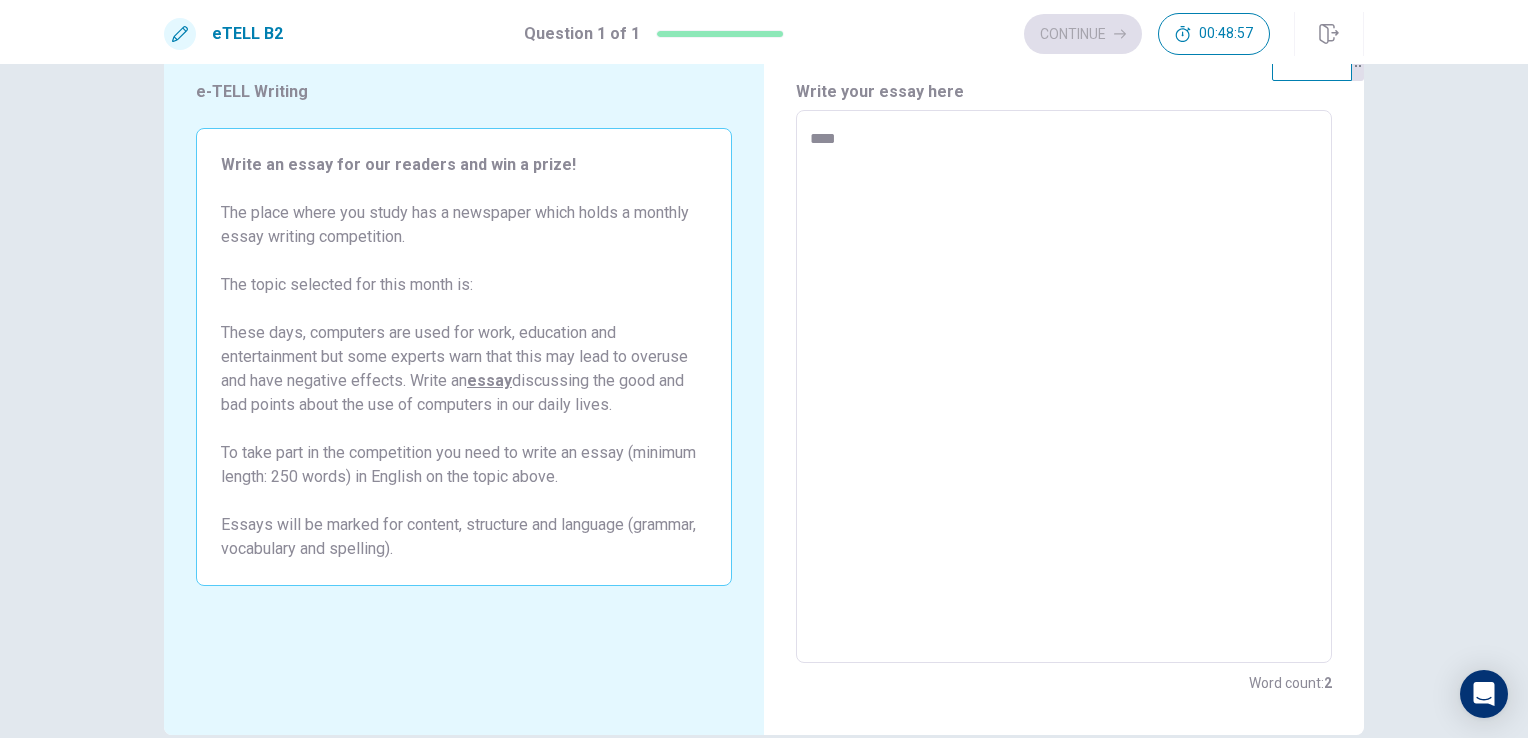 type on "*" 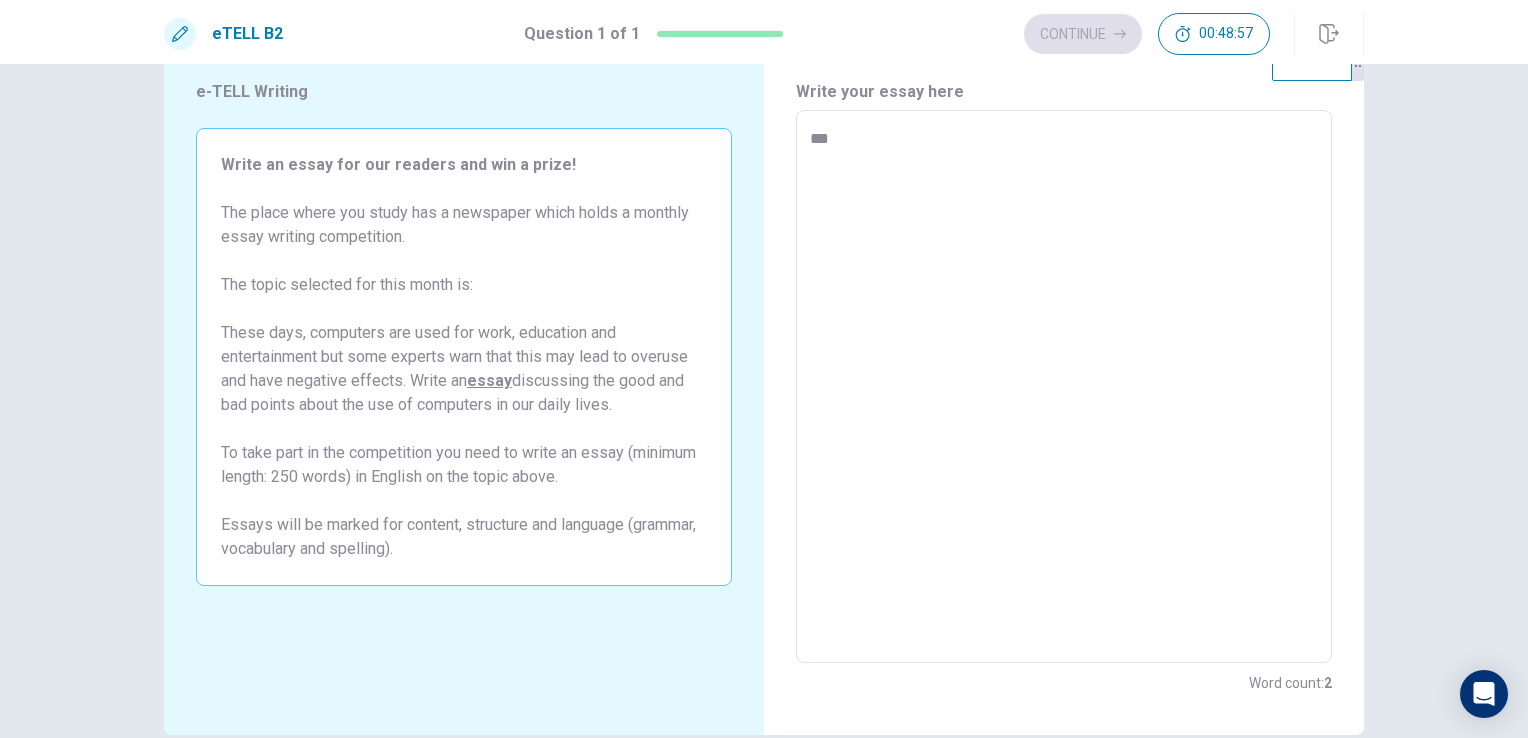 type on "*" 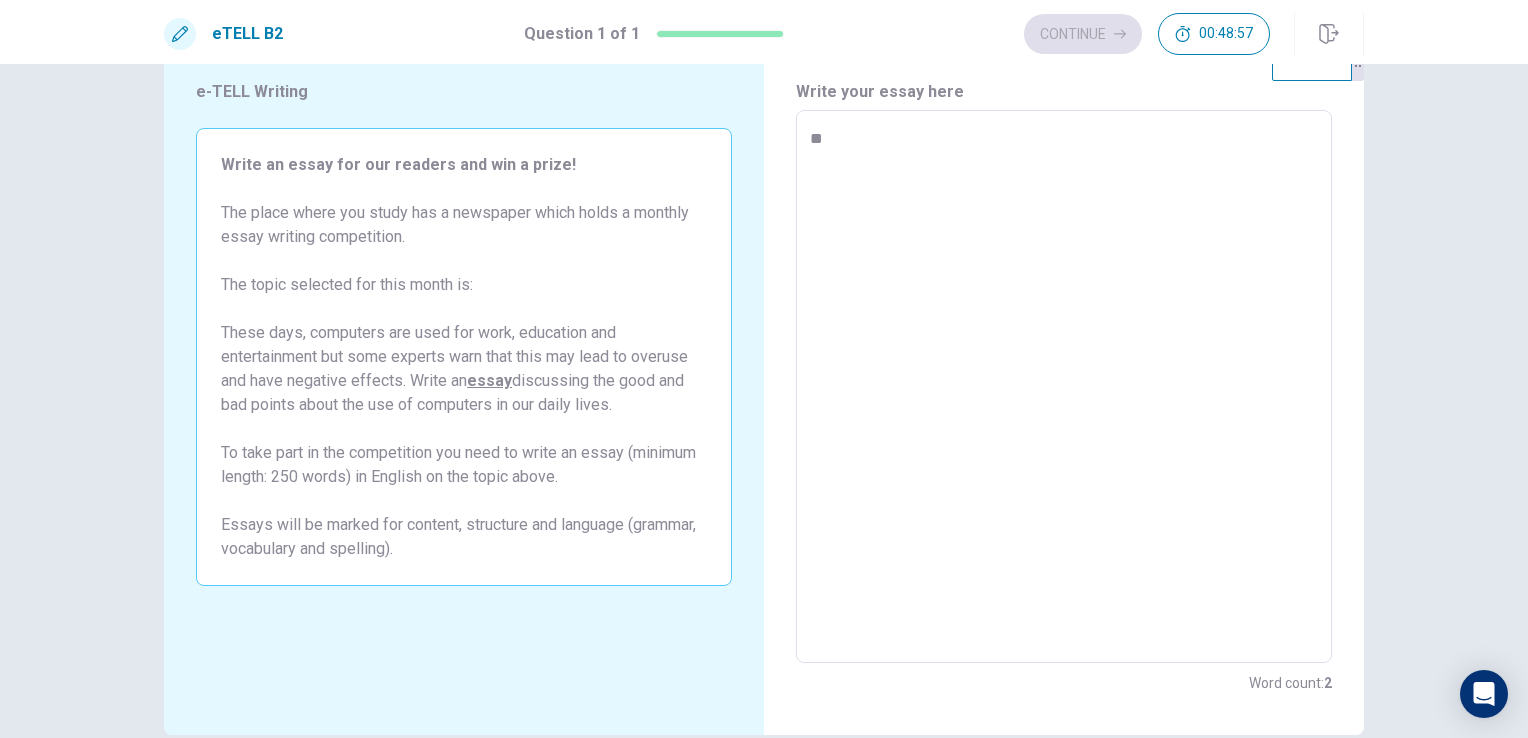 type on "*" 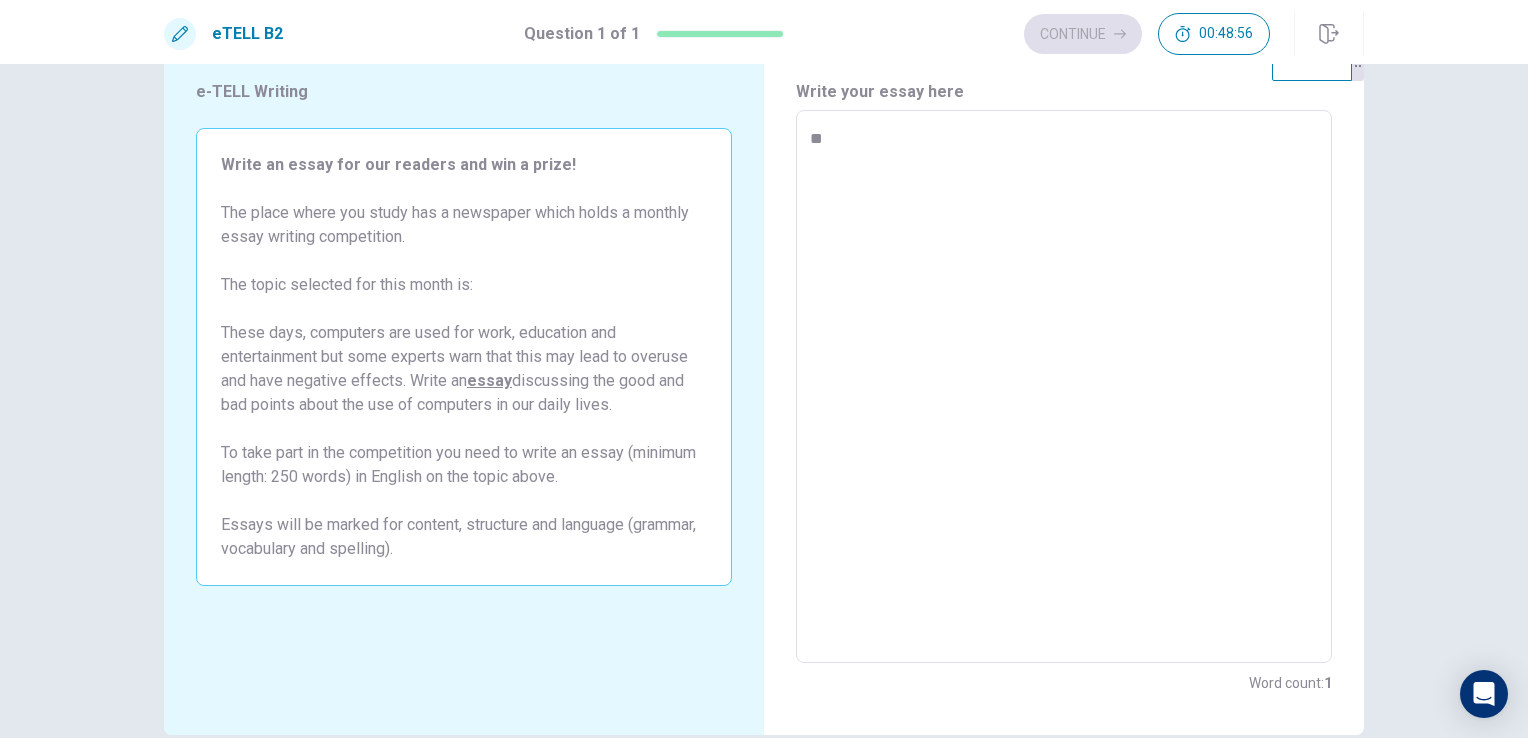 type on "*" 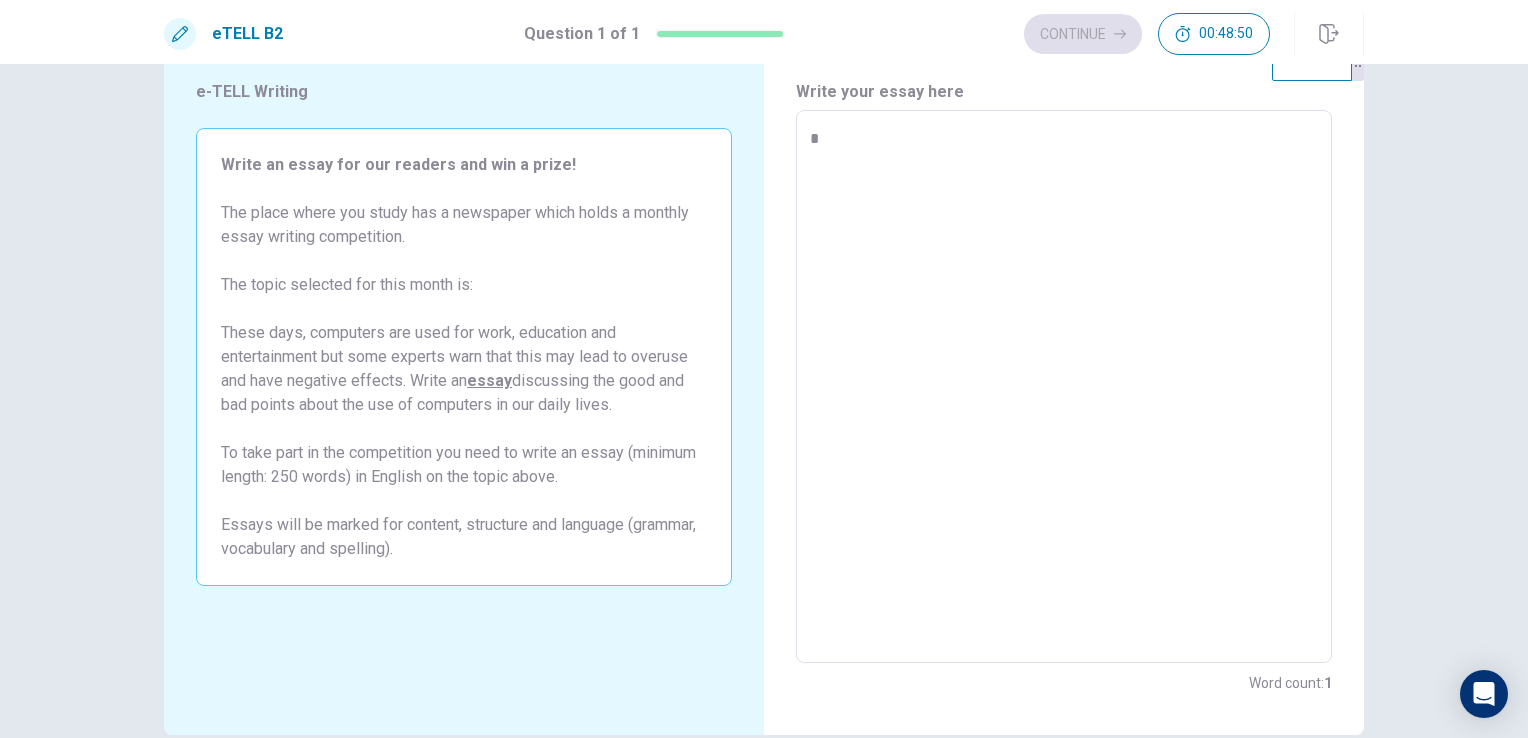 type on "*" 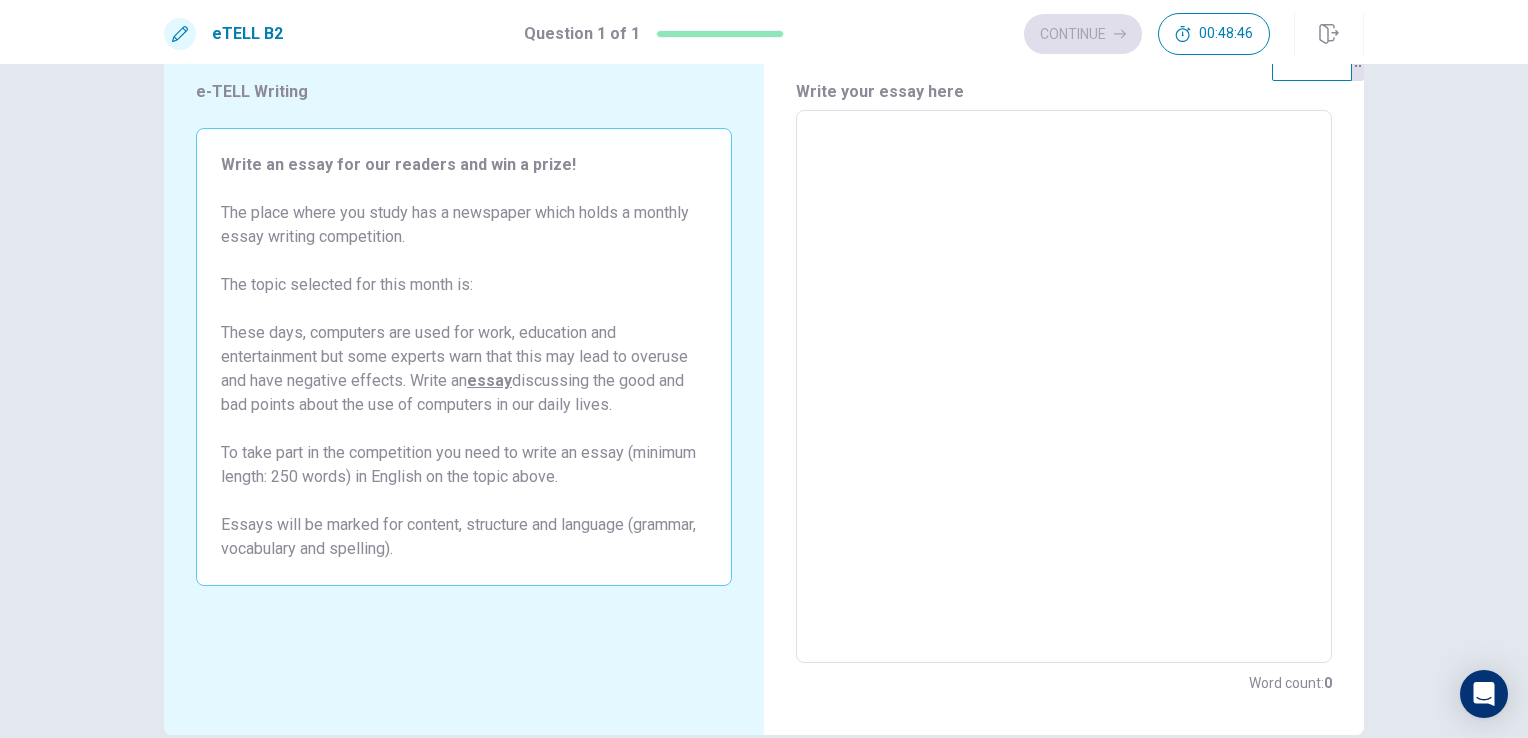 type on "*" 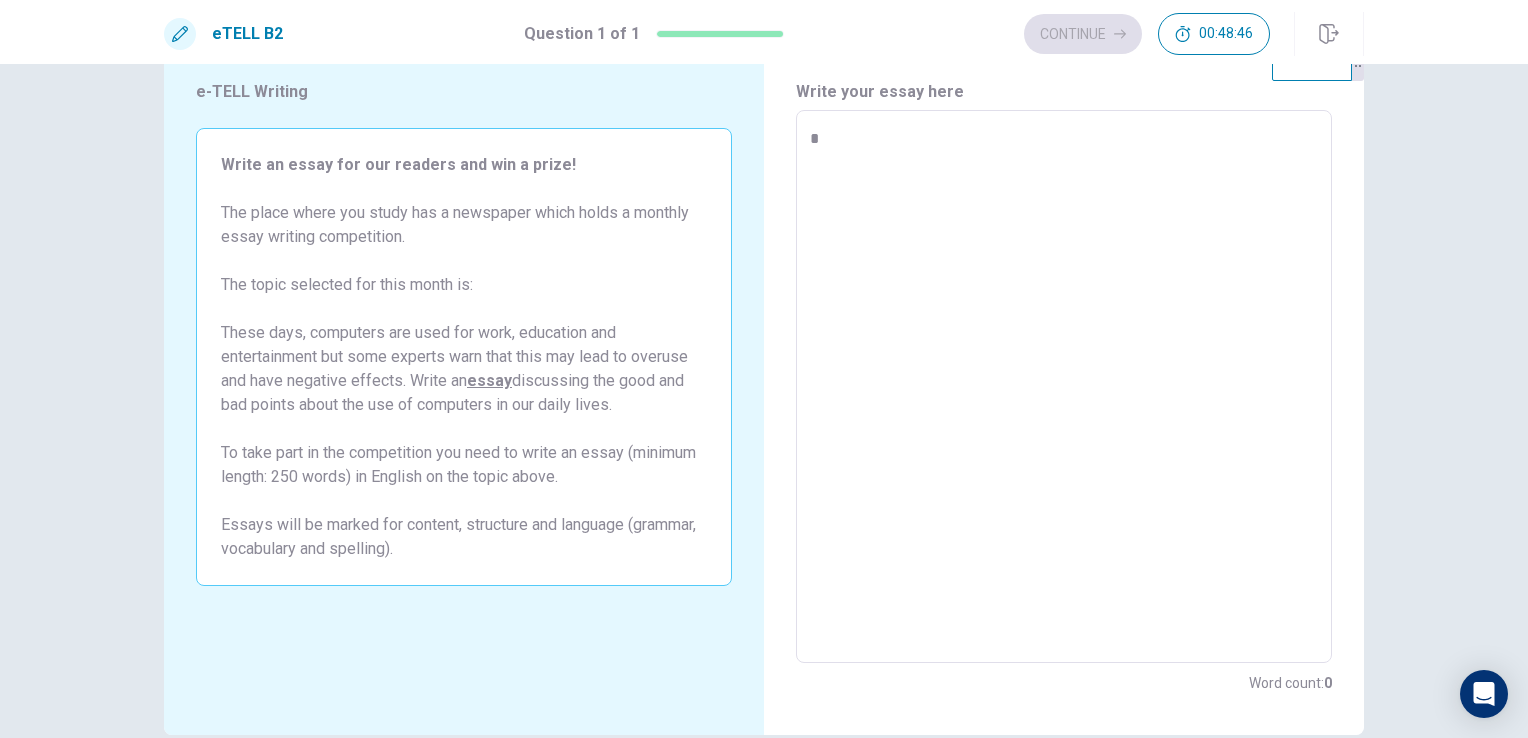 type on "*" 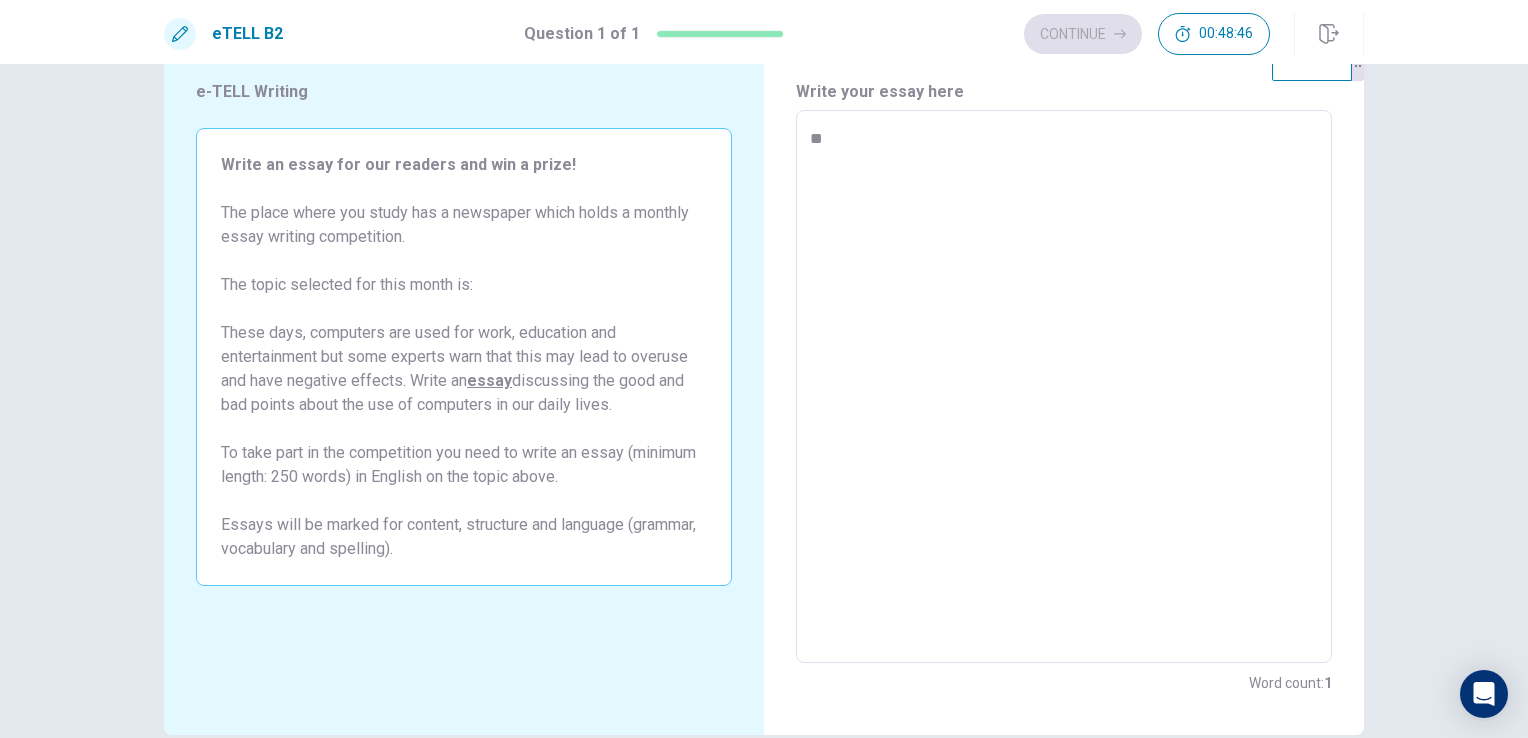 type on "*" 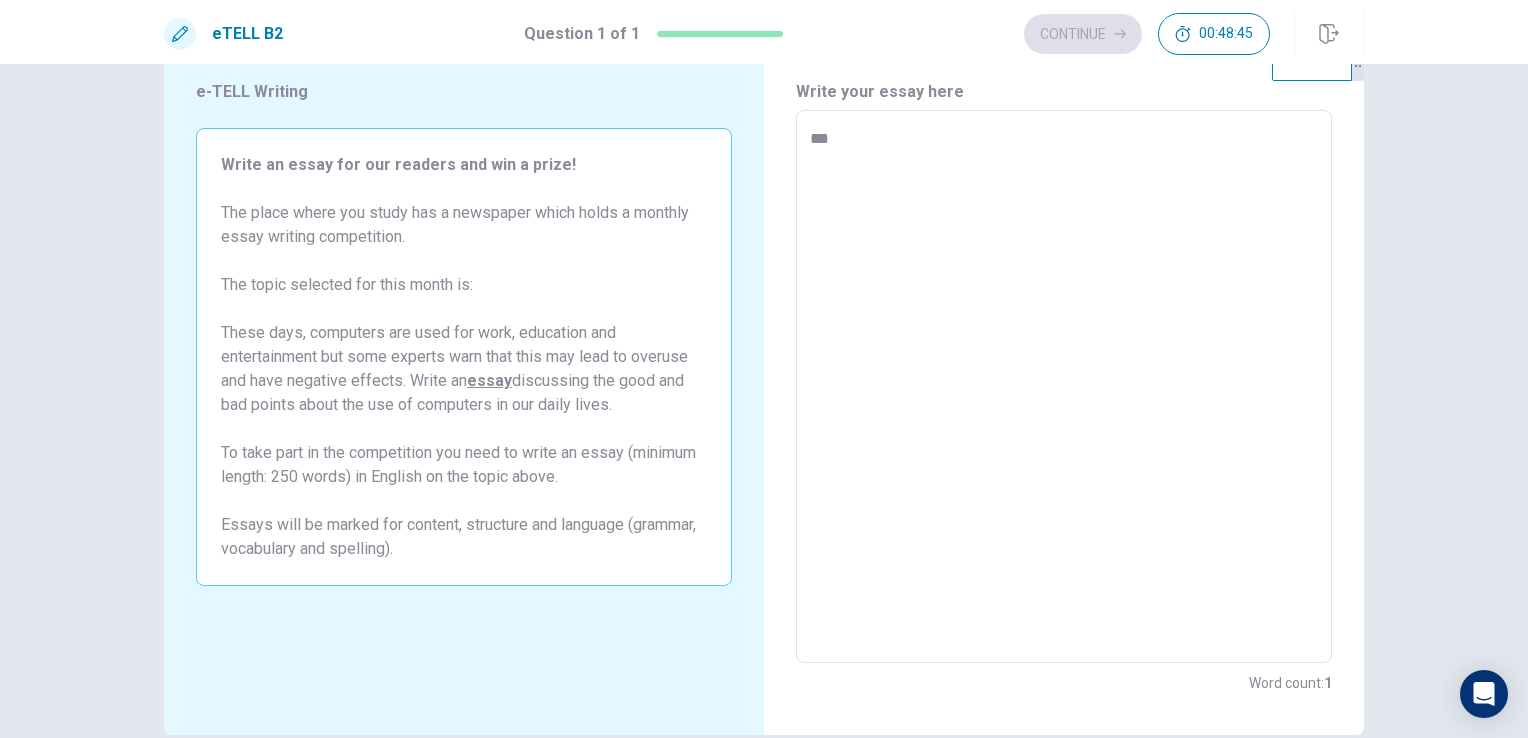 type on "***" 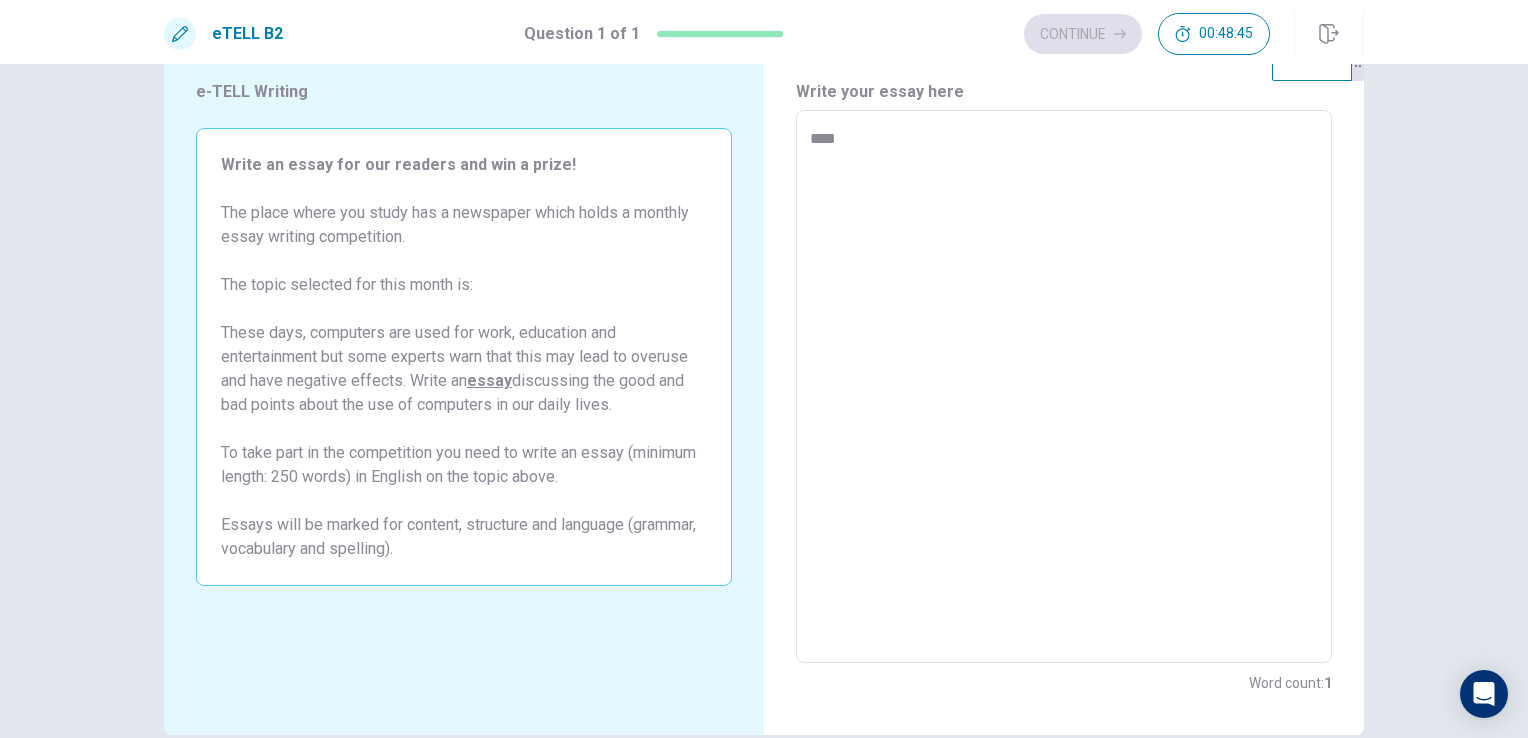 type on "*" 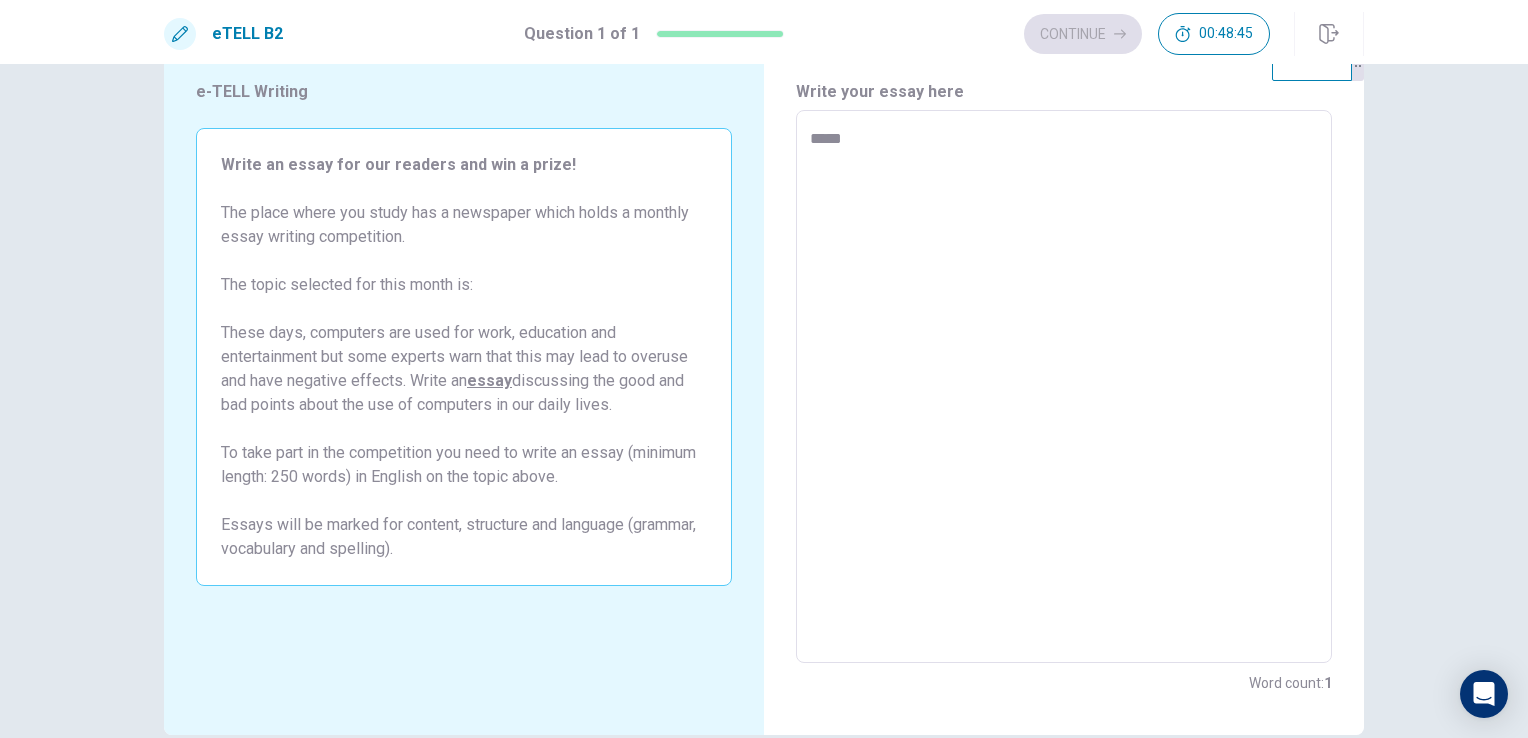 type on "*" 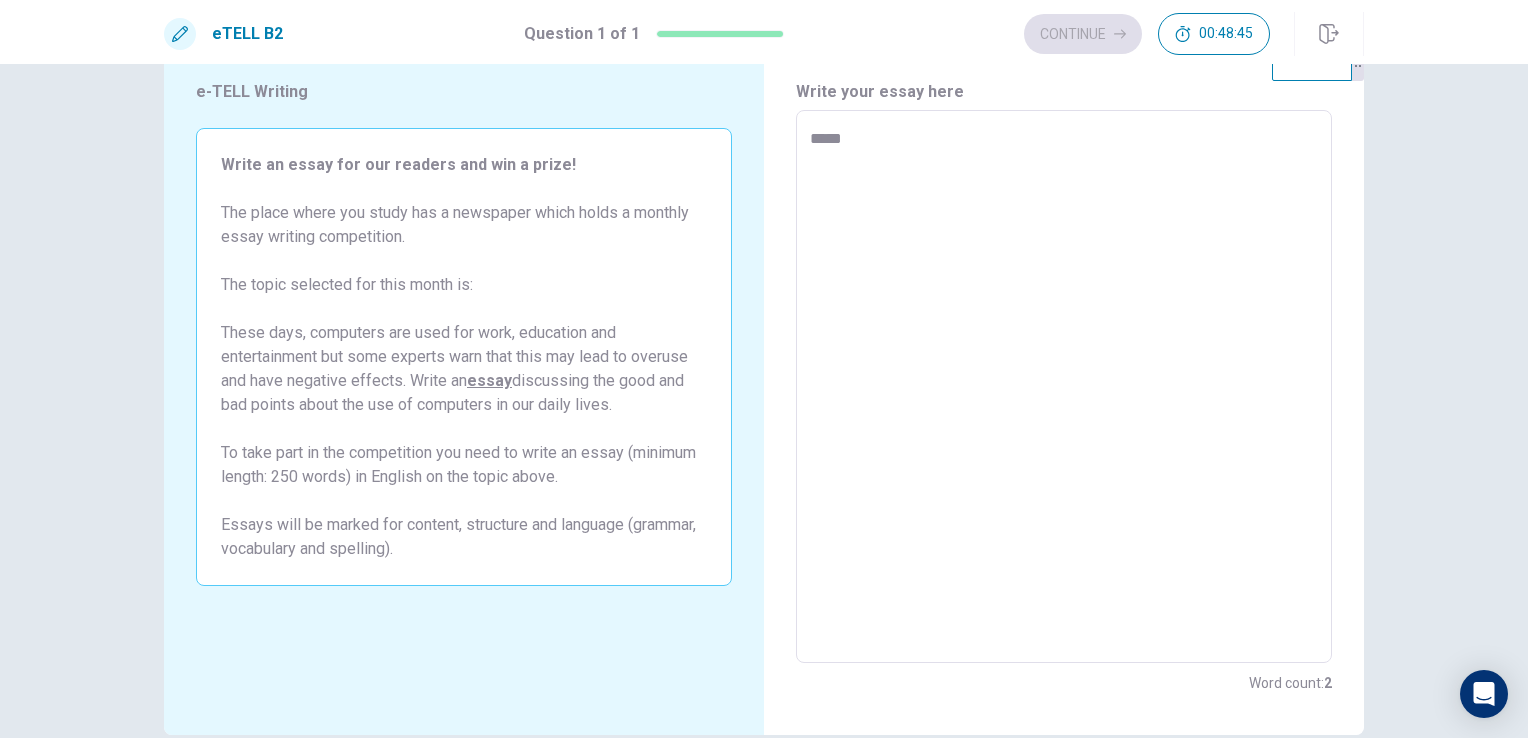 type on "******" 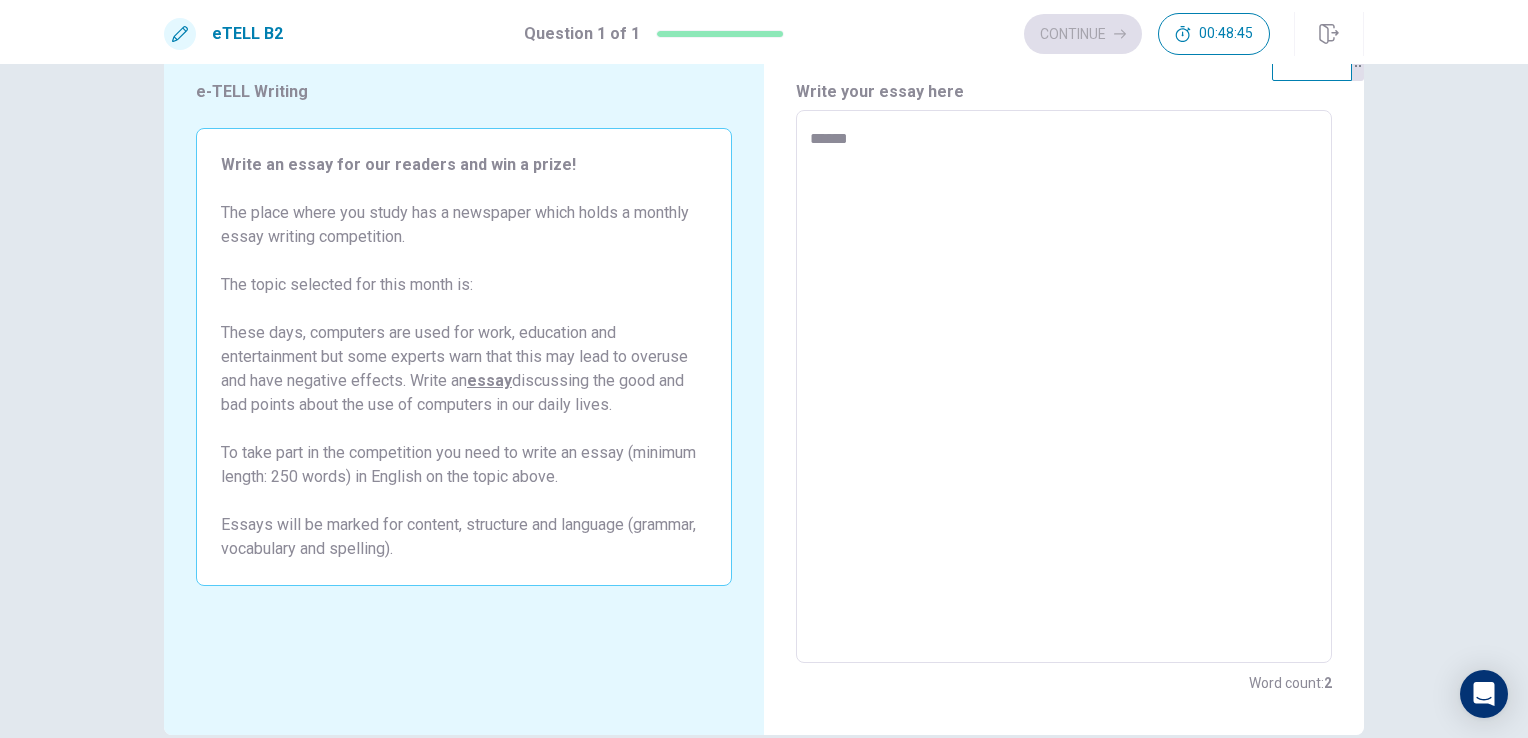 type on "*******" 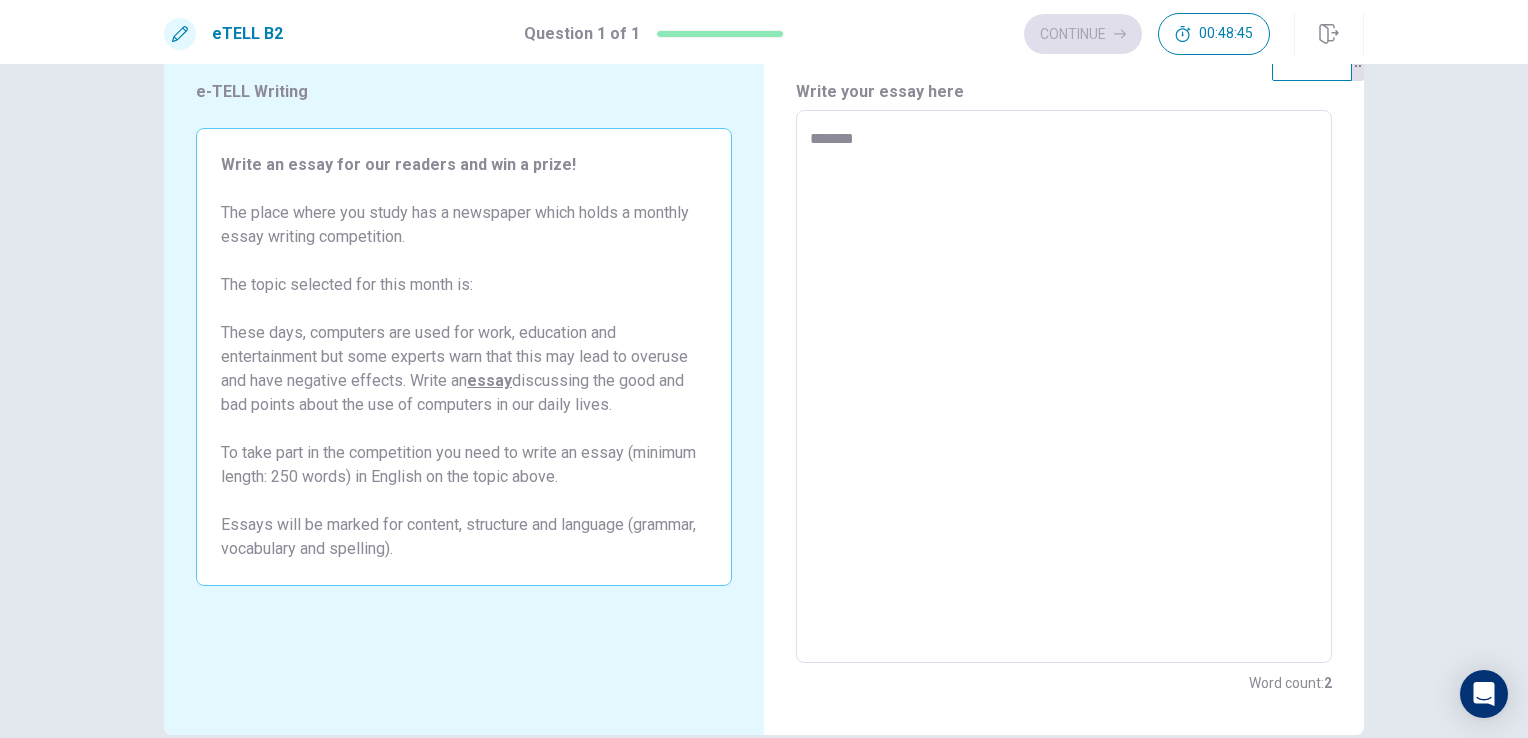 type on "*" 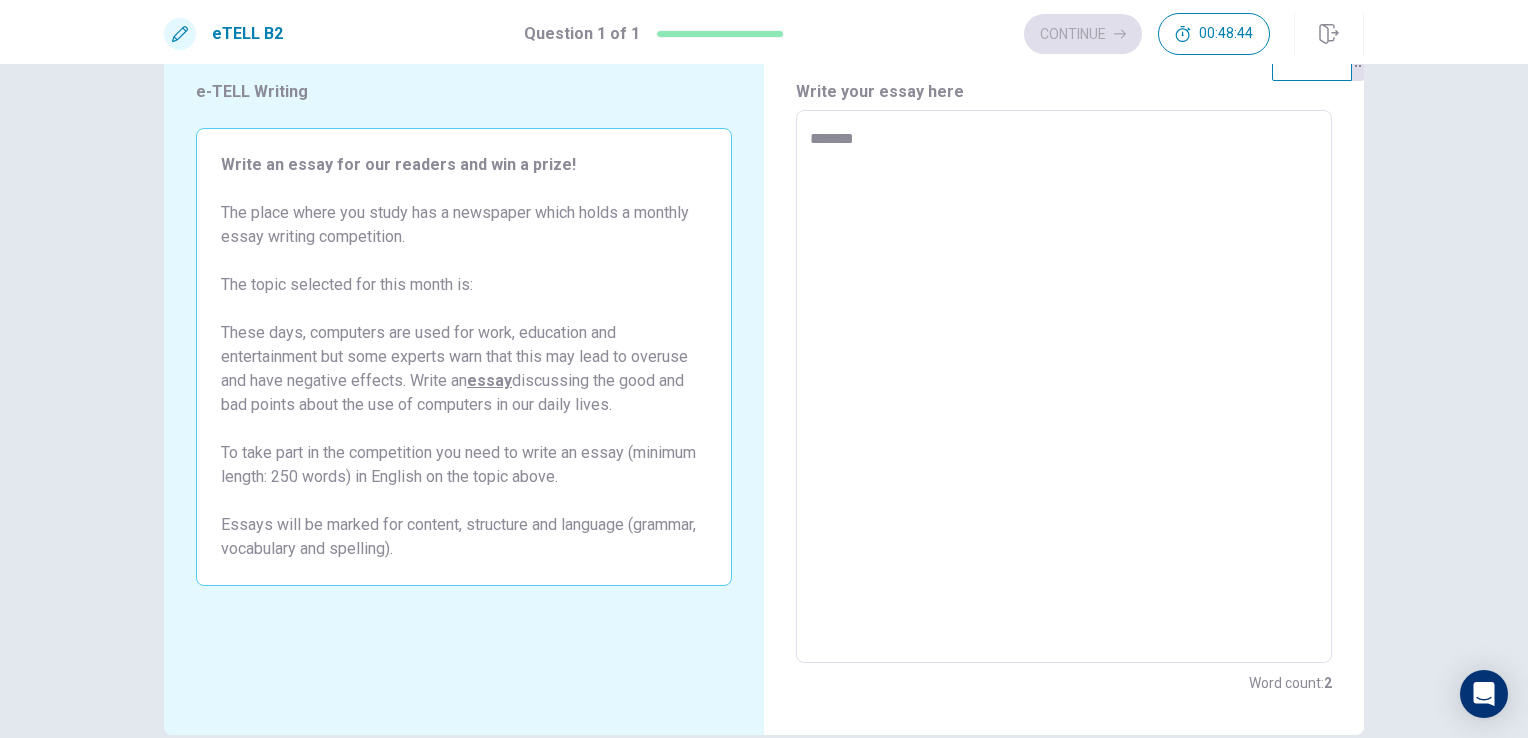 type on "********" 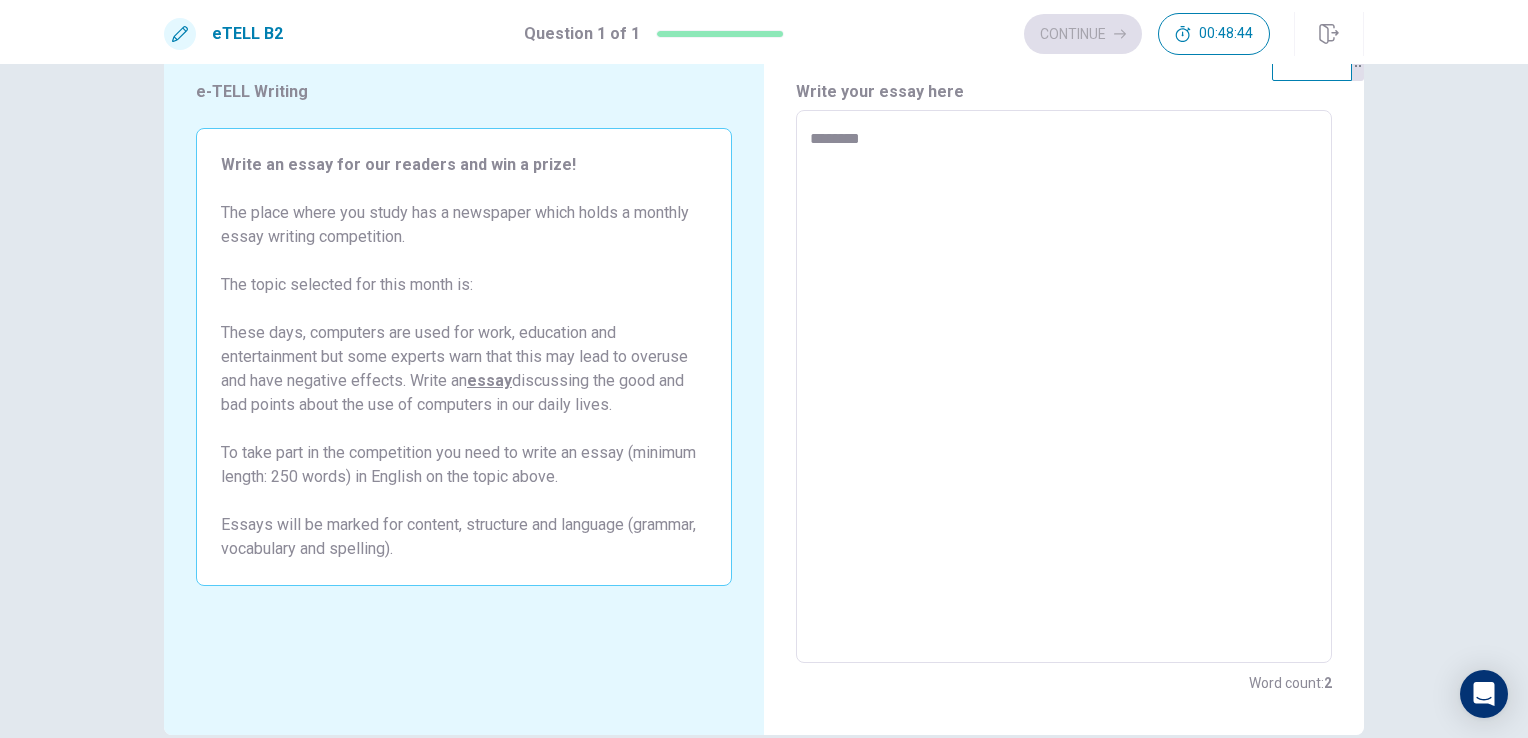 type on "*" 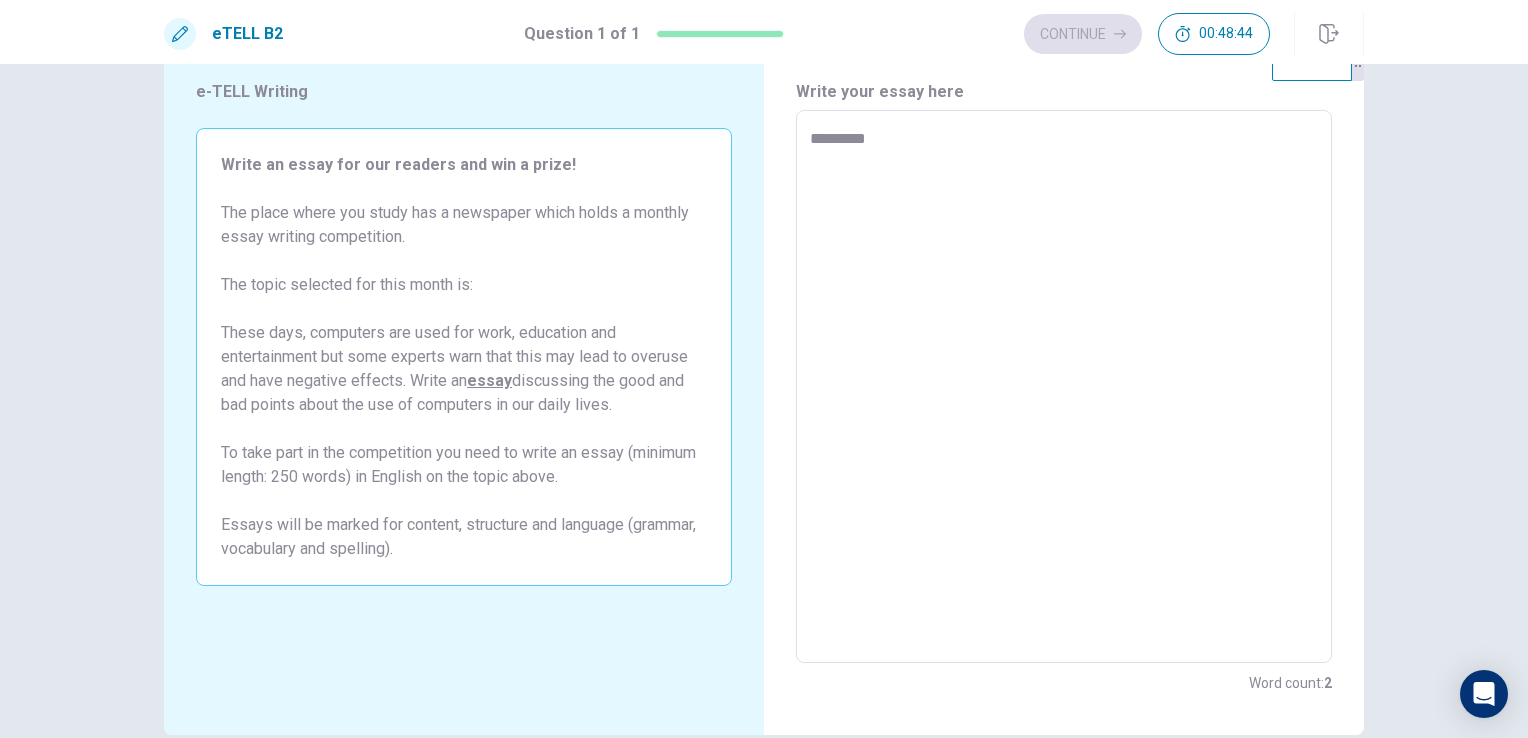 type on "*" 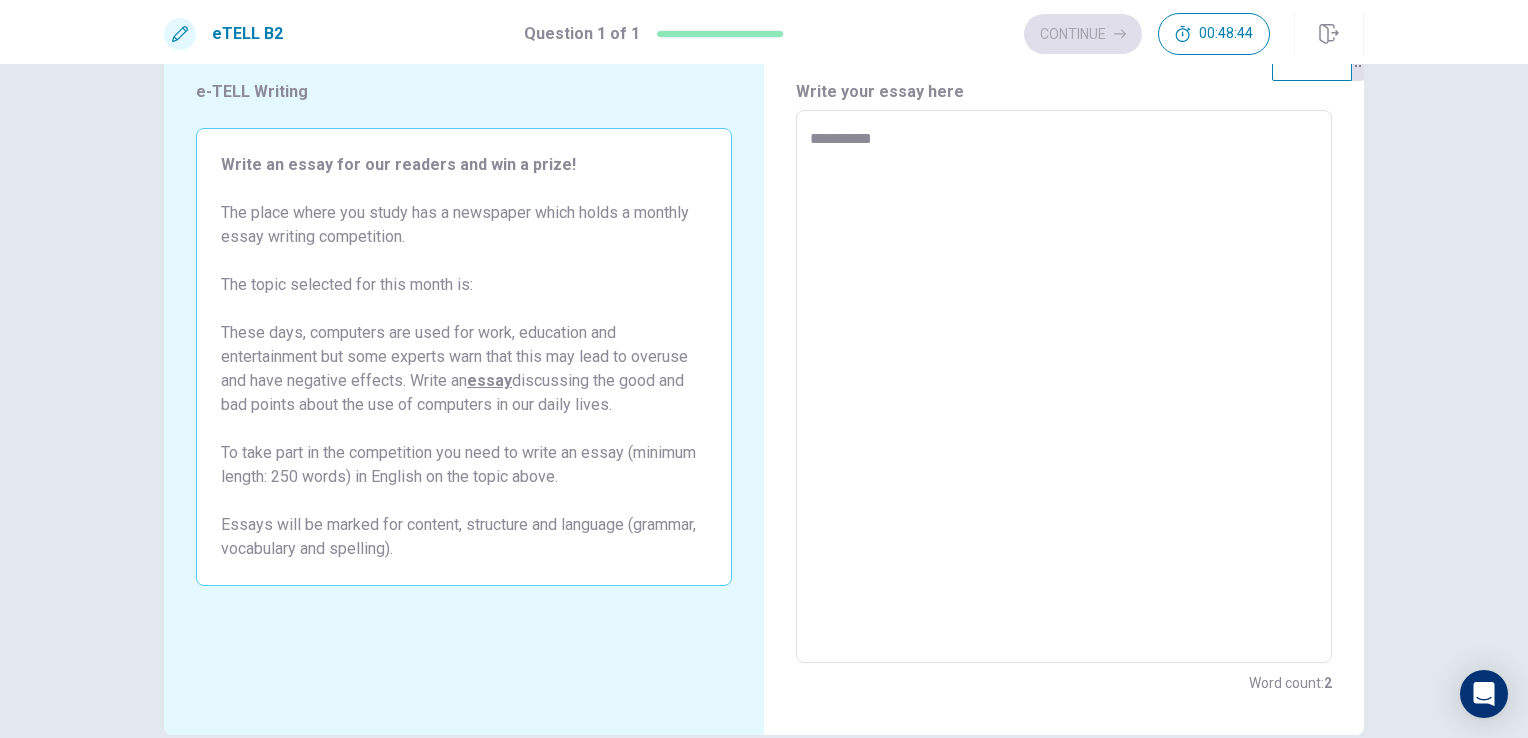 type on "*" 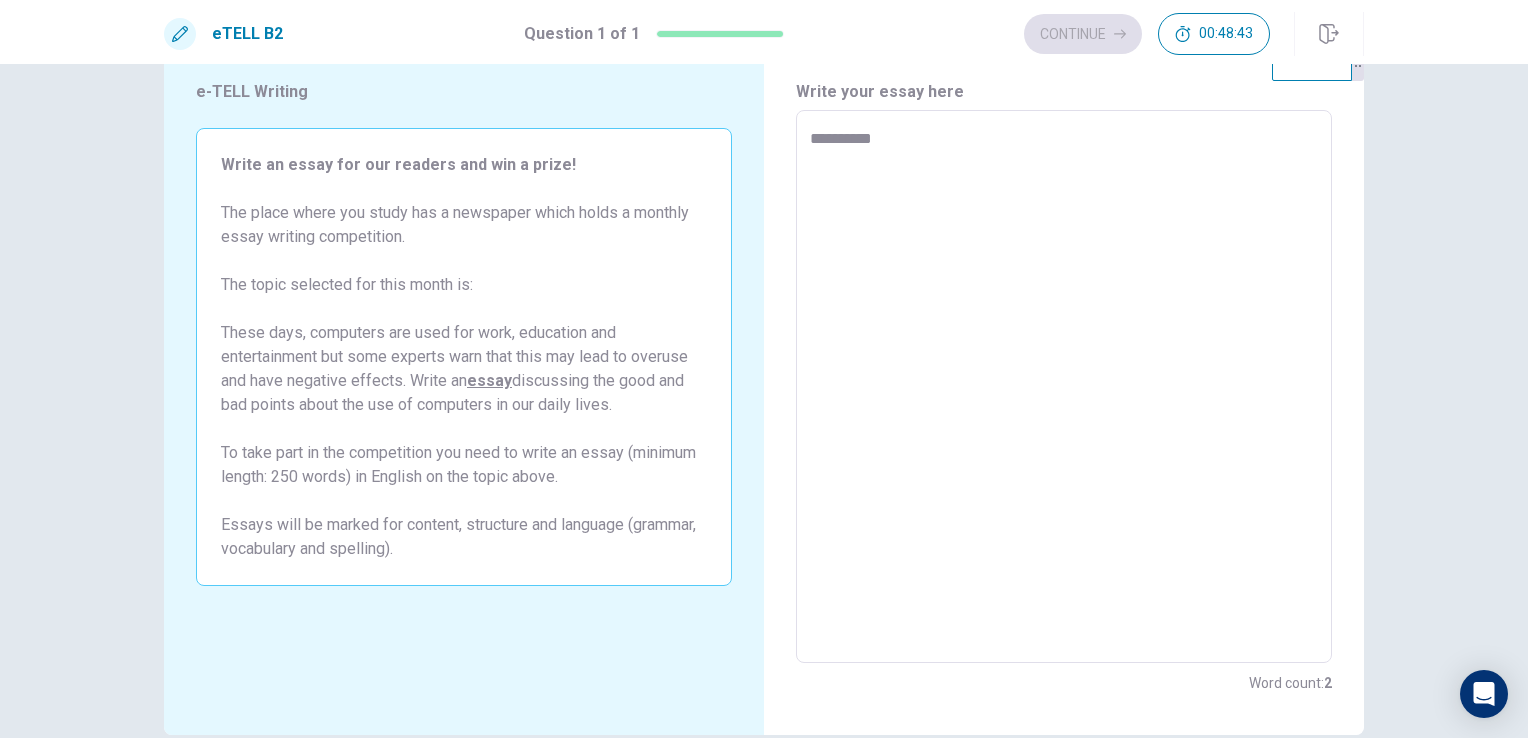 type on "**********" 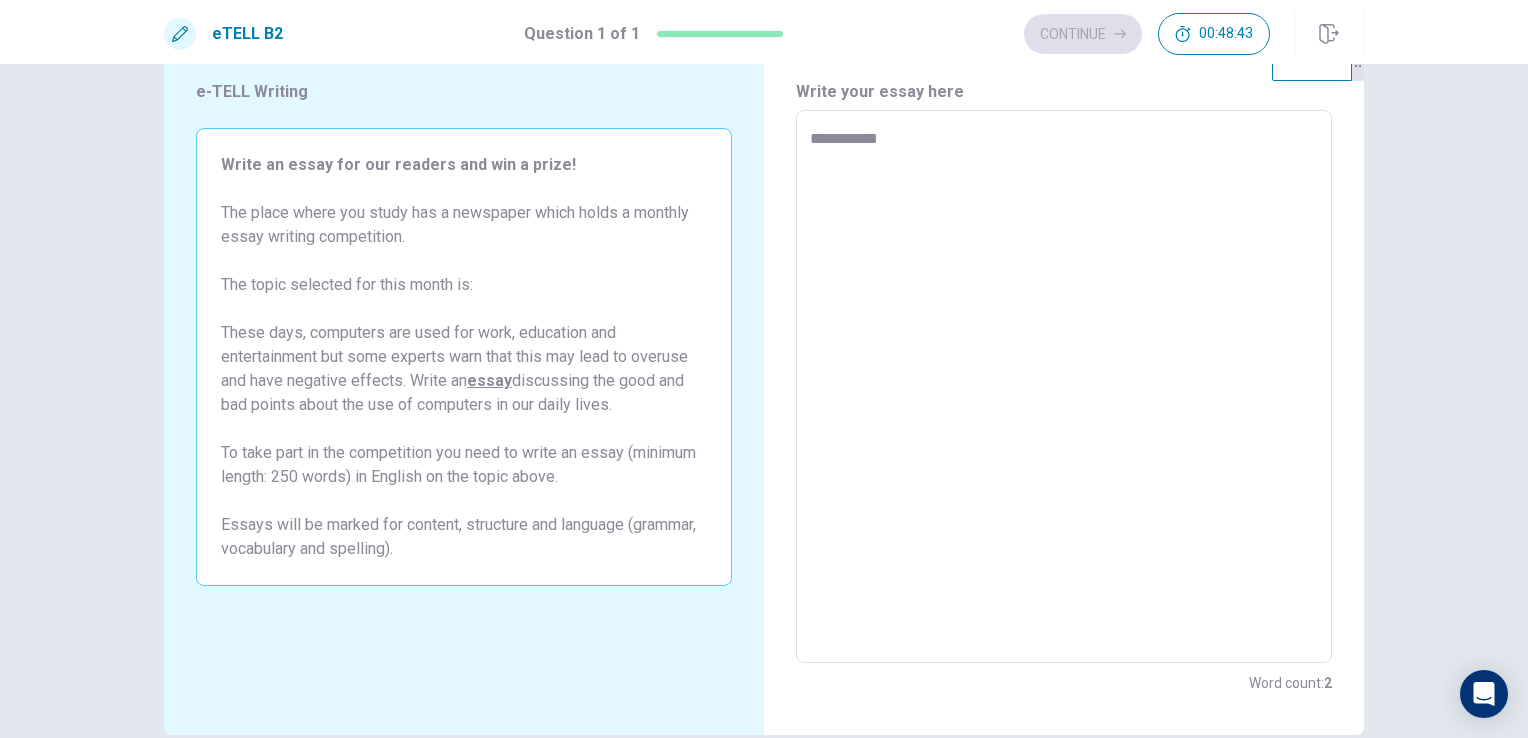 type on "*" 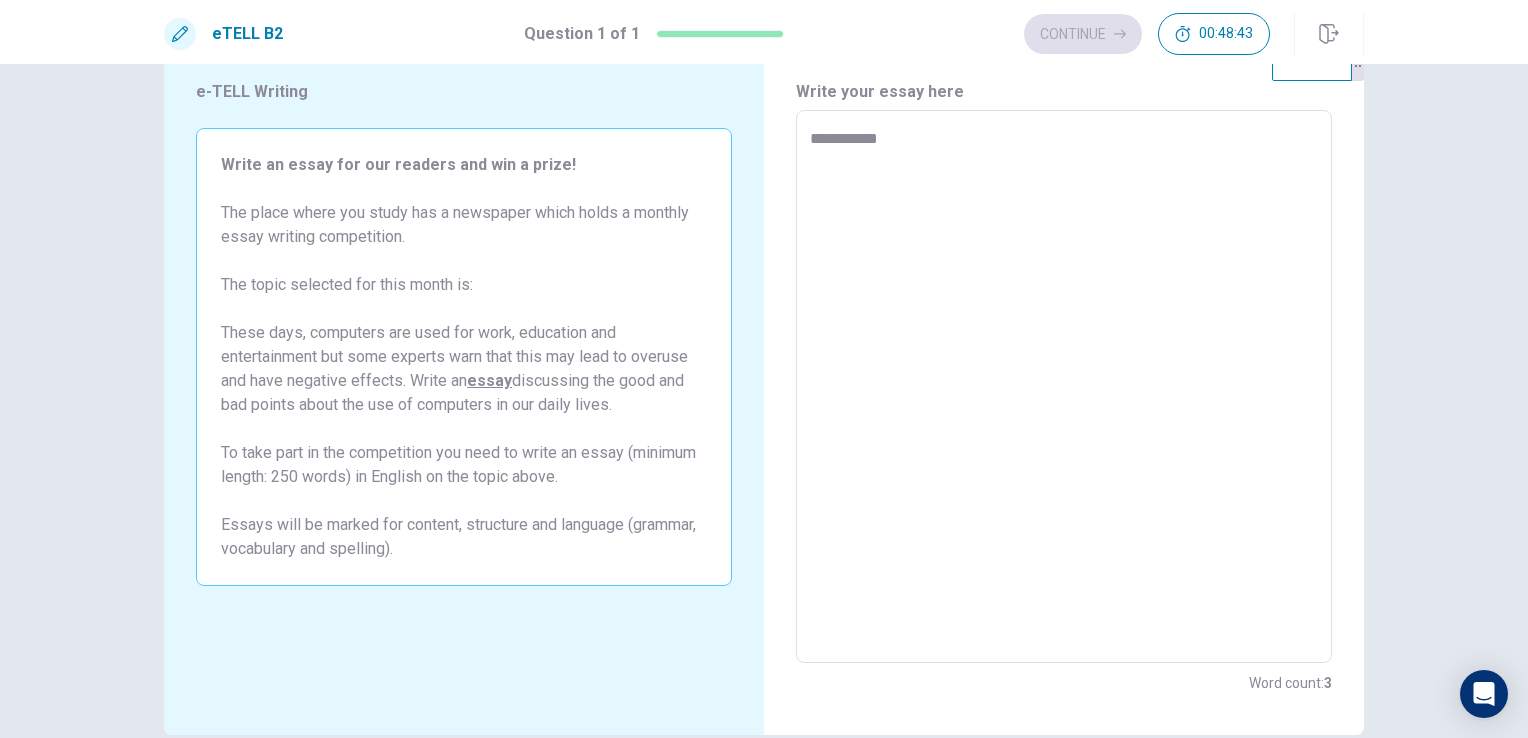 type on "**********" 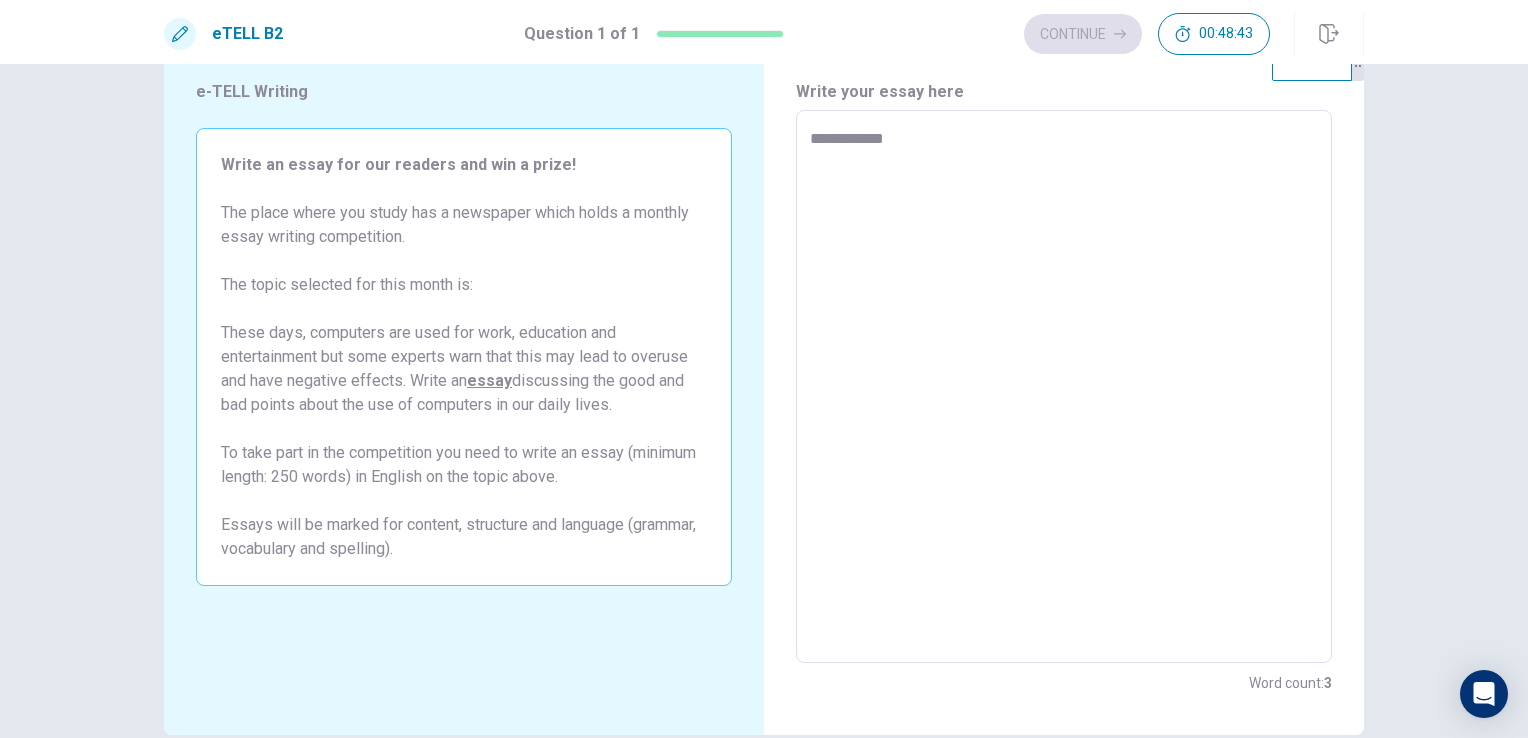 type on "*" 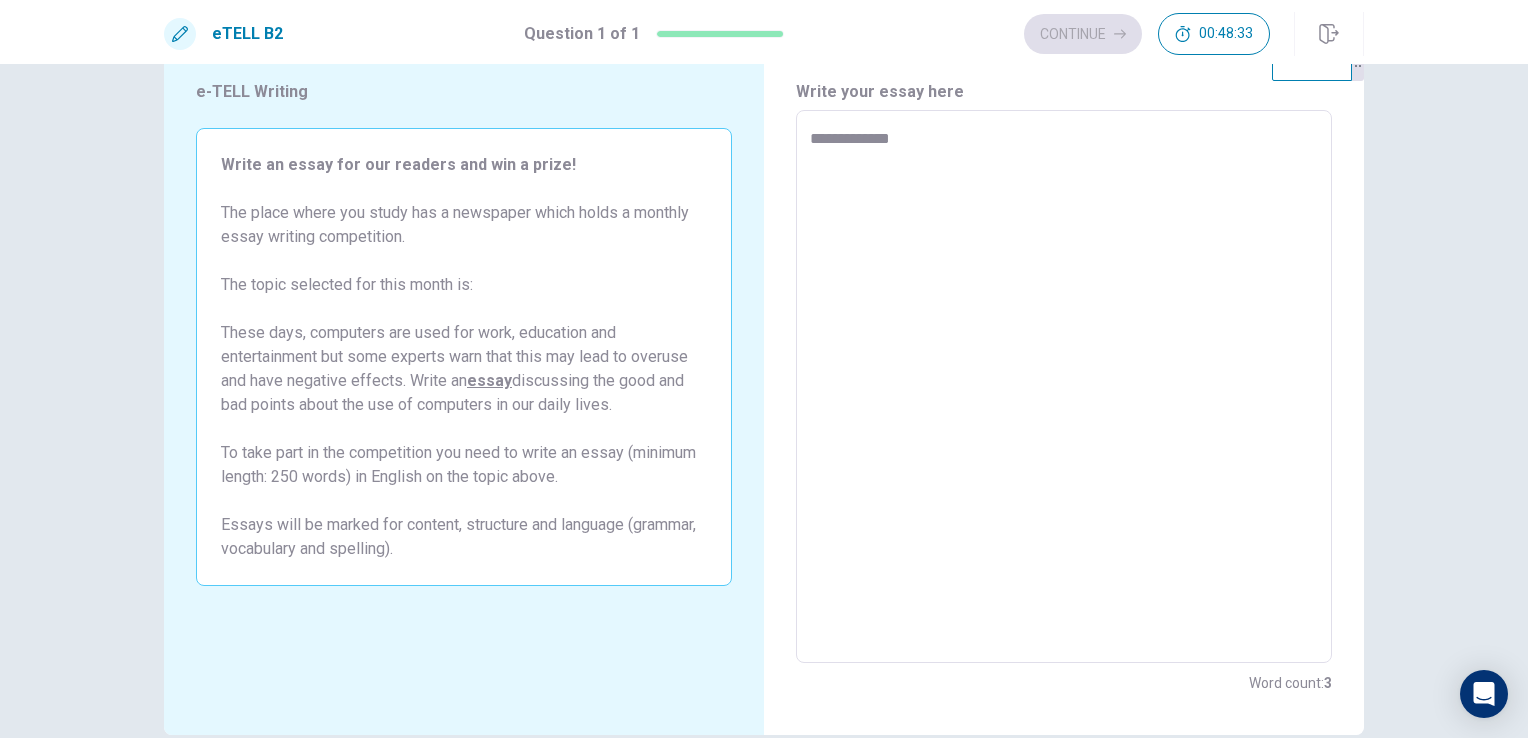 type on "*" 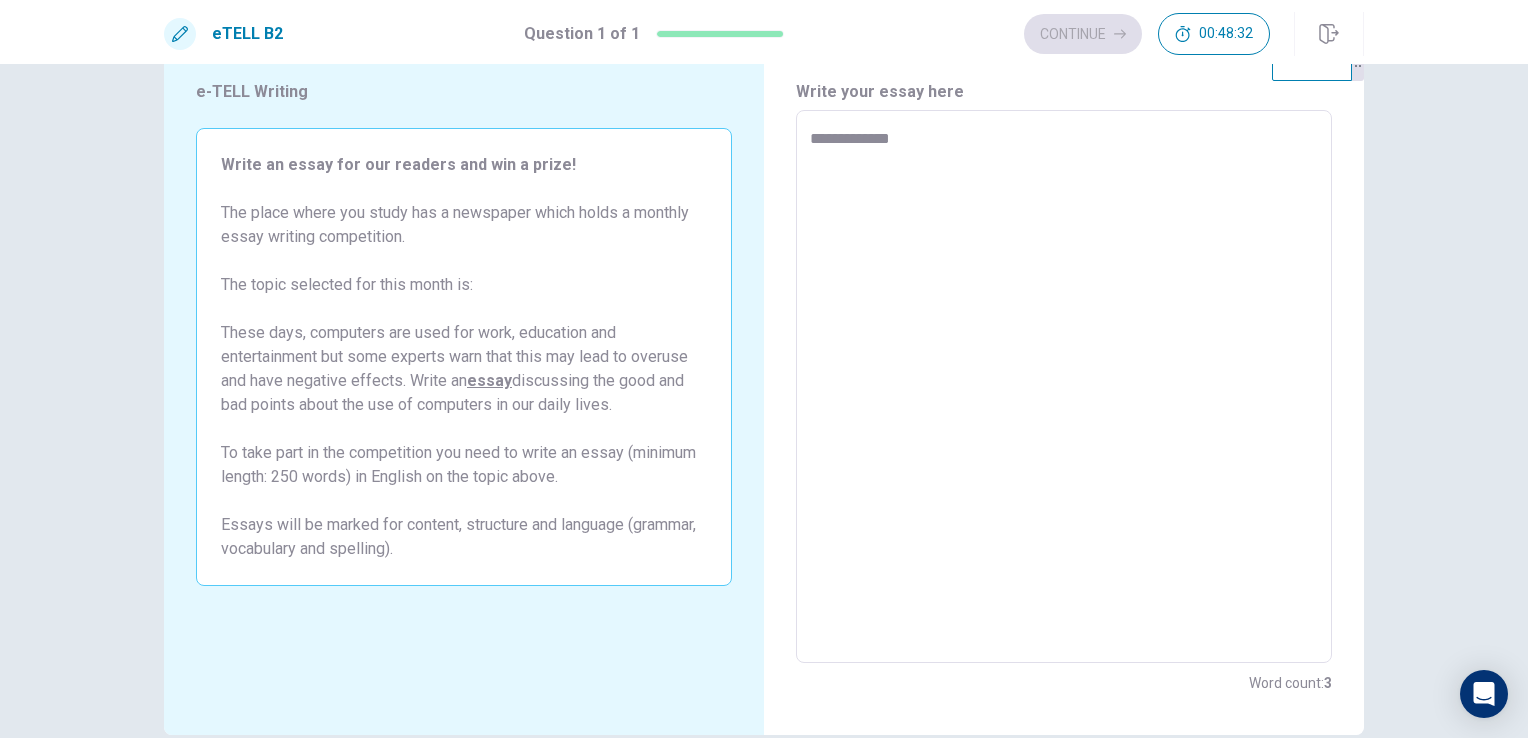 type on "**********" 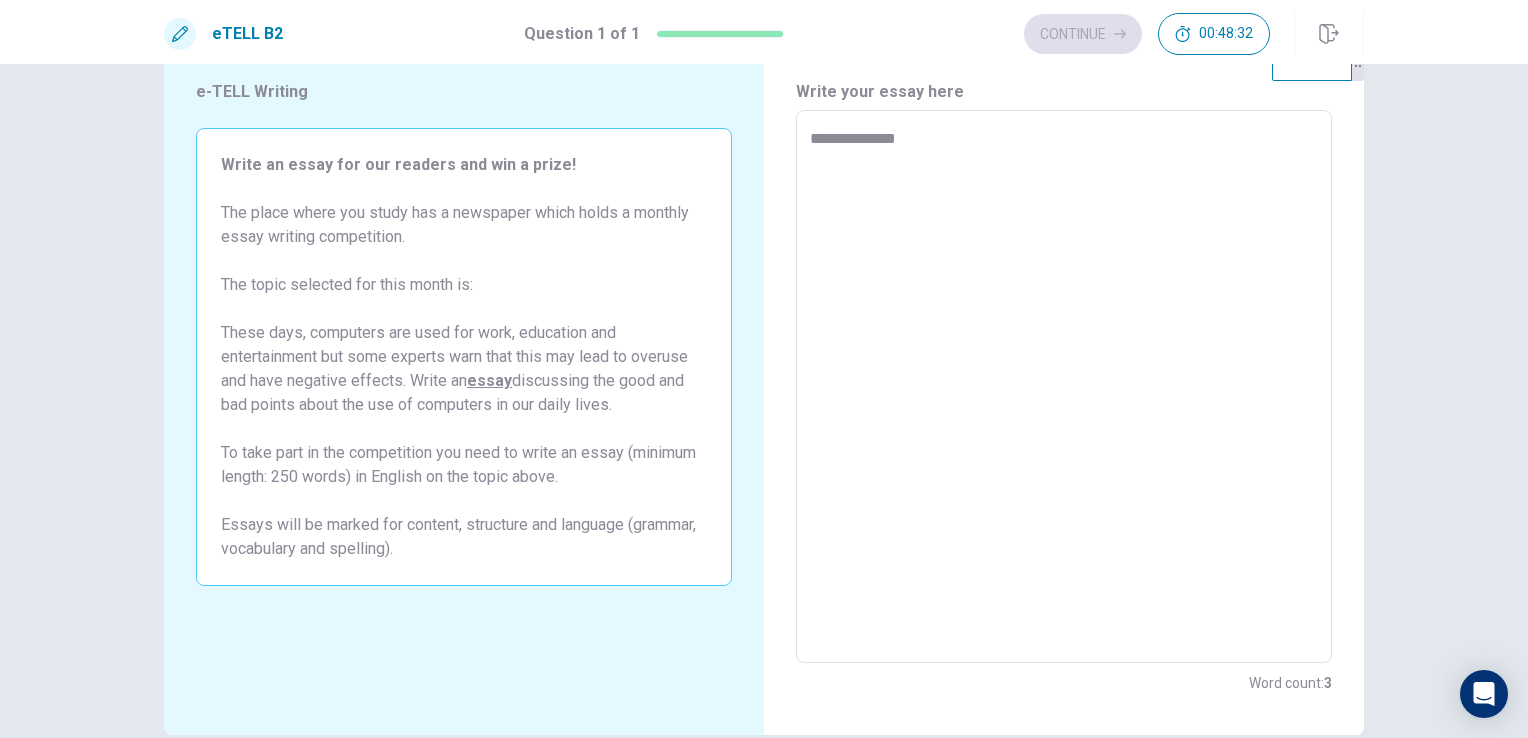 type on "*" 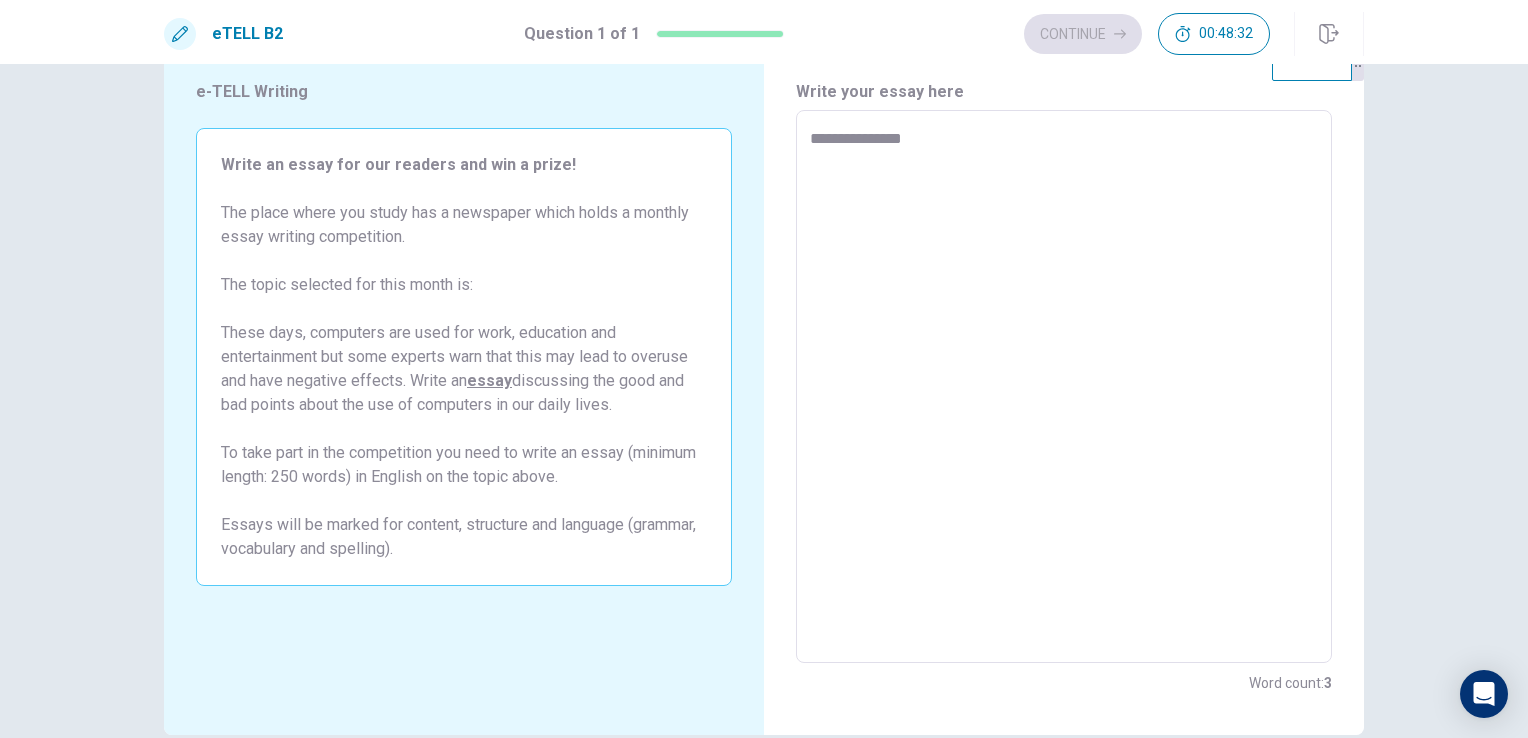 type on "*" 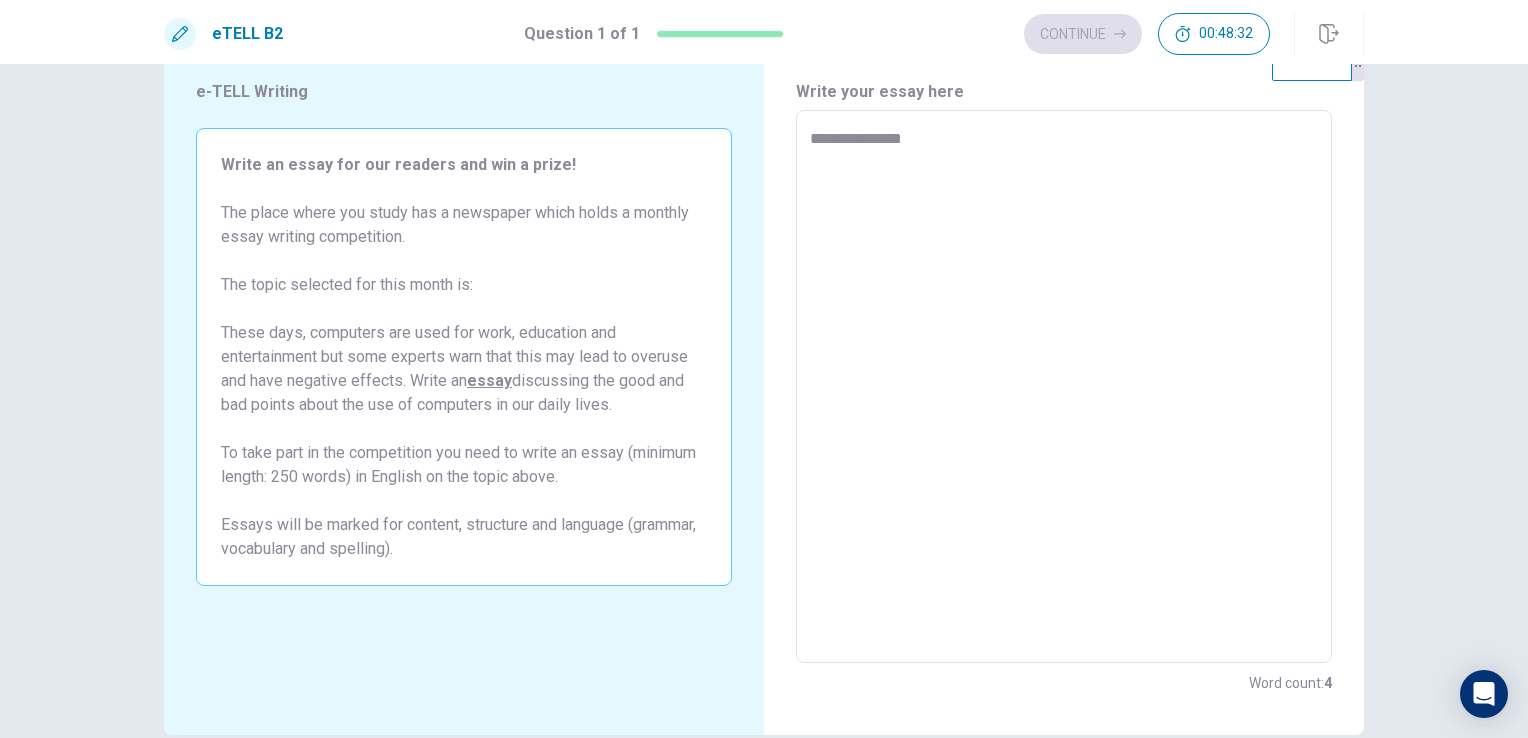 type on "**********" 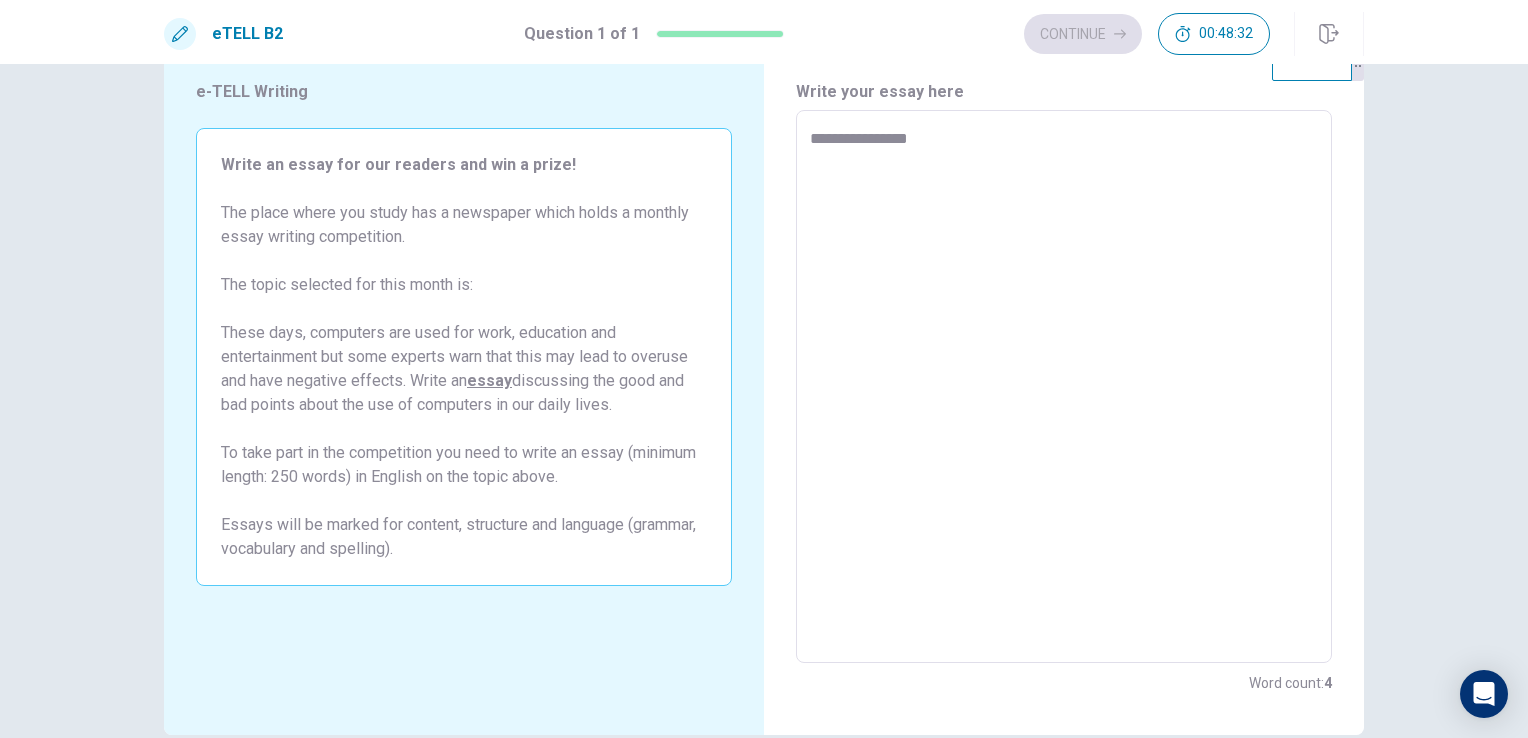 type on "*" 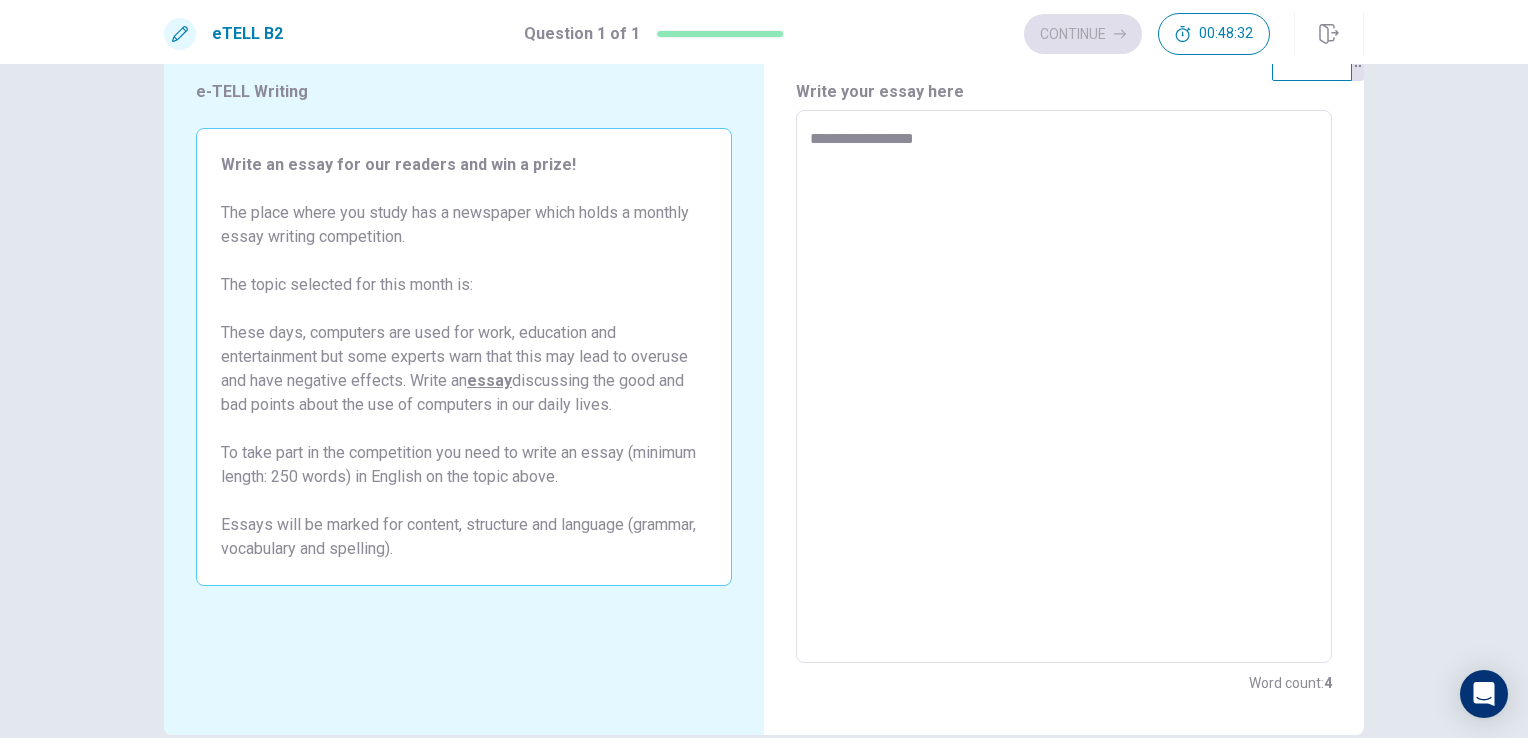 type on "*" 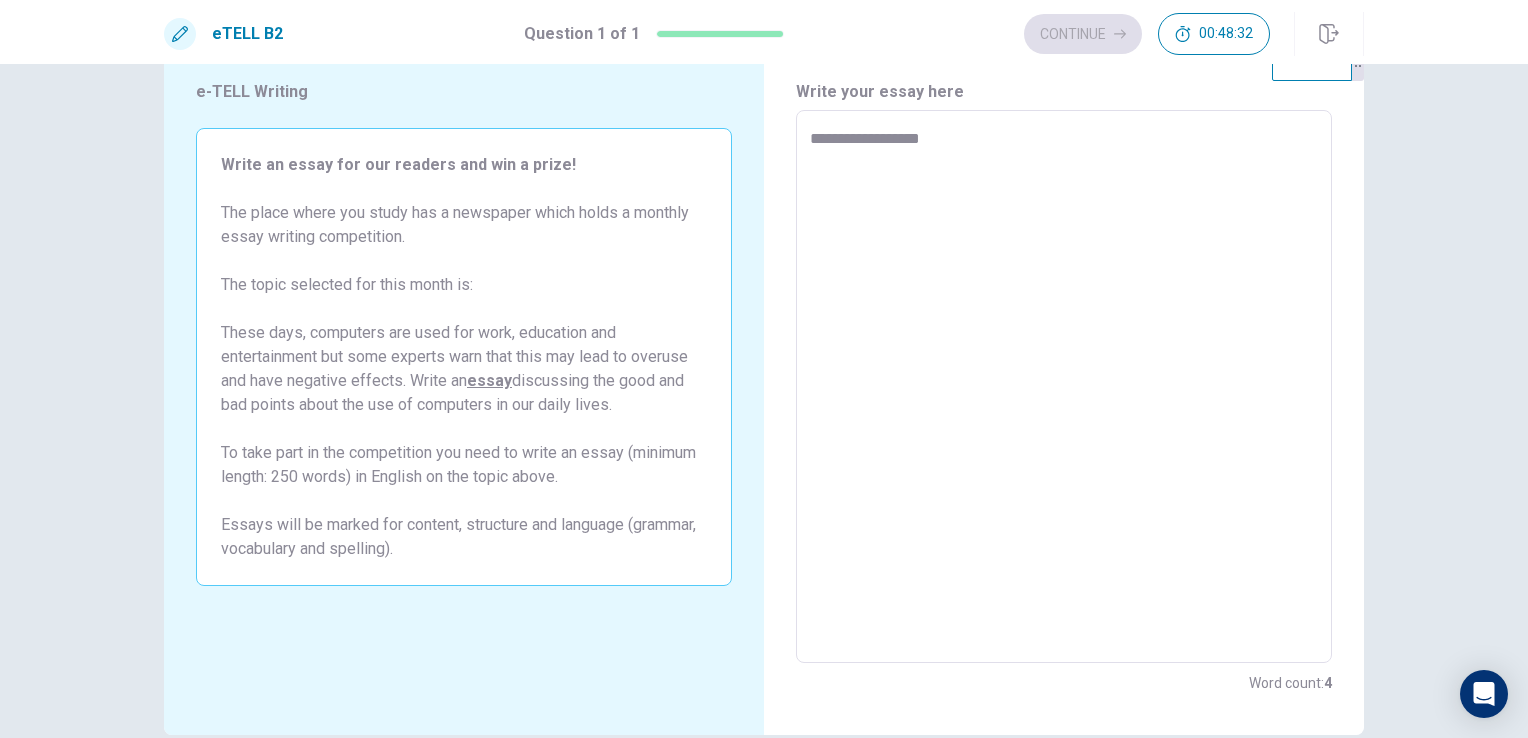 type on "*" 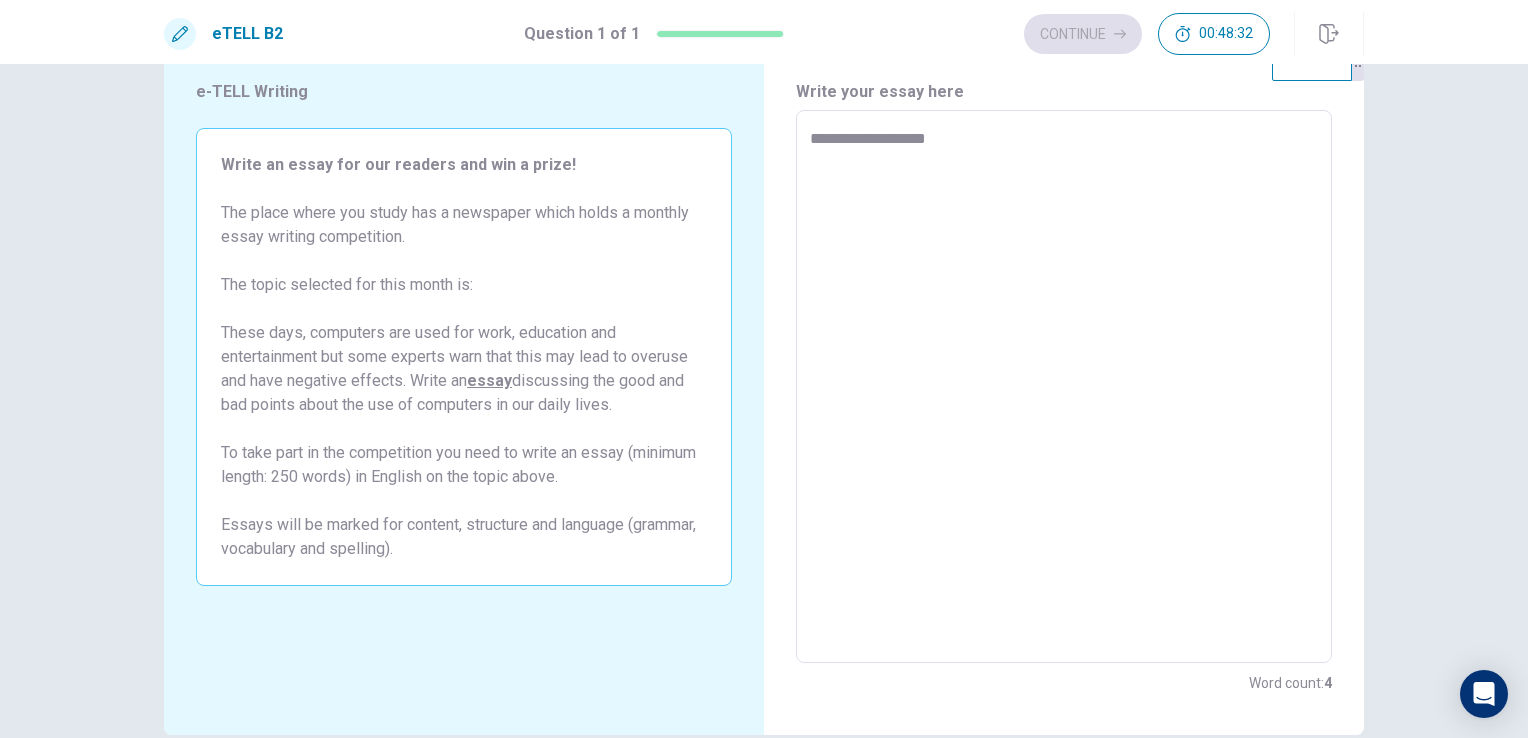 type on "*" 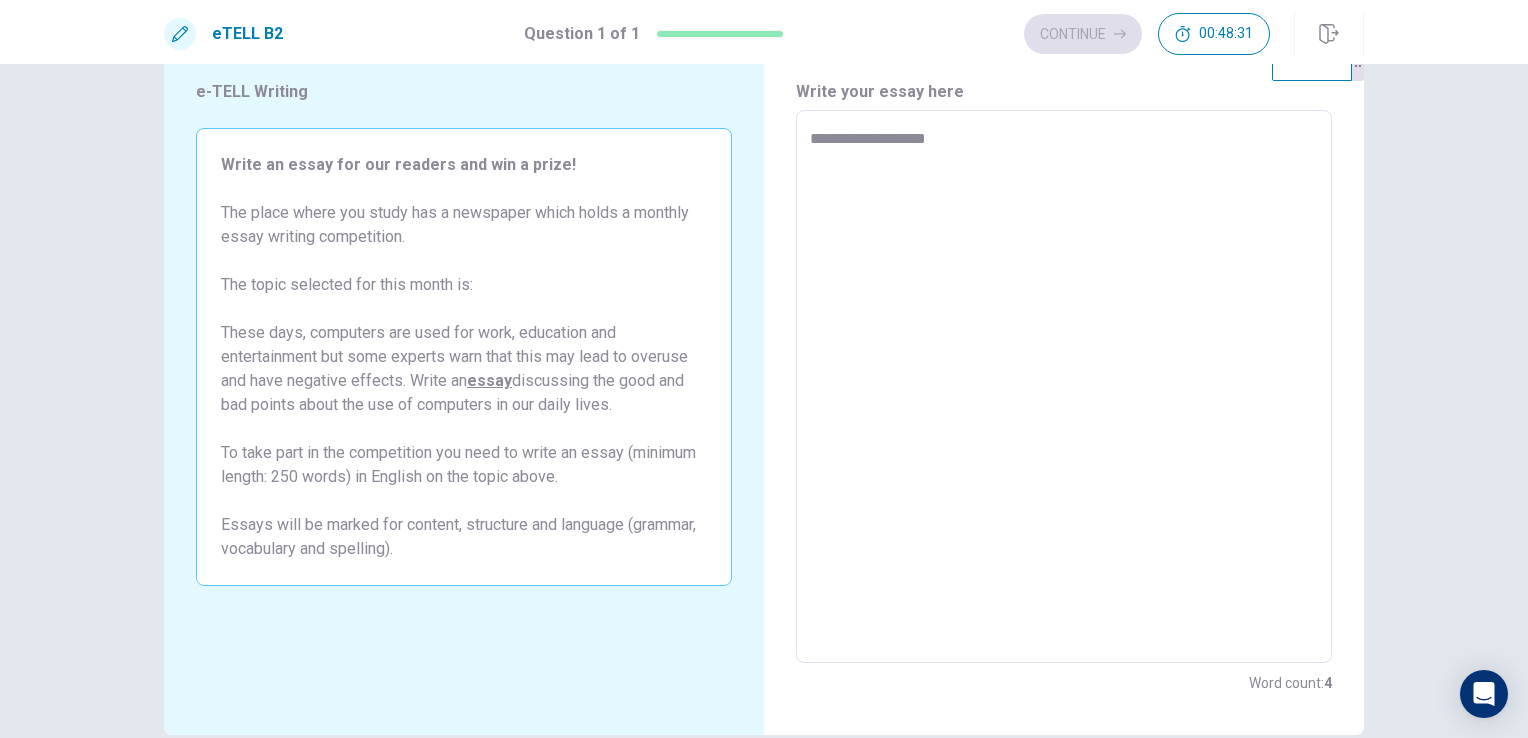 type on "**********" 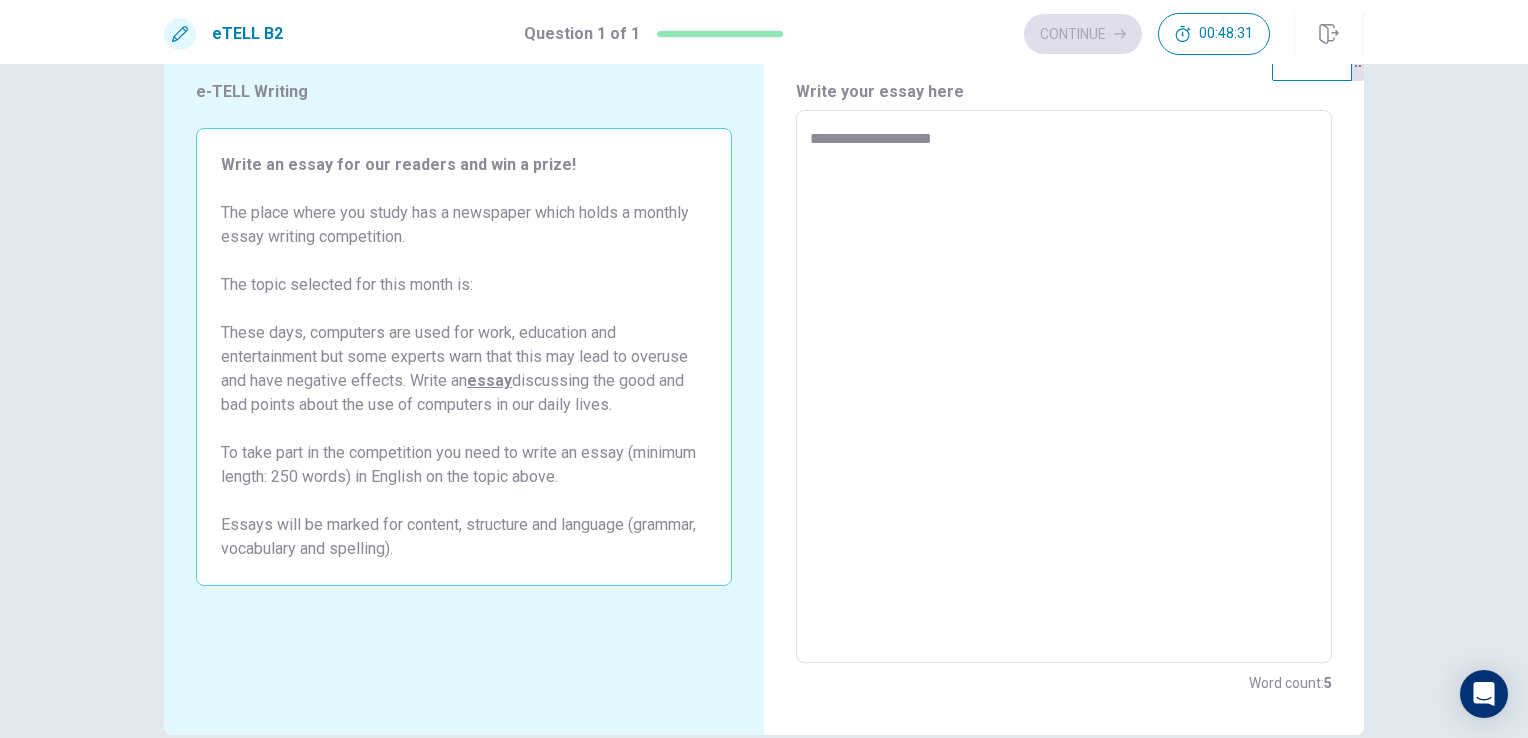 type on "*" 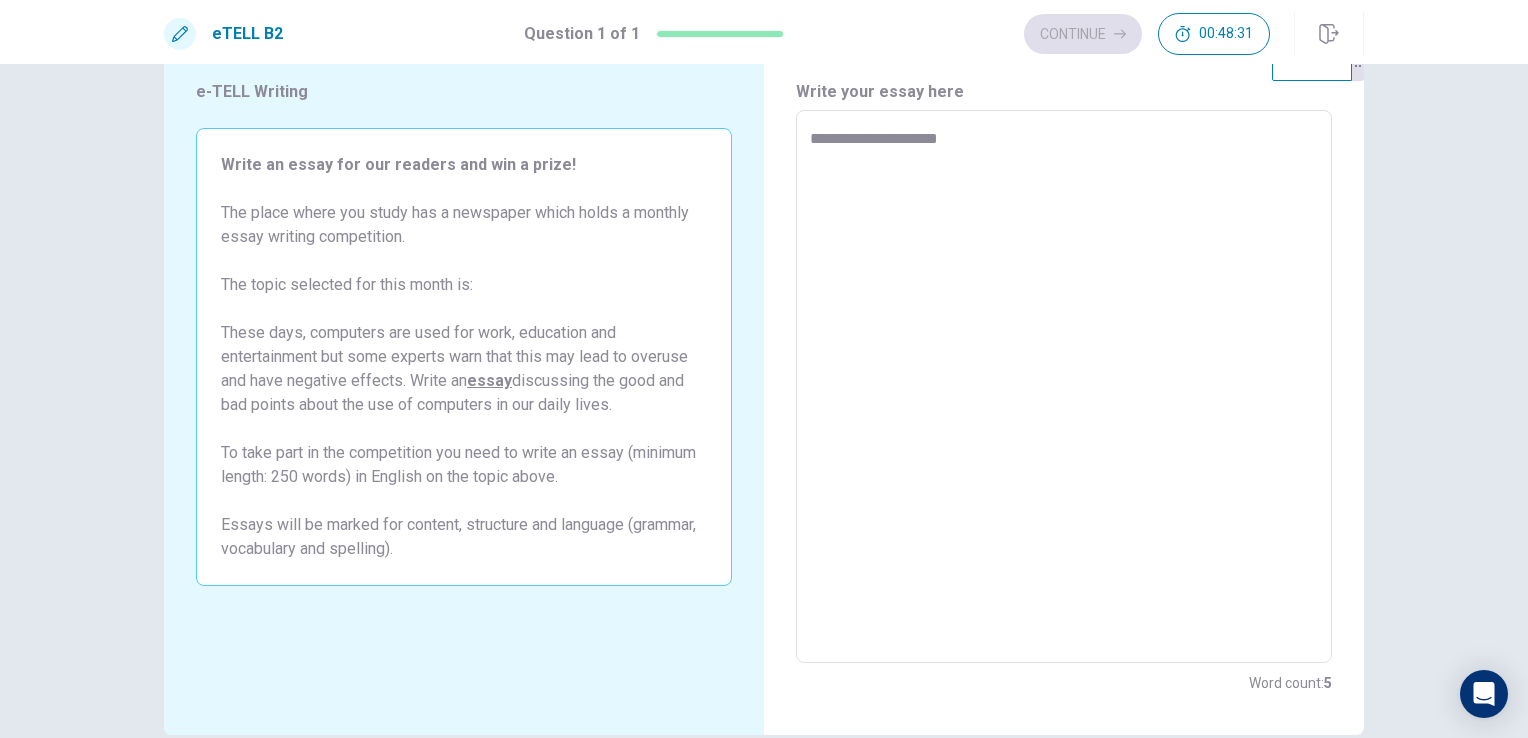 type on "*" 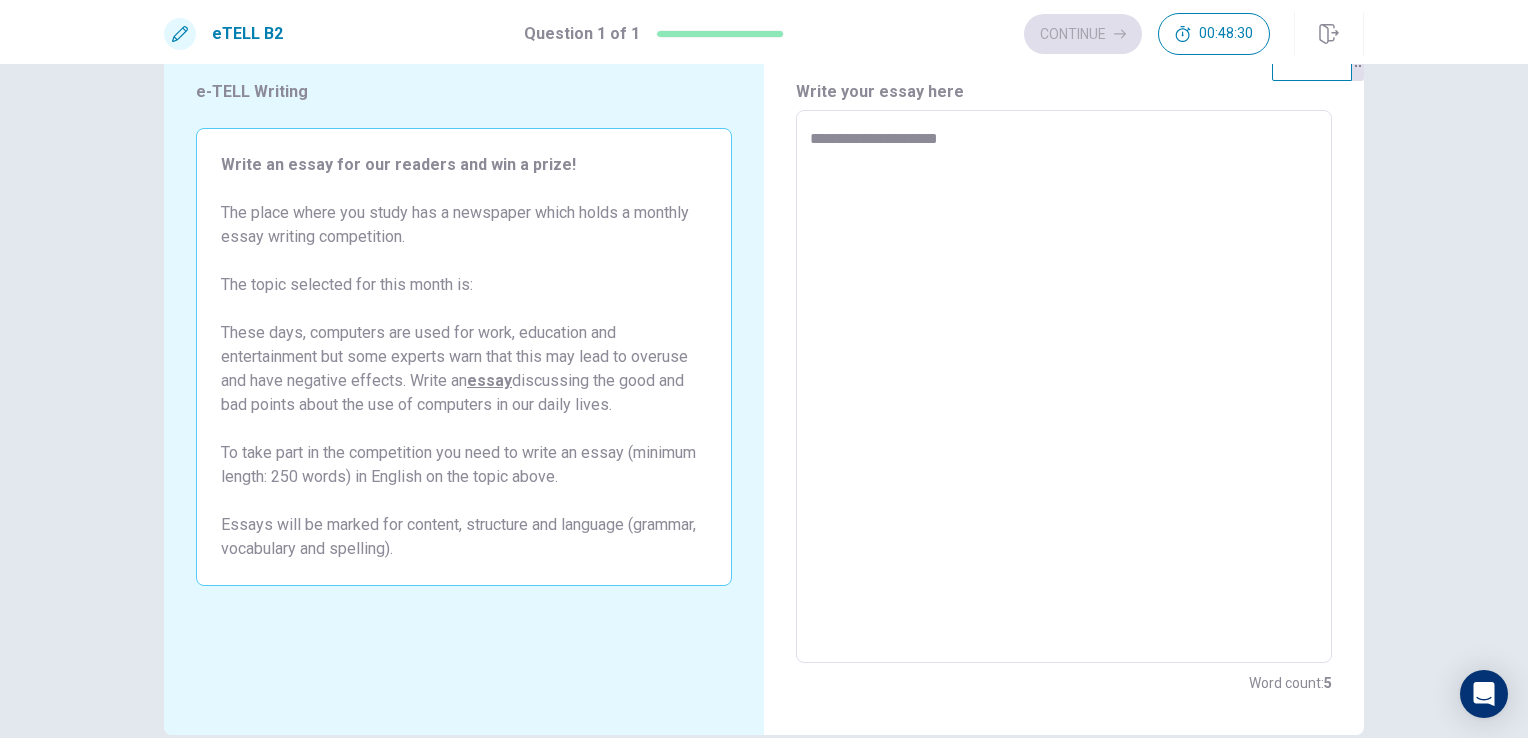 type on "**********" 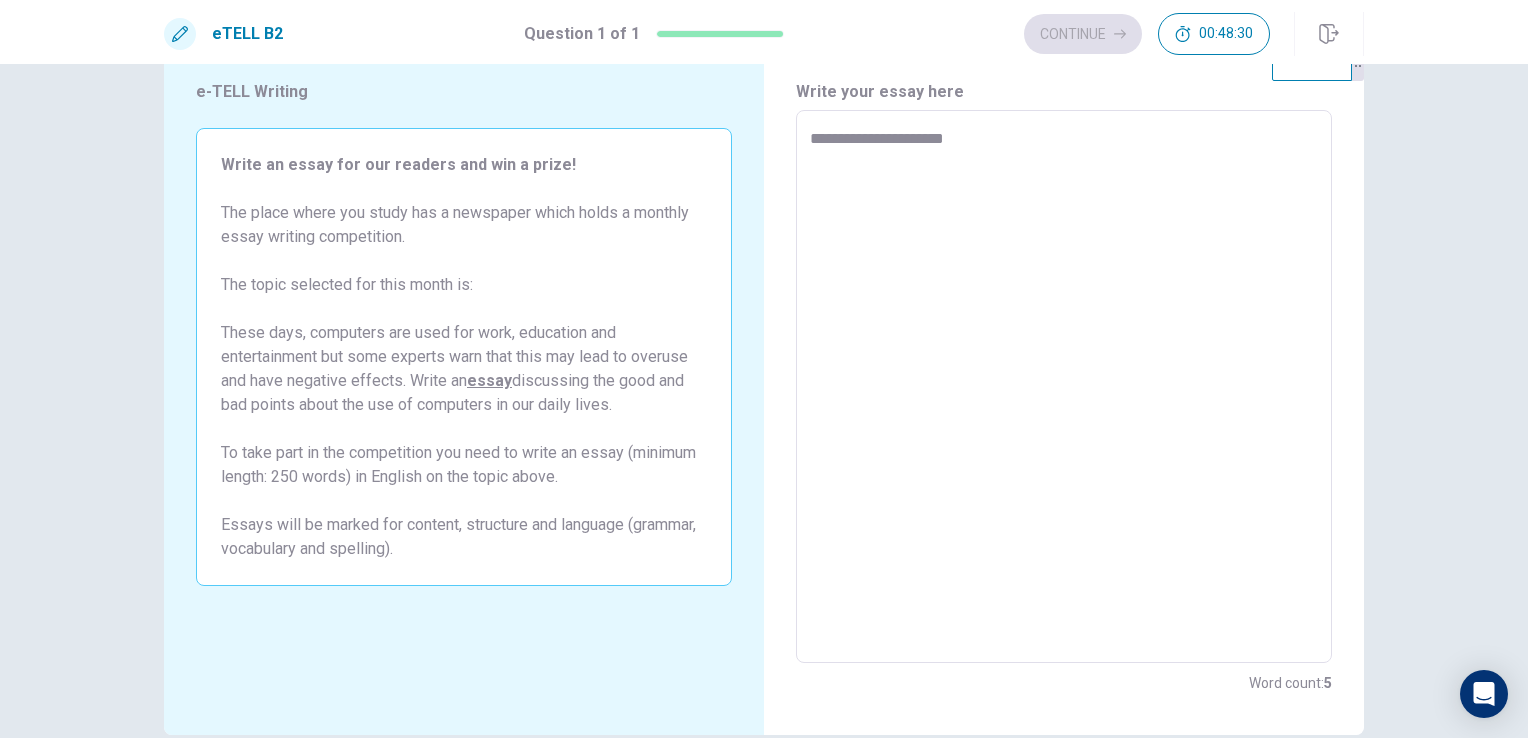 type on "**********" 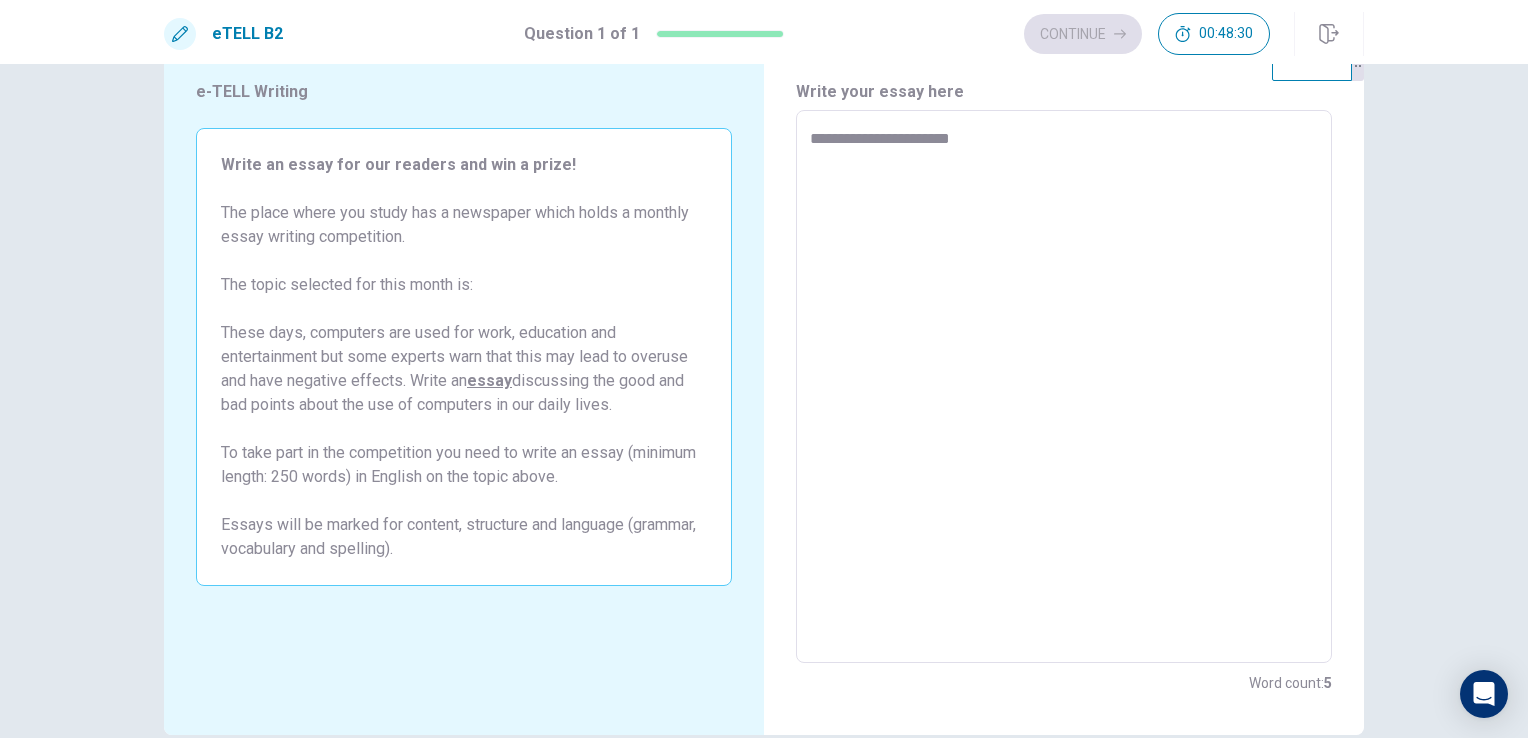 type on "*" 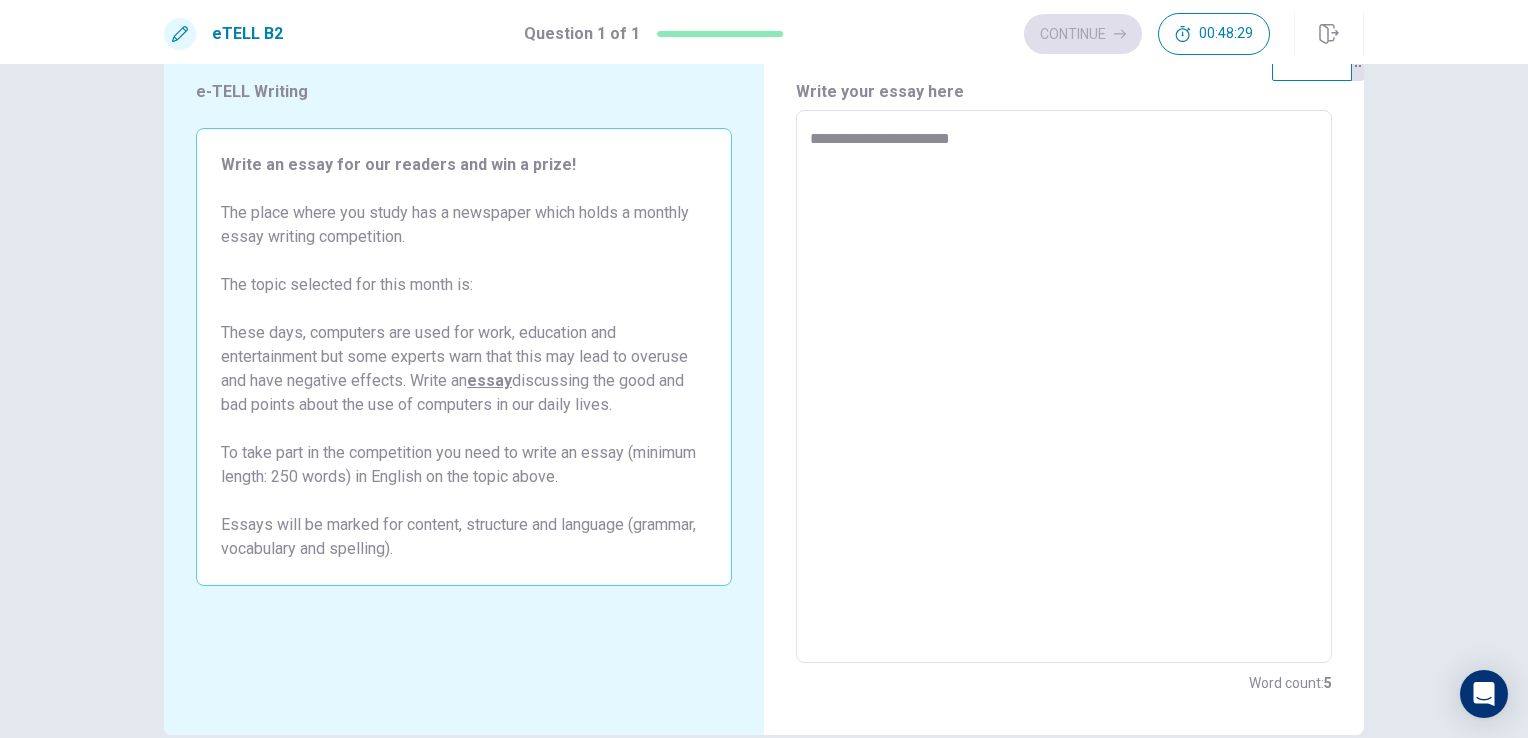 type on "**********" 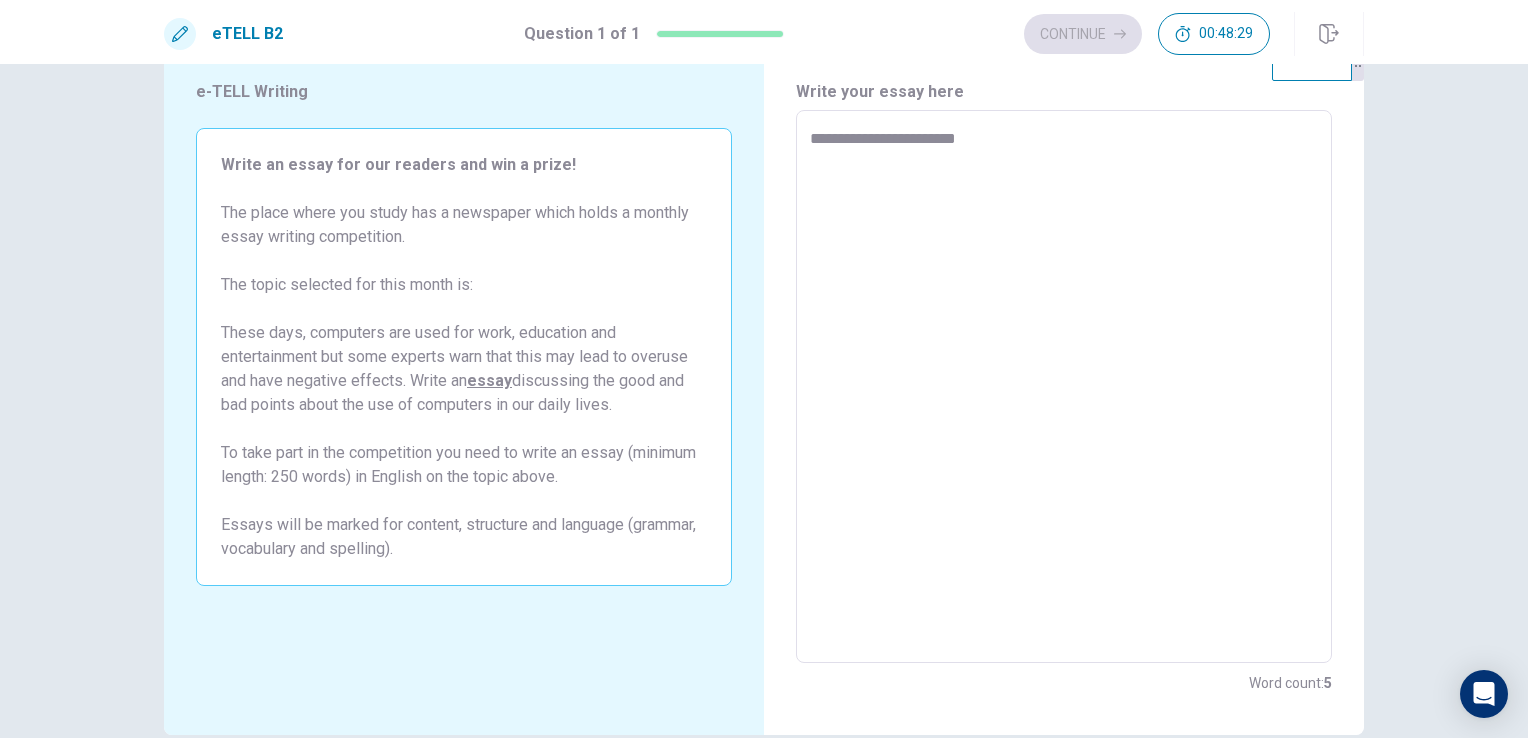 type on "*" 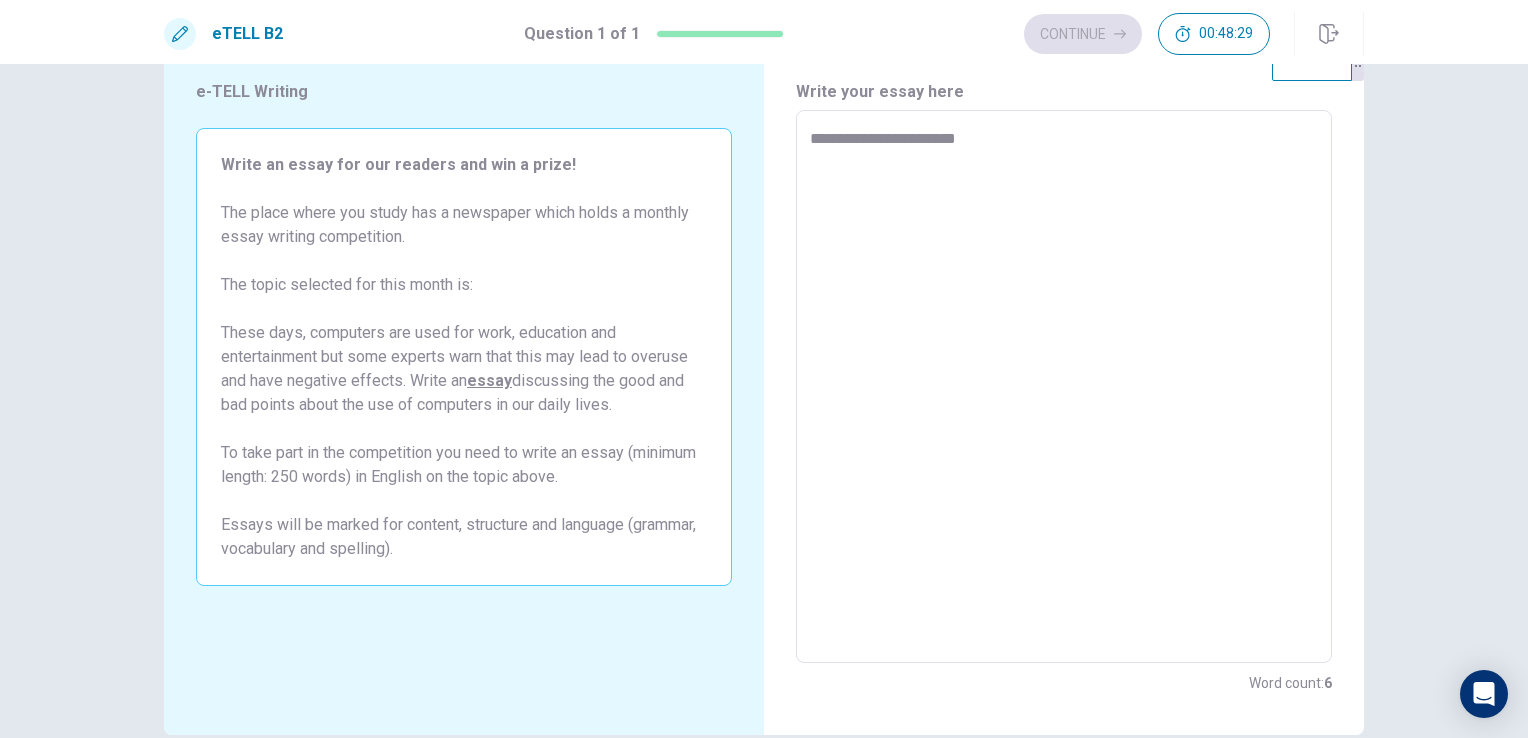 type on "**********" 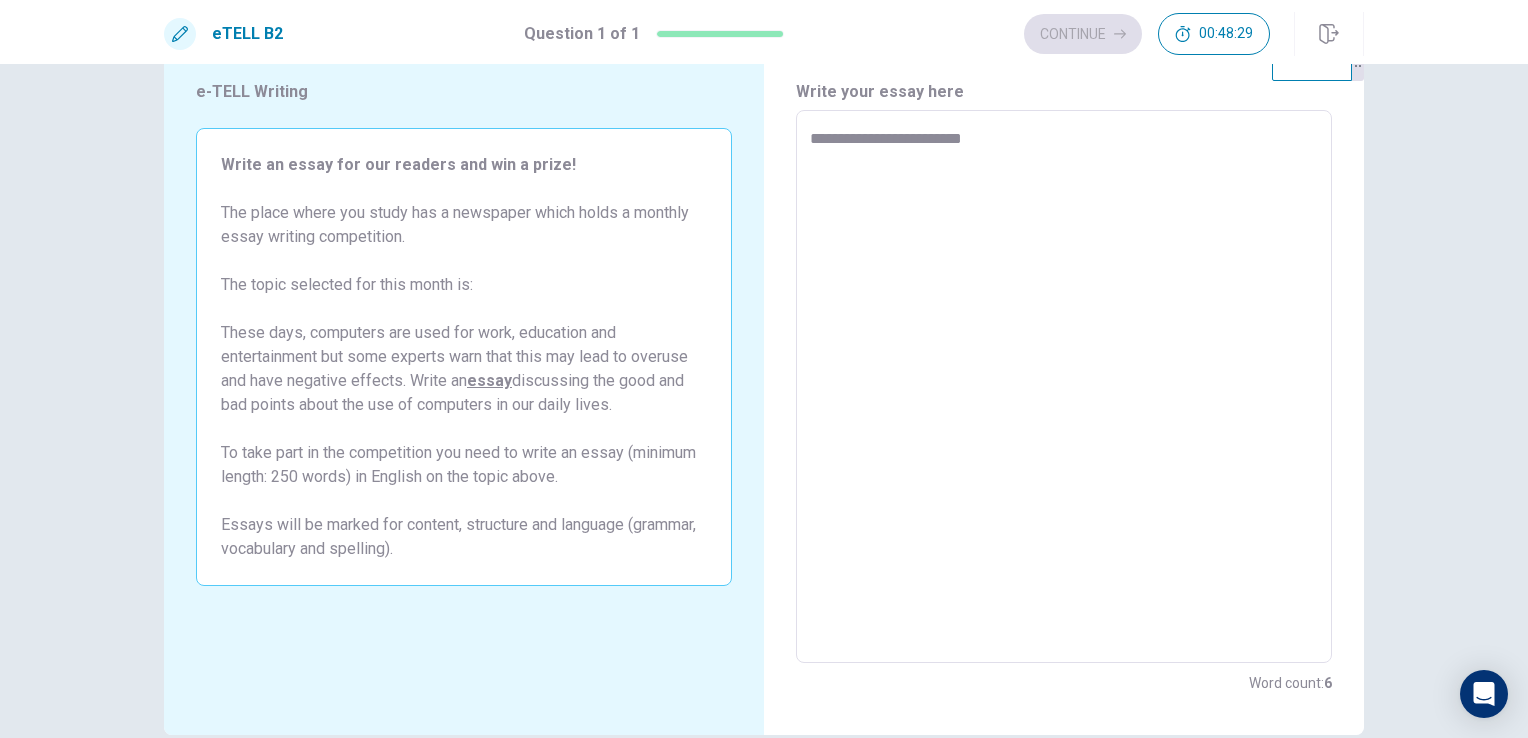 type on "*" 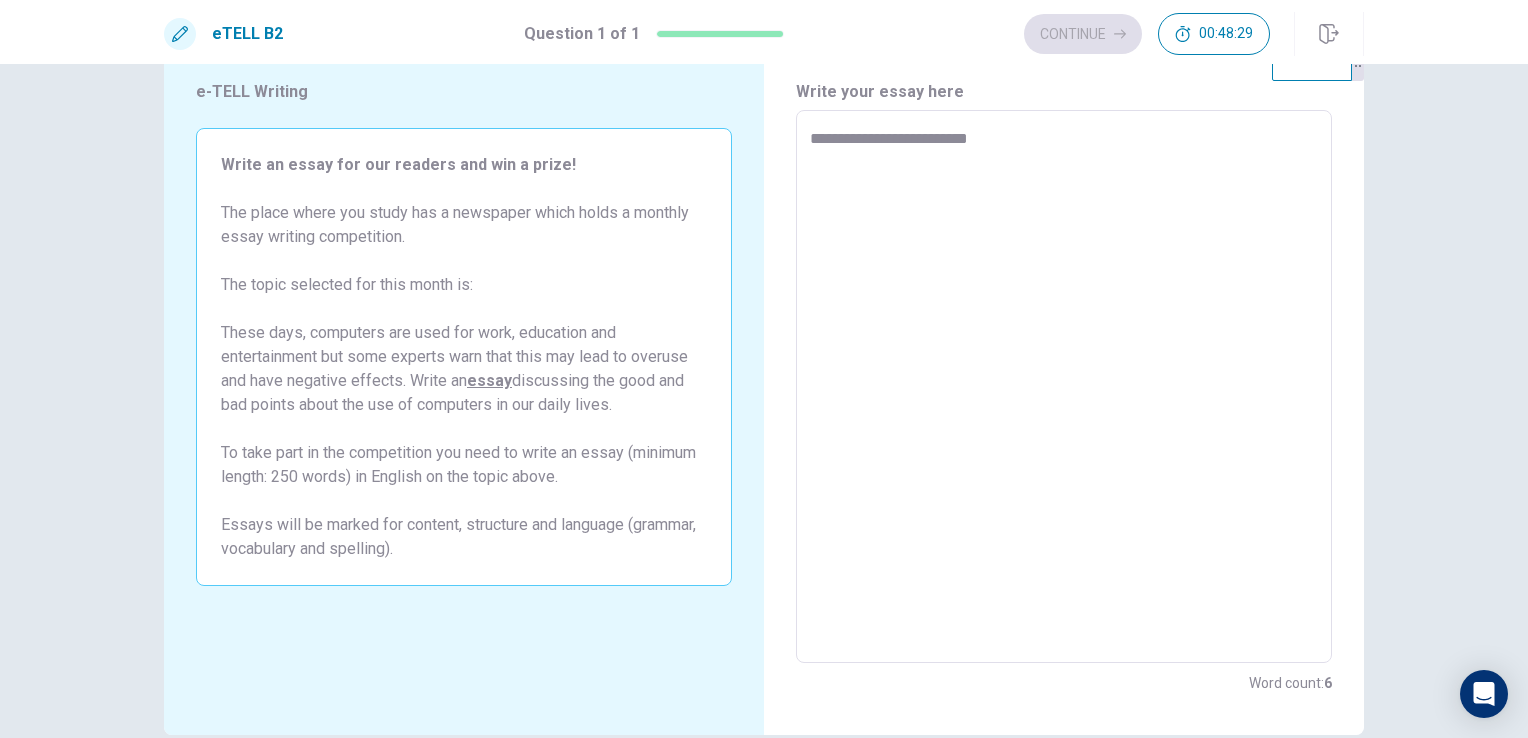 type on "*" 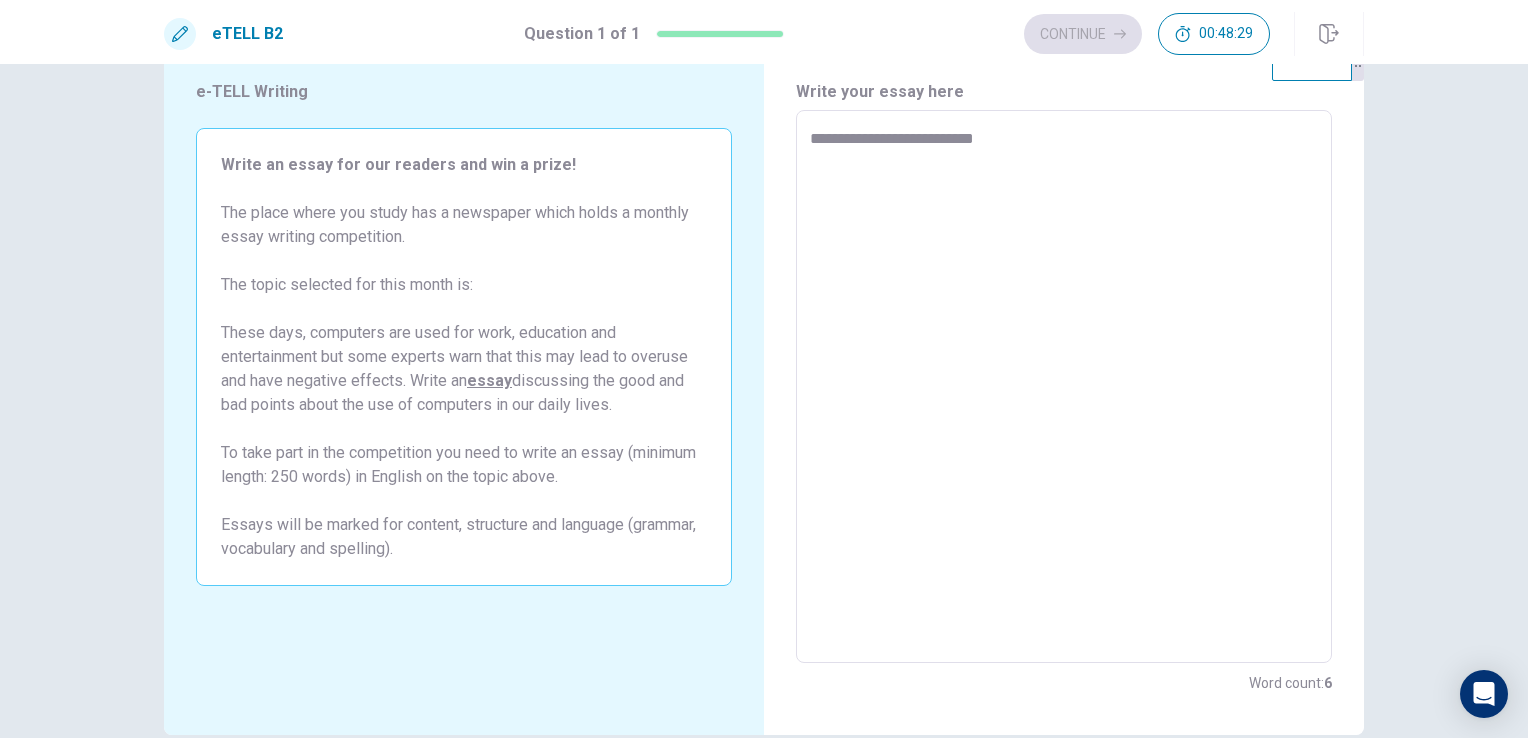 type on "*" 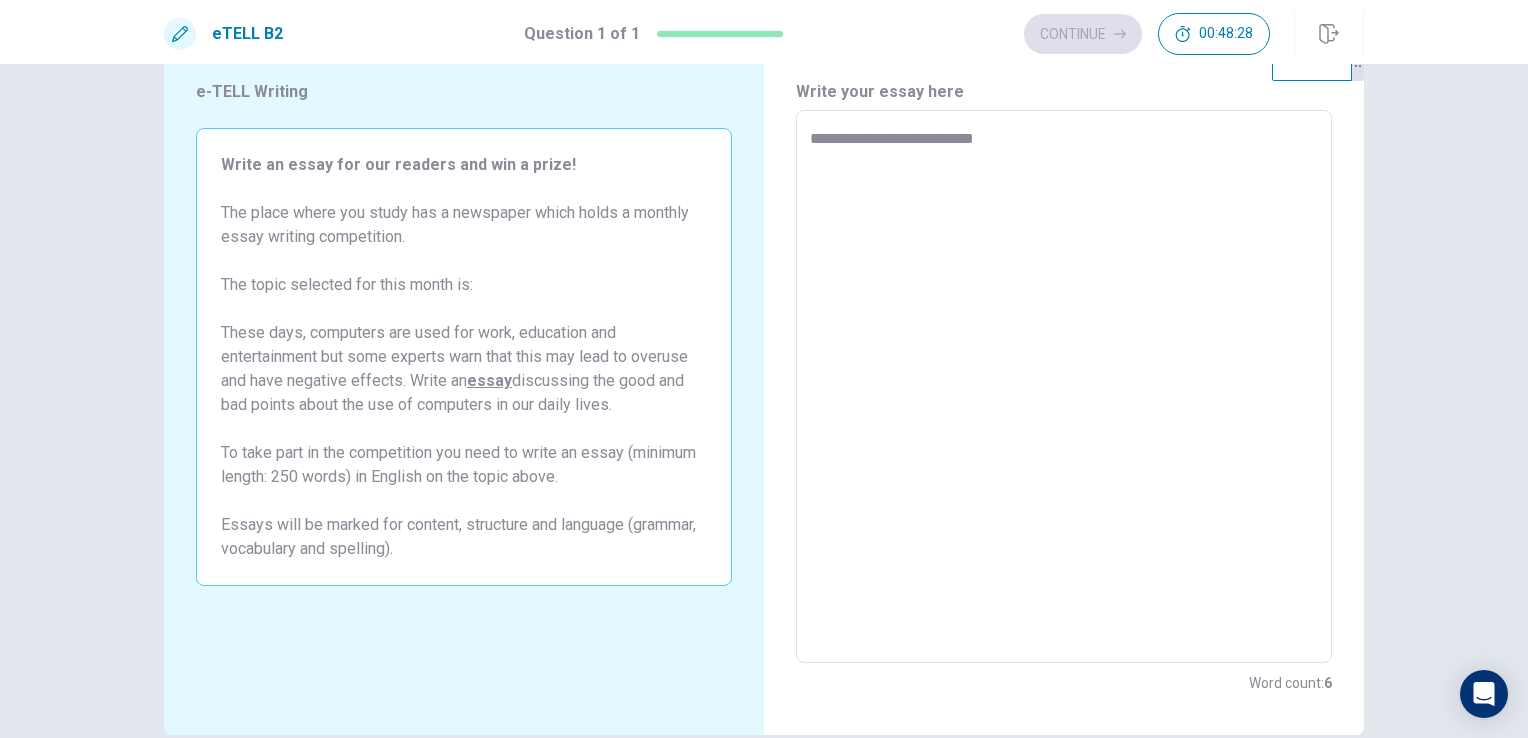 type on "**********" 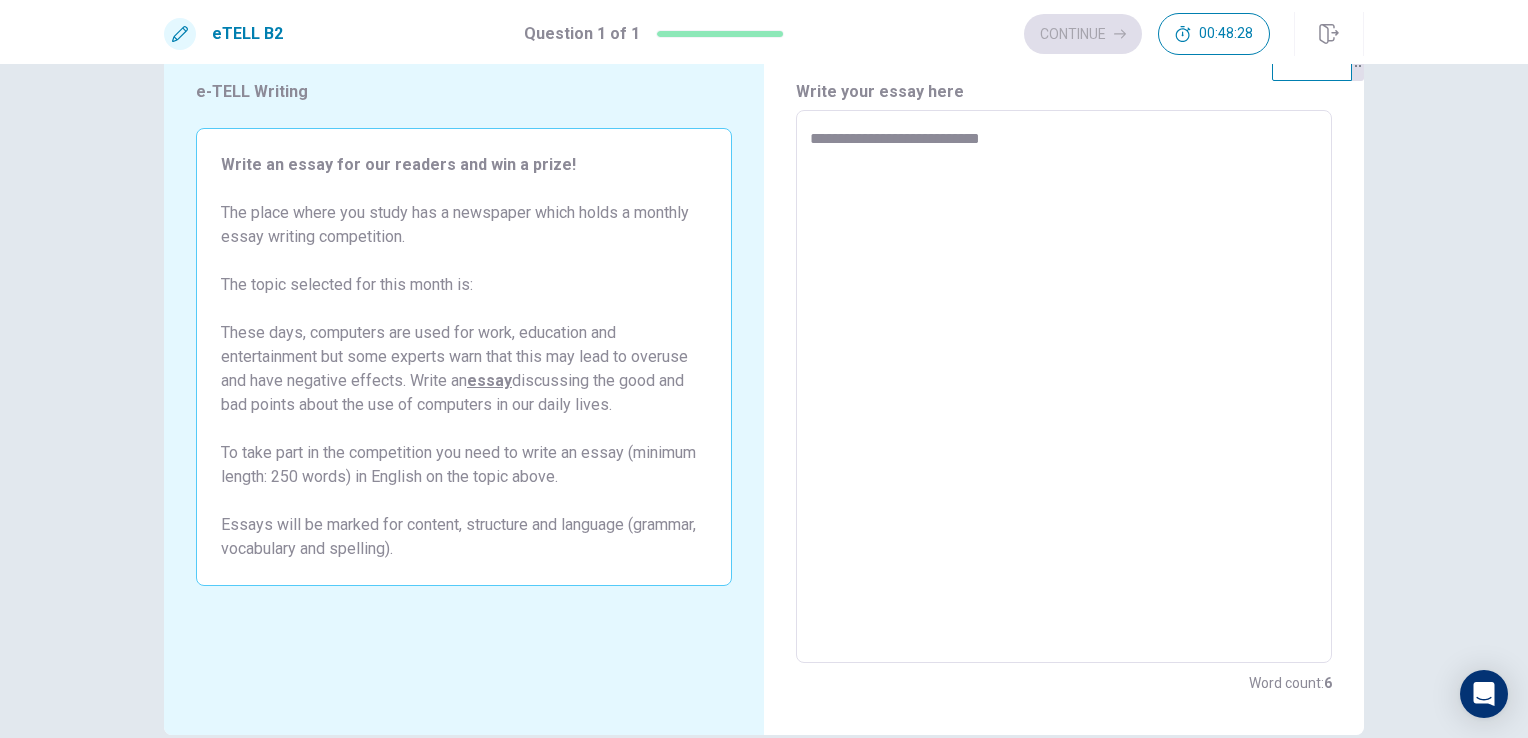 type on "*" 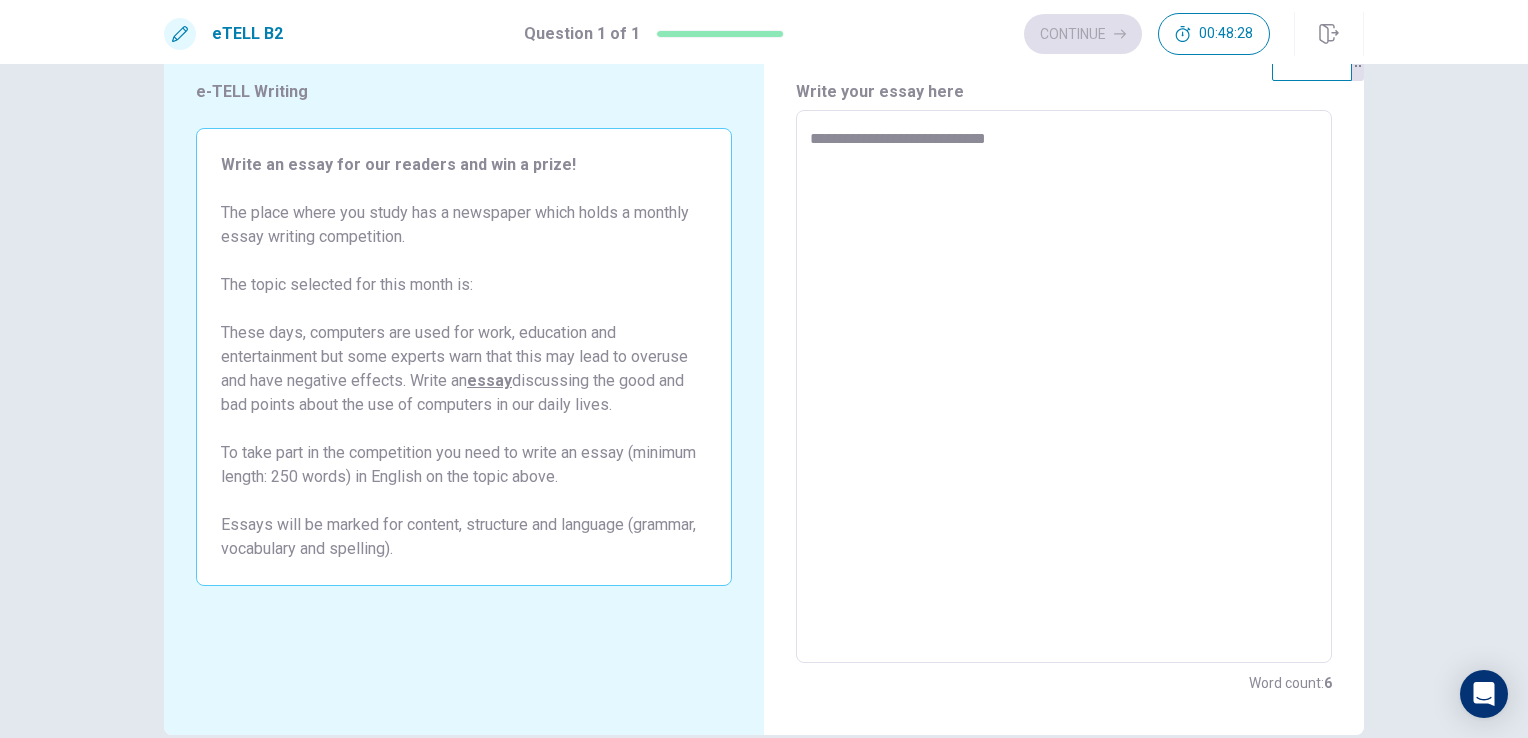 type on "*" 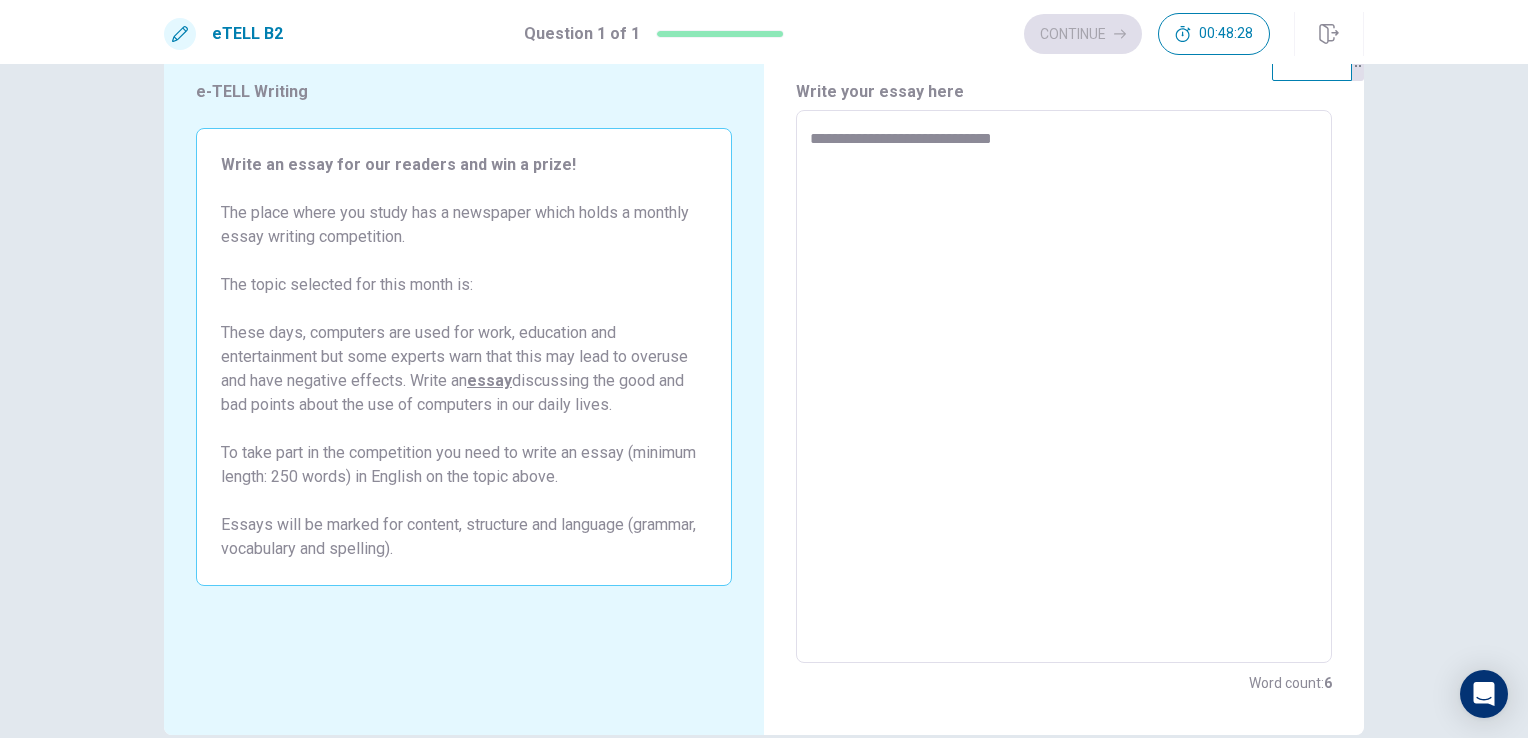 type on "*" 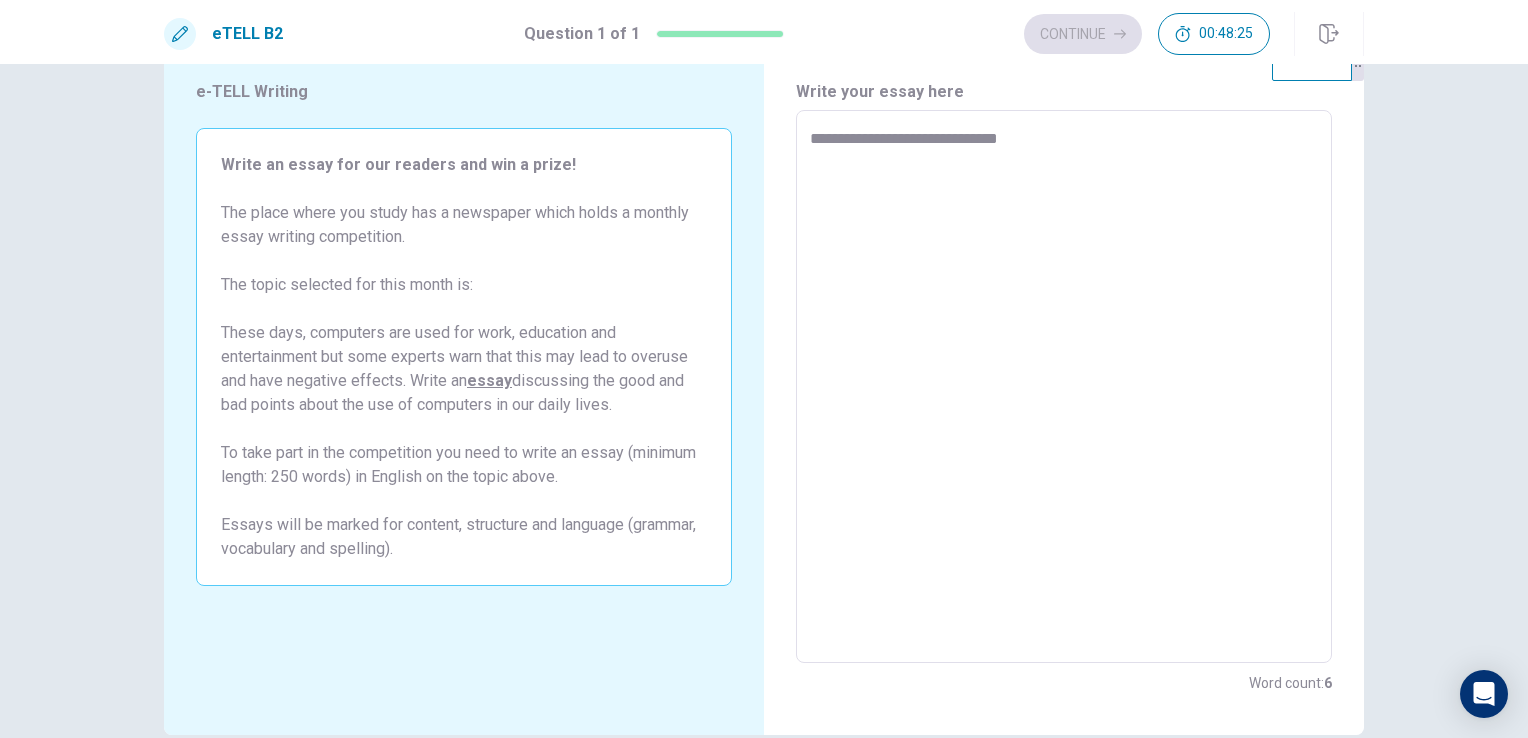 type on "*" 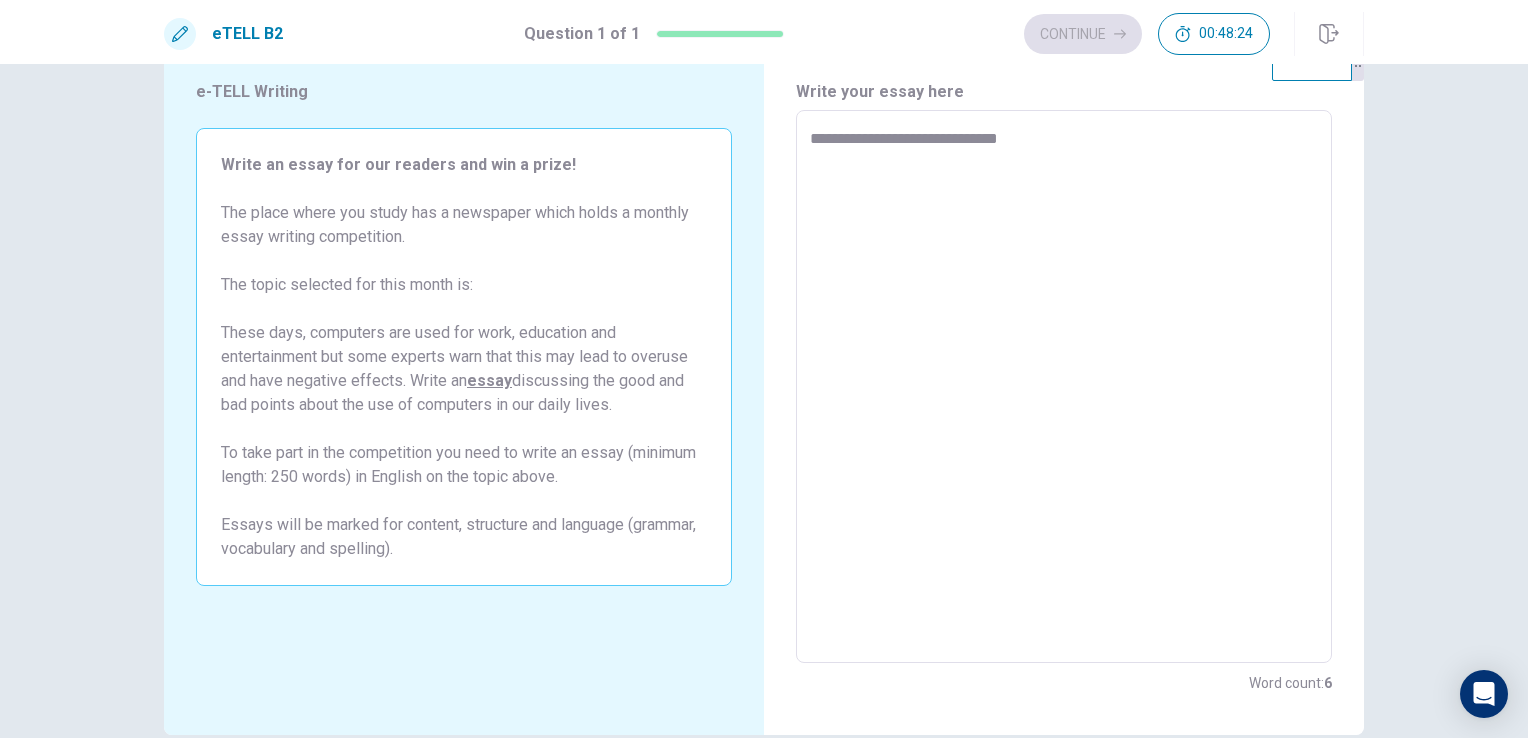type on "**********" 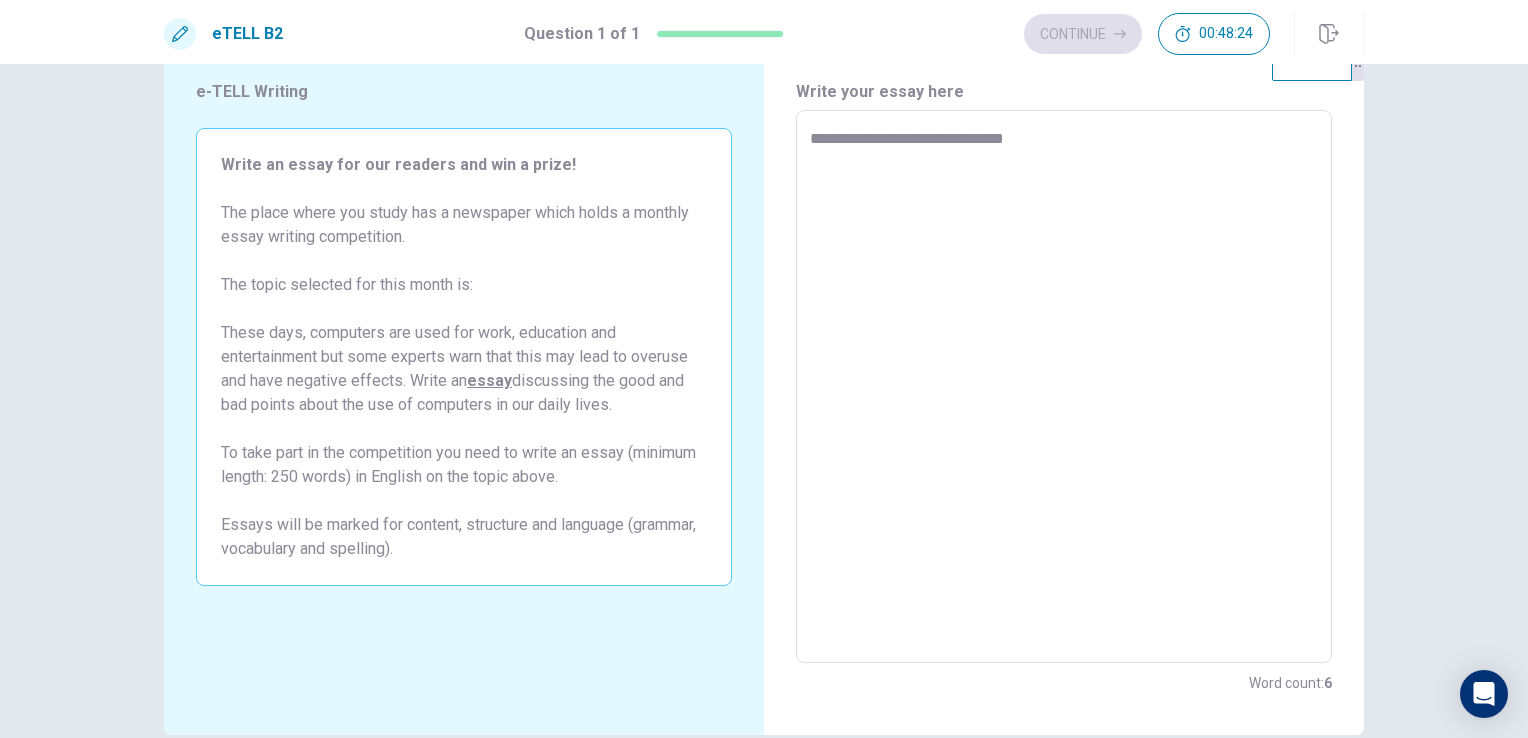 type on "*" 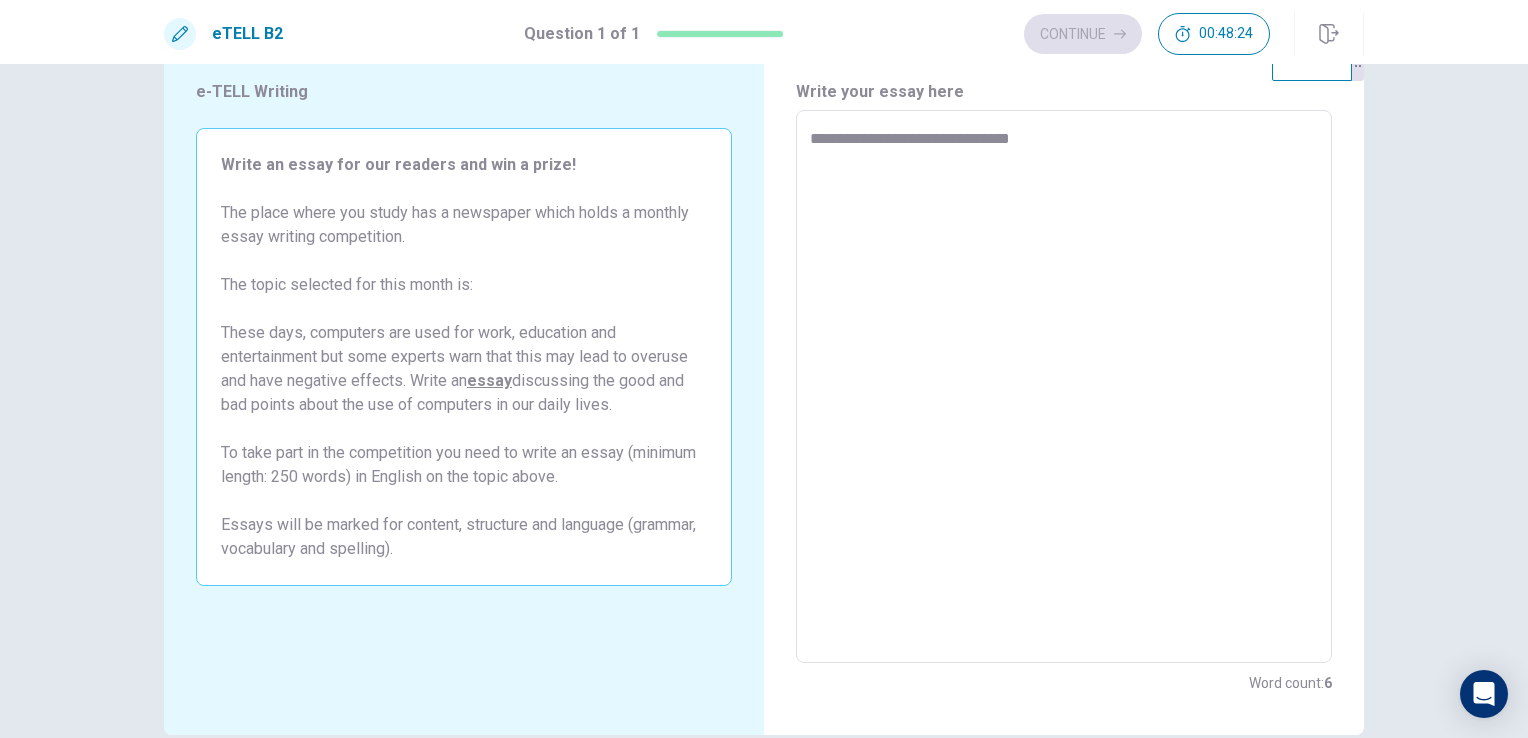 type on "*" 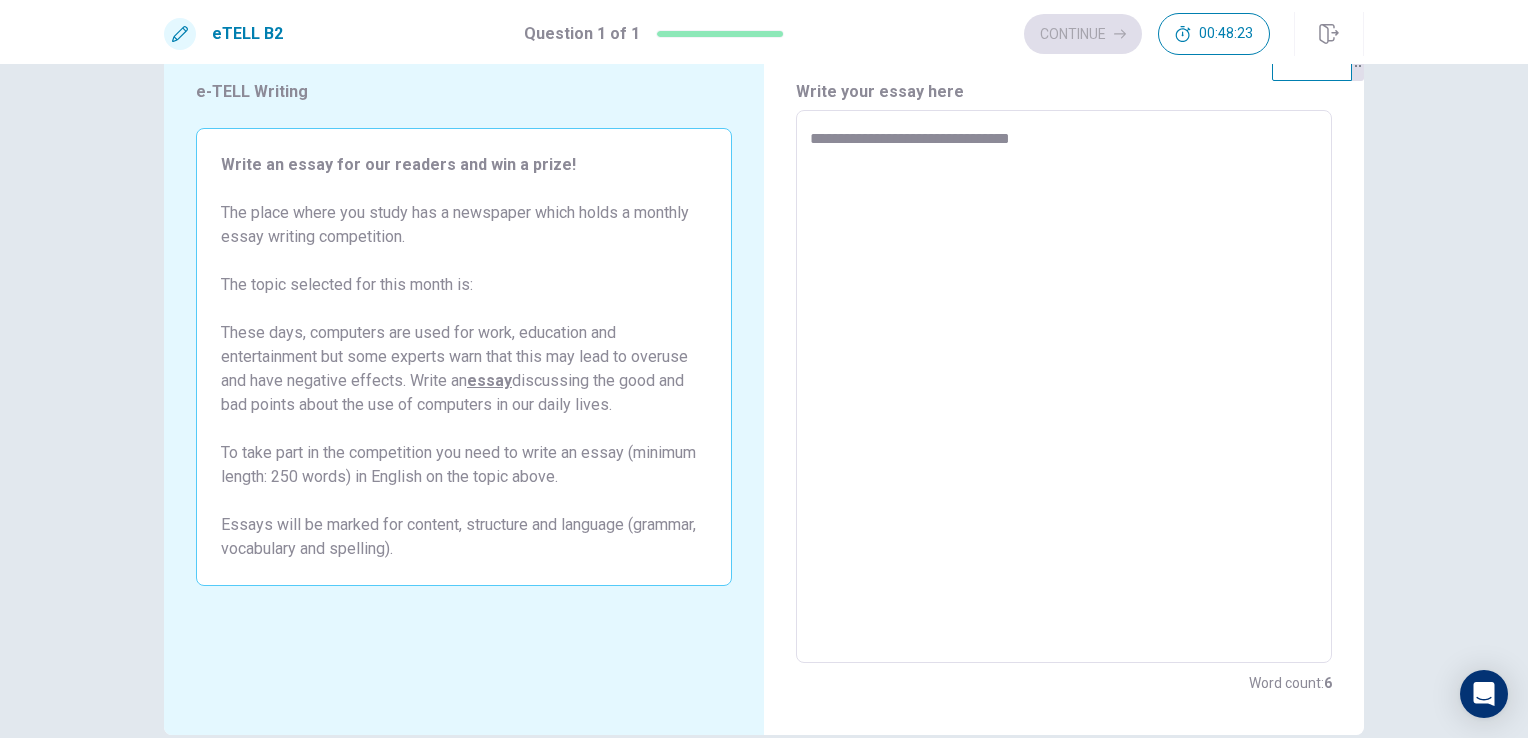 type on "**********" 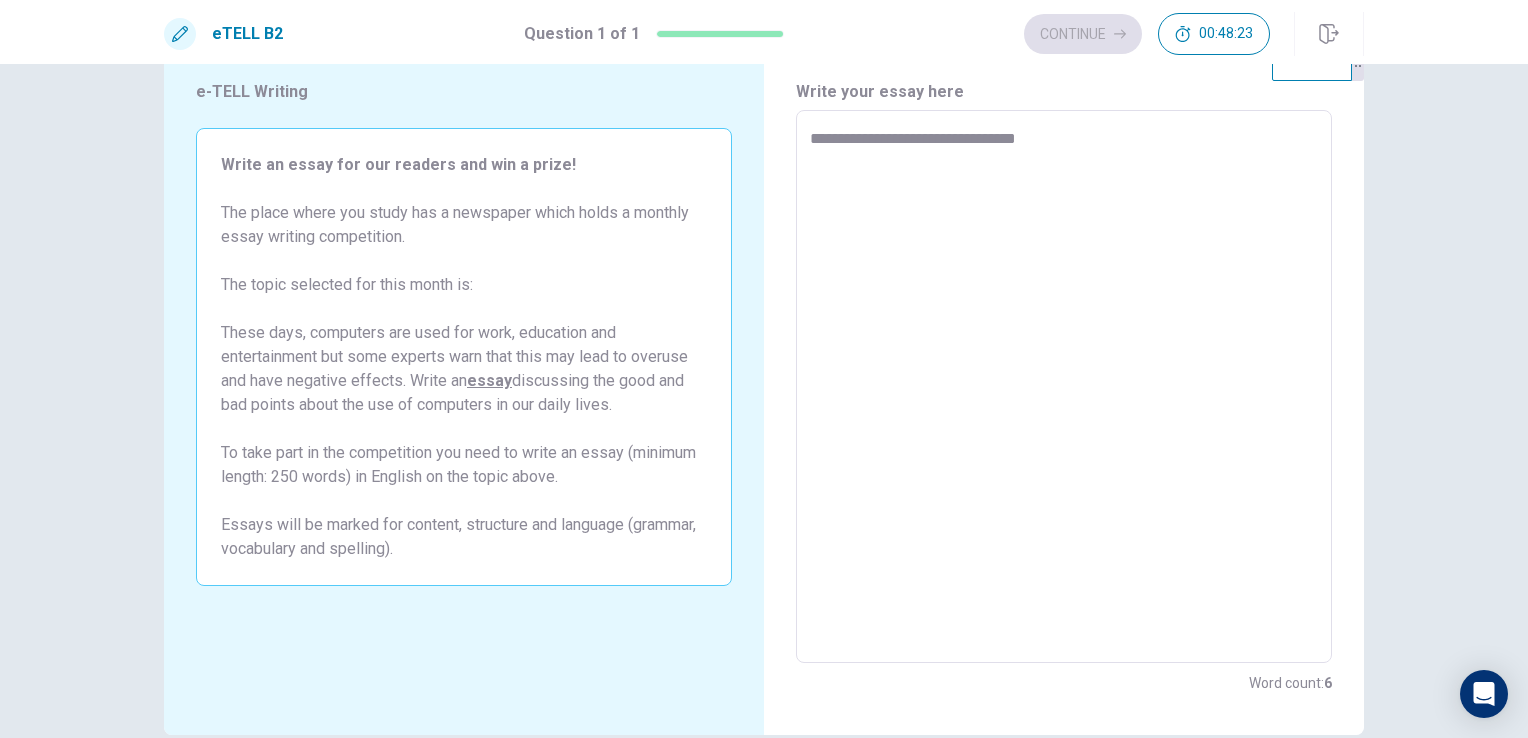 type on "*" 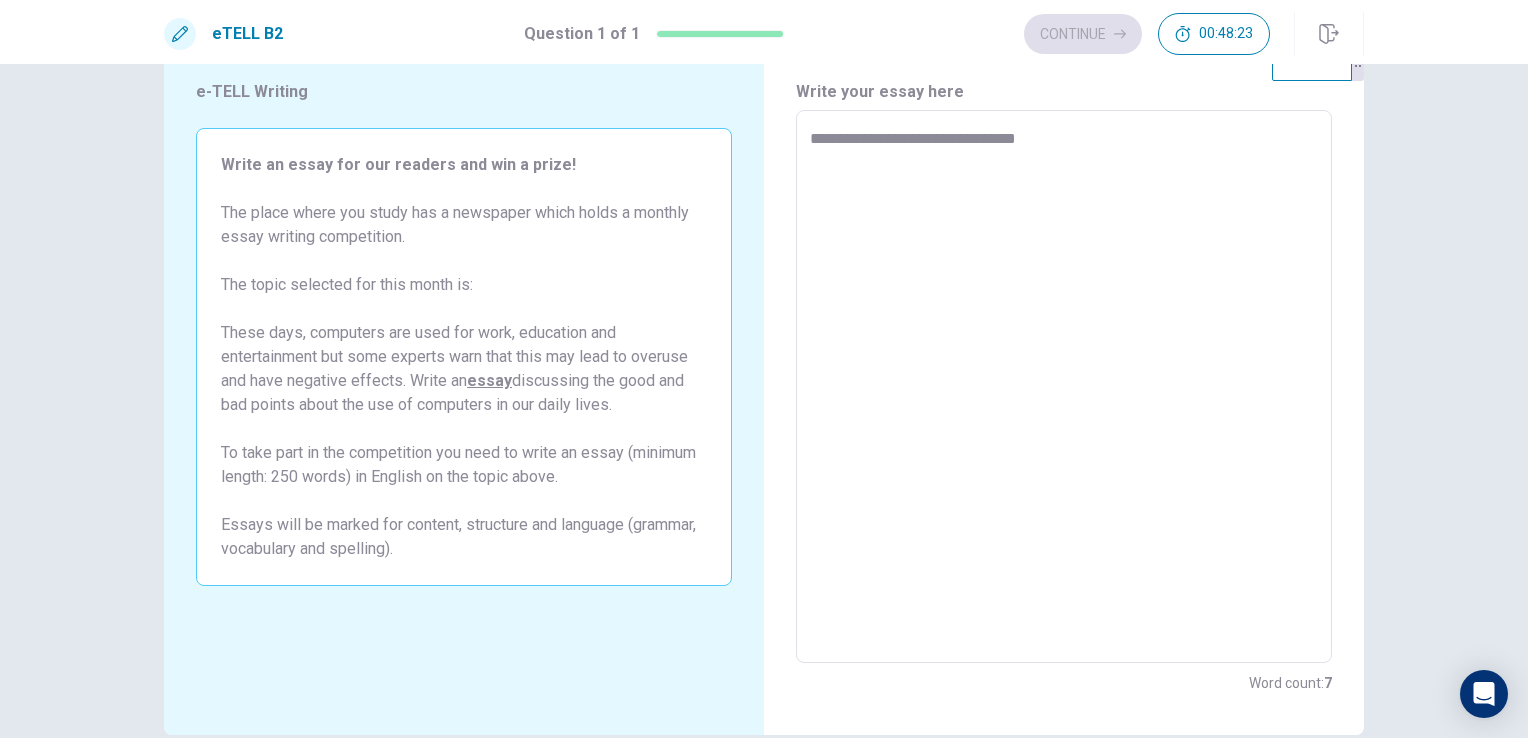 type on "**********" 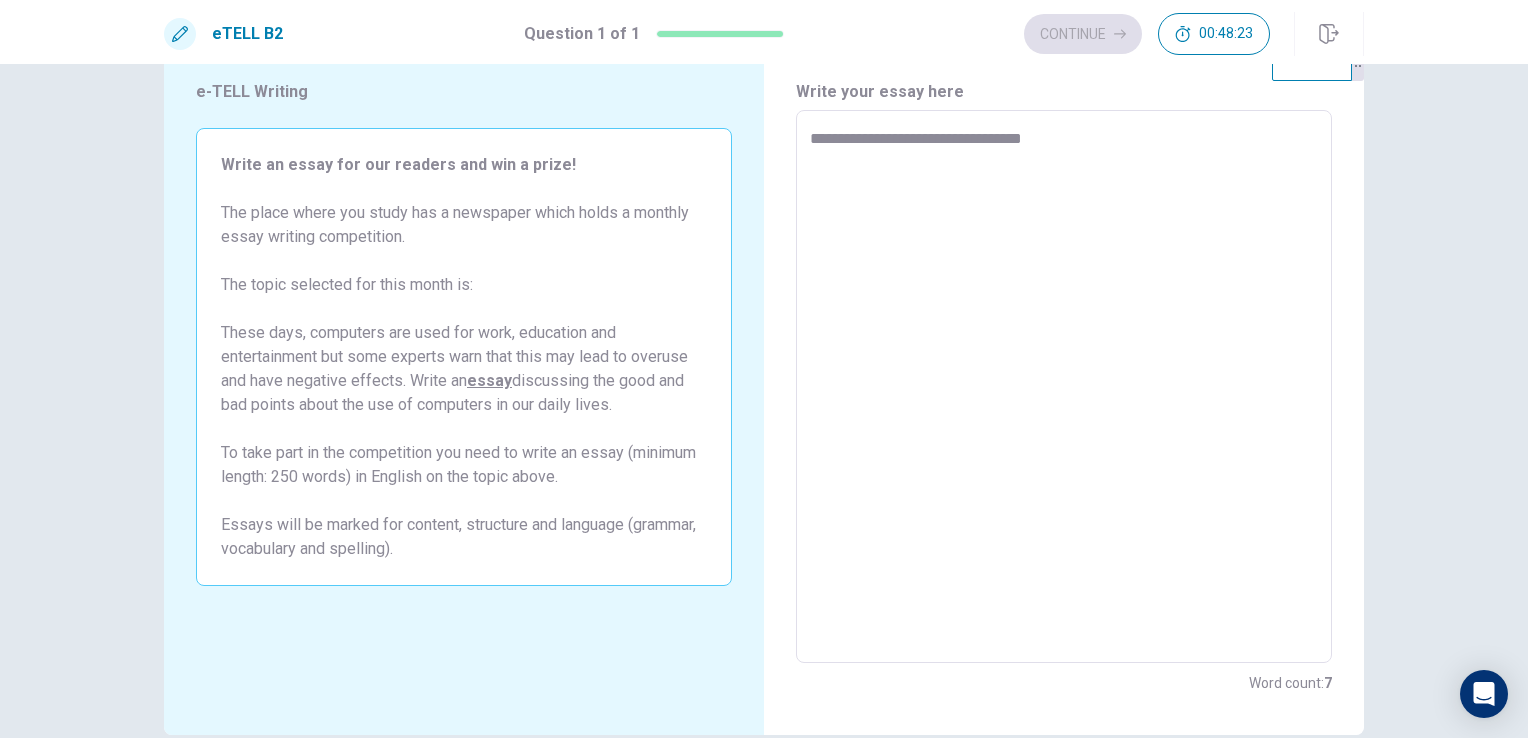 type on "*" 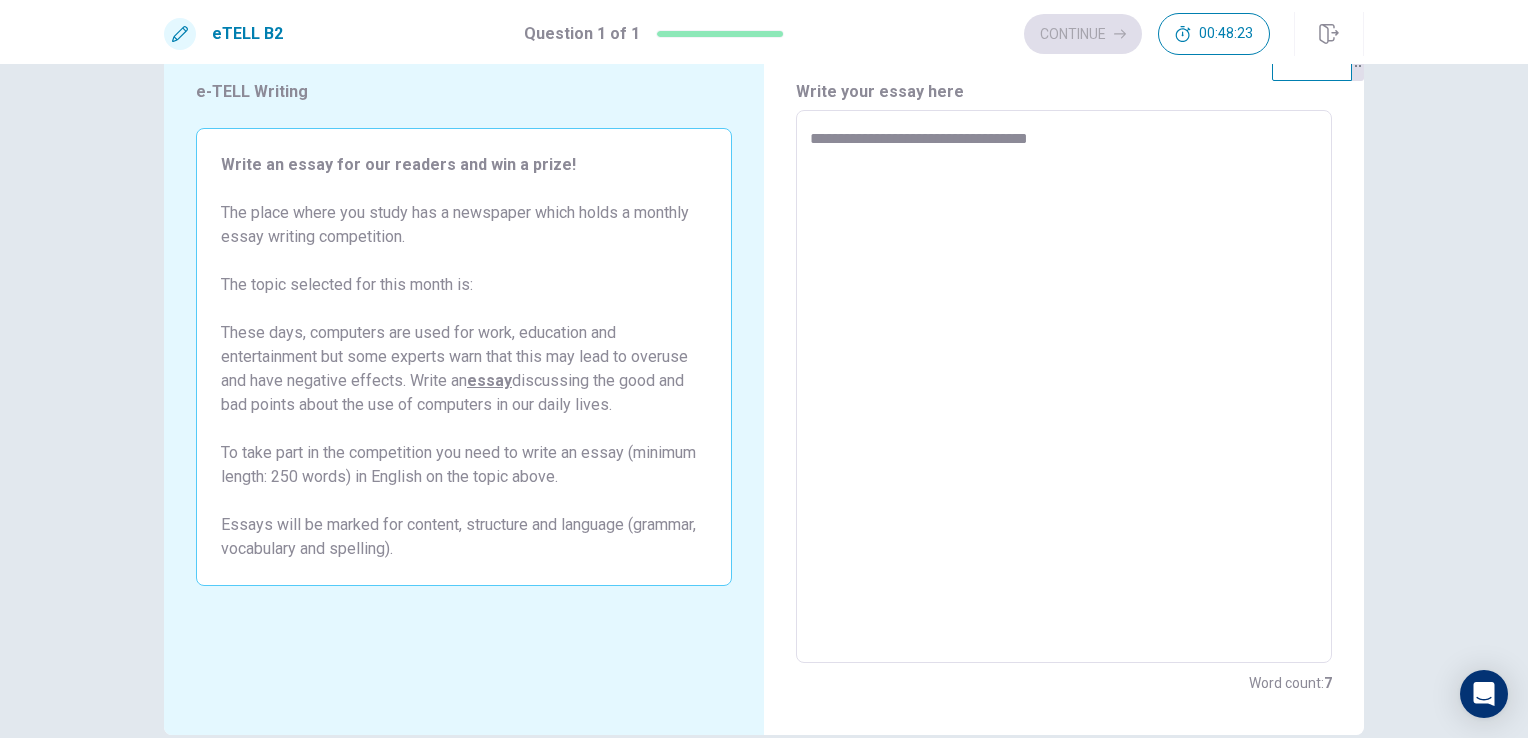 type on "*" 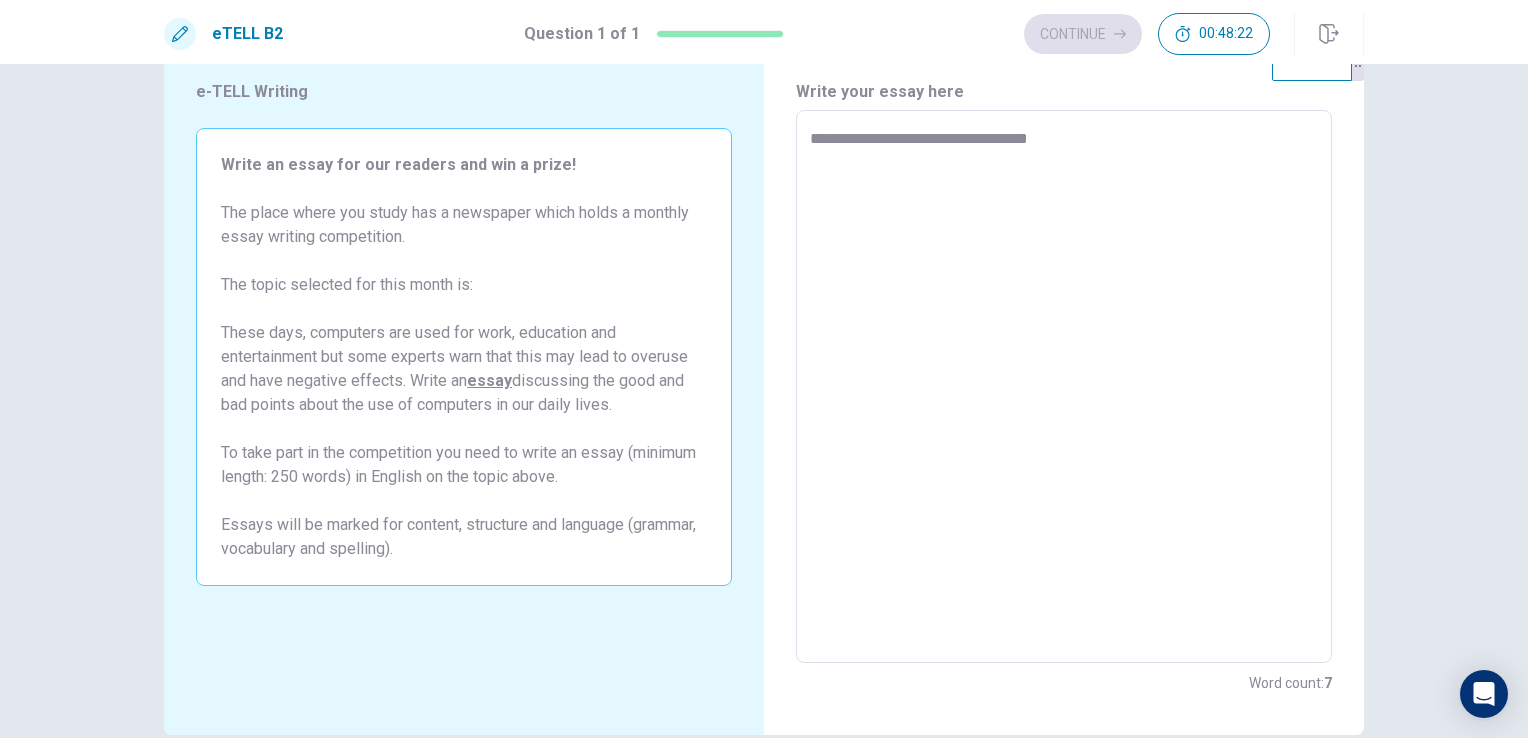 type on "**********" 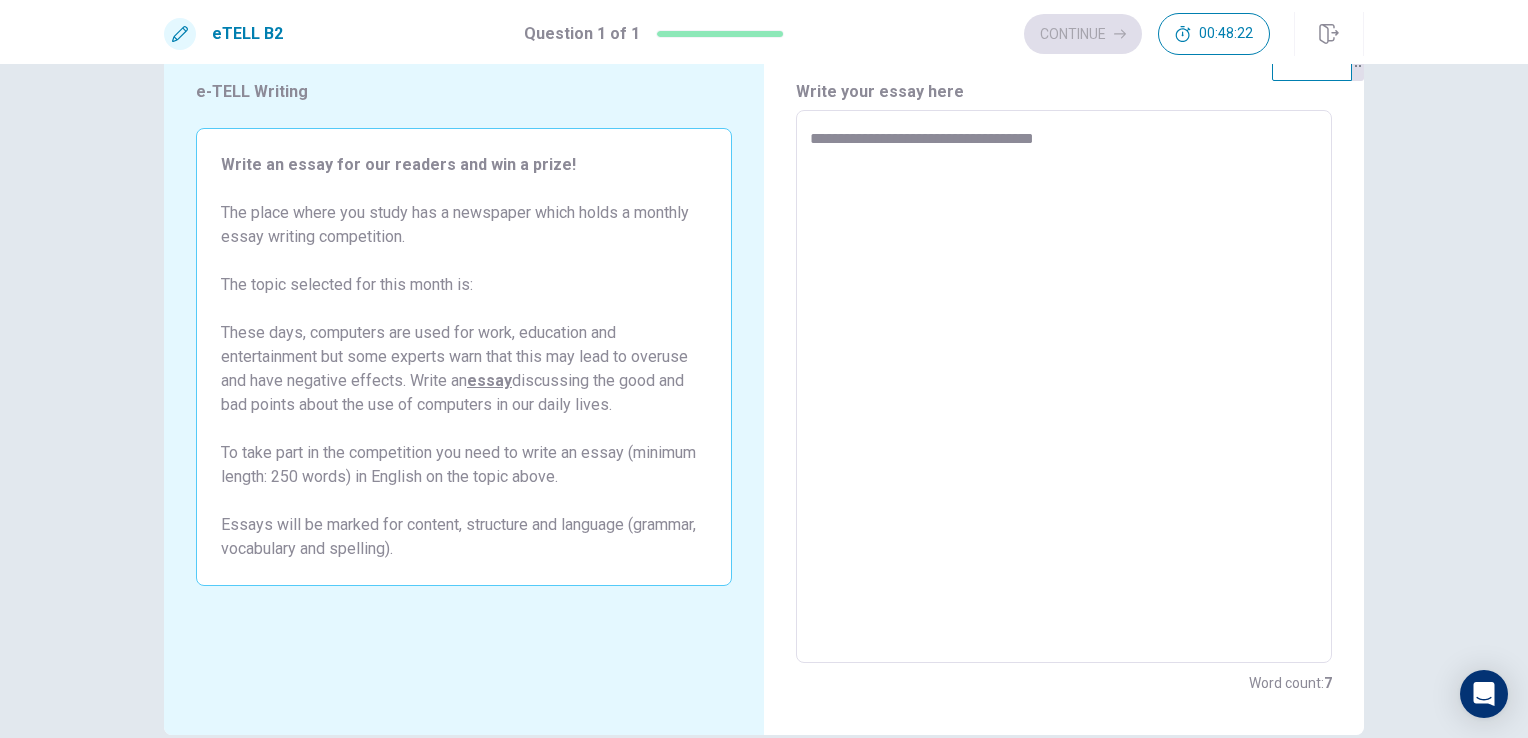 type on "*" 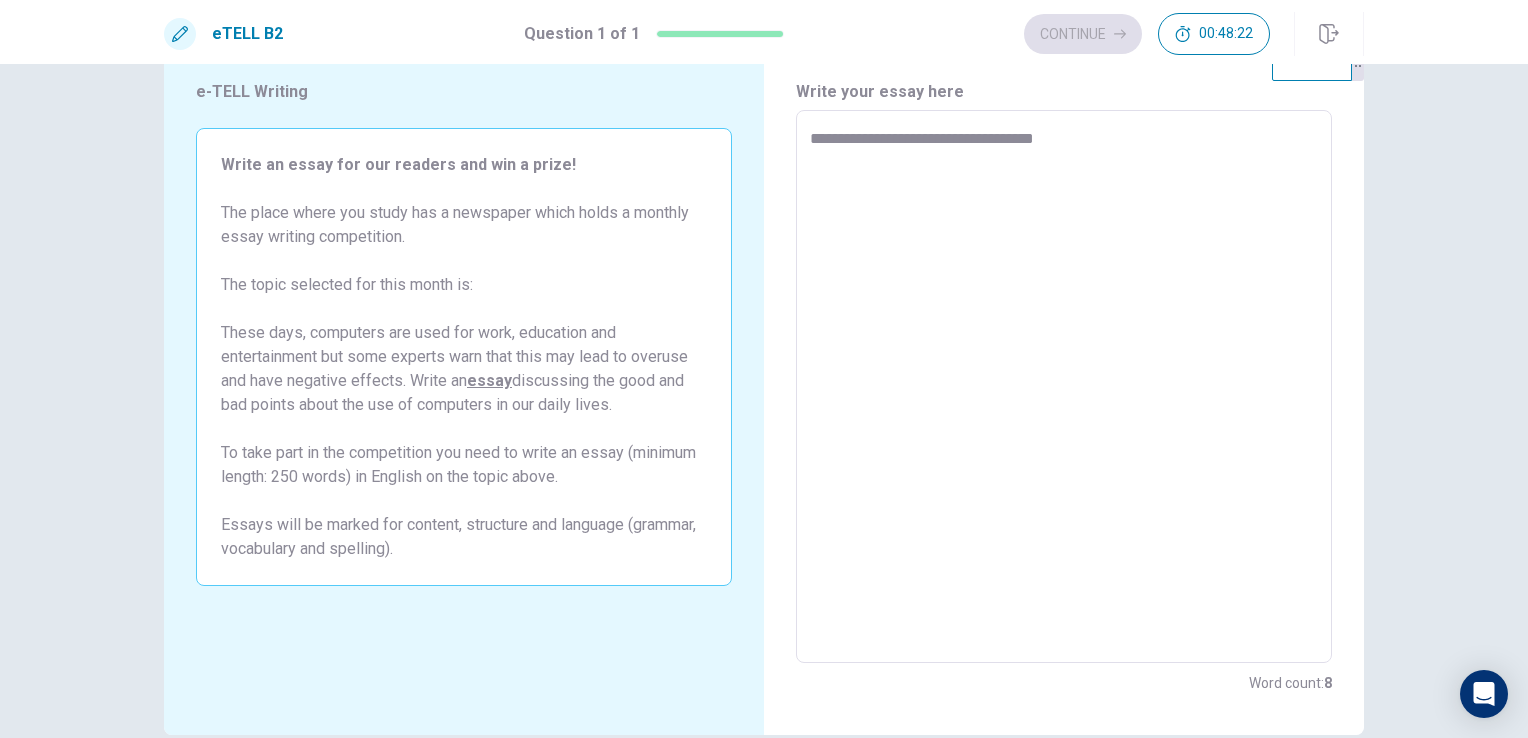 type on "**********" 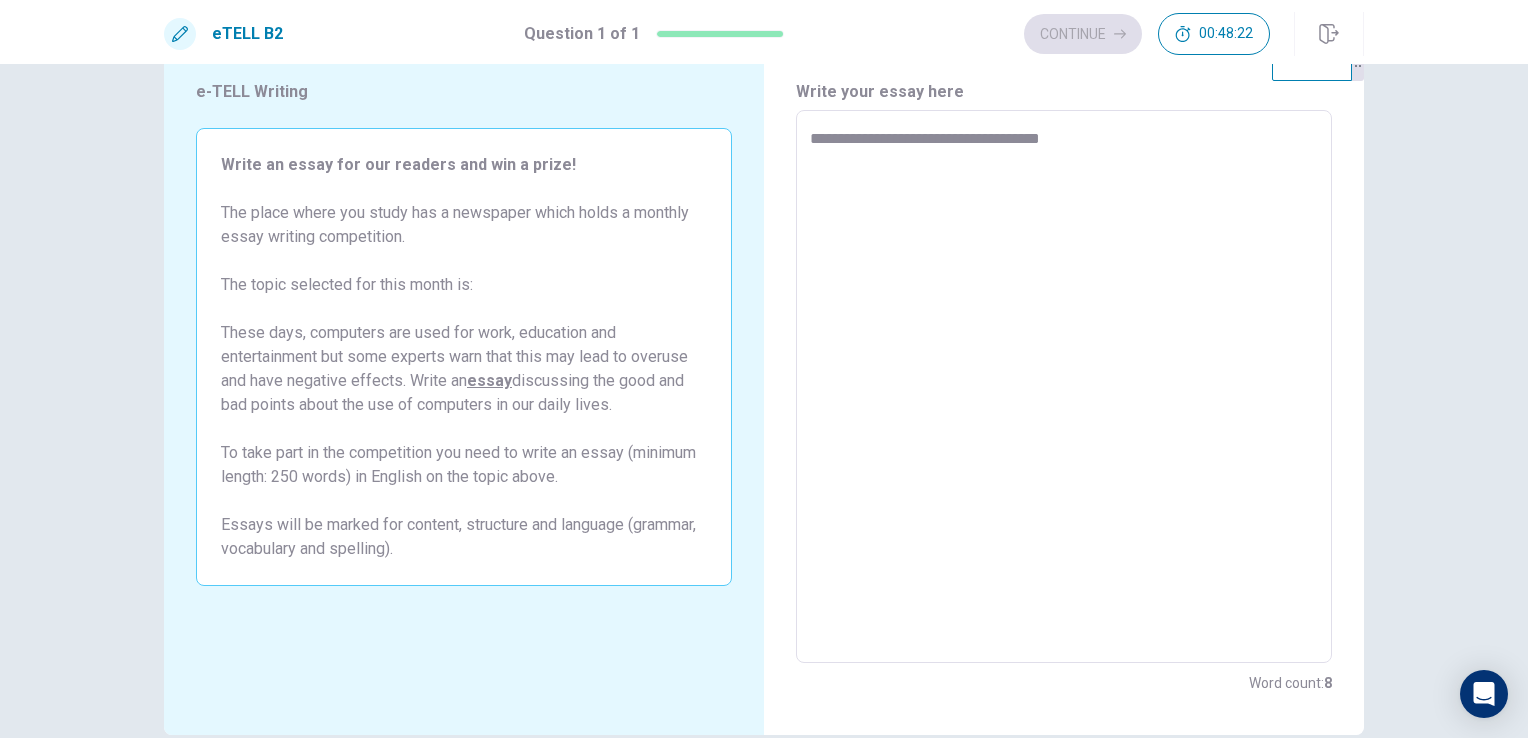 type on "*" 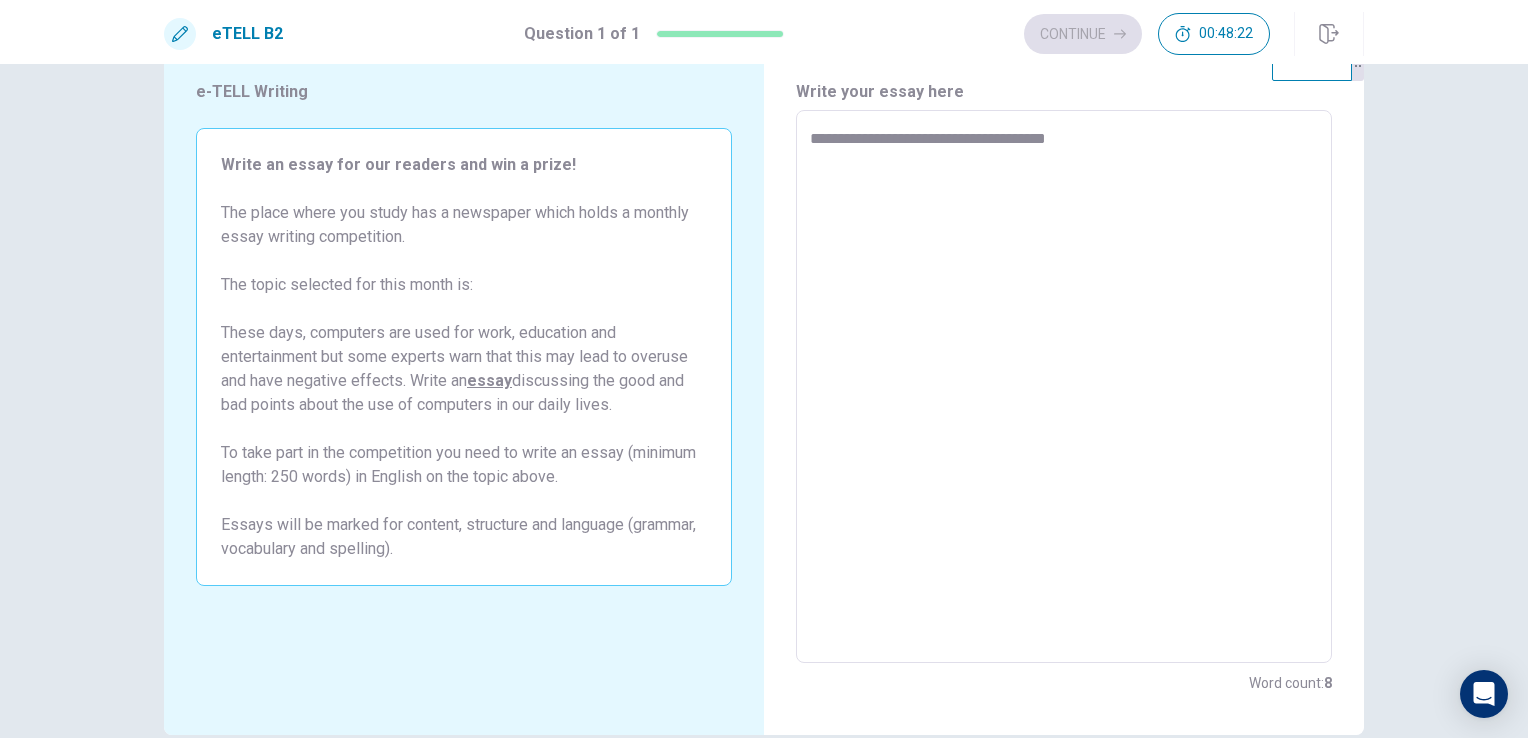 type on "*" 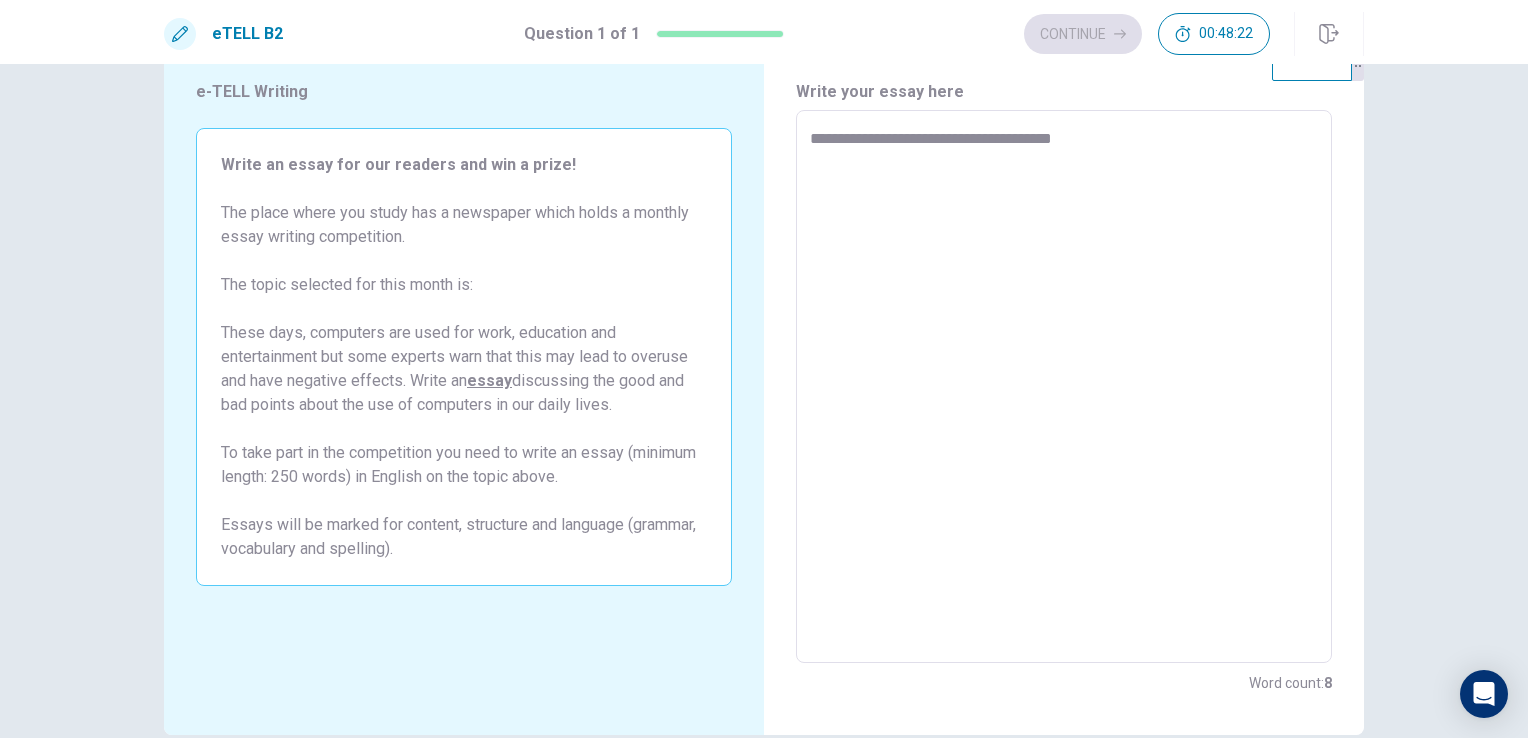 type on "*" 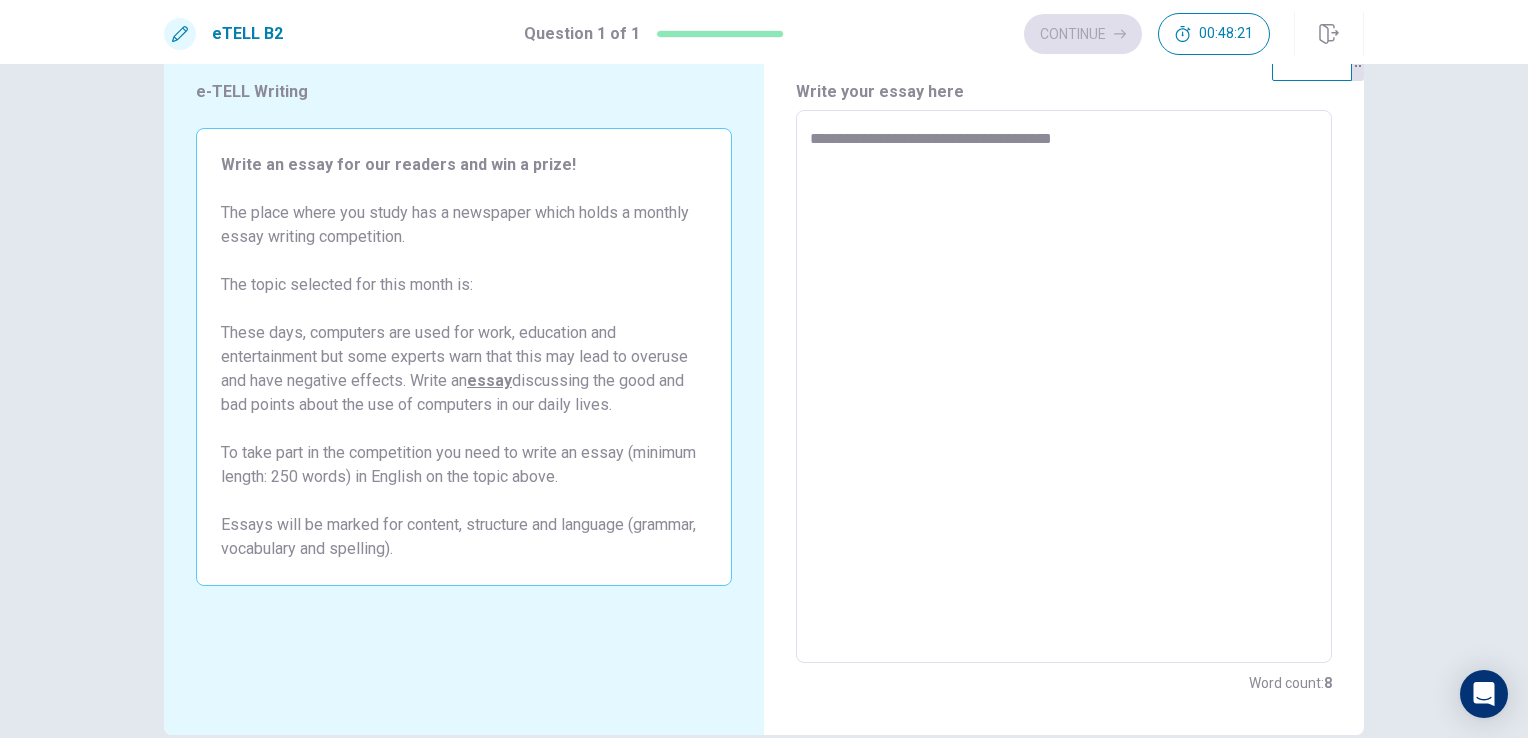 type on "**********" 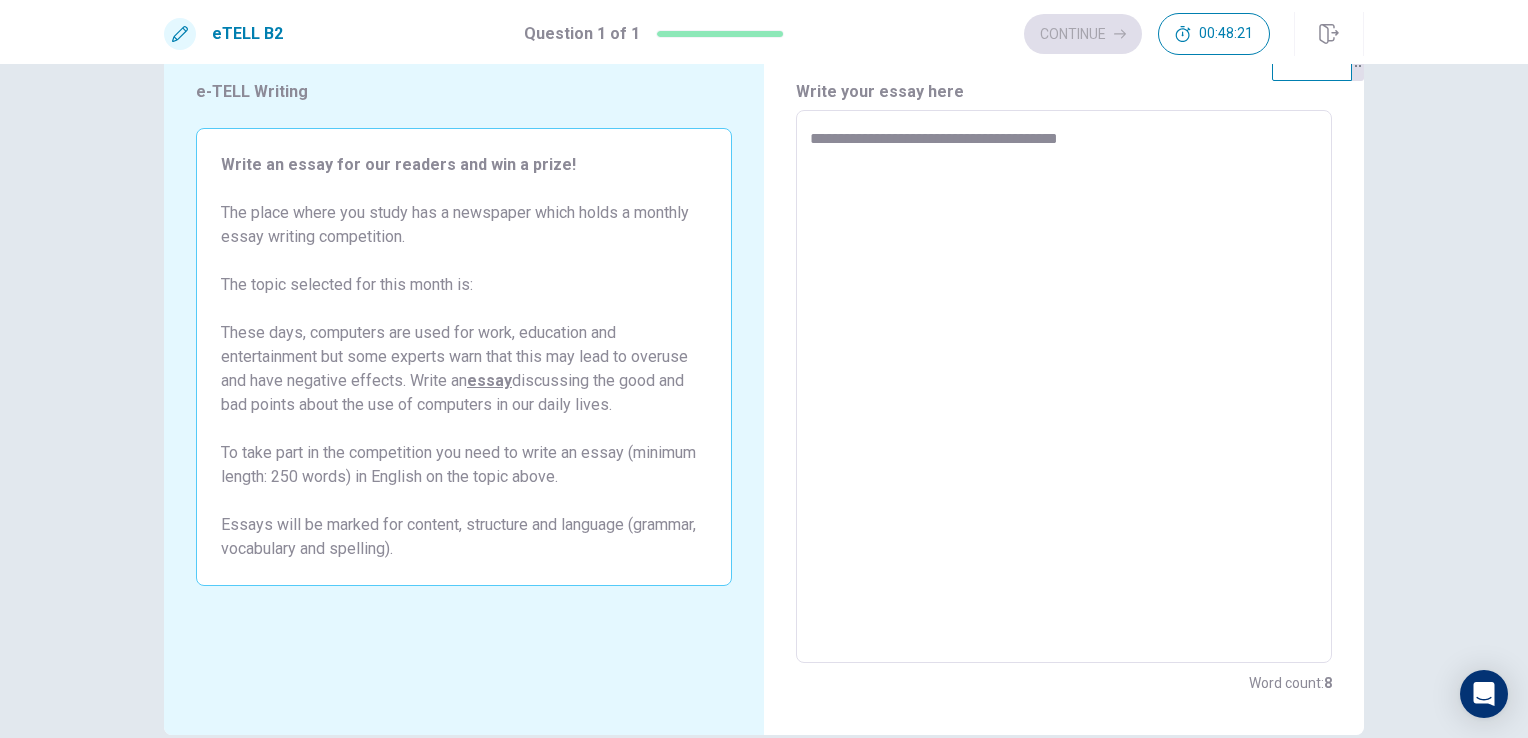 type on "*" 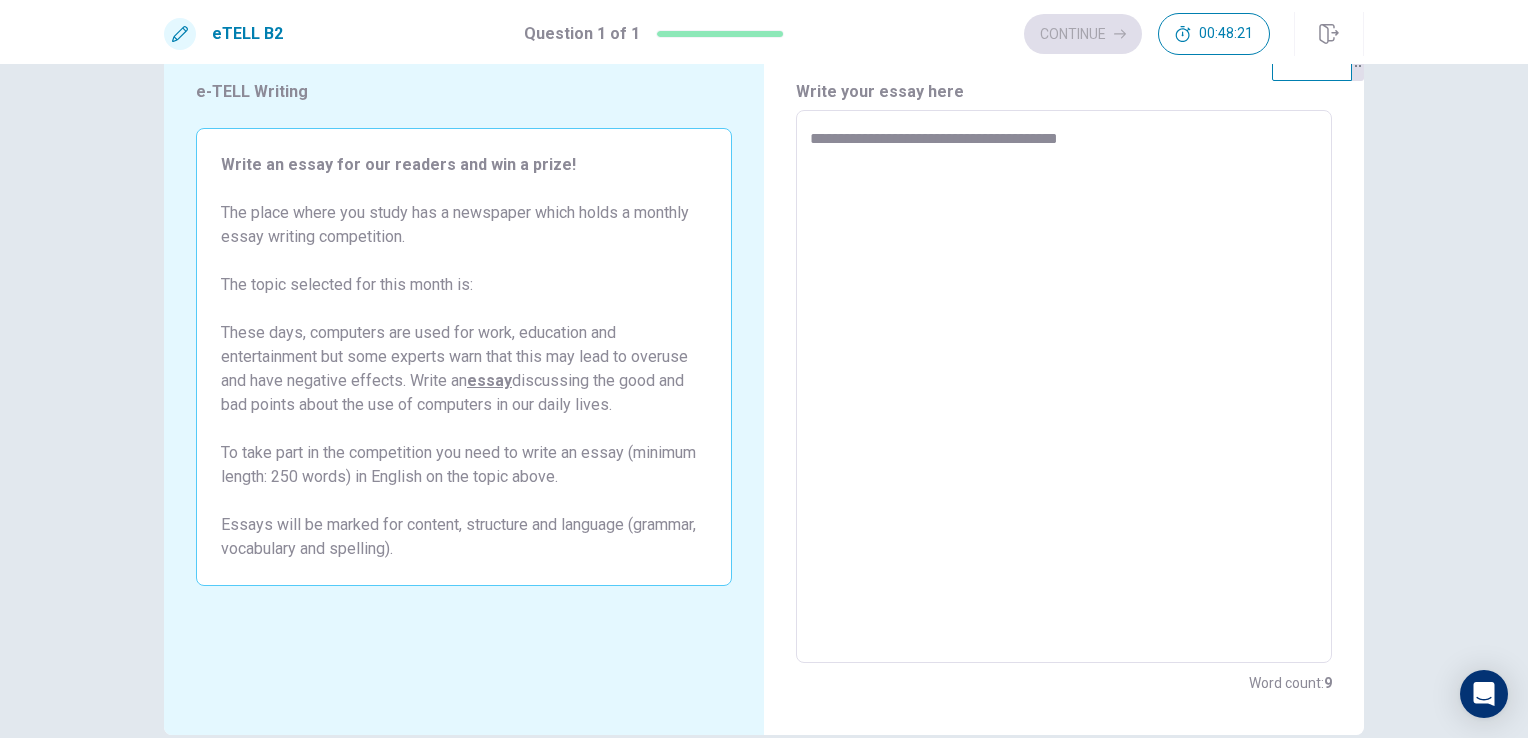 type on "**********" 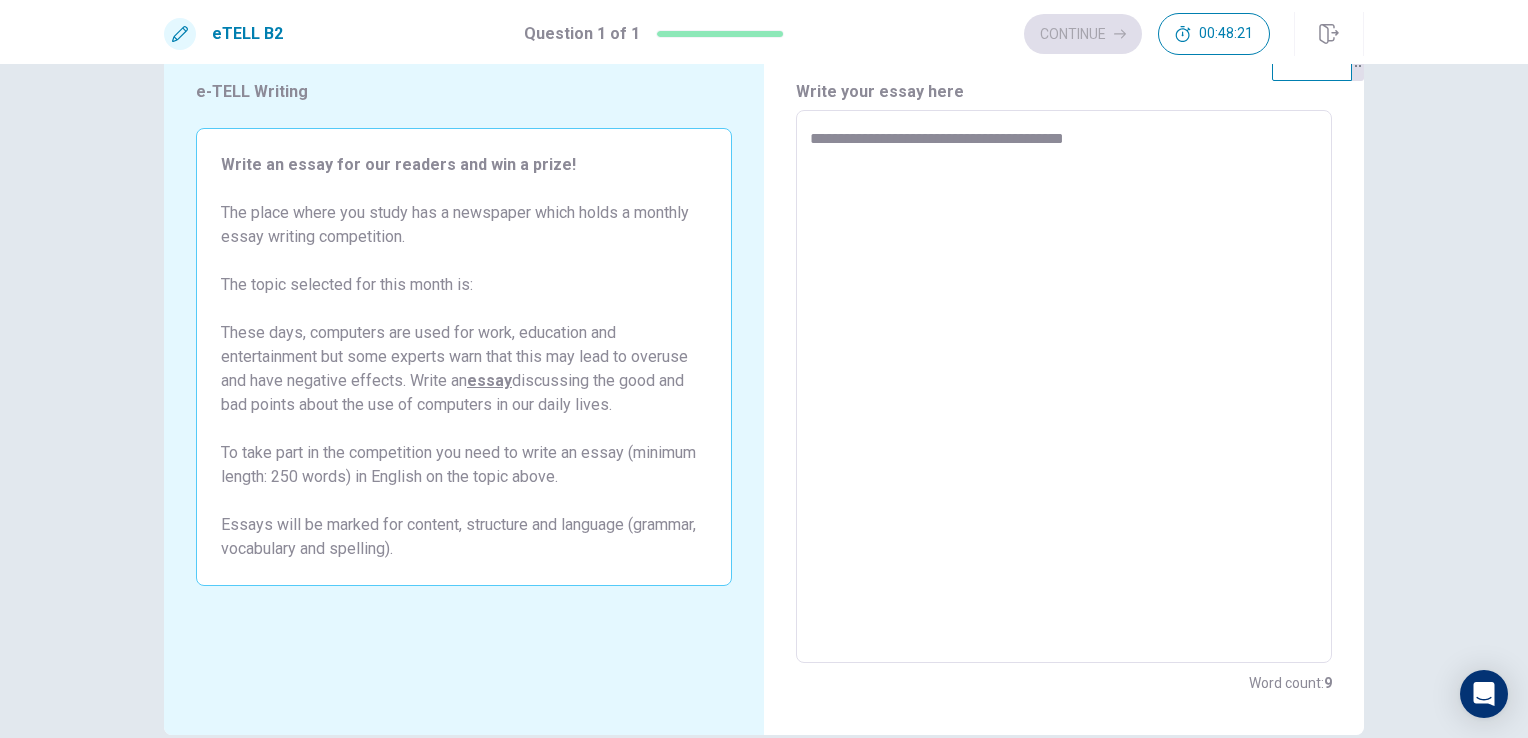 type on "**********" 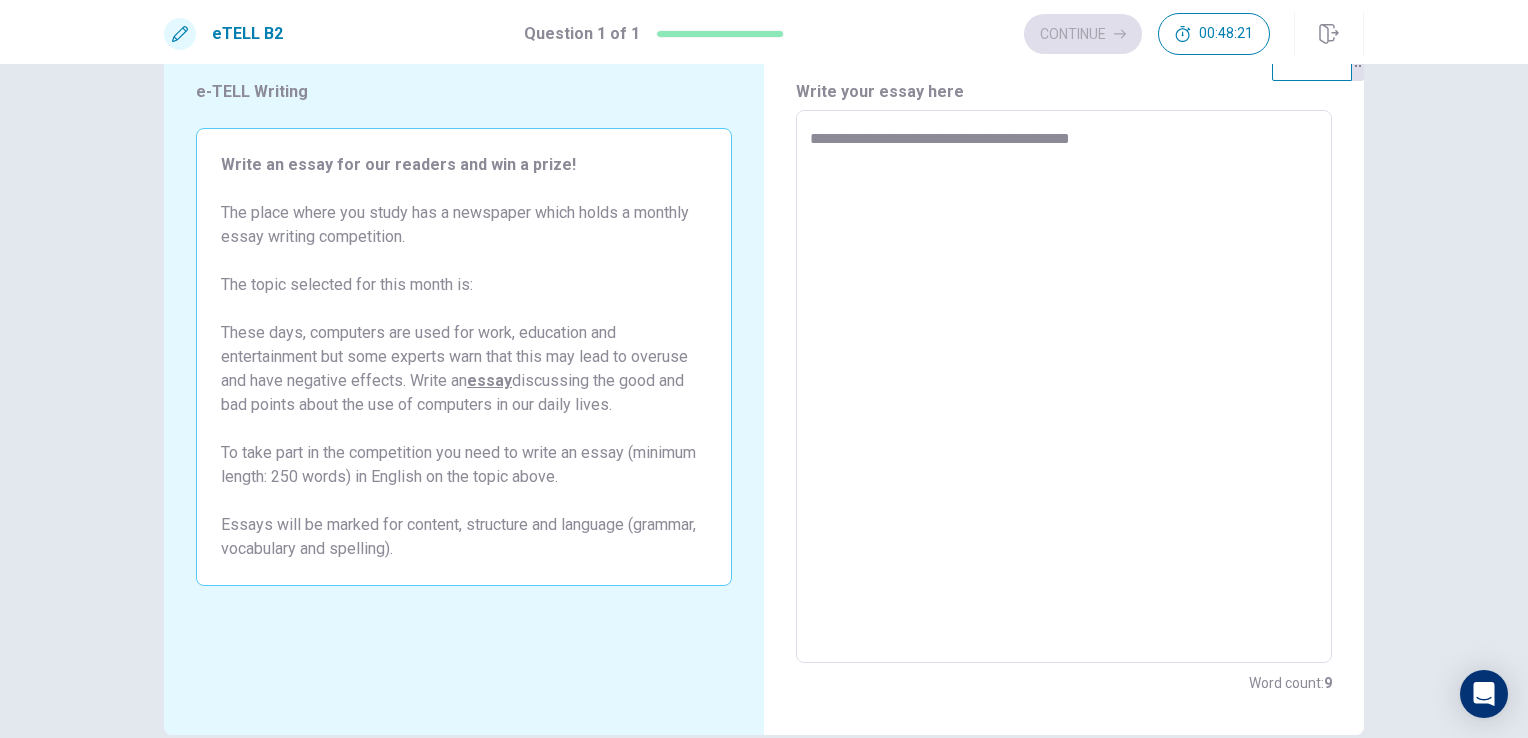 type on "*" 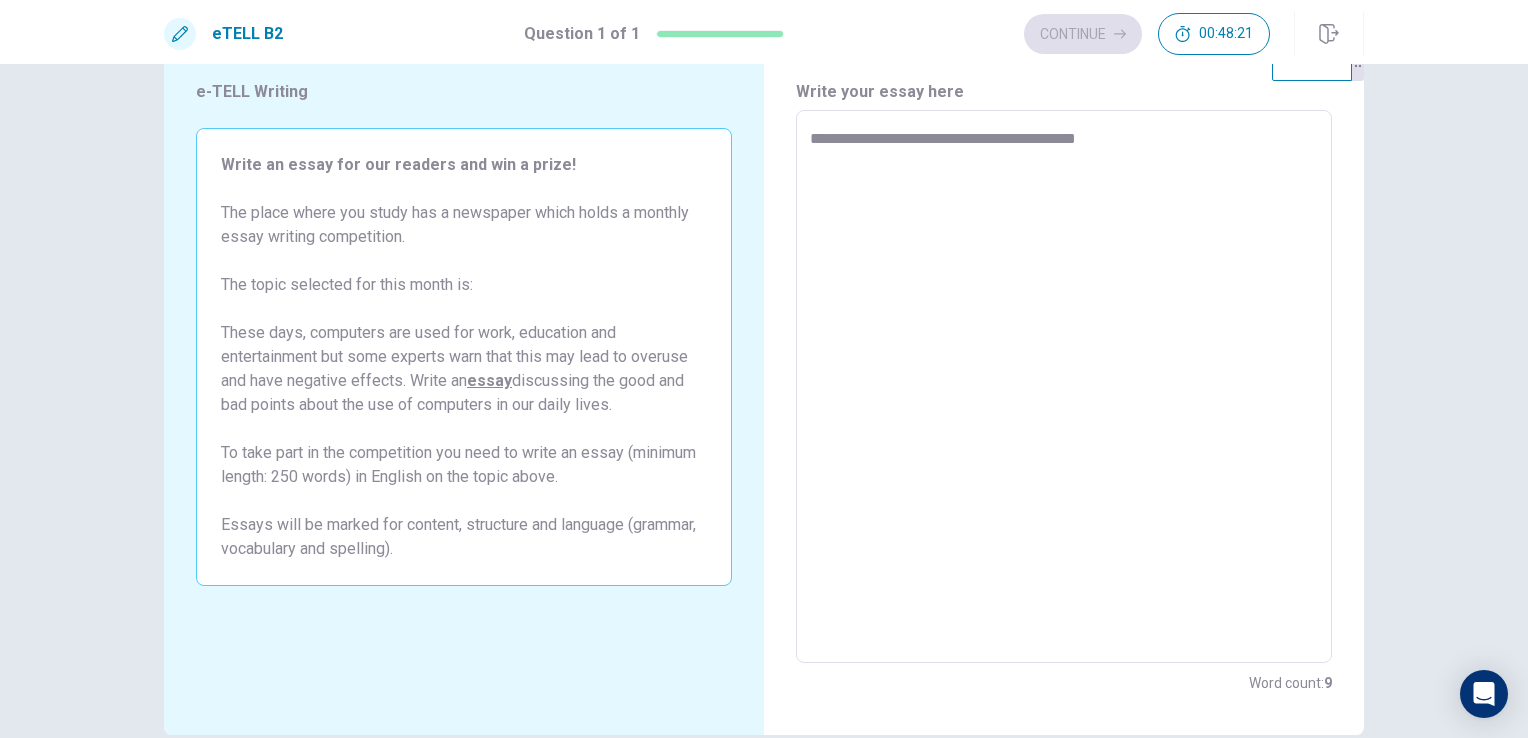 type on "*" 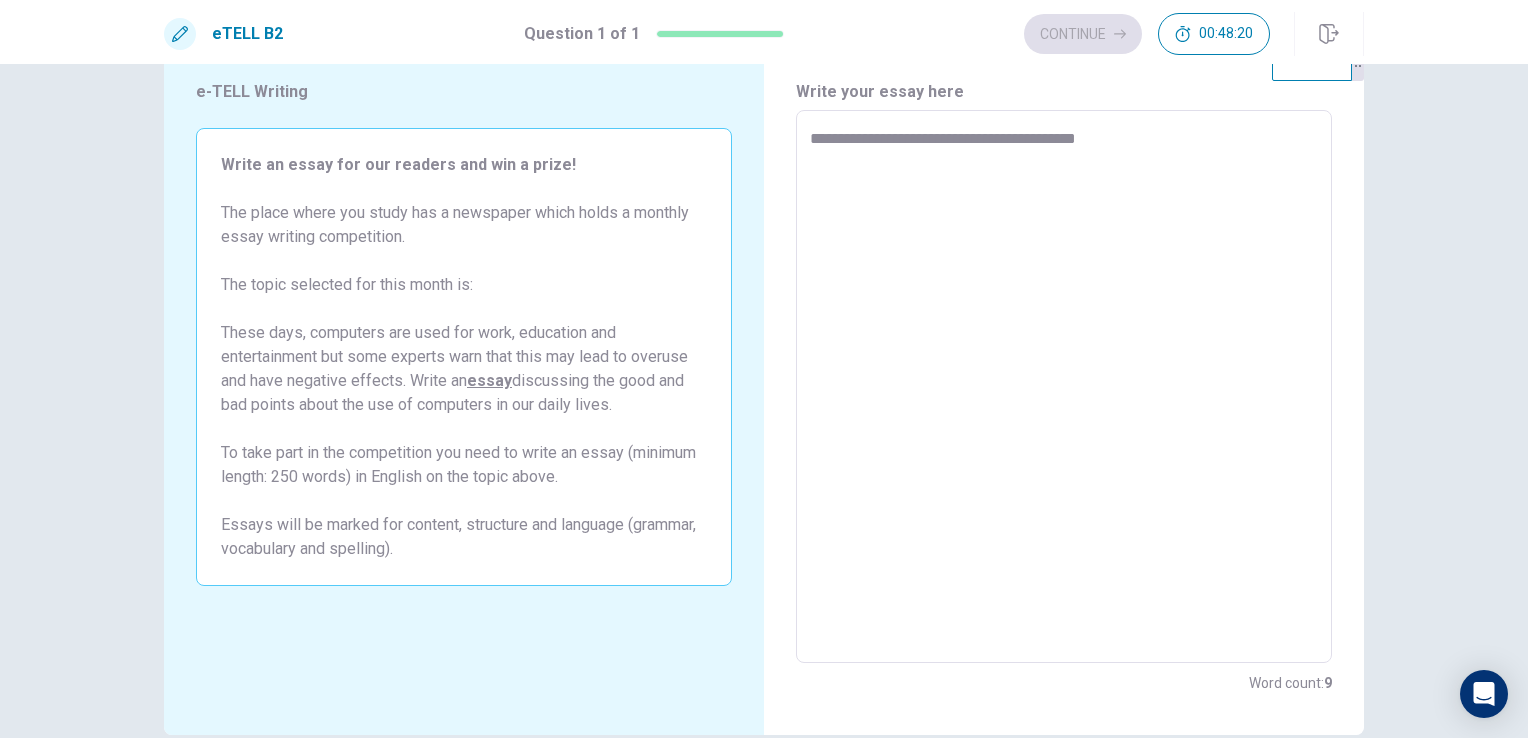 type on "**********" 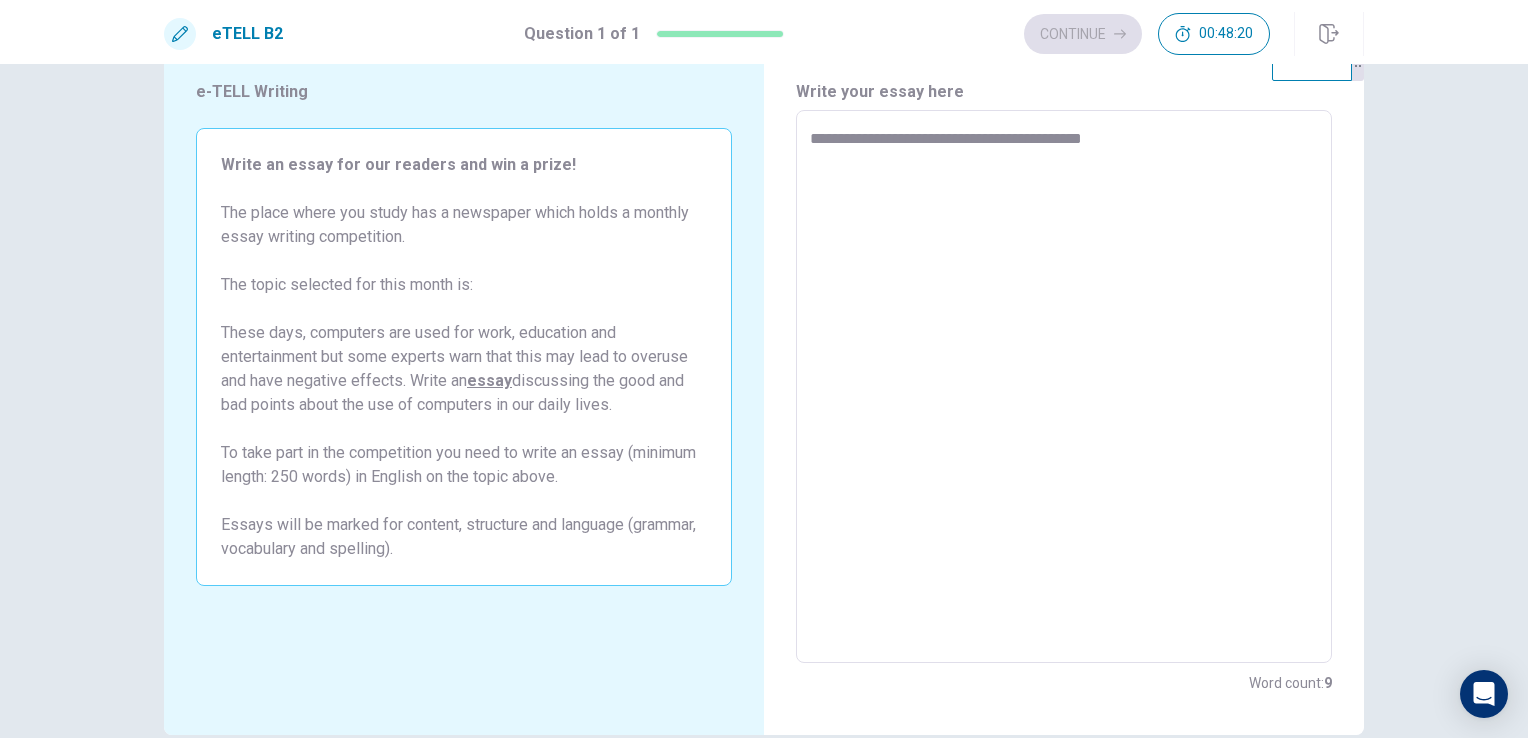 type on "*" 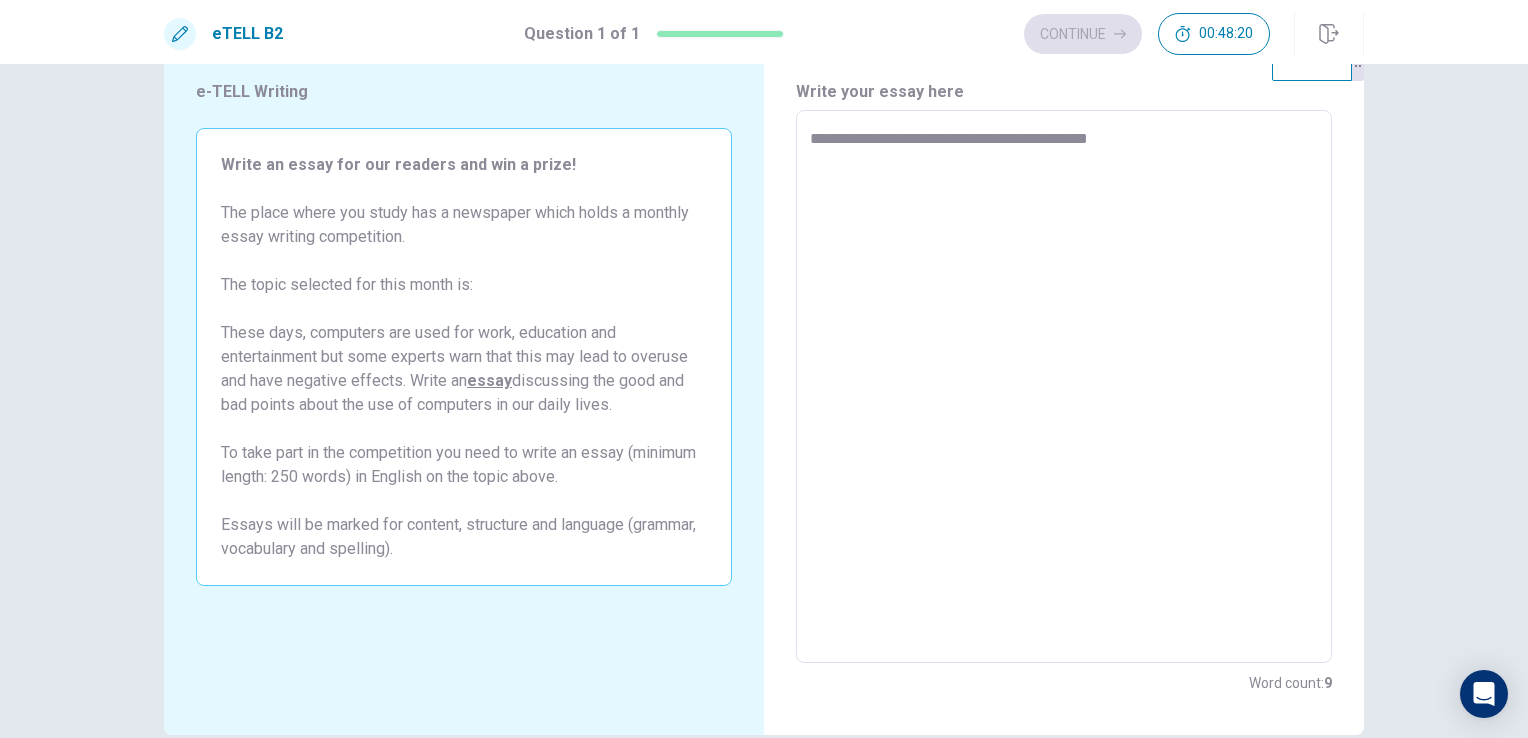 type on "*" 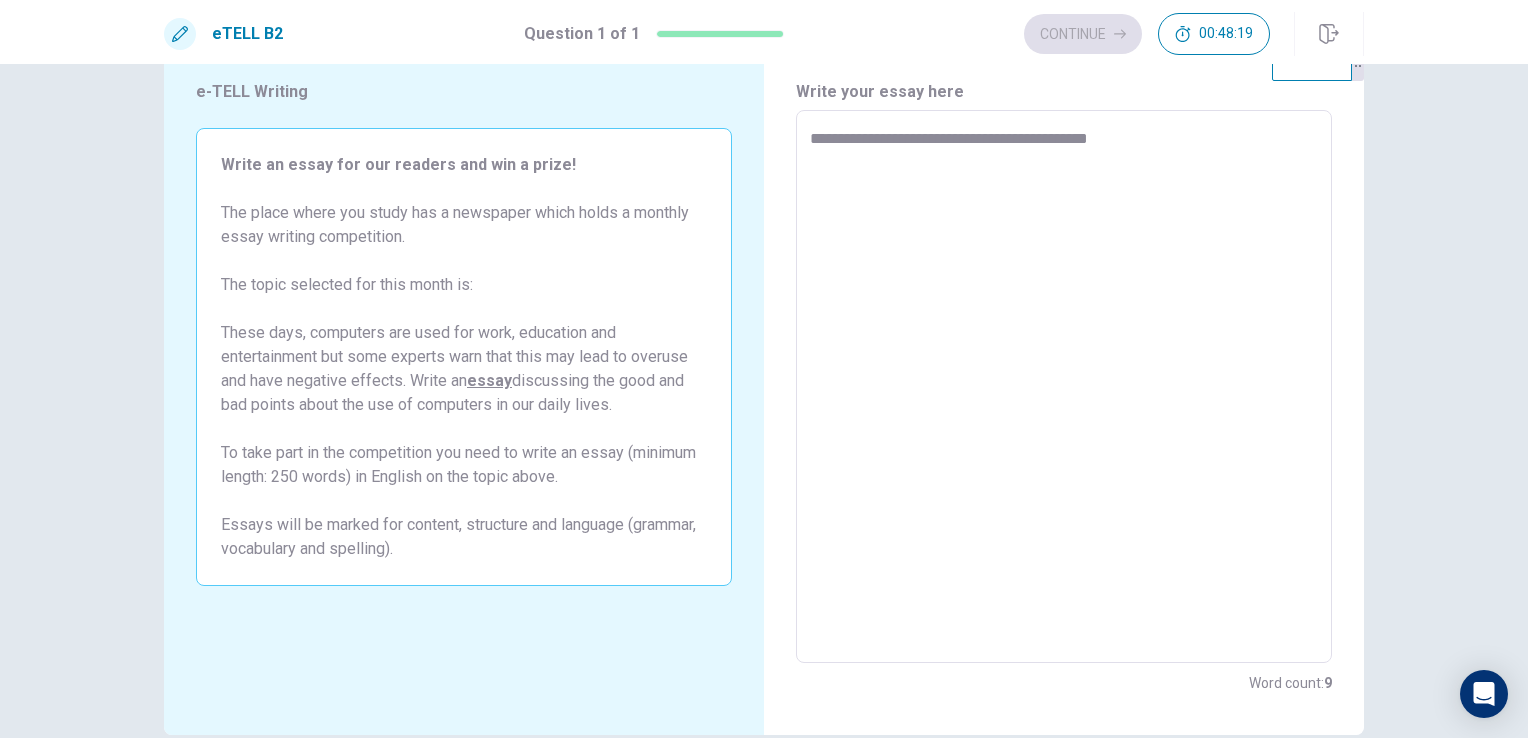 type on "**********" 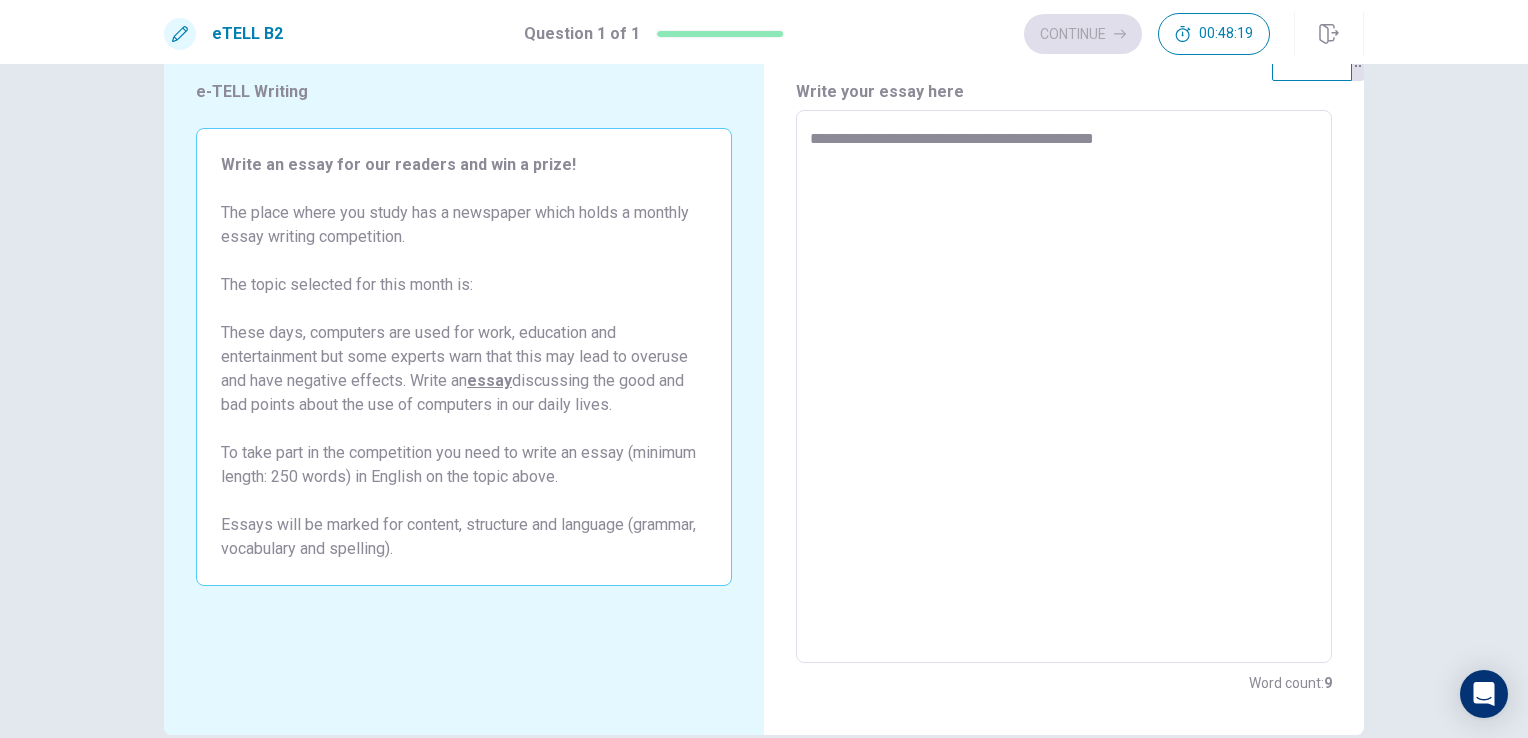 type on "*" 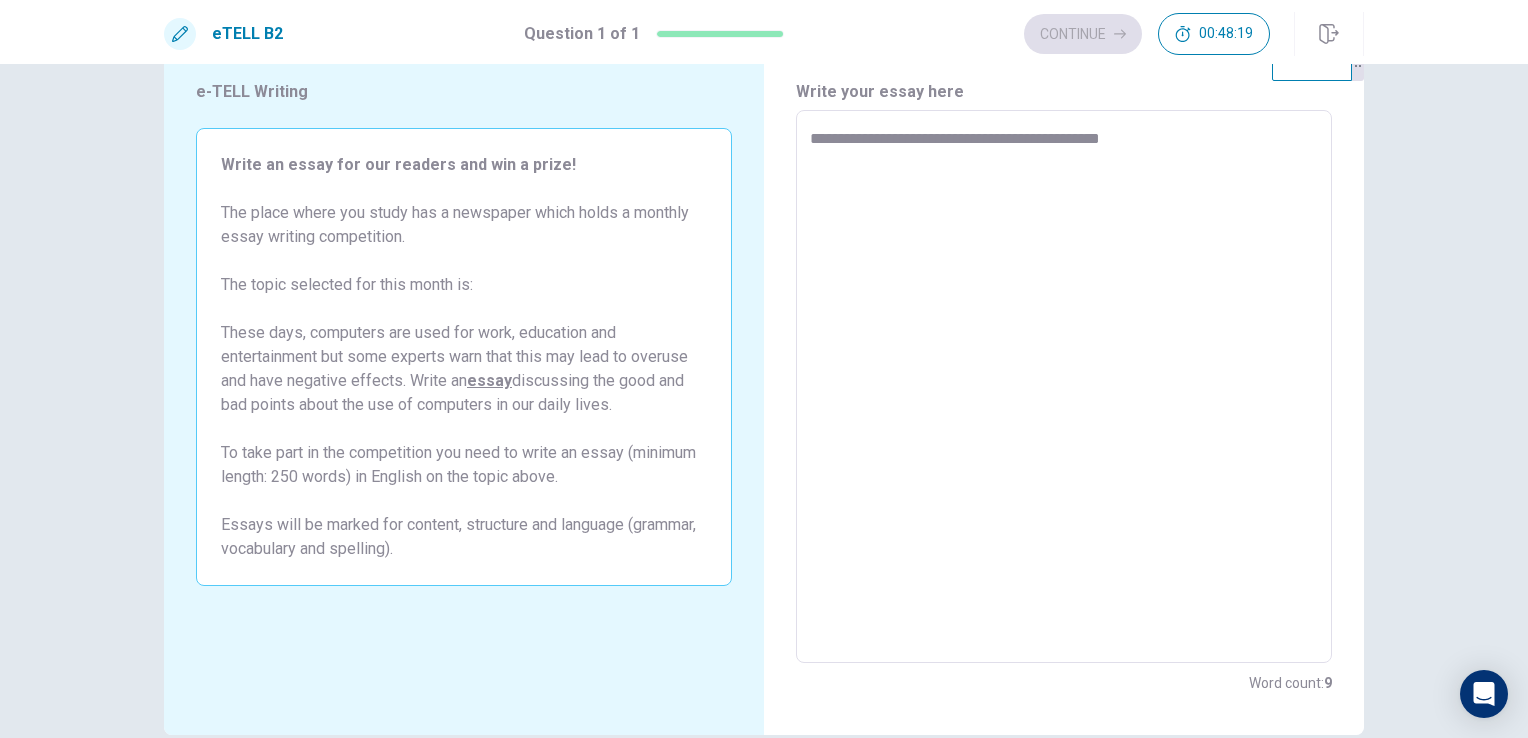 type on "*" 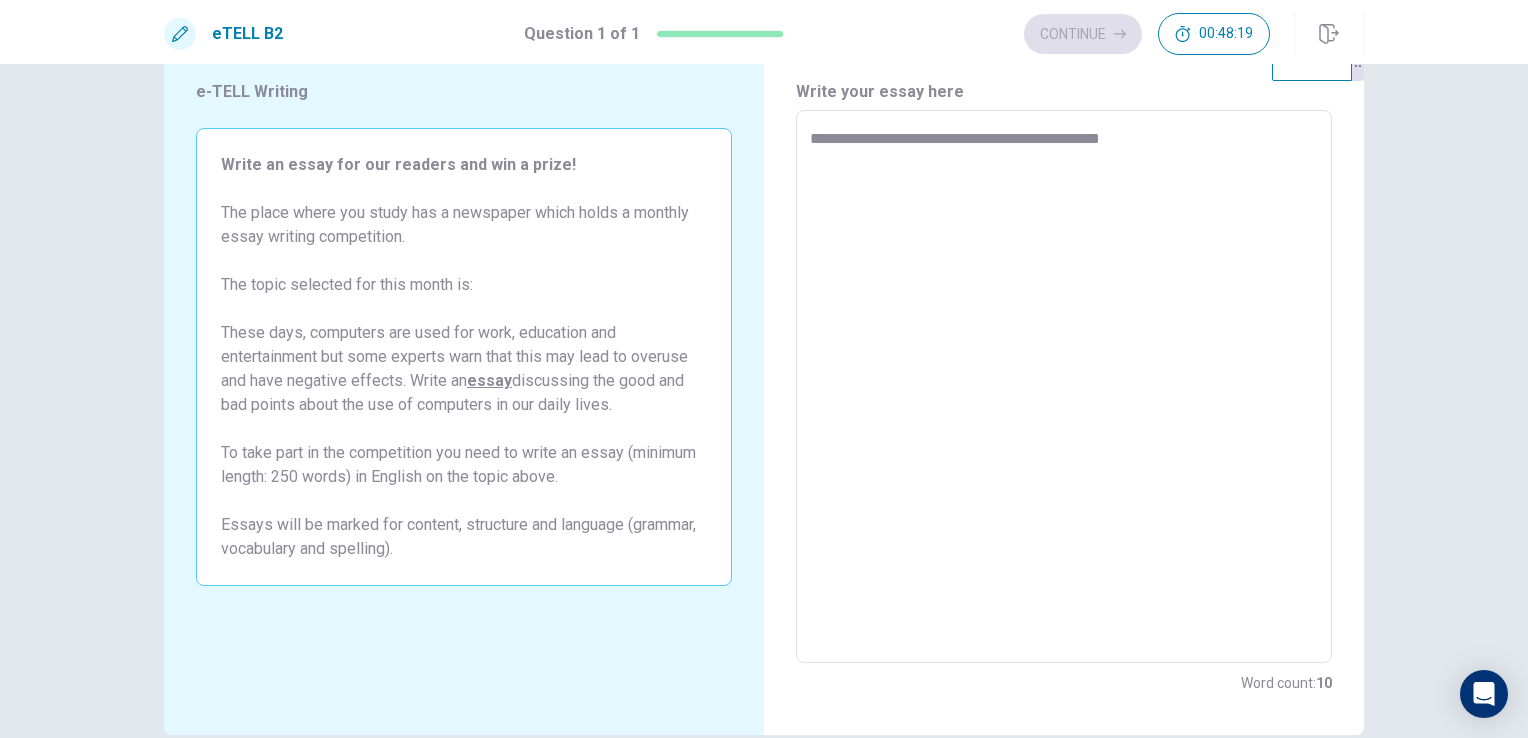 type on "**********" 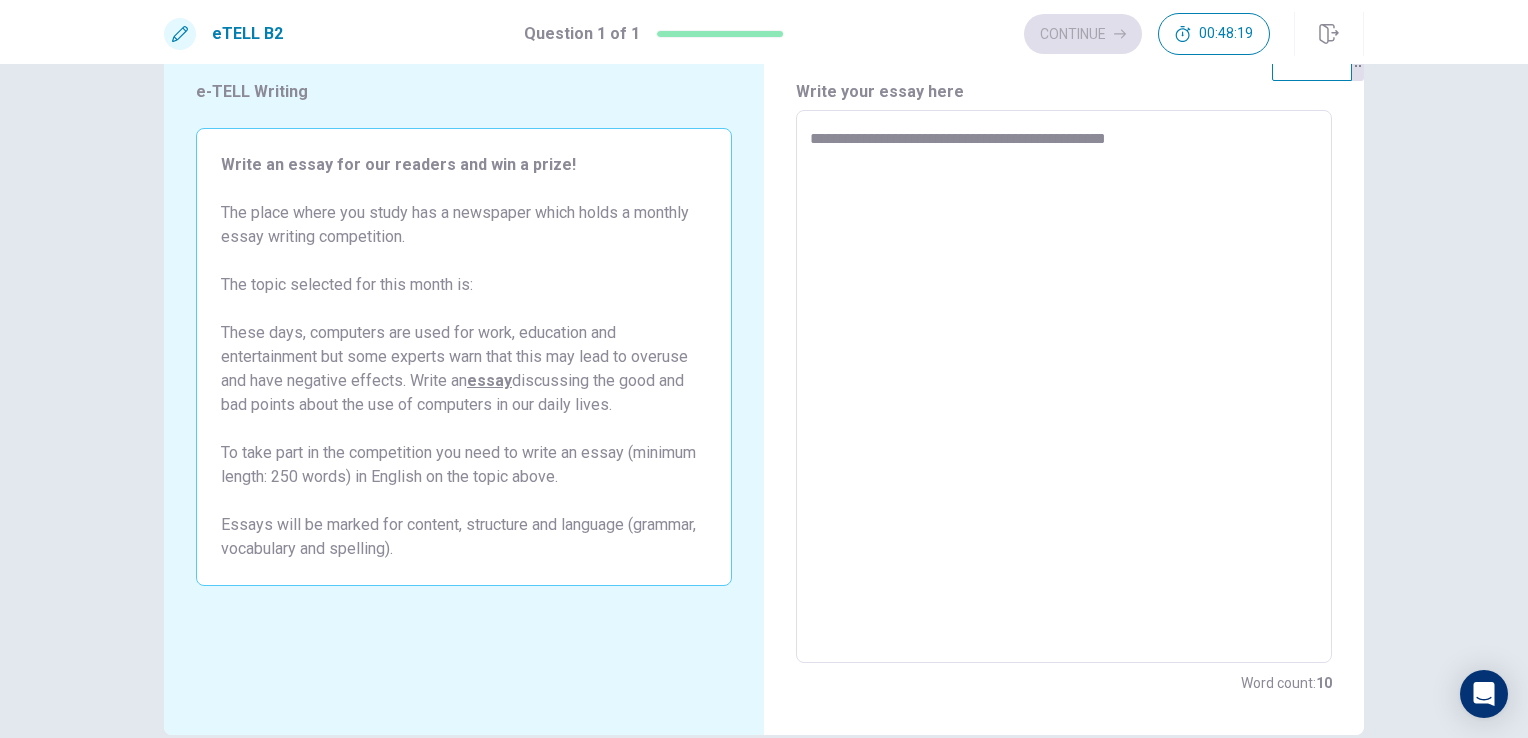 type on "*" 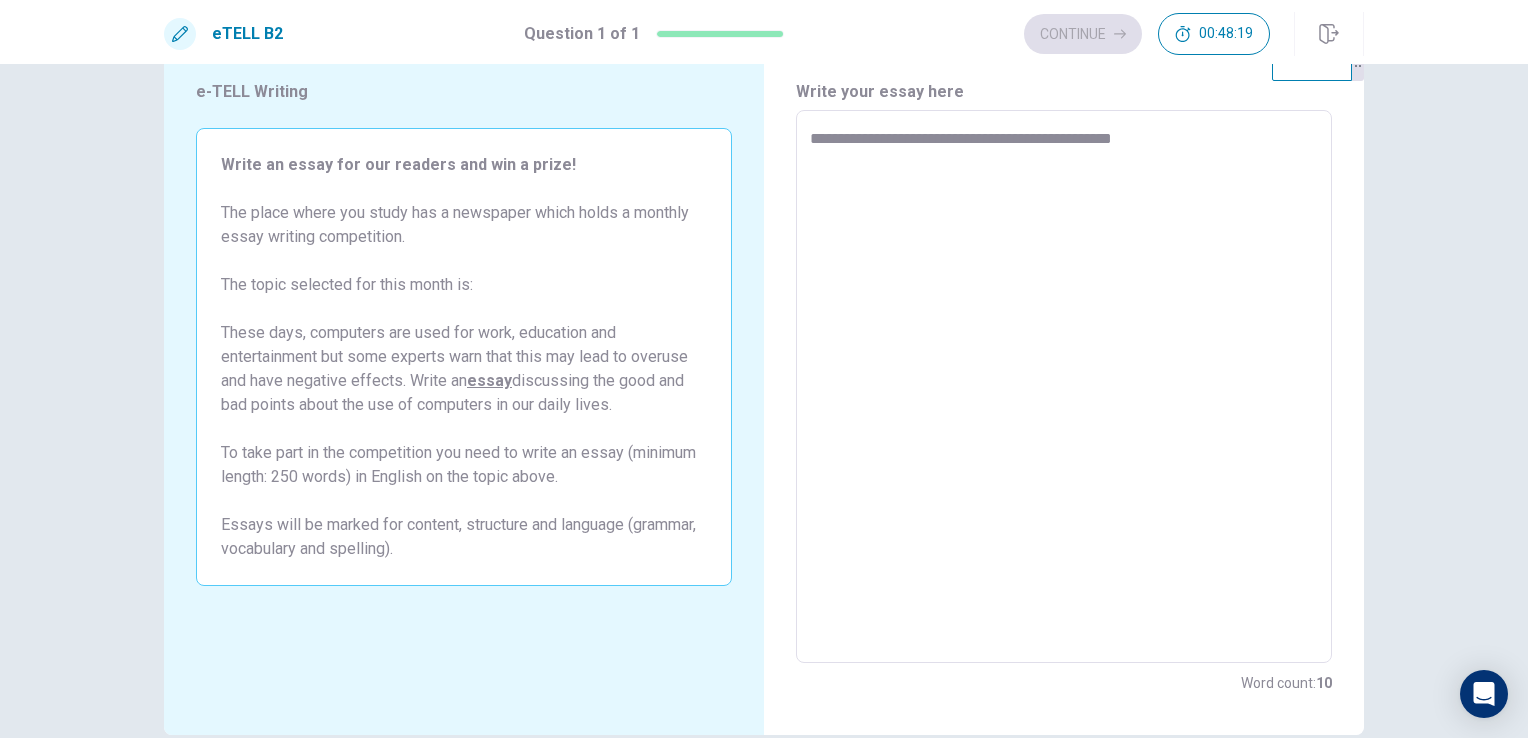type on "*" 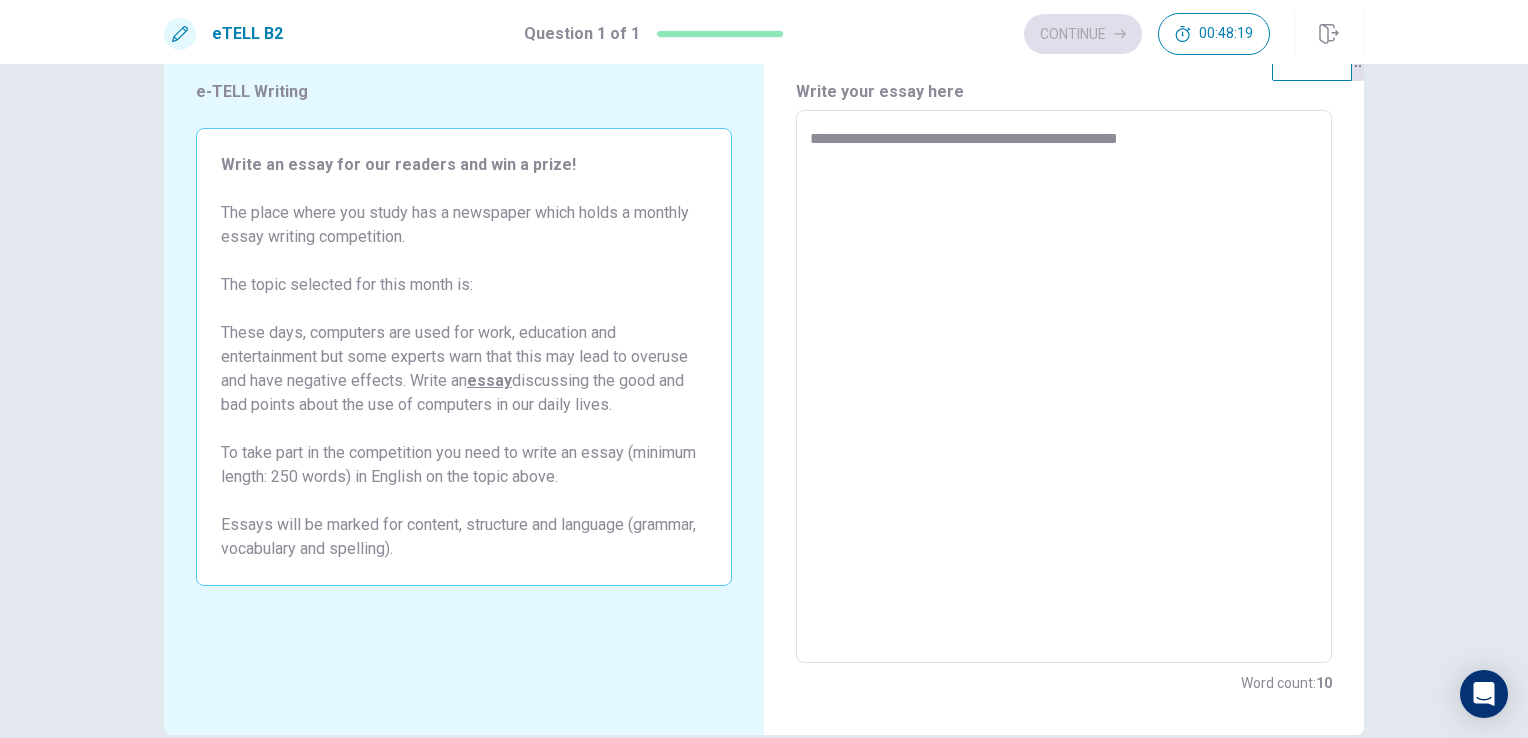 type on "*" 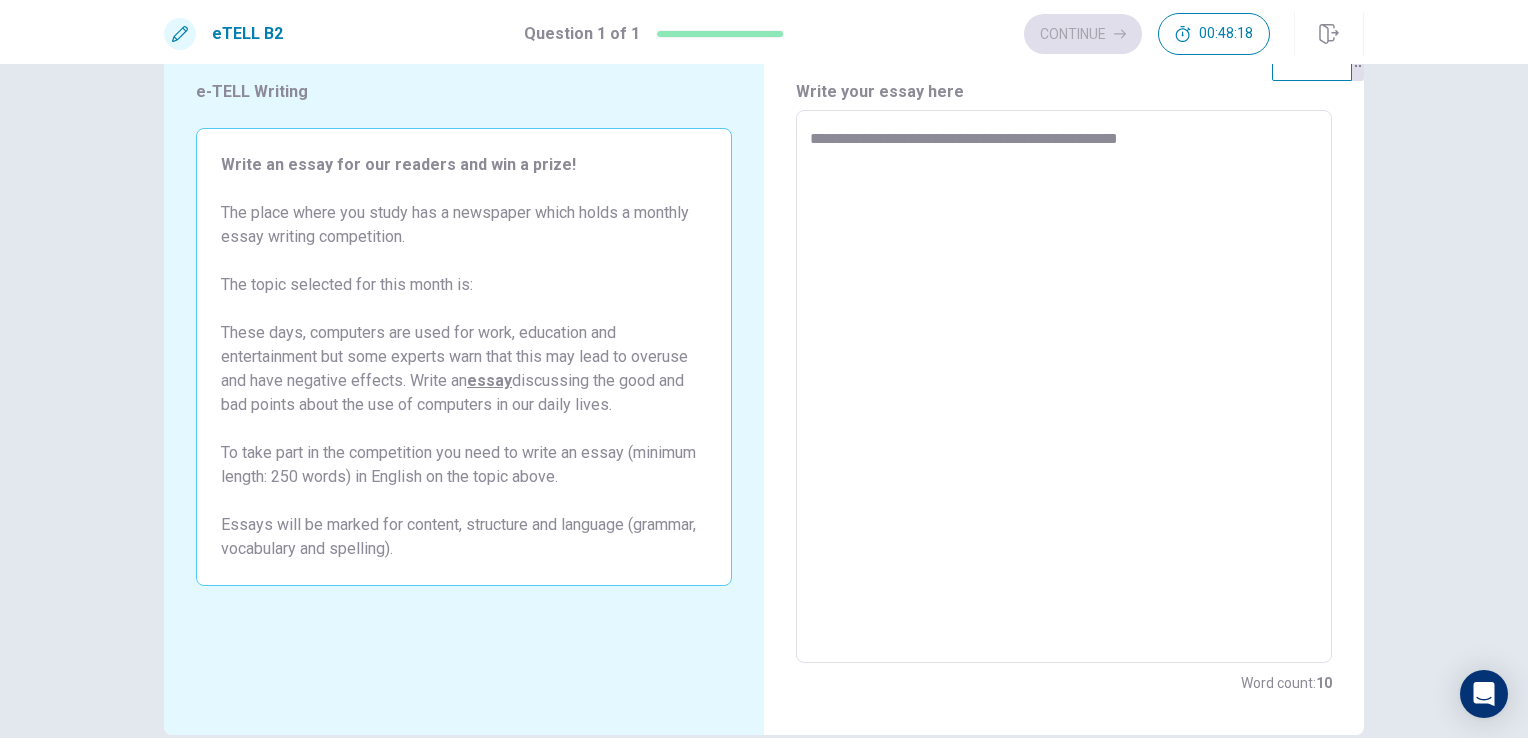 type on "**********" 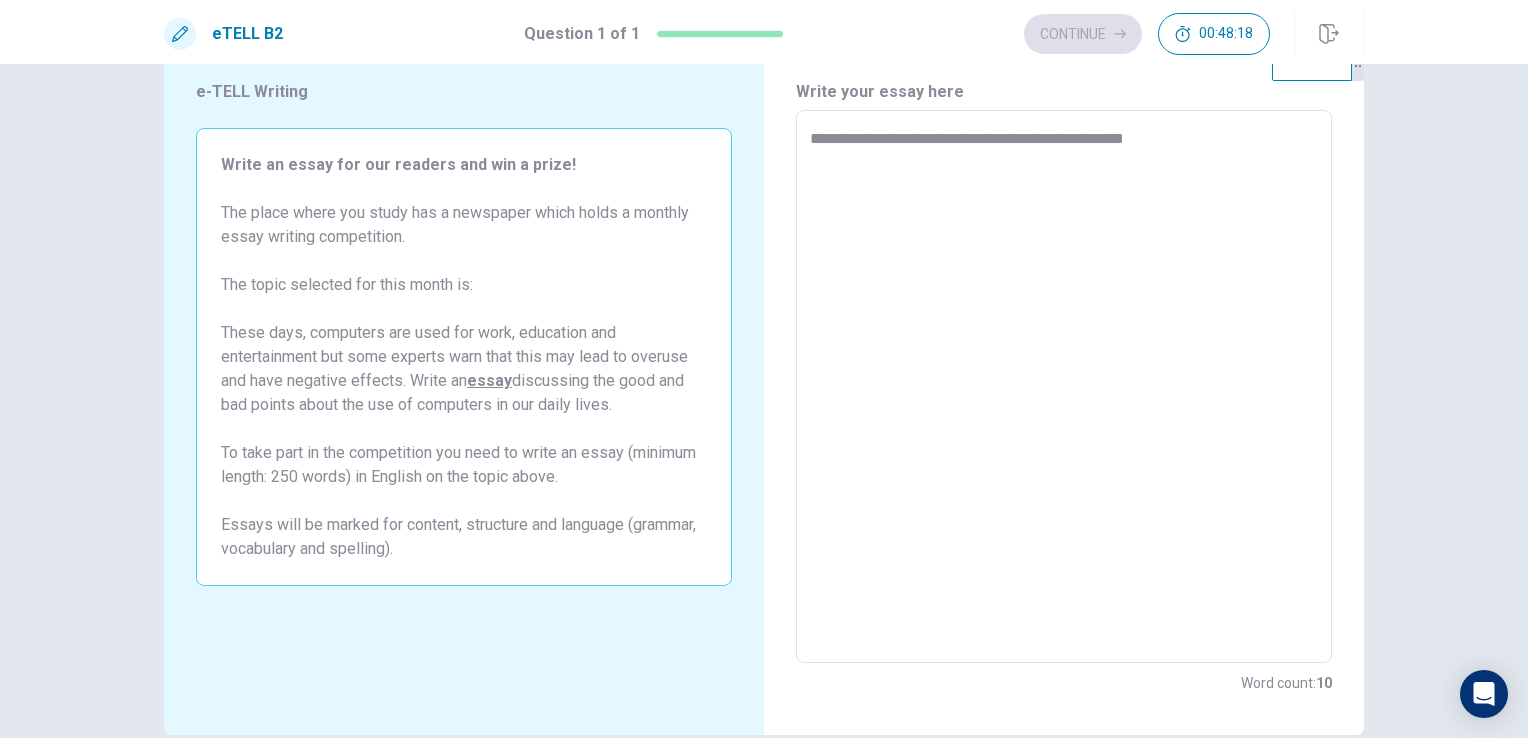 type on "*" 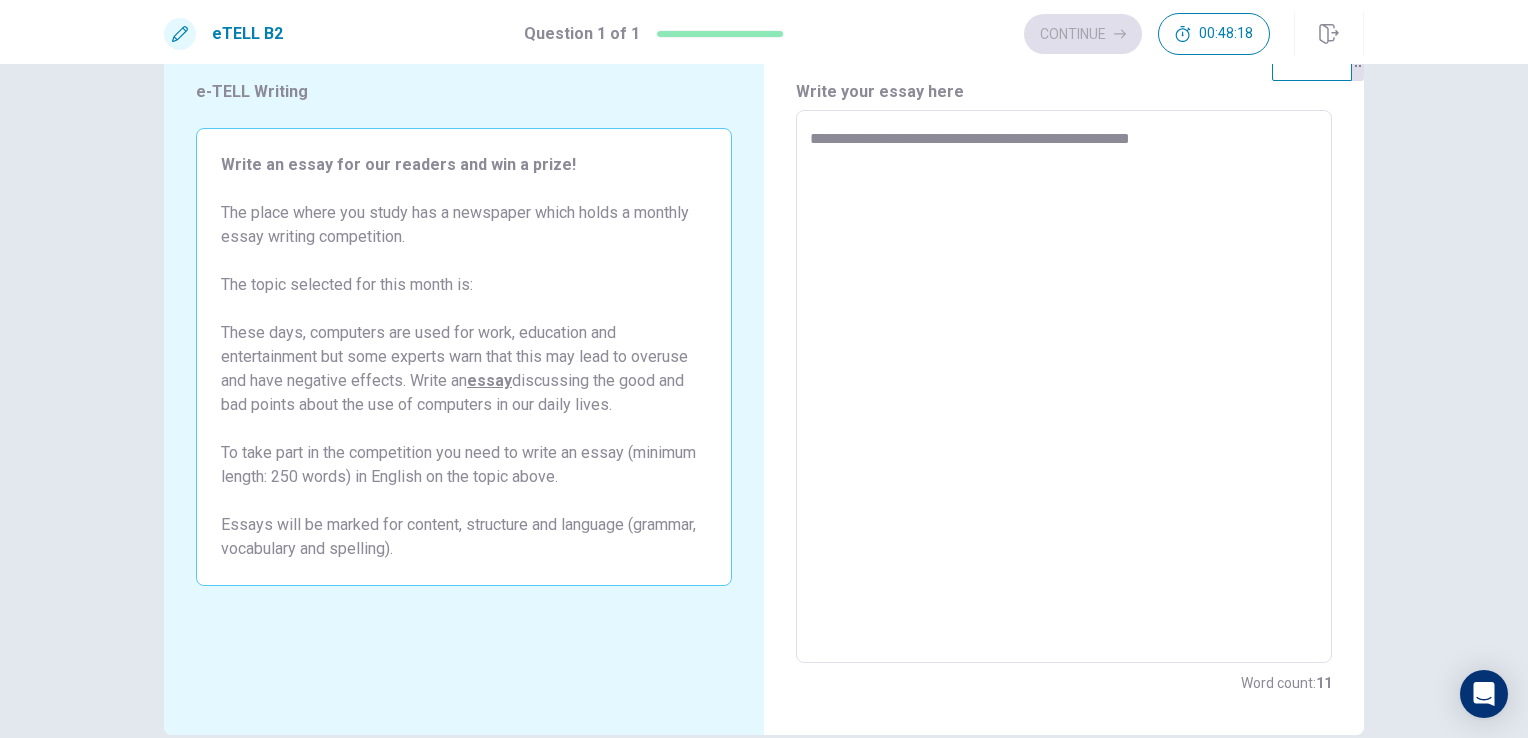 type on "*" 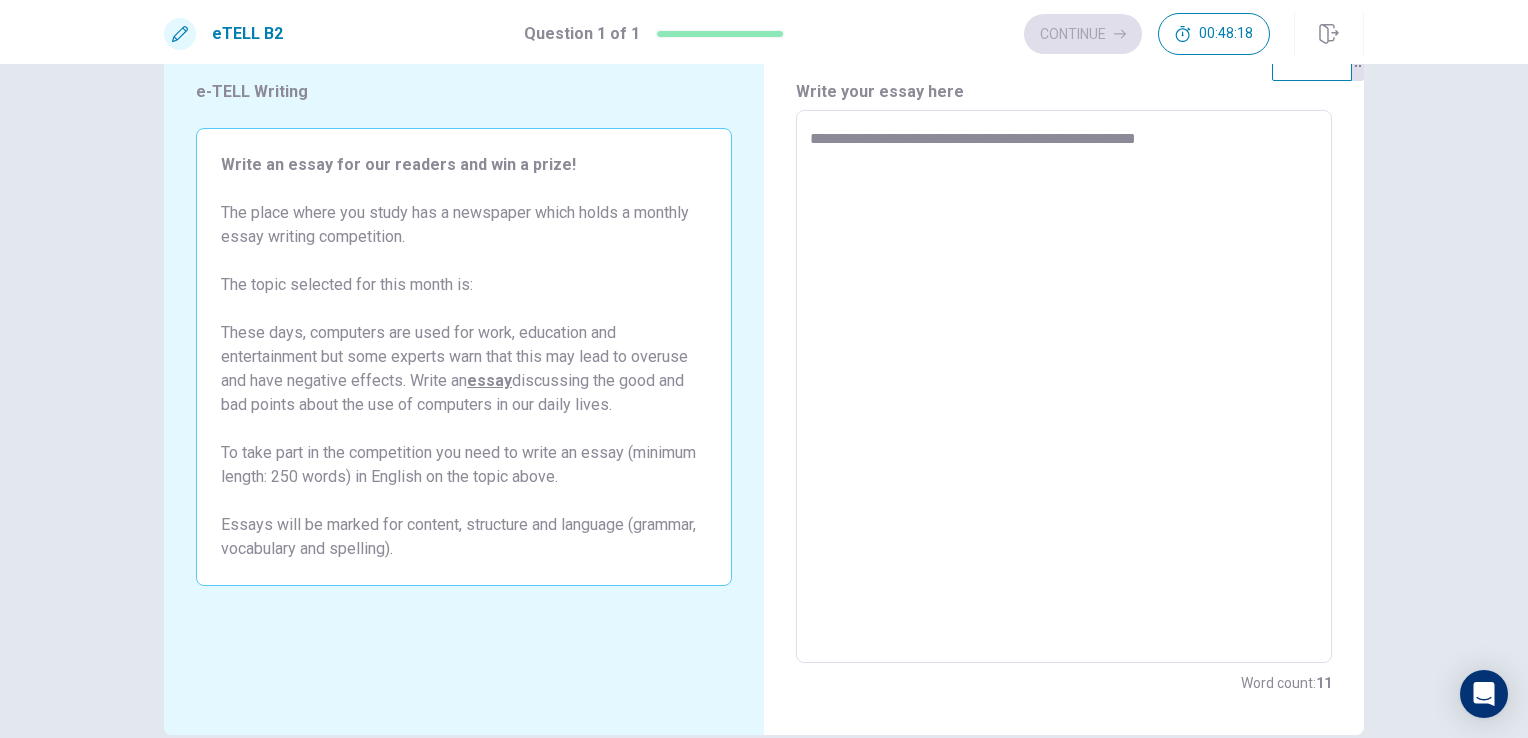 type on "*" 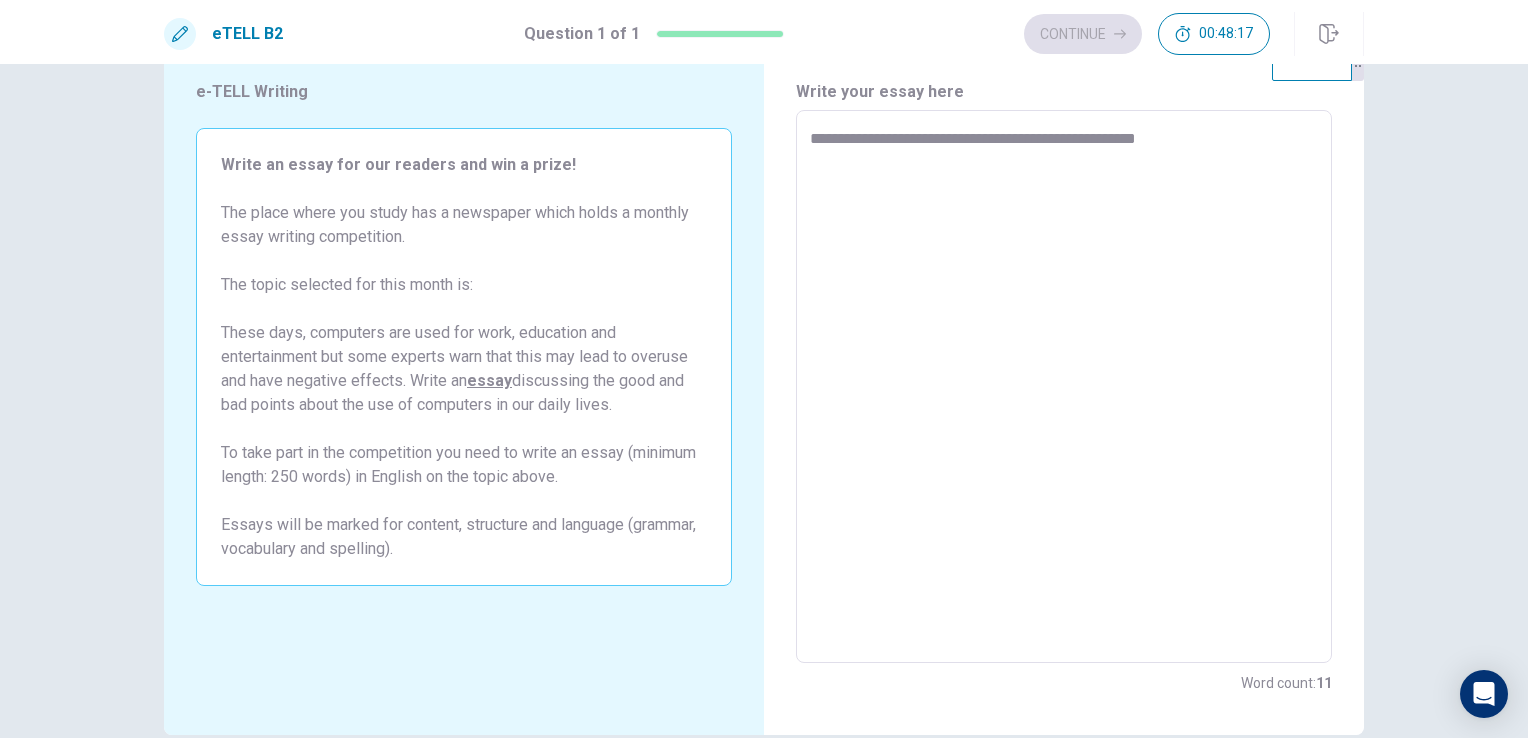 type on "**********" 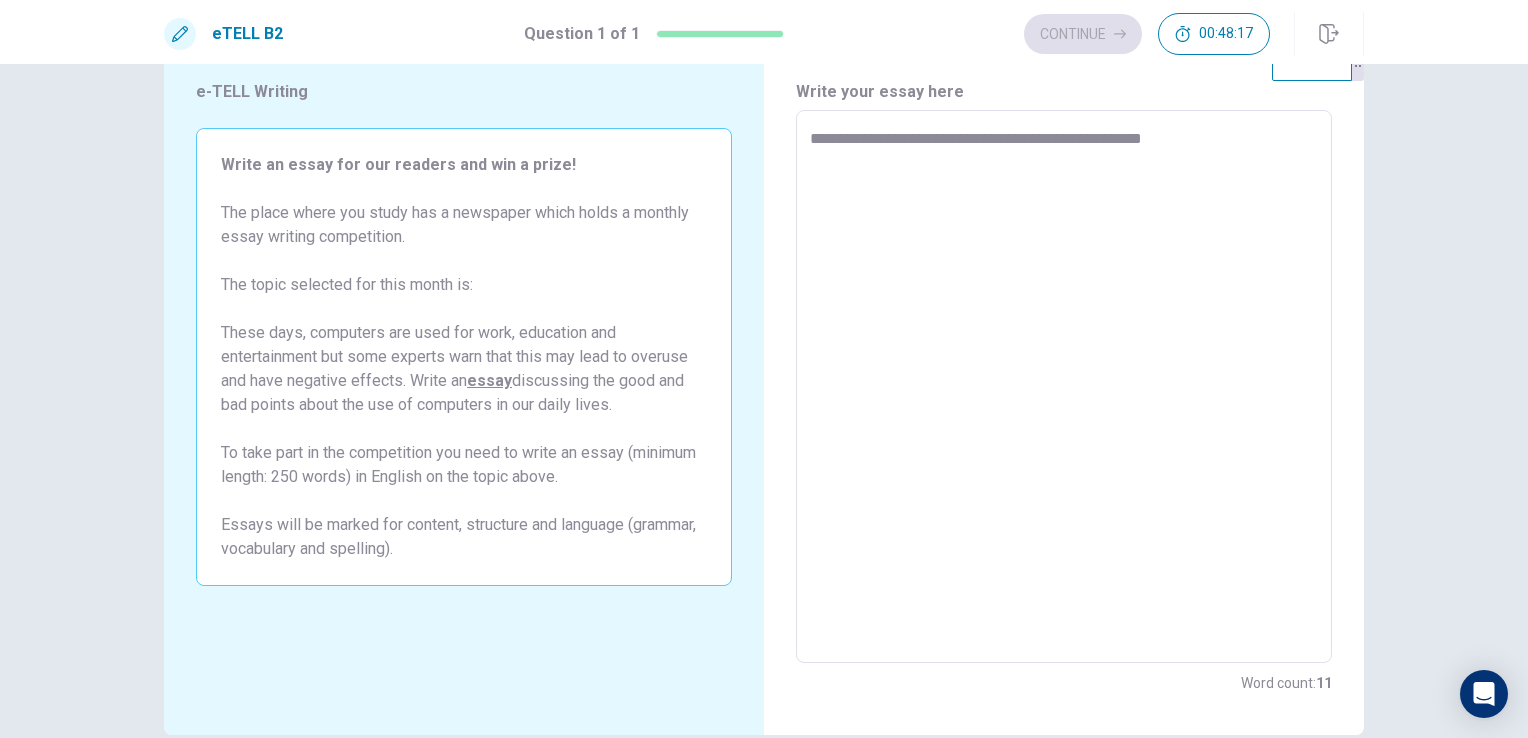 type on "*" 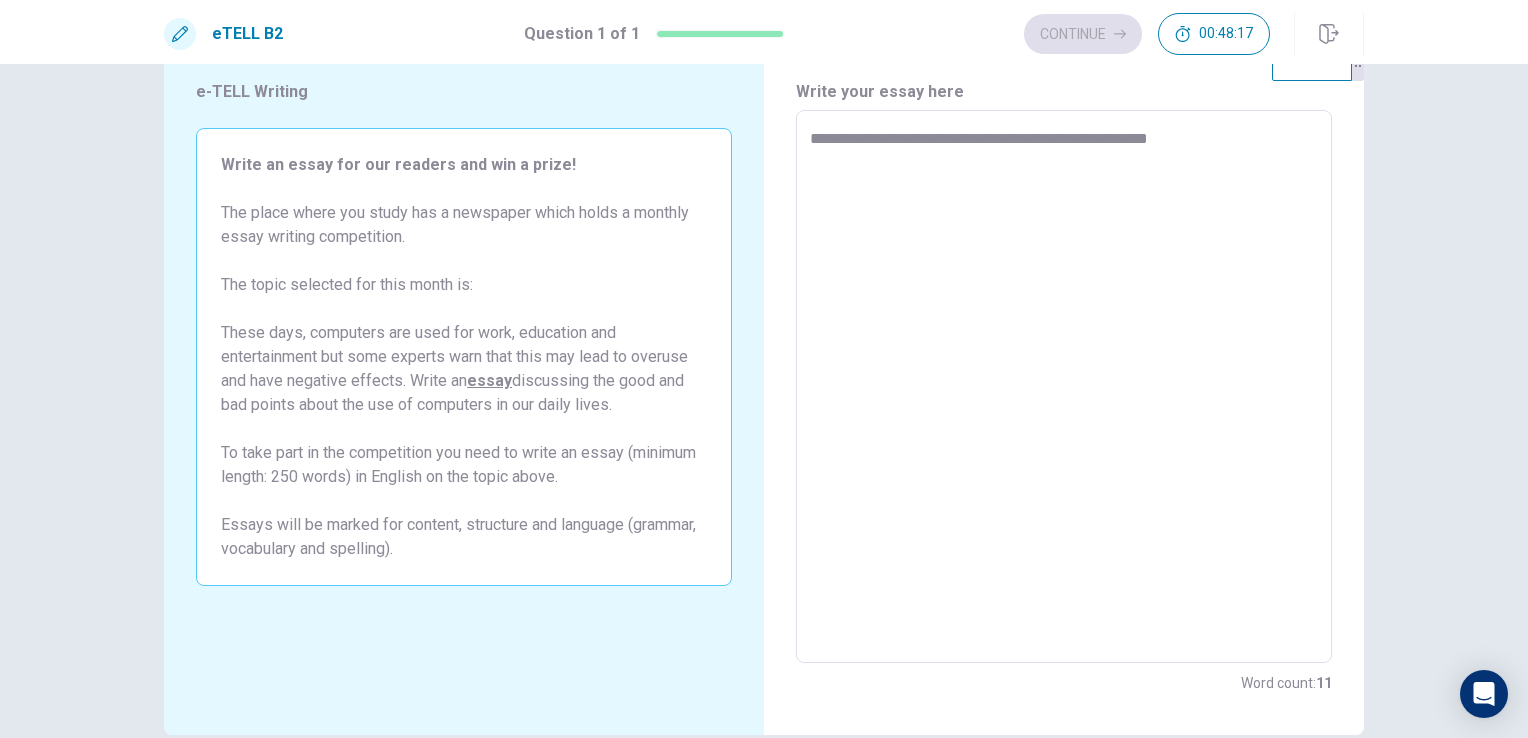 type on "**********" 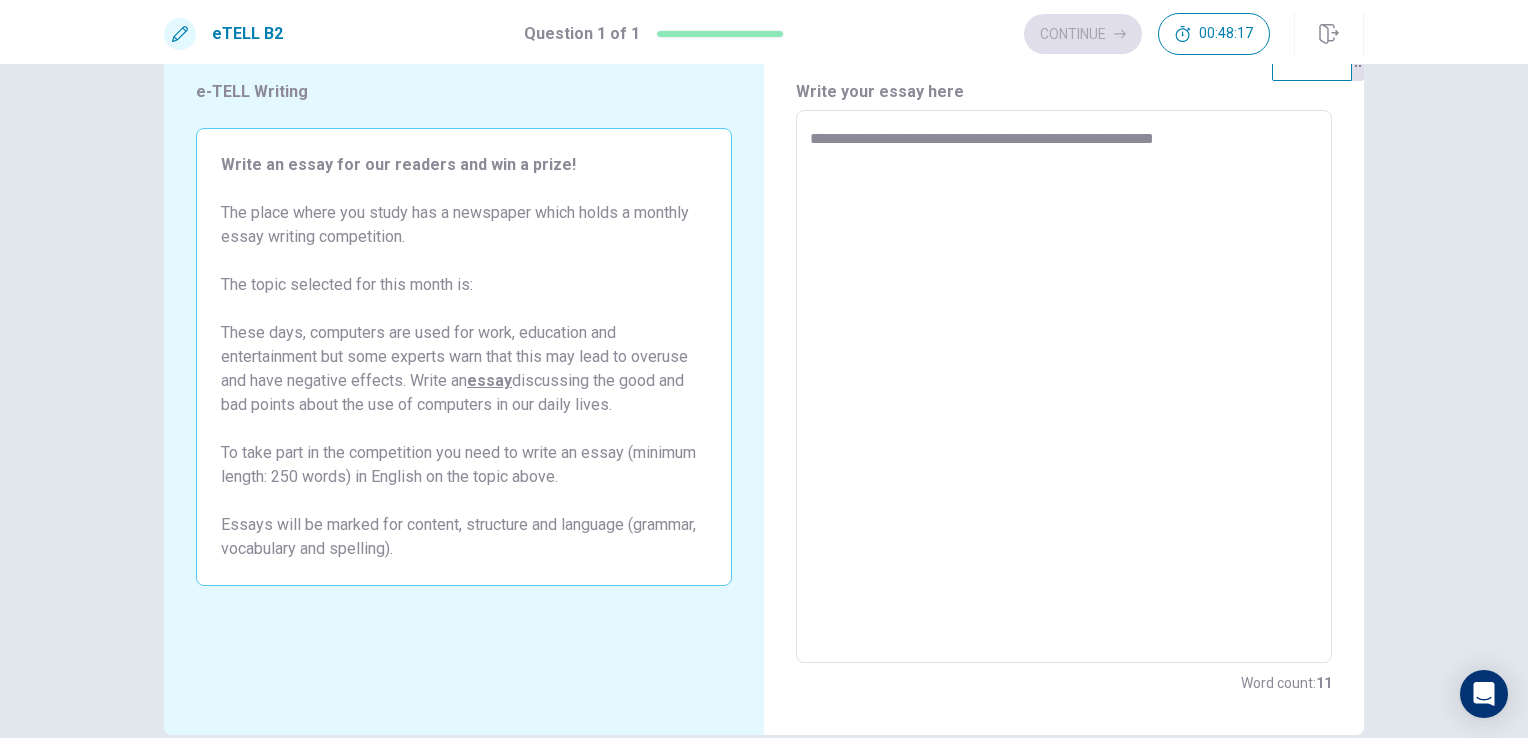 type on "*" 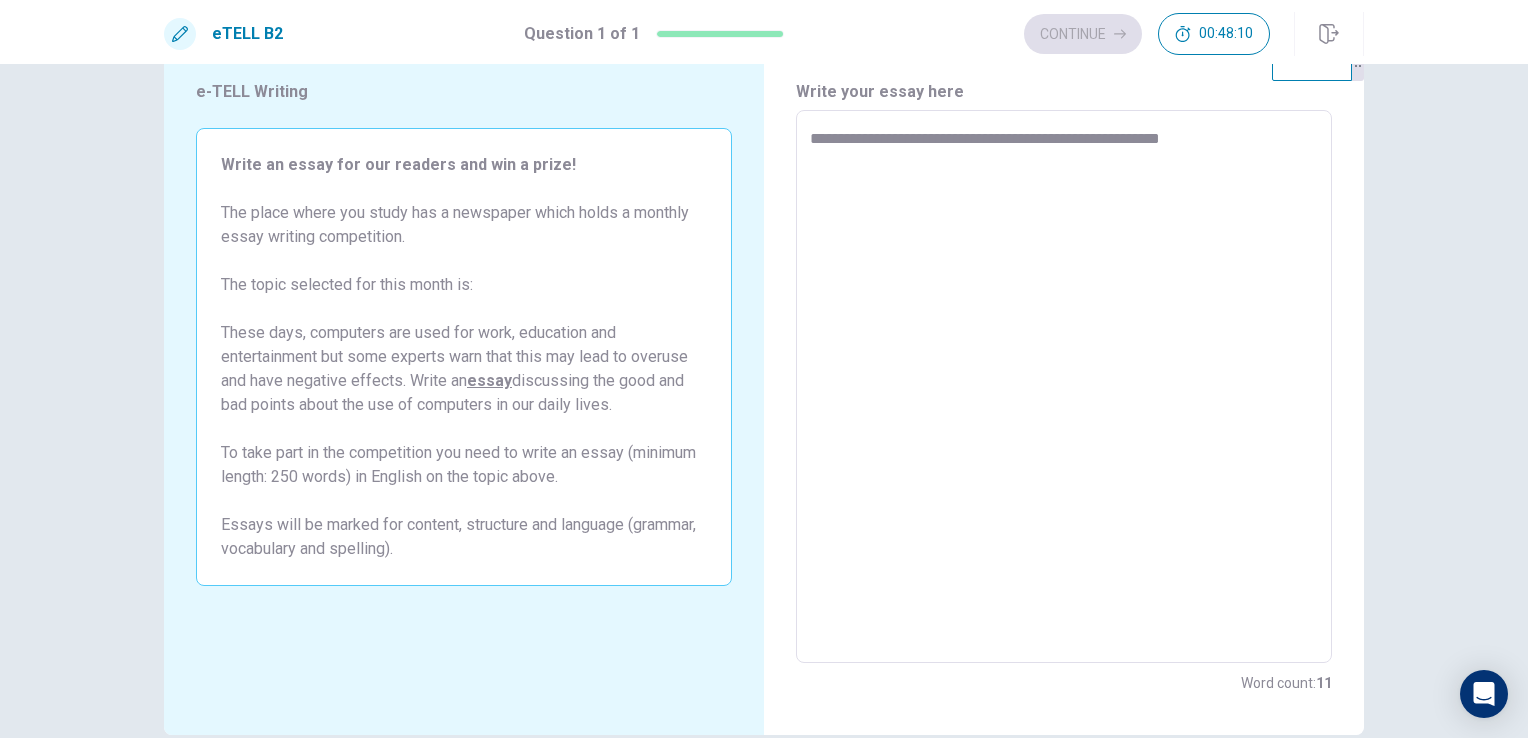 click on "**********" at bounding box center [1064, 387] 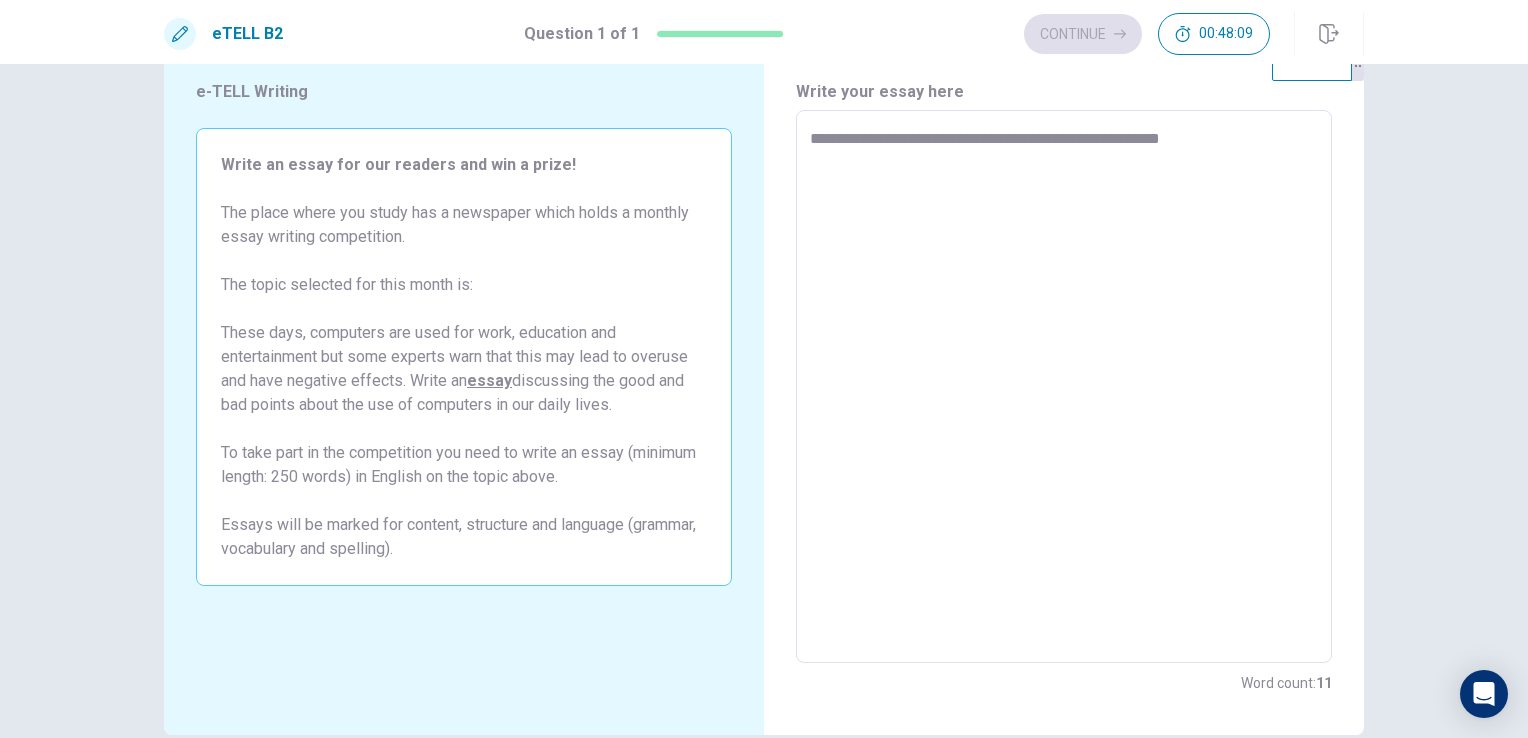 type on "**********" 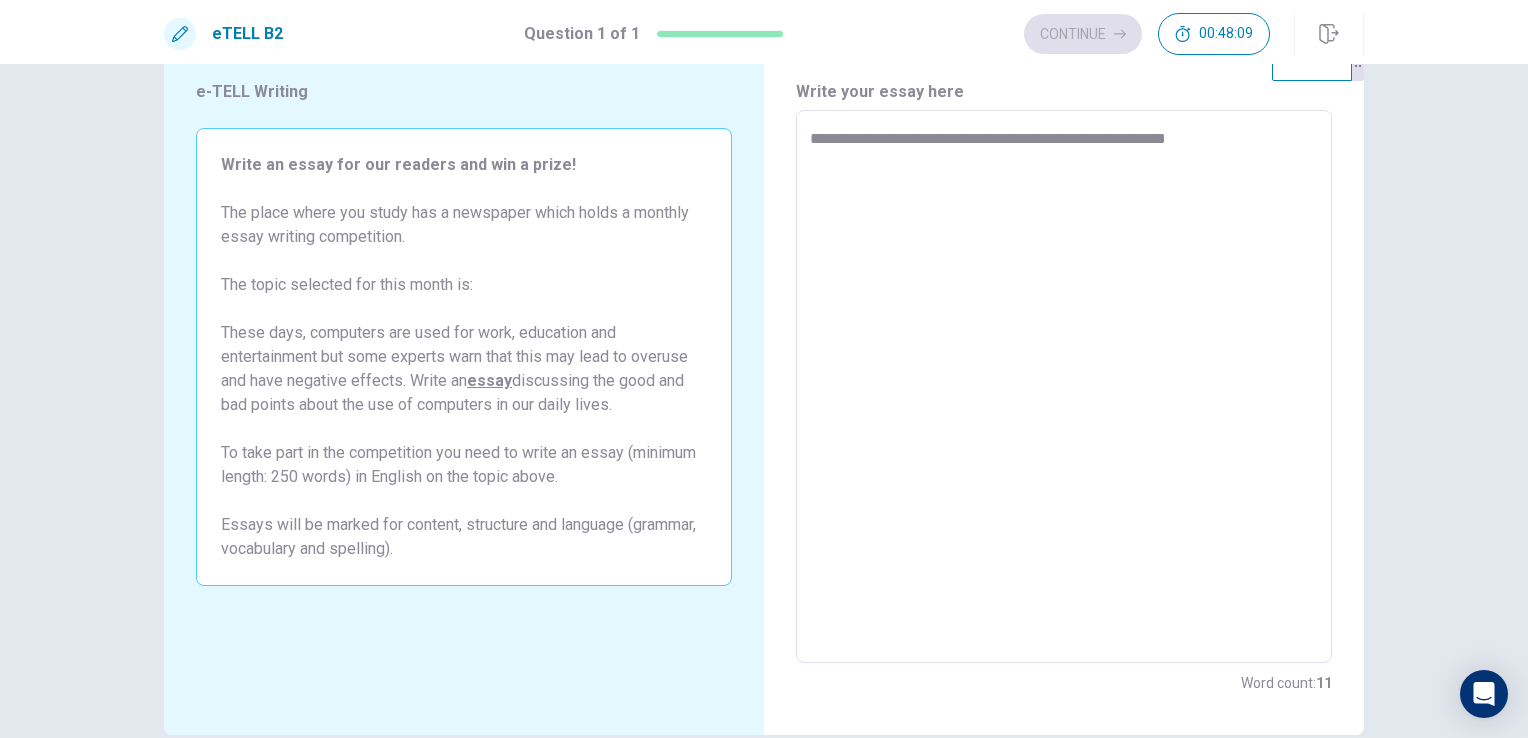 type on "*" 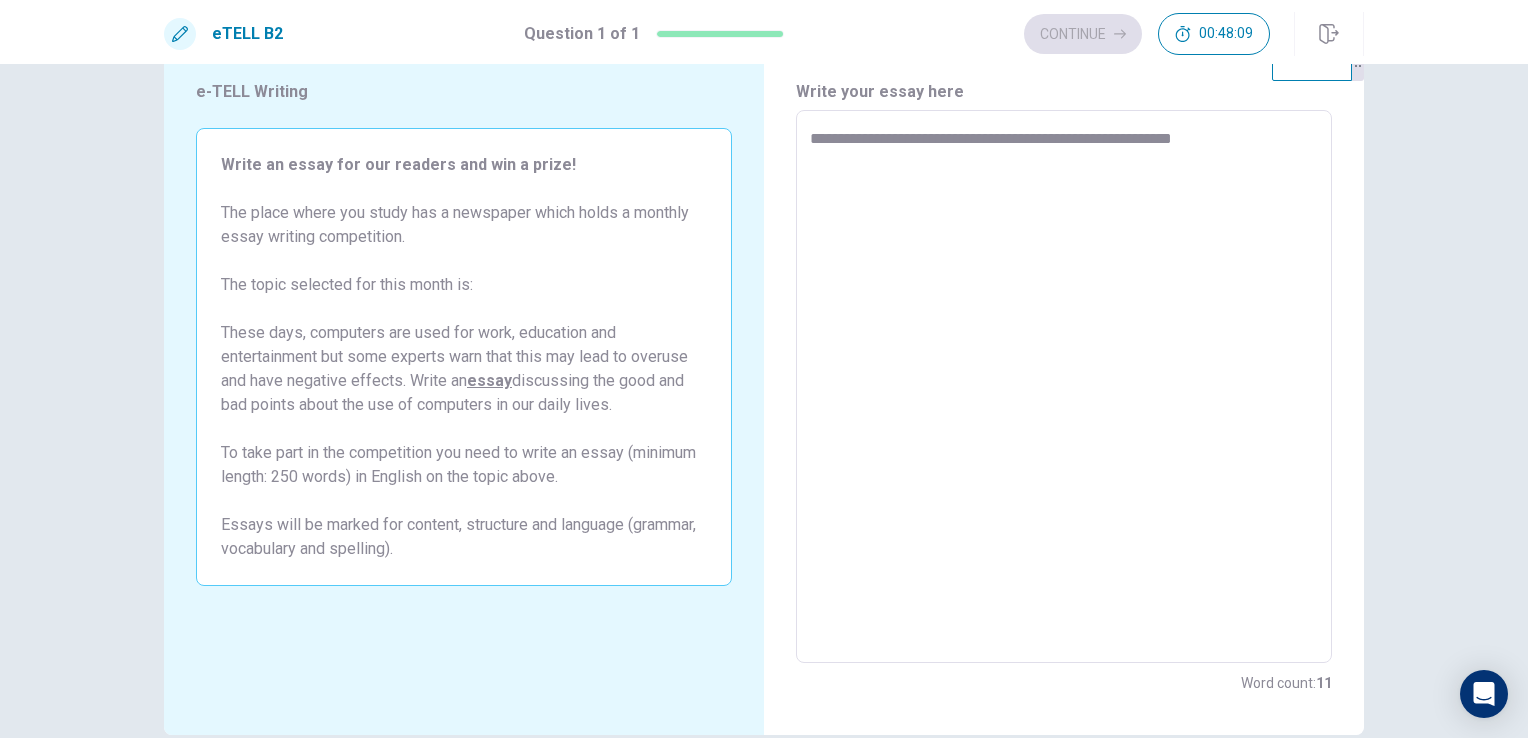 type on "*" 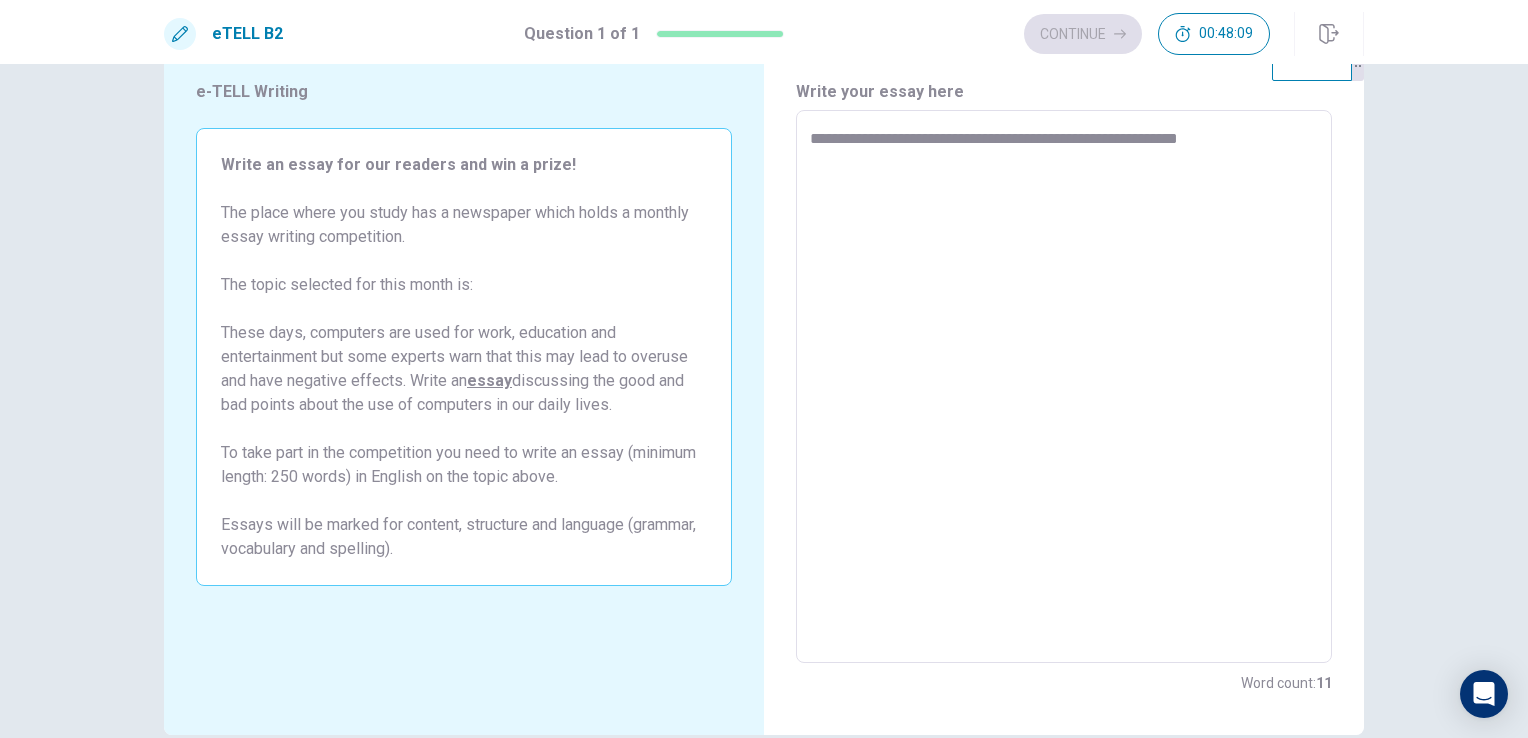 type on "**********" 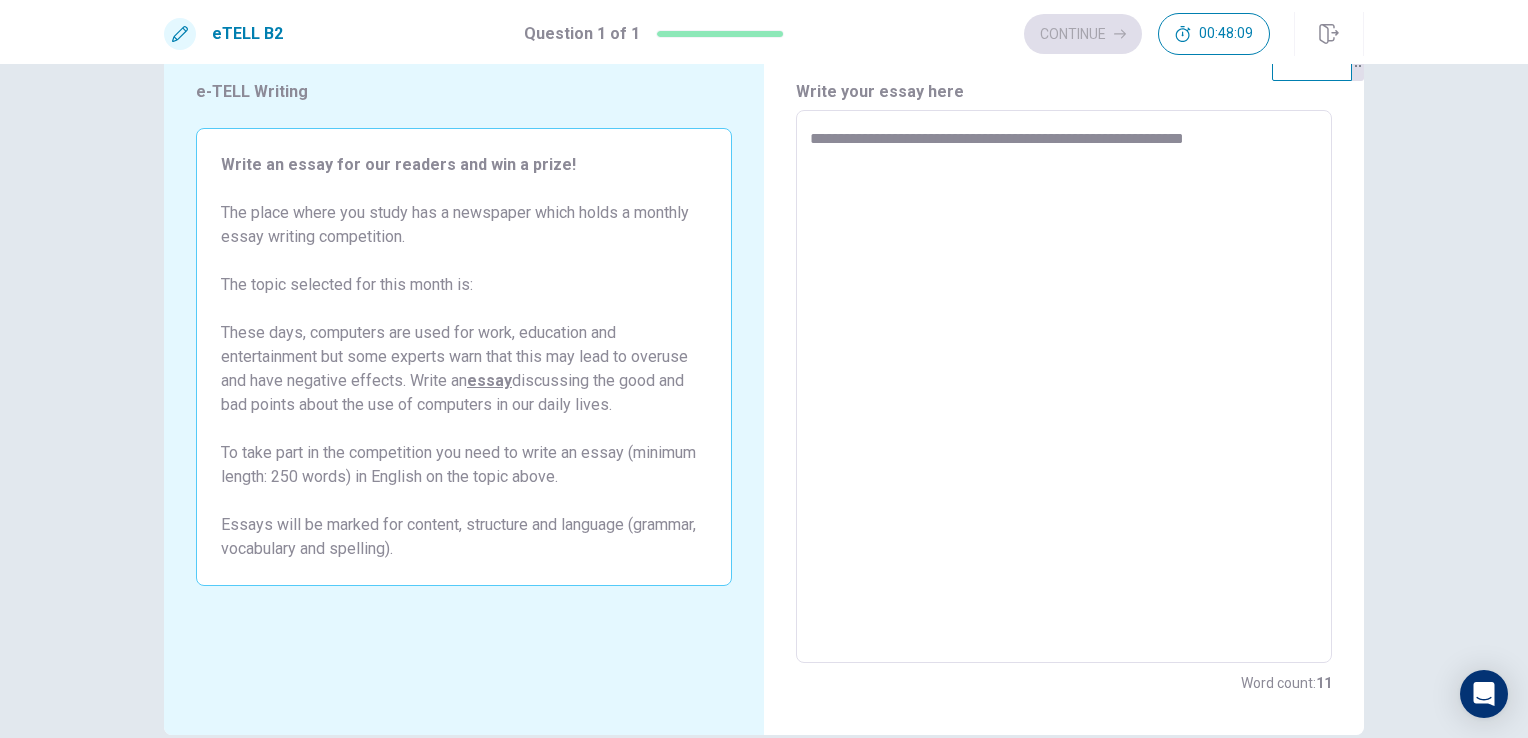 type on "*" 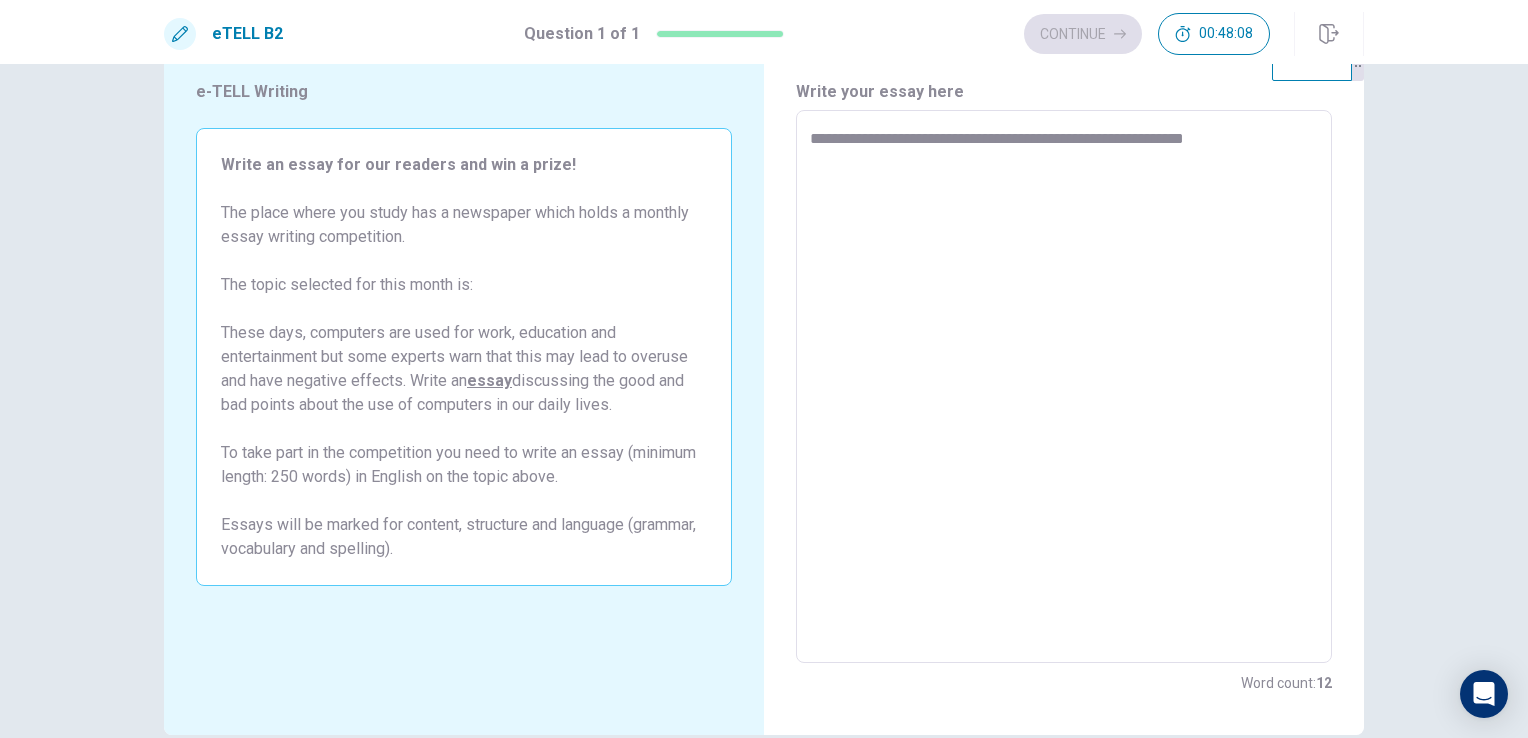 type on "**********" 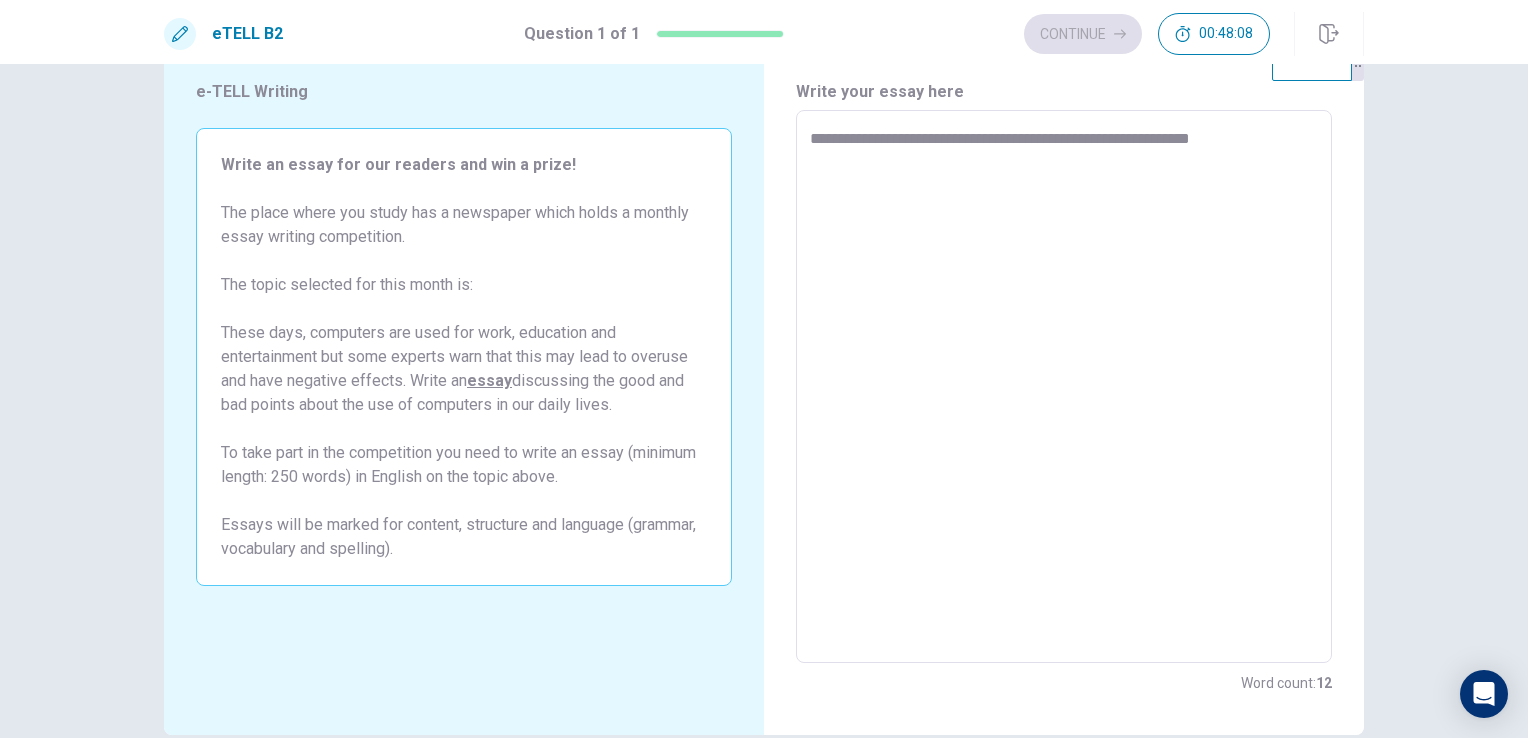 type 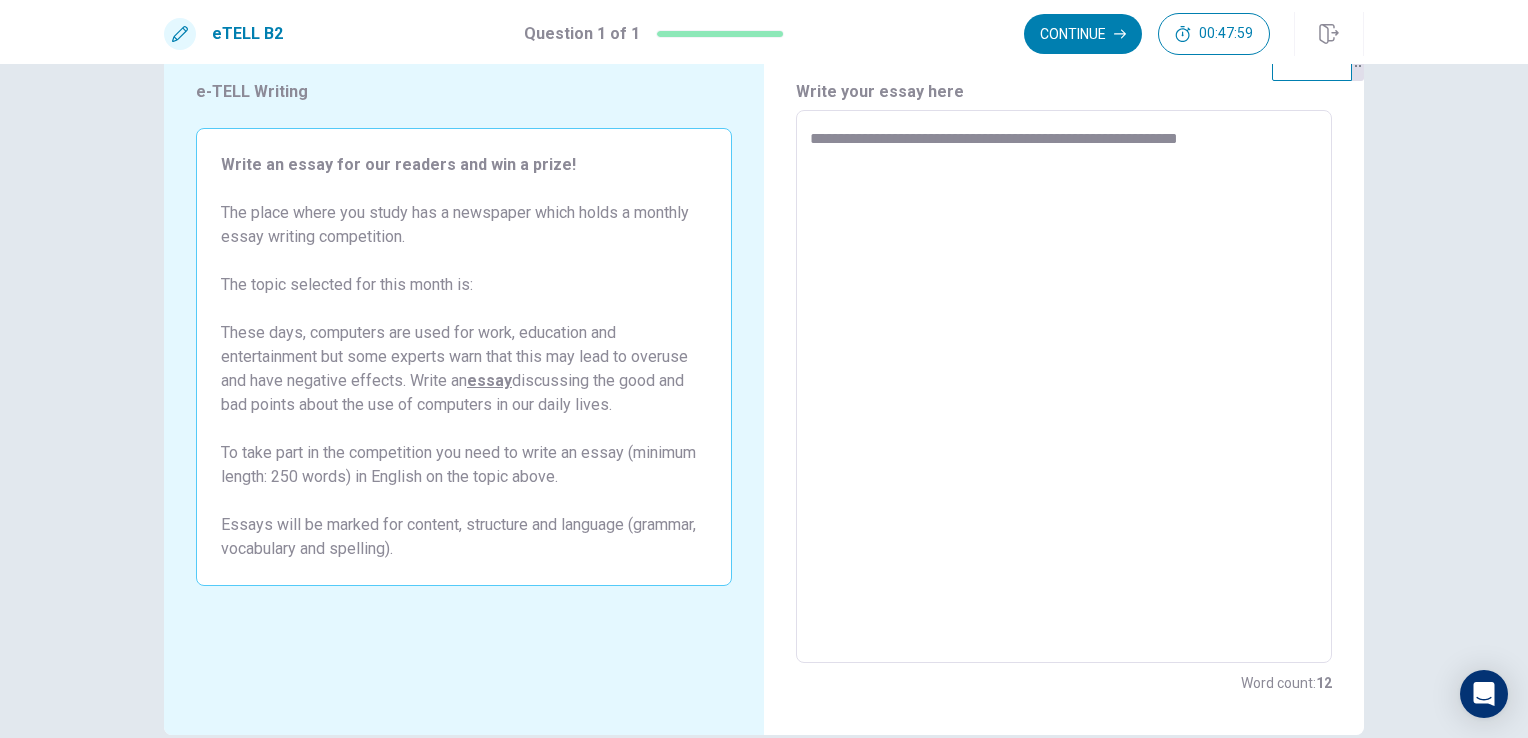 click on "**********" at bounding box center [1064, 387] 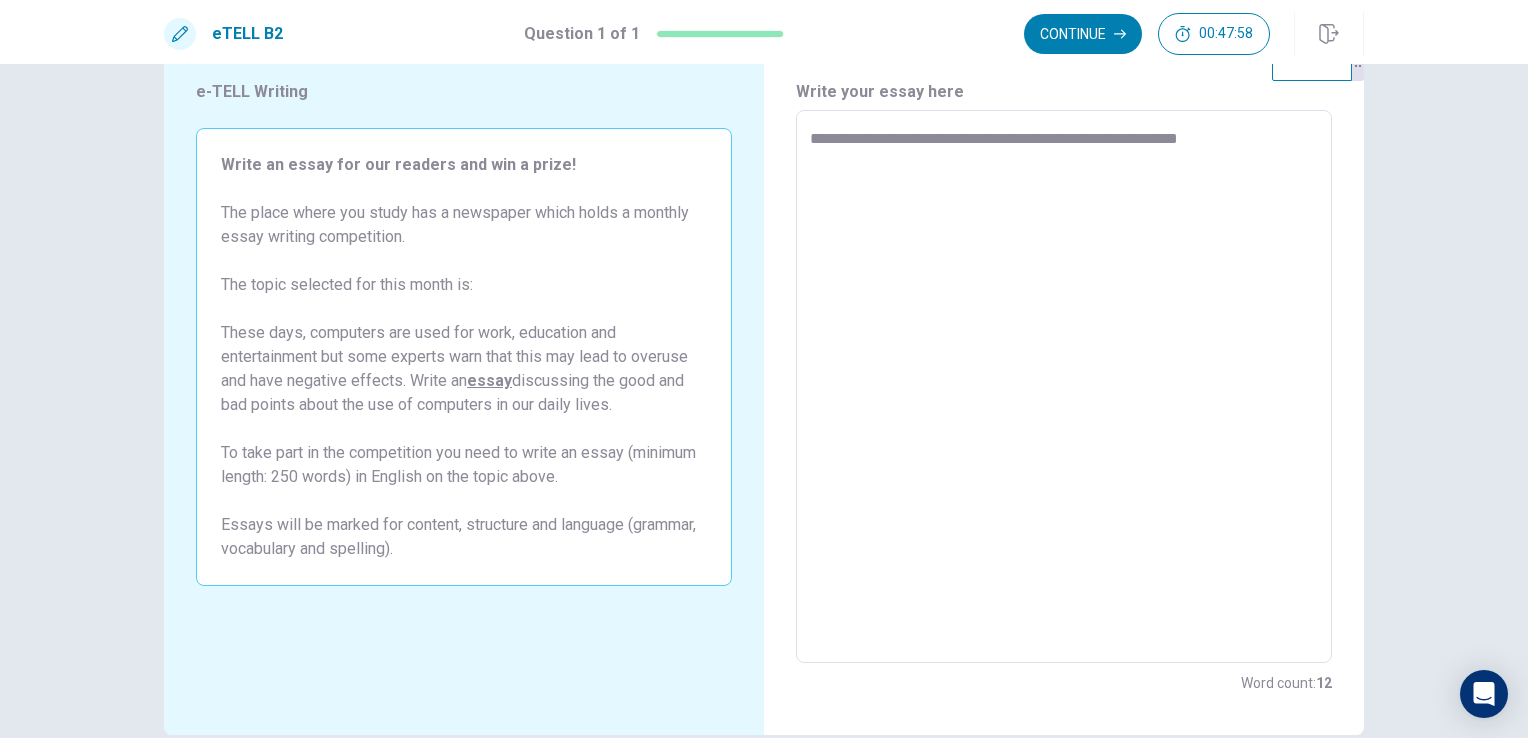 click on "**********" at bounding box center (1064, 387) 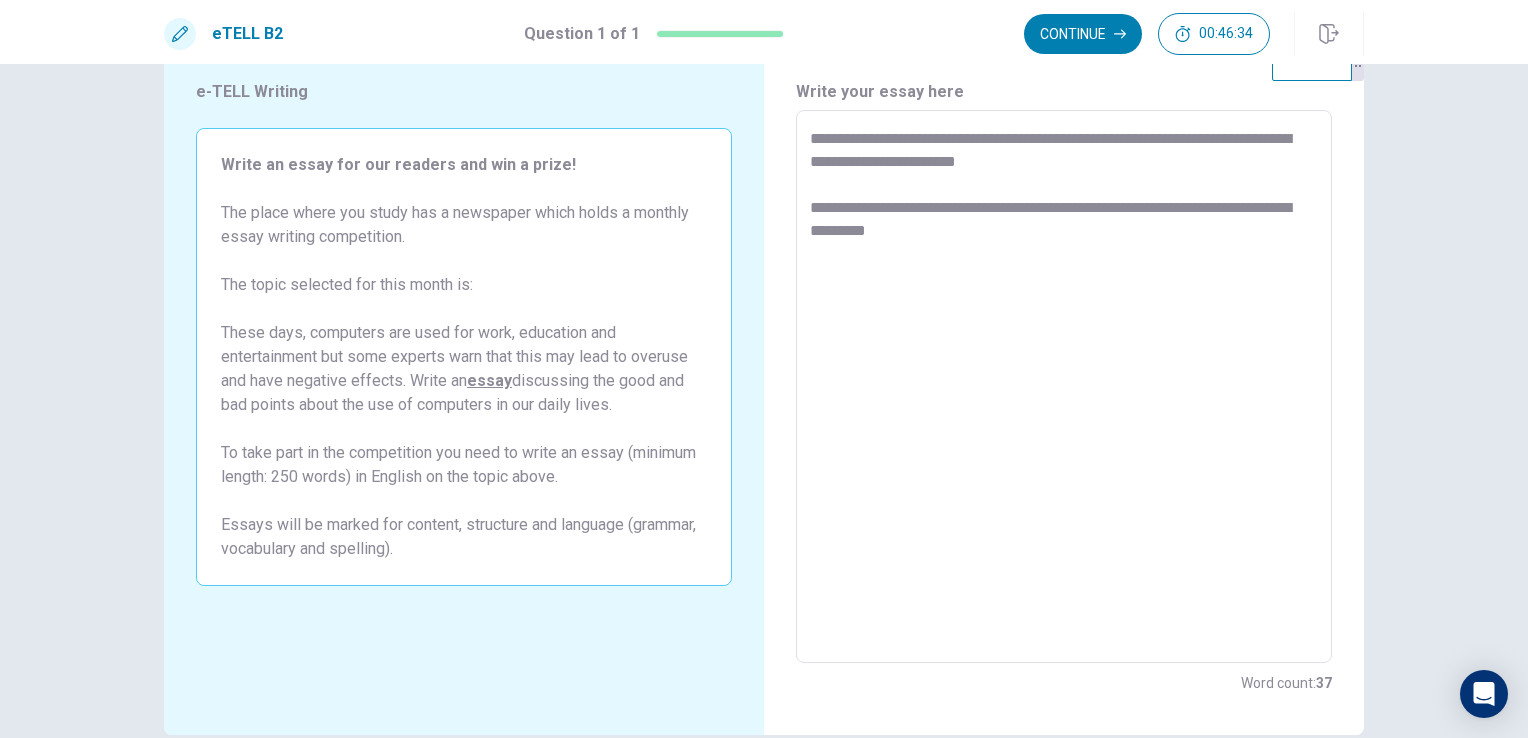 drag, startPoint x: 1063, startPoint y: 202, endPoint x: 1075, endPoint y: 214, distance: 16.970562 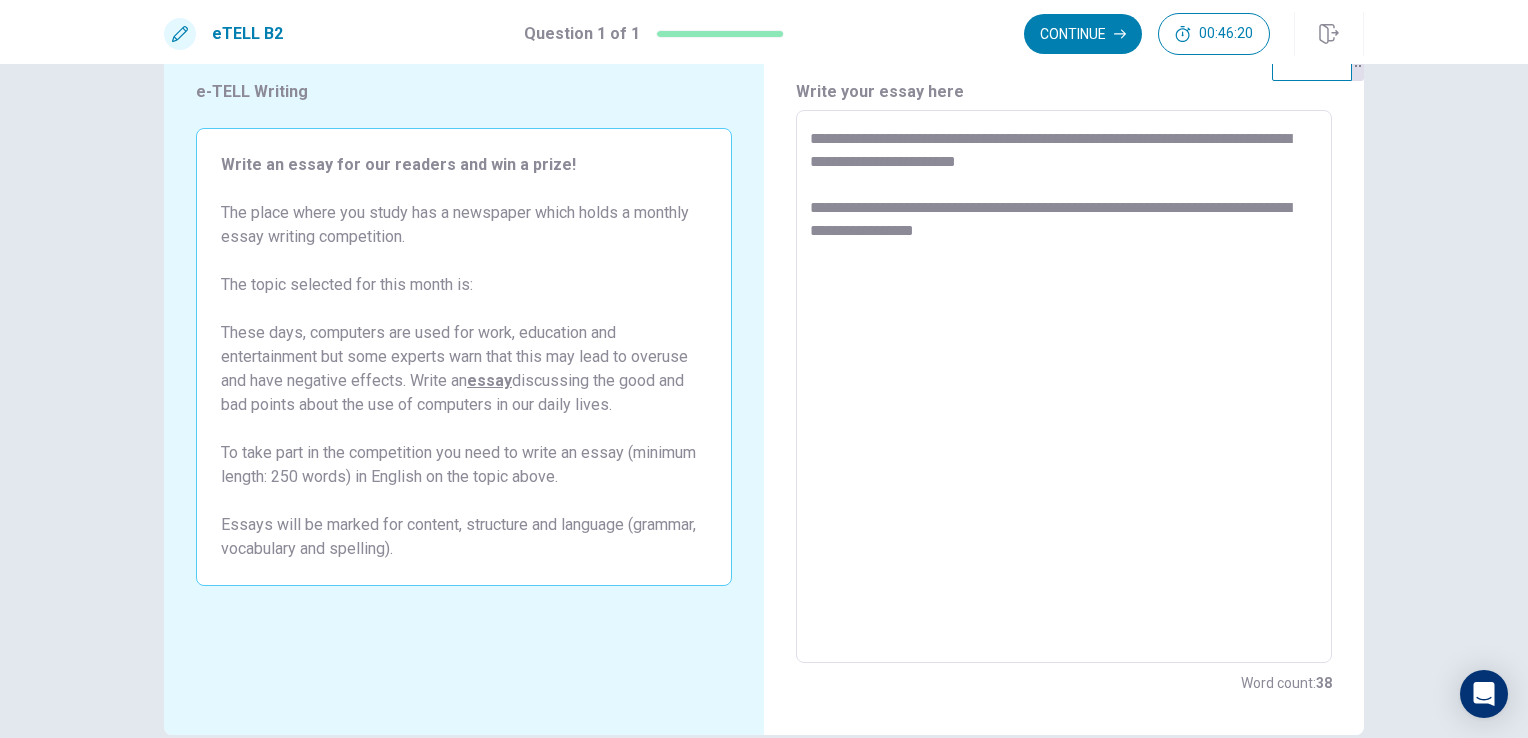 drag, startPoint x: 924, startPoint y: 202, endPoint x: 1015, endPoint y: 225, distance: 93.8616 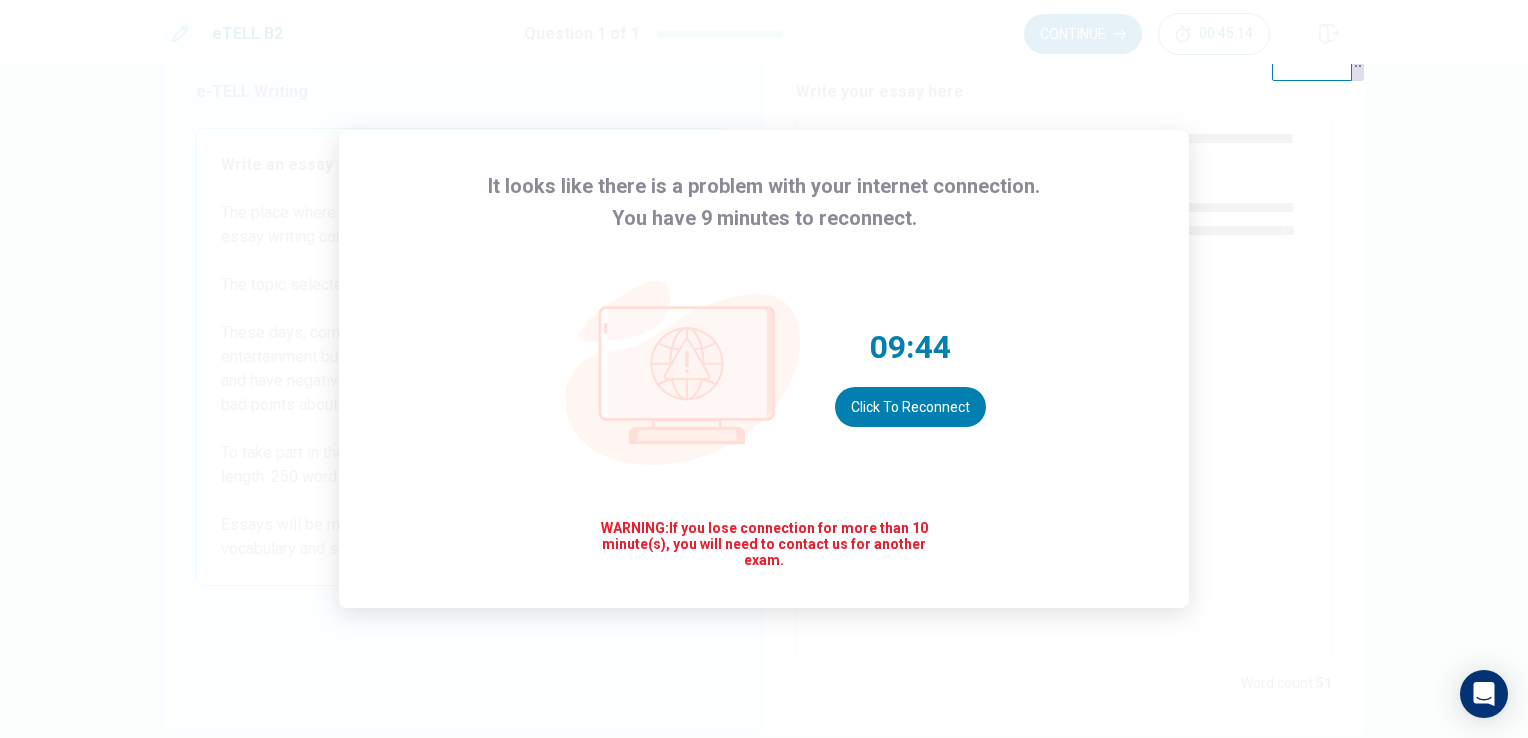 click on "It looks like there is a problem with your internet connection. You have 9 minutes to reconnect. 09:44 Click to reconnect WARNING:  If you lose connection for more than 10 minute(s), you will need to contact us for another exam." at bounding box center (764, 369) 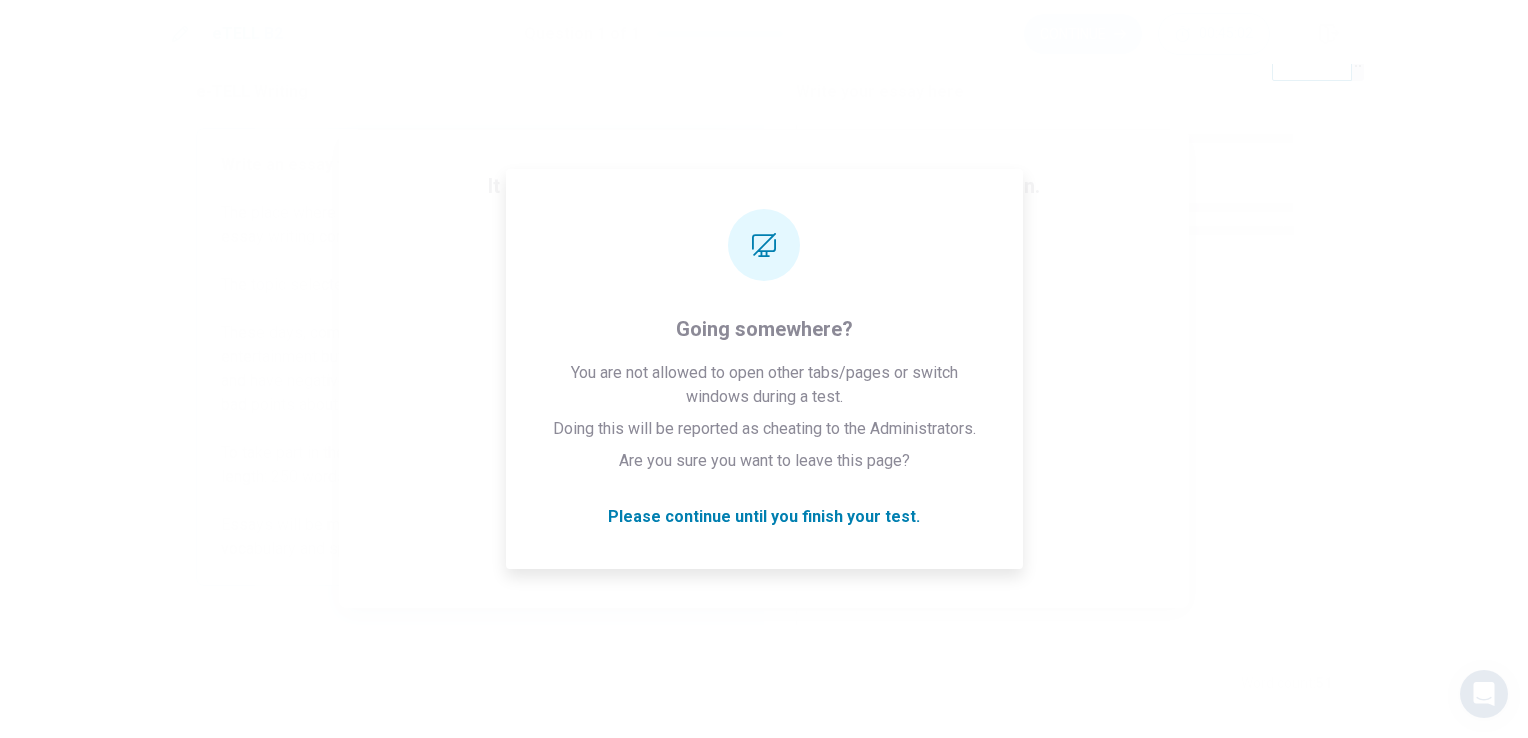 click on "It looks like there is a problem with your internet connection. You have 9 minutes to reconnect. 09:31 Click to reconnect WARNING:  If you lose connection for more than 10 minute(s), you will need to contact us for another exam." at bounding box center (764, 369) 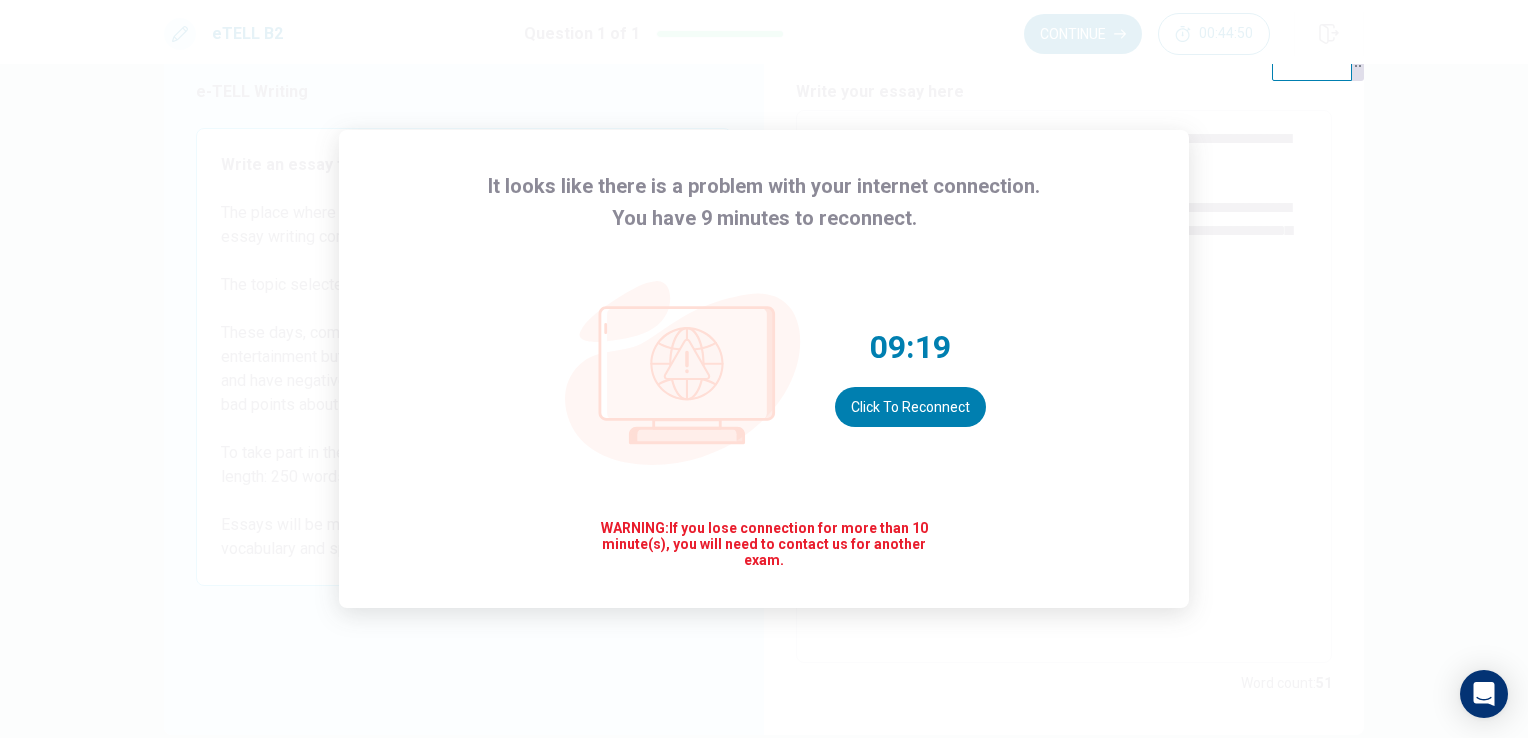 click on "It looks like there is a problem with your internet connection. You have 9 minutes to reconnect. 09:19 Click to reconnect WARNING:  If you lose connection for more than 10 minute(s), you will need to contact us for another exam." at bounding box center (764, 369) 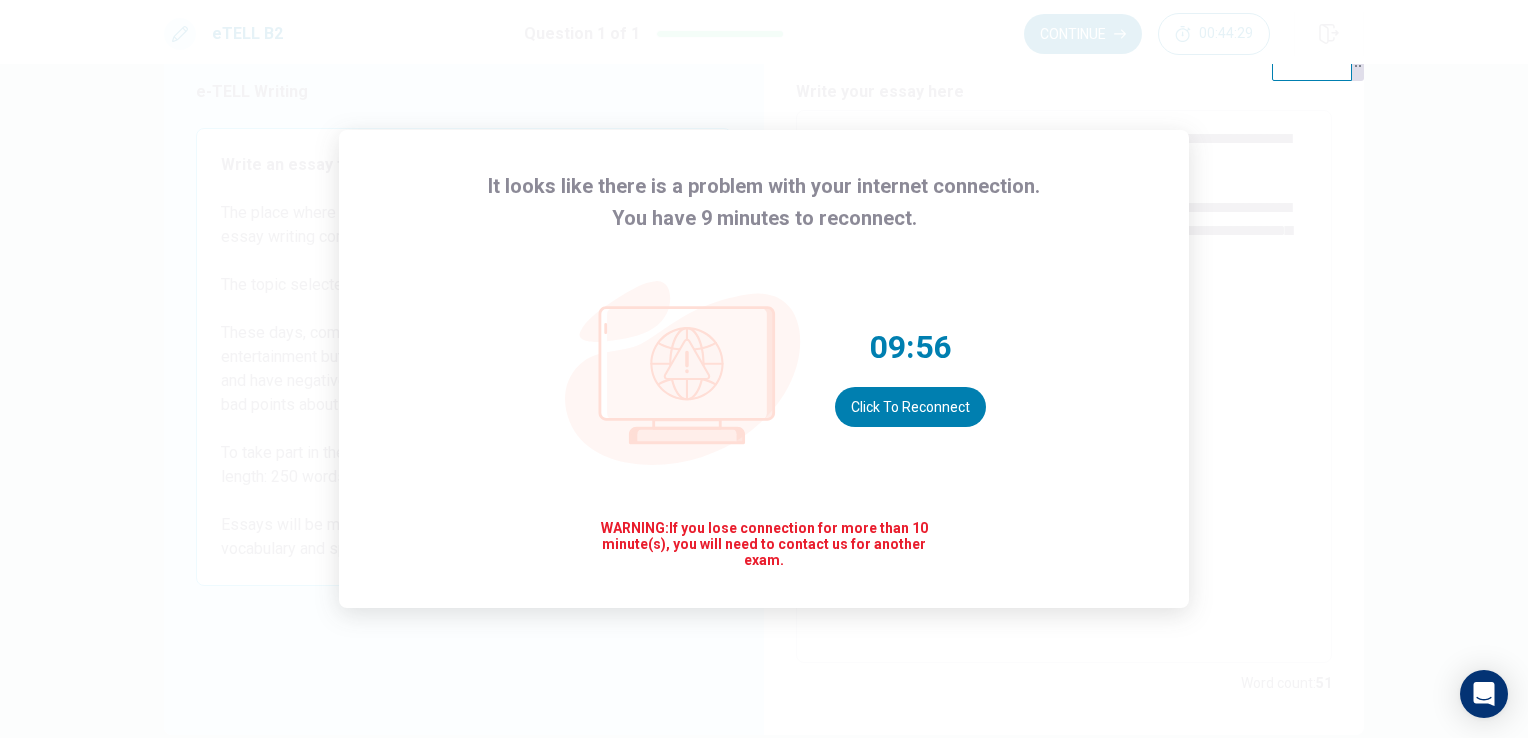 click on "It looks like there is a problem with your internet connection. You have 9 minutes to reconnect. 09:56 Click to reconnect WARNING:  If you lose connection for more than 10 minute(s), you will need to contact us for another exam." at bounding box center [764, 369] 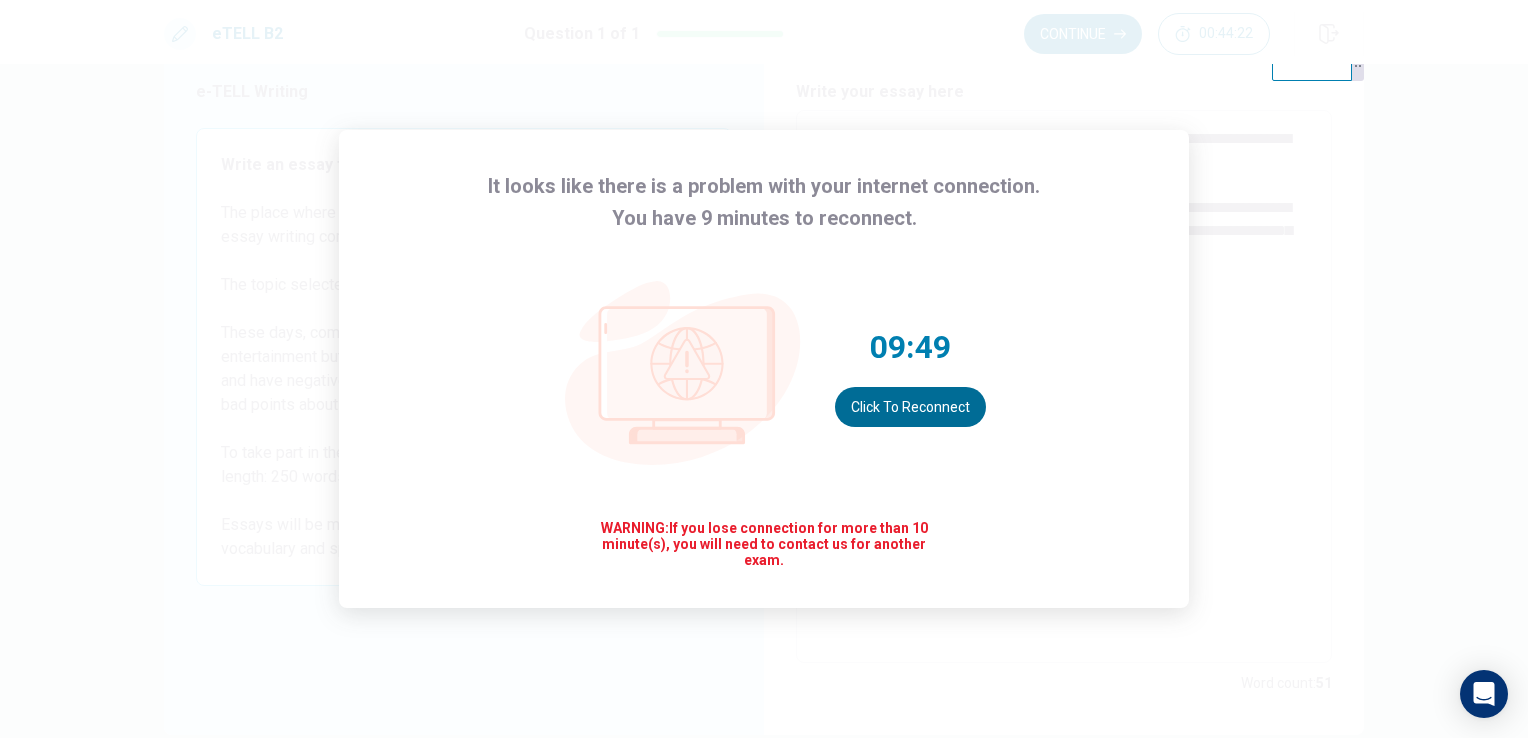 click on "Click to reconnect" at bounding box center (910, 407) 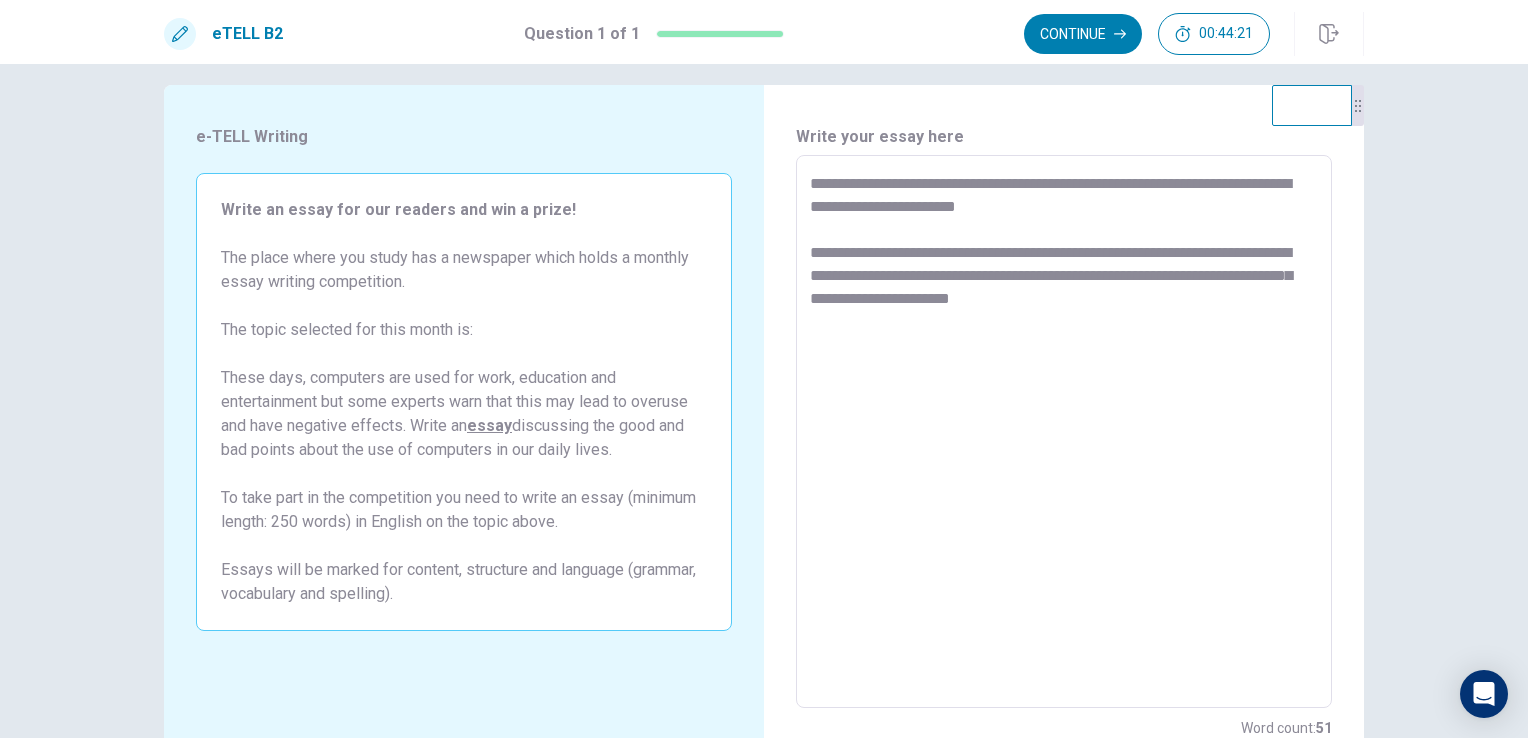 scroll, scrollTop: 0, scrollLeft: 0, axis: both 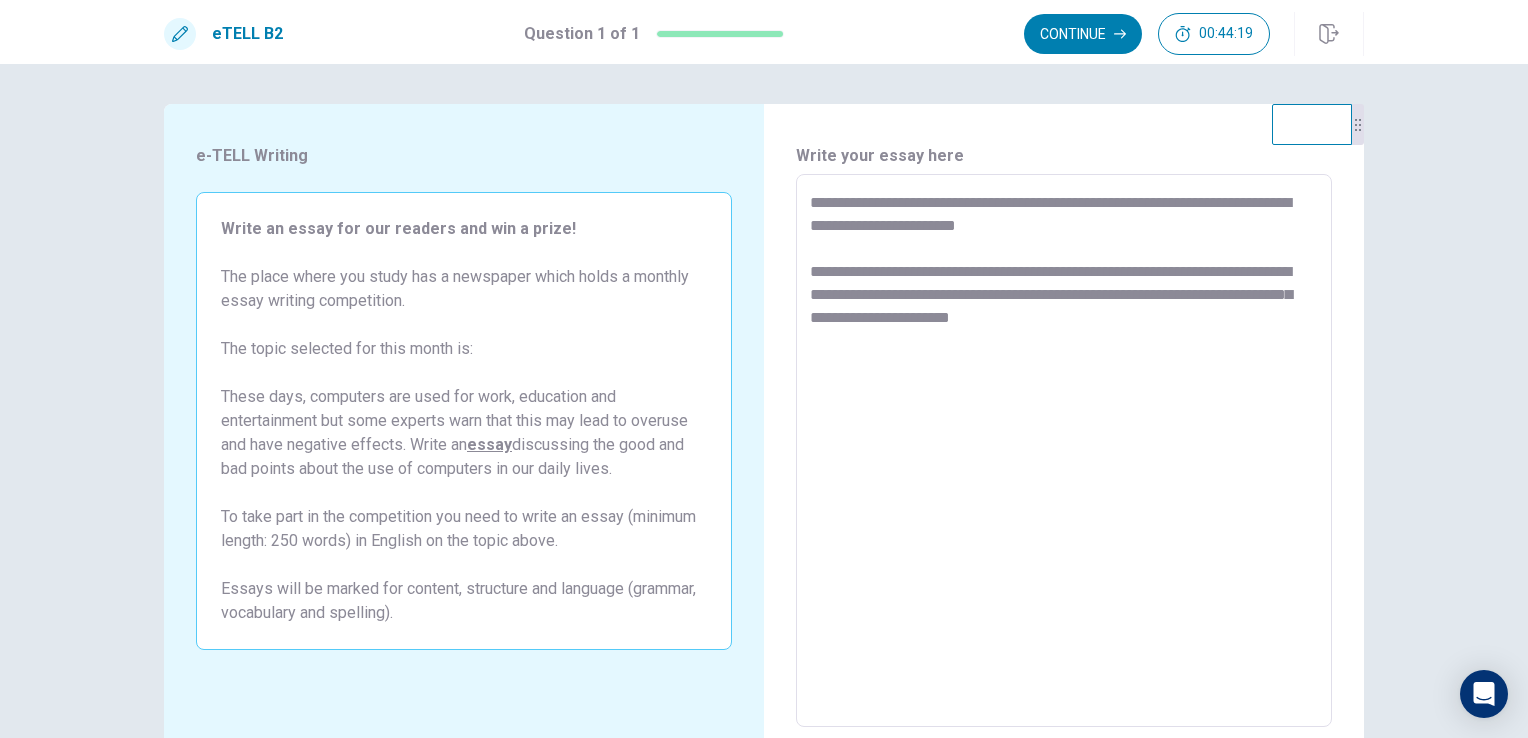 click on "**********" at bounding box center [1064, 451] 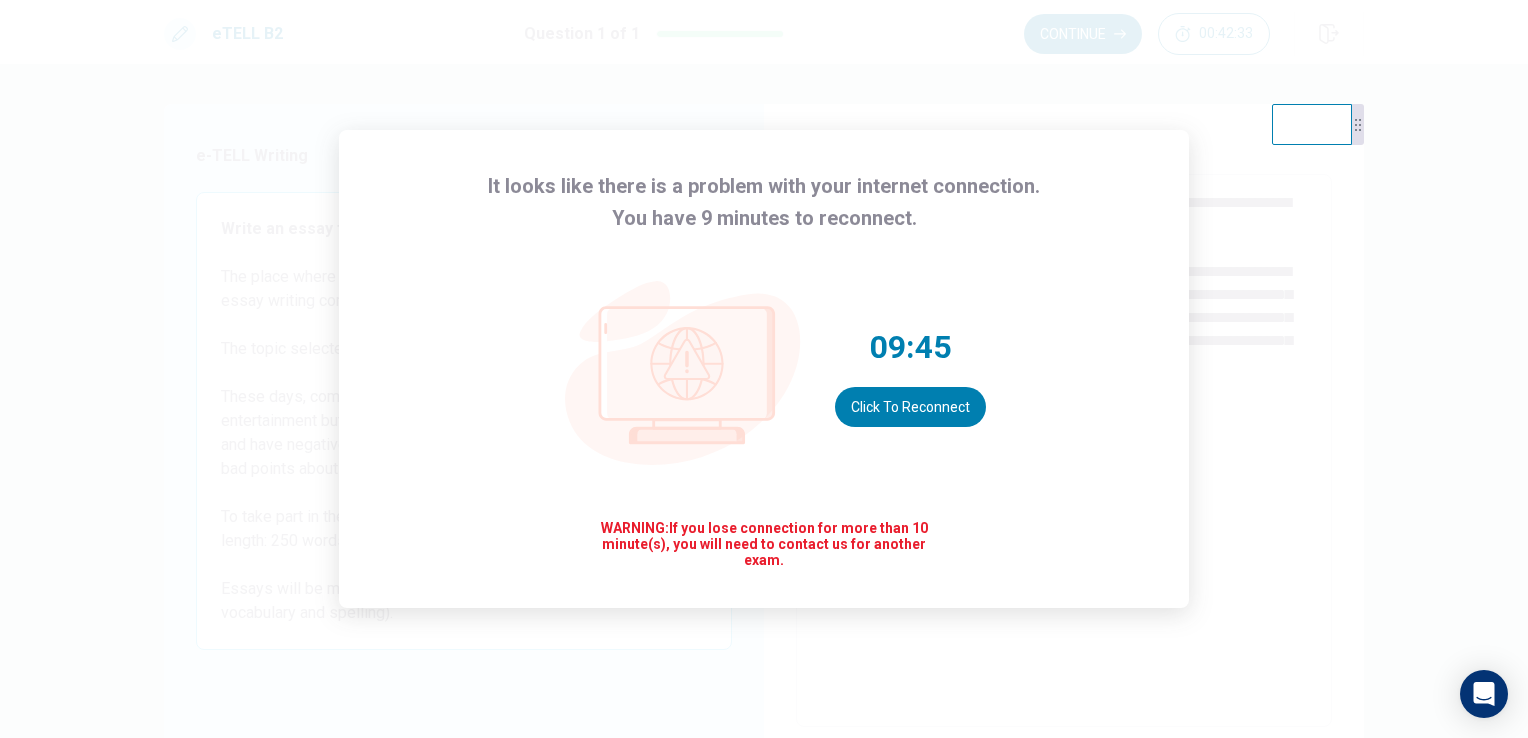 click on "It looks like there is a problem with your internet connection. You have 9 minutes to reconnect. 09:45 Click to reconnect WARNING:  If you lose connection for more than 10 minute(s), you will need to contact us for another exam." at bounding box center (764, 369) 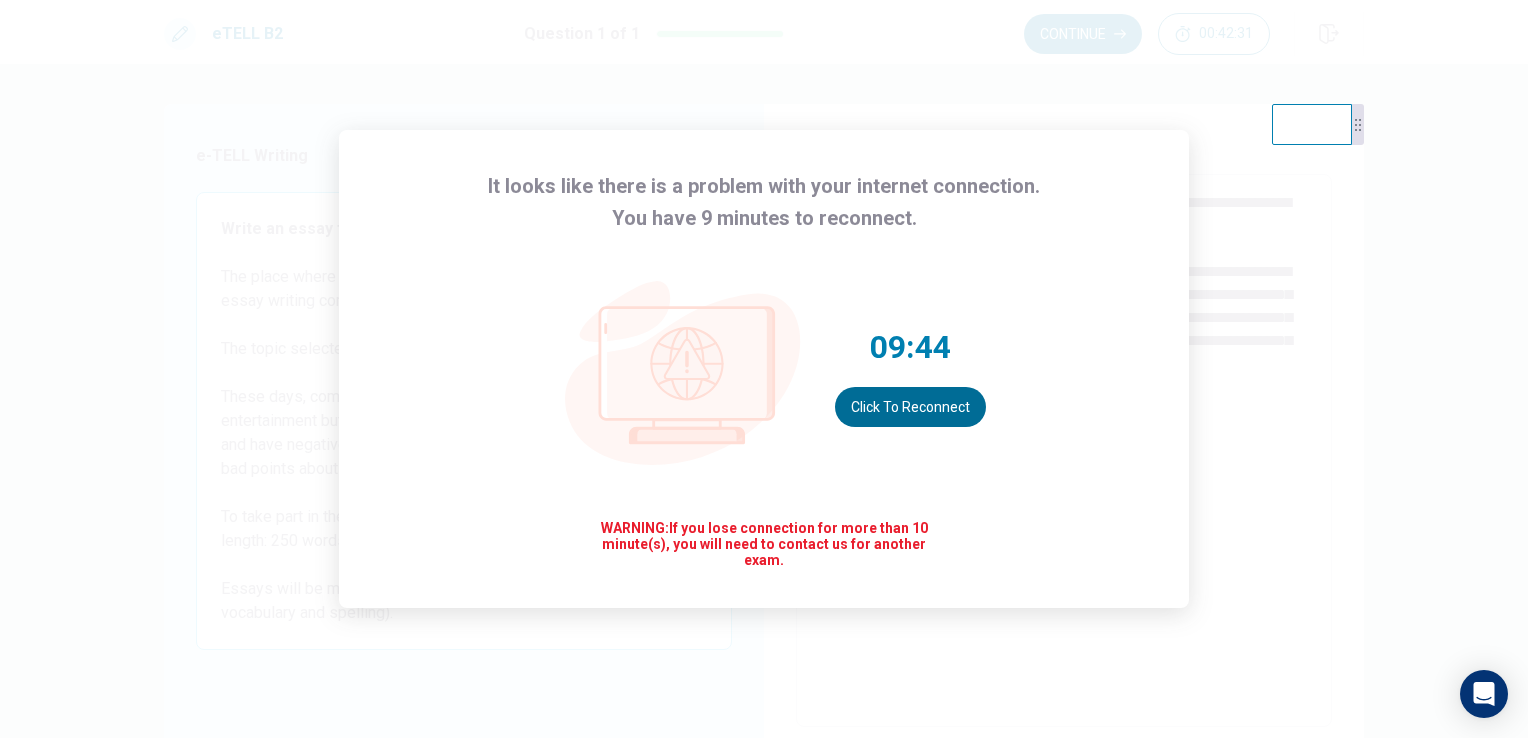 click on "Click to reconnect" at bounding box center (910, 407) 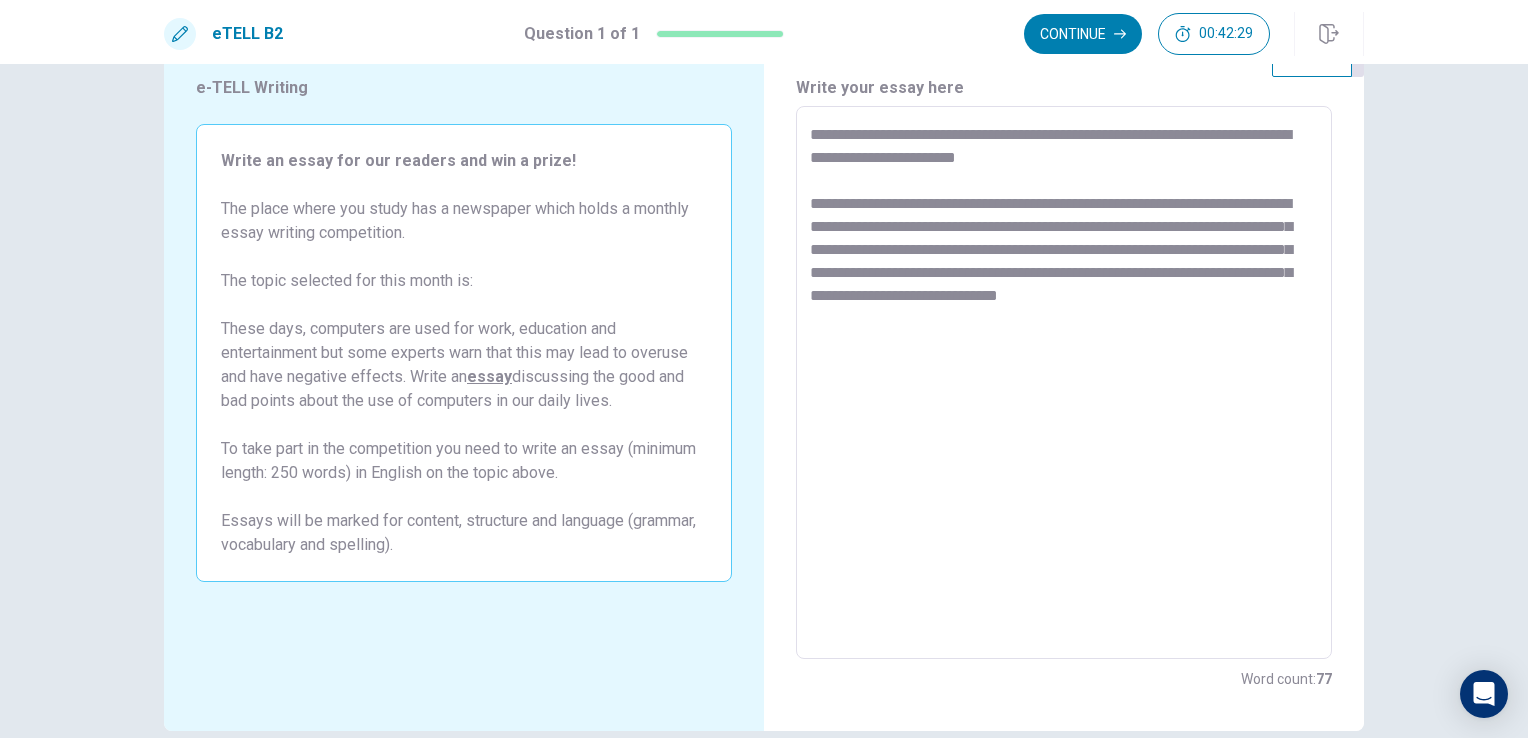 scroll, scrollTop: 0, scrollLeft: 0, axis: both 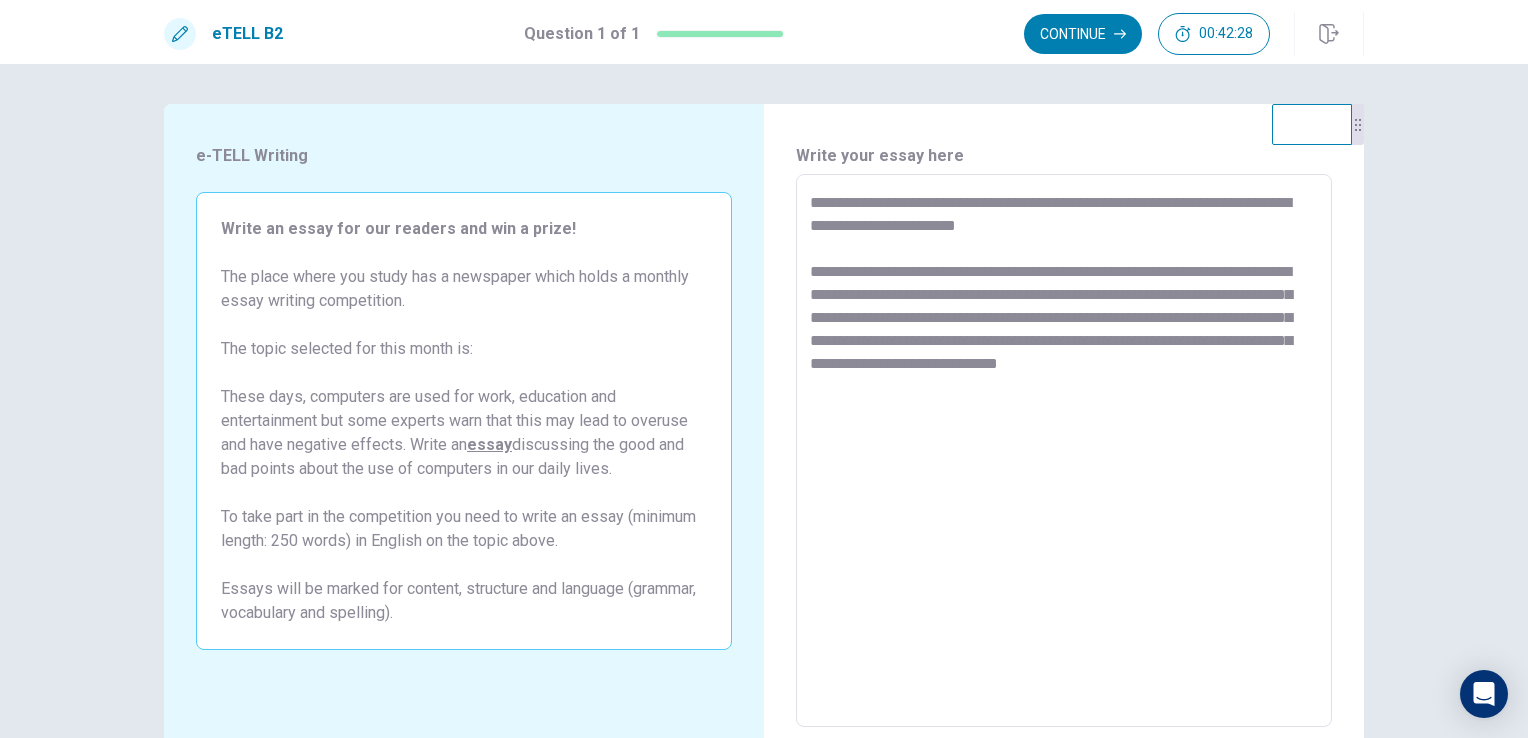 click on "e-TELL Writing Write an essay for our readers and win a prize!
The place where you study has a newspaper which holds a monthly essay writing competition.
The topic selected for this month is:
These days, computers are used for work, education and entertainment but some experts warn that this may lead to overuse and have negative effects.  Write an  essay  discussing the good and bad points about the use of computers in our daily lives.
To take part in the competition you need to write an essay (minimum length: 250 words) in English on the topic above.  Essays will be marked for content, structure and language (grammar, vocabulary and spelling). Write your essay here * ​ Word count :  77 © Copyright  2025" at bounding box center (764, 401) 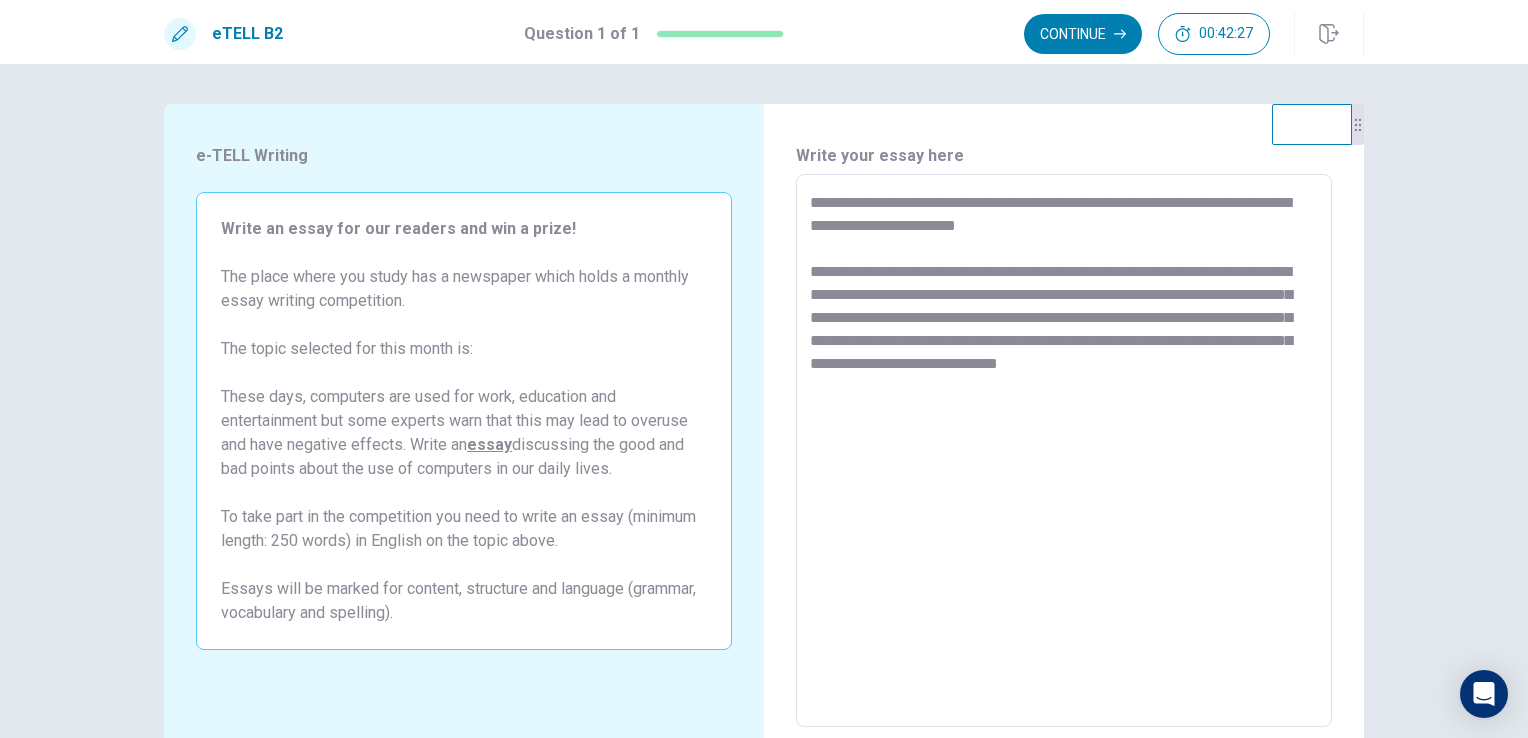 click on "**********" at bounding box center [1064, 451] 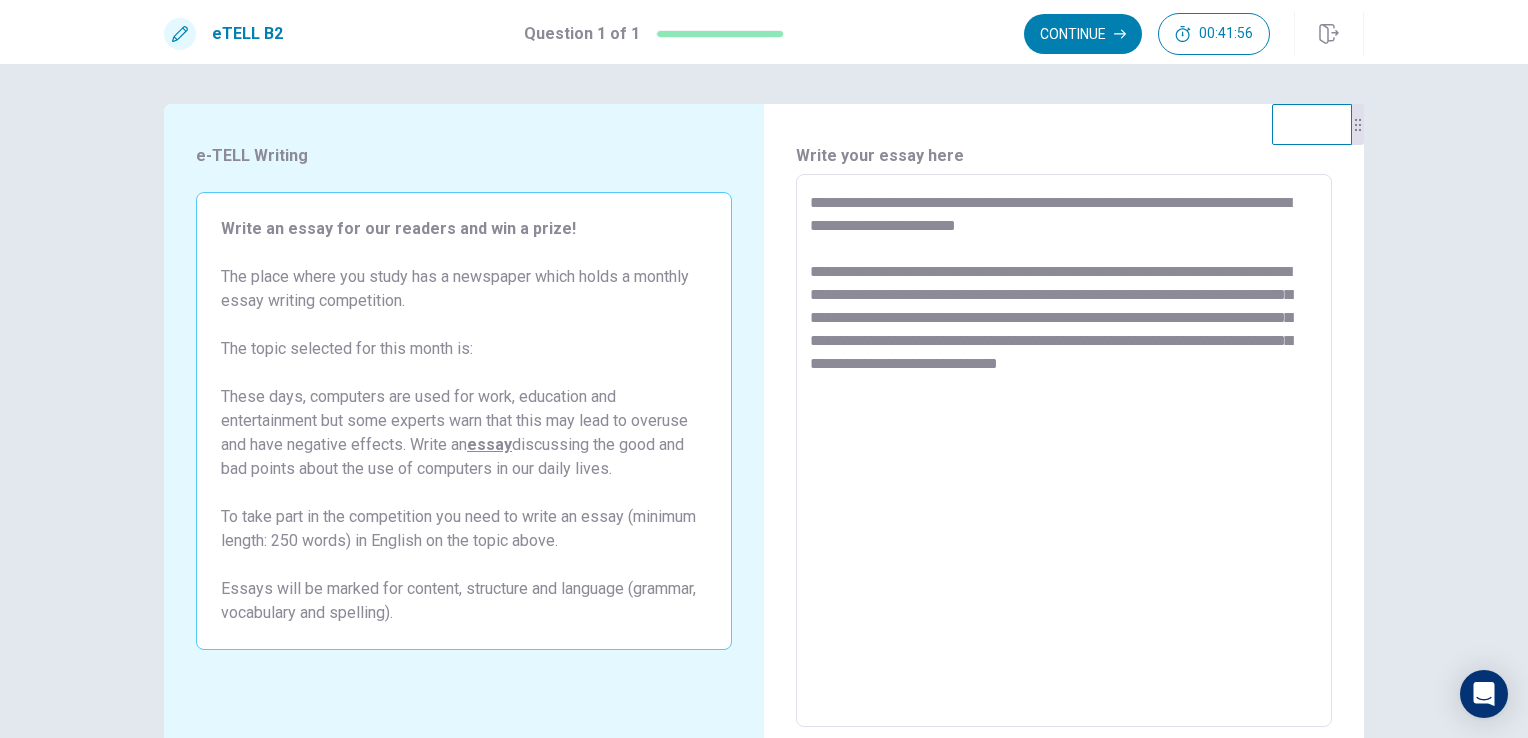 click on "**********" at bounding box center [1064, 451] 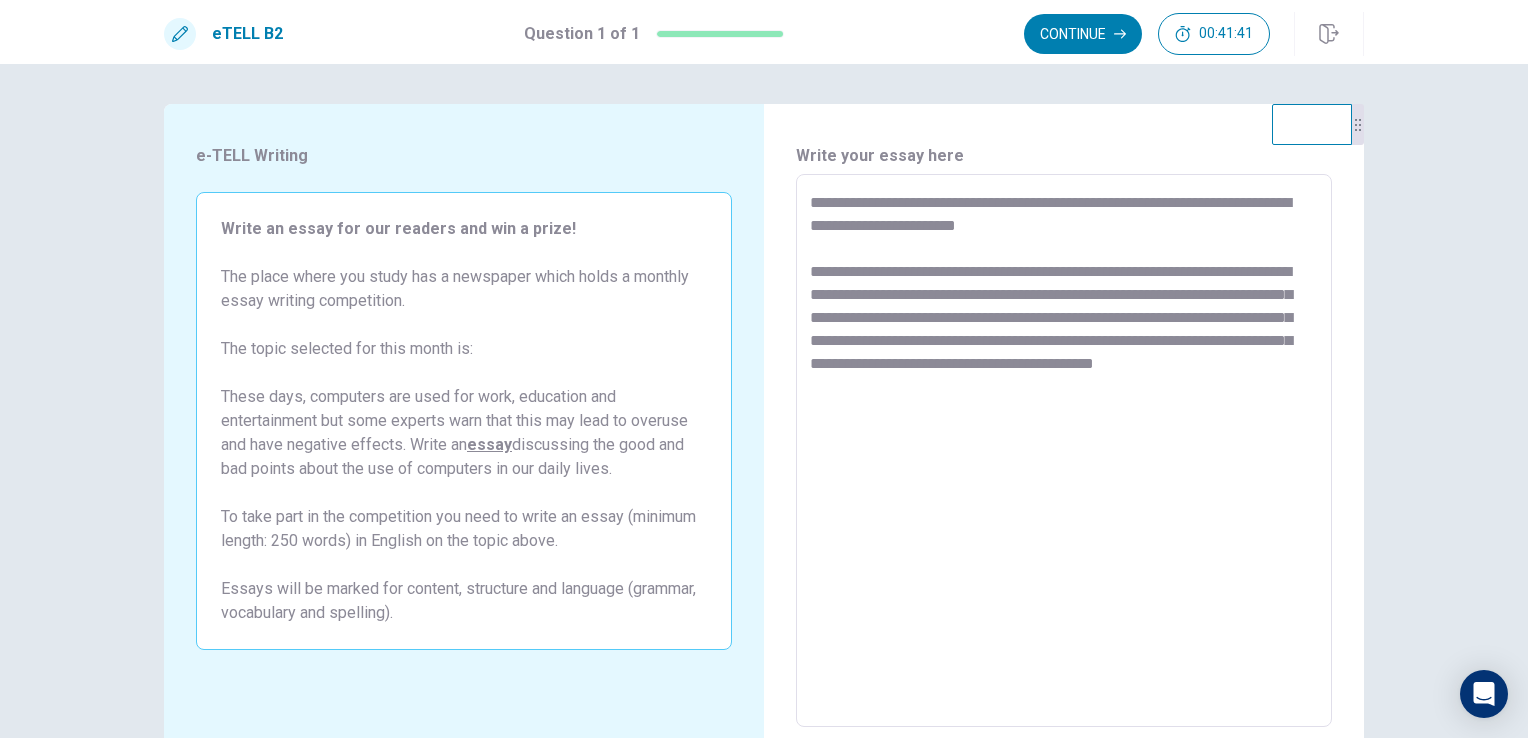click on "**********" at bounding box center (1064, 451) 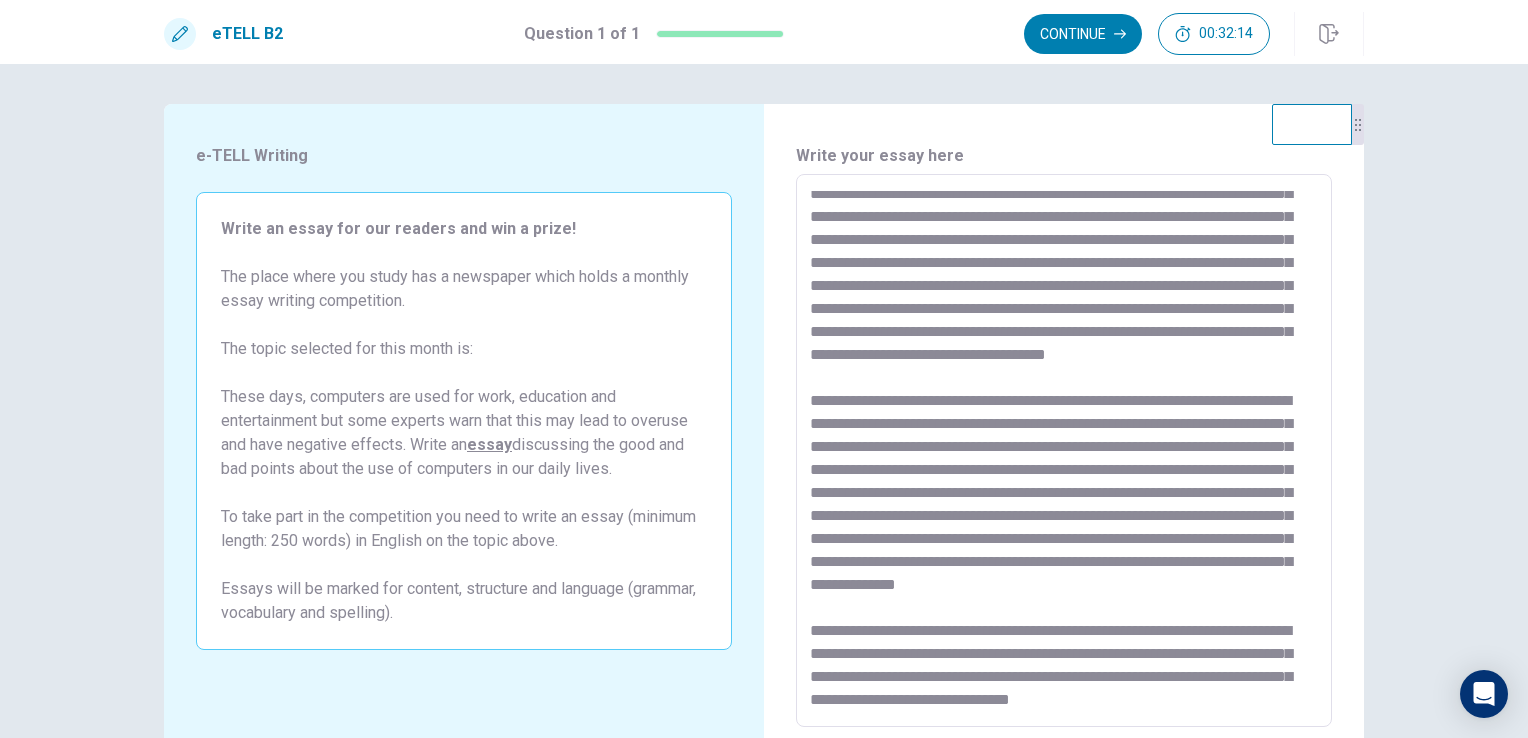 scroll, scrollTop: 192, scrollLeft: 0, axis: vertical 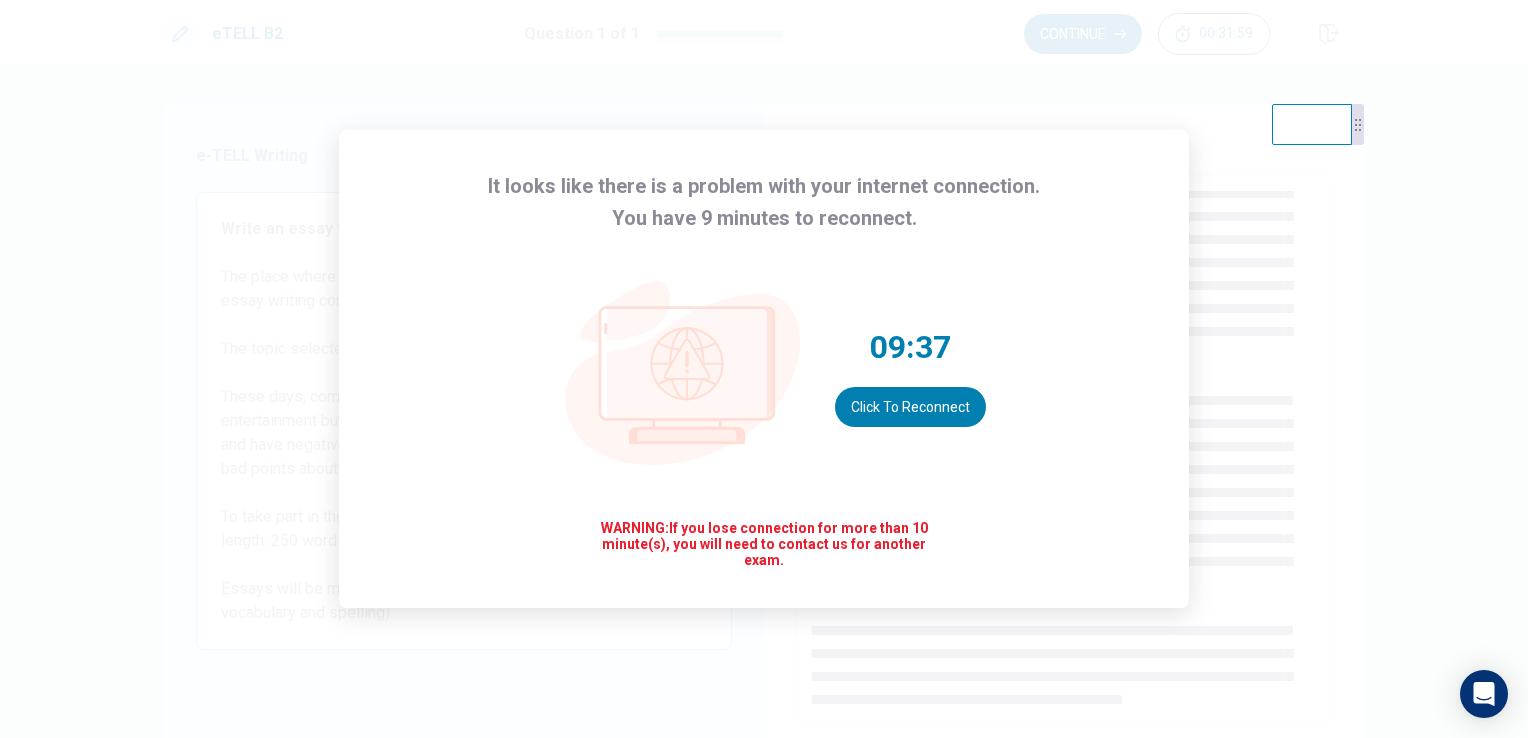 click on "It looks like there is a problem with your internet connection. You have 9 minutes to reconnect. 09:37 Click to reconnect WARNING:  If you lose connection for more than 10 minute(s), you will need to contact us for another exam." at bounding box center (764, 369) 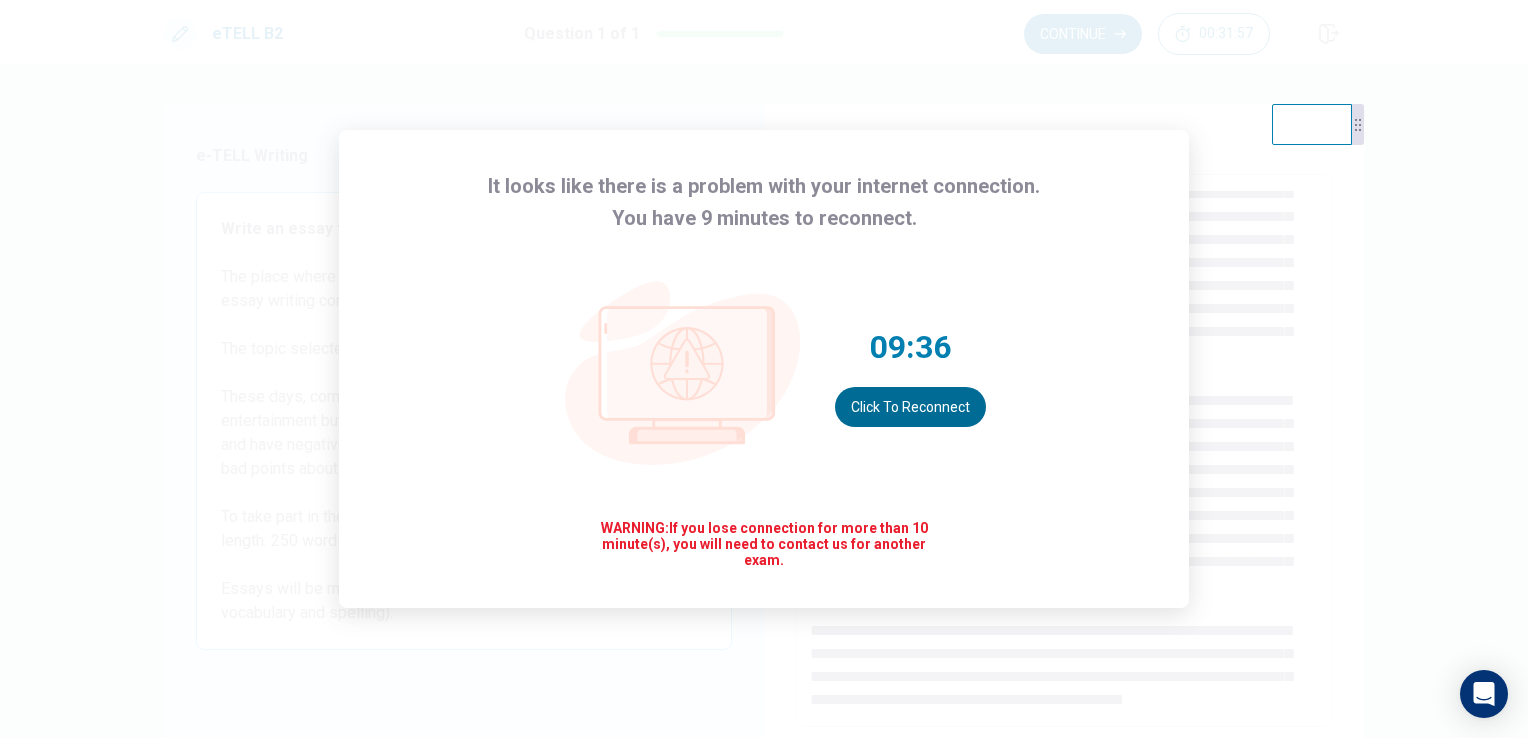 click on "Click to reconnect" at bounding box center [910, 407] 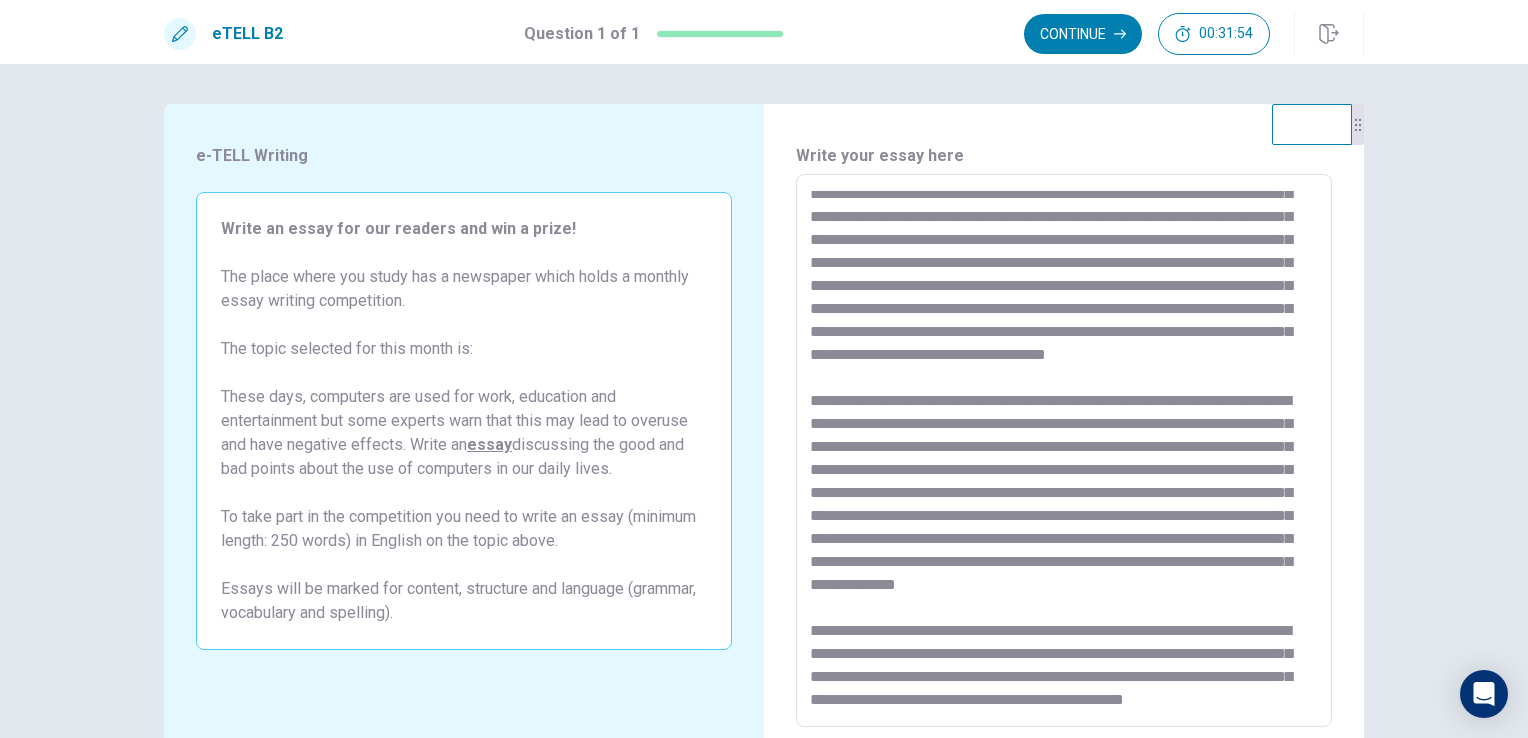 scroll, scrollTop: 192, scrollLeft: 0, axis: vertical 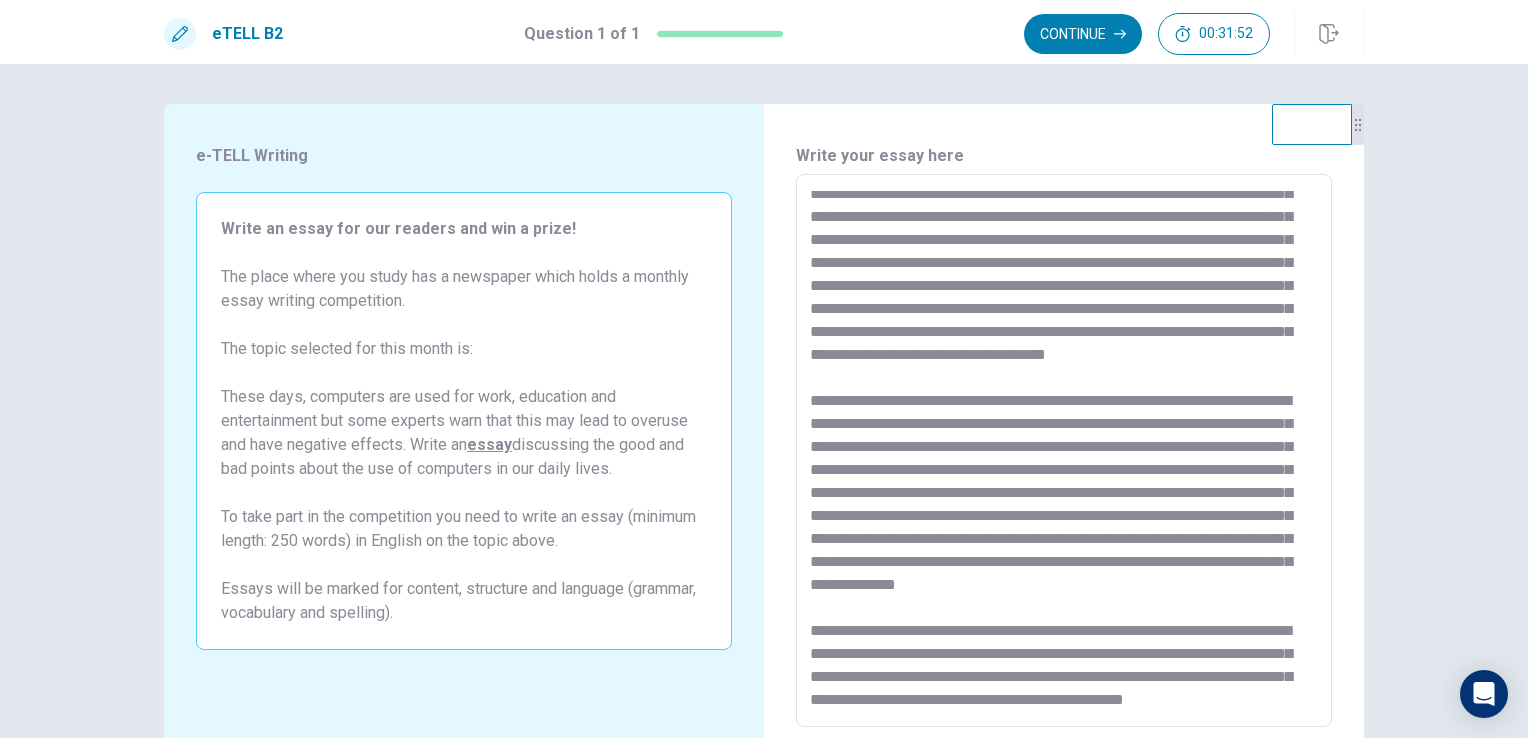 click at bounding box center [1064, 451] 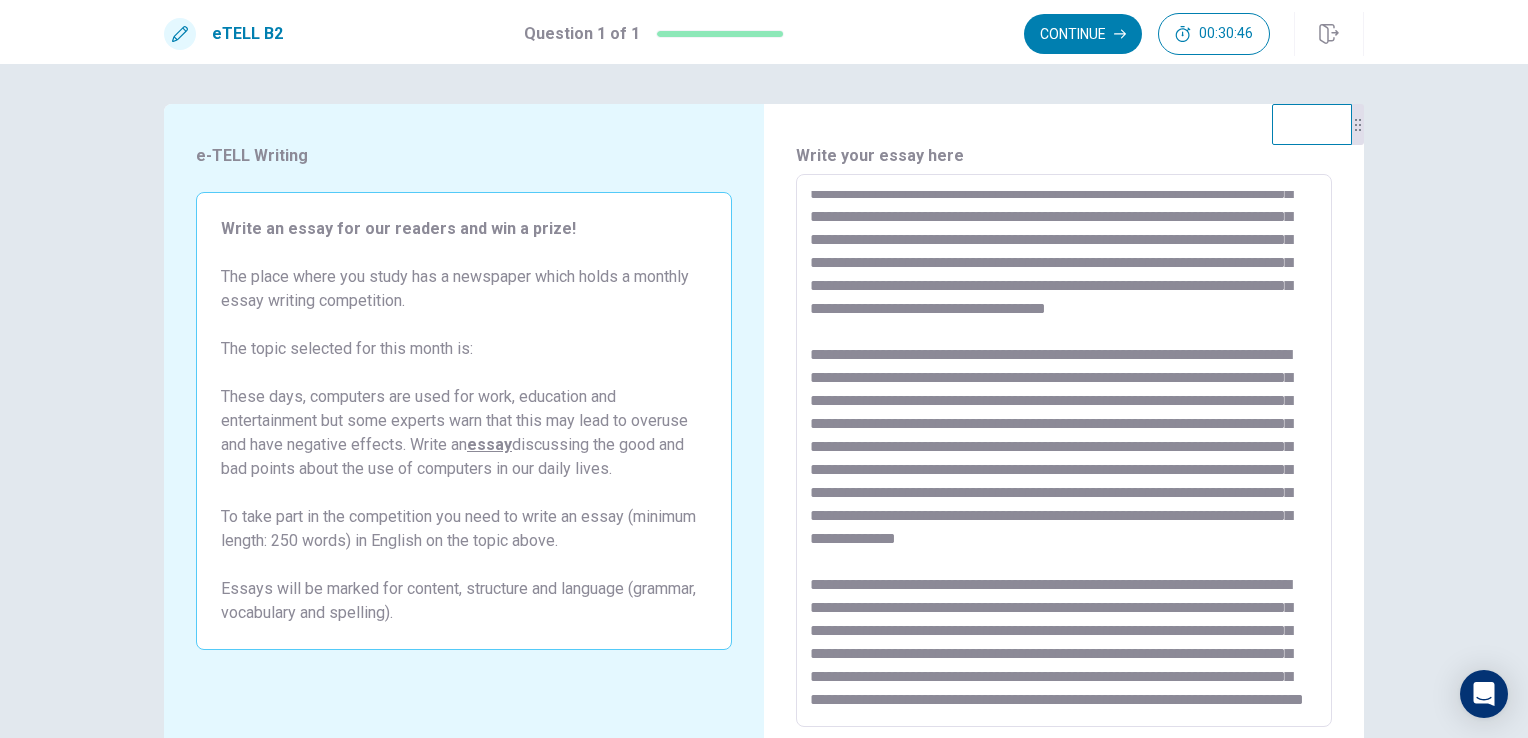 scroll, scrollTop: 260, scrollLeft: 0, axis: vertical 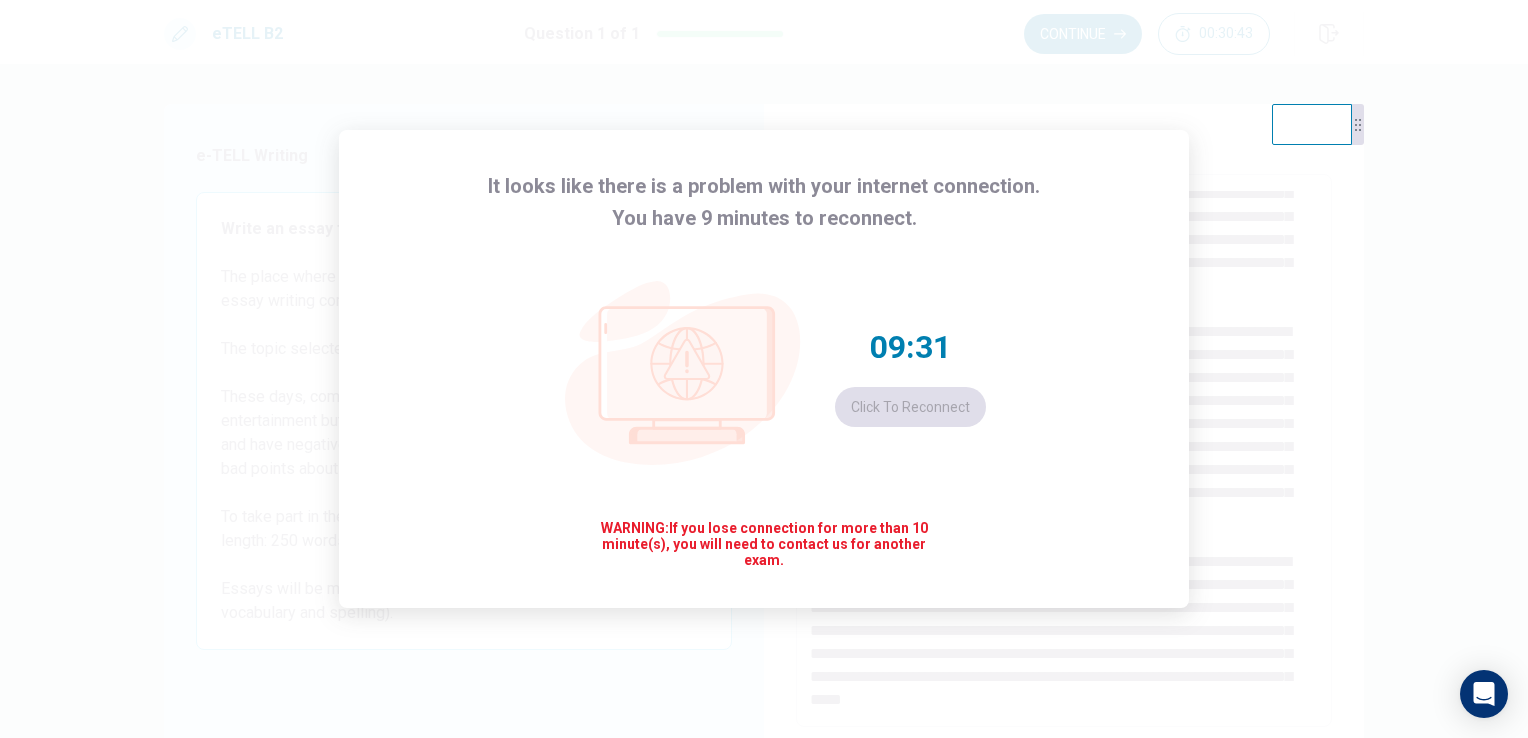 click on "It looks like there is a problem with your internet connection. You have 9 minutes to reconnect. 09:31 Click to reconnect WARNING:  If you lose connection for more than 10 minute(s), you will need to contact us for another exam." at bounding box center [764, 369] 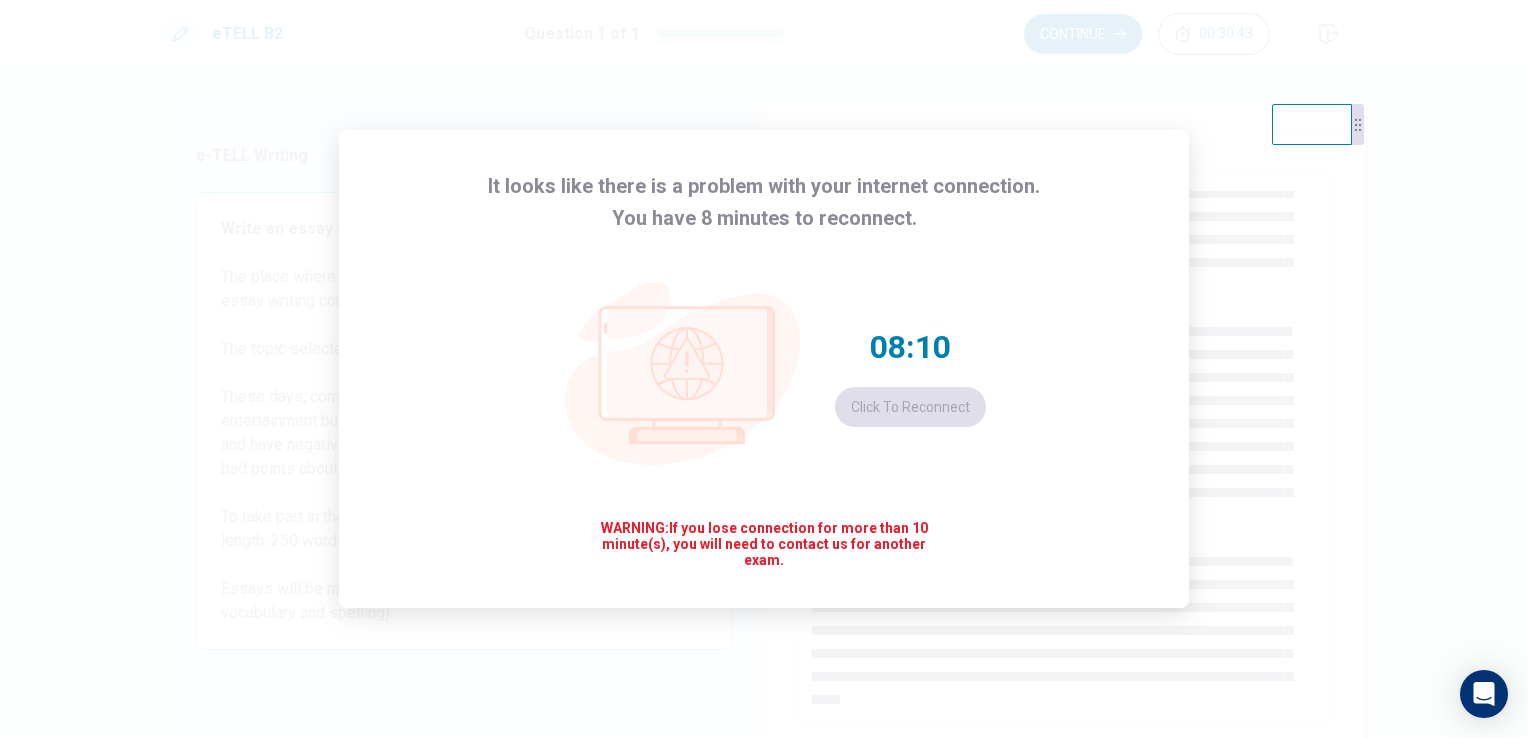 click on "It looks like there is a problem with your internet connection. You have 8 minutes to reconnect. 08:10 Click to reconnect WARNING:  If you lose connection for more than 10 minute(s), you will need to contact us for another exam." at bounding box center (764, 369) 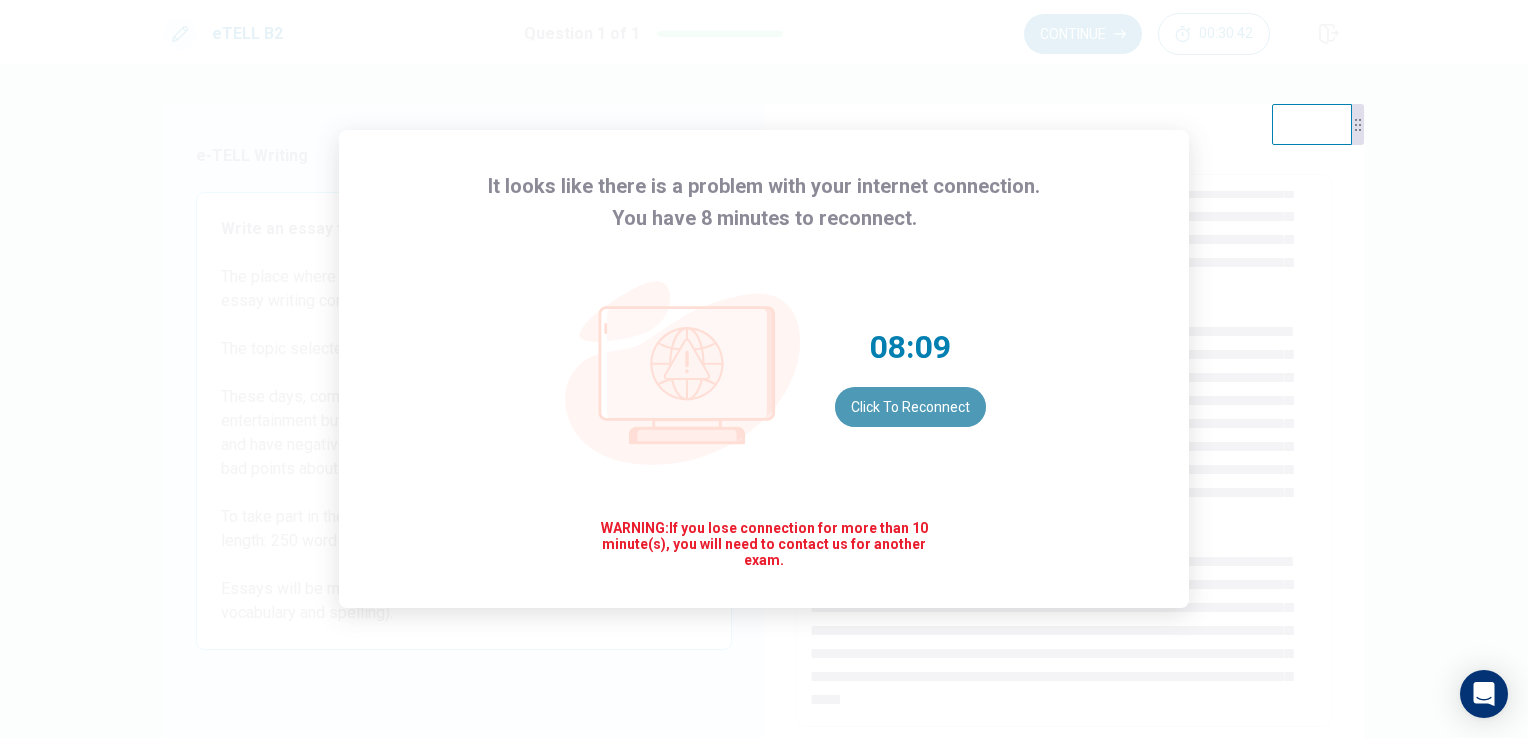 click on "Click to reconnect" at bounding box center [910, 407] 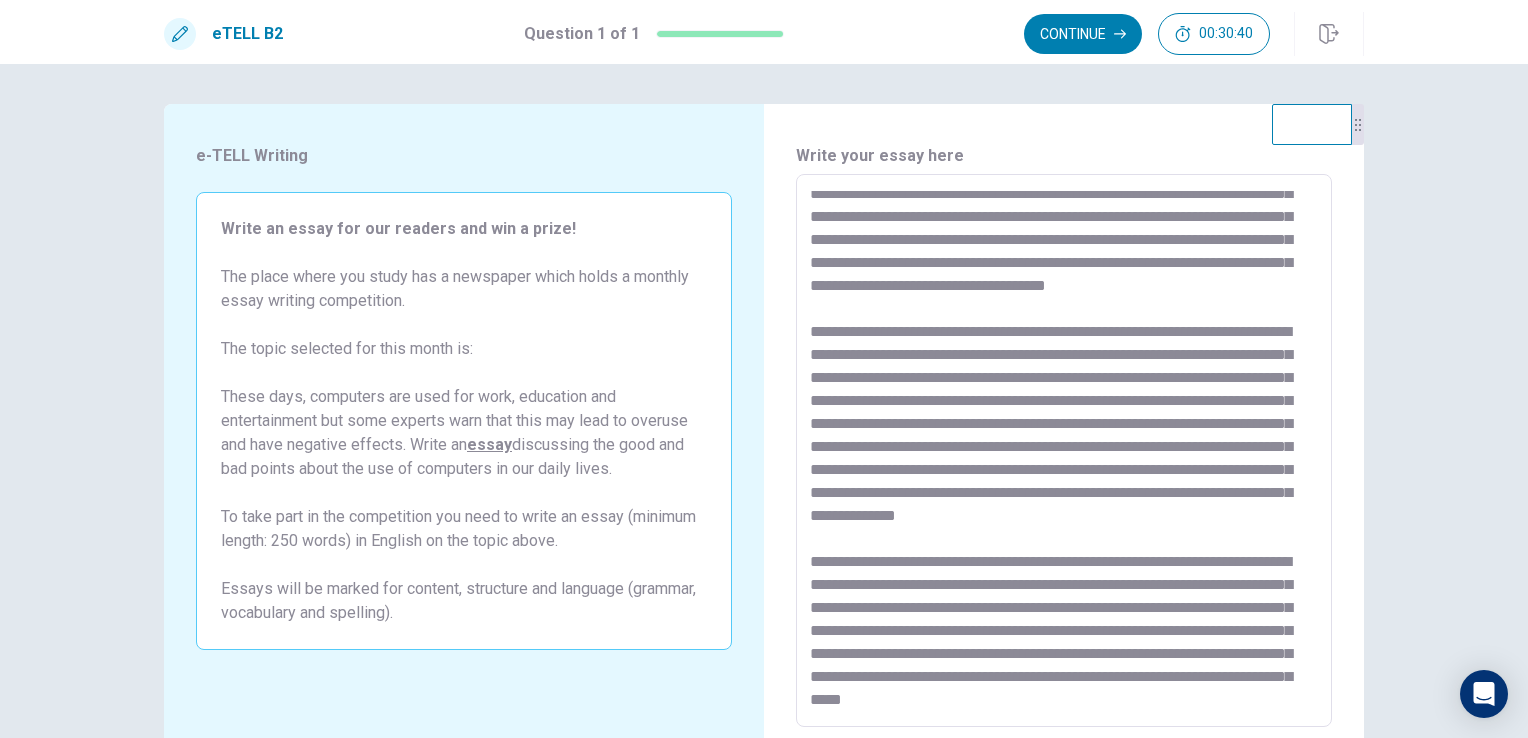 scroll, scrollTop: 262, scrollLeft: 0, axis: vertical 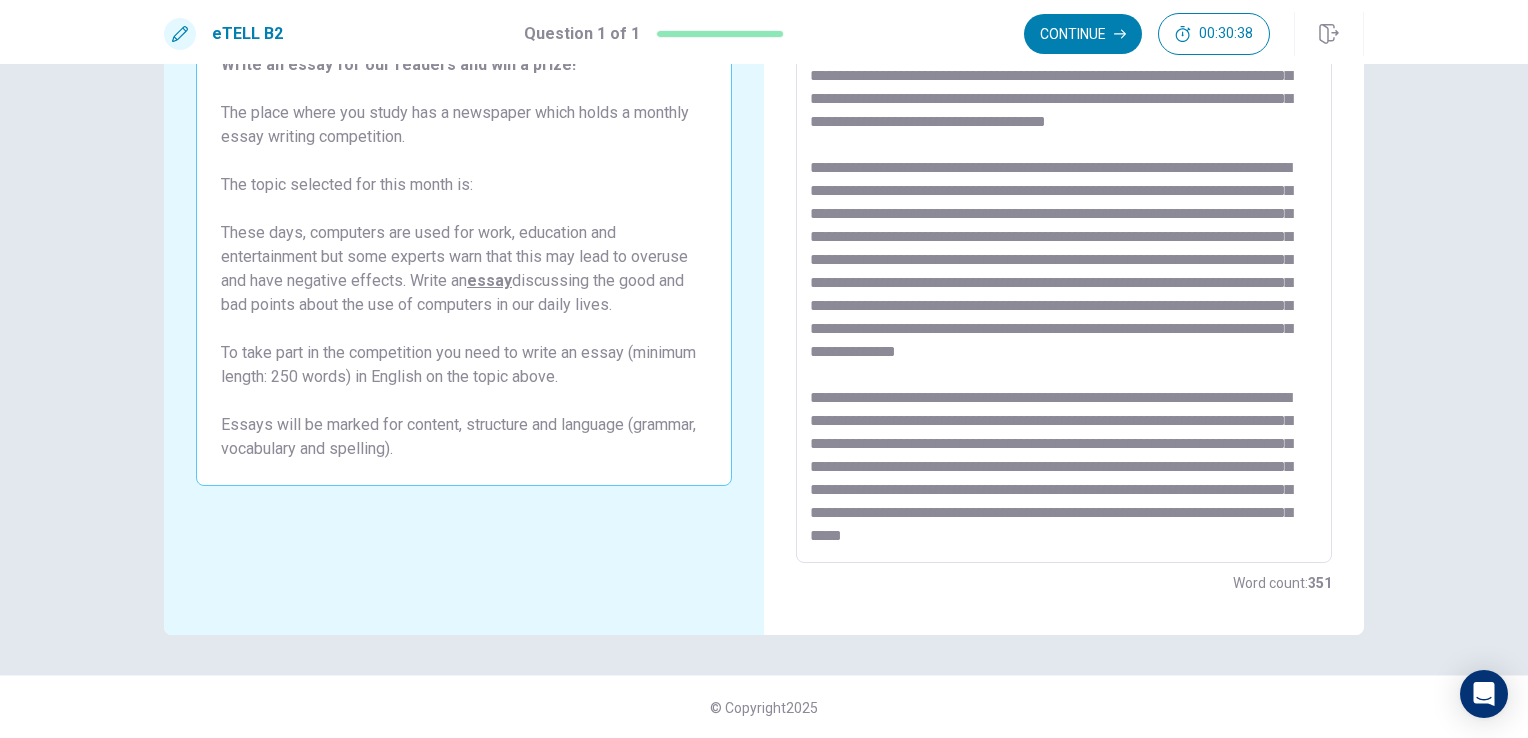 click at bounding box center (1064, 287) 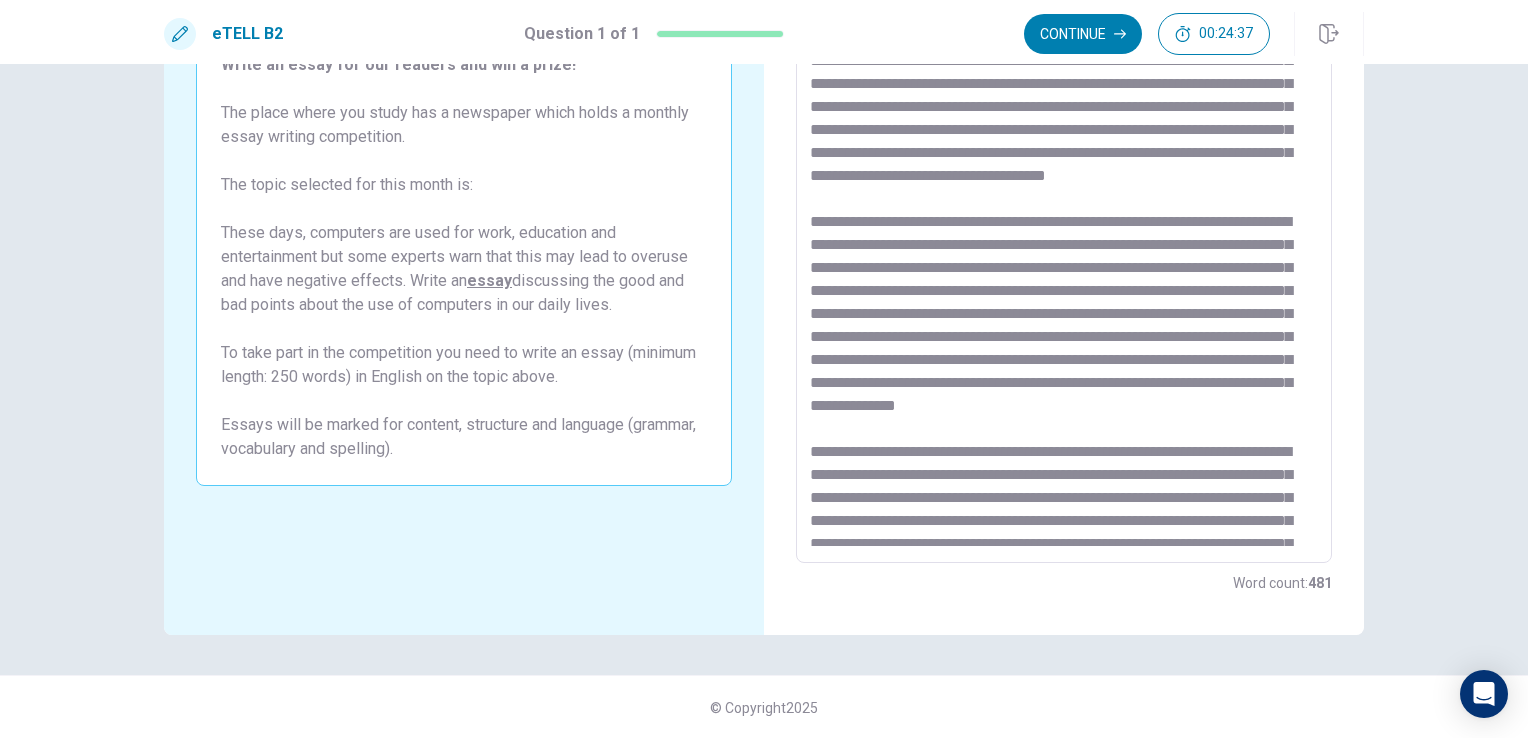 scroll, scrollTop: 0, scrollLeft: 0, axis: both 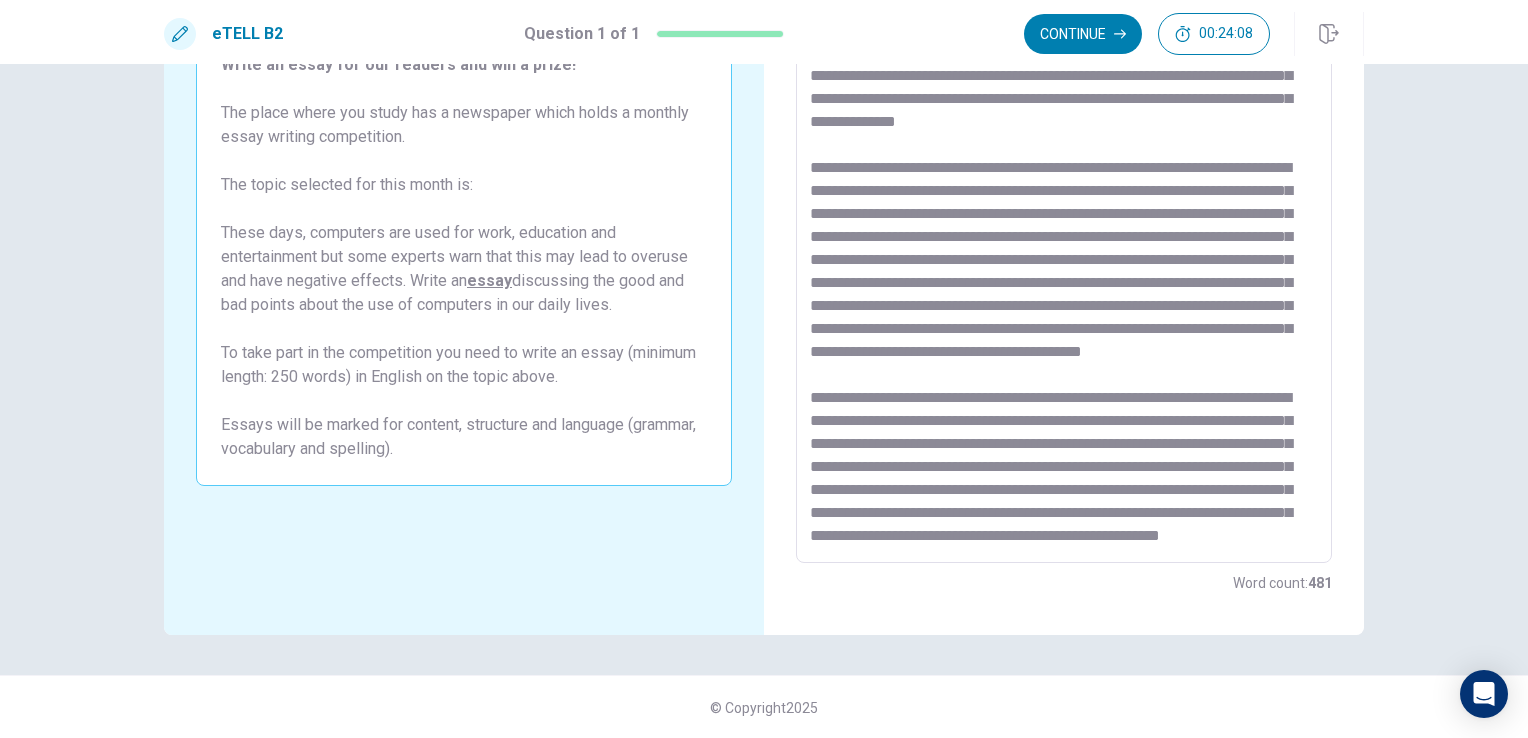 click at bounding box center [1064, 287] 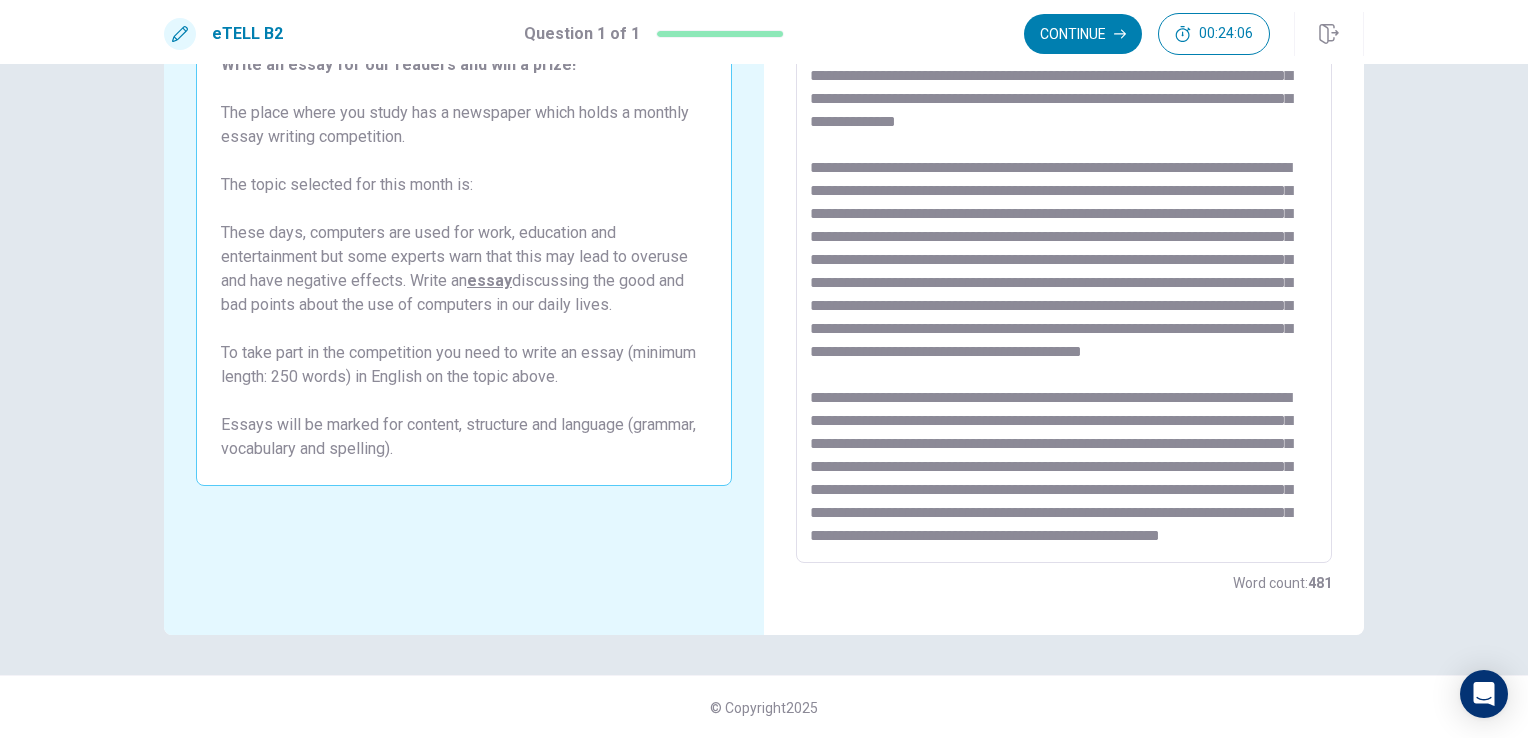 click at bounding box center [1064, 287] 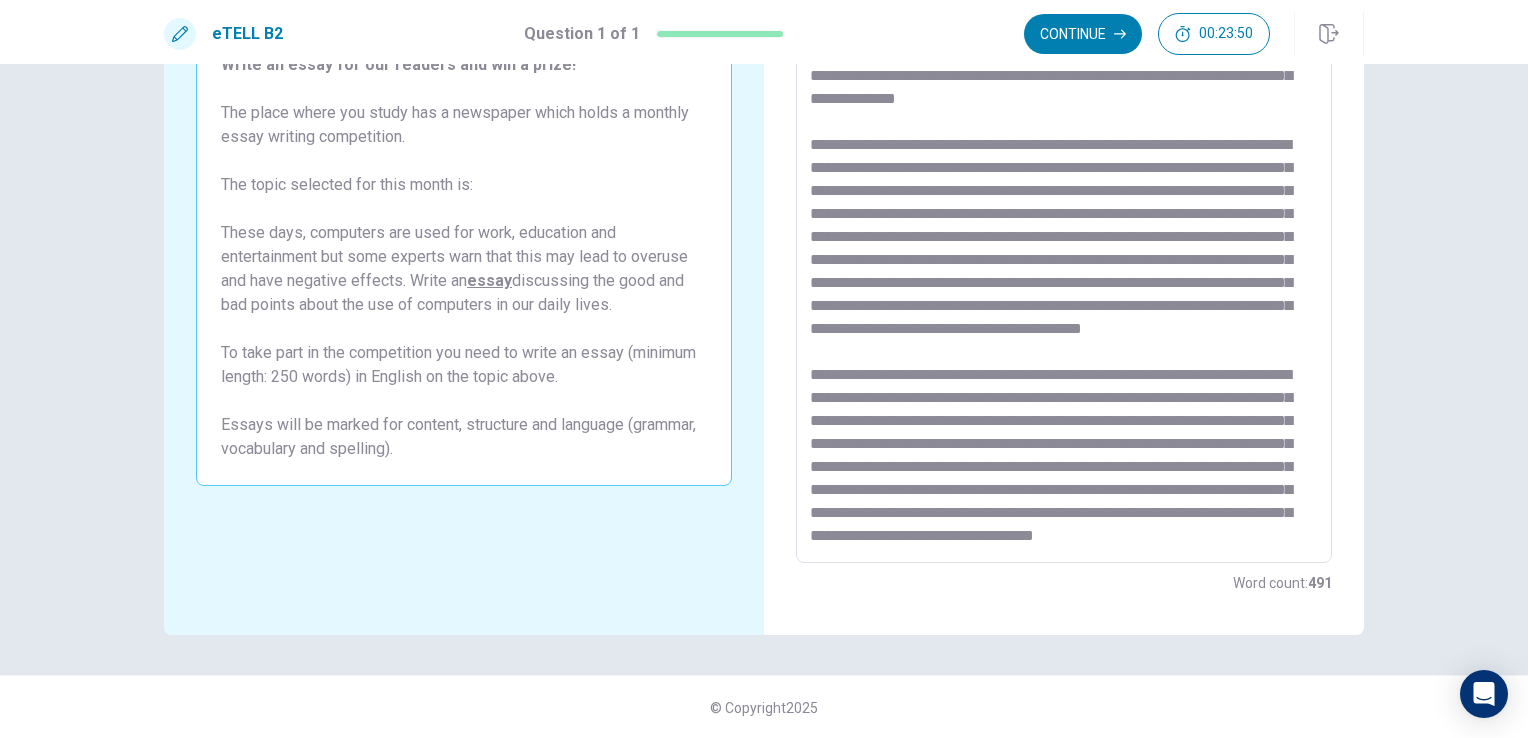 scroll, scrollTop: 582, scrollLeft: 0, axis: vertical 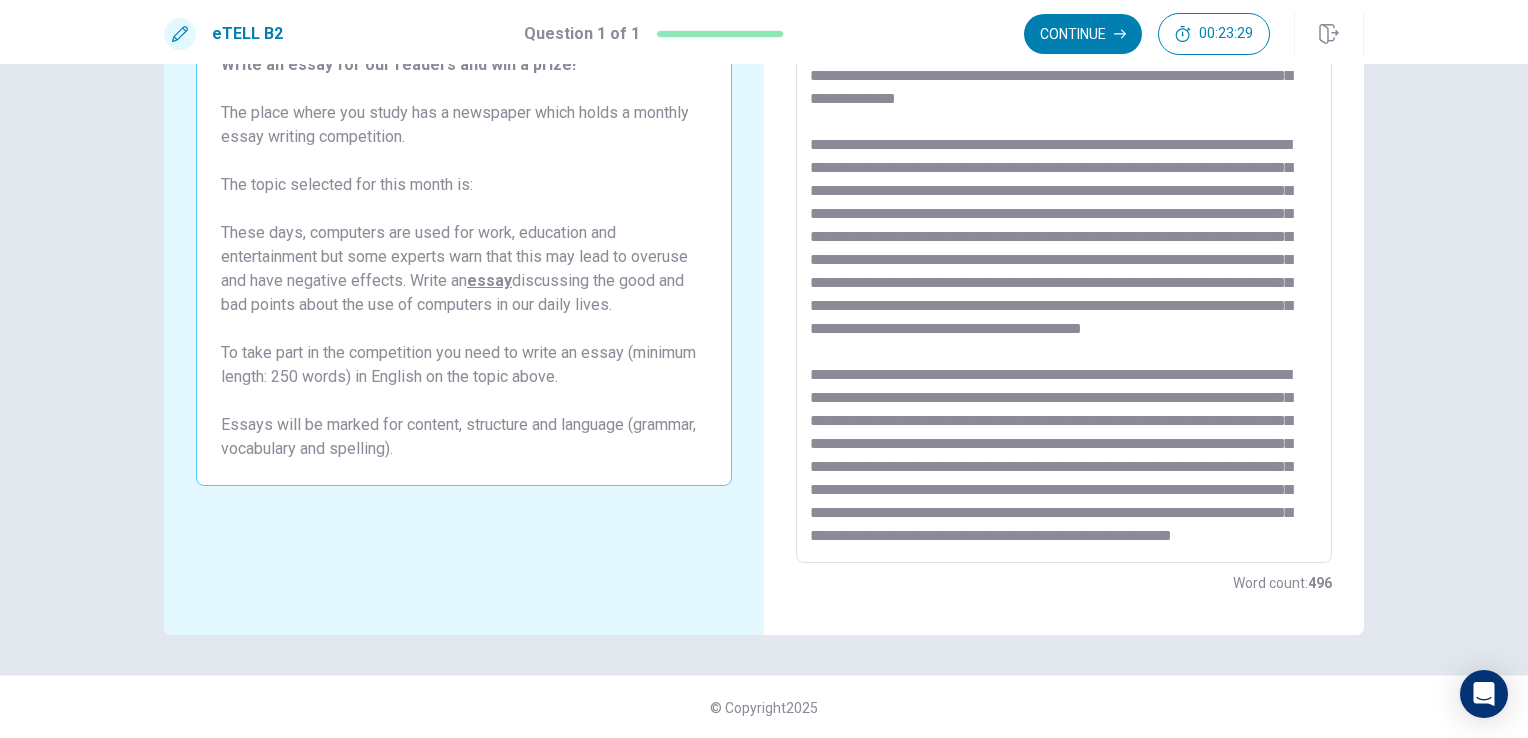 drag, startPoint x: 1005, startPoint y: 532, endPoint x: 832, endPoint y: 546, distance: 173.56555 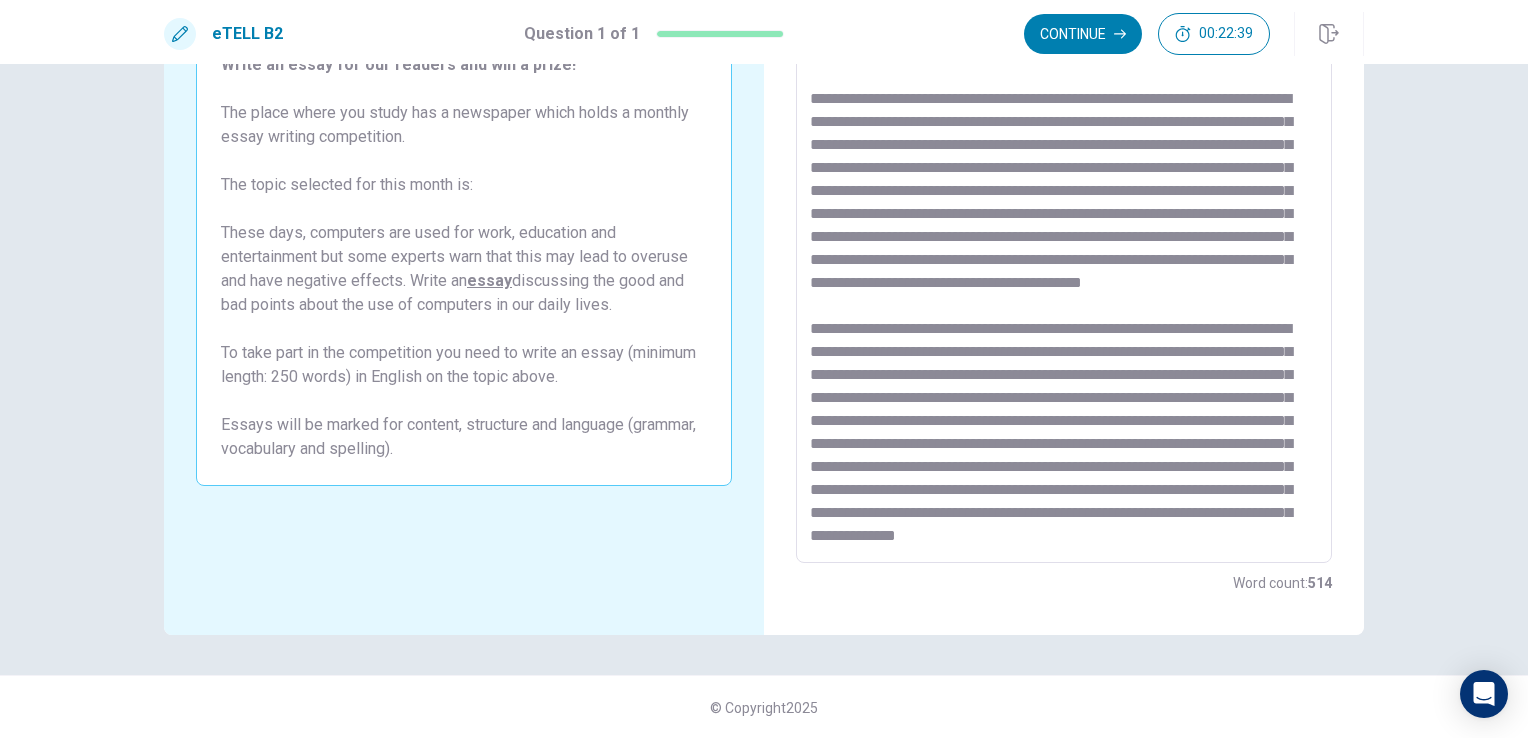 scroll, scrollTop: 628, scrollLeft: 0, axis: vertical 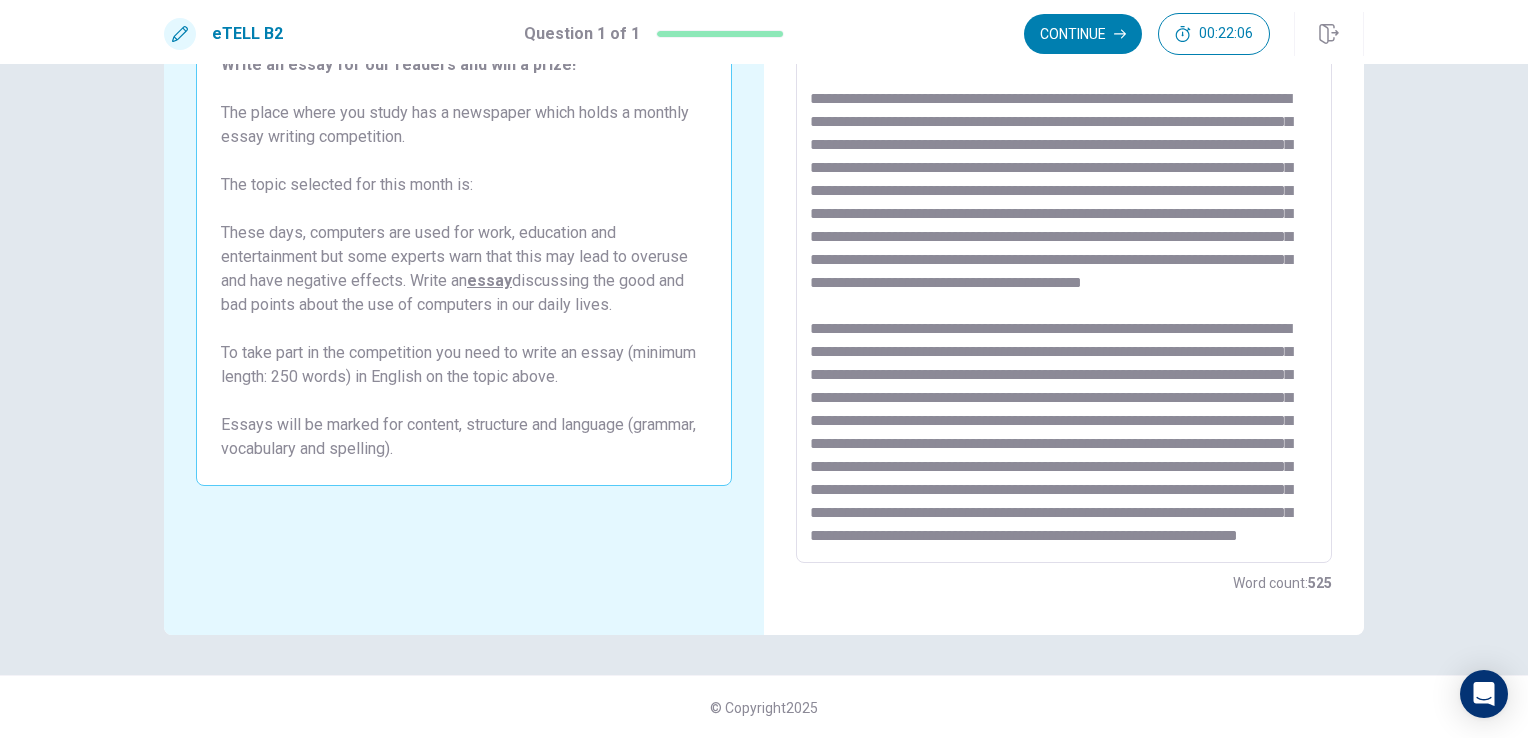 click at bounding box center (1064, 287) 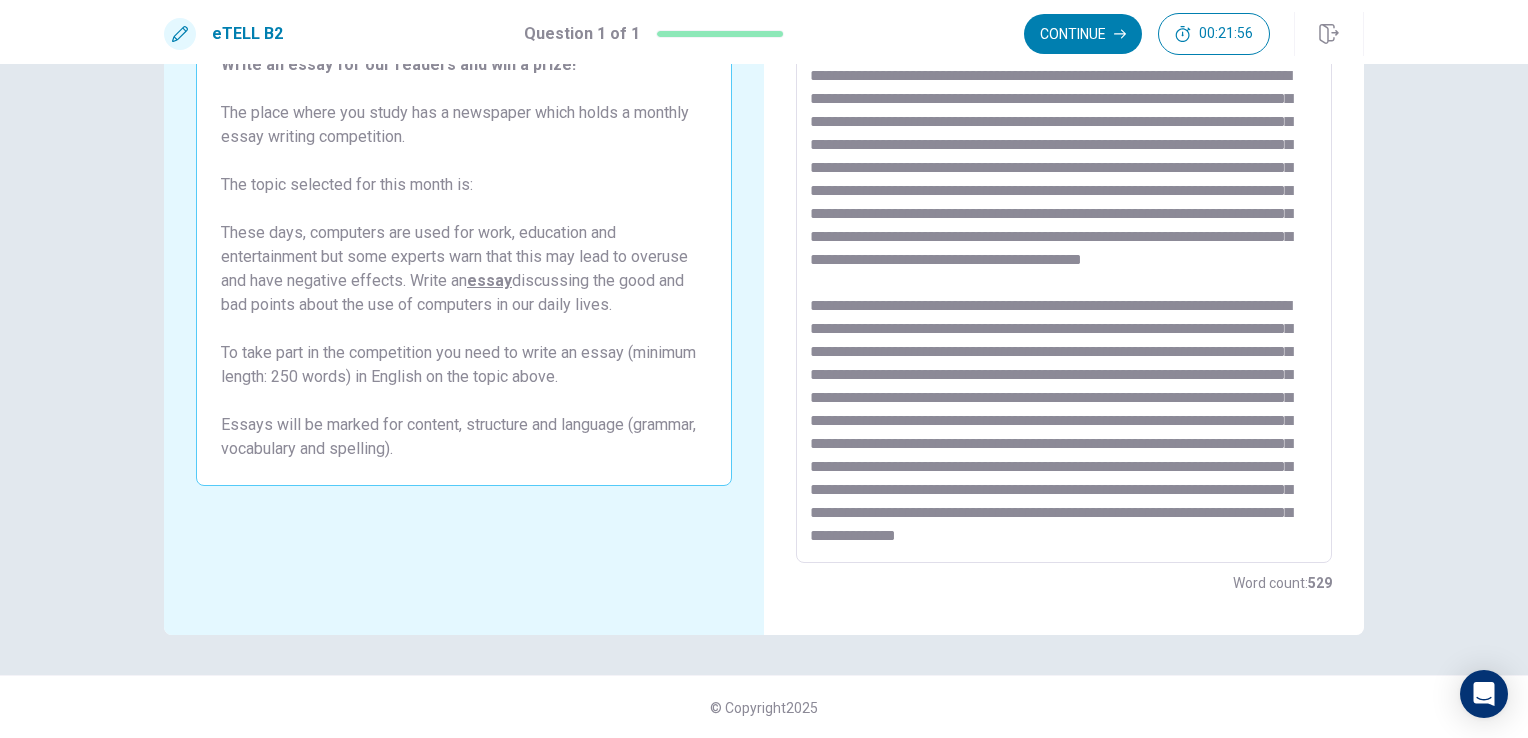 drag, startPoint x: 998, startPoint y: 538, endPoint x: 1060, endPoint y: 550, distance: 63.15061 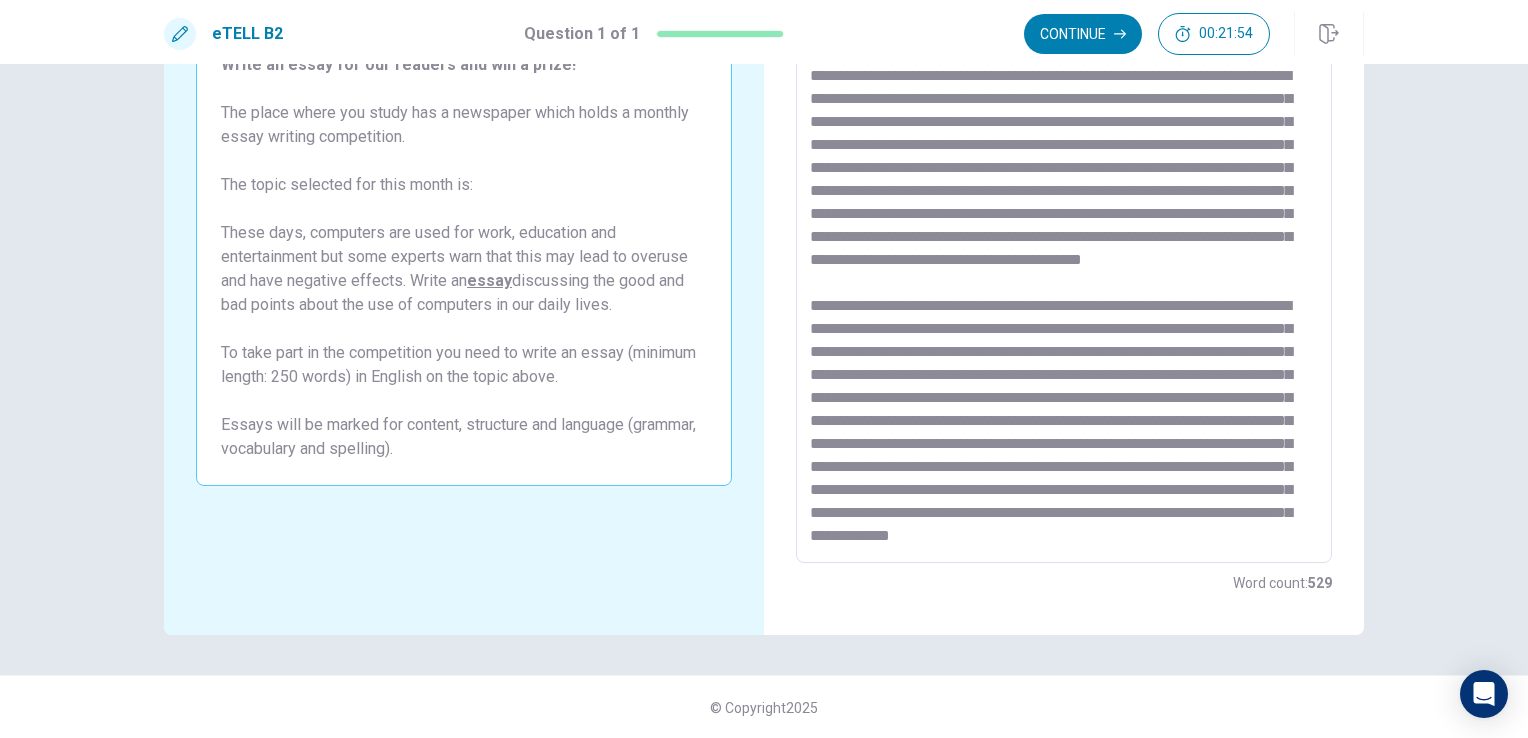 click at bounding box center [1064, 287] 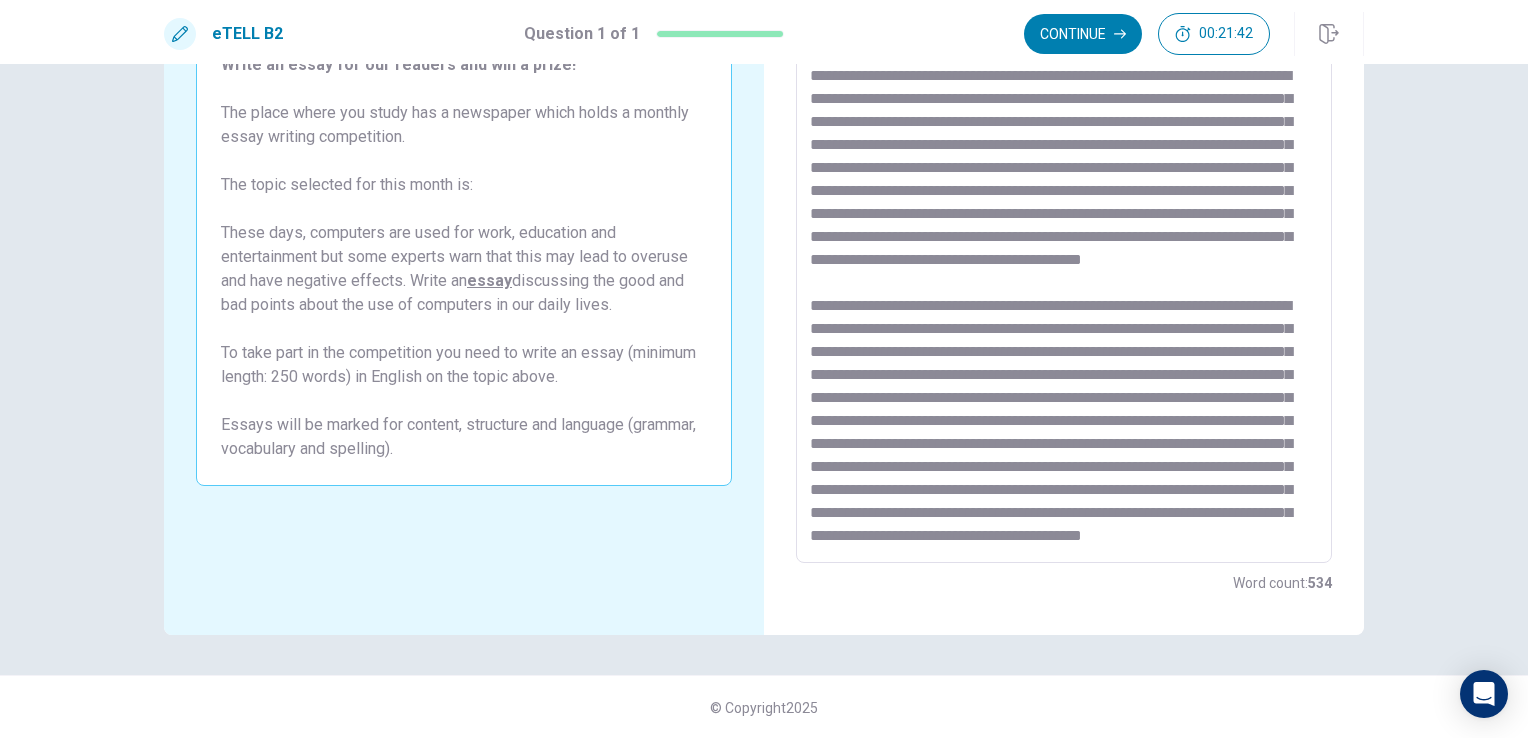 scroll, scrollTop: 652, scrollLeft: 0, axis: vertical 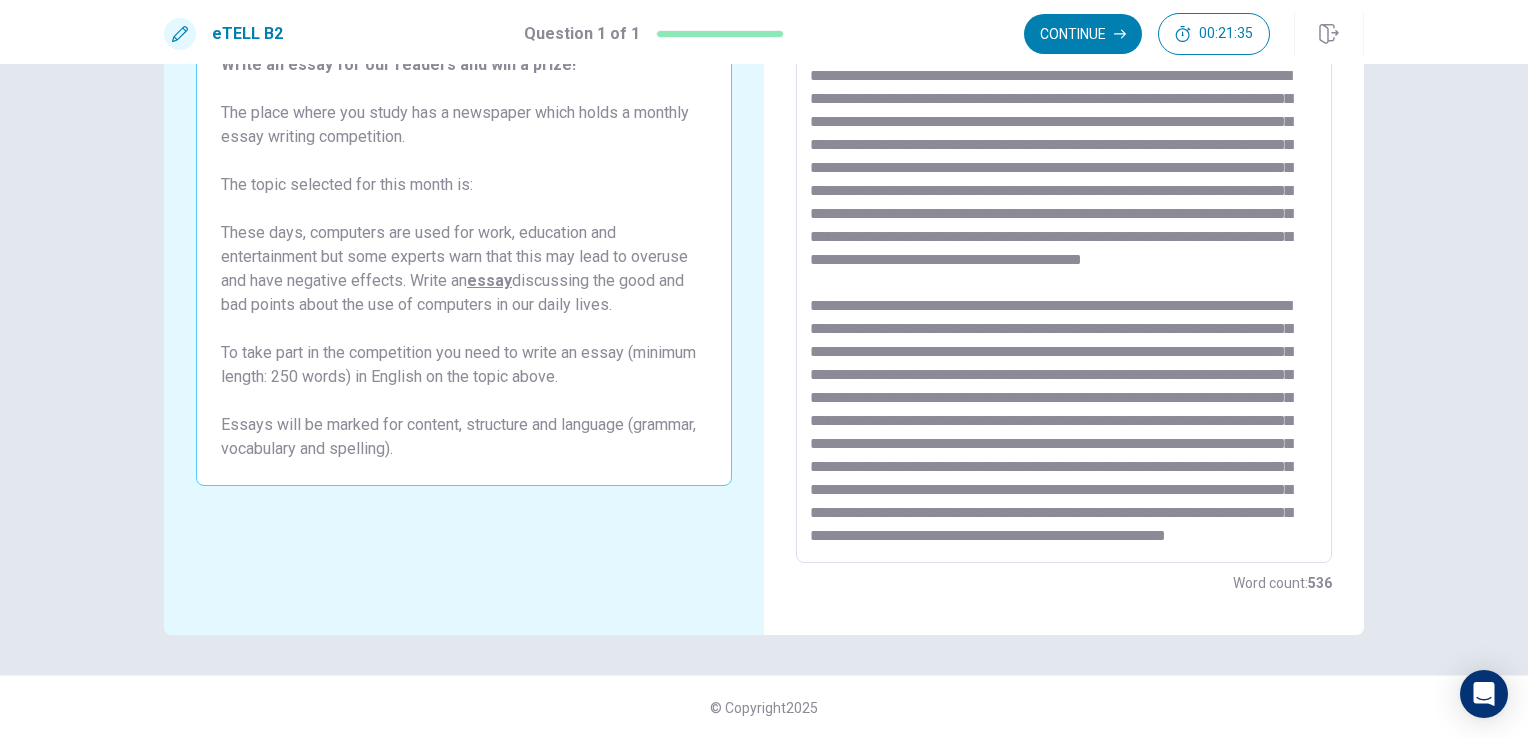 click at bounding box center (1064, 287) 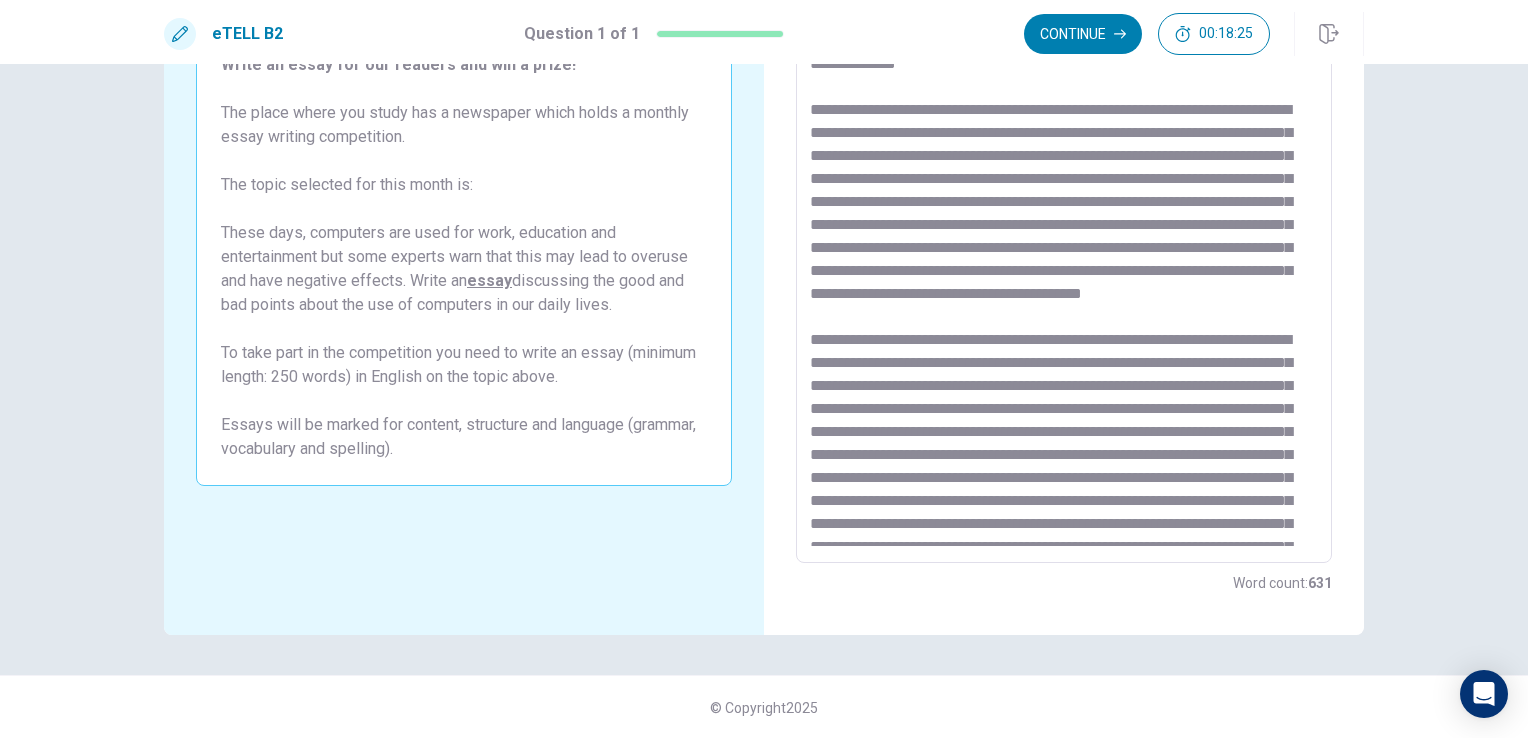 scroll, scrollTop: 0, scrollLeft: 0, axis: both 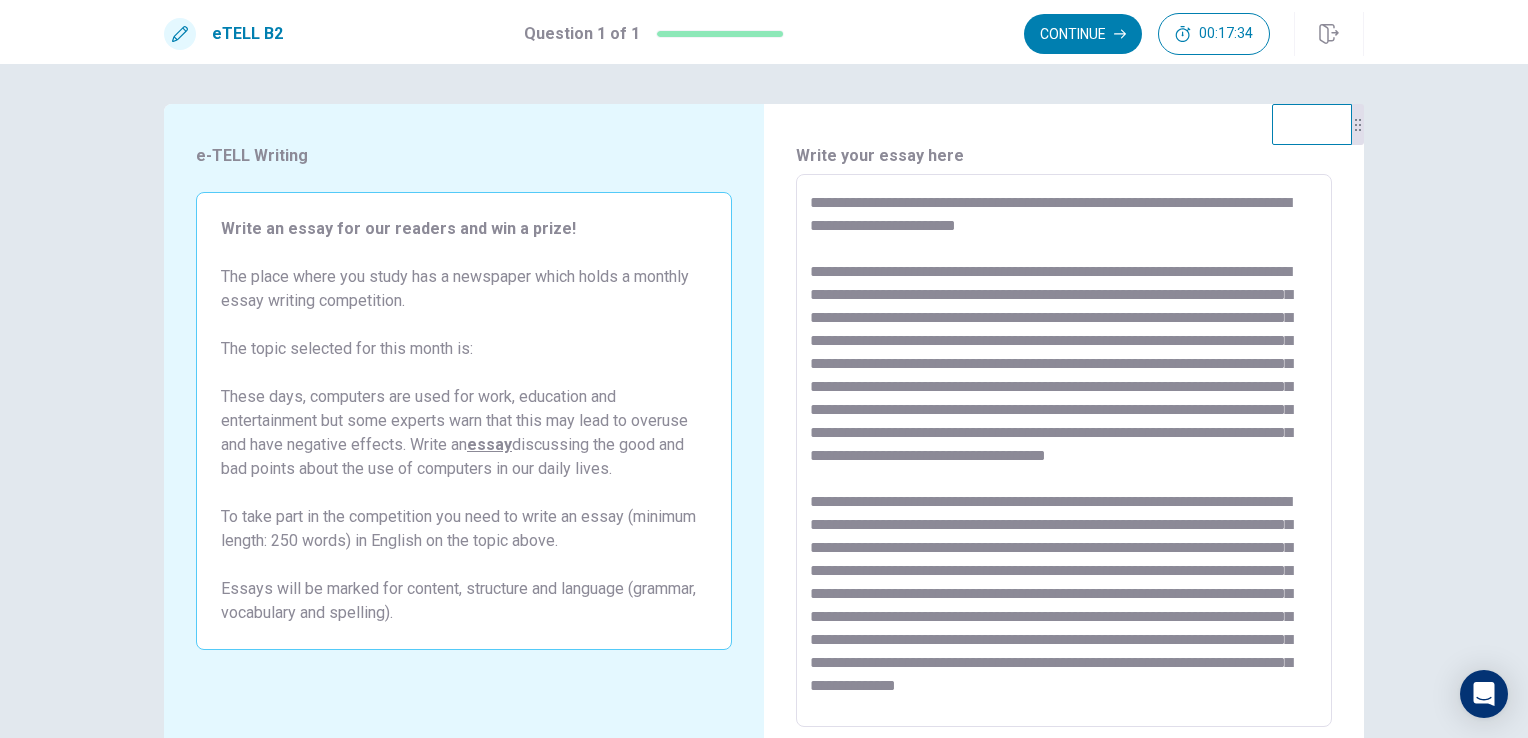 click at bounding box center [1064, 451] 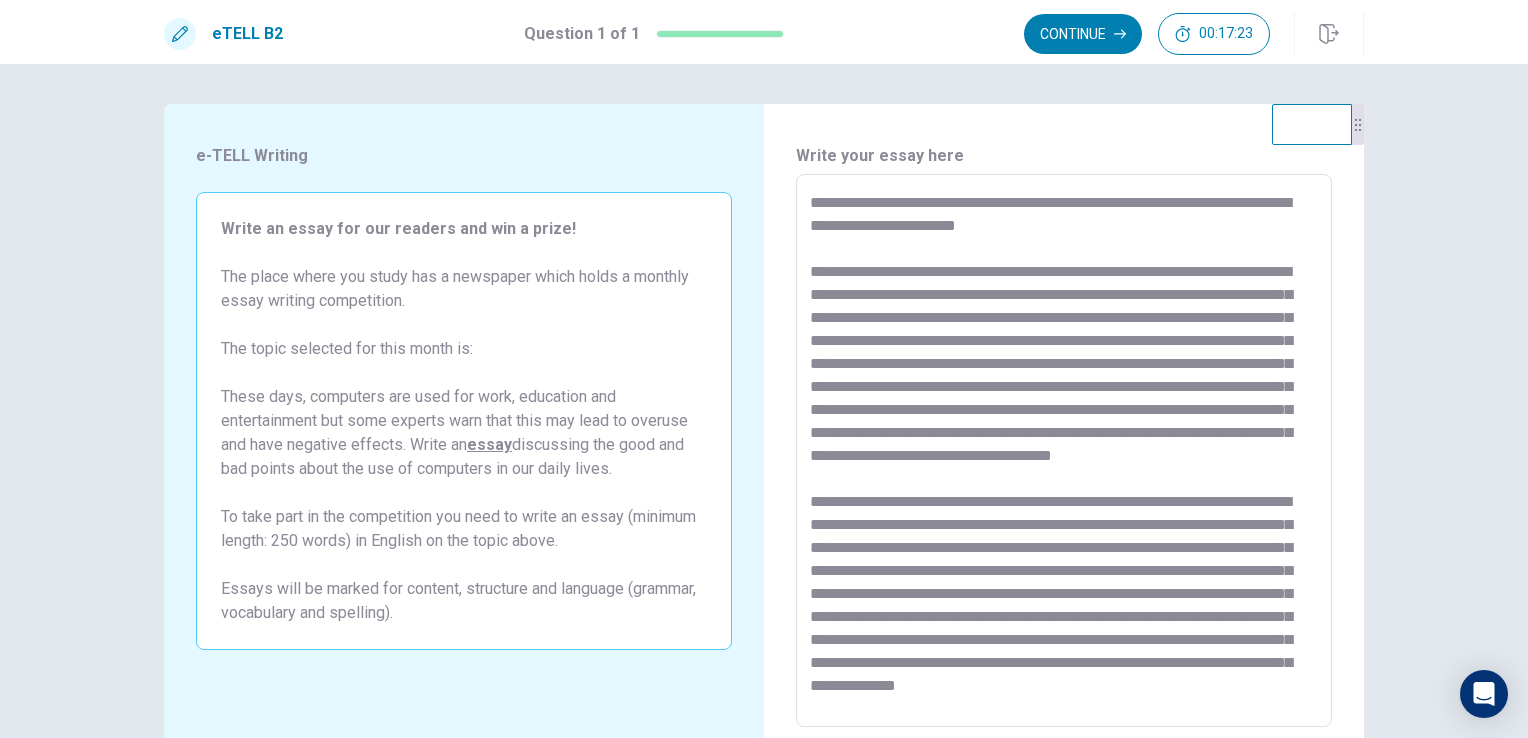 click at bounding box center [1064, 451] 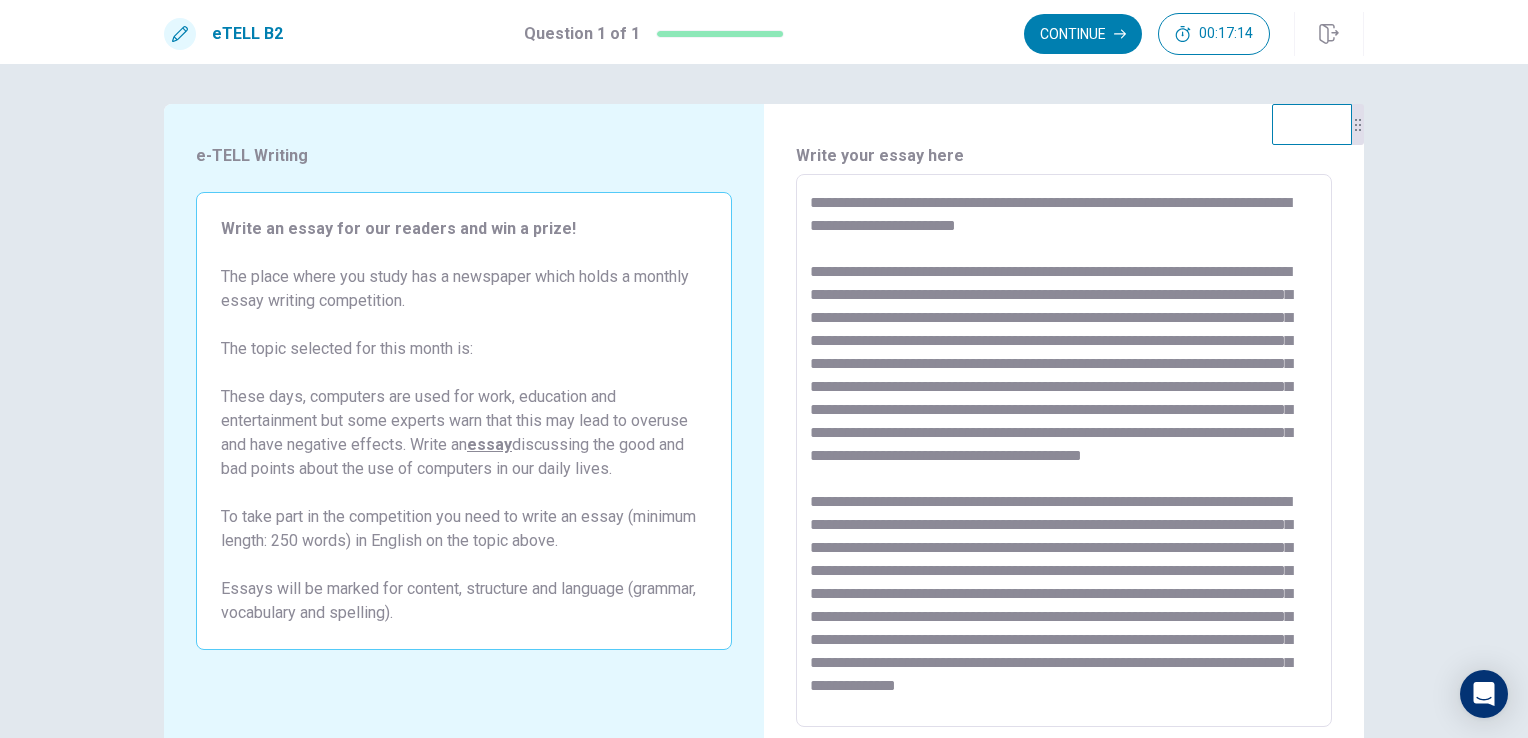 click at bounding box center (1064, 451) 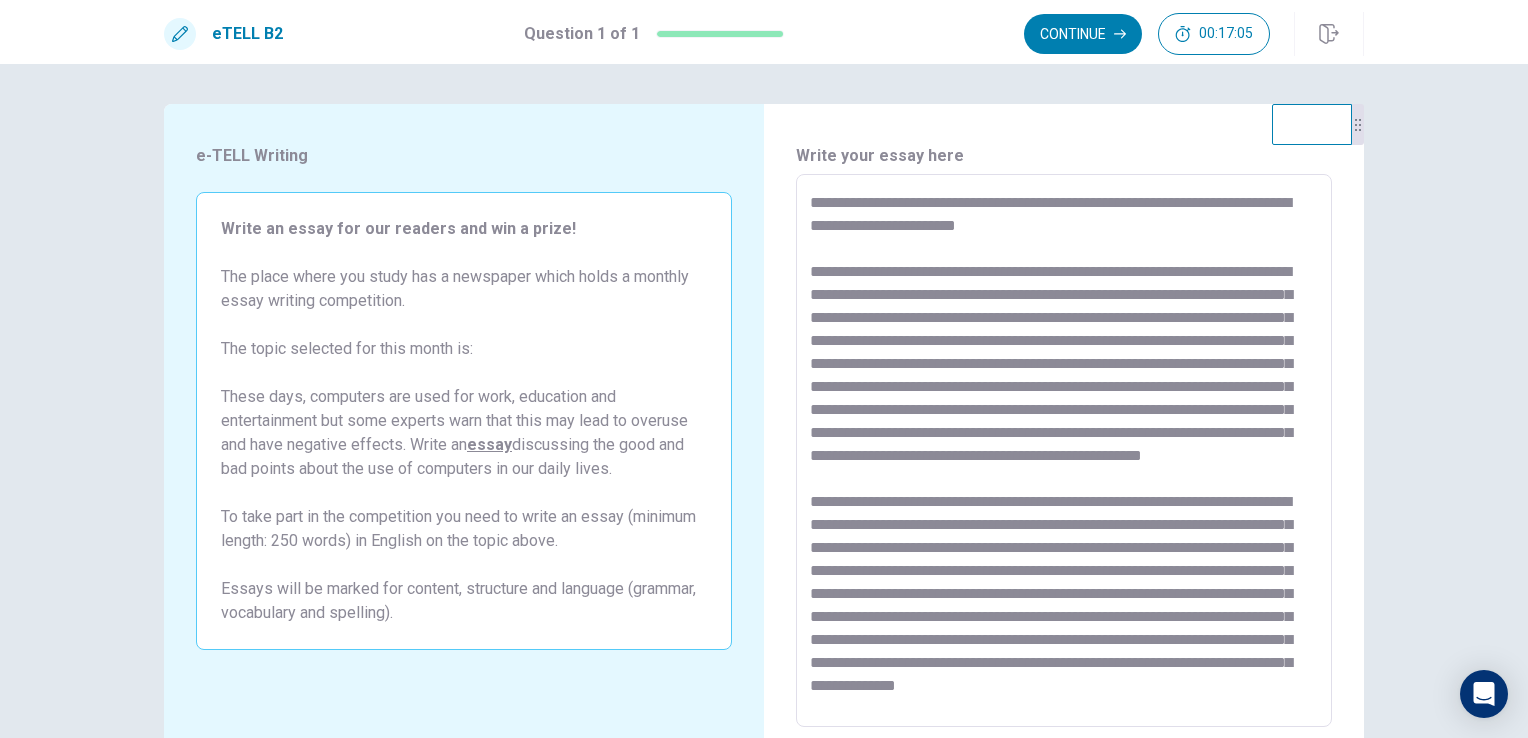 click at bounding box center [1064, 451] 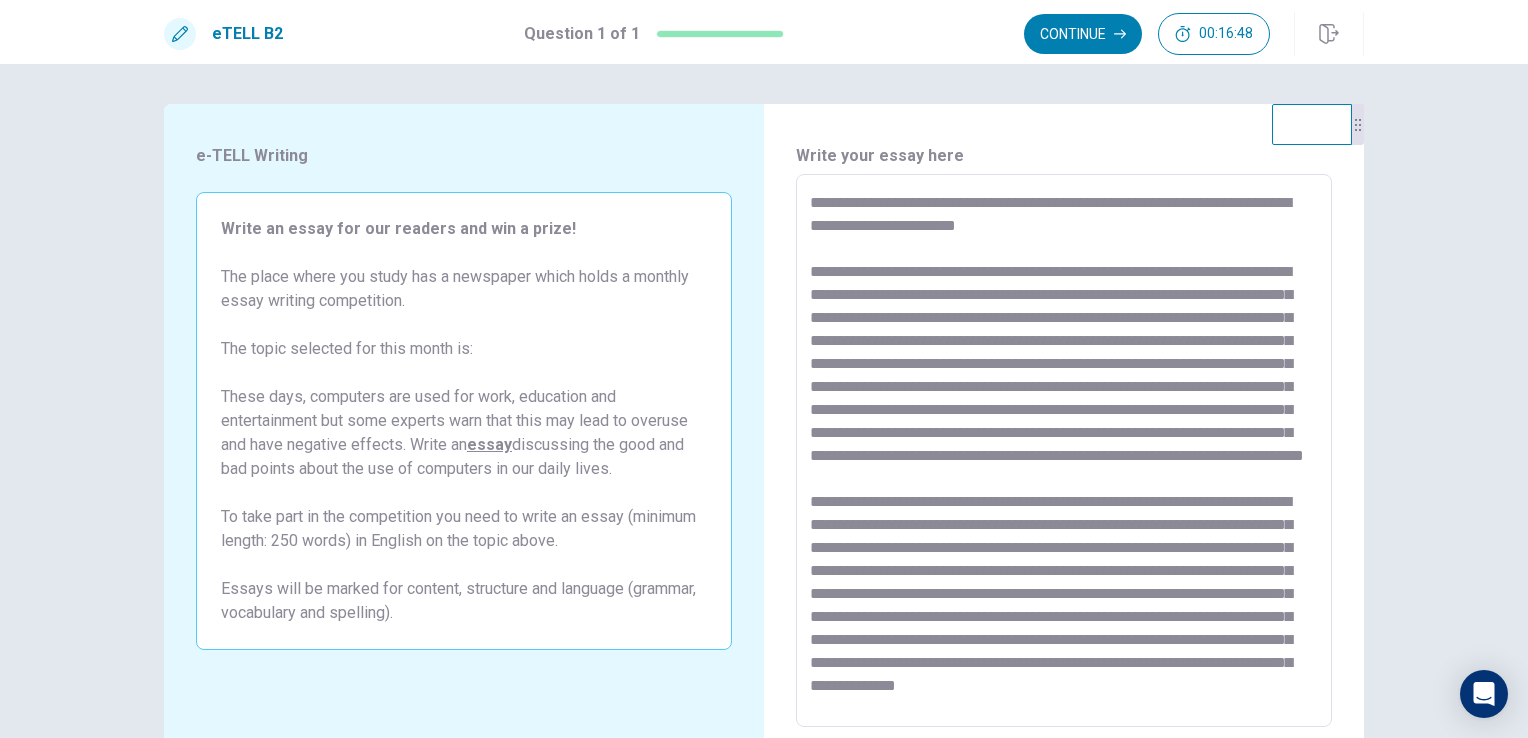 click at bounding box center (1064, 451) 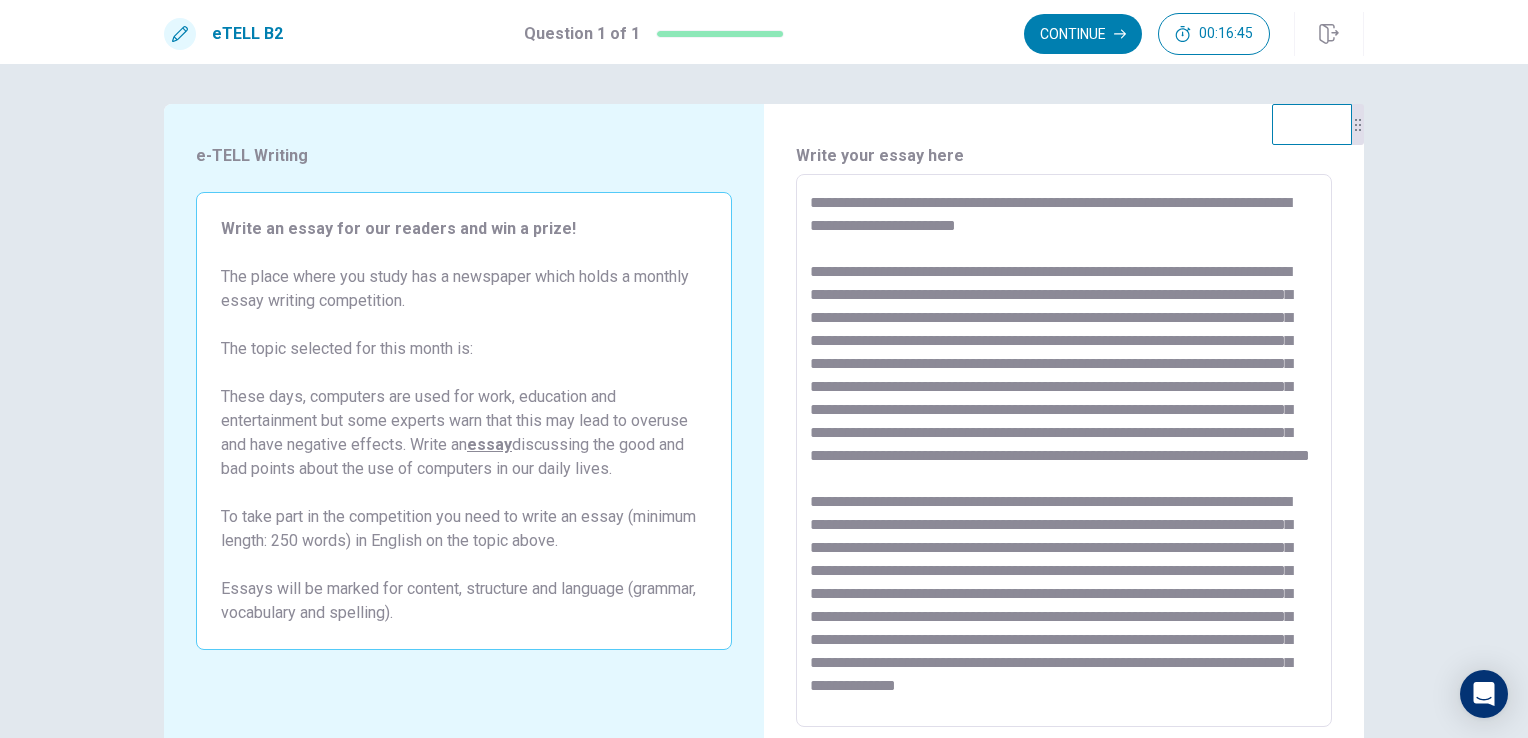 click at bounding box center [1064, 451] 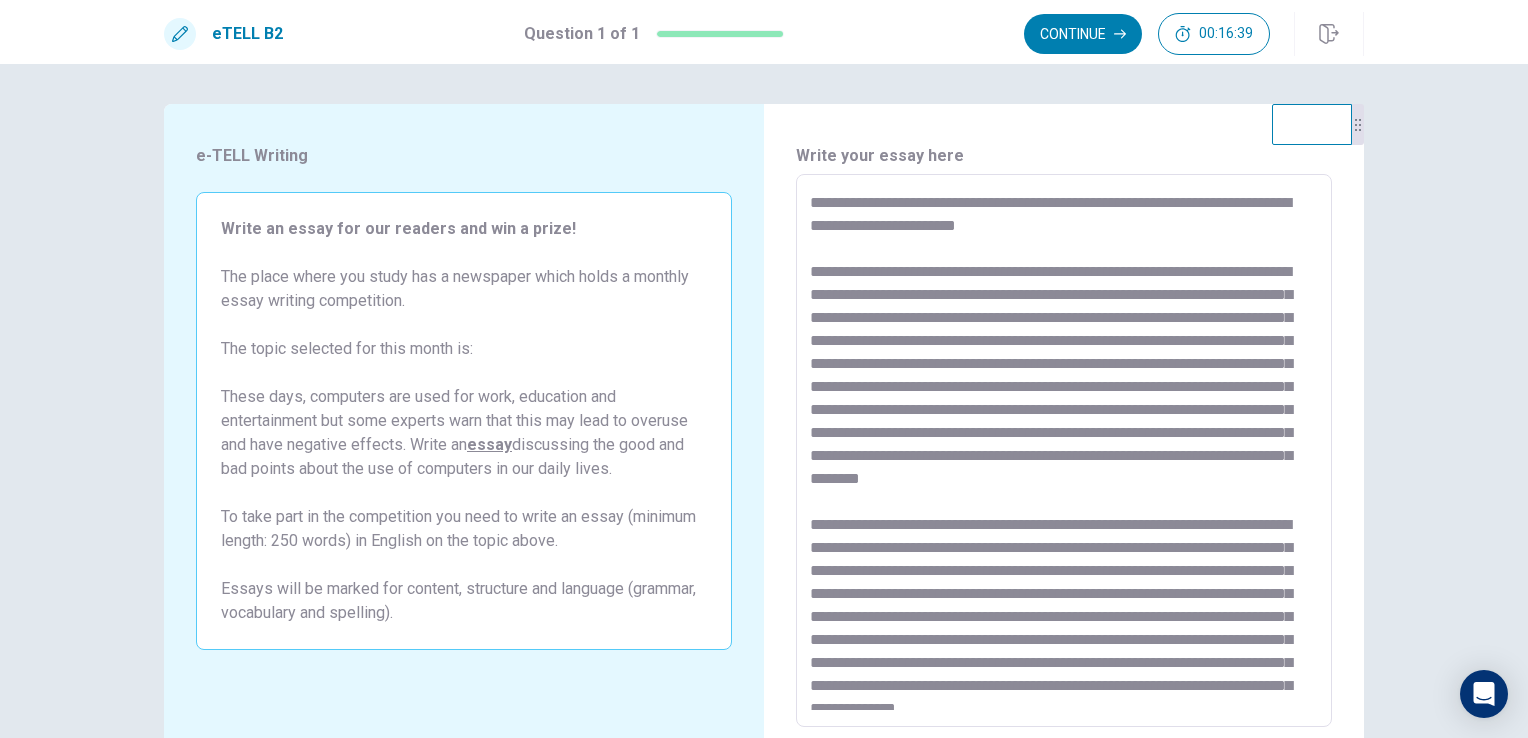 click at bounding box center [1064, 451] 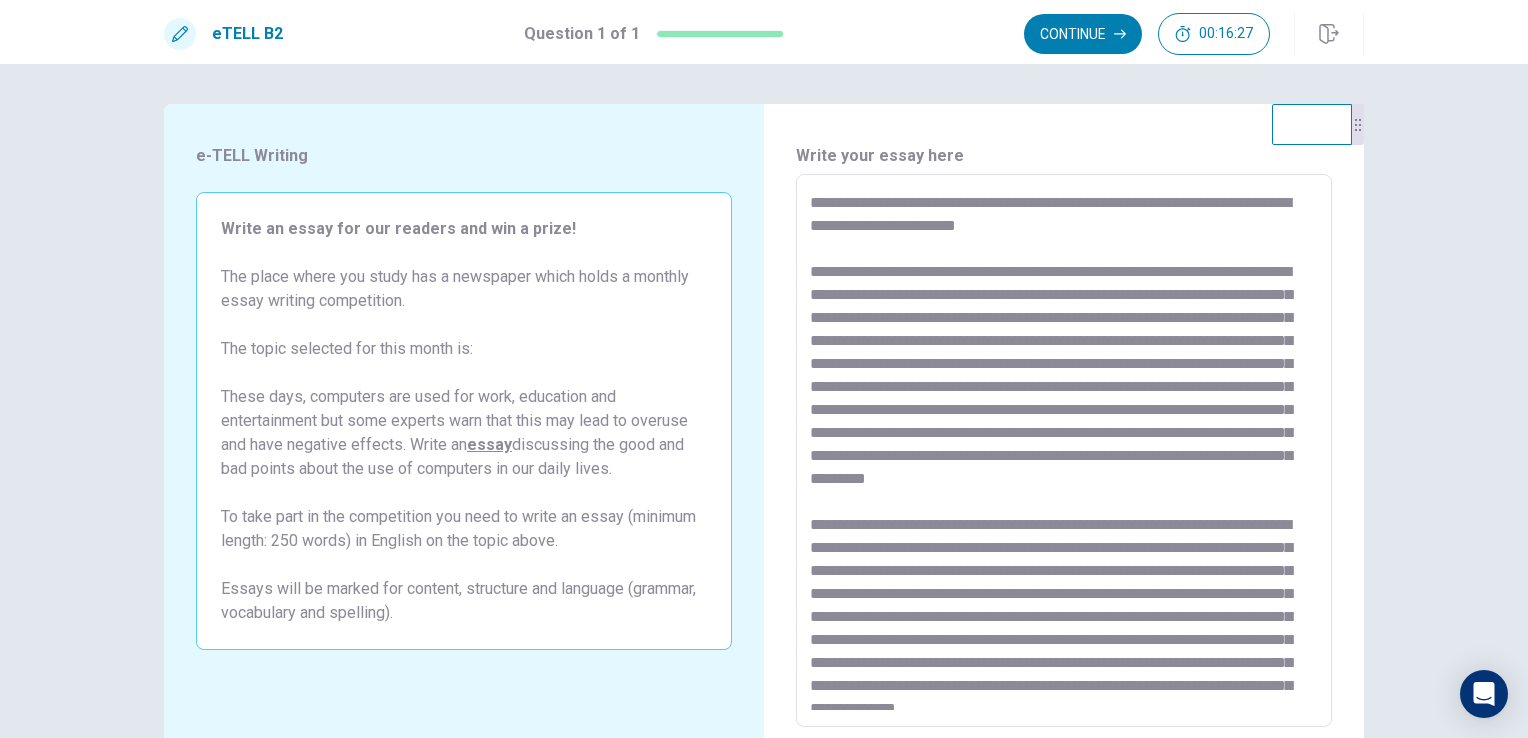 click at bounding box center (1064, 451) 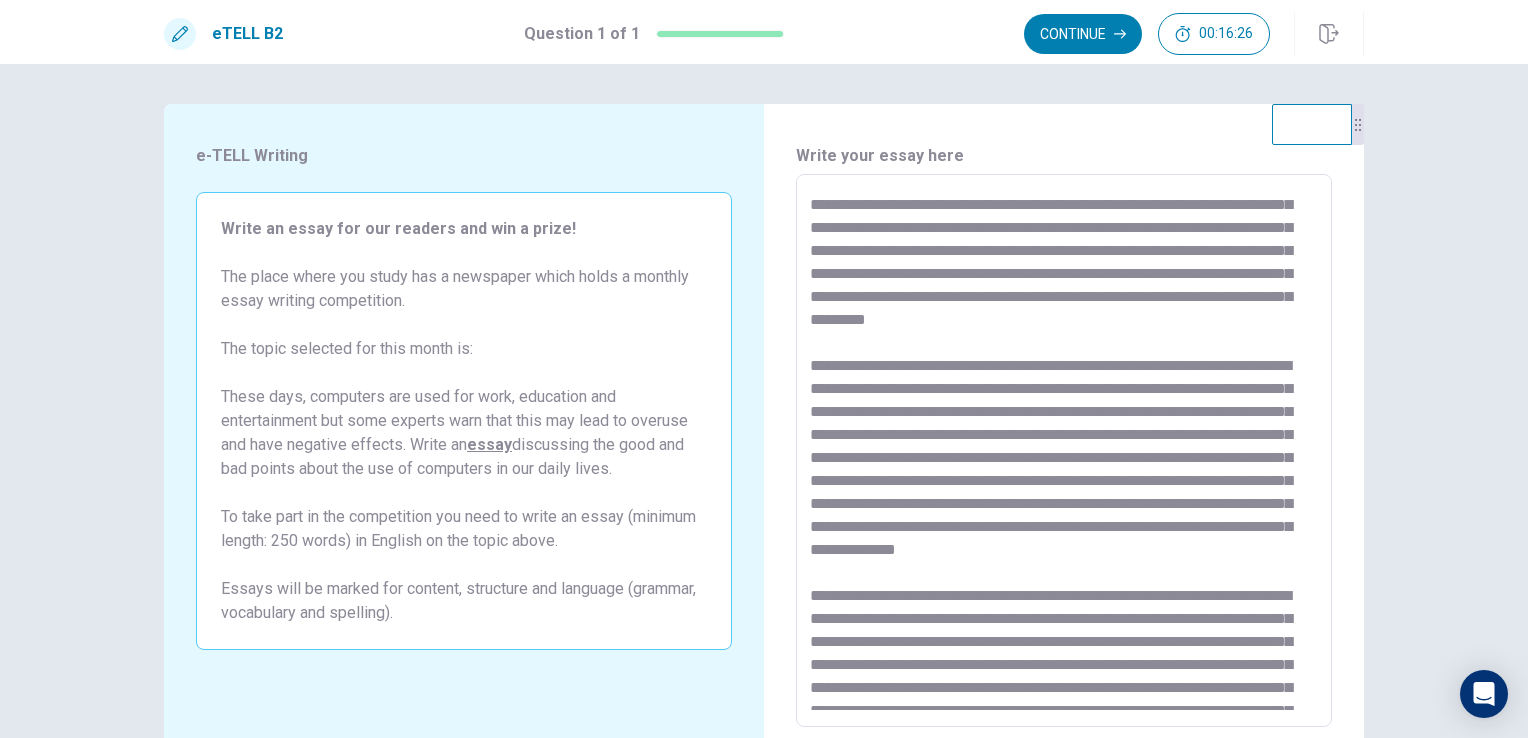 scroll, scrollTop: 200, scrollLeft: 0, axis: vertical 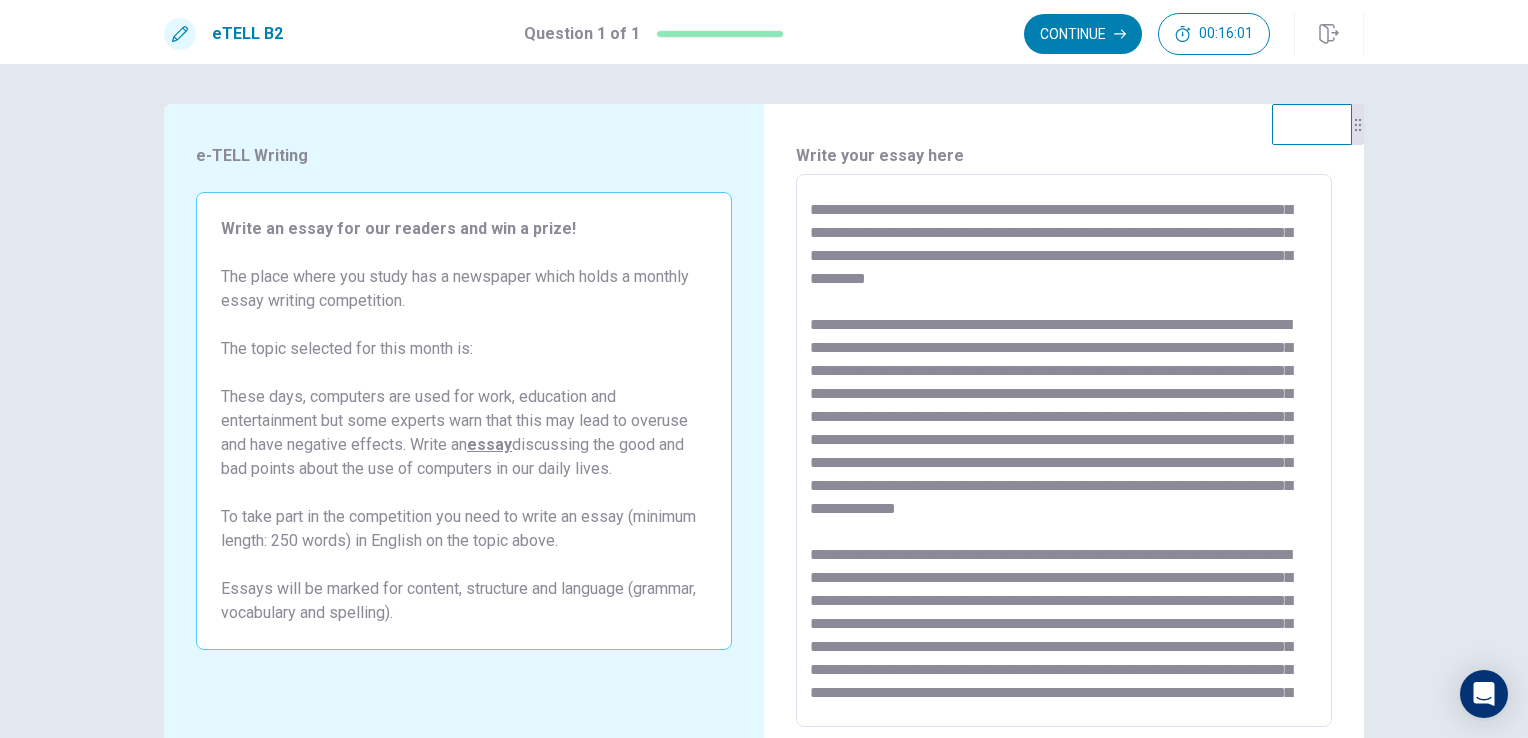 click at bounding box center [1064, 451] 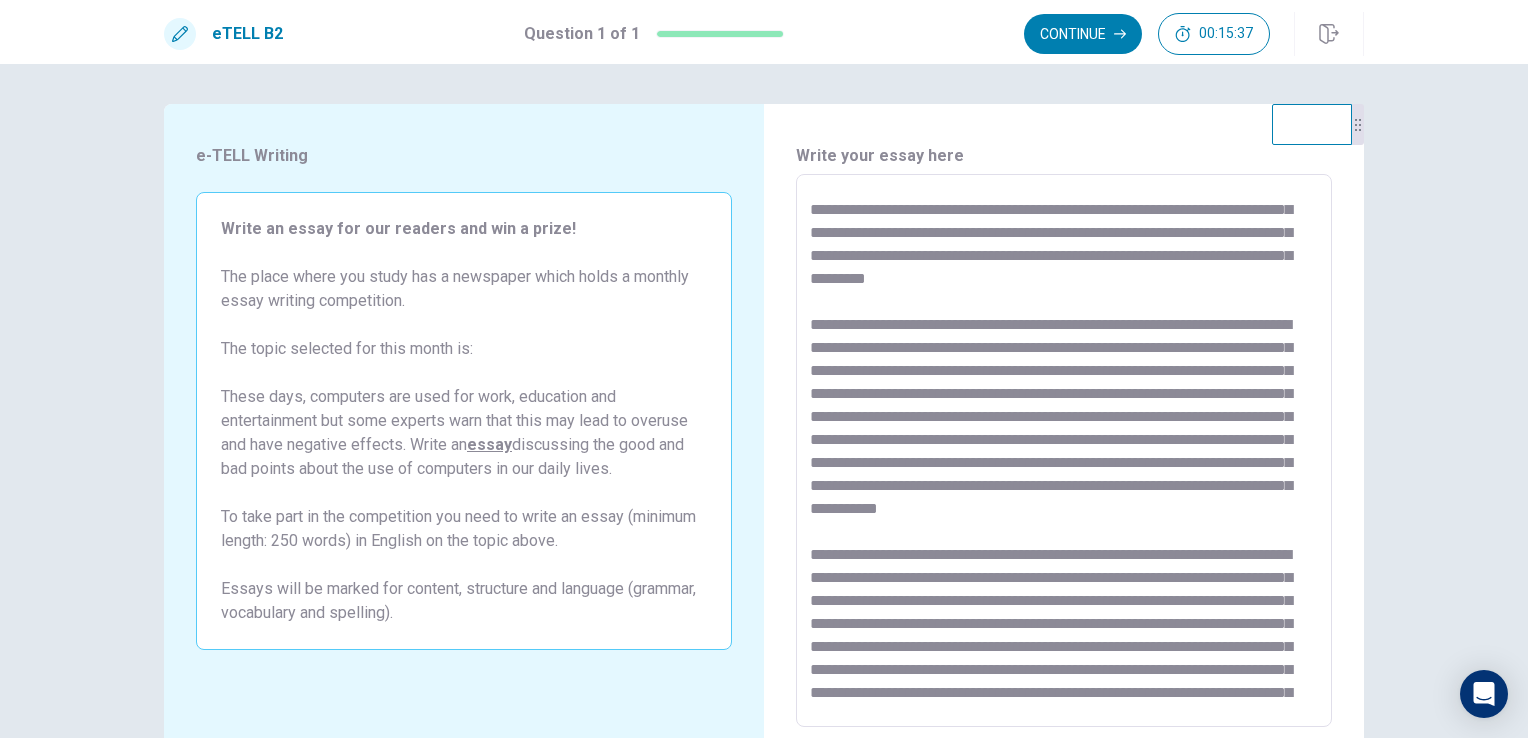 click at bounding box center [1064, 451] 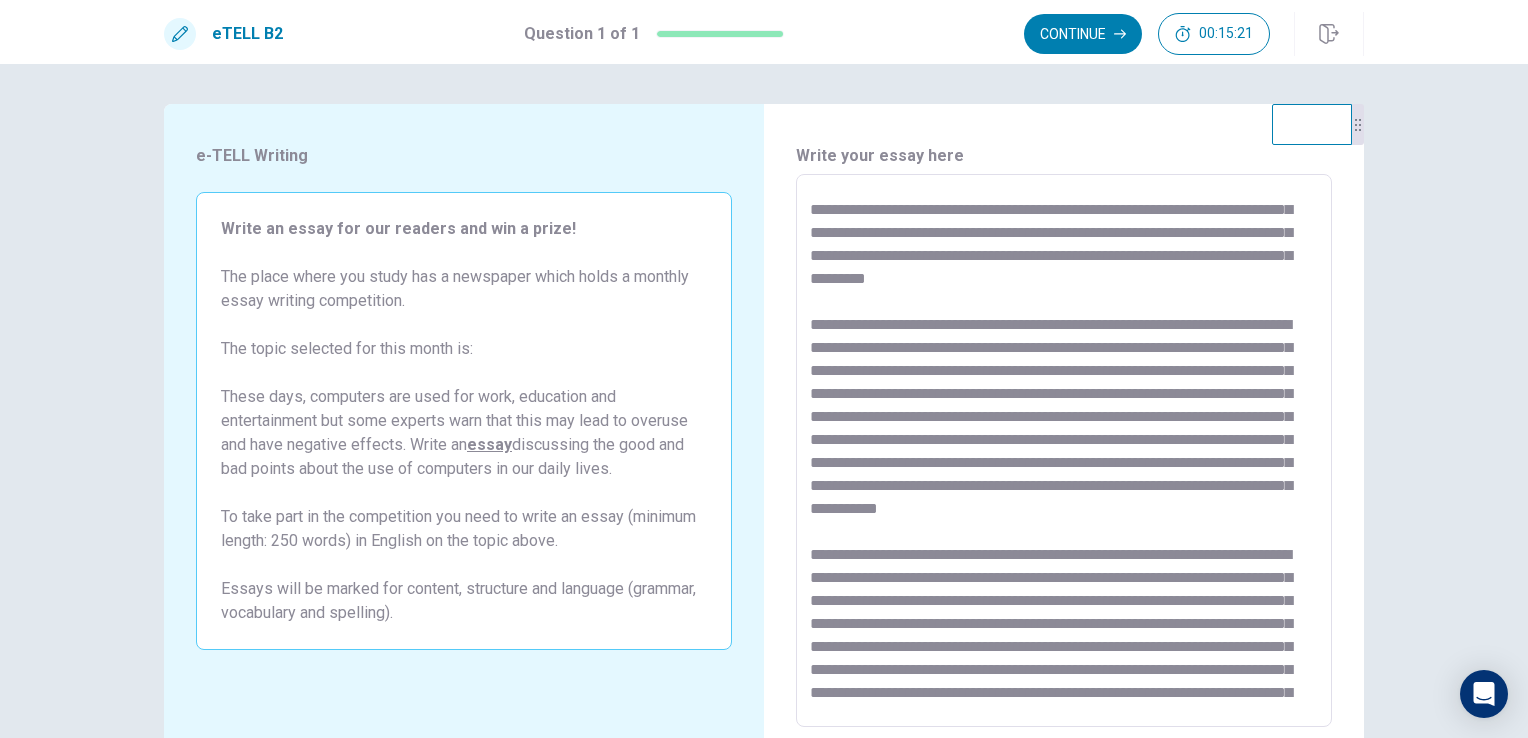 drag, startPoint x: 858, startPoint y: 486, endPoint x: 900, endPoint y: 494, distance: 42.755116 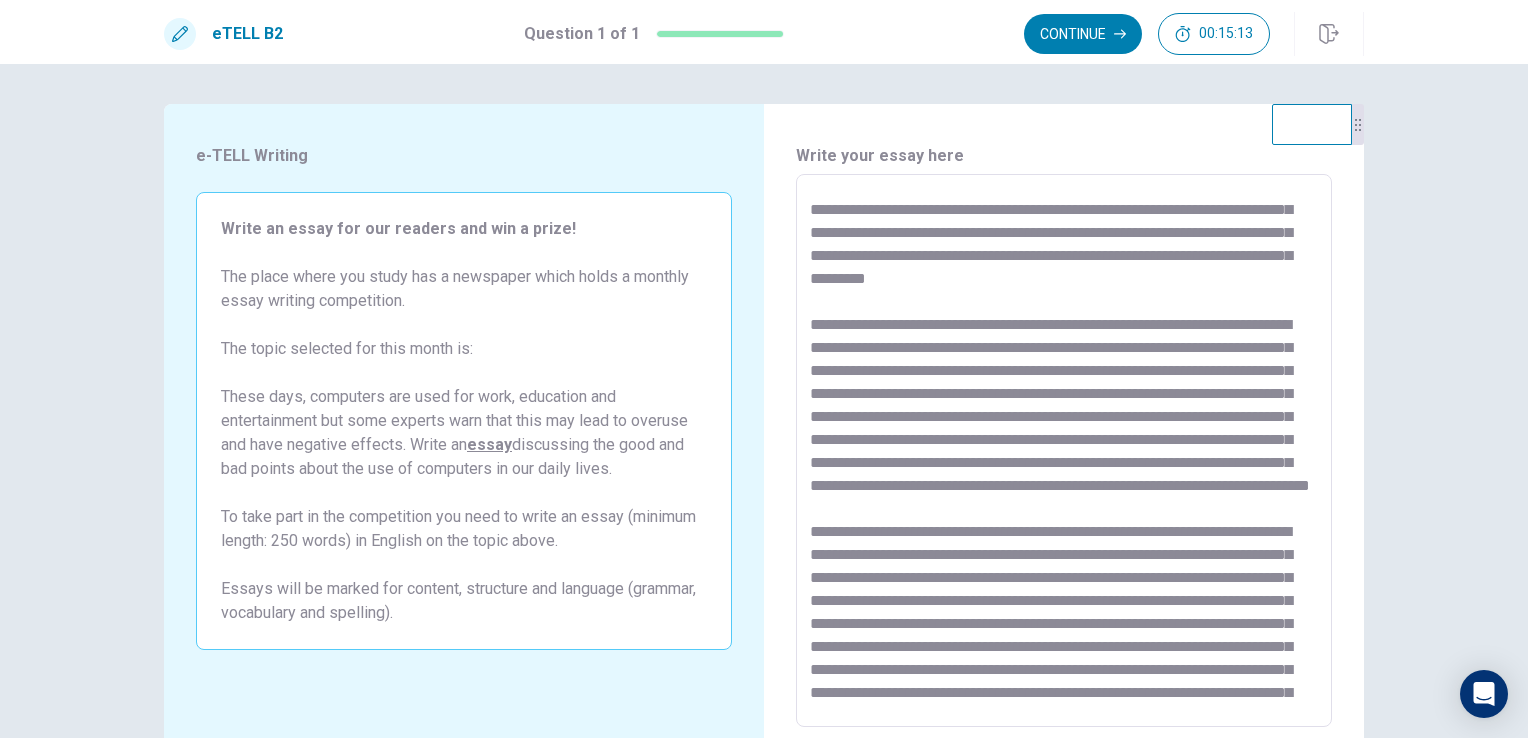 click at bounding box center [1064, 451] 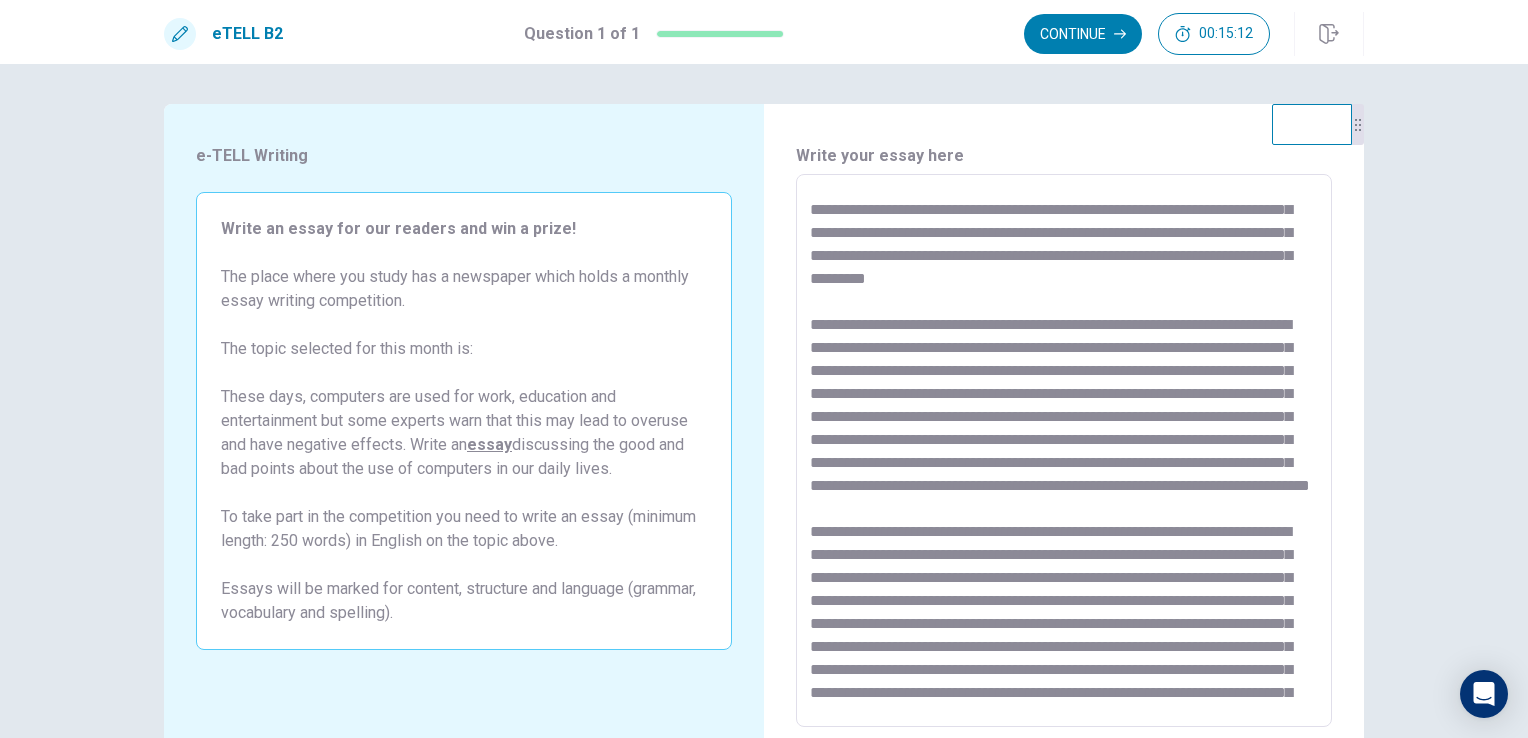 click at bounding box center [1064, 451] 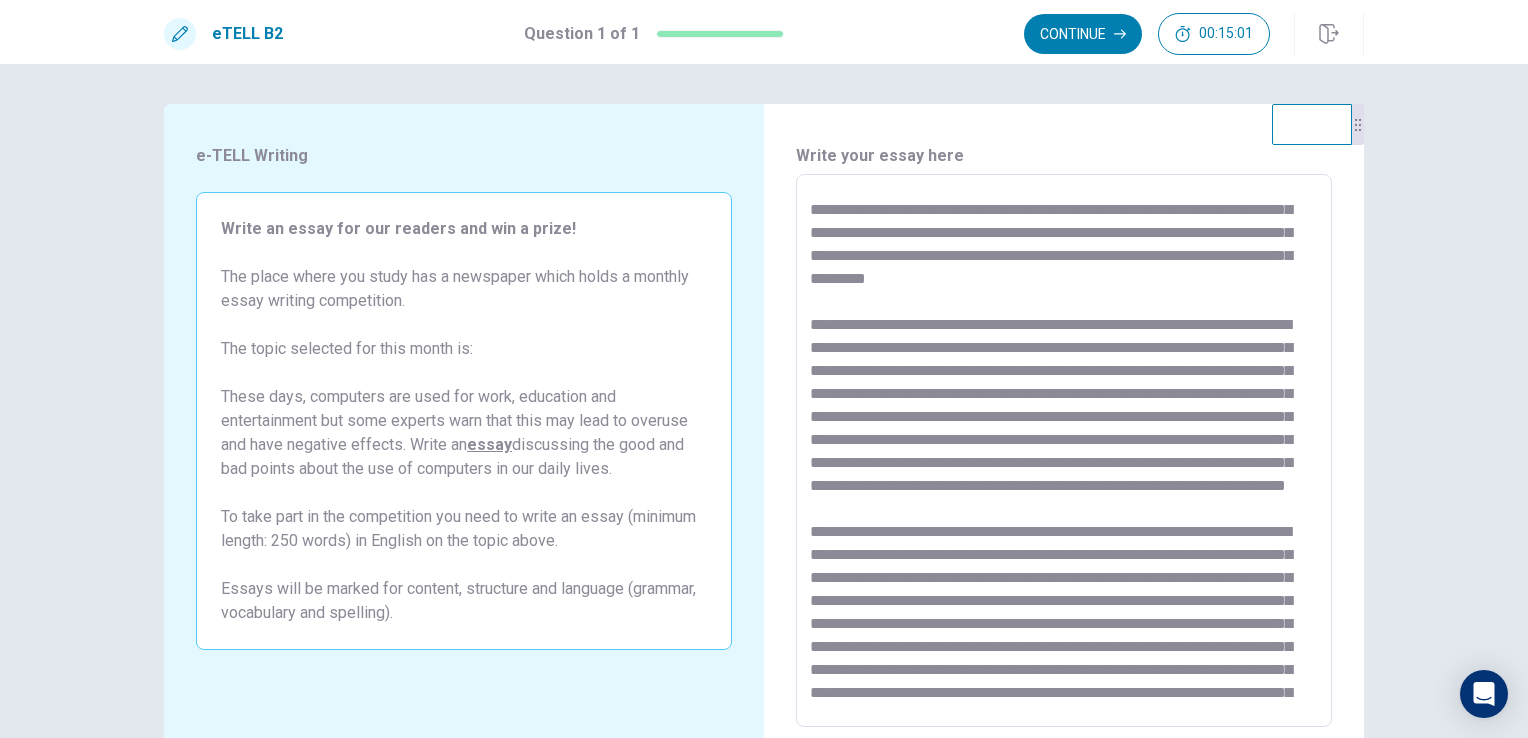 click at bounding box center (1064, 451) 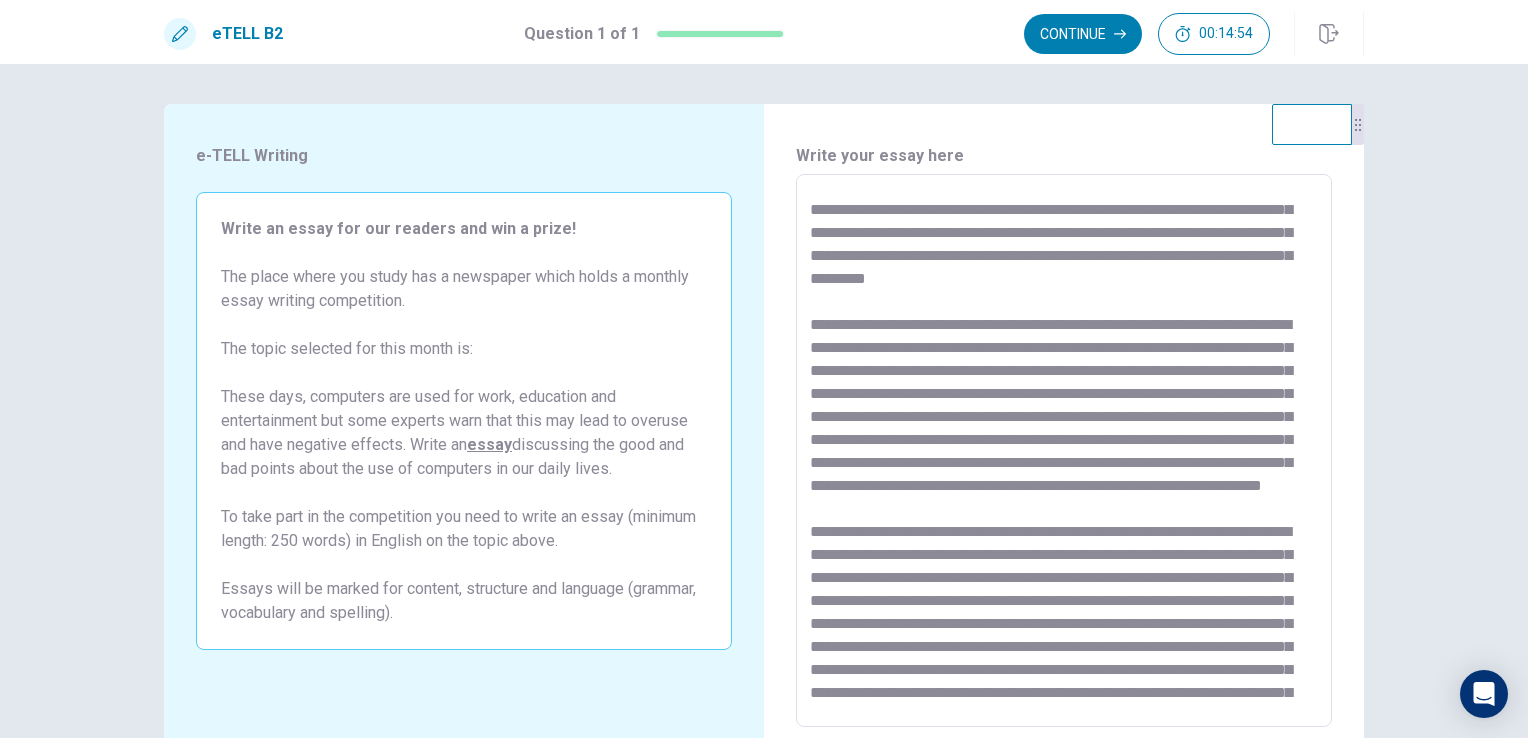 drag, startPoint x: 1176, startPoint y: 481, endPoint x: 1252, endPoint y: 478, distance: 76.05919 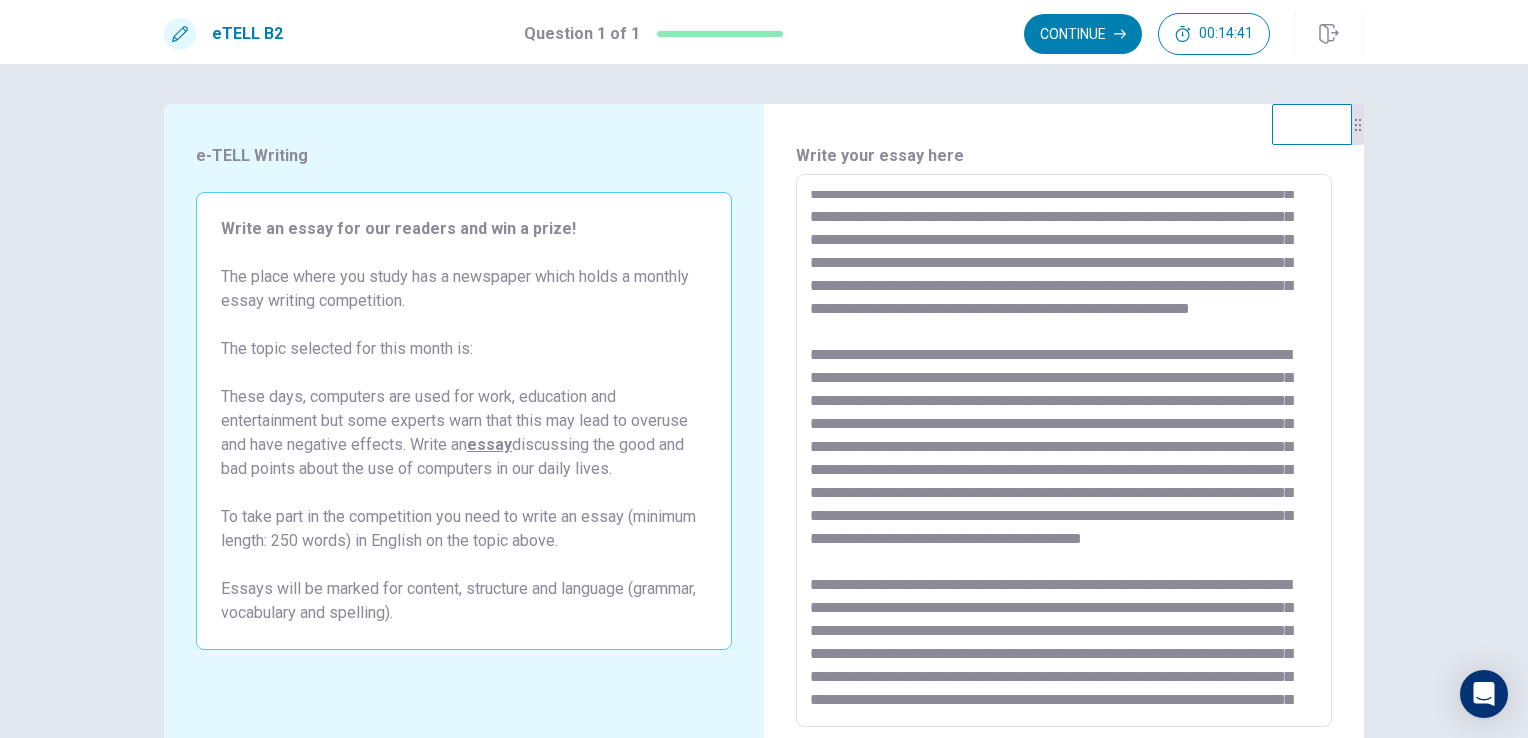 scroll, scrollTop: 400, scrollLeft: 0, axis: vertical 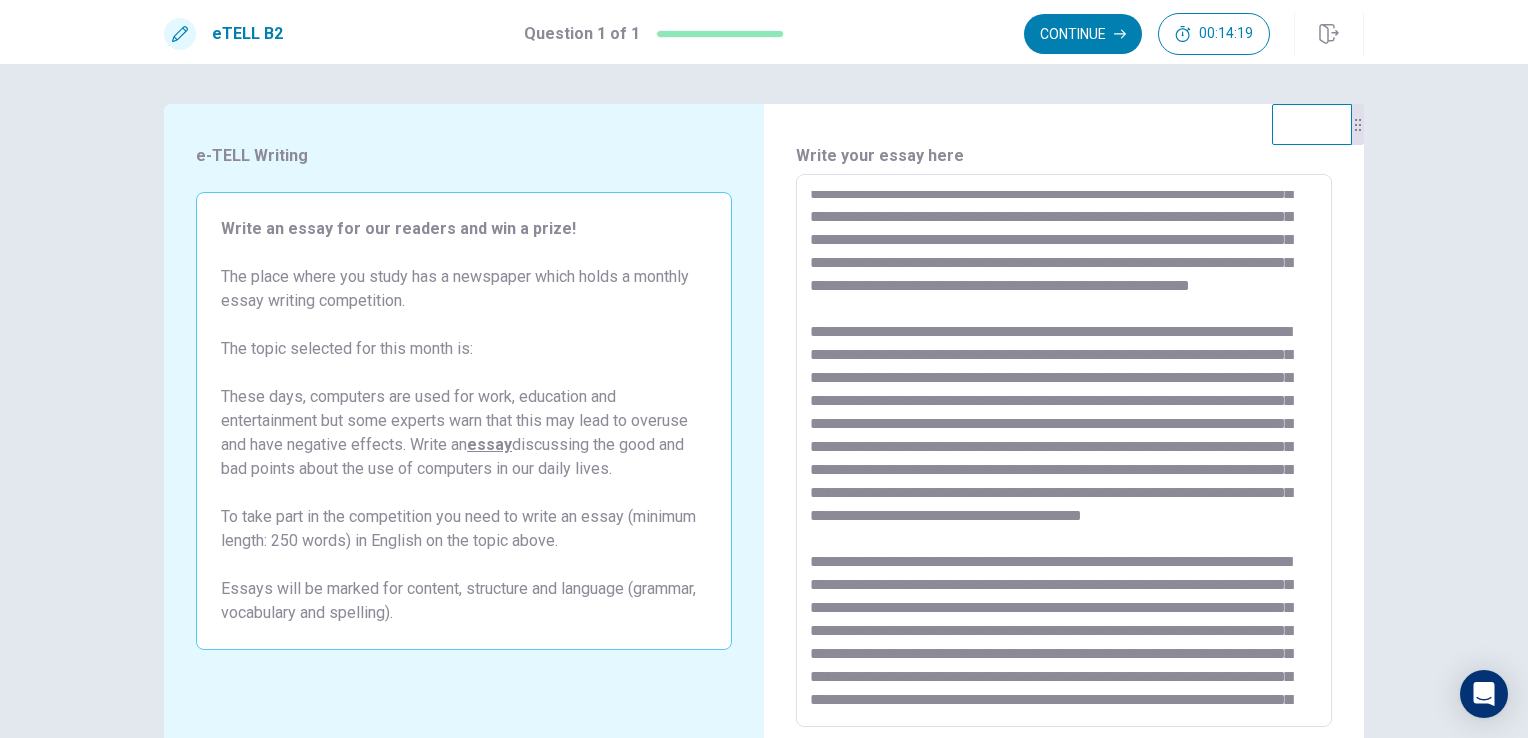 drag, startPoint x: 1223, startPoint y: 444, endPoint x: 1285, endPoint y: 438, distance: 62.289646 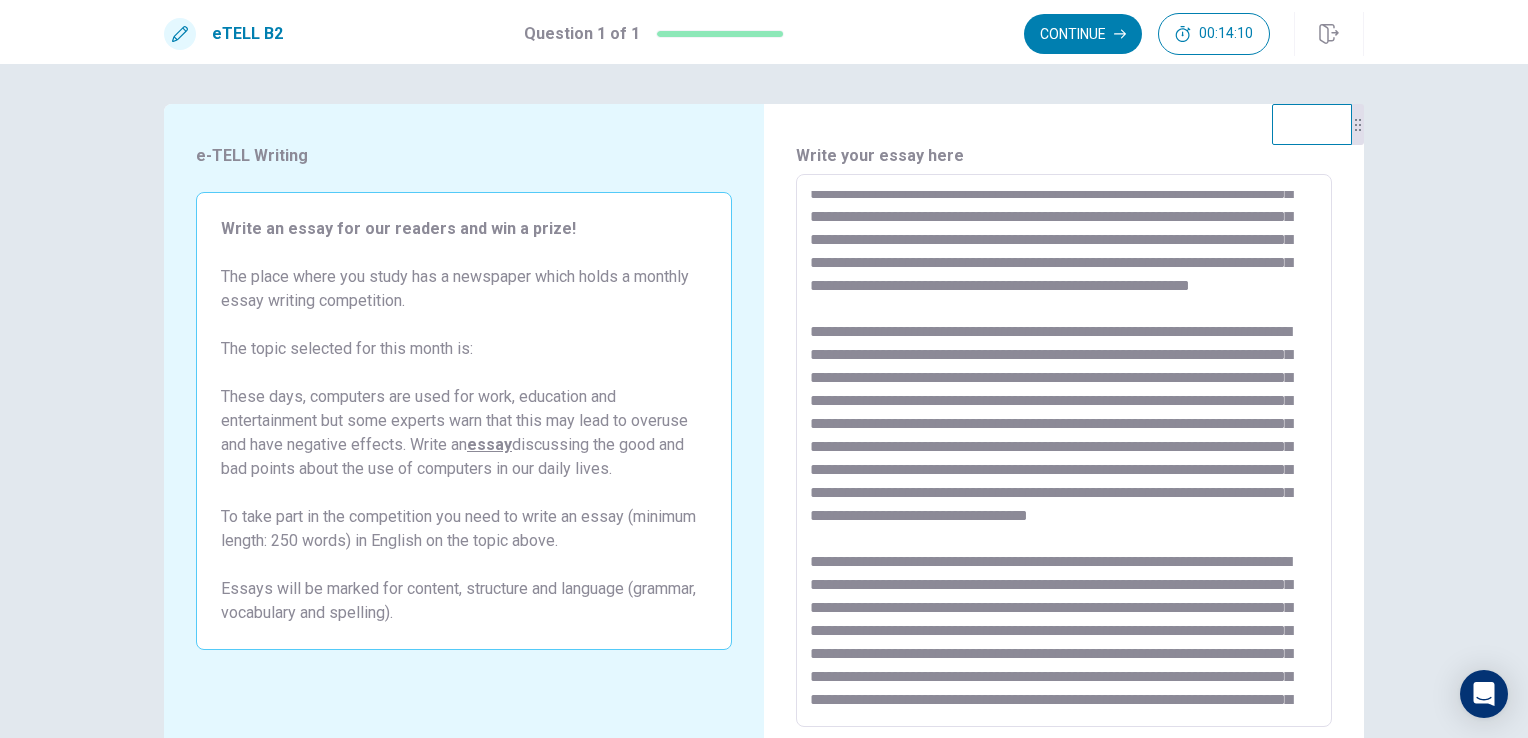 click at bounding box center (1064, 451) 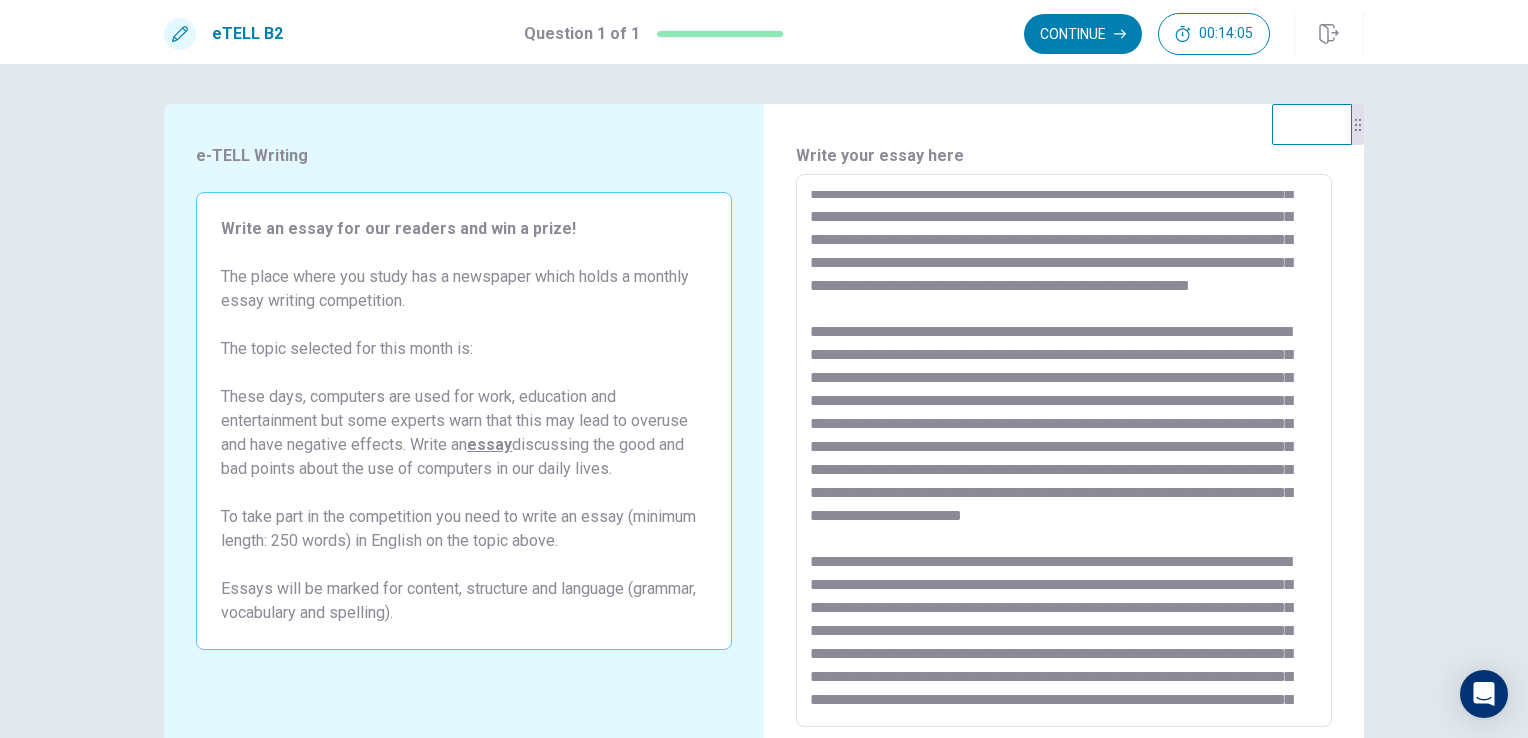 click at bounding box center (1064, 451) 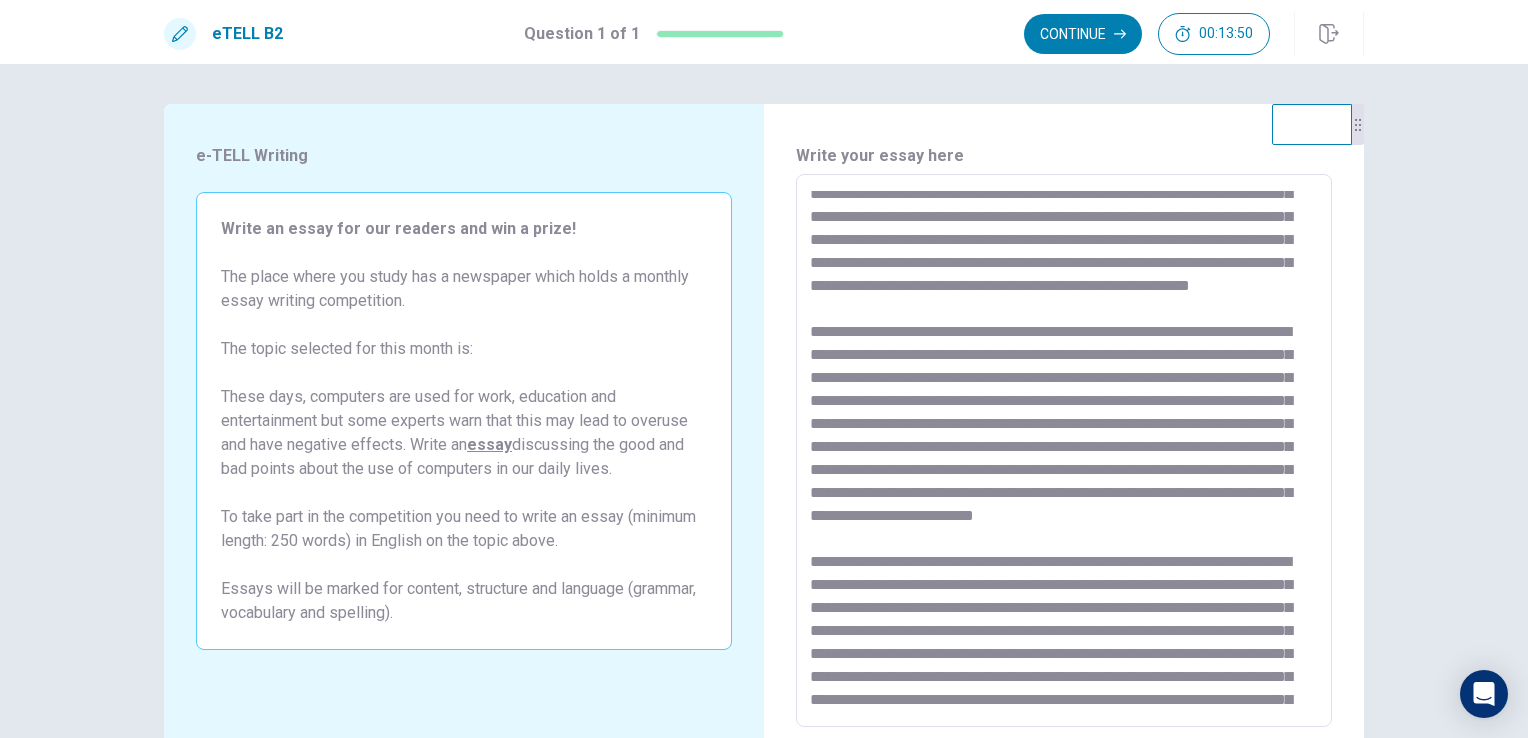 drag, startPoint x: 1023, startPoint y: 445, endPoint x: 862, endPoint y: 439, distance: 161.11176 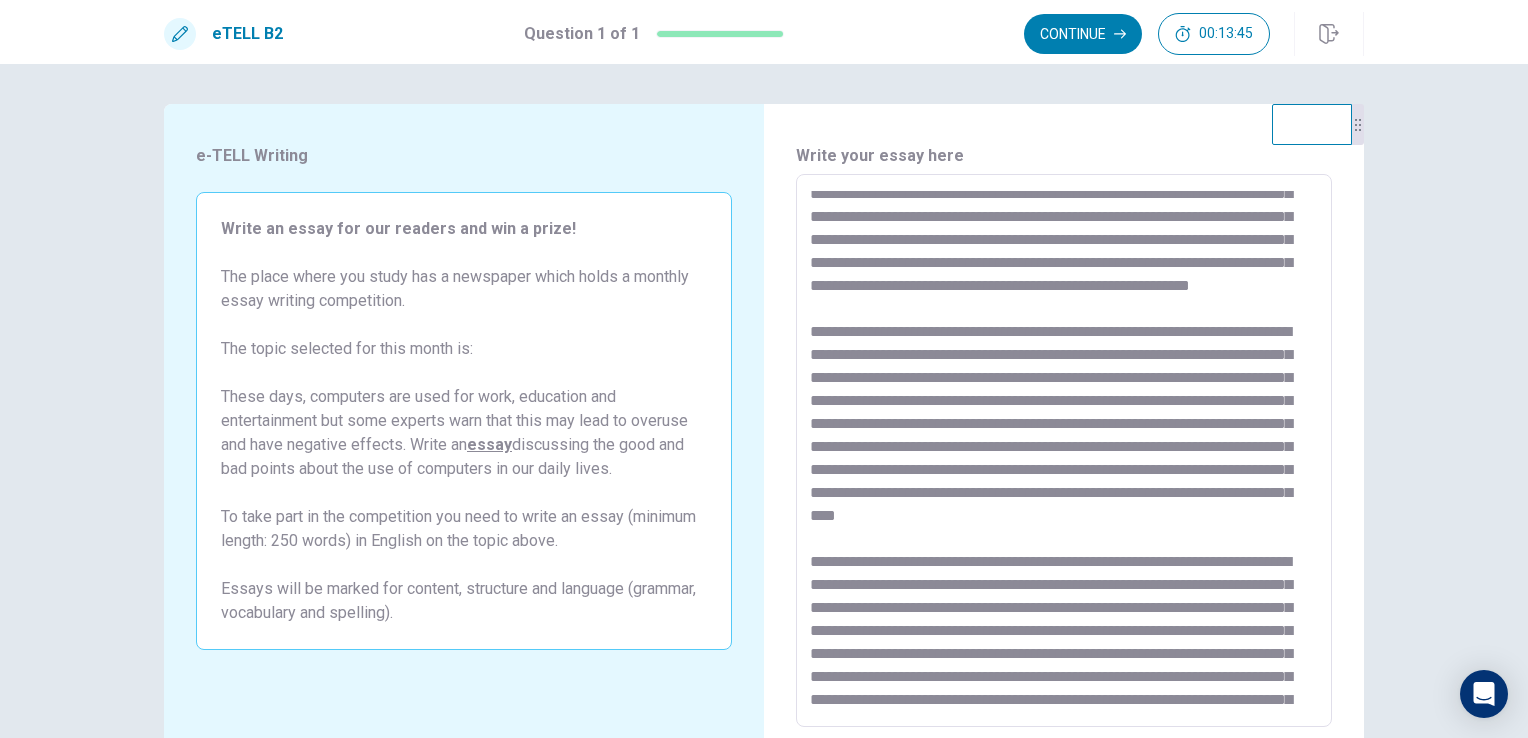 drag, startPoint x: 1000, startPoint y: 446, endPoint x: 1032, endPoint y: 456, distance: 33.526108 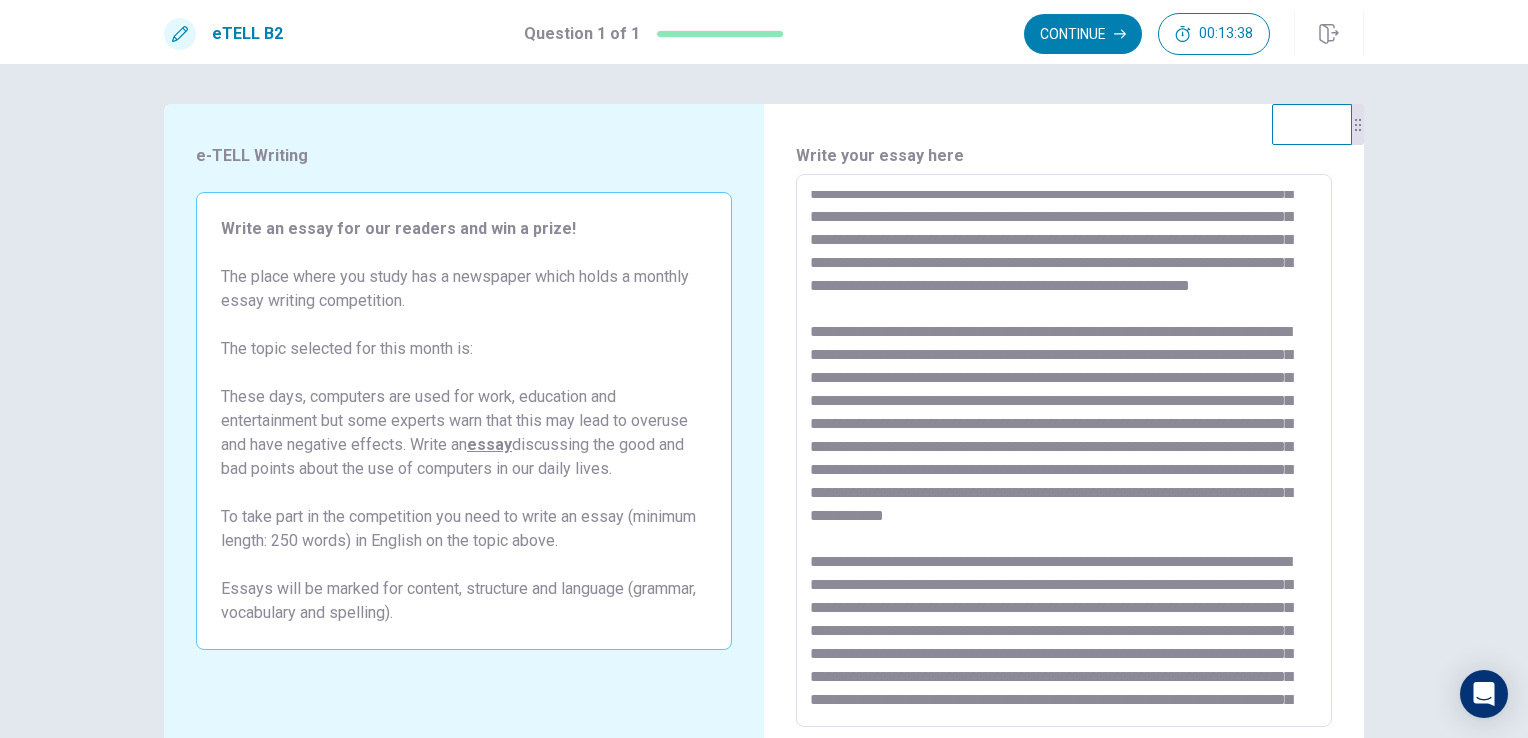 click at bounding box center [1064, 451] 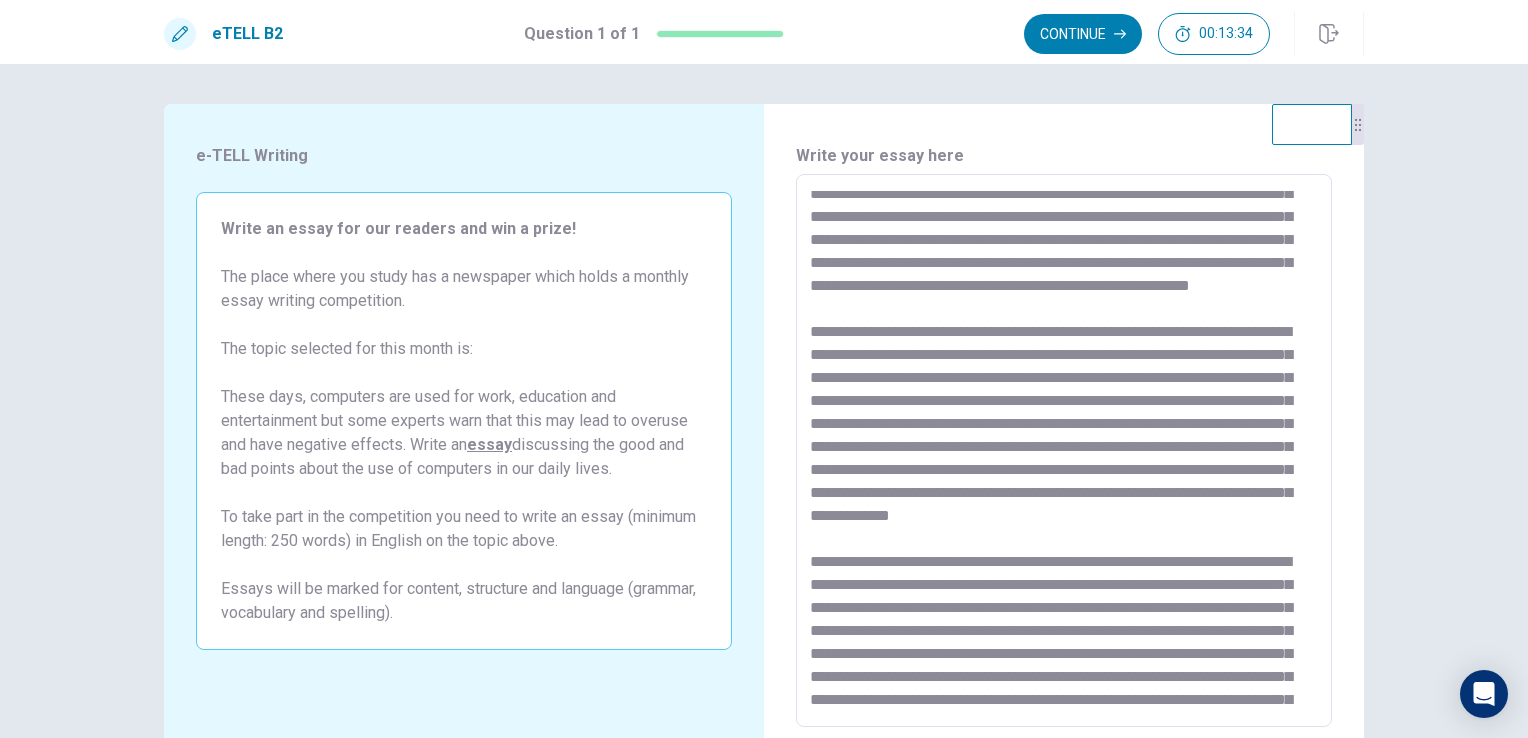 click at bounding box center [1064, 451] 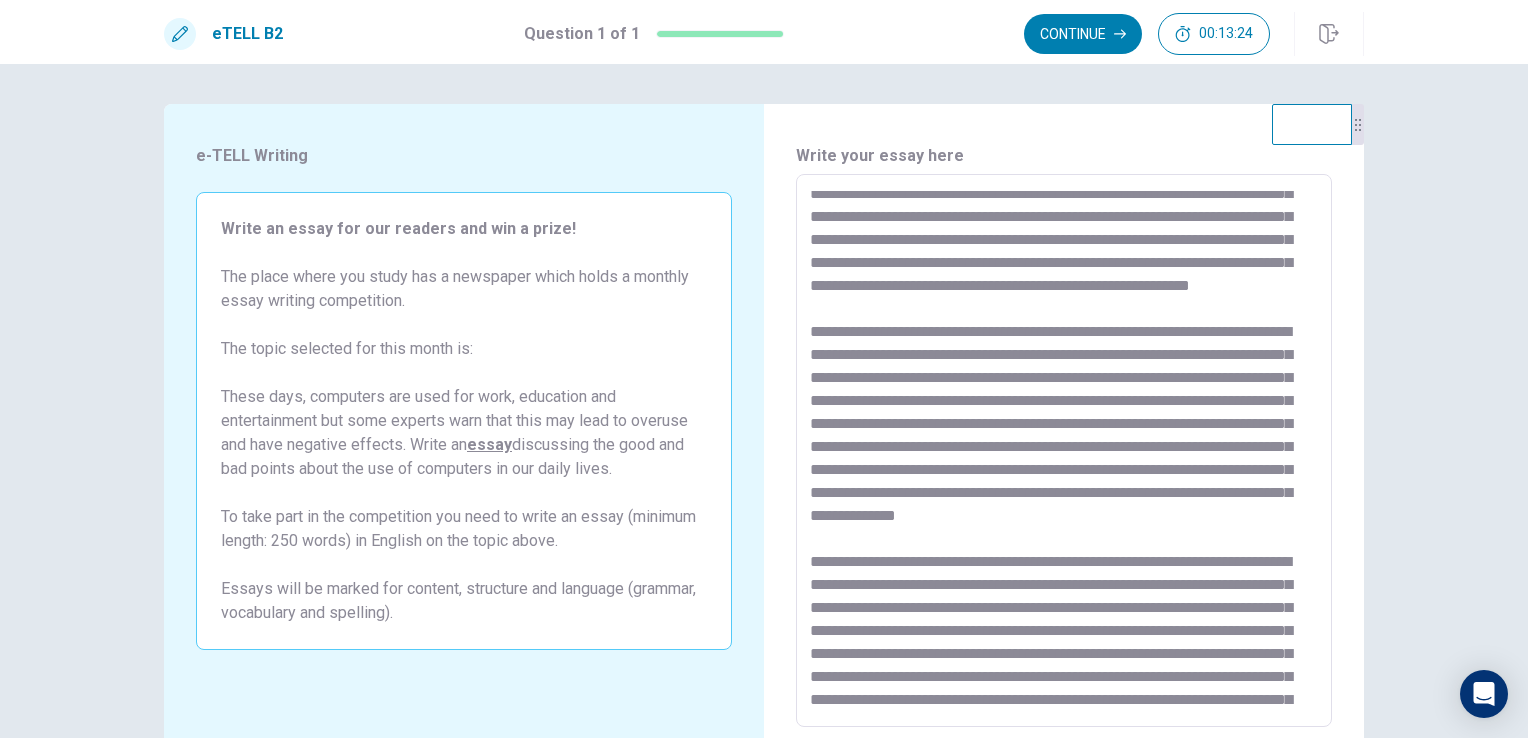 click at bounding box center [1064, 451] 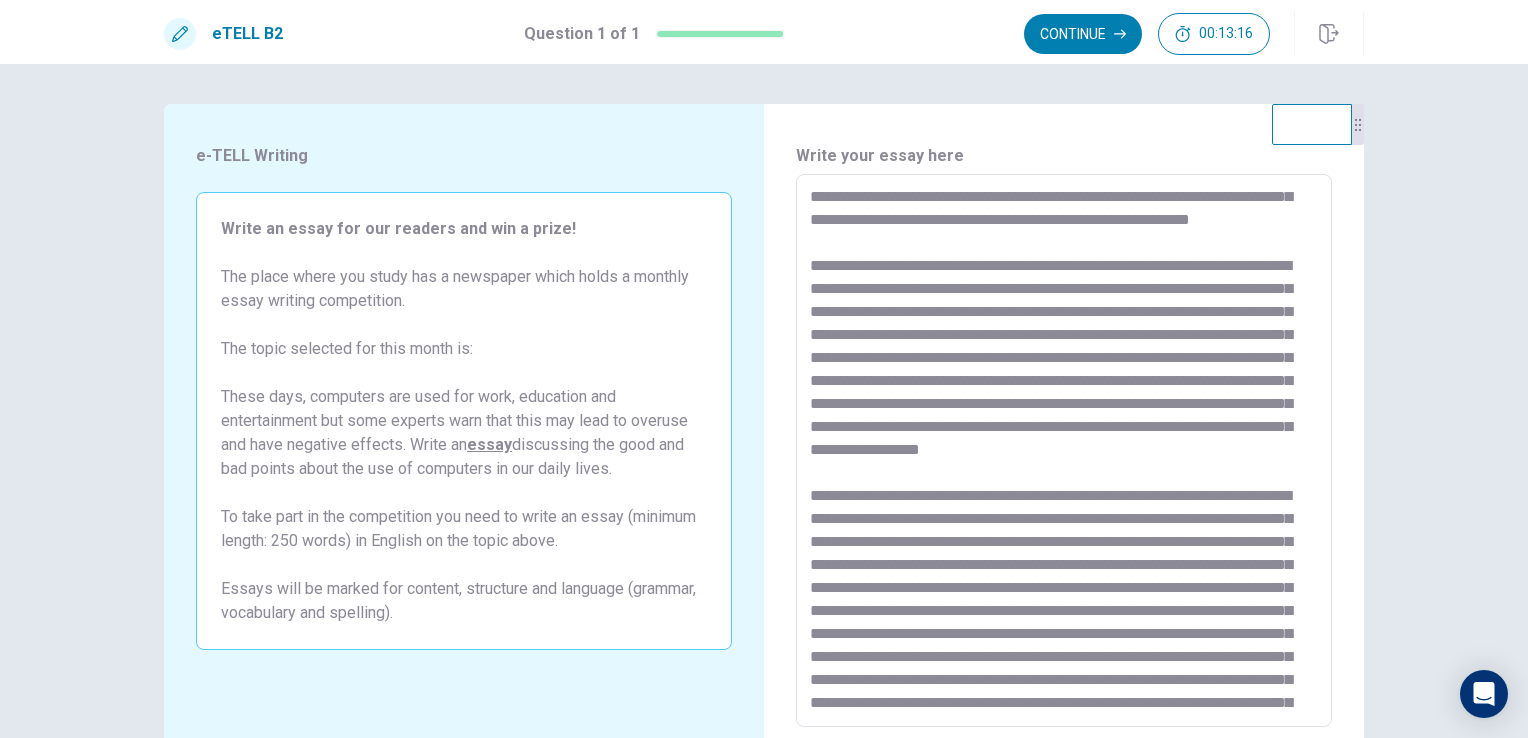 scroll, scrollTop: 500, scrollLeft: 0, axis: vertical 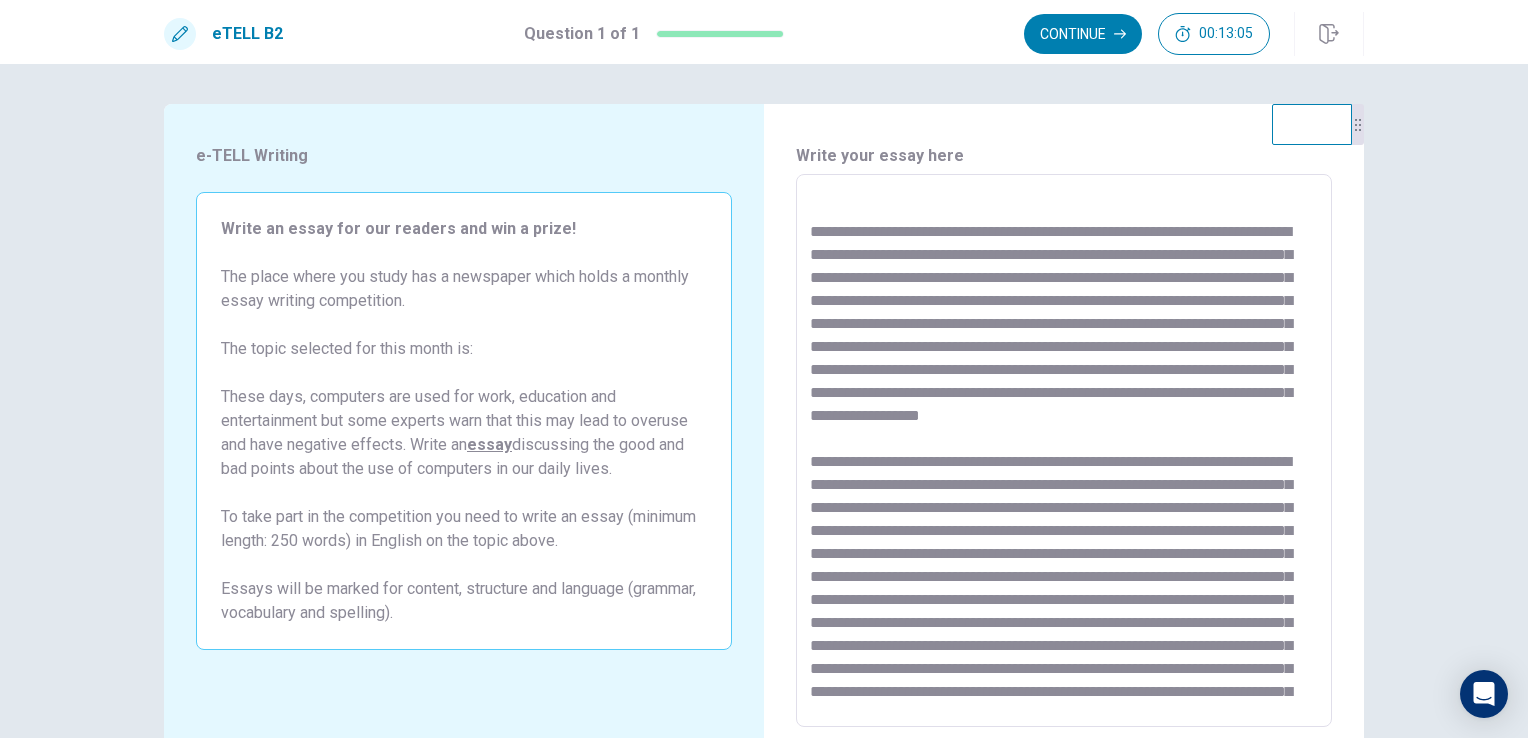 click at bounding box center (1064, 451) 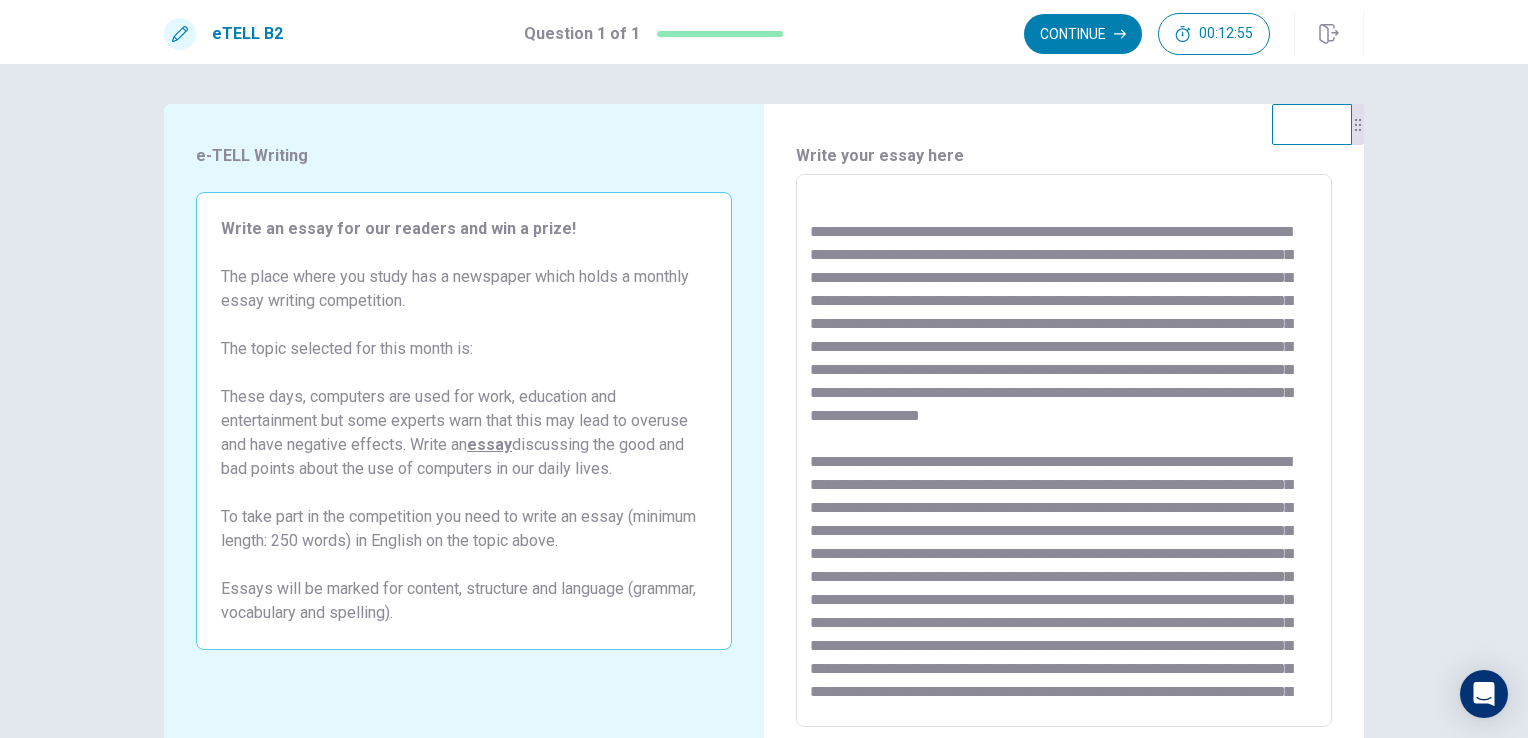 drag, startPoint x: 1176, startPoint y: 437, endPoint x: 845, endPoint y: 463, distance: 332.0196 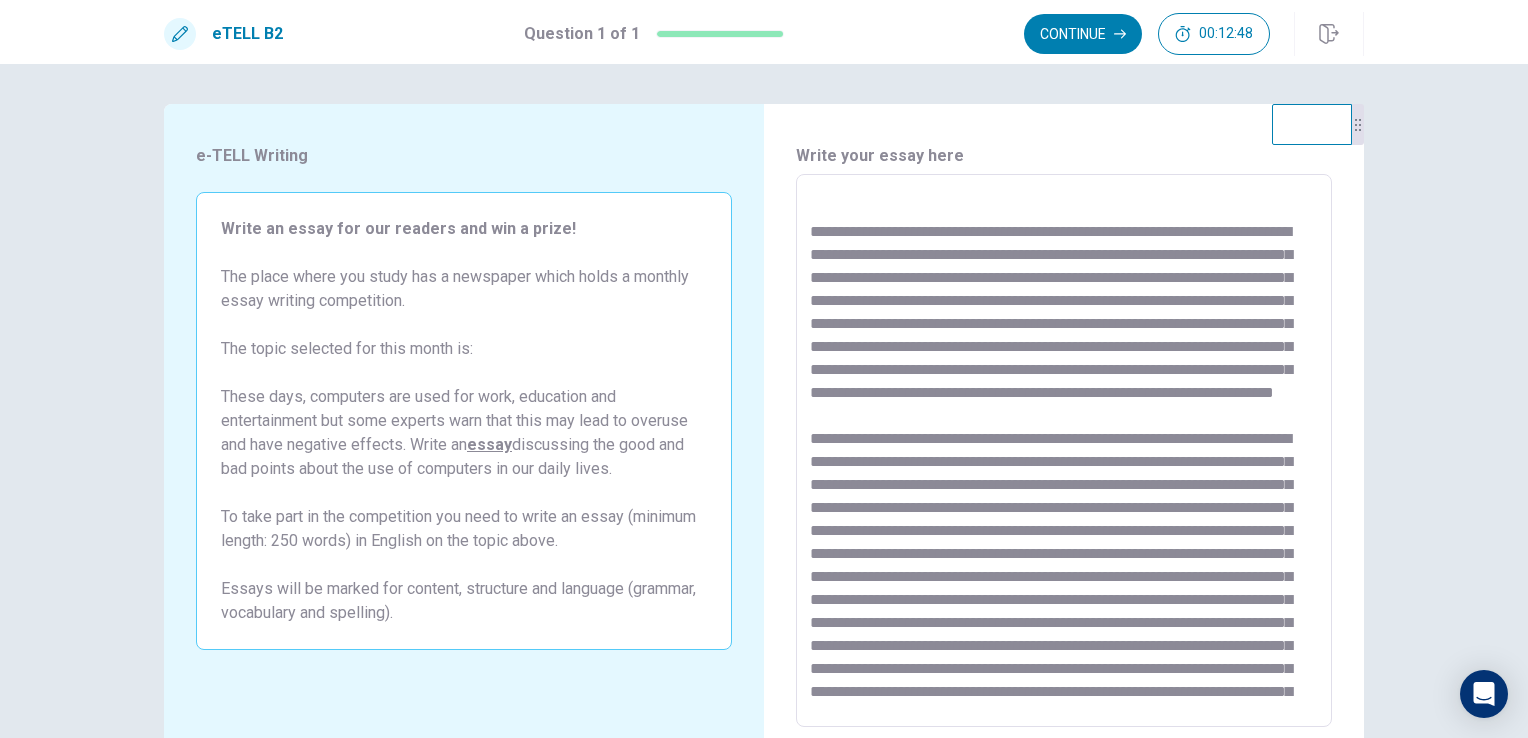 drag, startPoint x: 1185, startPoint y: 438, endPoint x: 1243, endPoint y: 435, distance: 58.077534 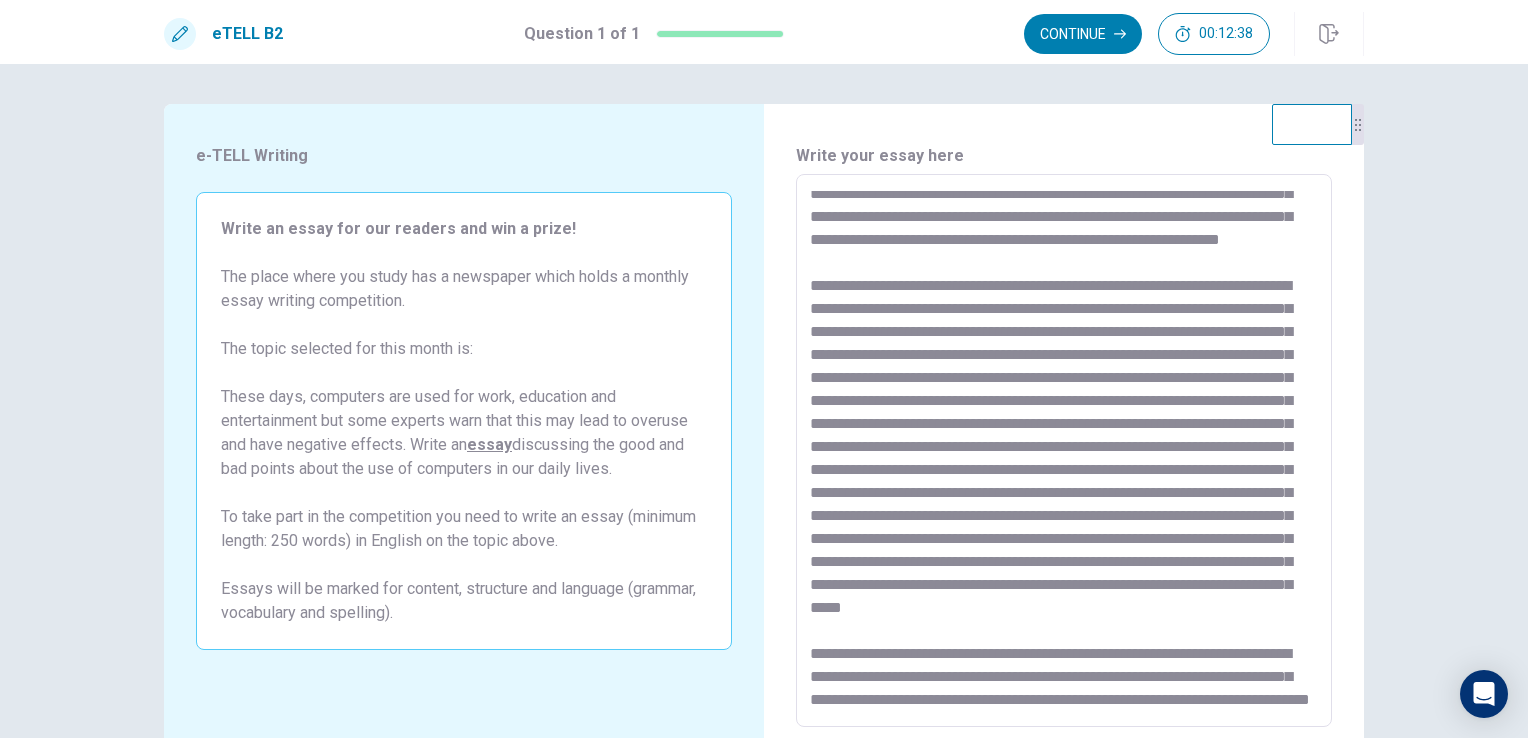 scroll, scrollTop: 836, scrollLeft: 0, axis: vertical 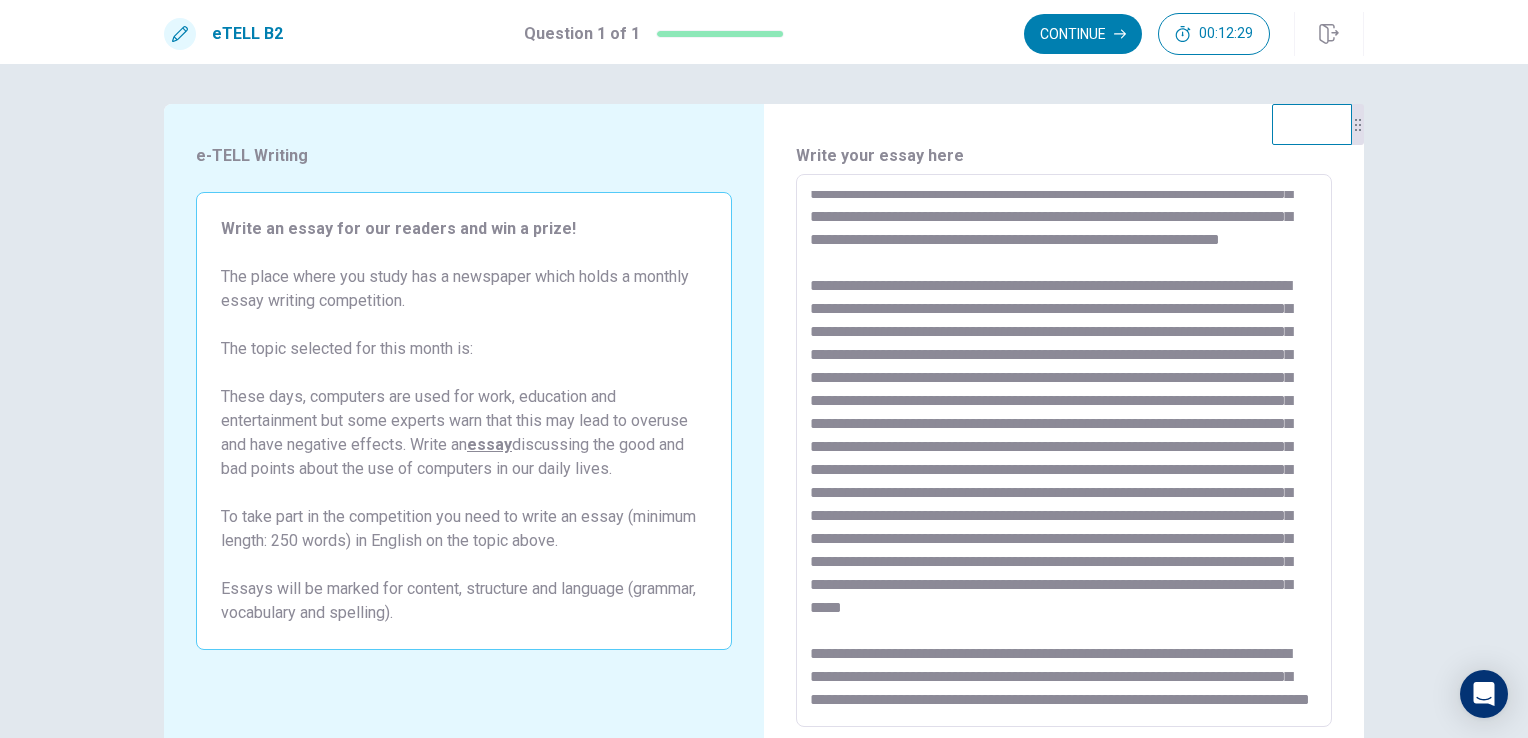 click at bounding box center [1064, 451] 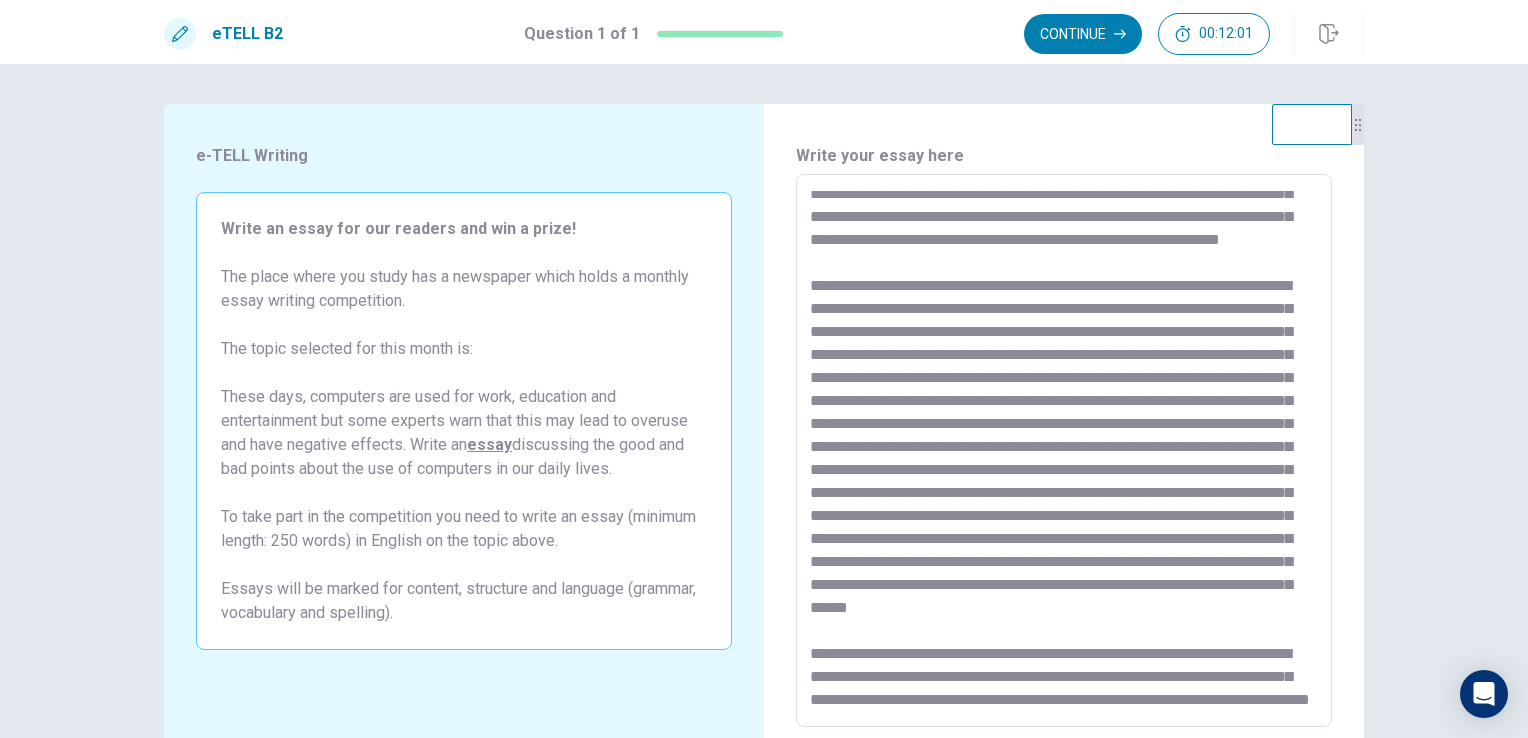 click at bounding box center [1064, 451] 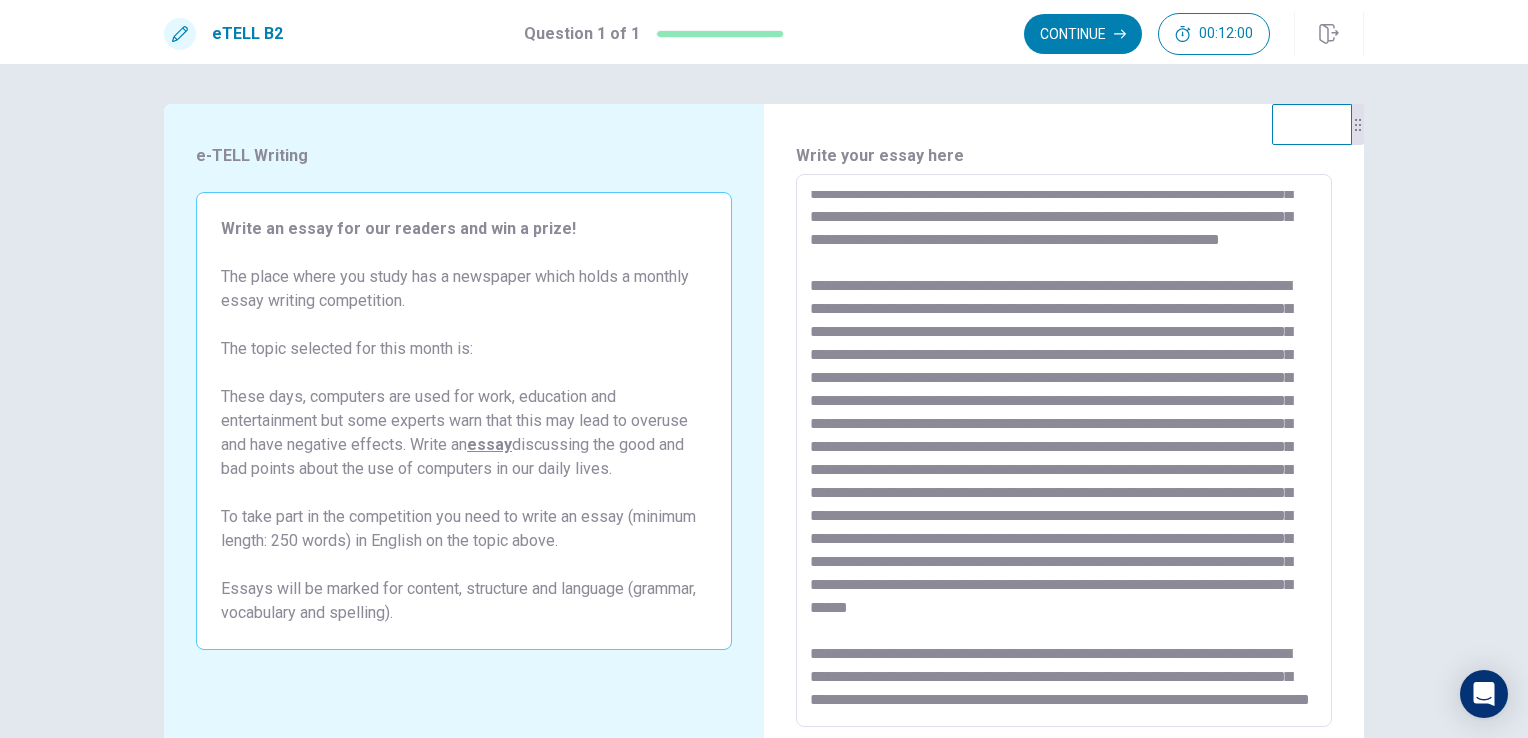 click at bounding box center [1064, 451] 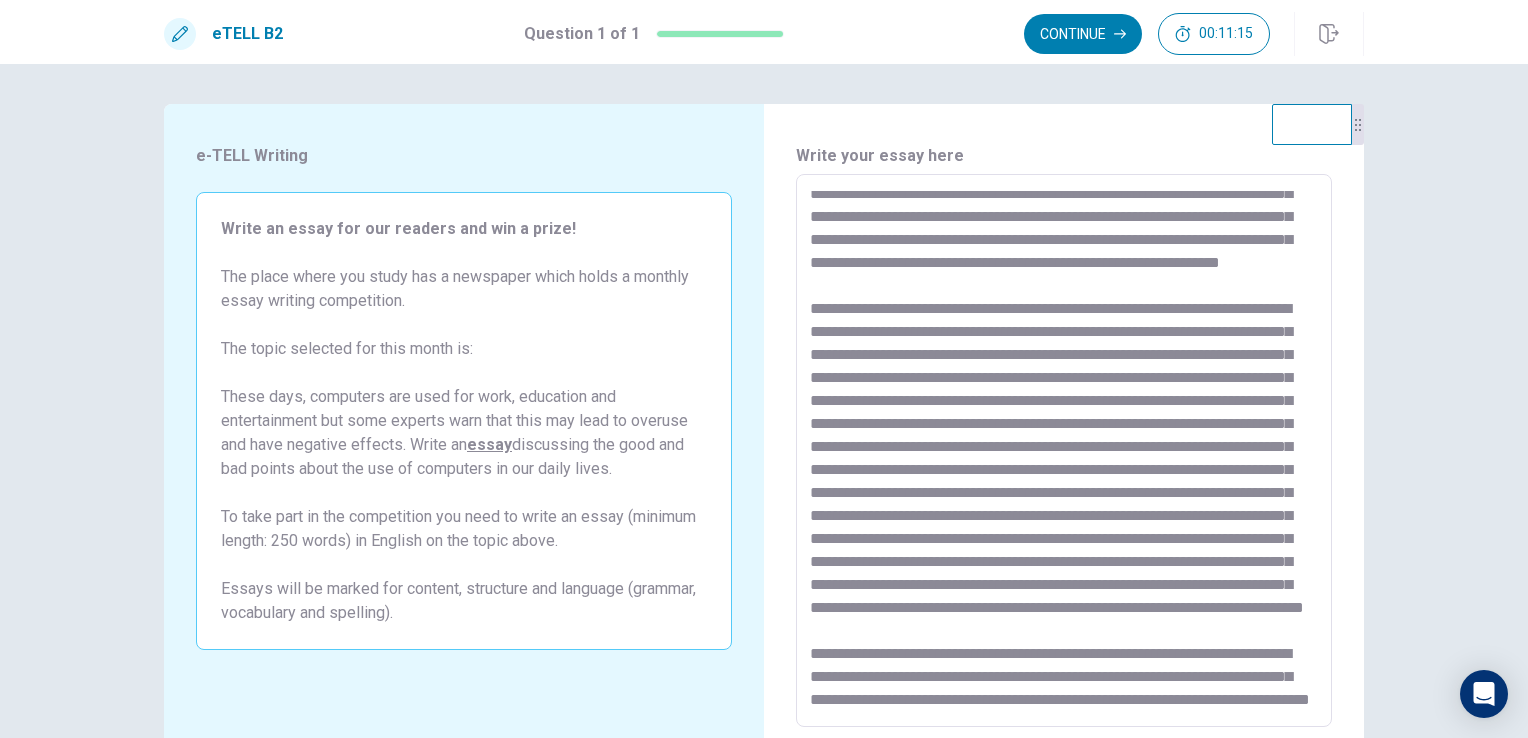 drag, startPoint x: 1135, startPoint y: 512, endPoint x: 1068, endPoint y: 513, distance: 67.00746 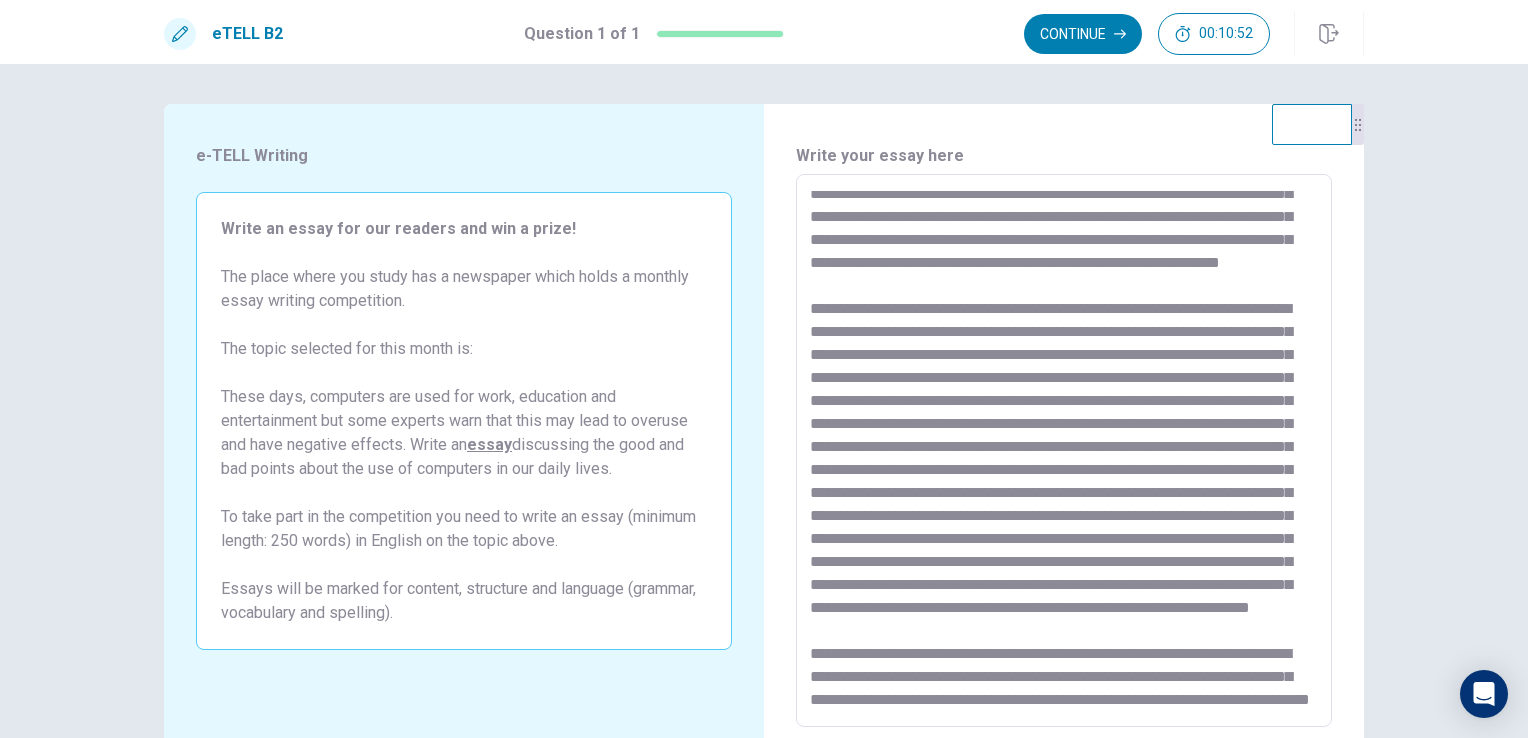 click at bounding box center (1064, 451) 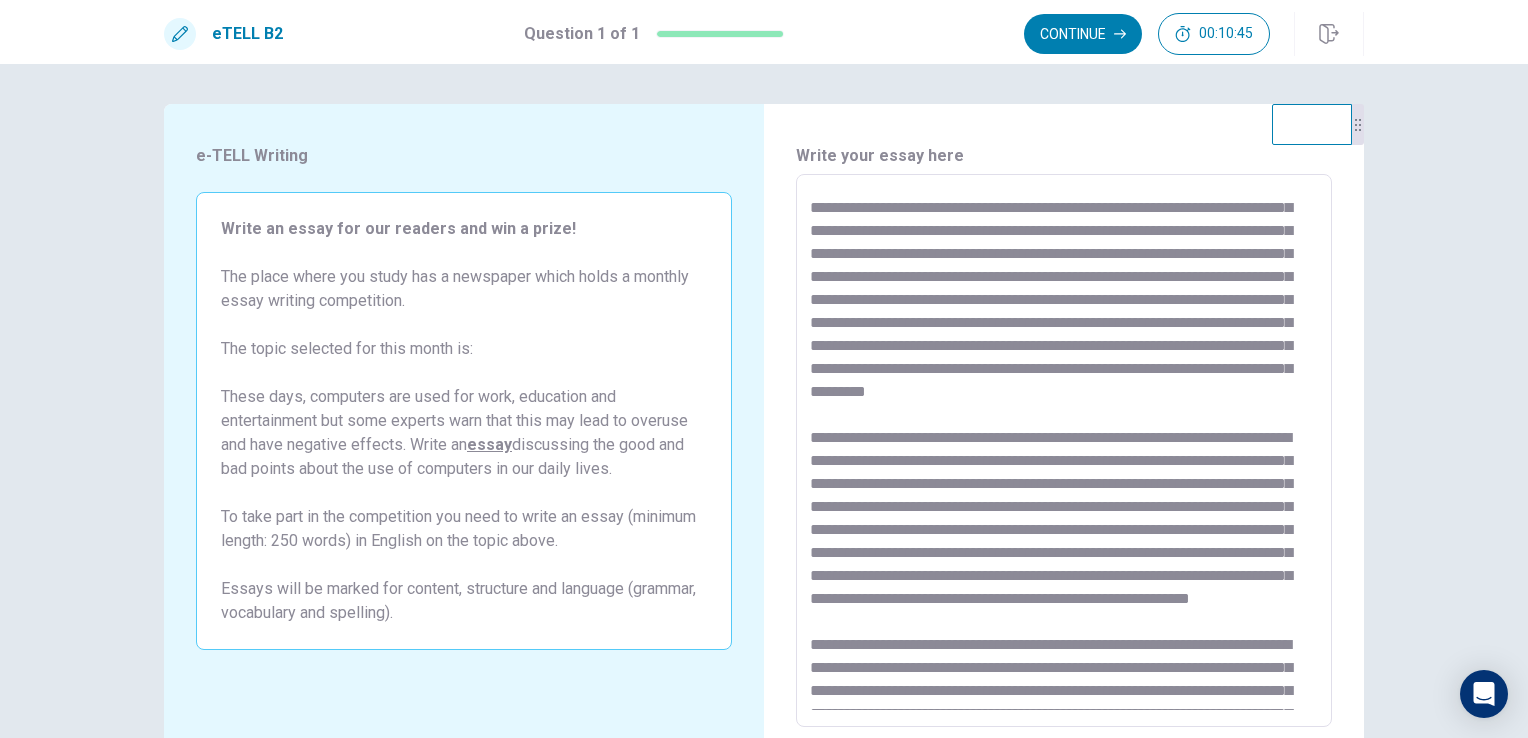 scroll, scrollTop: 0, scrollLeft: 0, axis: both 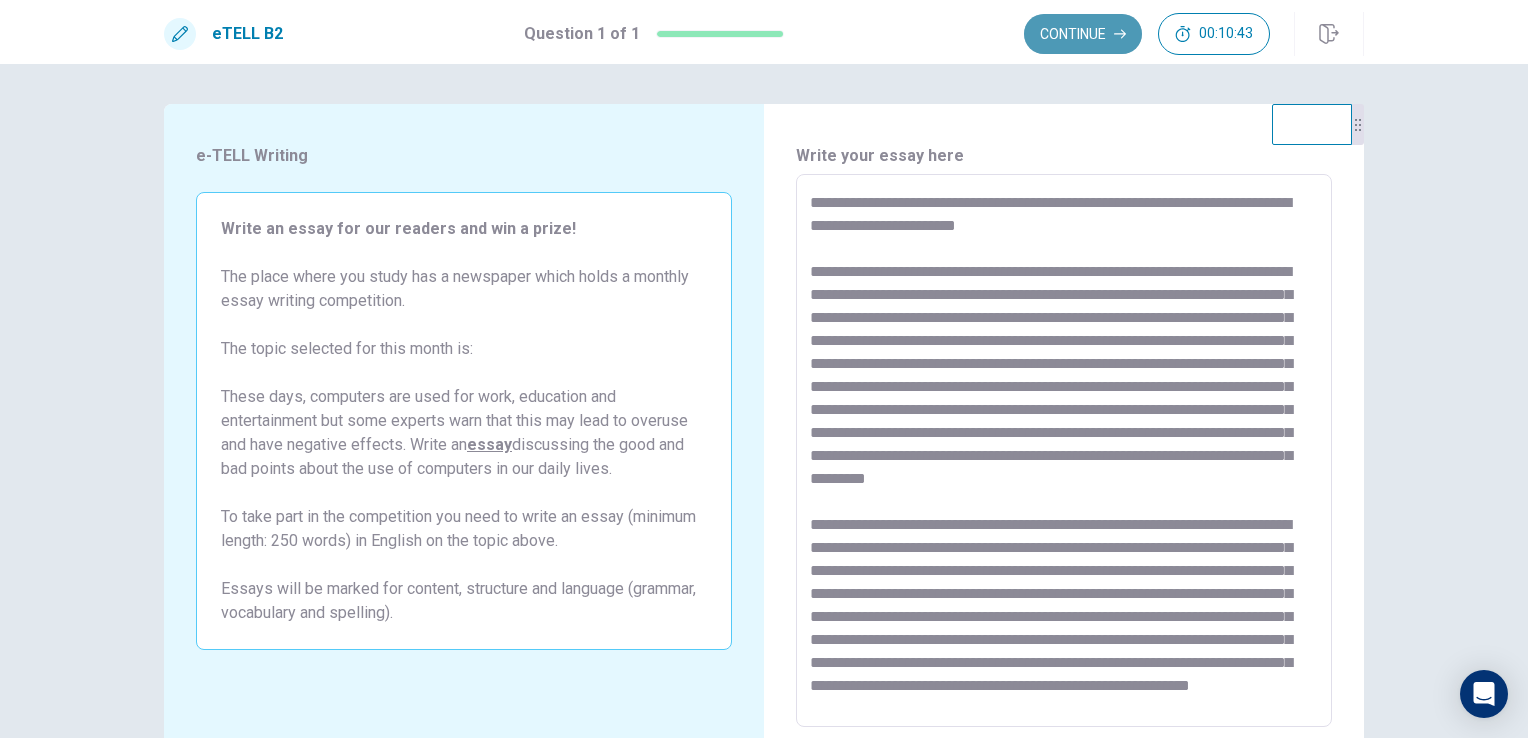 click on "Continue" at bounding box center (1083, 34) 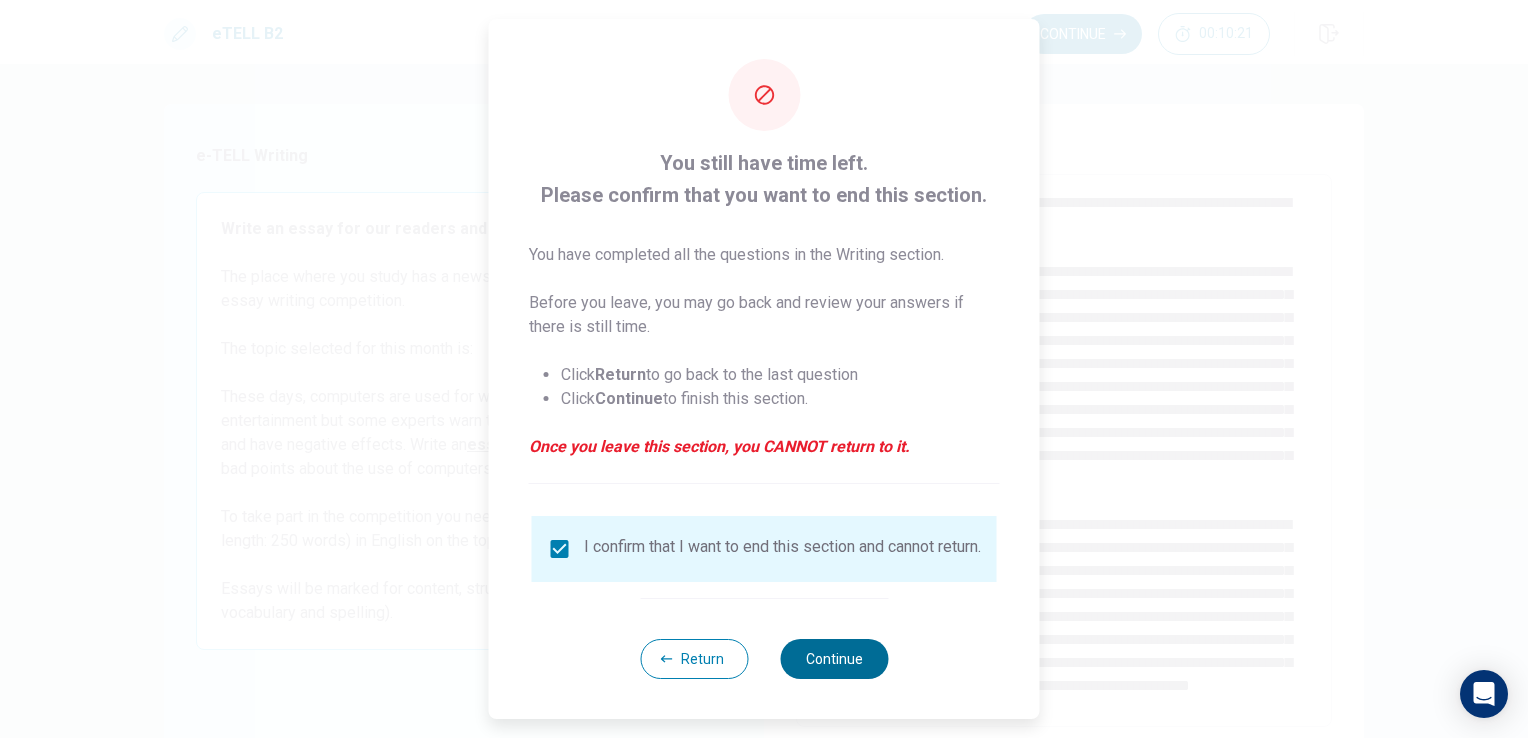click on "Continue" at bounding box center [834, 659] 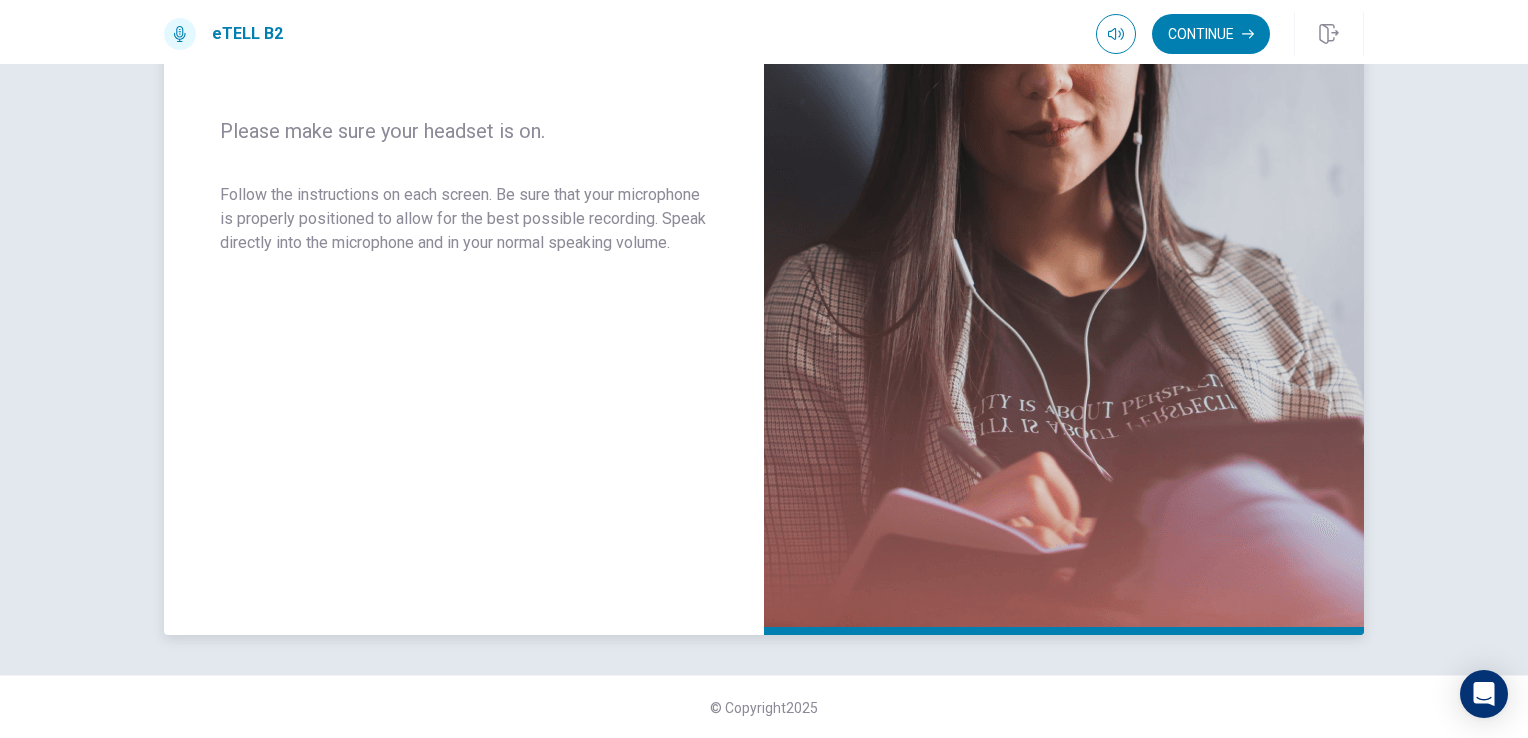 scroll, scrollTop: 0, scrollLeft: 0, axis: both 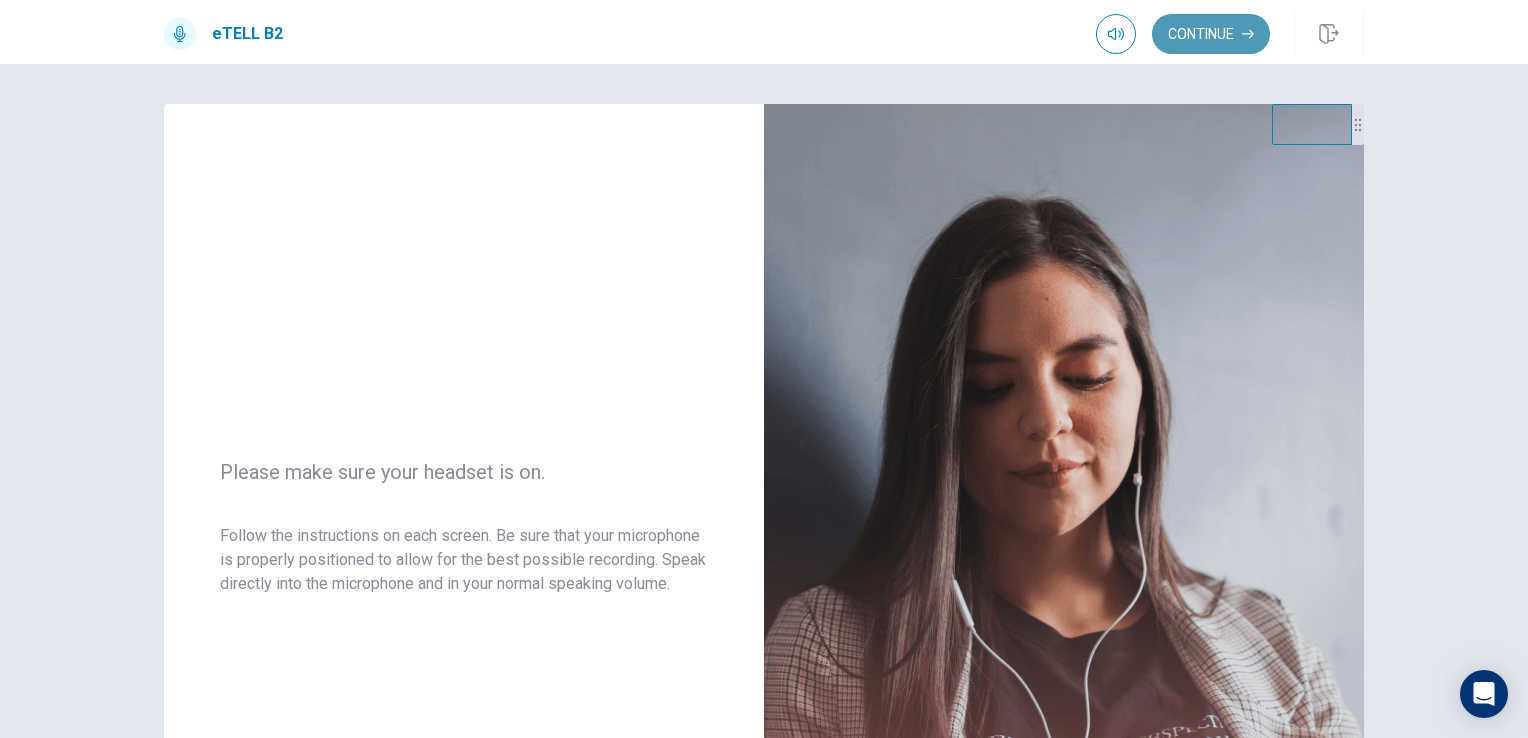 click on "Continue" at bounding box center (1211, 34) 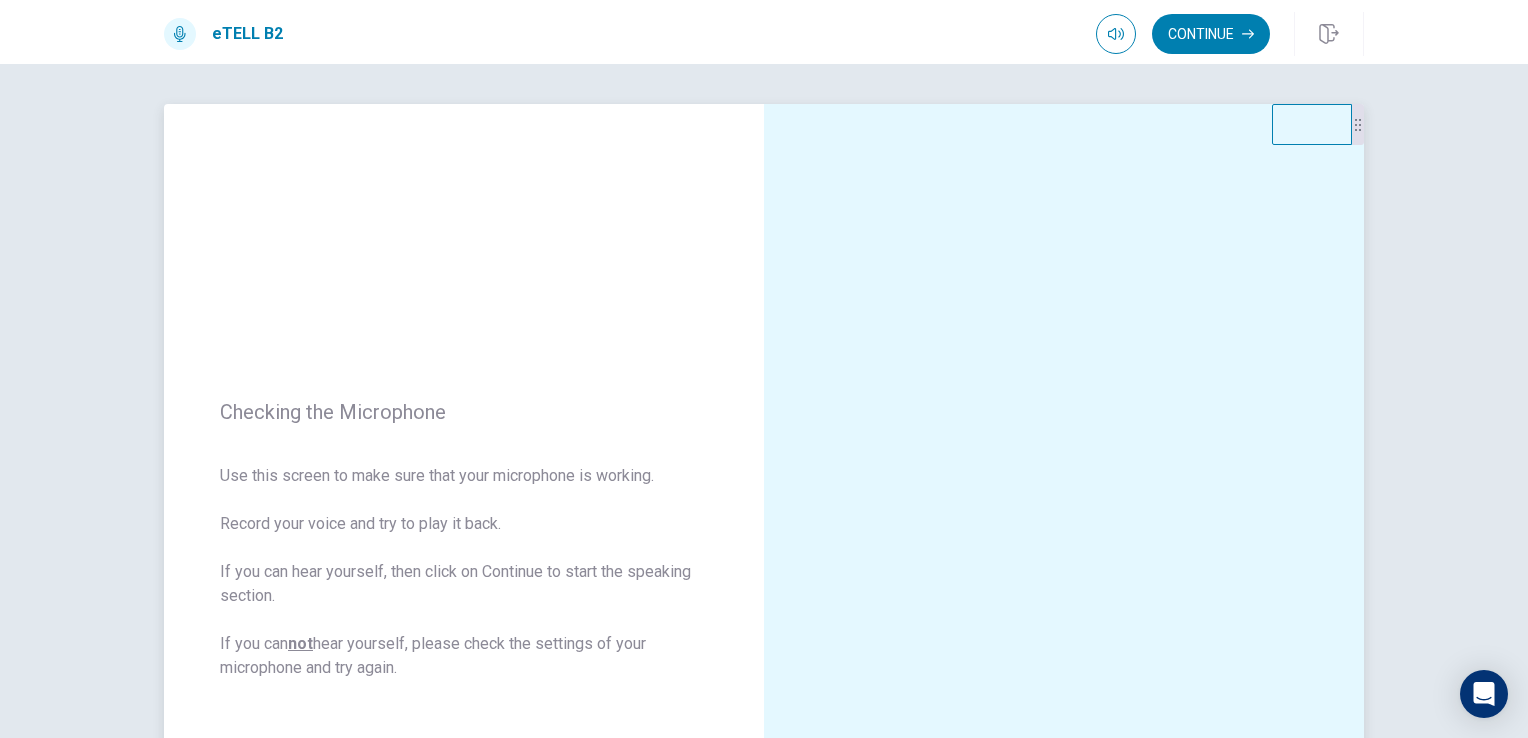 scroll, scrollTop: 200, scrollLeft: 0, axis: vertical 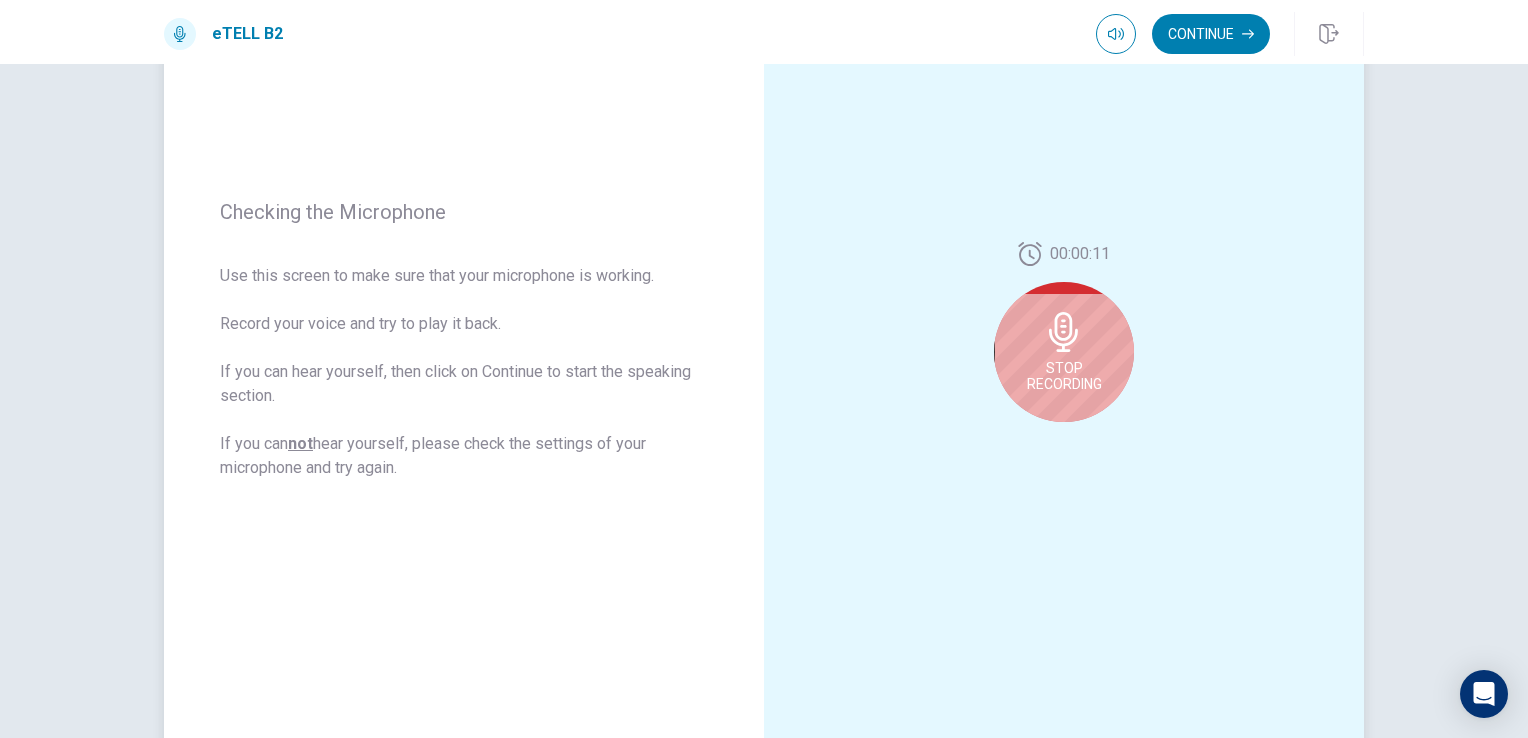 click 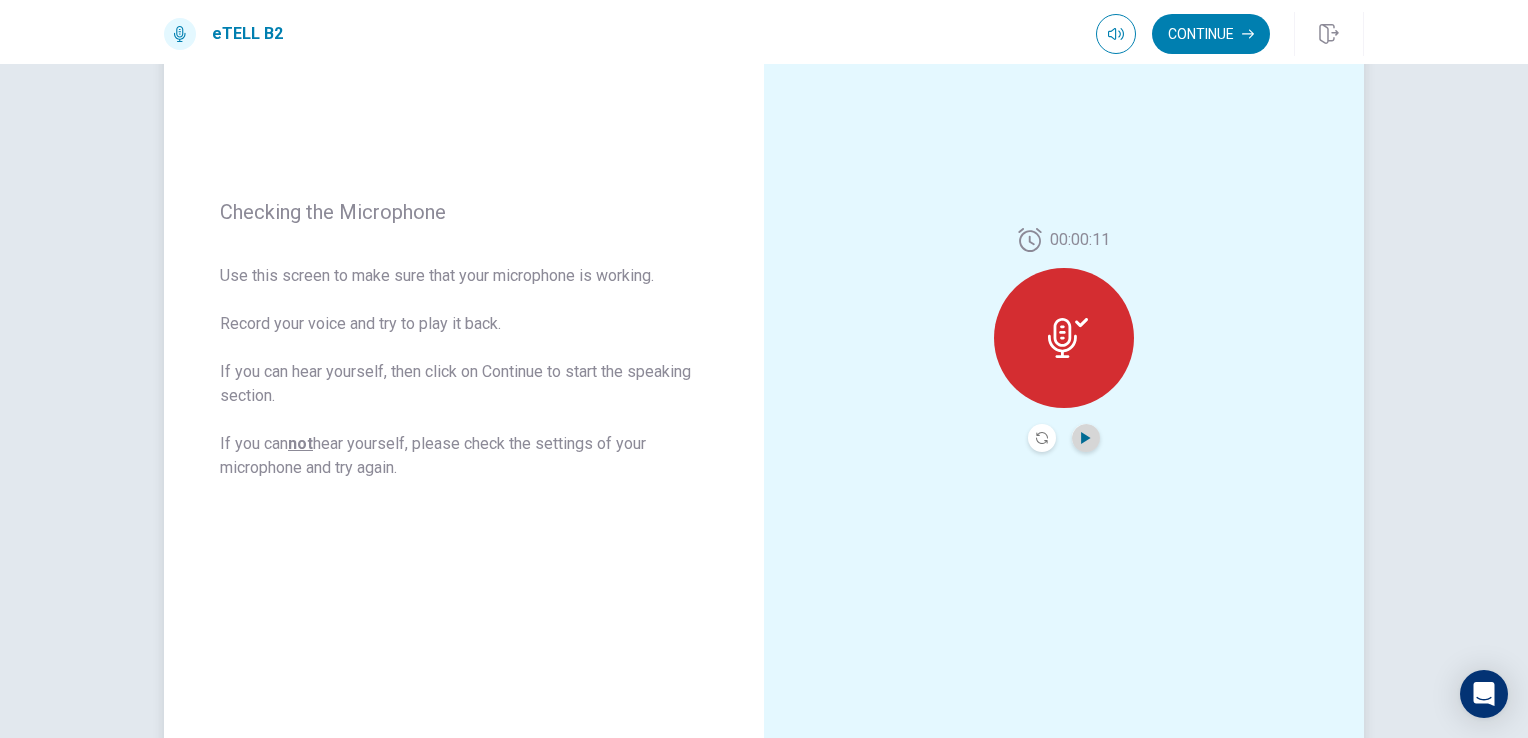 click 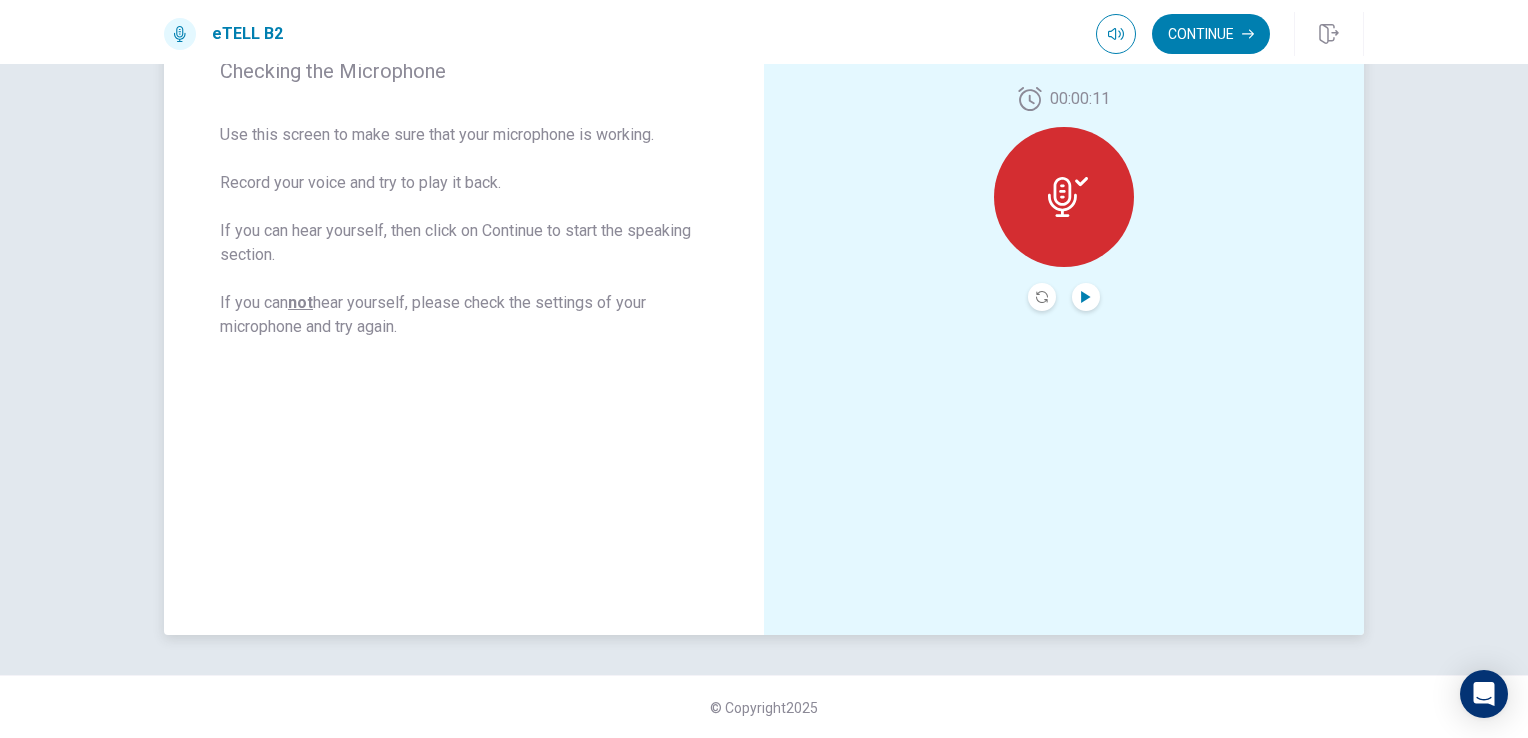 scroll, scrollTop: 0, scrollLeft: 0, axis: both 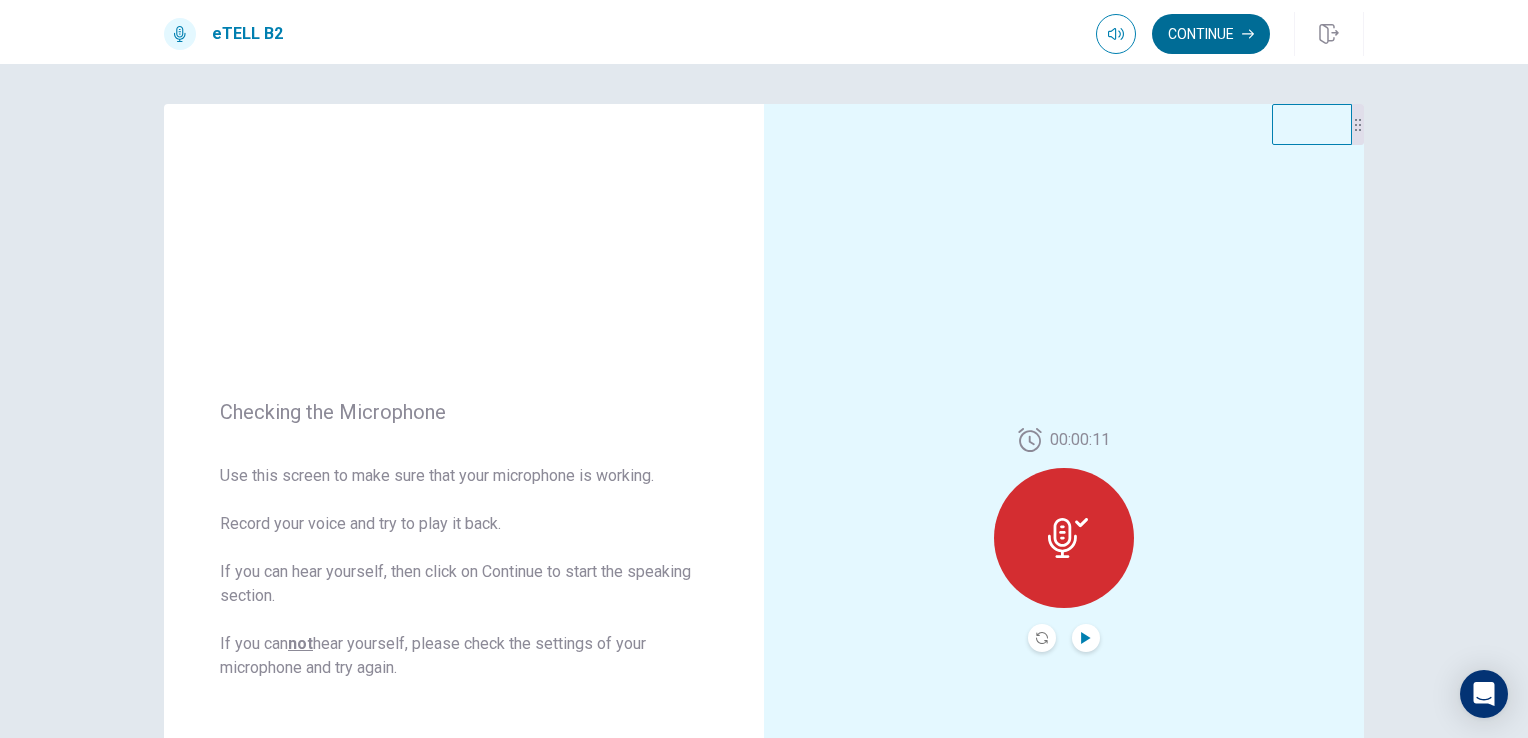 click on "Continue" at bounding box center (1211, 34) 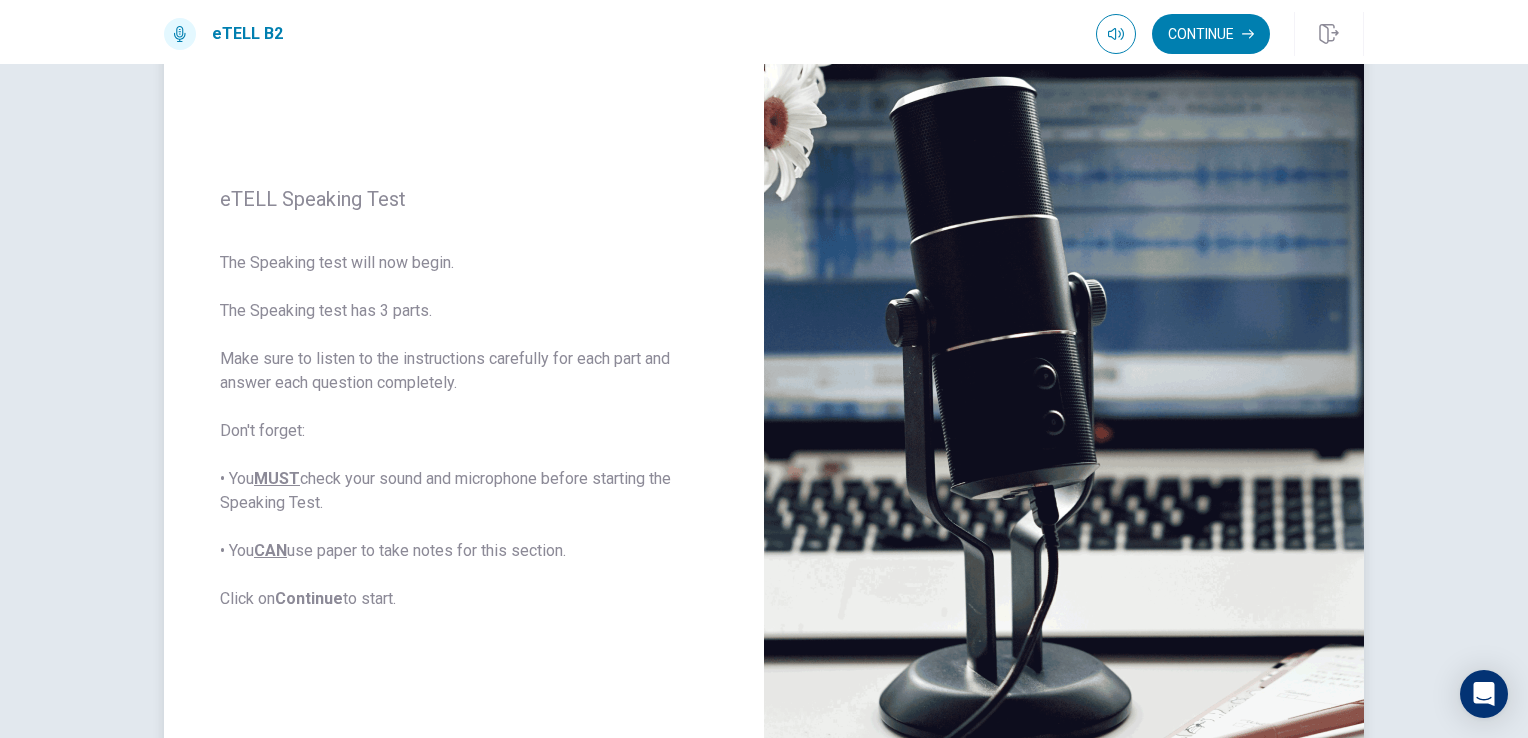 scroll, scrollTop: 0, scrollLeft: 0, axis: both 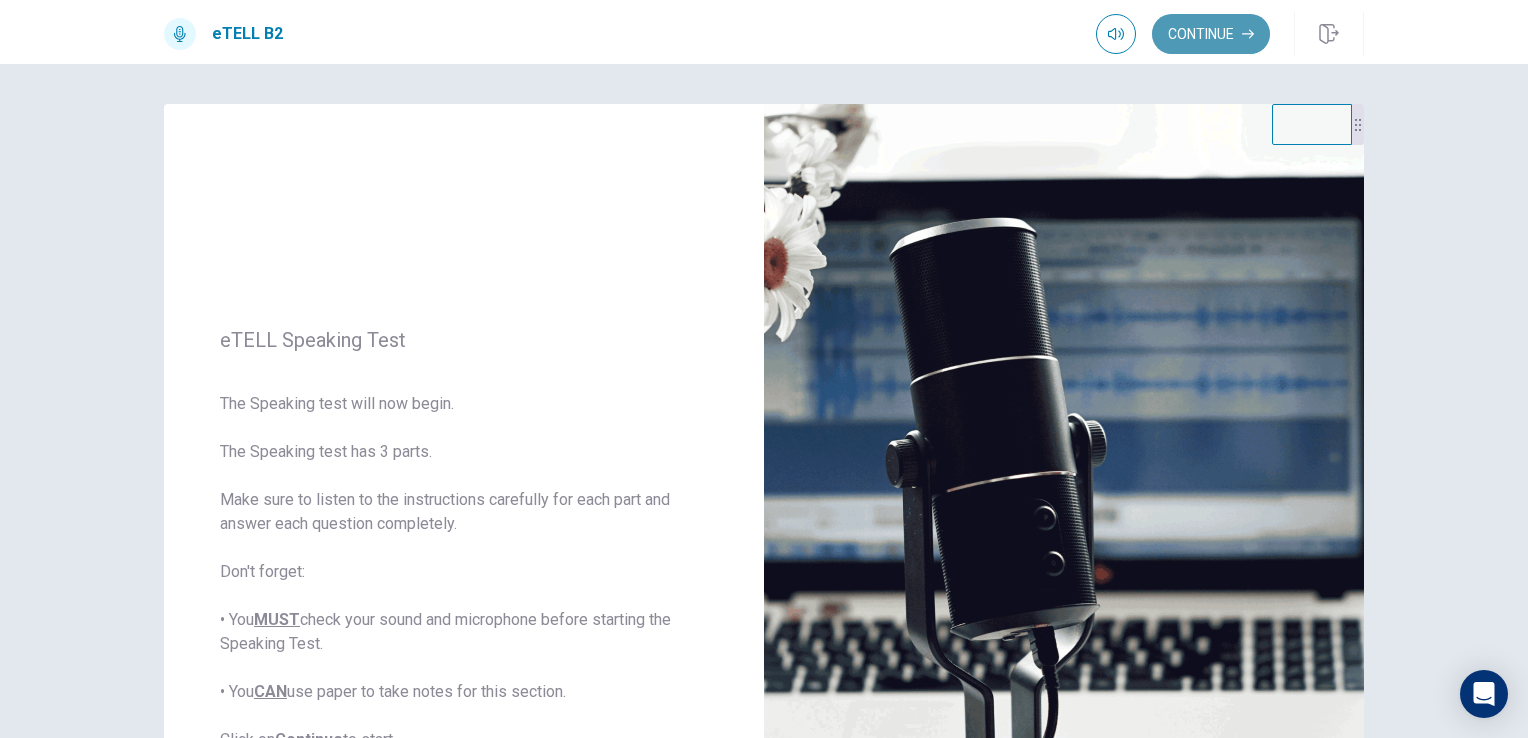 click on "Continue" at bounding box center (1211, 34) 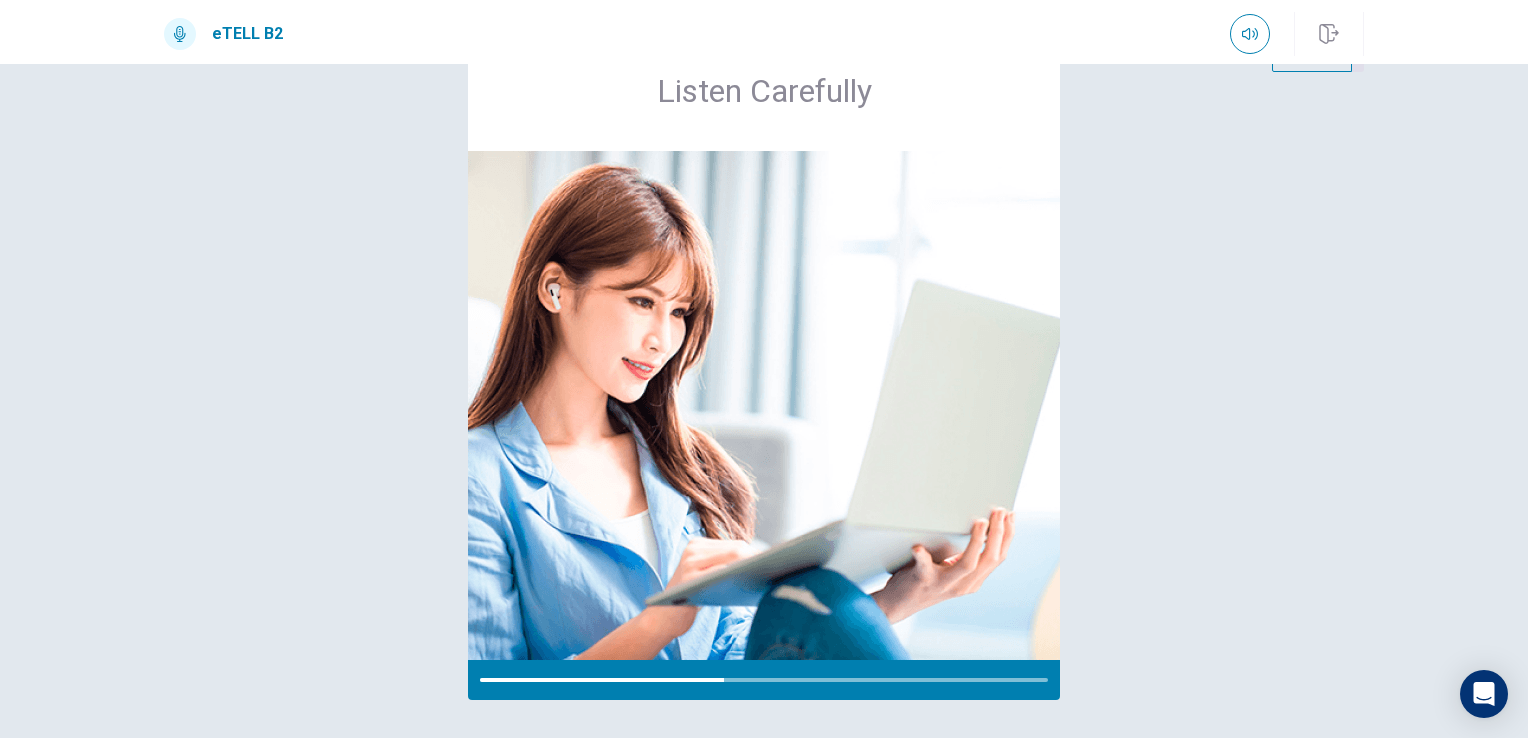 scroll, scrollTop: 138, scrollLeft: 0, axis: vertical 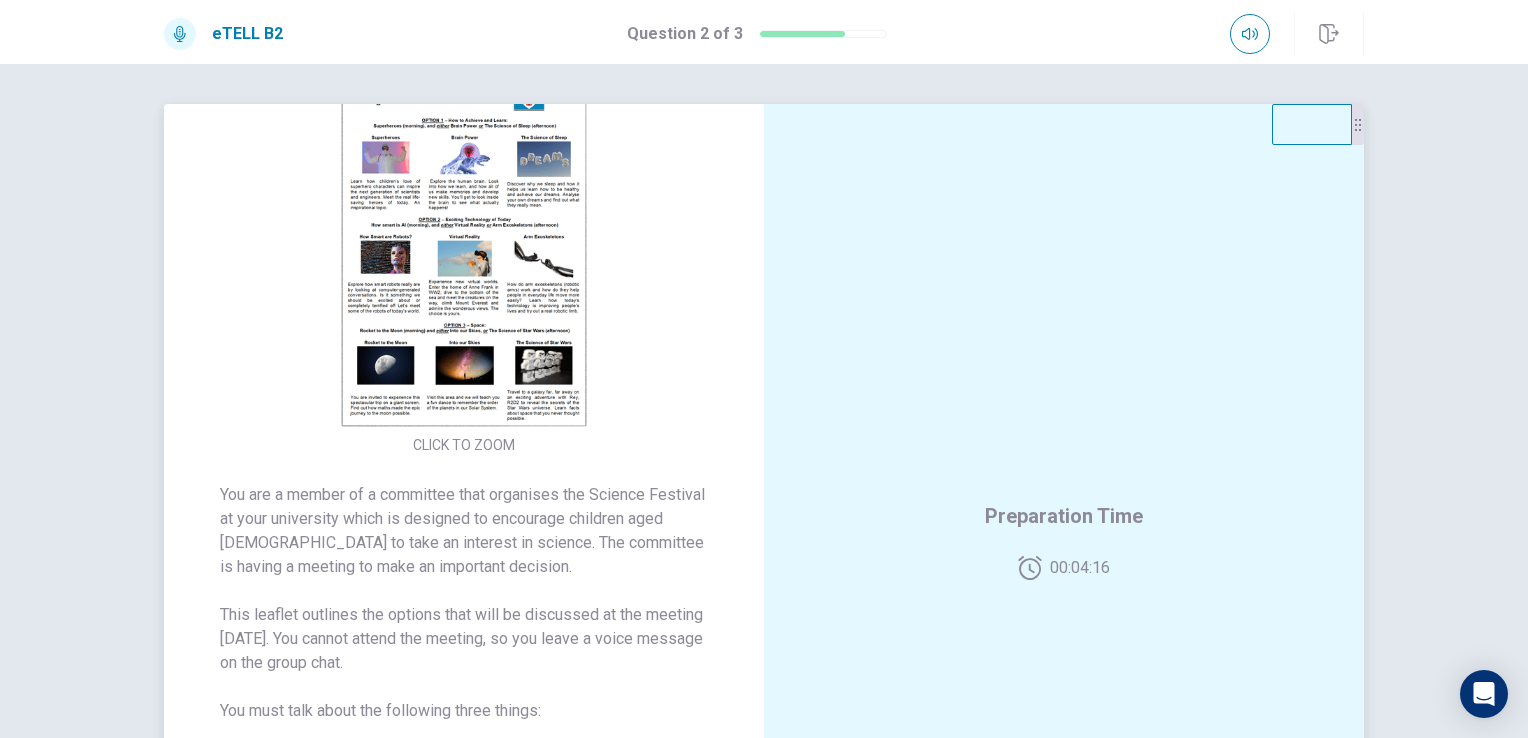 click at bounding box center [464, 252] 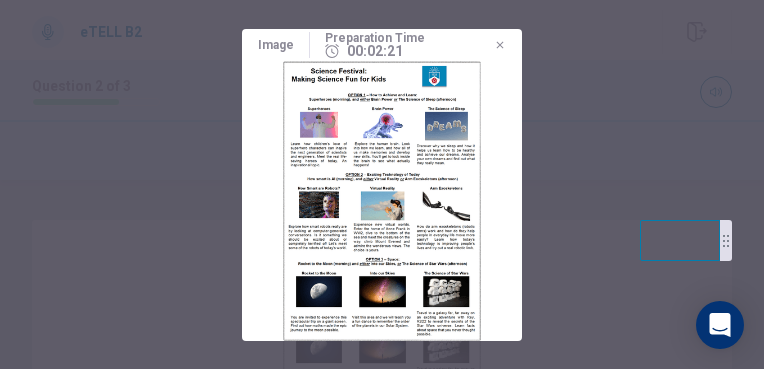 click 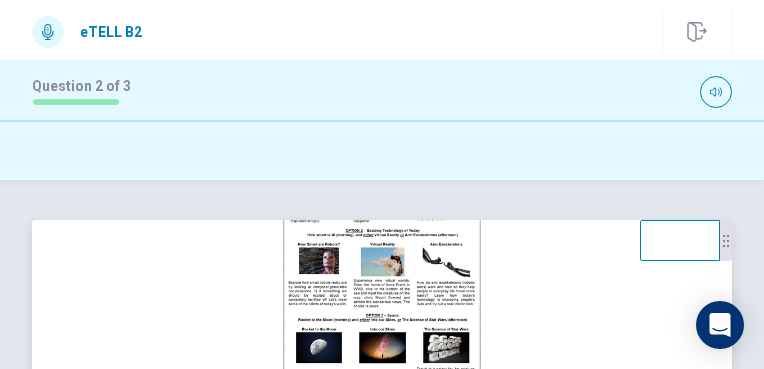 scroll, scrollTop: 119, scrollLeft: 0, axis: vertical 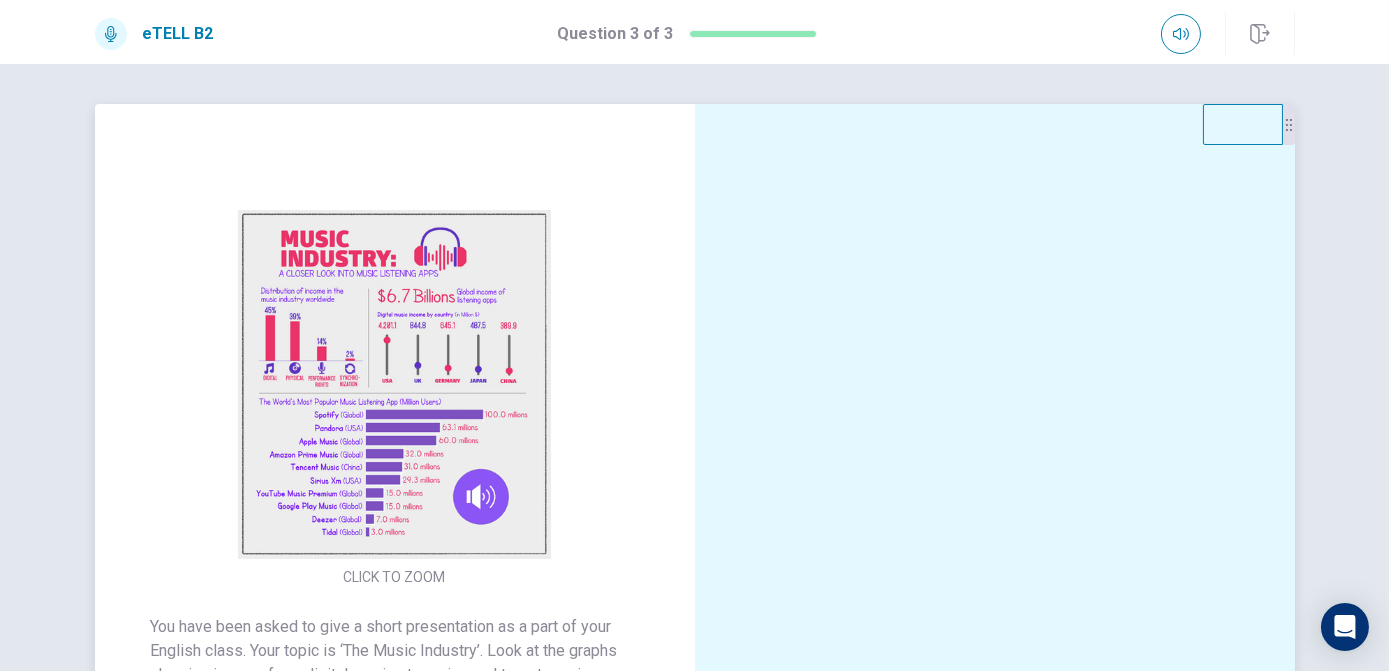 click at bounding box center [395, 384] 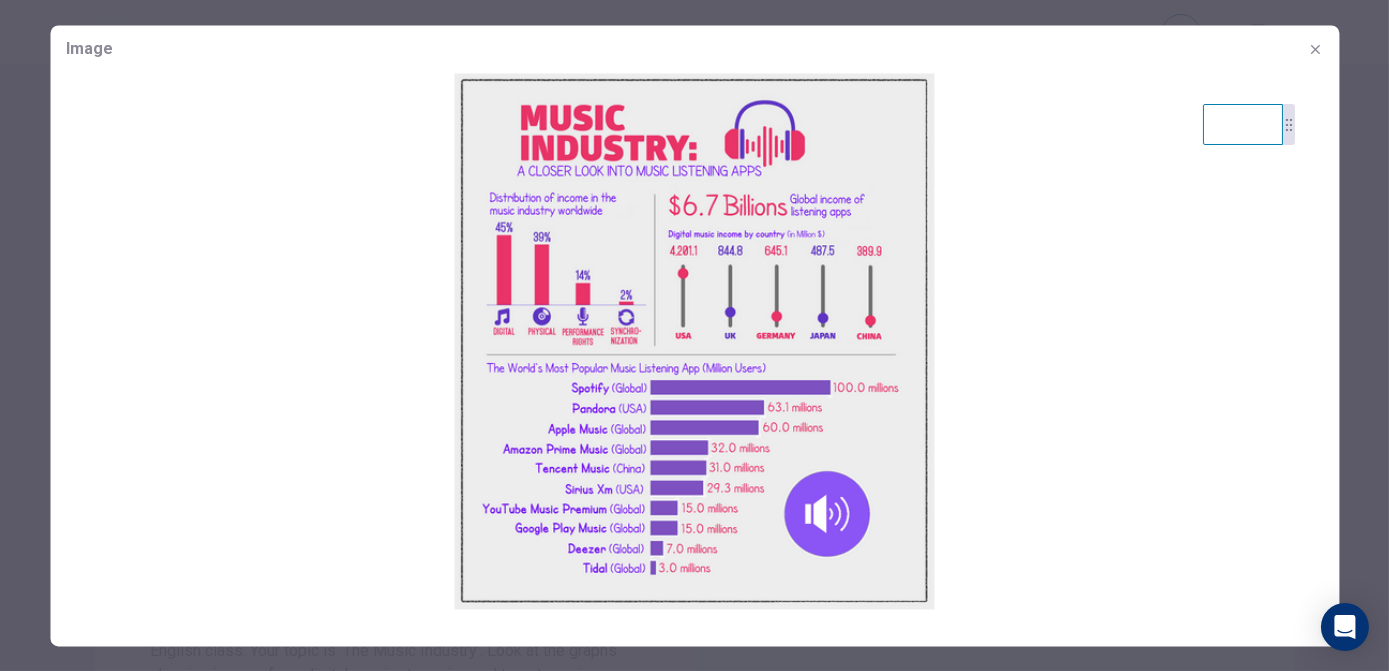 click at bounding box center [694, 341] 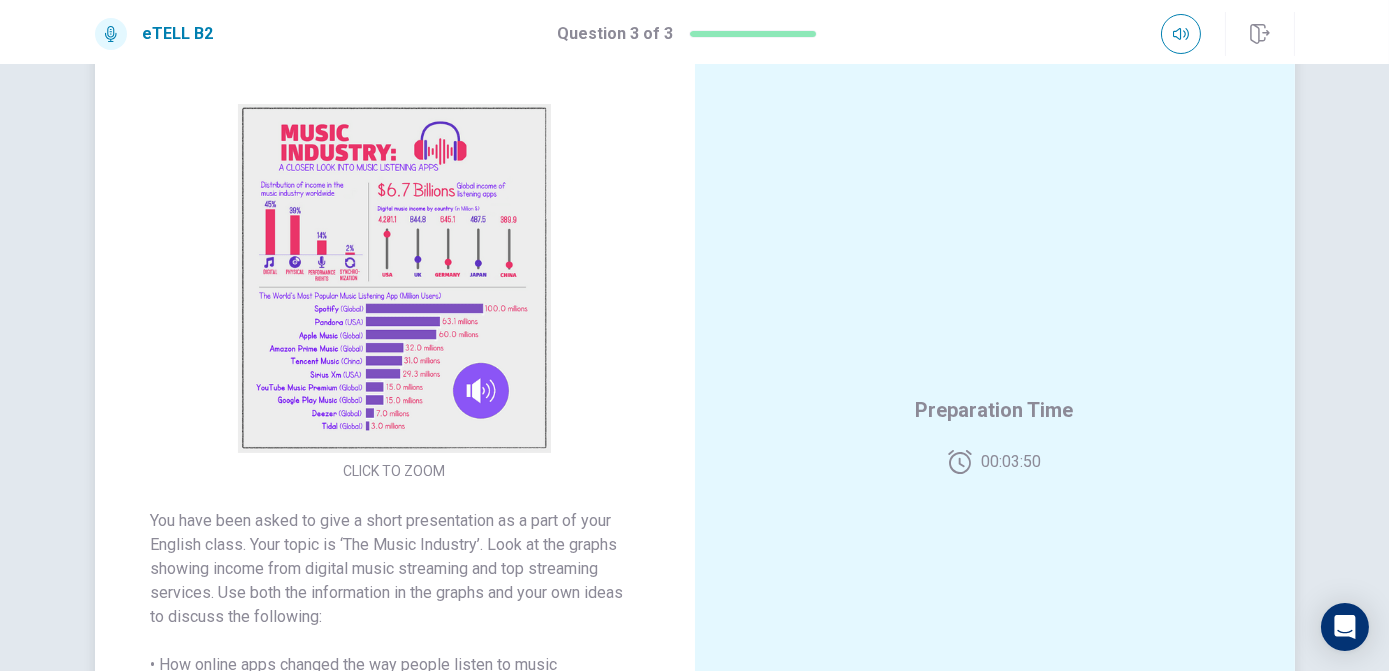 scroll, scrollTop: 90, scrollLeft: 0, axis: vertical 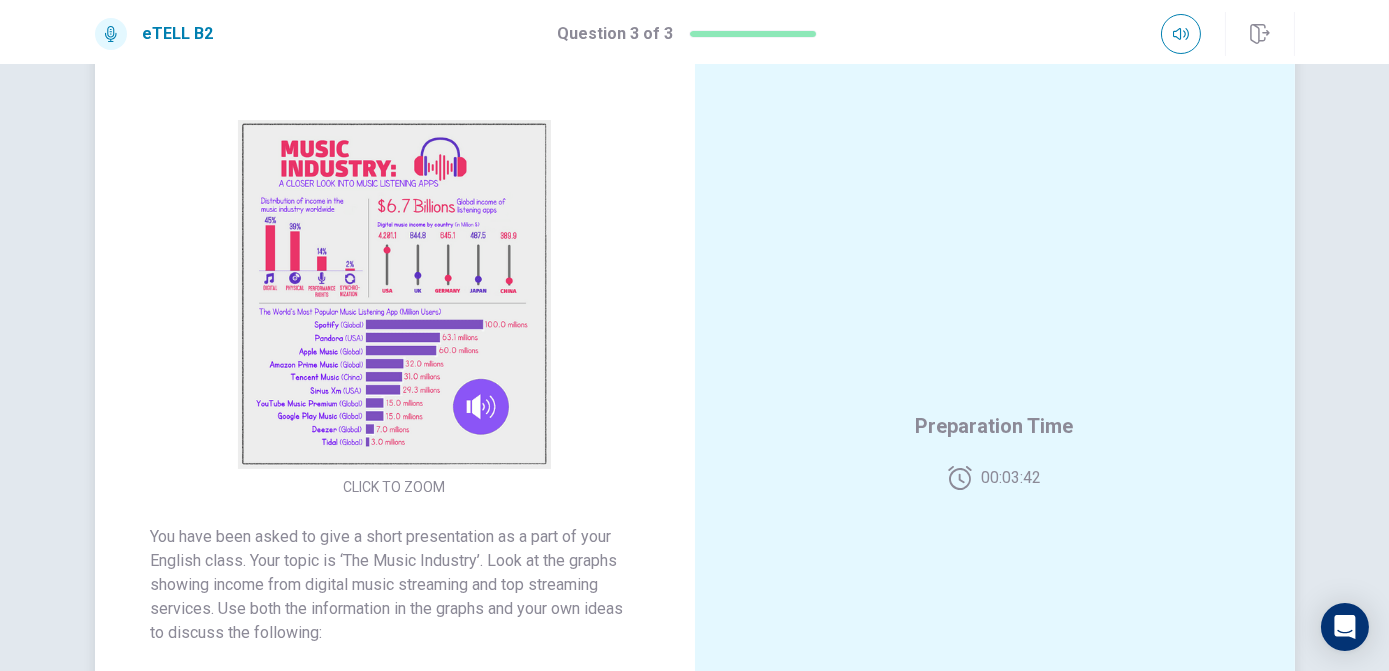 click at bounding box center (395, 294) 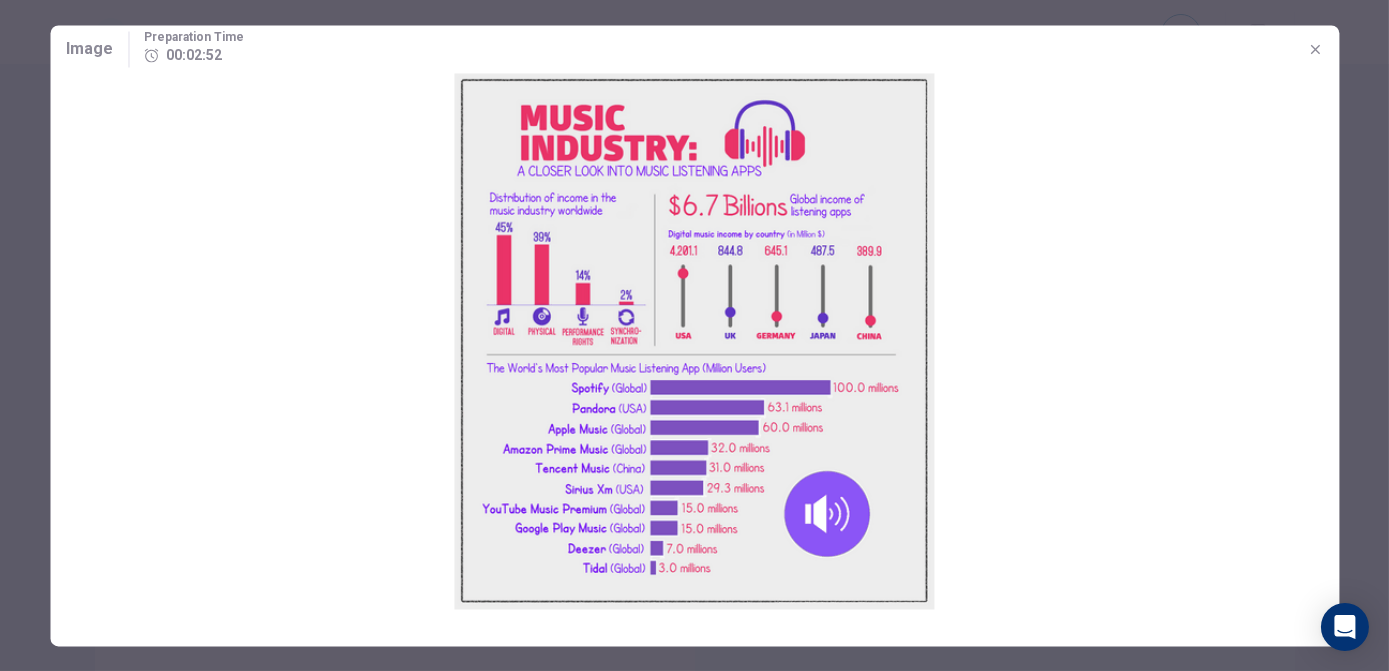 click 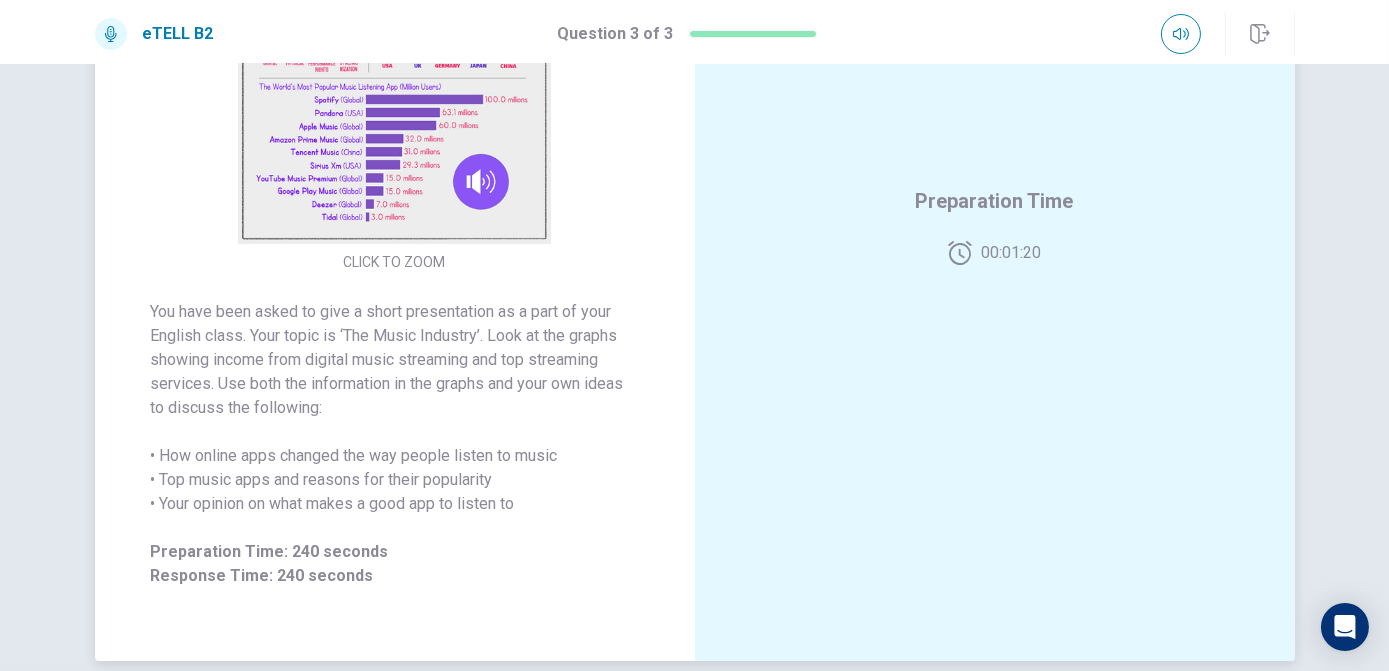 scroll, scrollTop: 272, scrollLeft: 0, axis: vertical 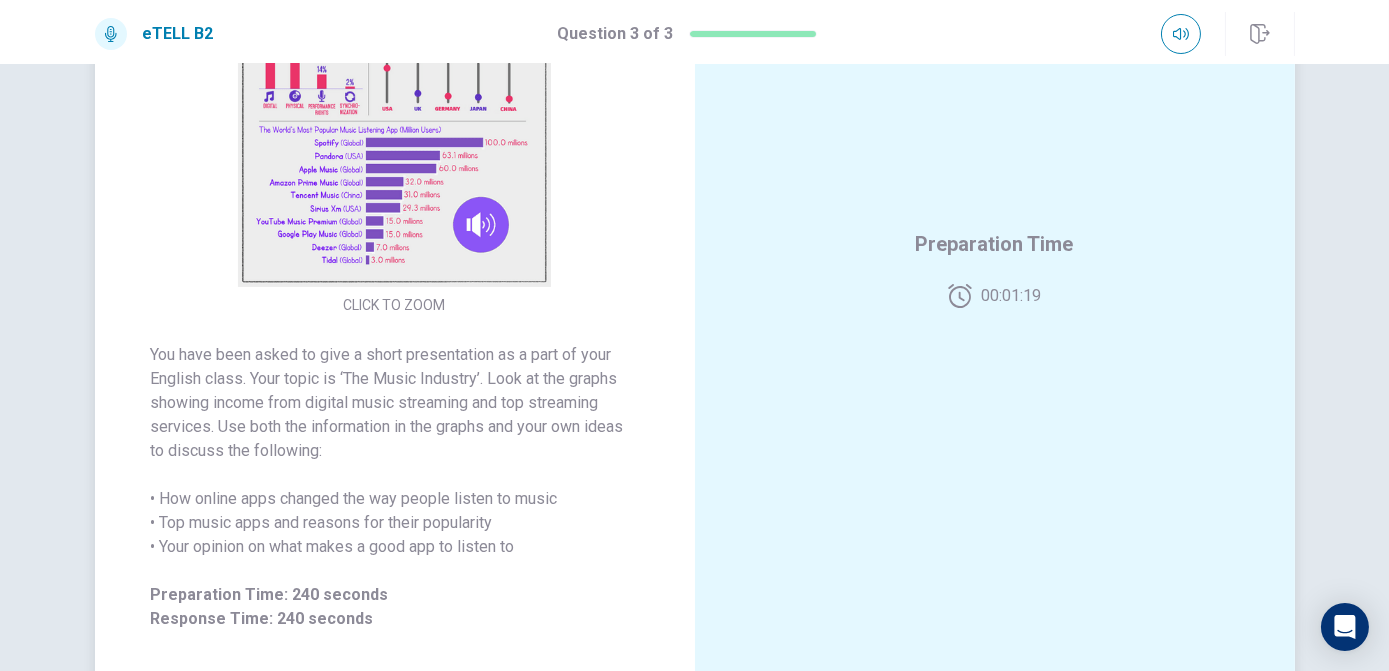click at bounding box center [395, 112] 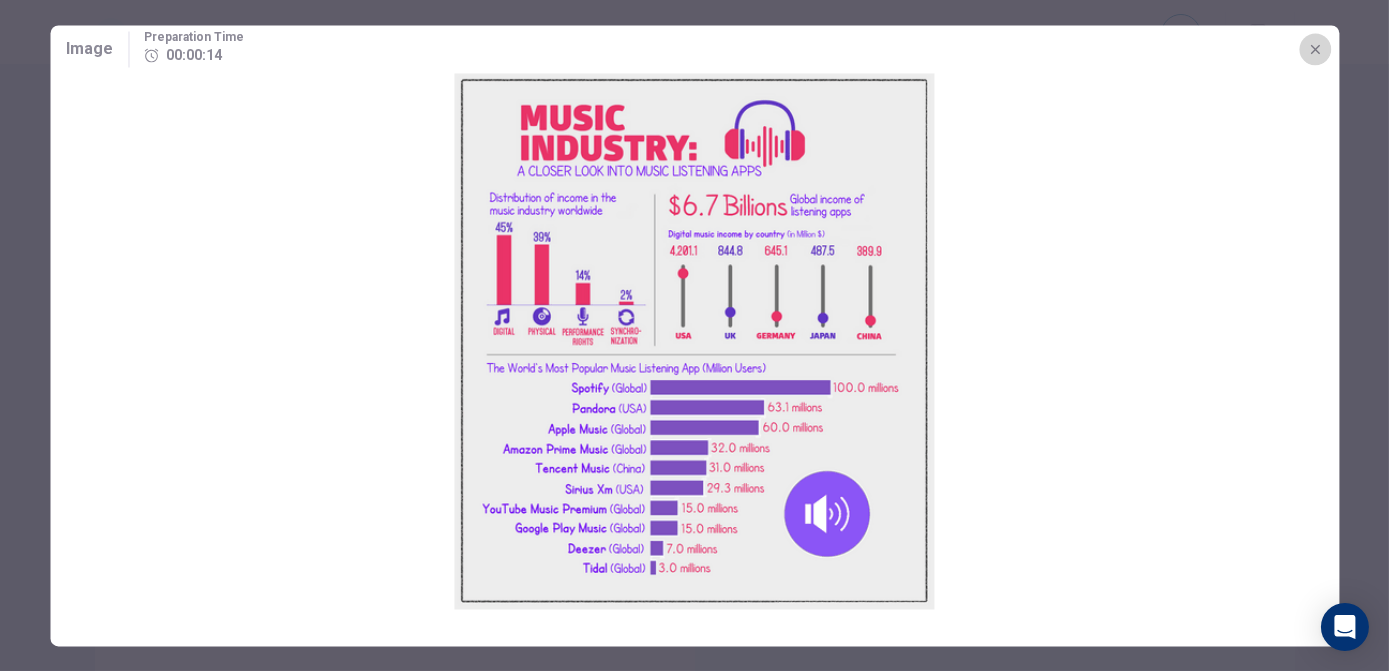 click 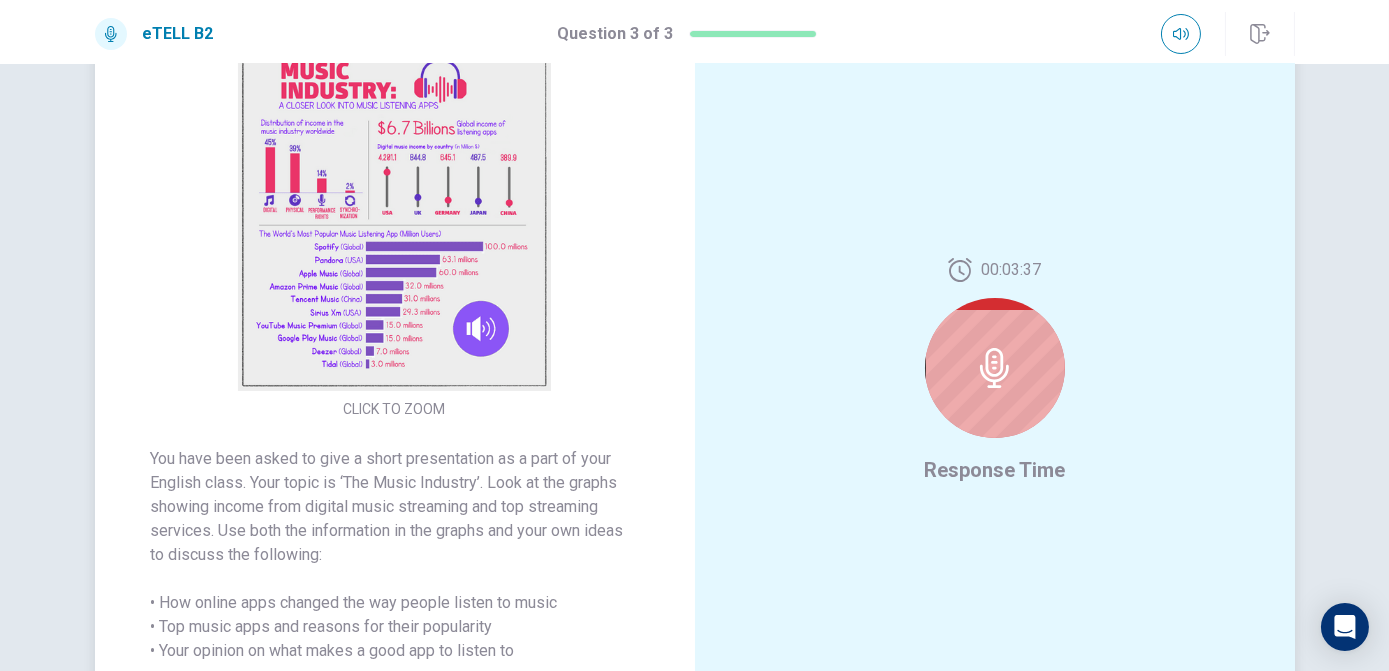 scroll, scrollTop: 0, scrollLeft: 0, axis: both 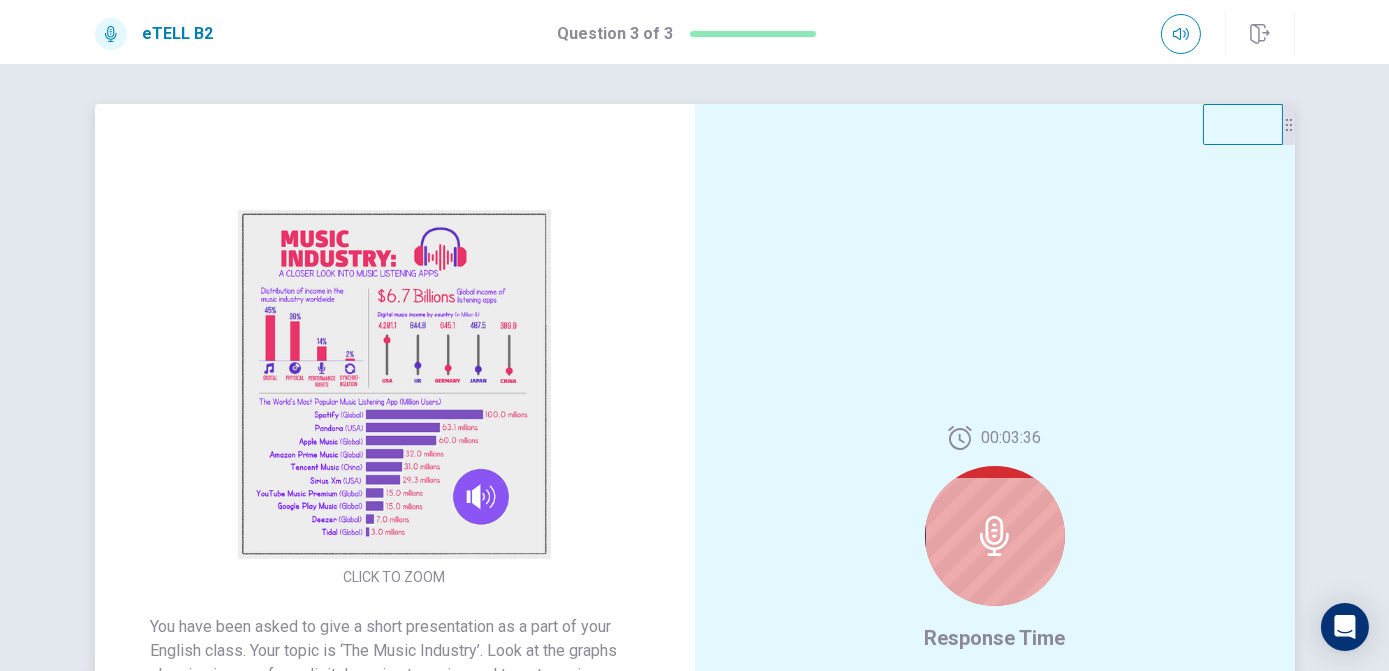 click at bounding box center [395, 384] 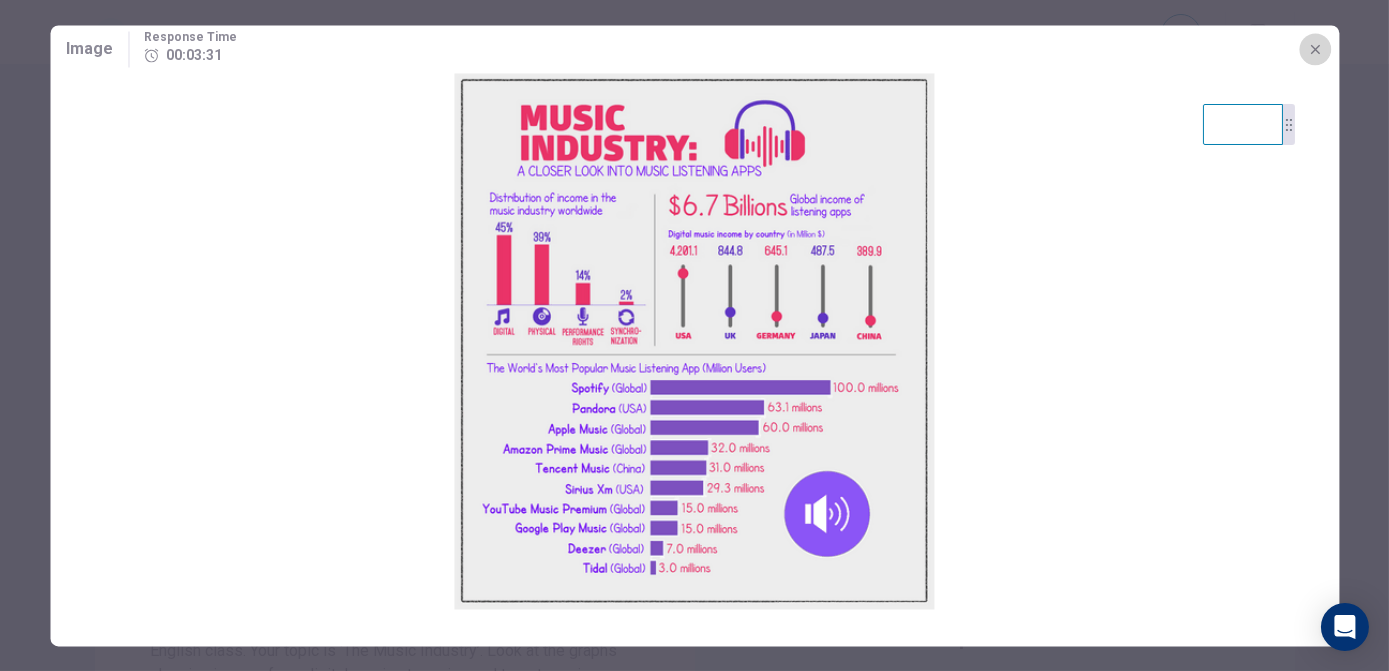 click 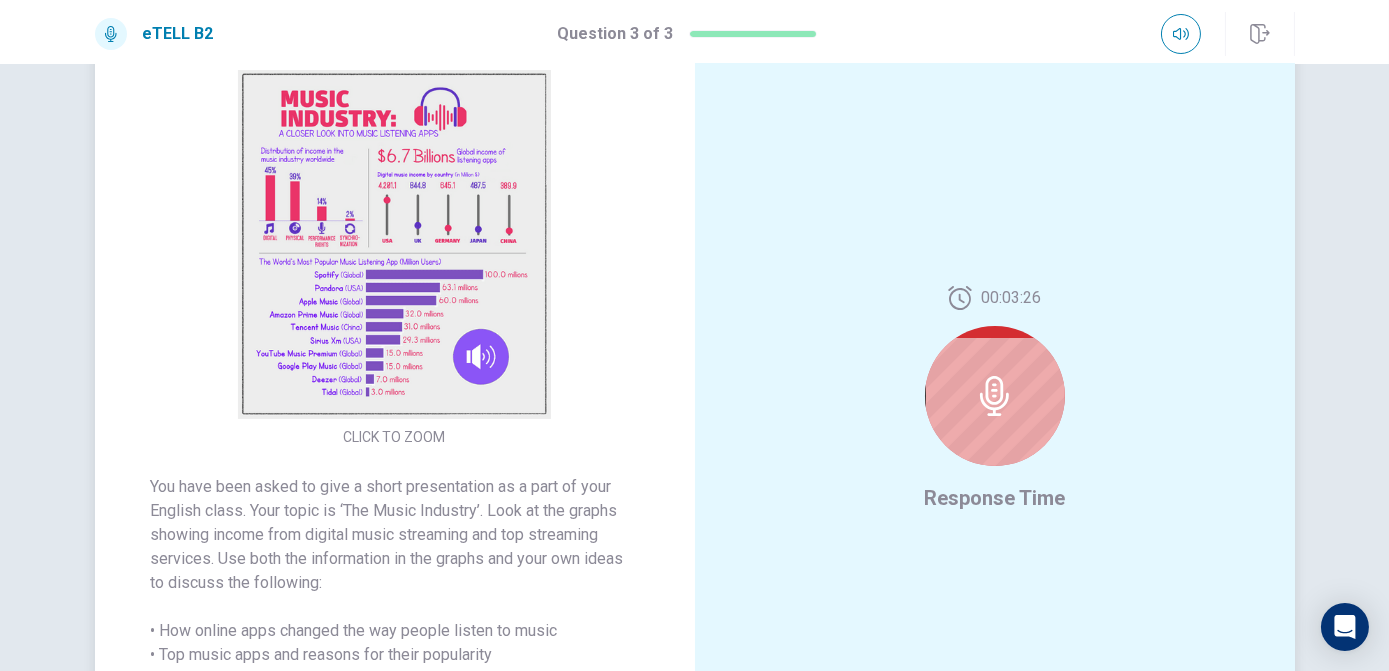 scroll, scrollTop: 136, scrollLeft: 0, axis: vertical 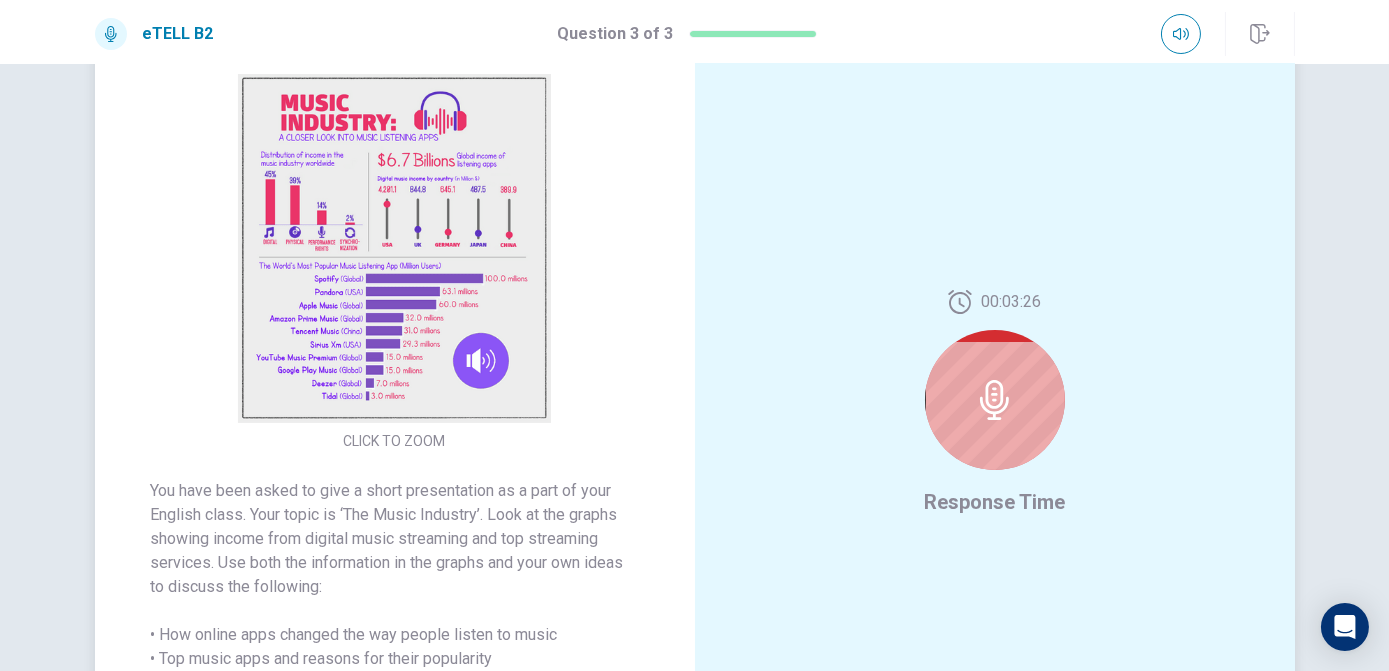 click at bounding box center [395, 248] 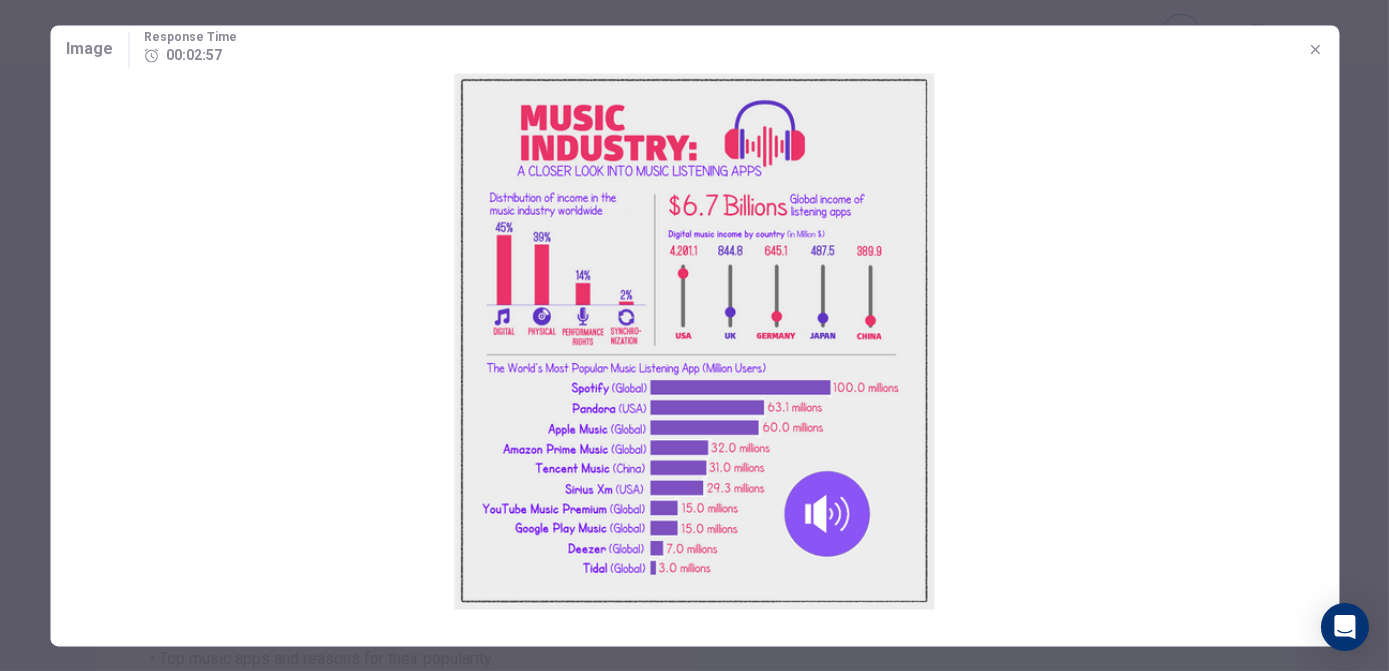 click 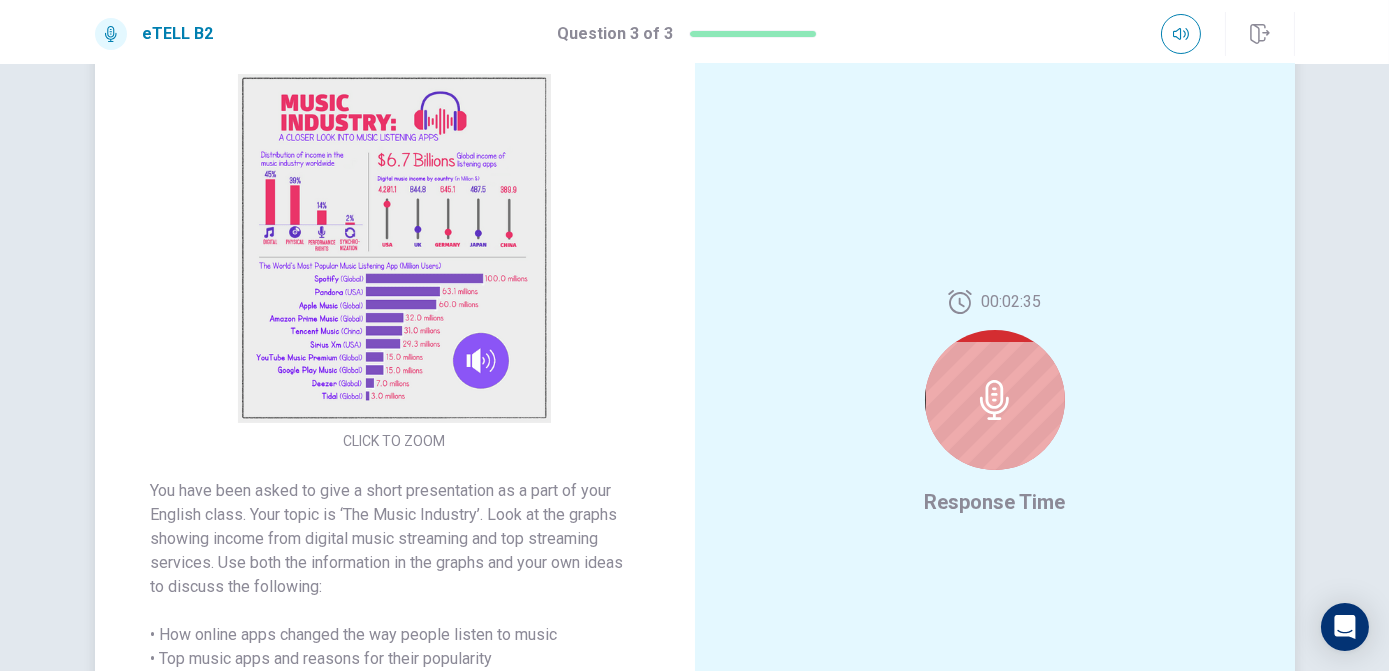 scroll, scrollTop: 317, scrollLeft: 0, axis: vertical 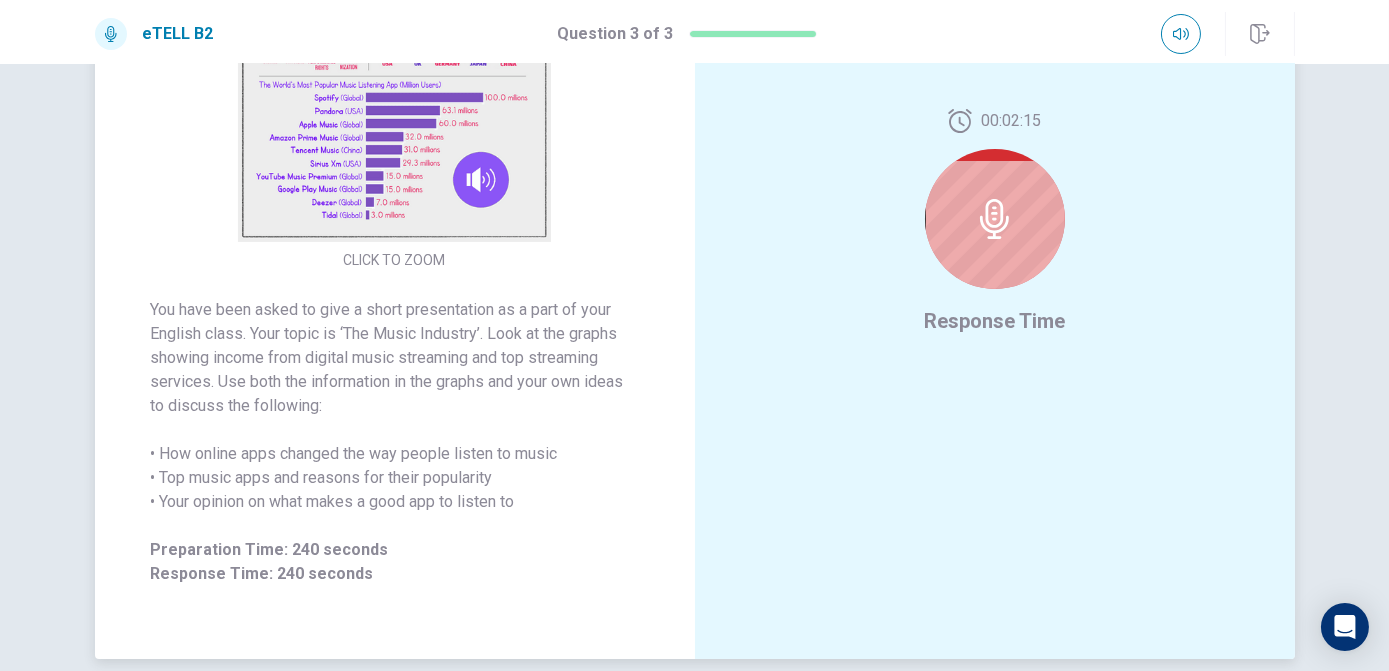 click at bounding box center [395, 67] 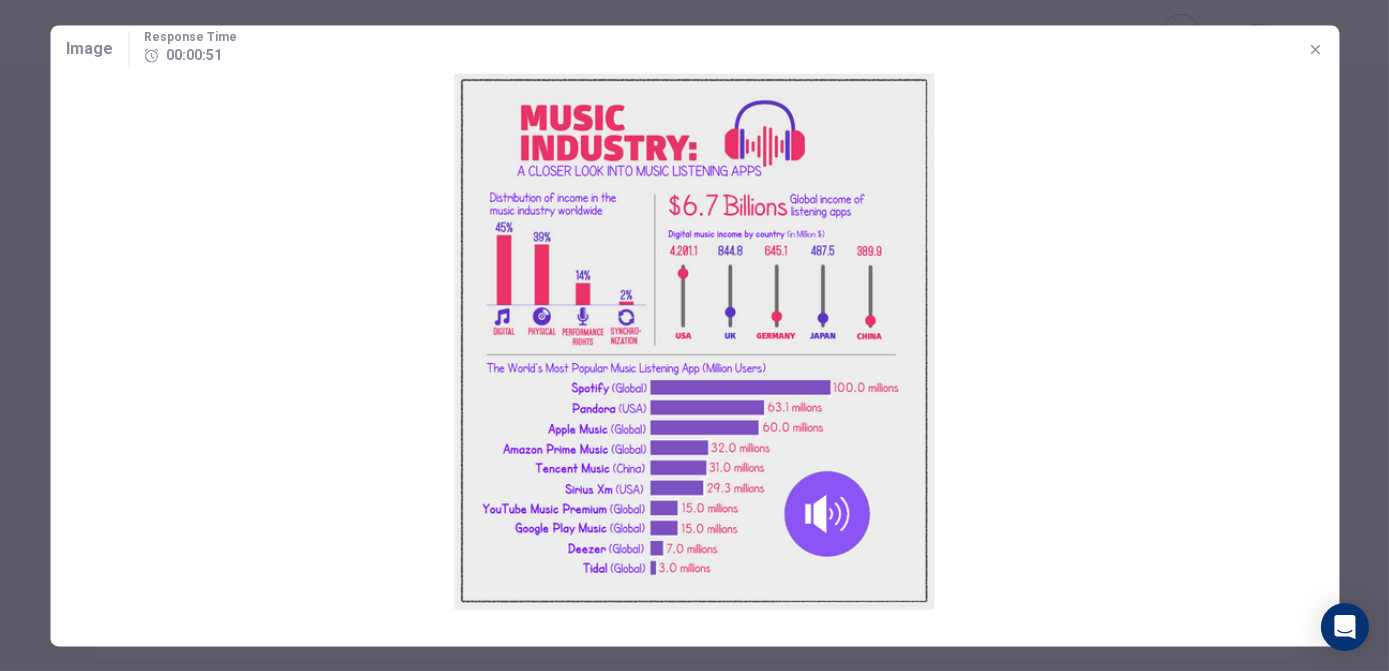 click 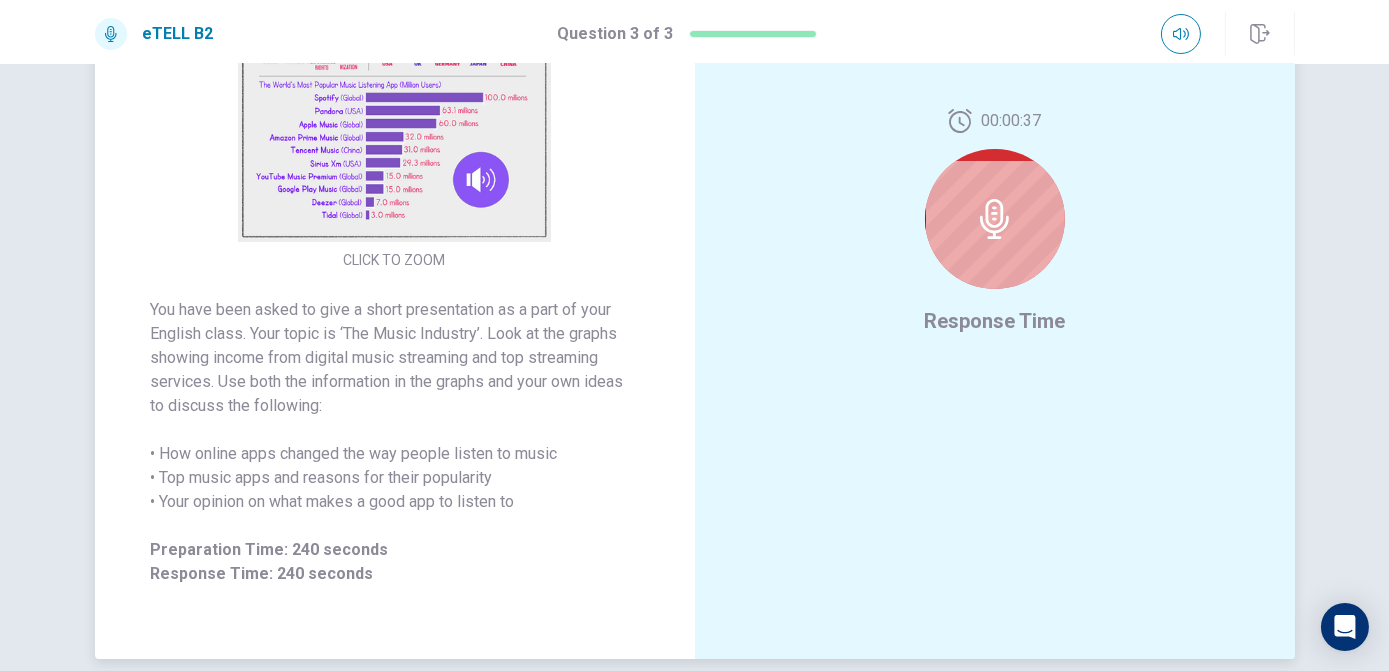 click at bounding box center (395, 67) 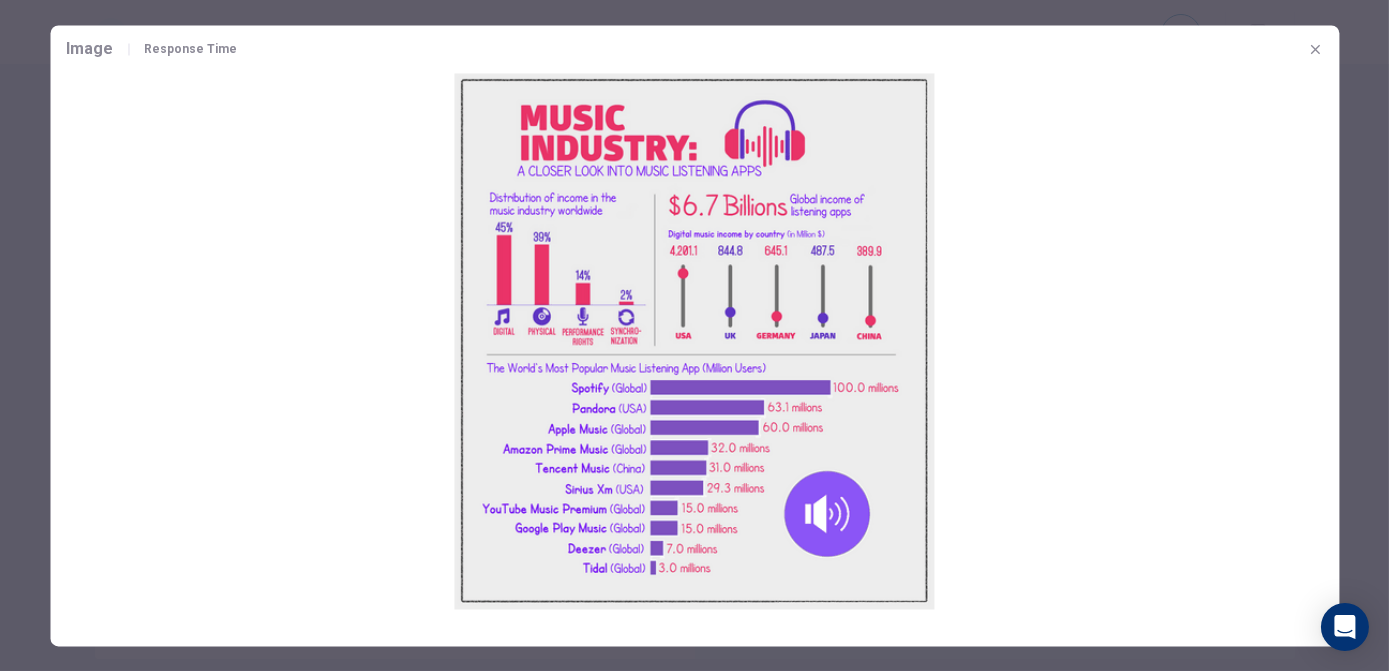 click 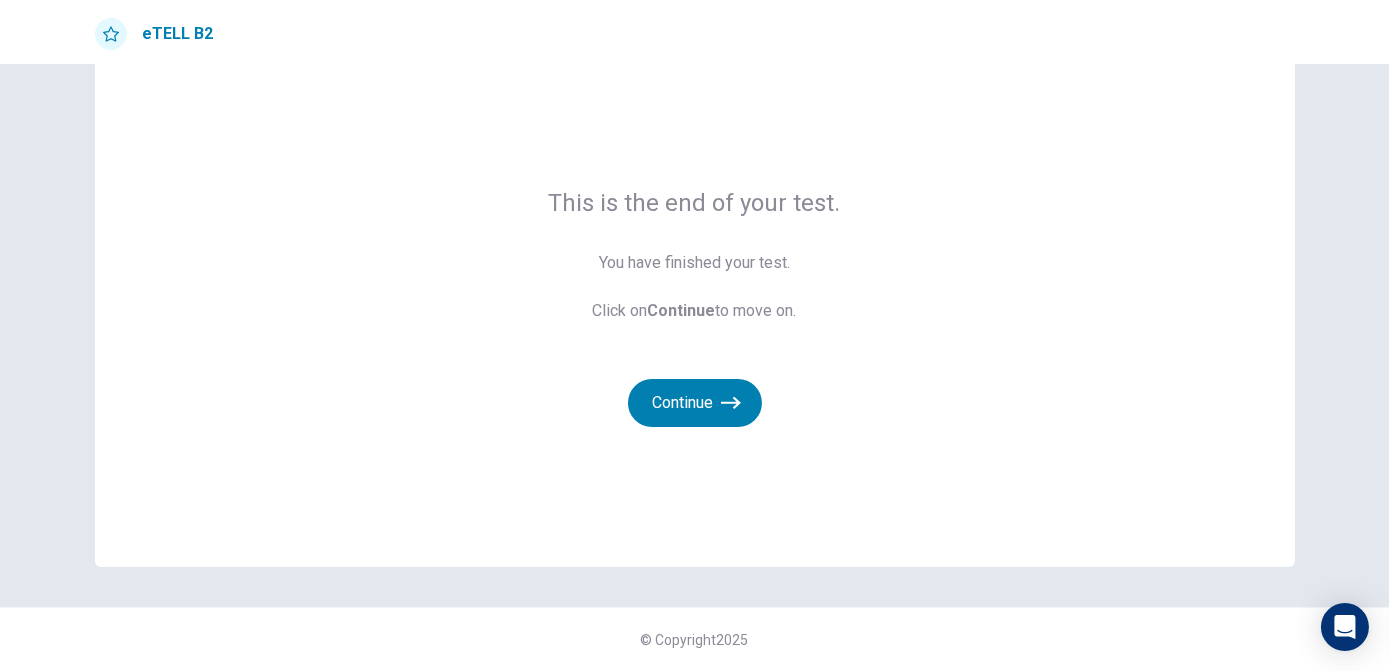 scroll, scrollTop: 56, scrollLeft: 0, axis: vertical 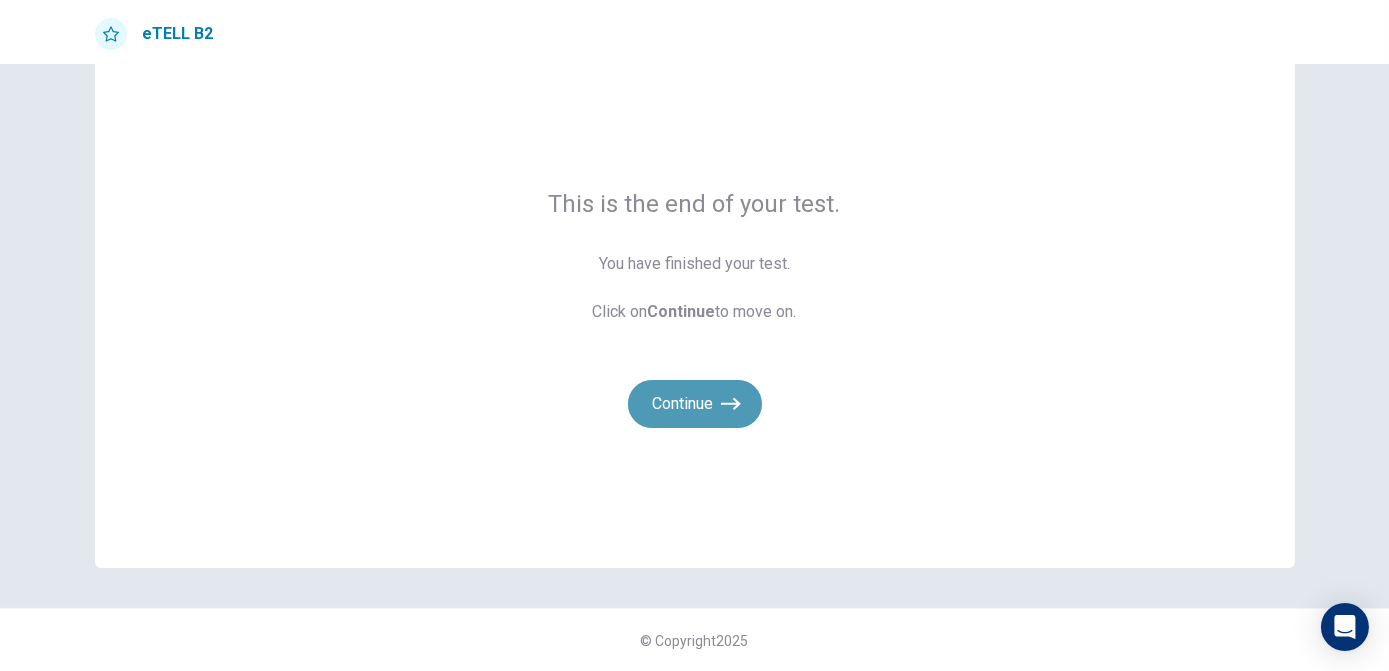 click 